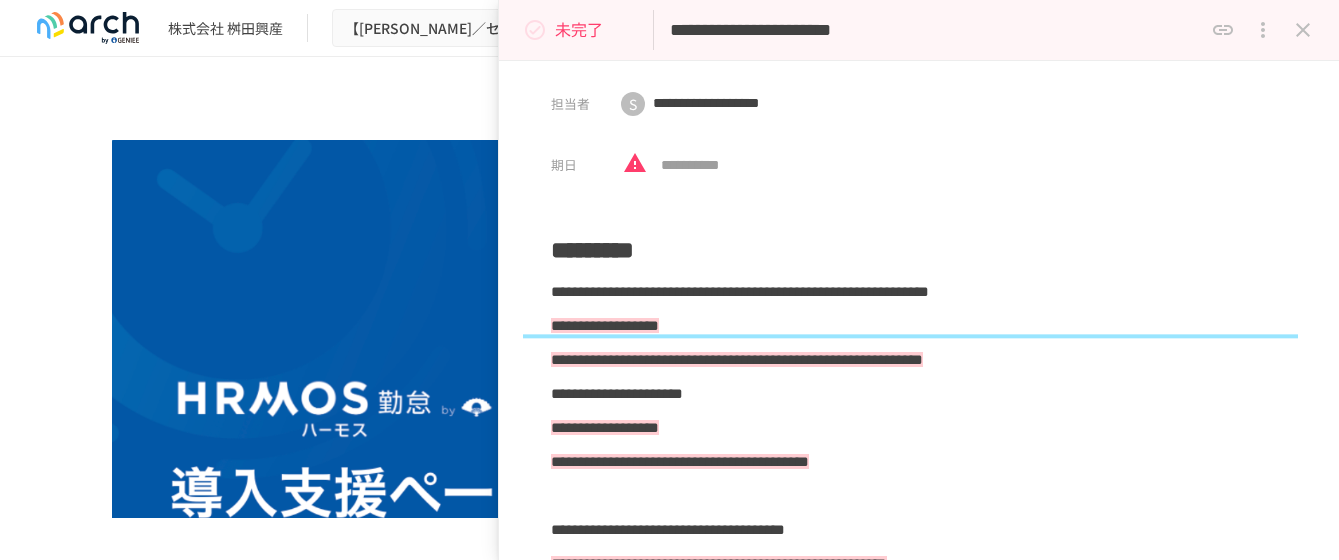 scroll, scrollTop: 0, scrollLeft: 0, axis: both 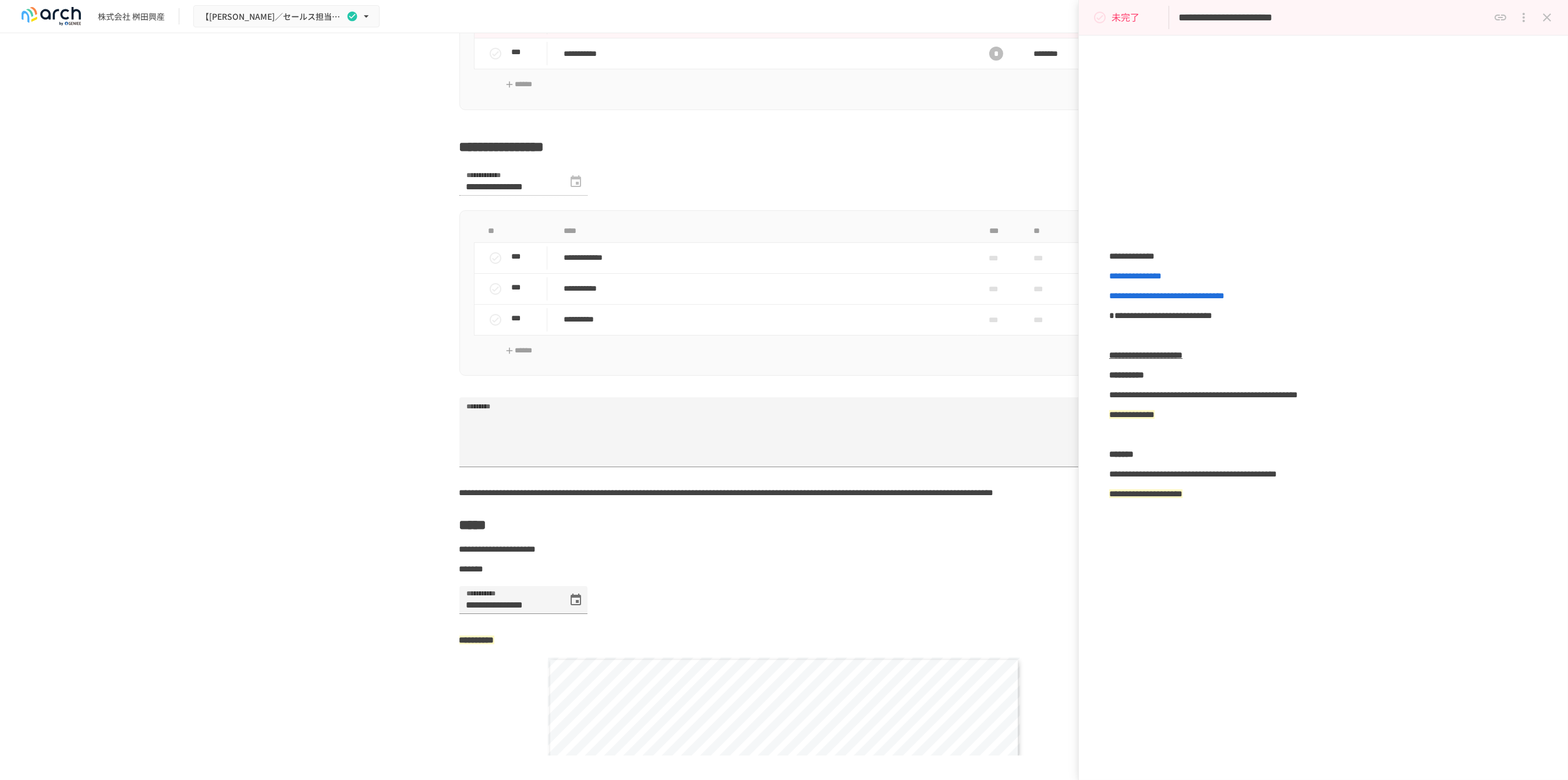 click at bounding box center (1524, 17) 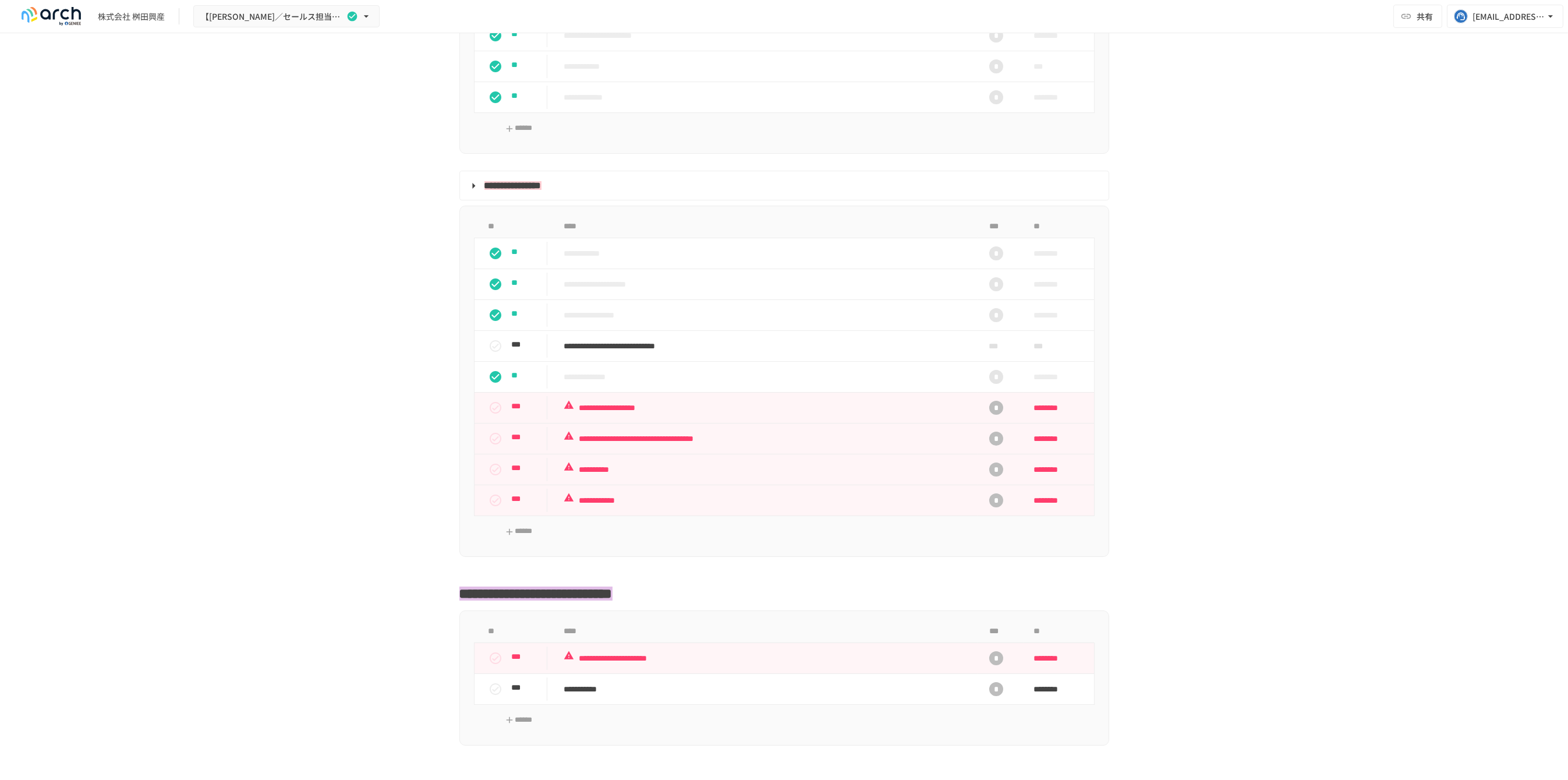 scroll, scrollTop: 1219, scrollLeft: 0, axis: vertical 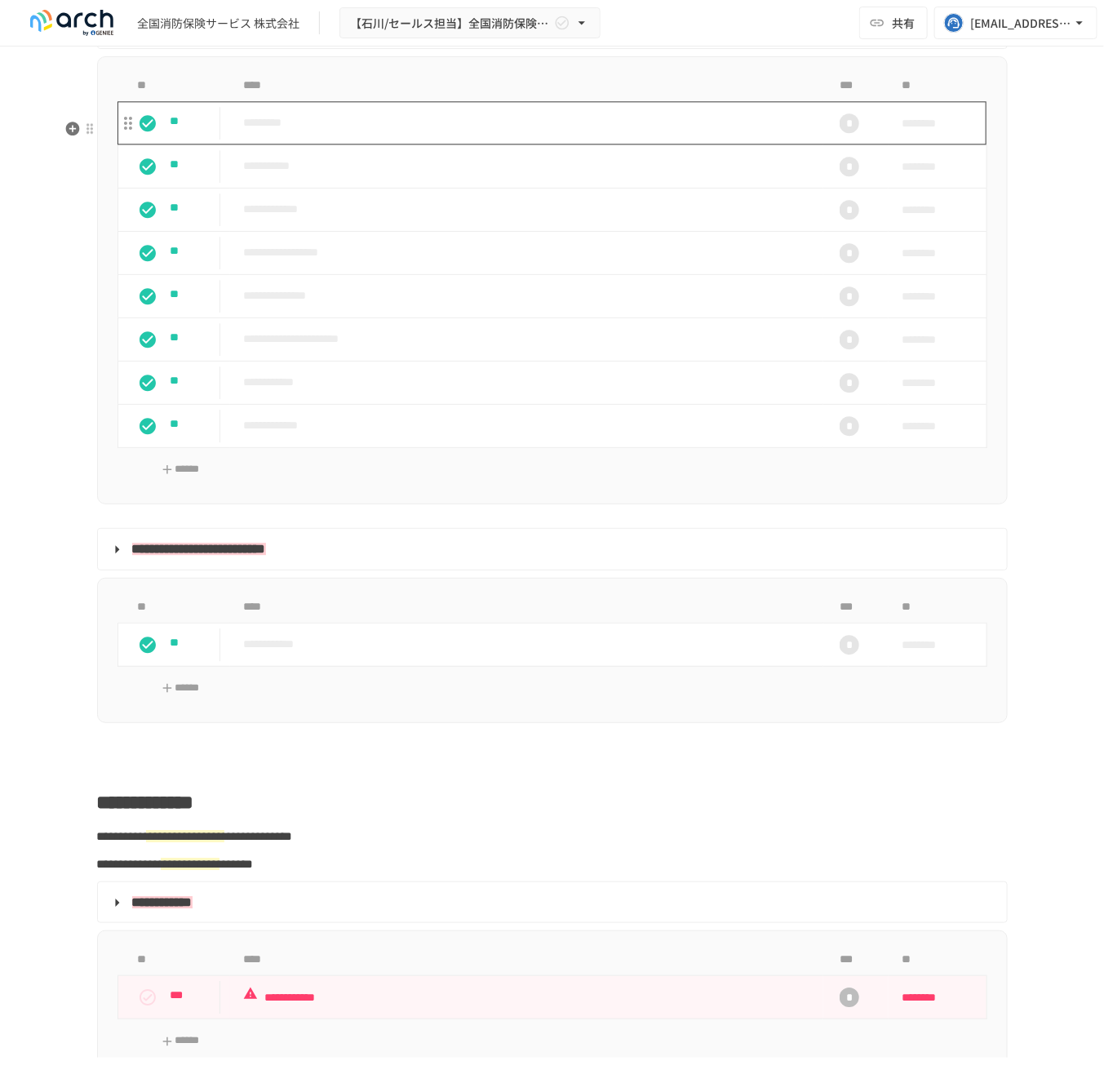 click on "*********" at bounding box center [526, 122] 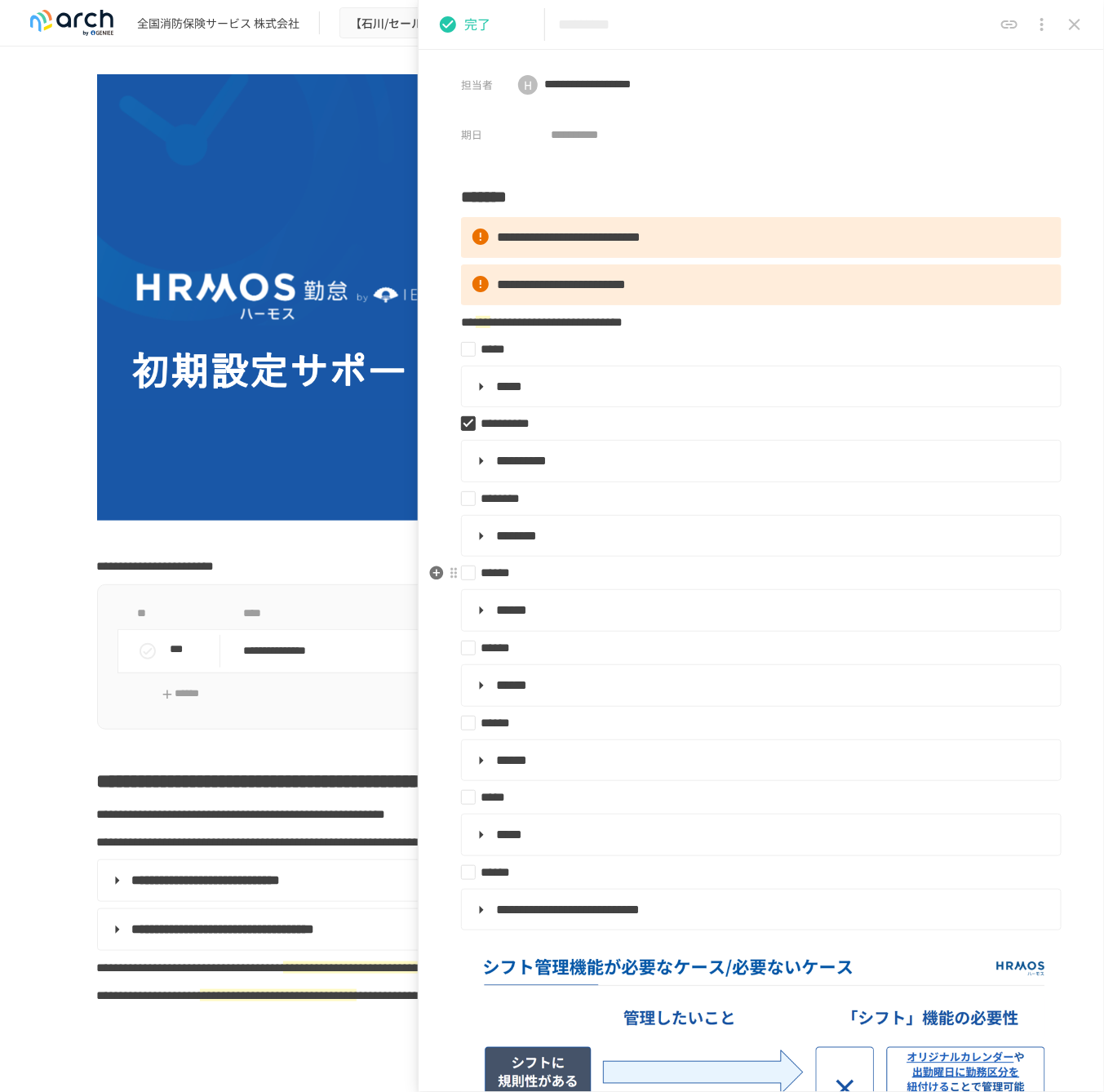 scroll, scrollTop: 91, scrollLeft: 0, axis: vertical 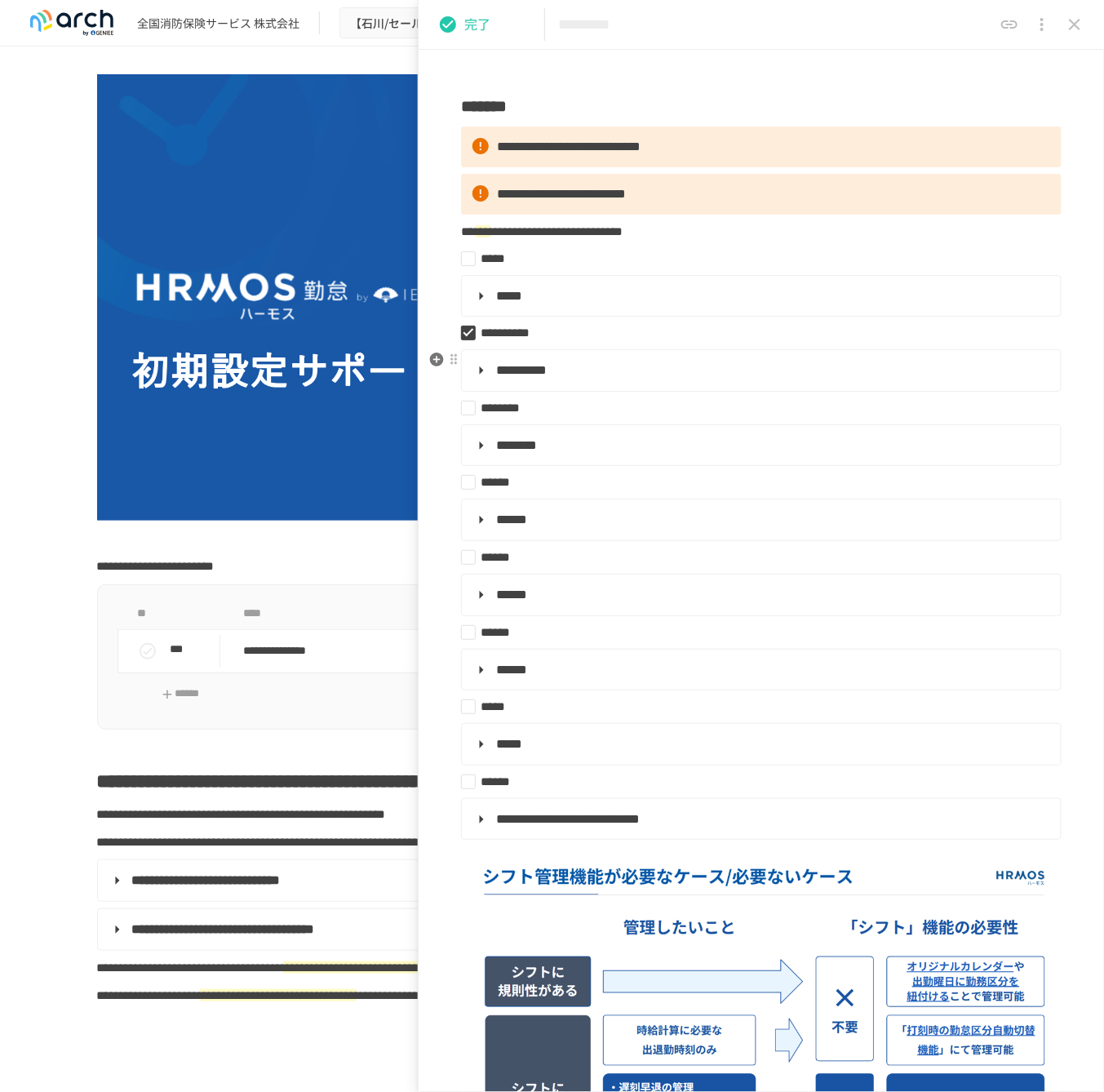 click on "**********" at bounding box center (760, 371) 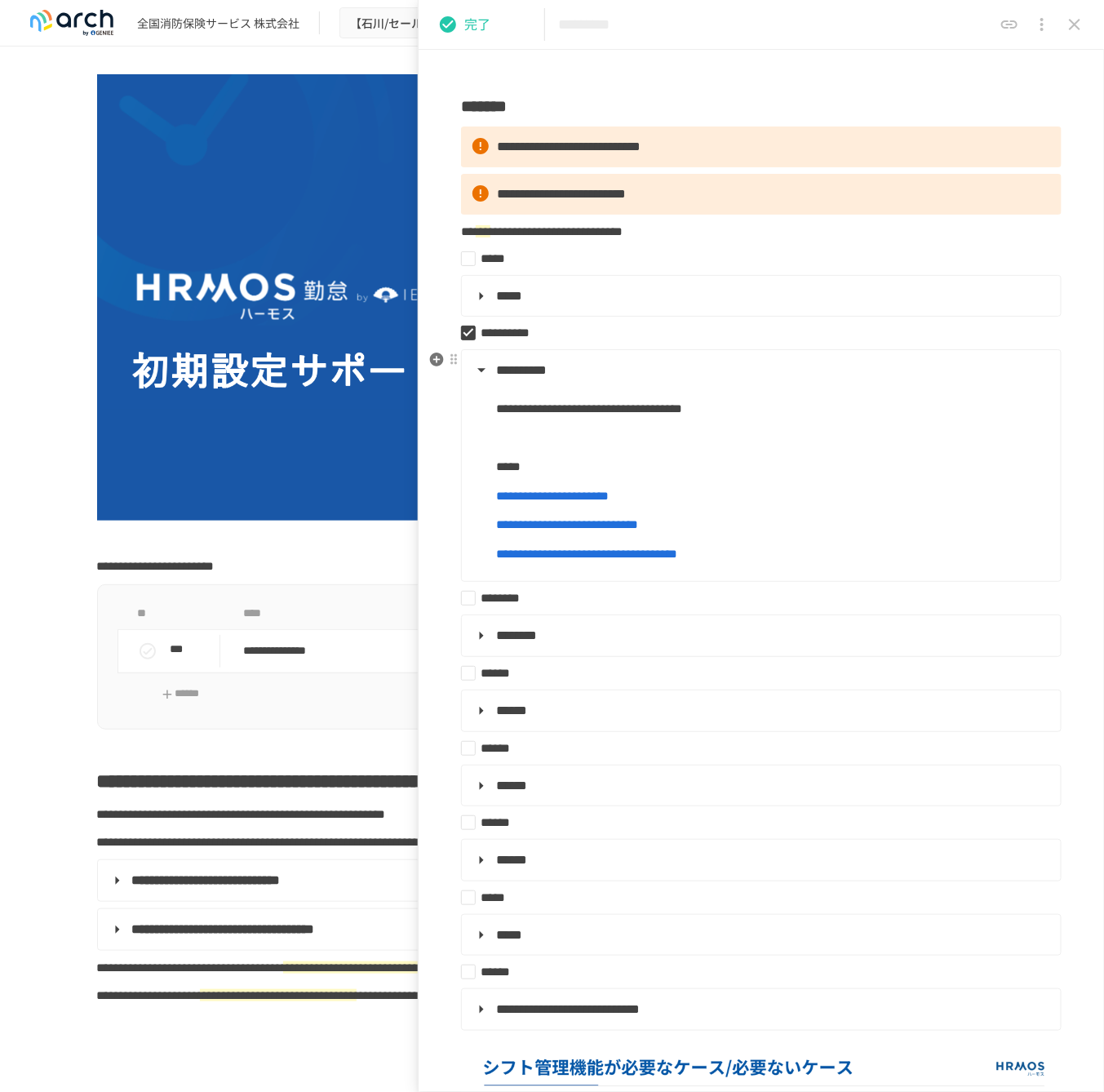 click on "**********" at bounding box center (567, 524) 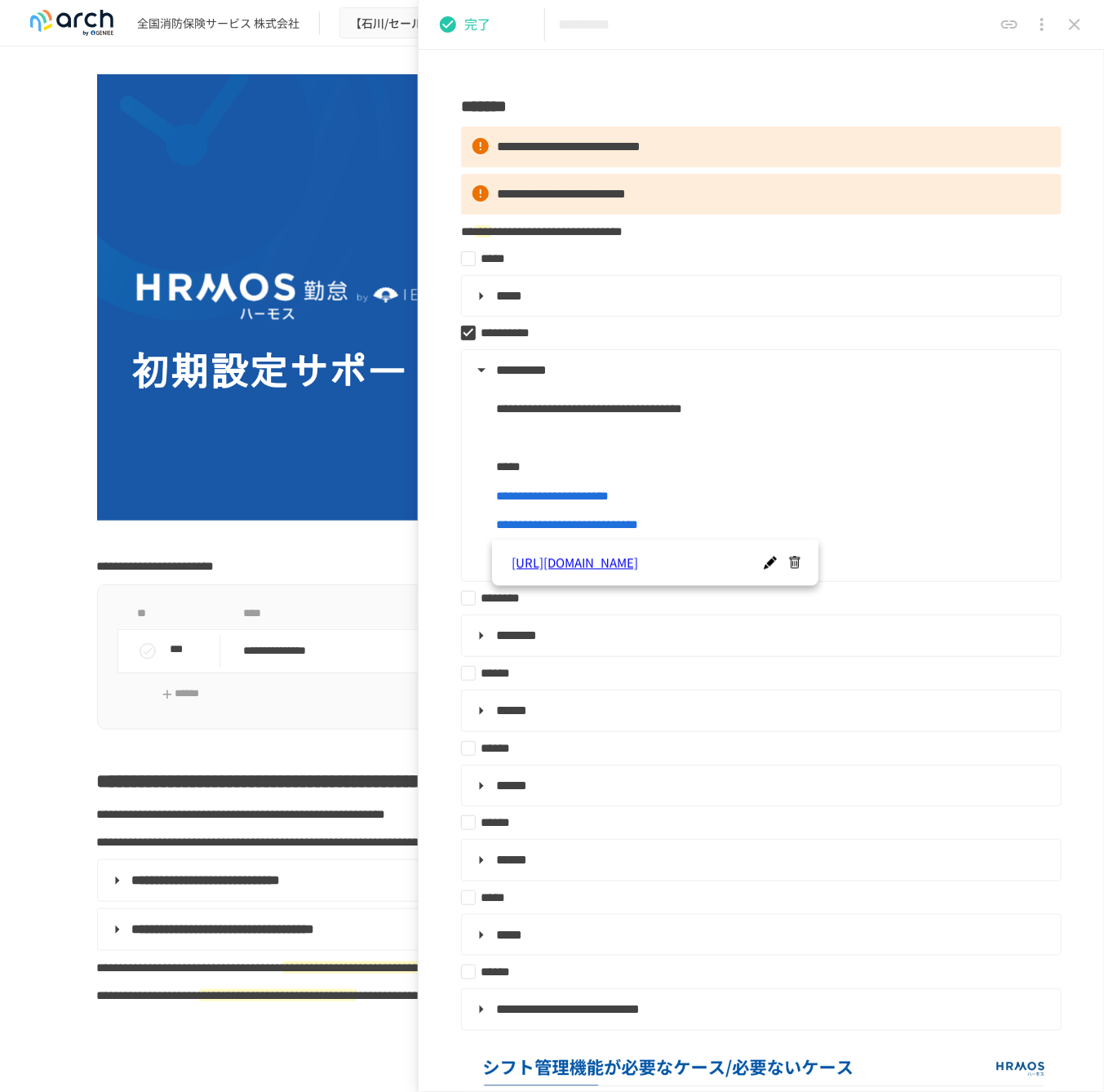 click 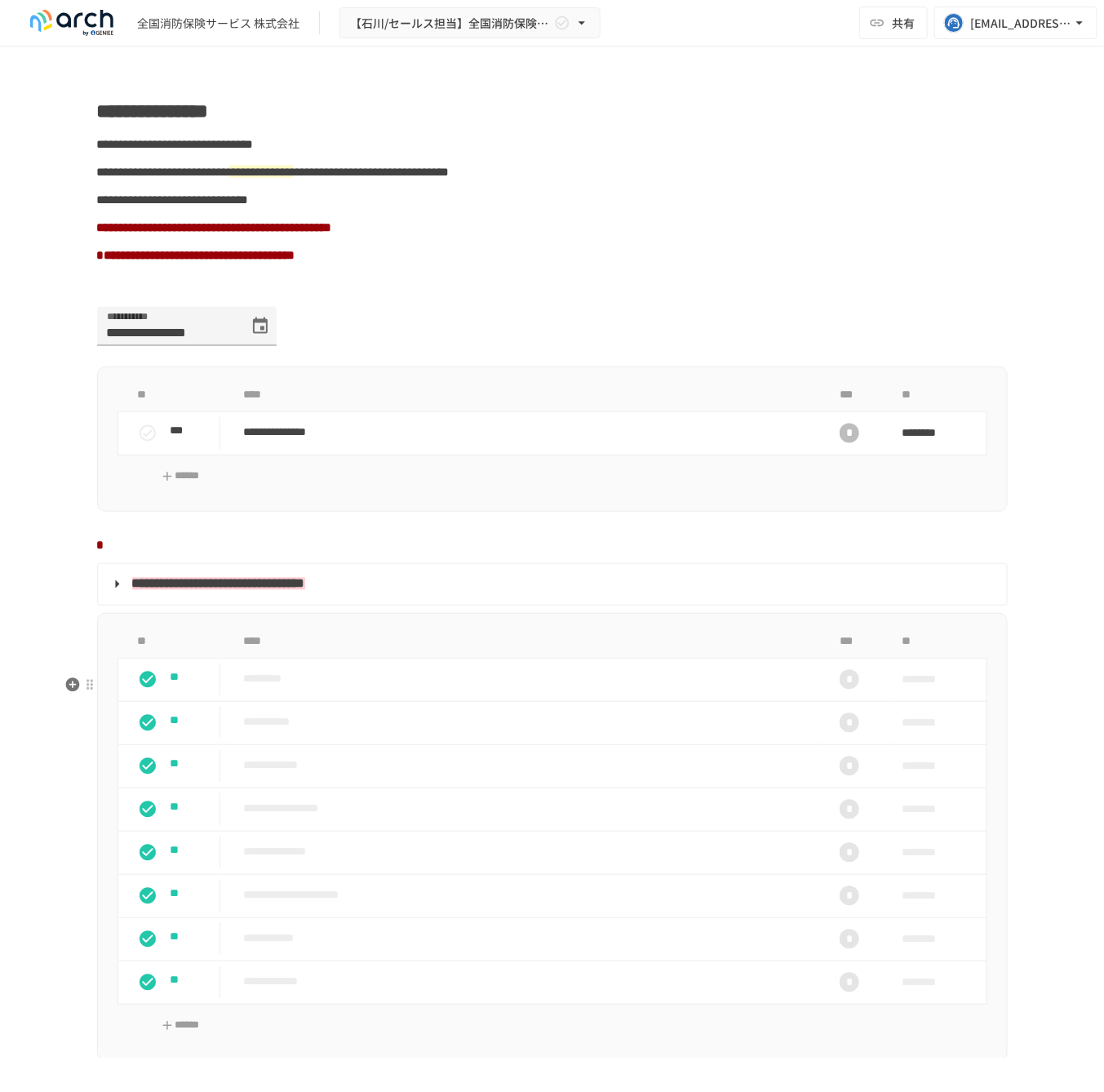 scroll, scrollTop: 1129, scrollLeft: 0, axis: vertical 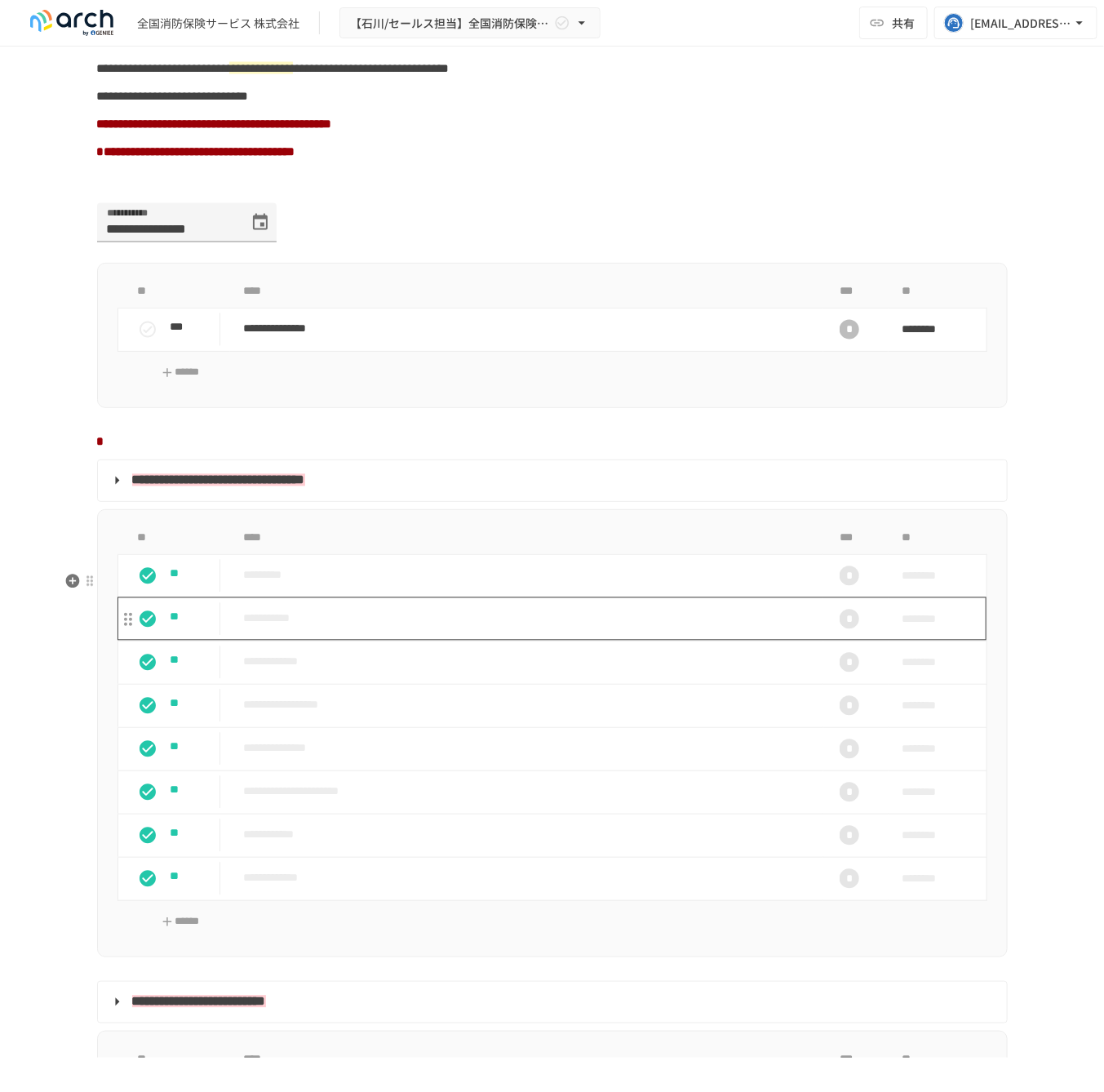 click on "**********" at bounding box center [526, 619] 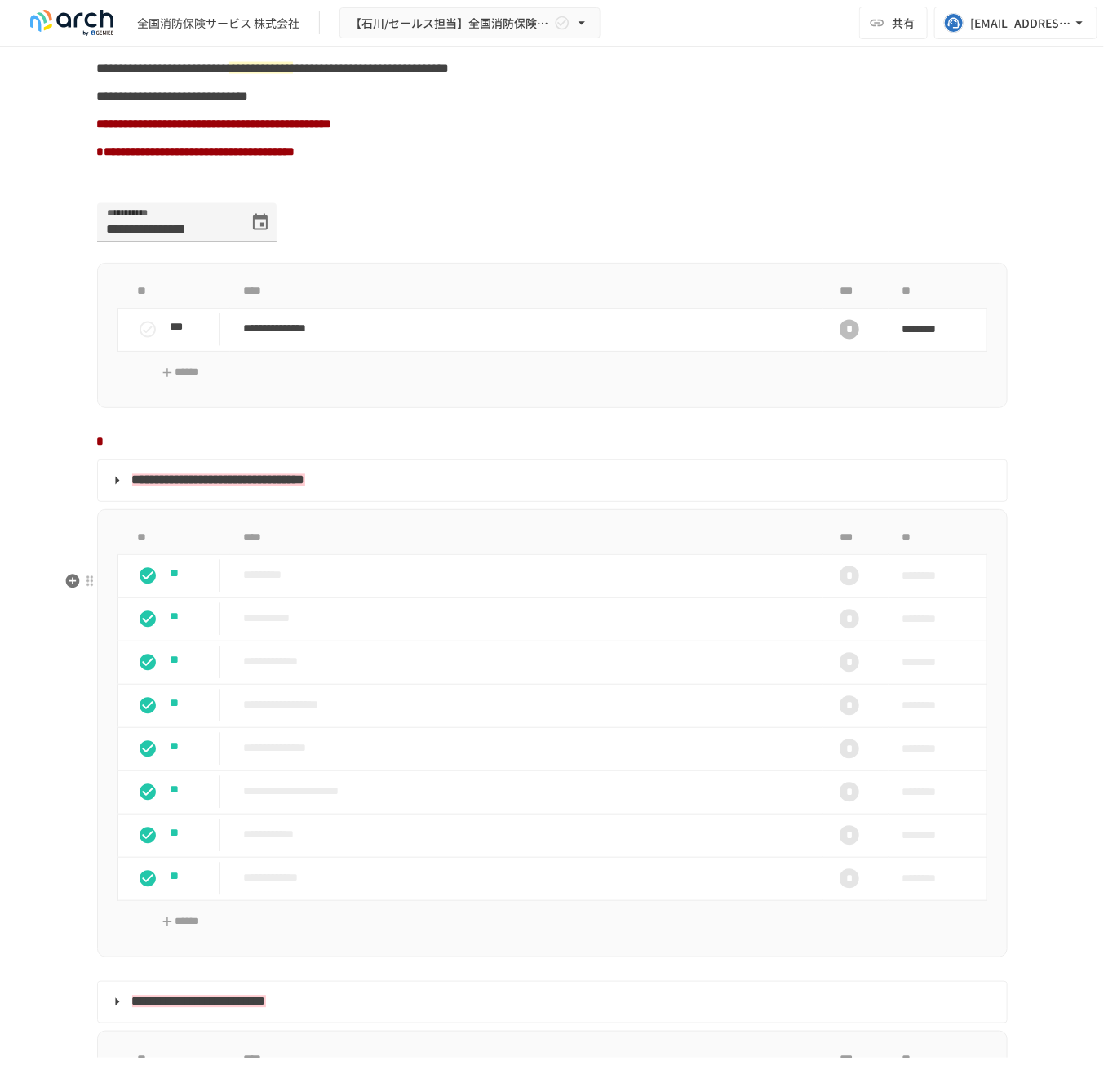 scroll, scrollTop: 40, scrollLeft: 0, axis: vertical 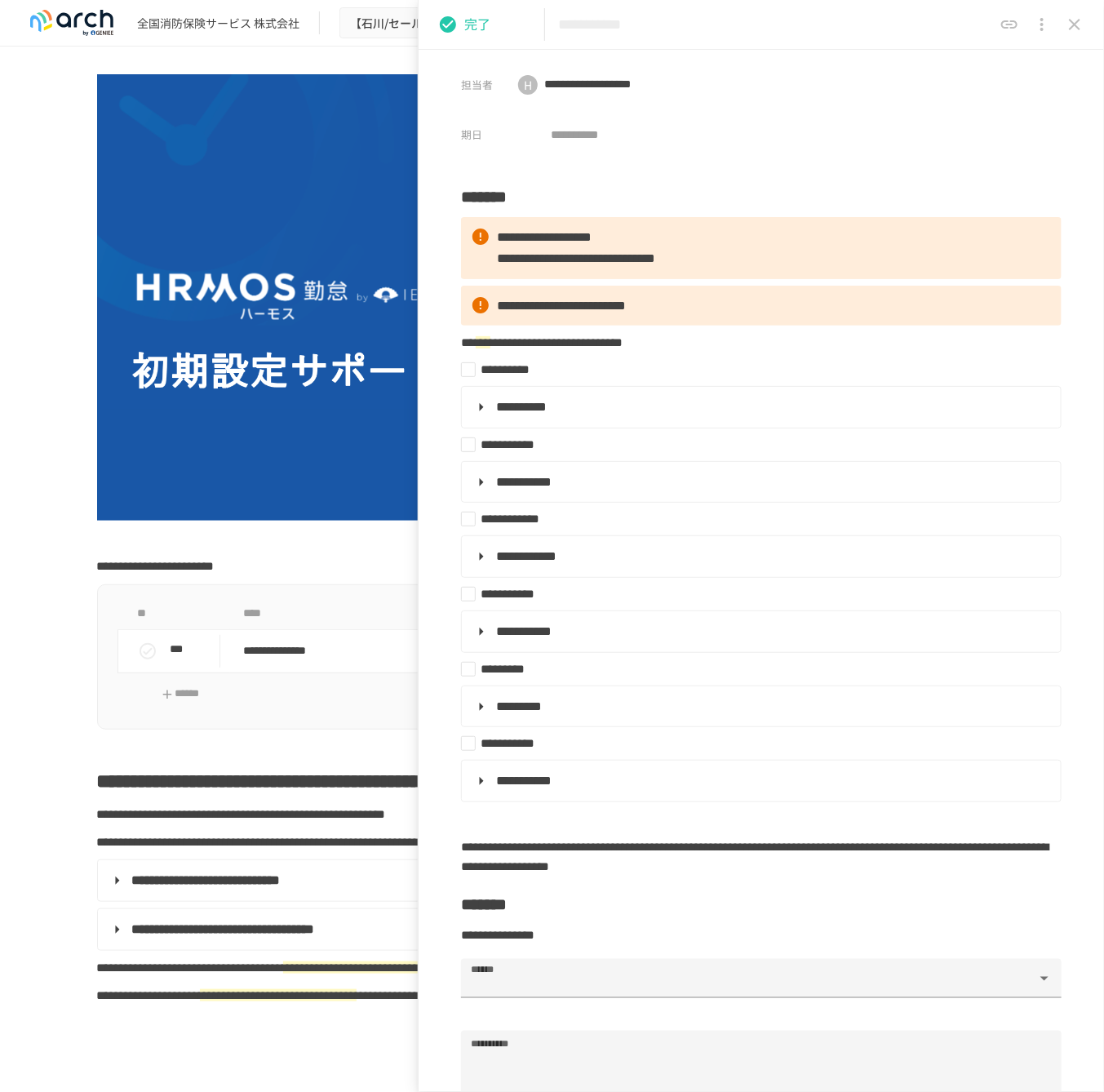 click 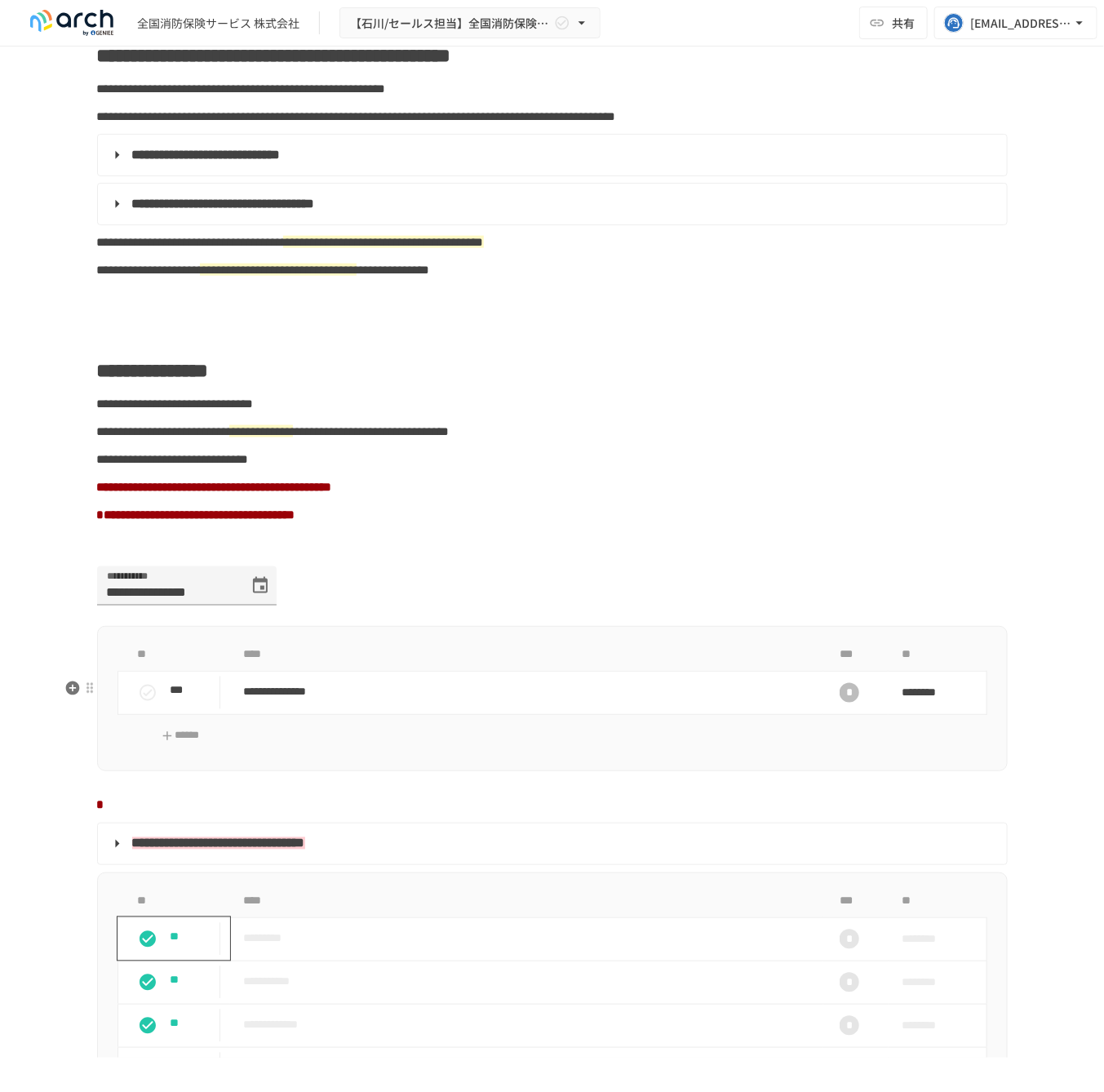 scroll, scrollTop: 1129, scrollLeft: 0, axis: vertical 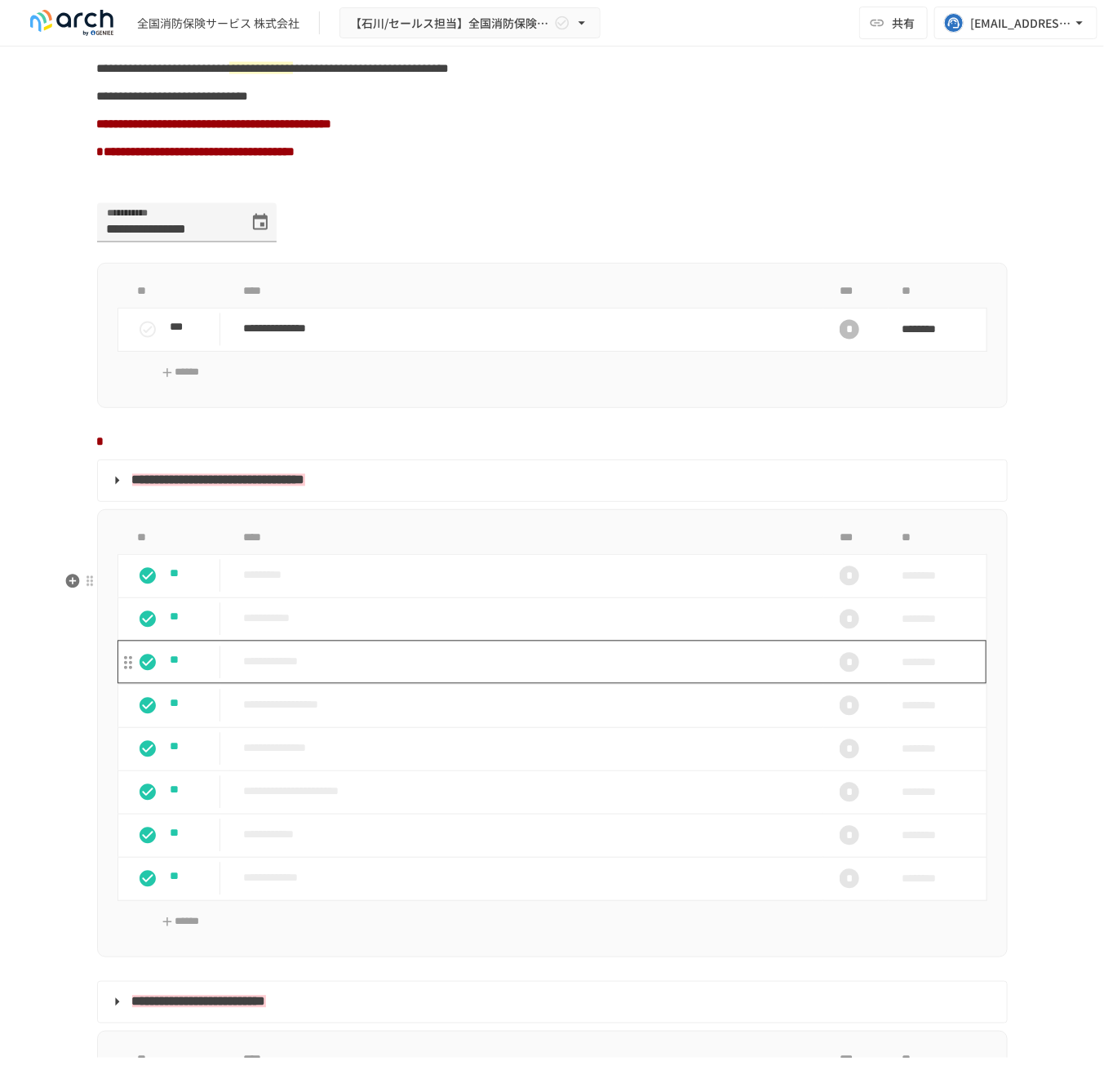 click on "**********" at bounding box center [526, 662] 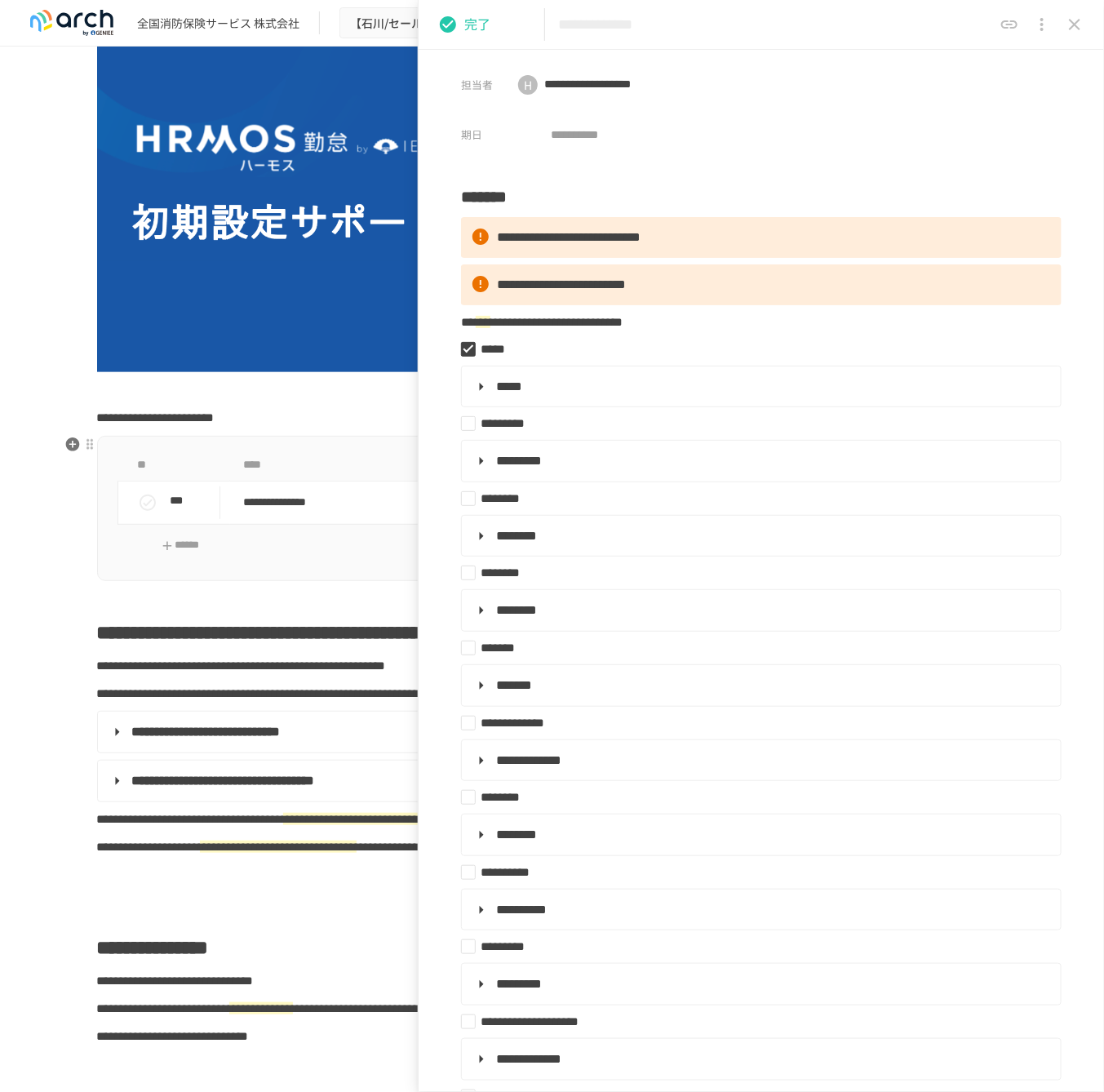 scroll, scrollTop: 403, scrollLeft: 0, axis: vertical 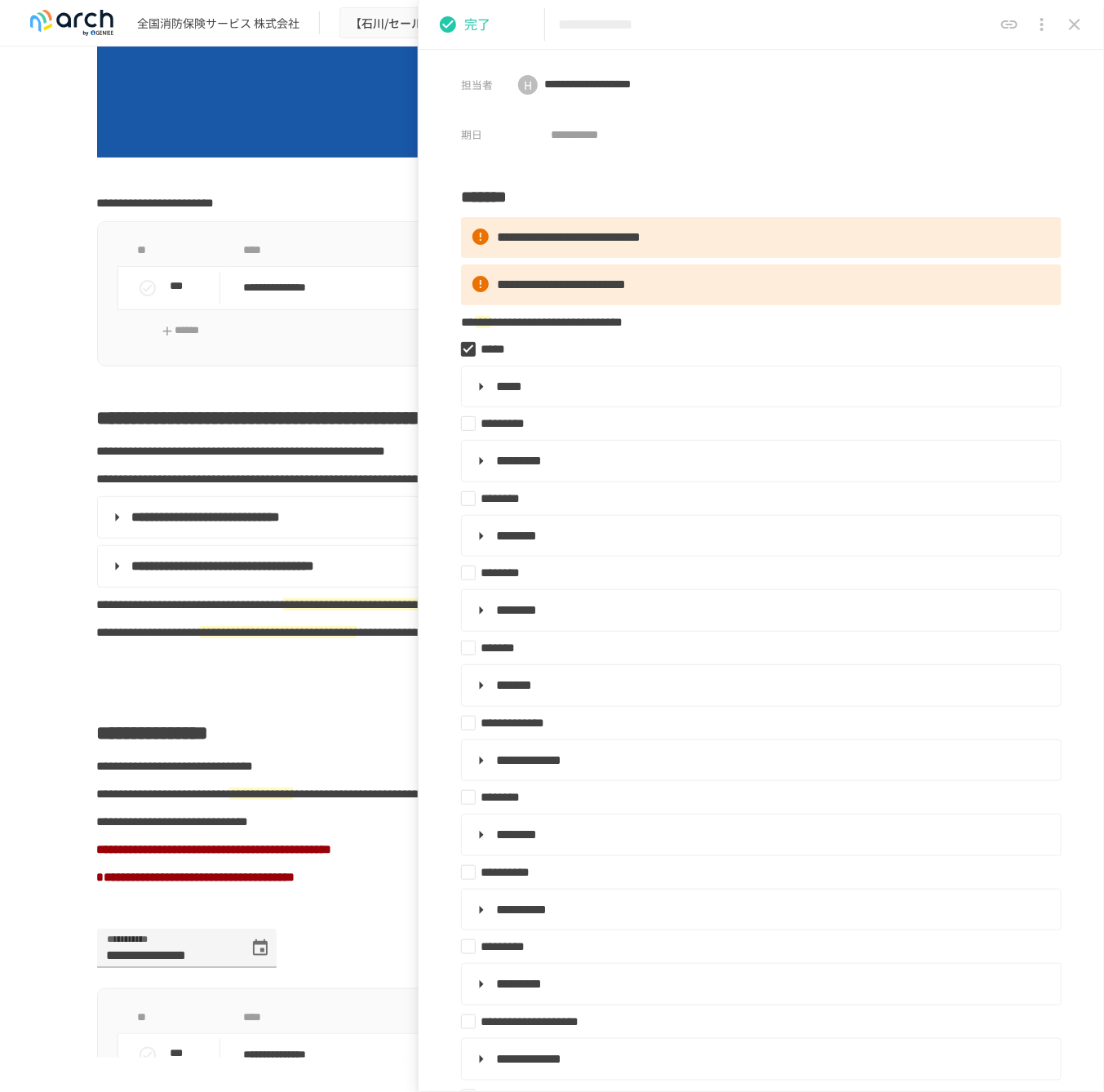 click 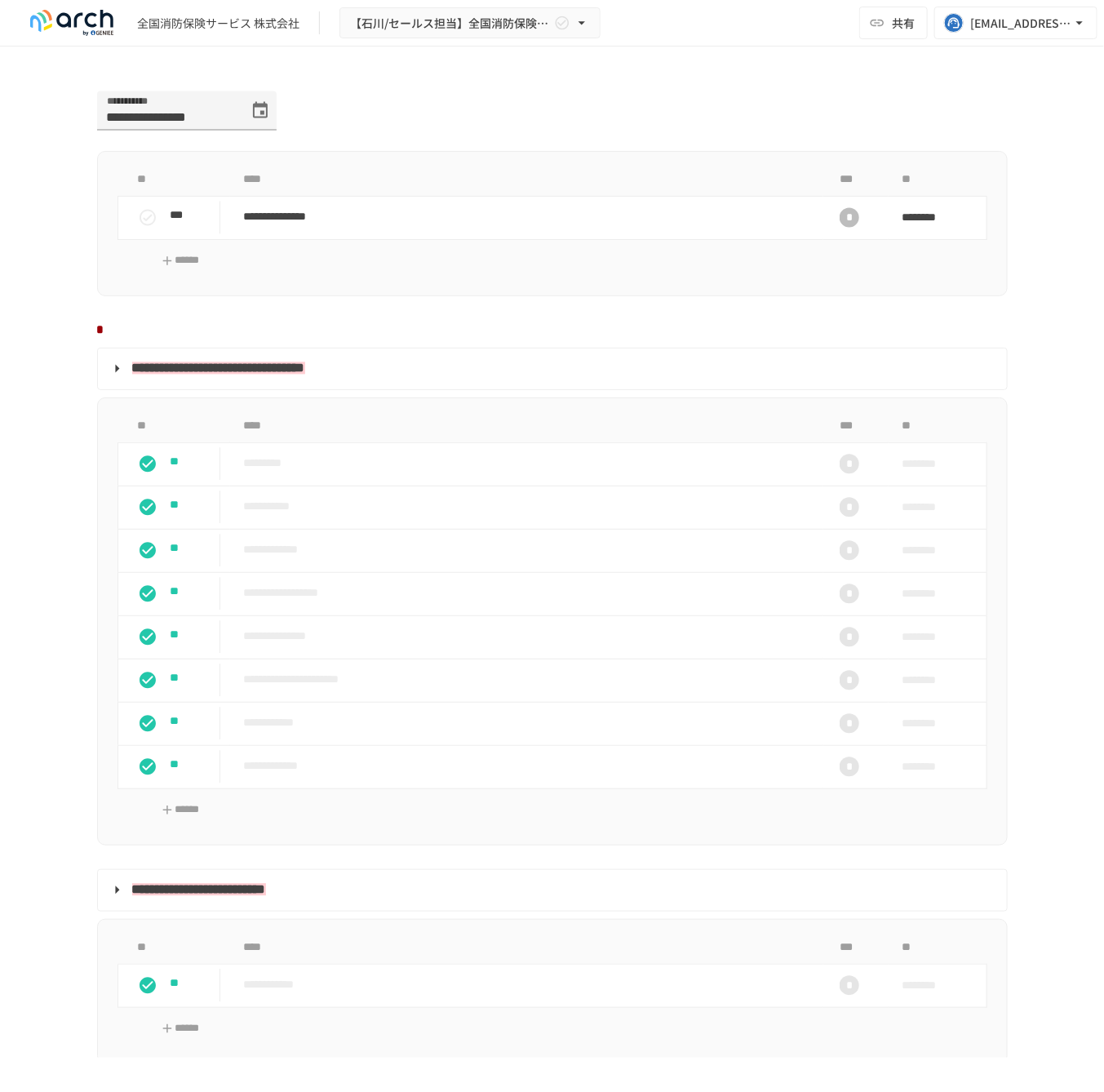 scroll, scrollTop: 1401, scrollLeft: 0, axis: vertical 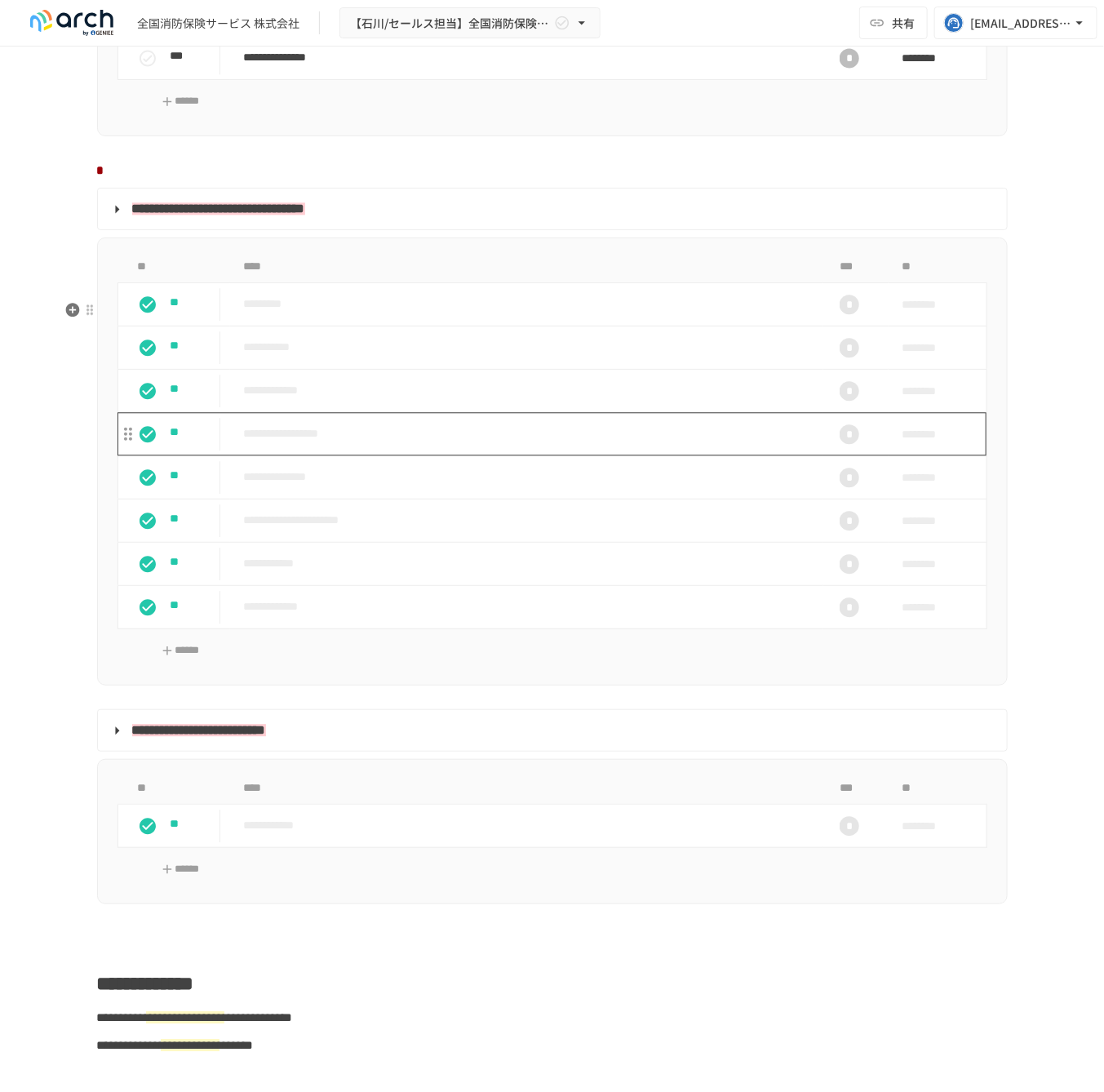 click on "**********" at bounding box center [526, 433] 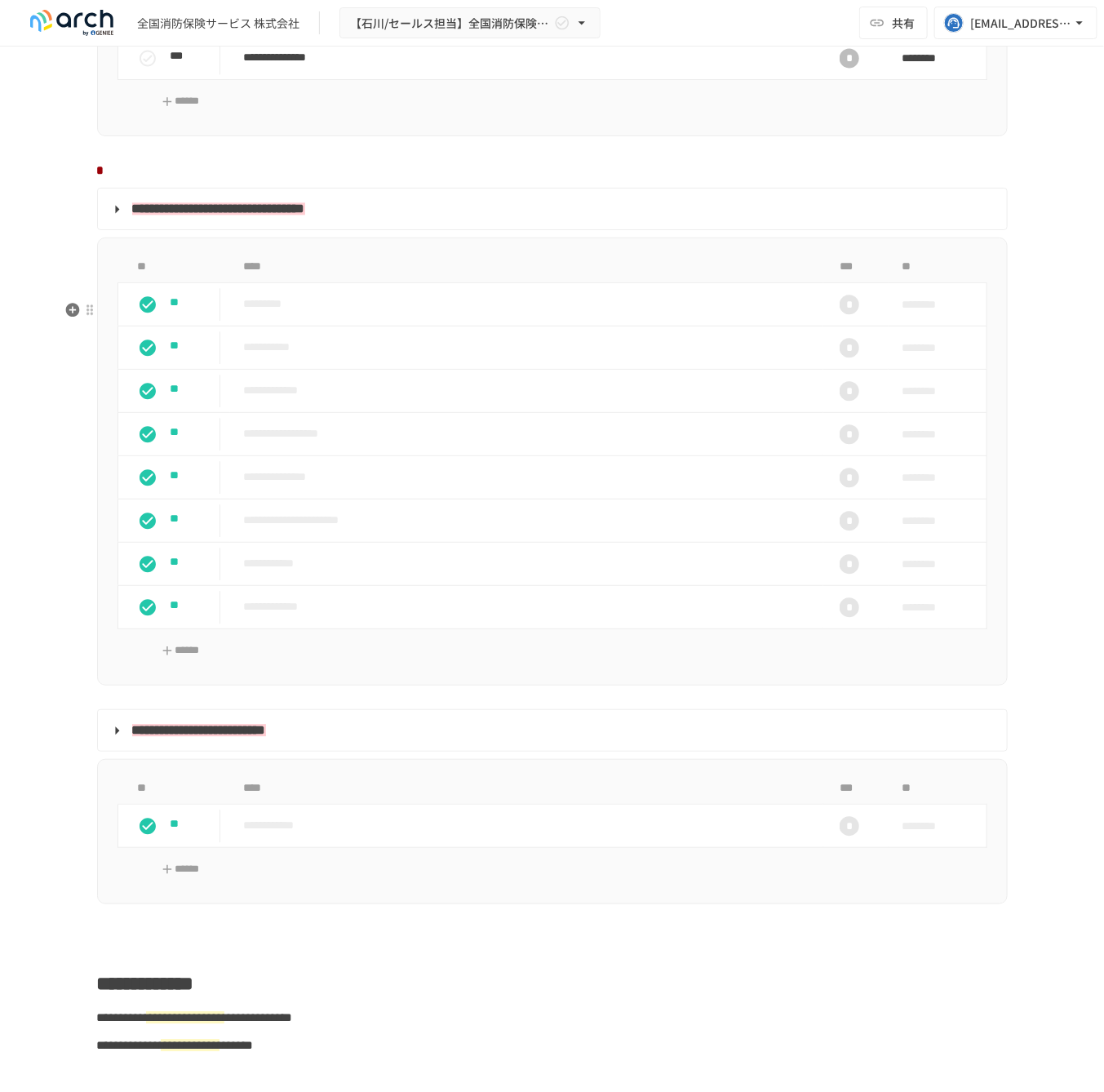 scroll, scrollTop: 40, scrollLeft: 0, axis: vertical 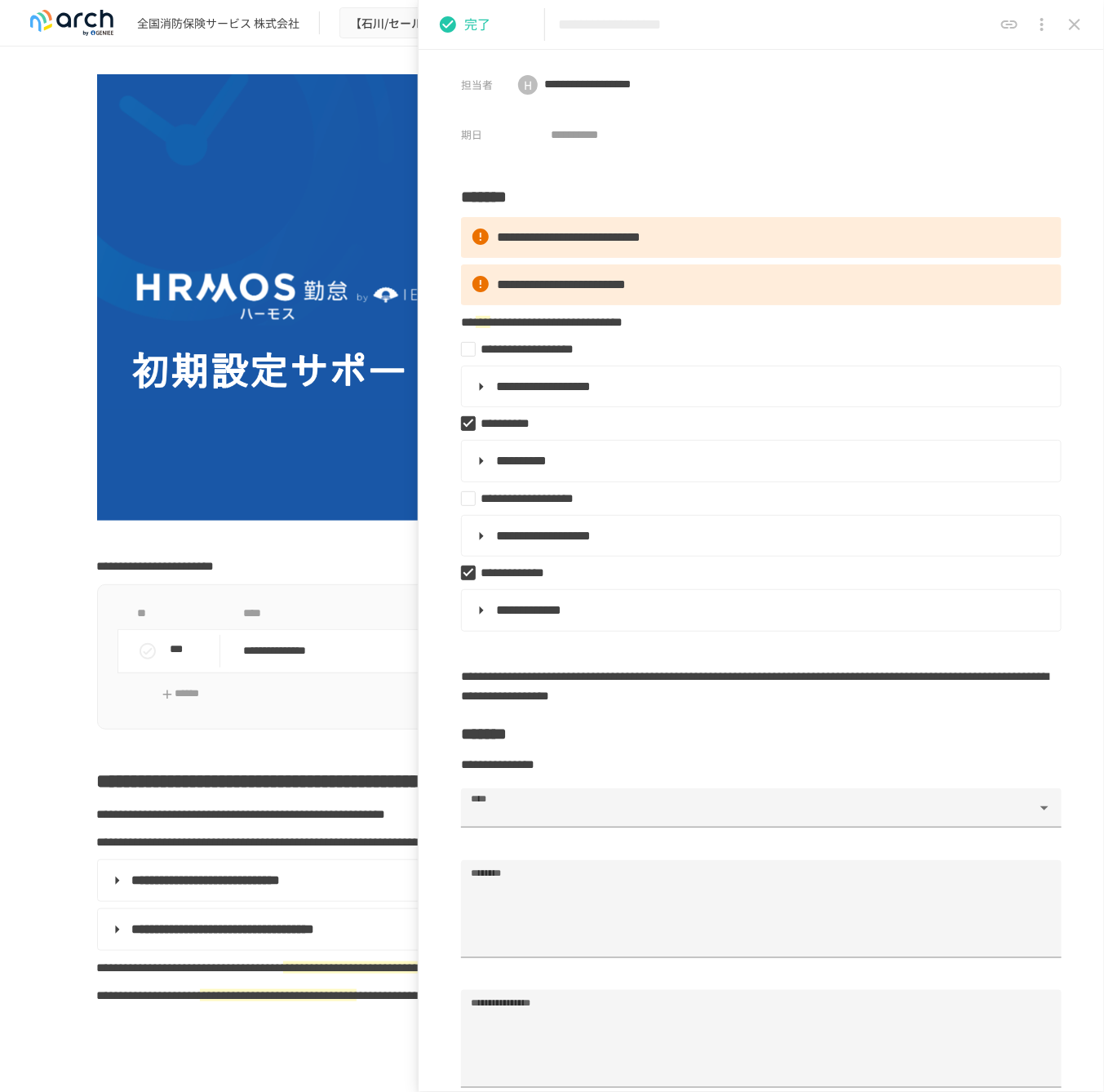 click 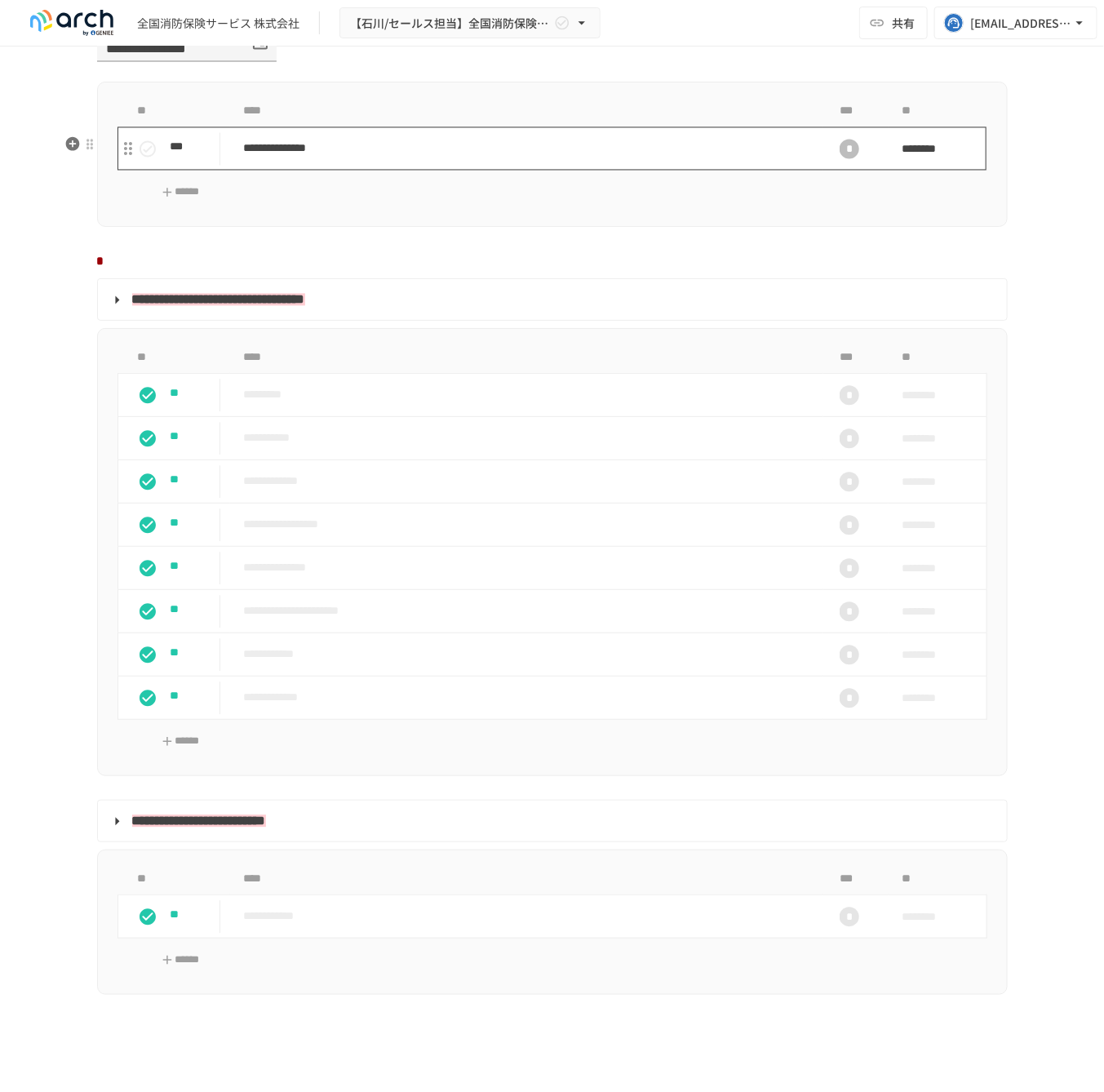 scroll, scrollTop: 1672, scrollLeft: 0, axis: vertical 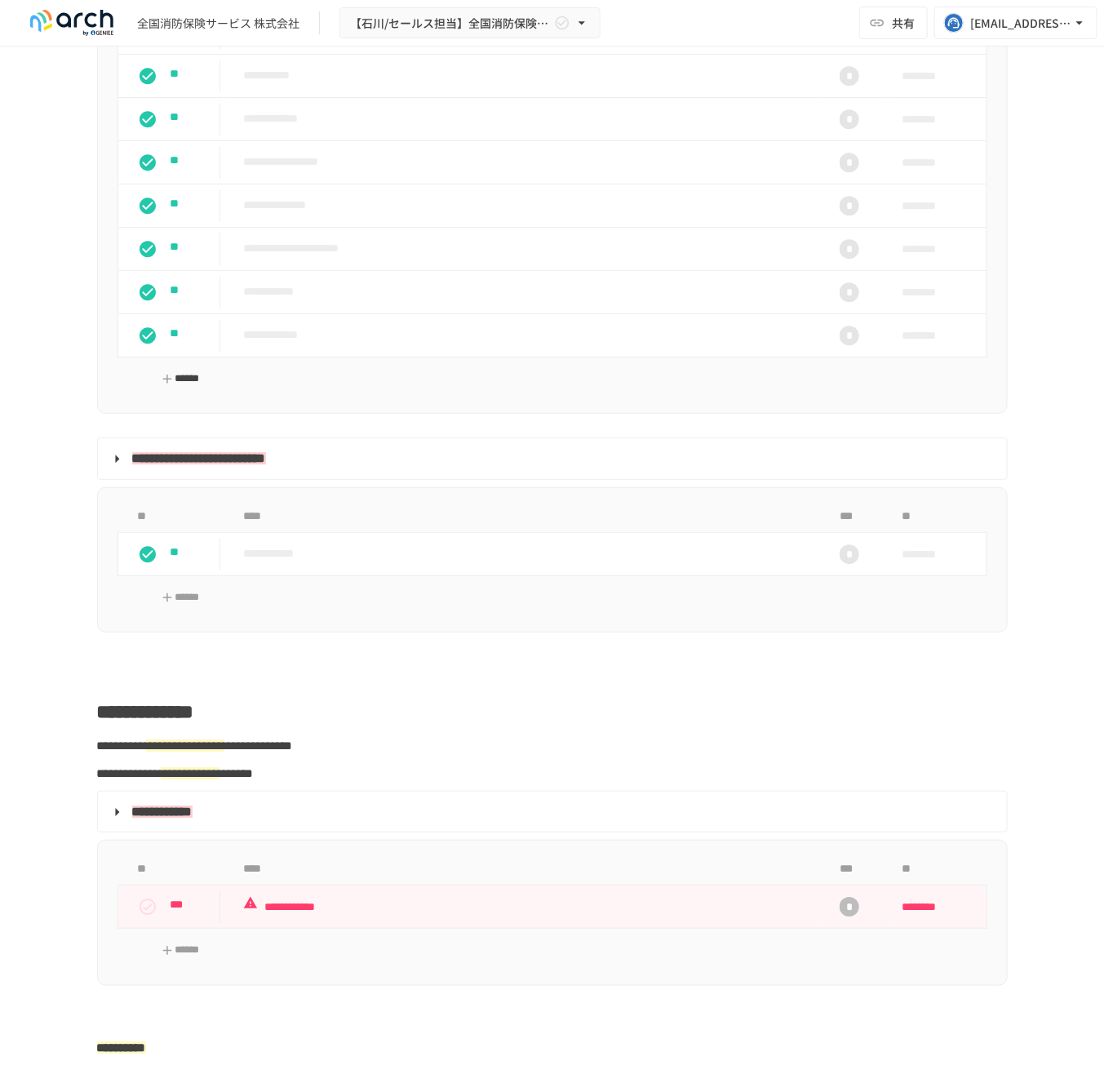 click on "******" at bounding box center [180, 379] 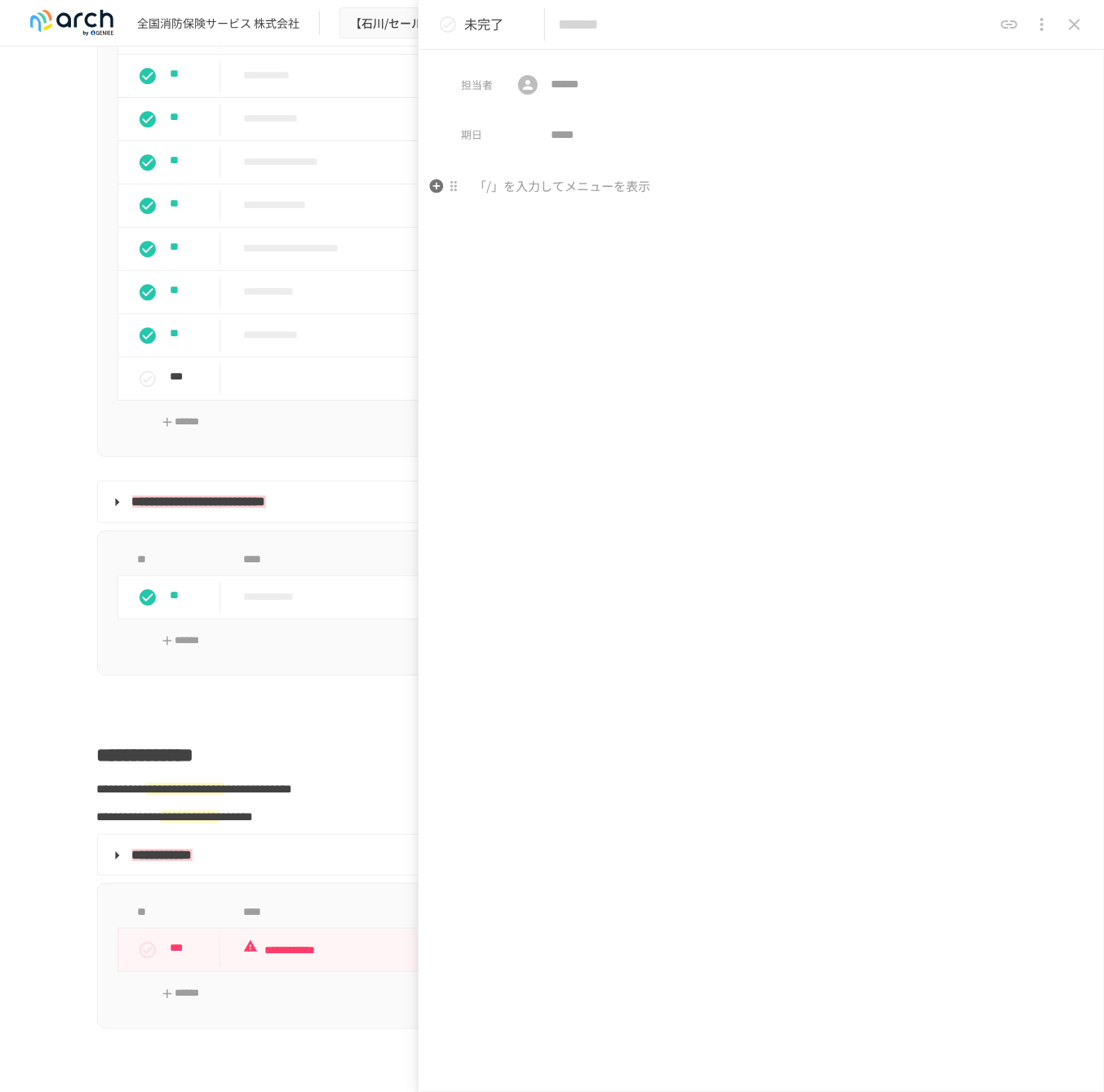 click at bounding box center [761, 313] 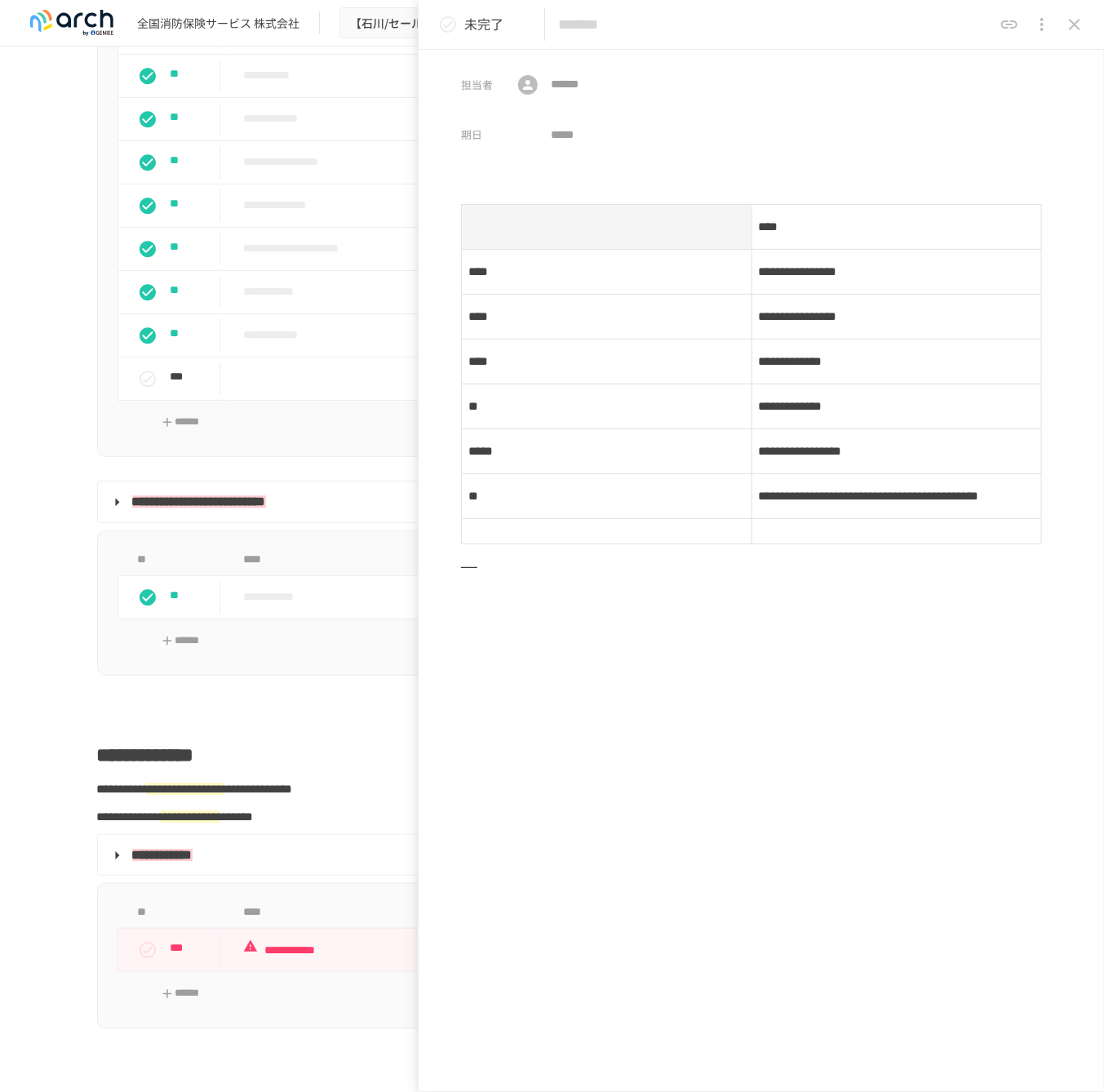 click 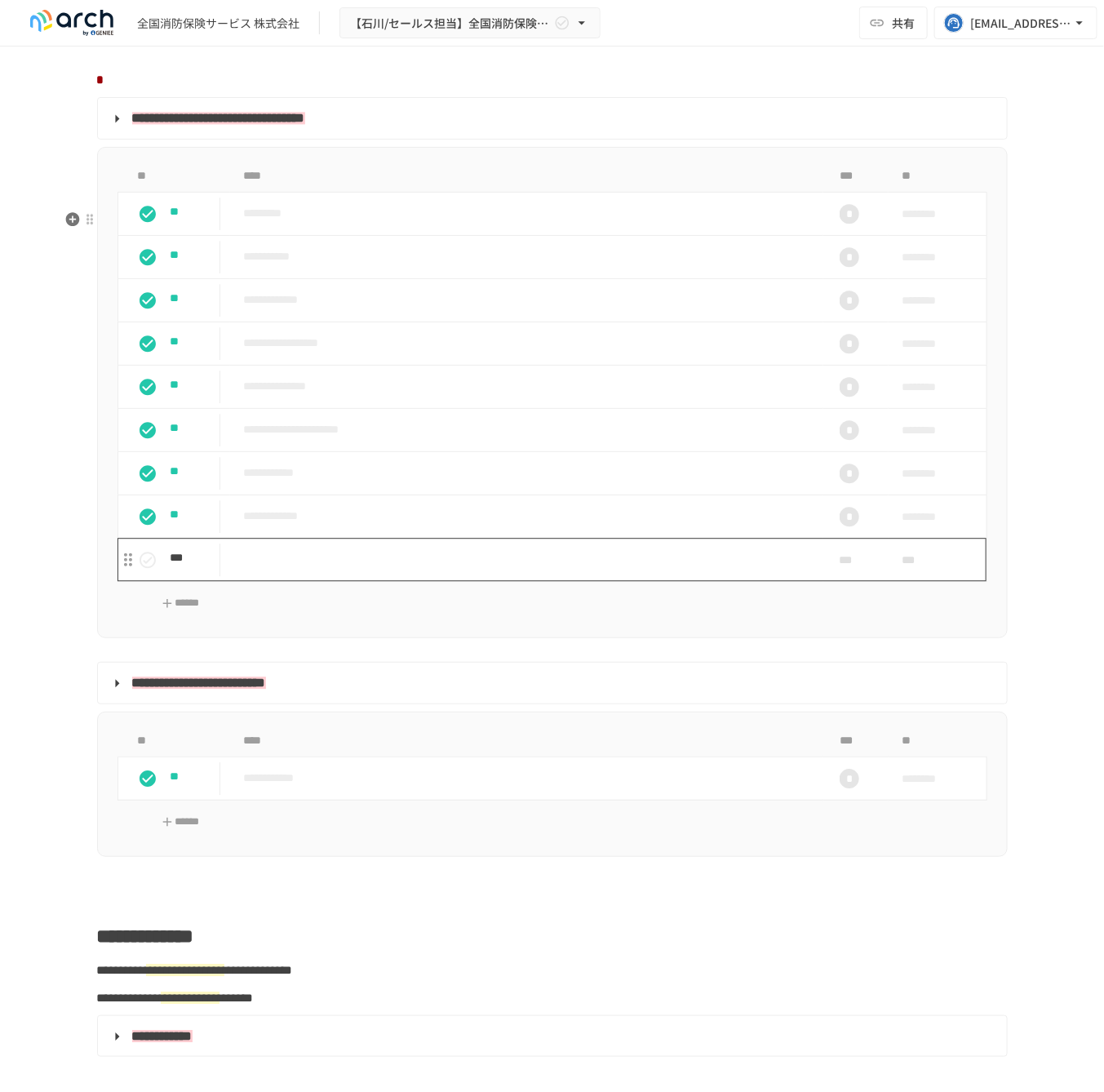 click at bounding box center [526, 559] 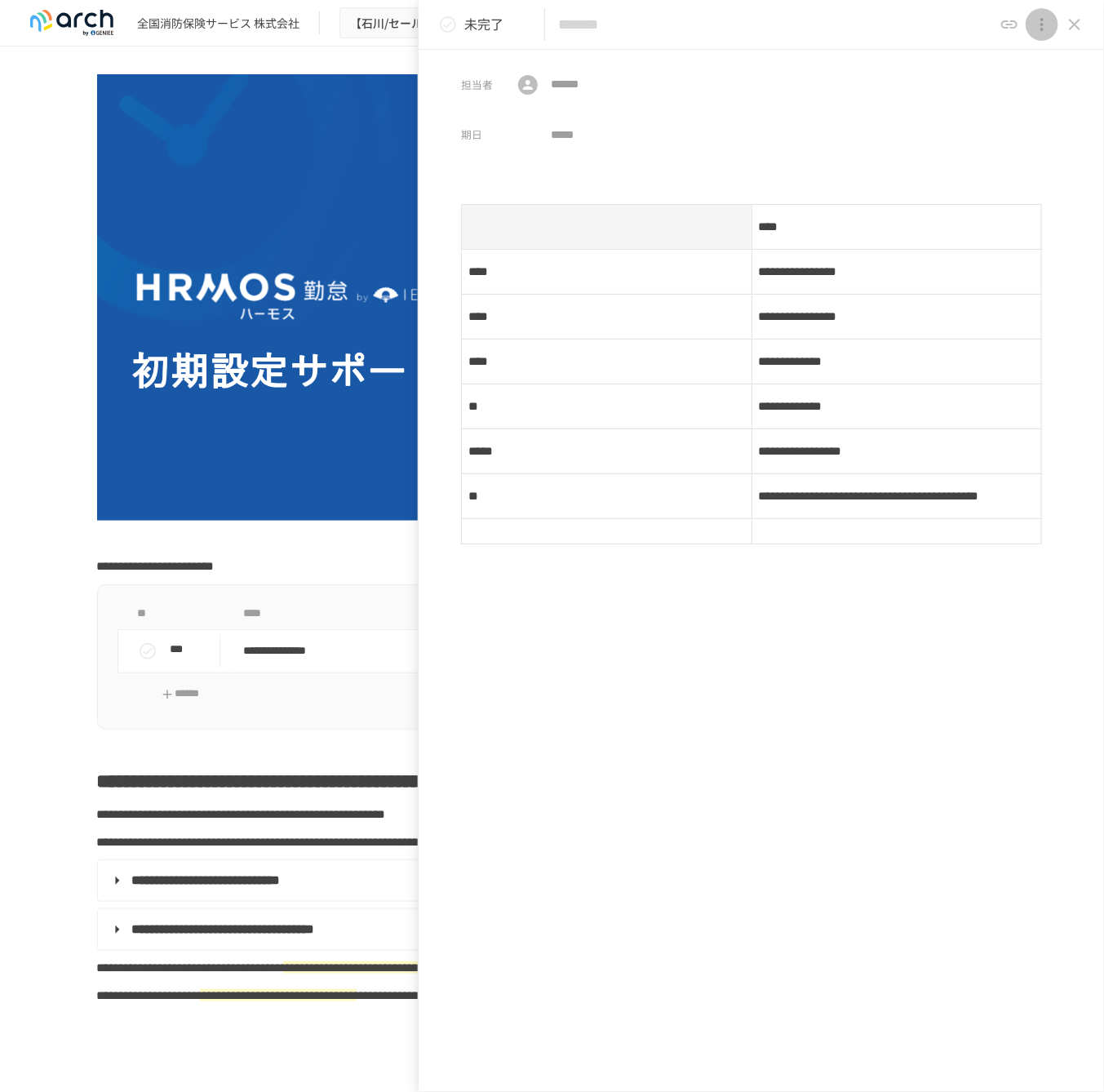 click 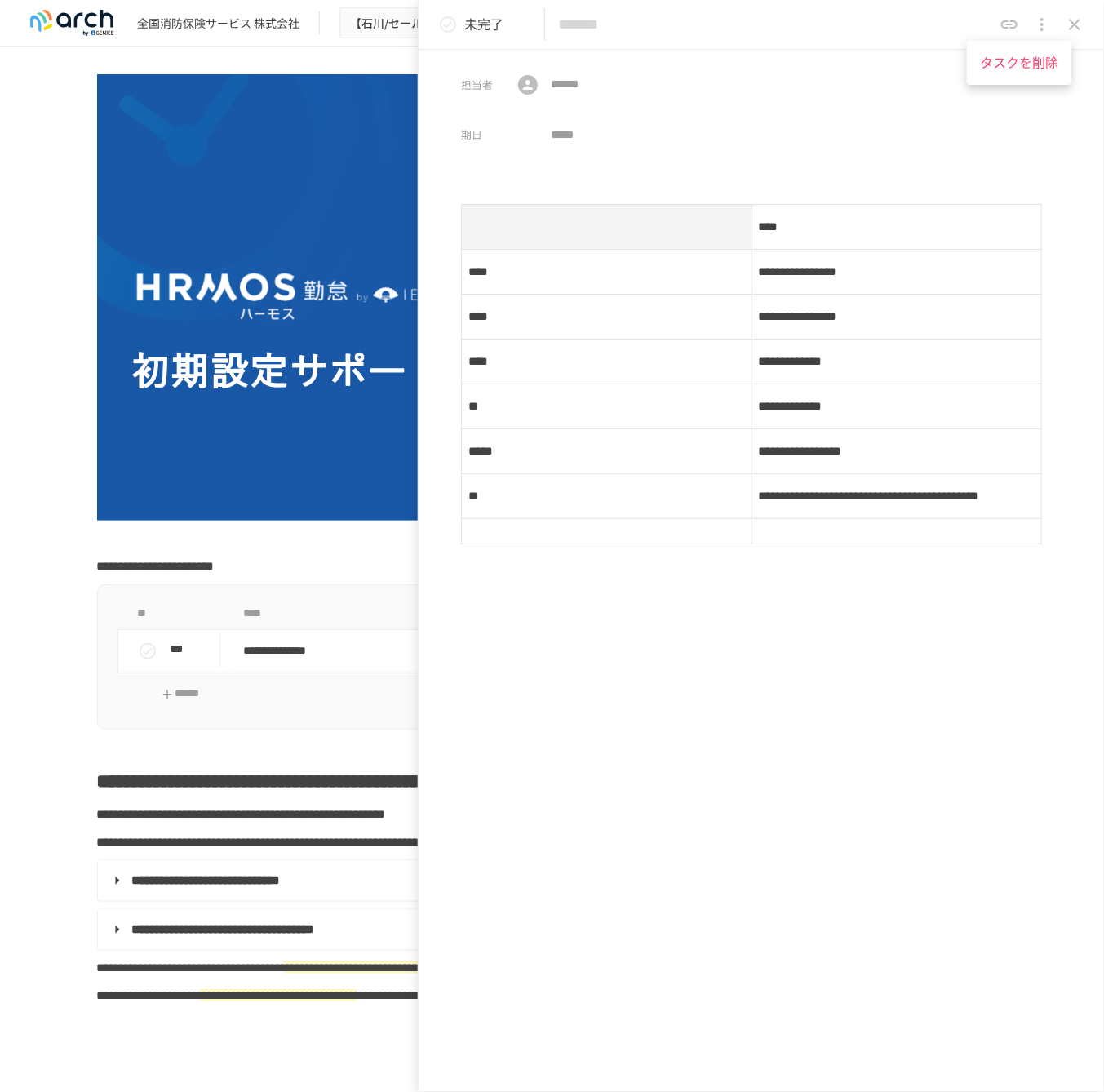 click on "タスクを削除" at bounding box center (1019, 63) 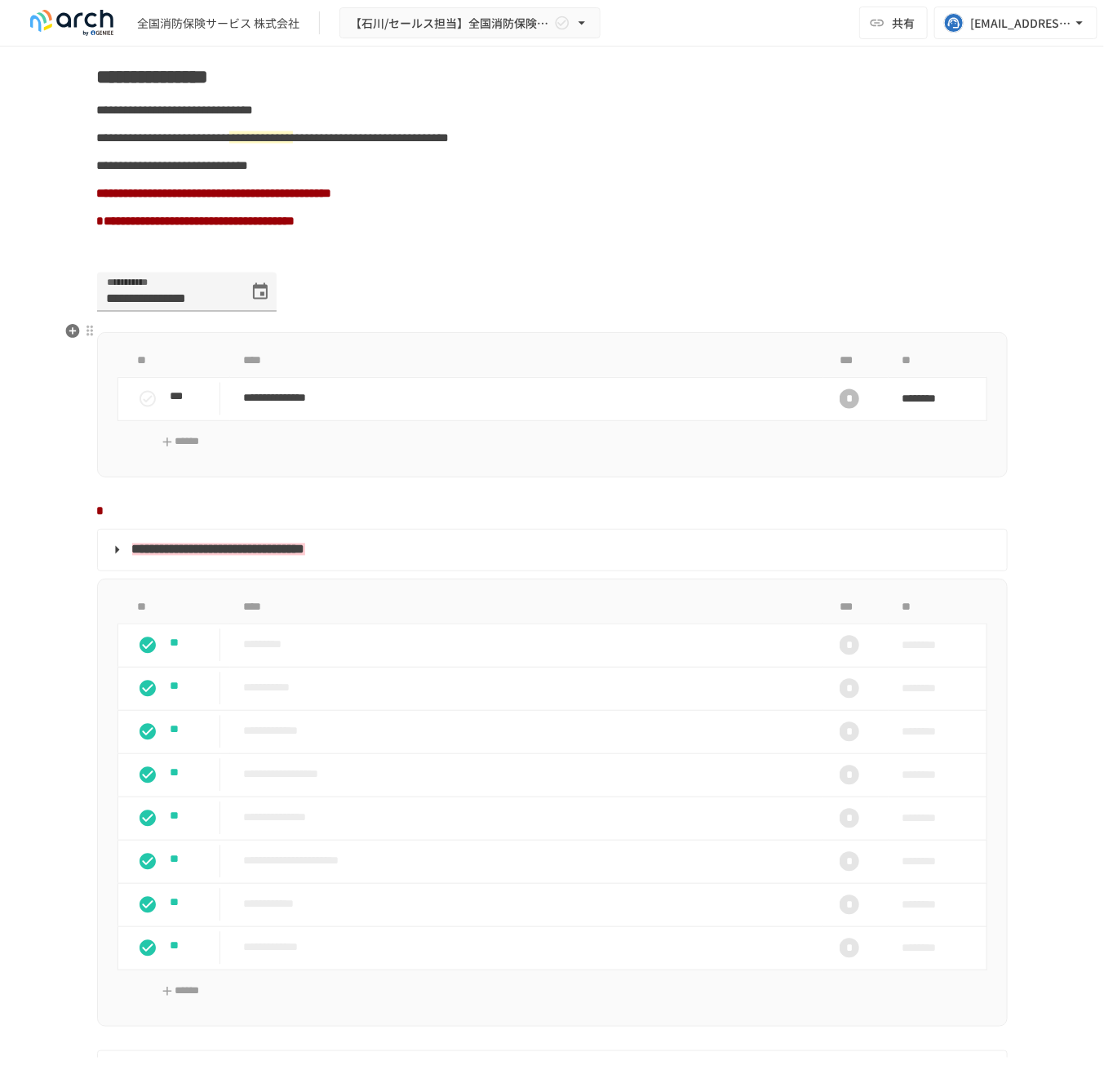 scroll, scrollTop: 1219, scrollLeft: 0, axis: vertical 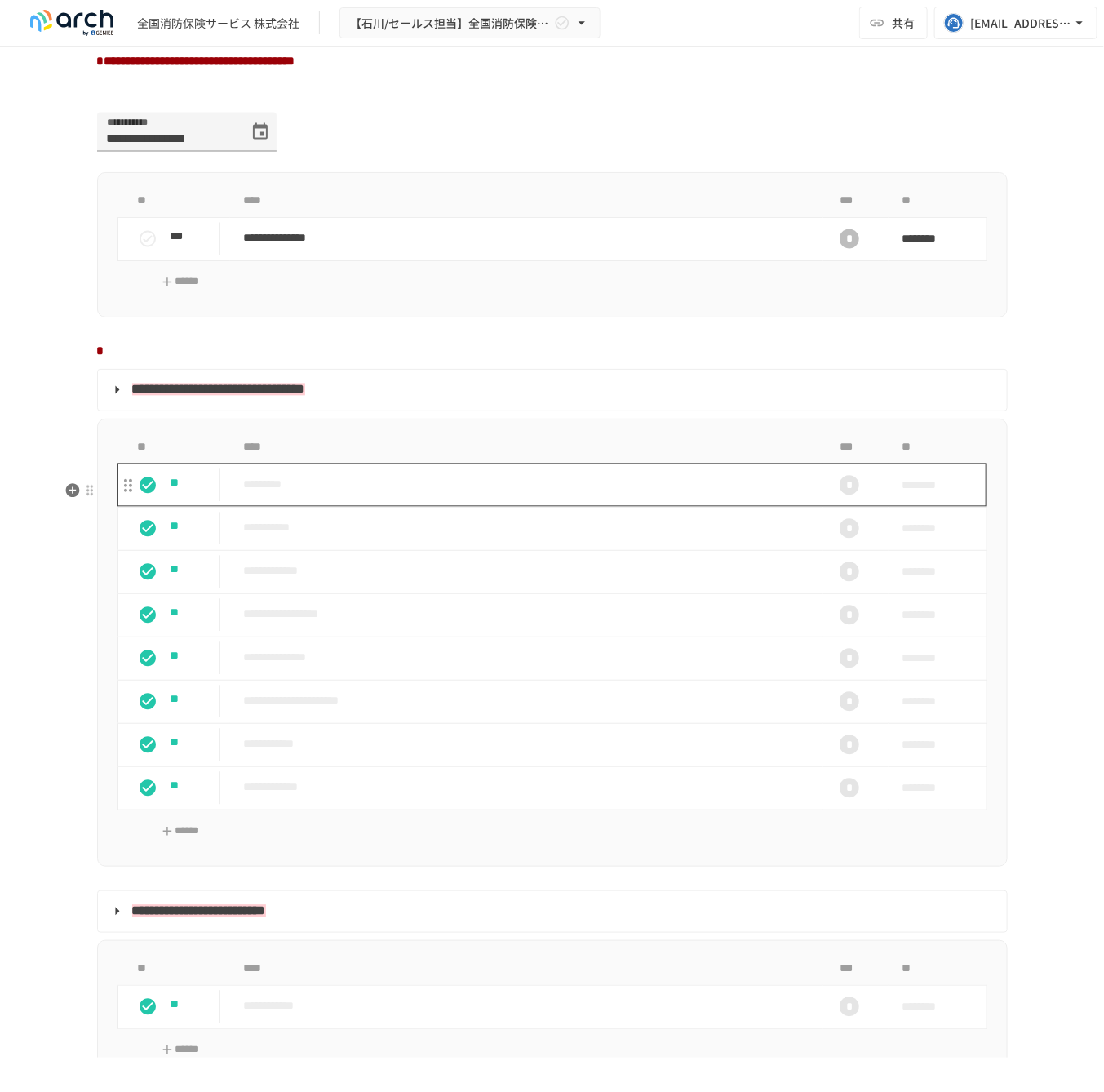 click on "*********" at bounding box center (526, 485) 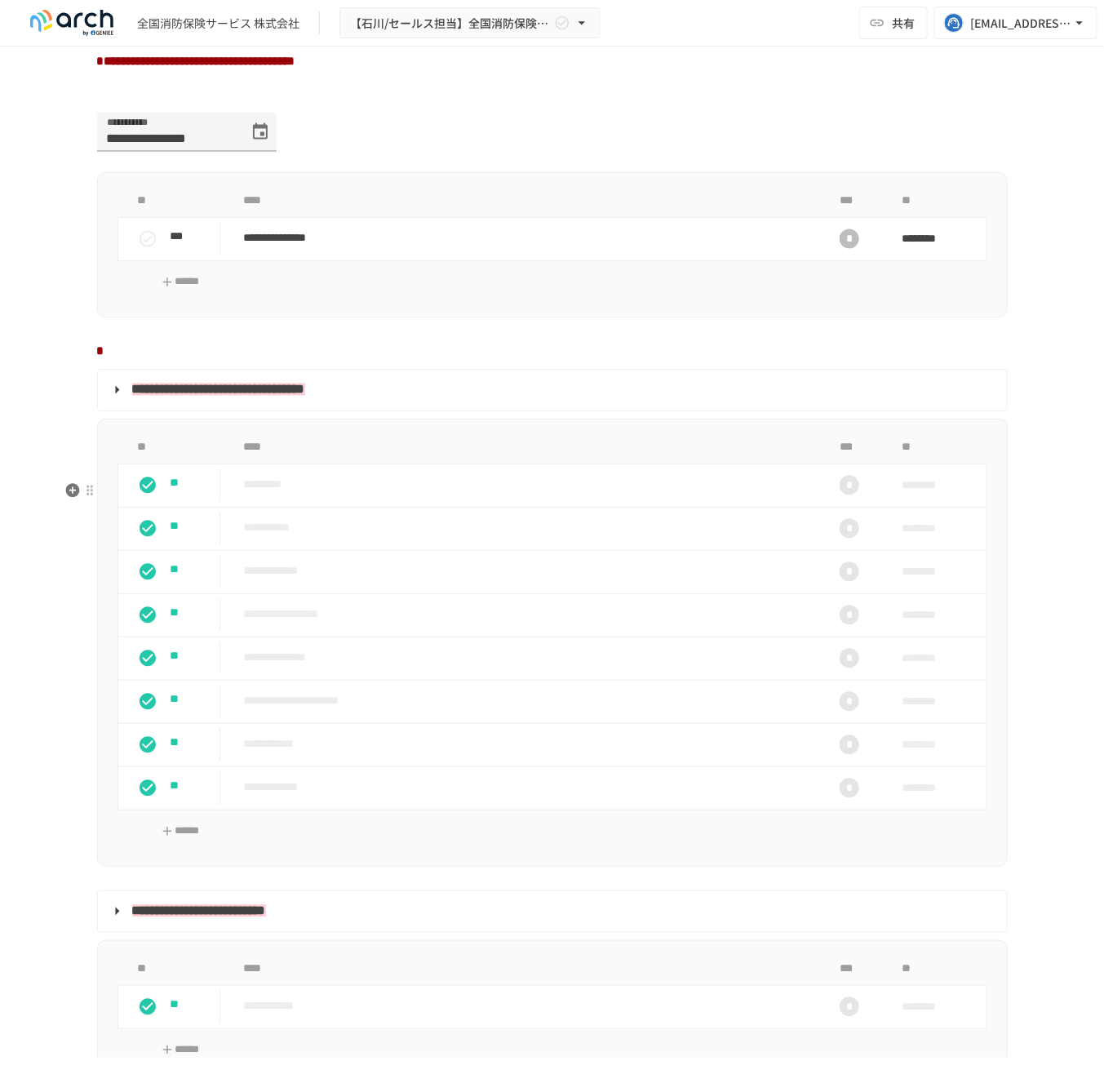 scroll, scrollTop: 40, scrollLeft: 0, axis: vertical 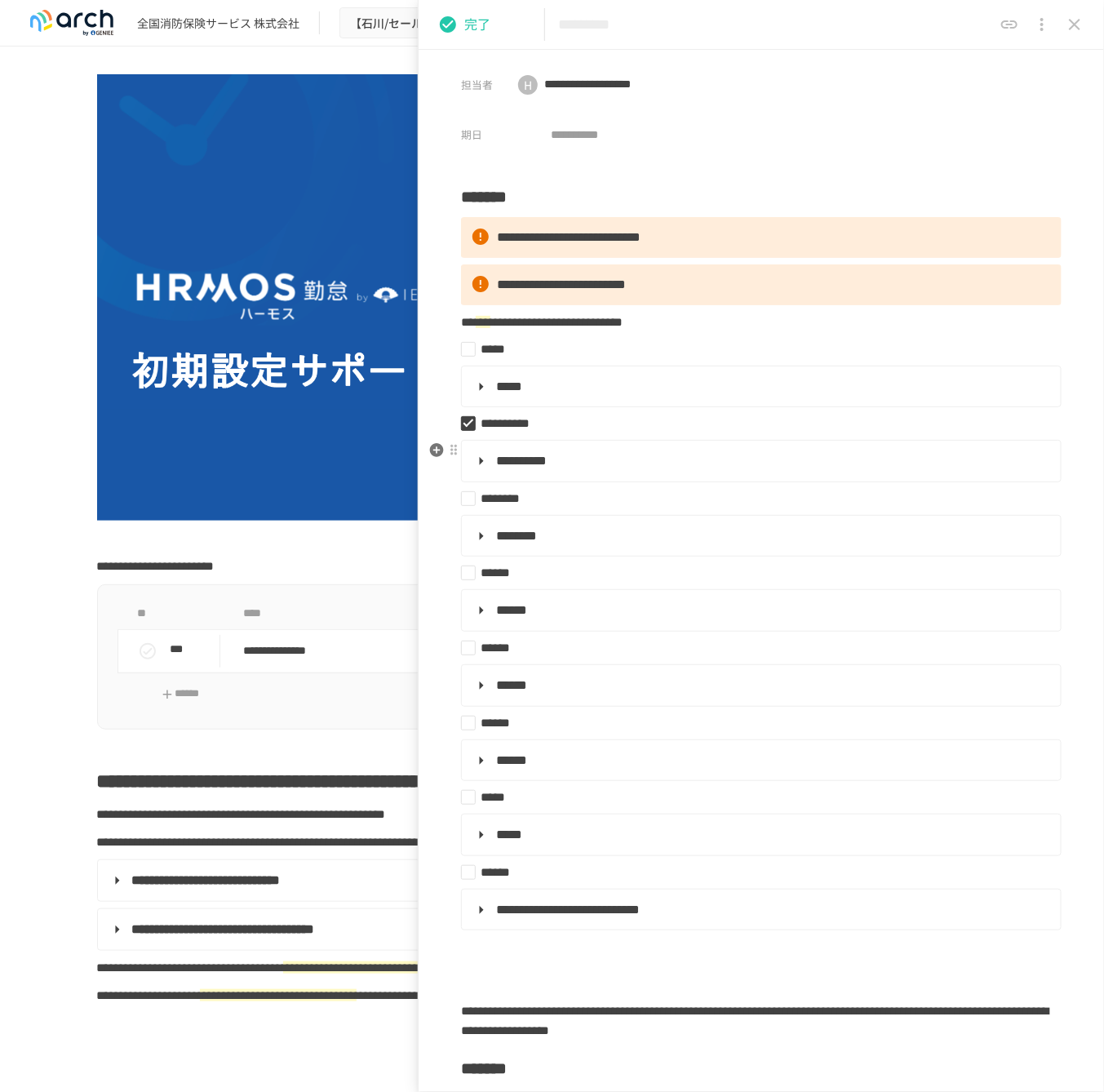 click on "**********" at bounding box center (521, 460) 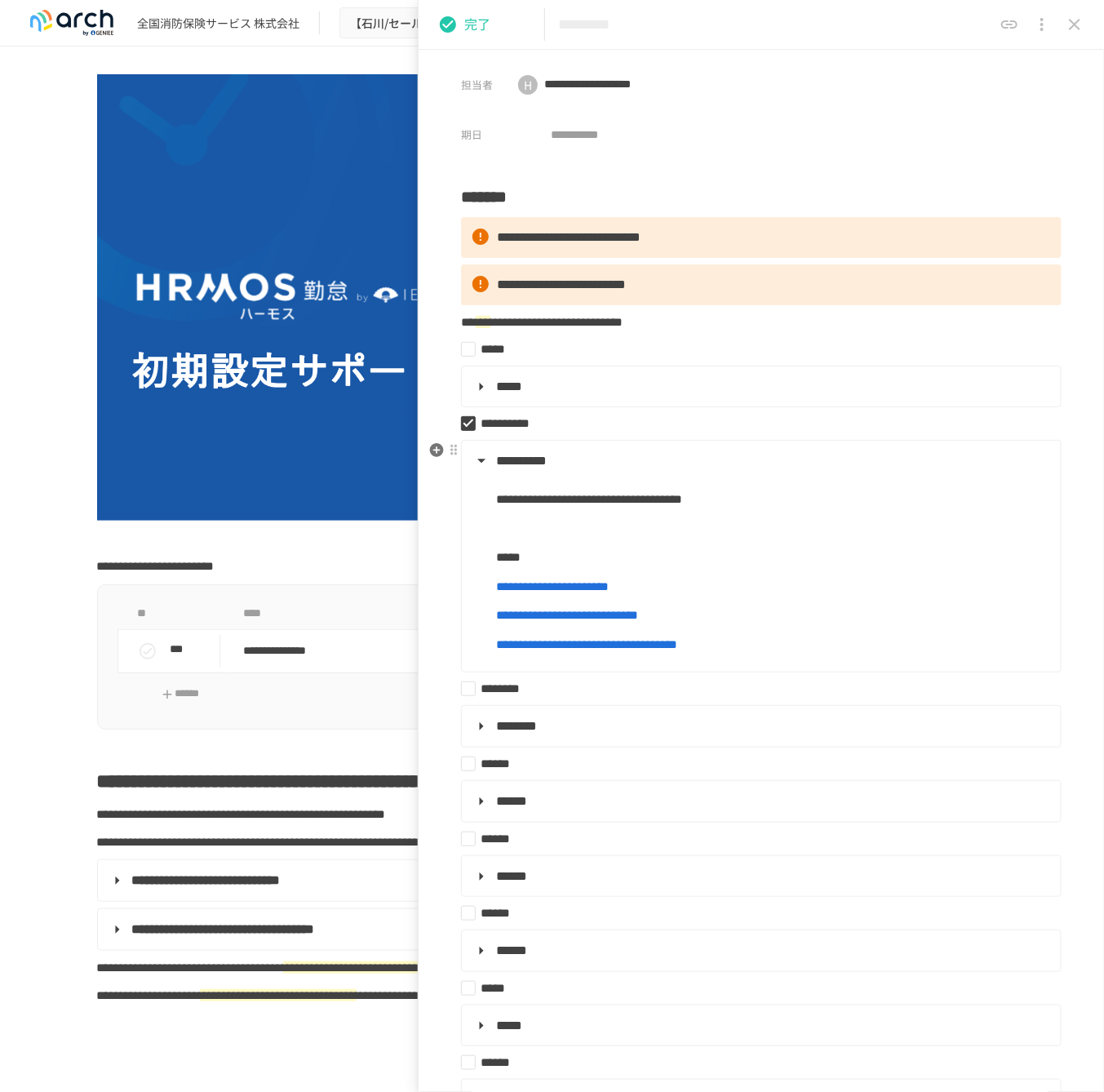 click on "**********" at bounding box center [772, 645] 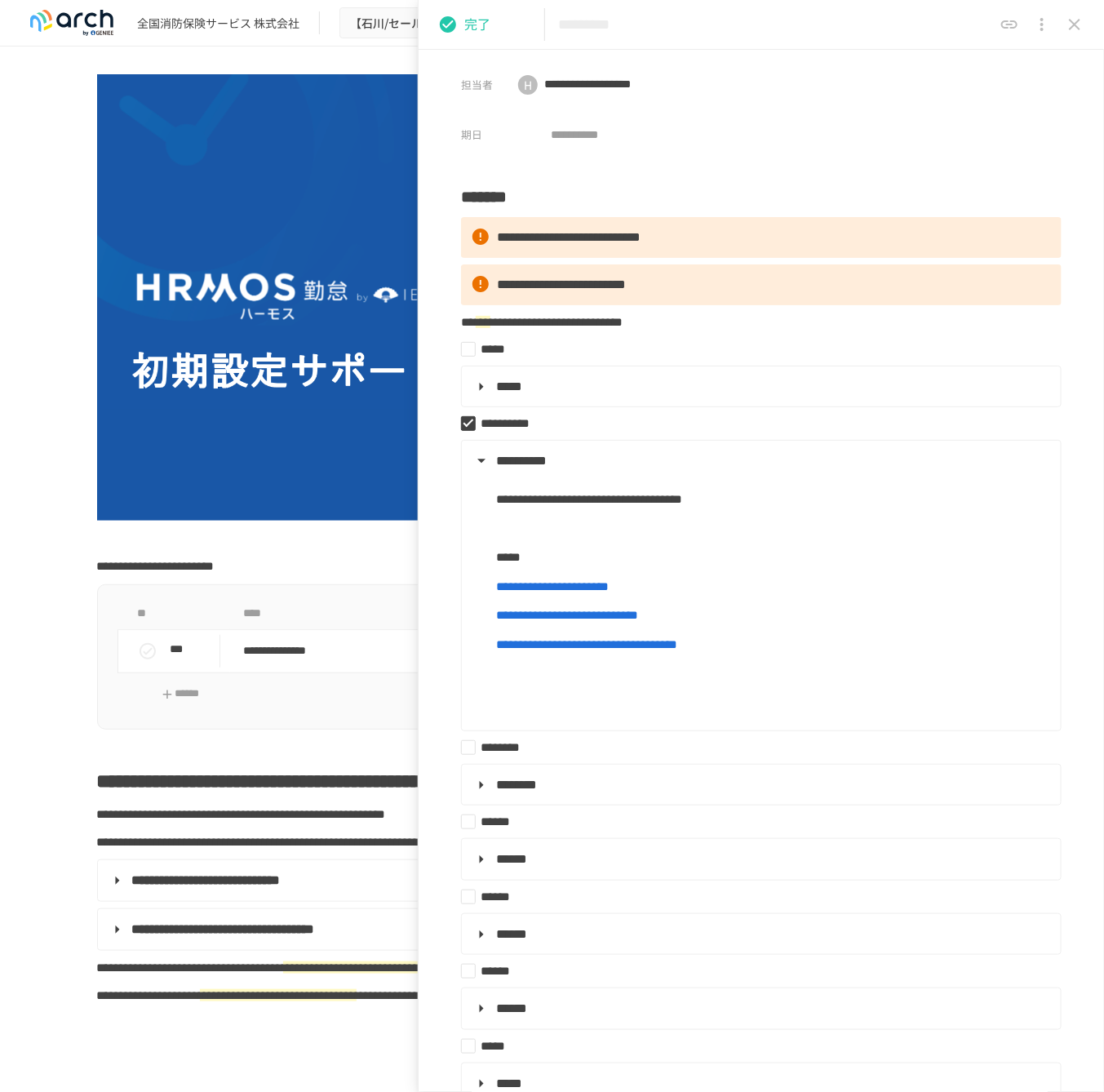 paste 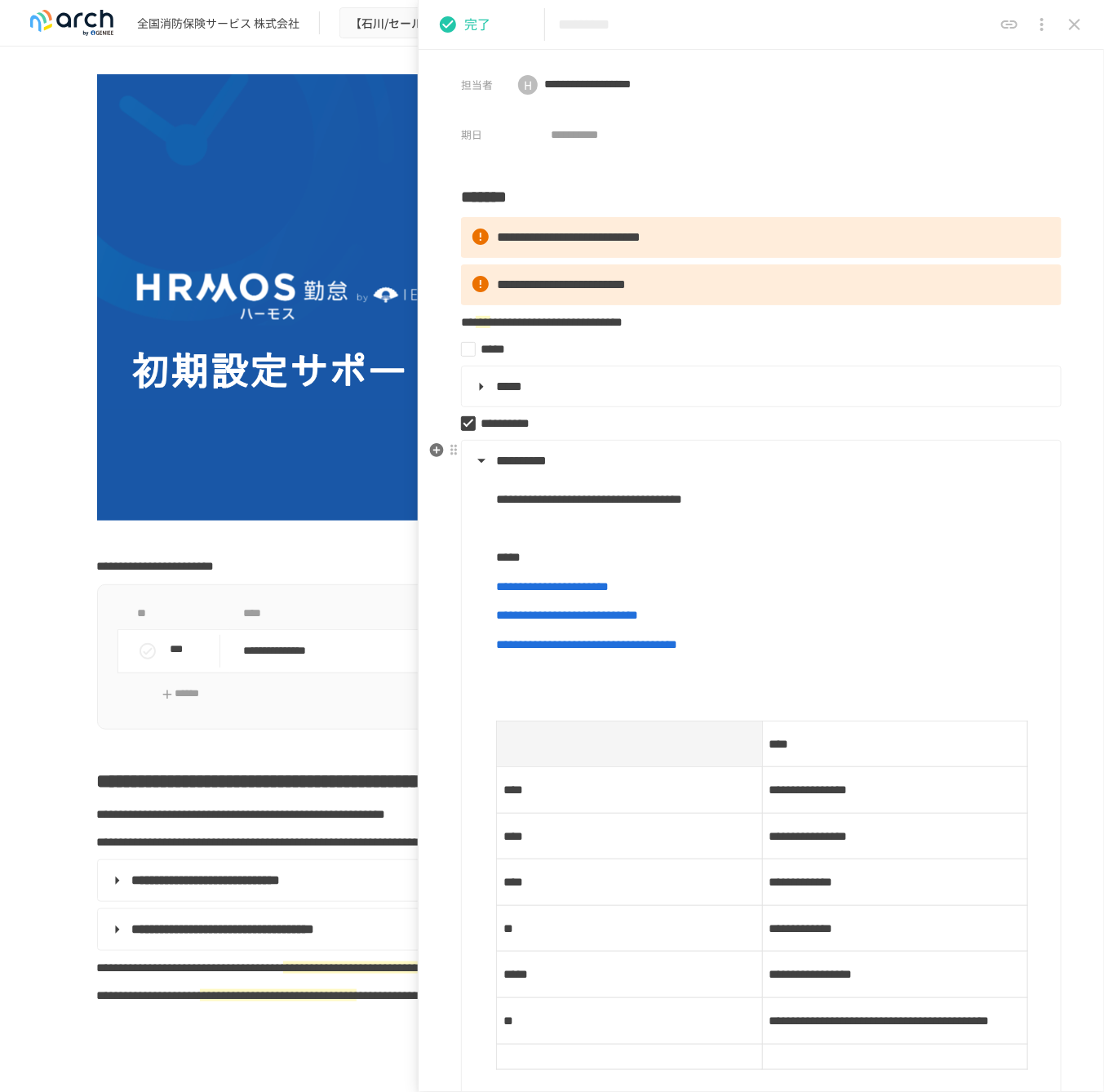 click at bounding box center [772, 703] 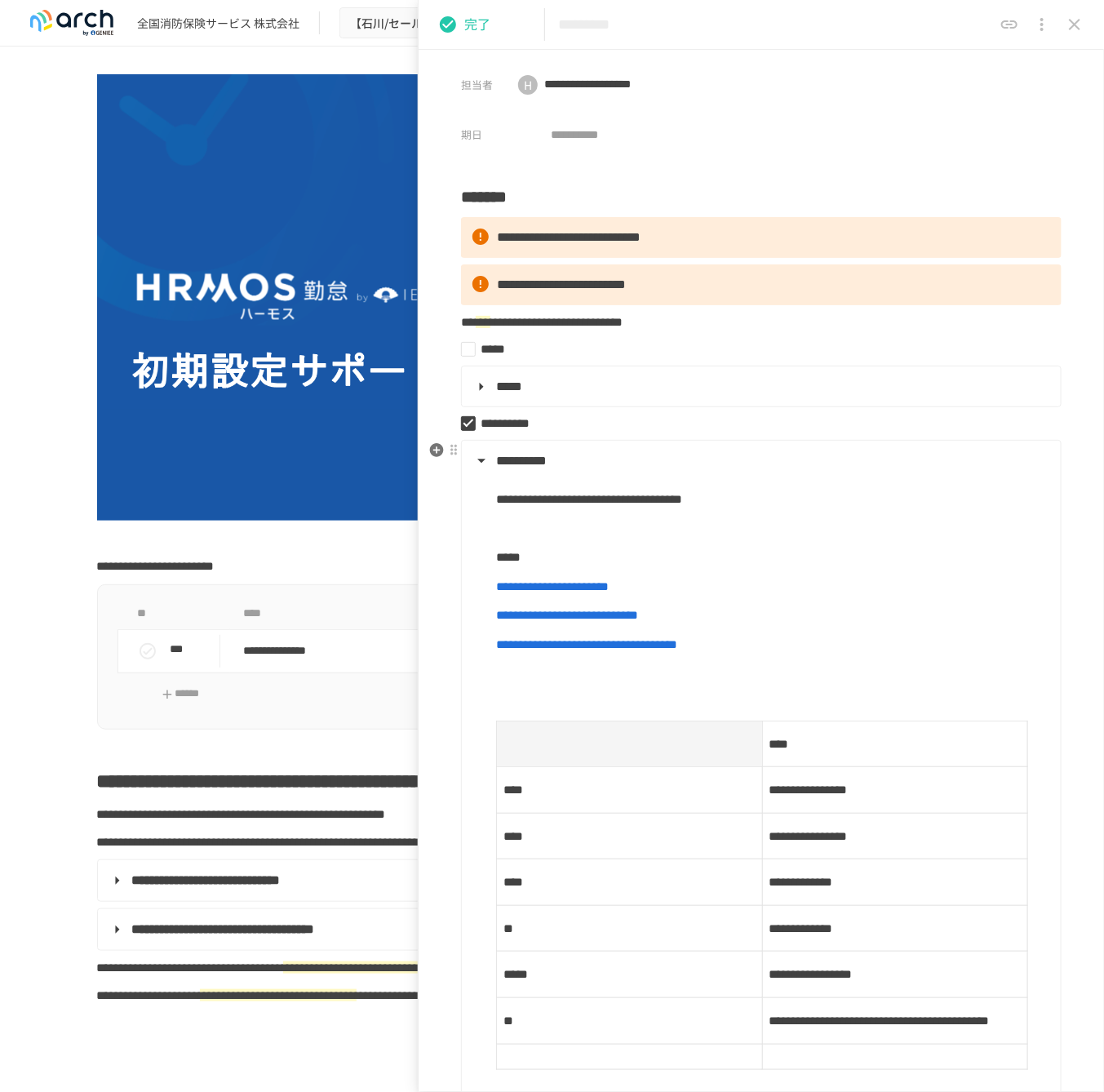 type 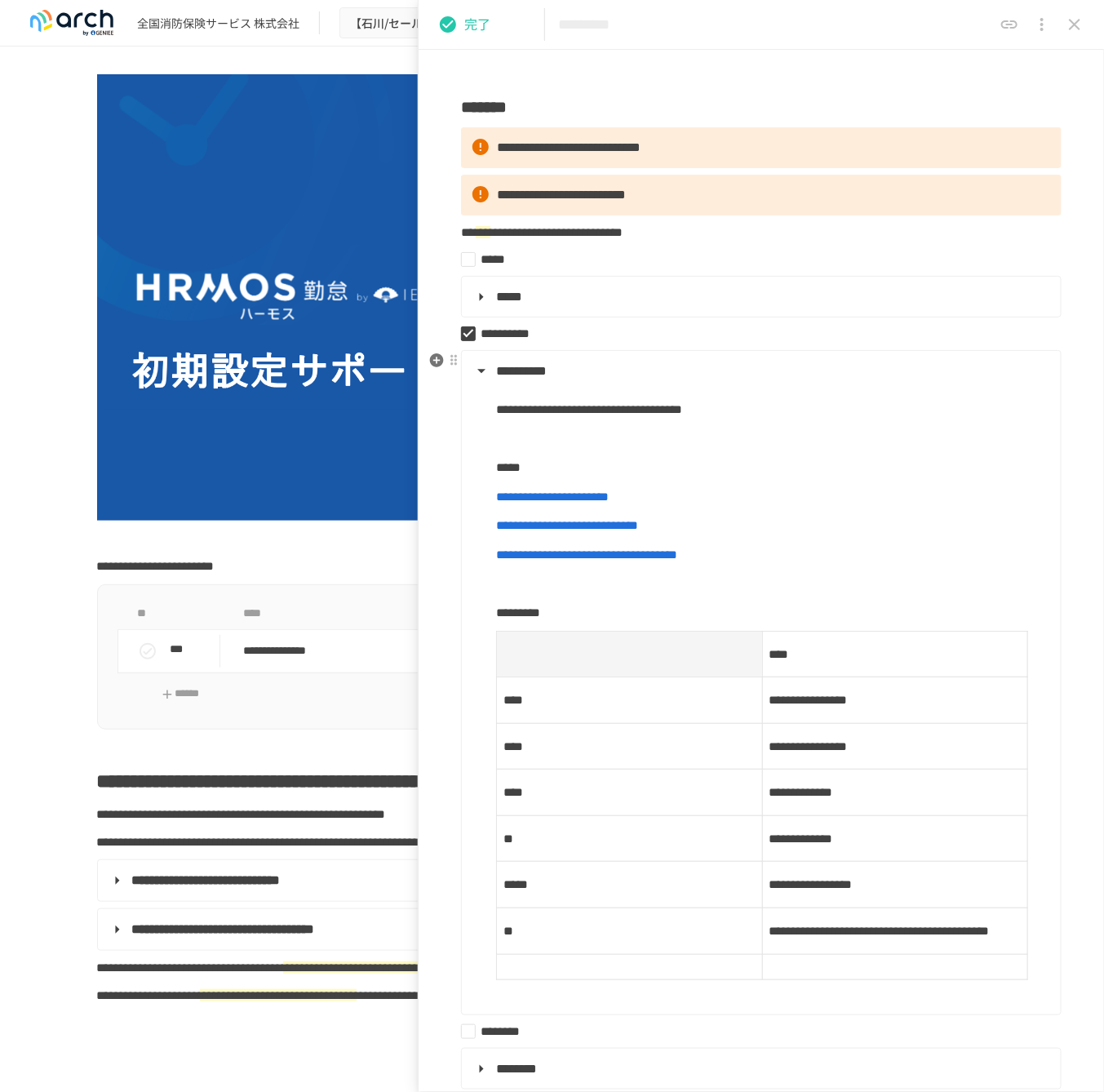 scroll, scrollTop: 181, scrollLeft: 0, axis: vertical 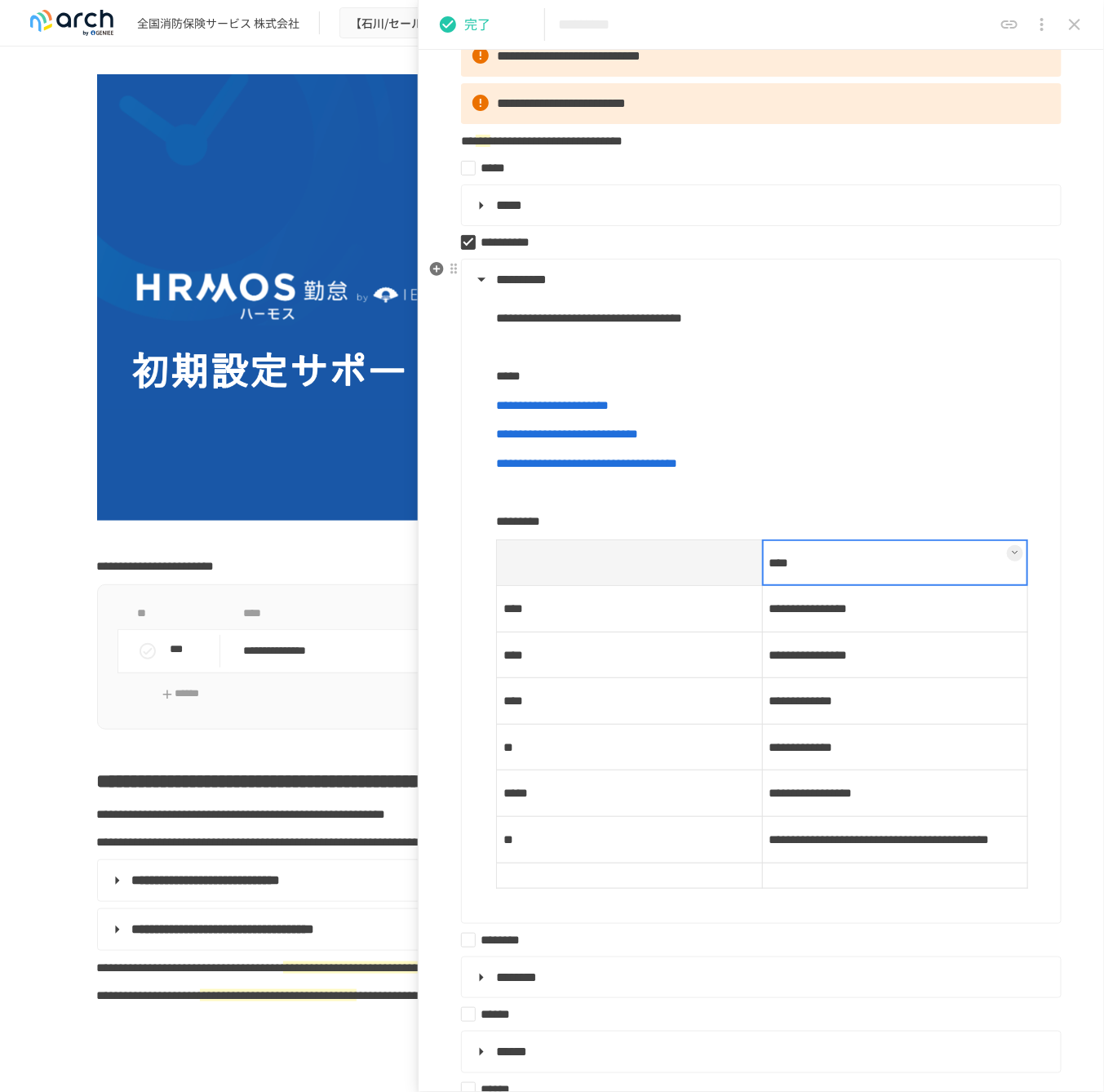 drag, startPoint x: 761, startPoint y: 577, endPoint x: 784, endPoint y: 575, distance: 23.086793 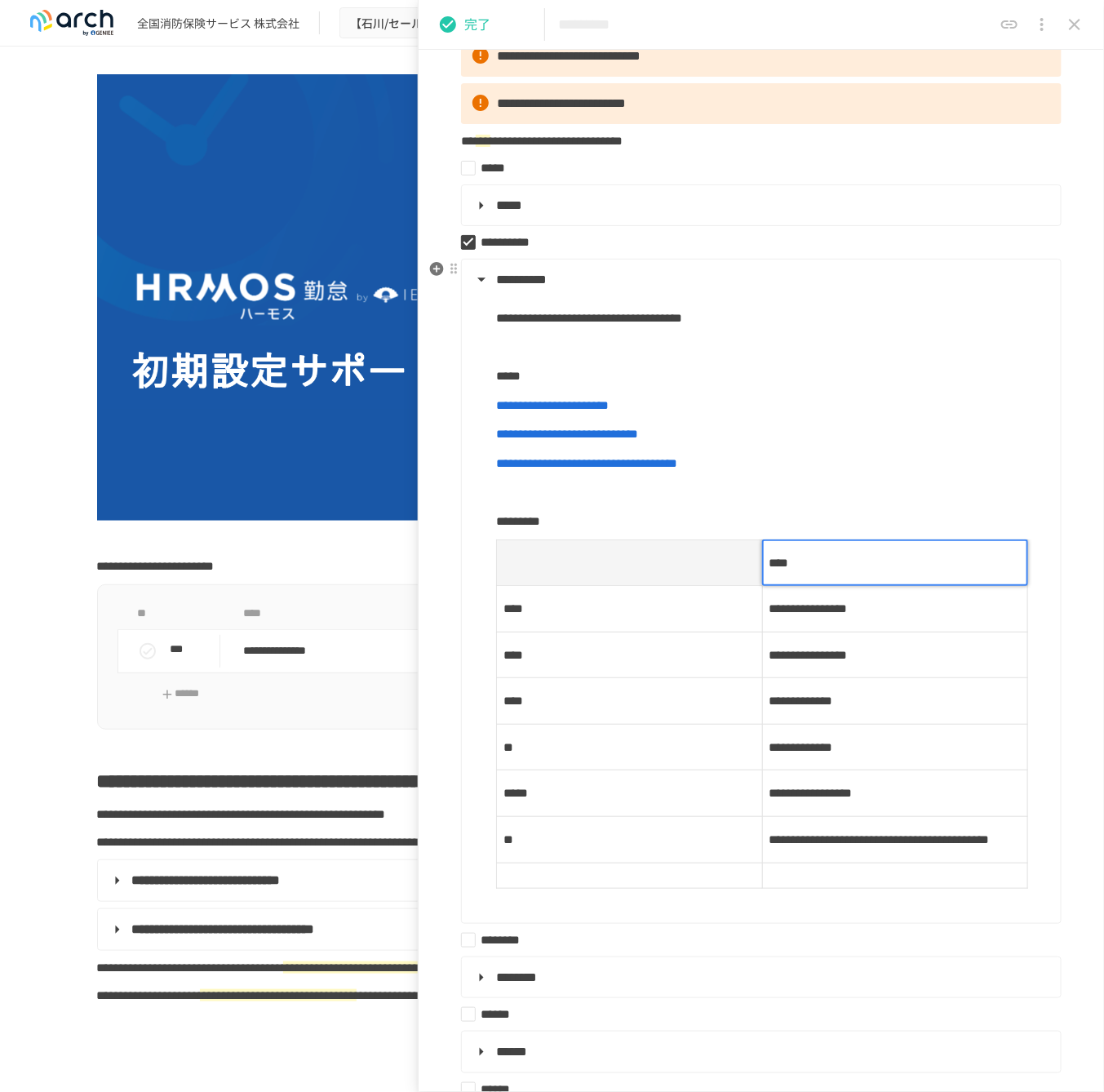 click on "****" at bounding box center (779, 562) 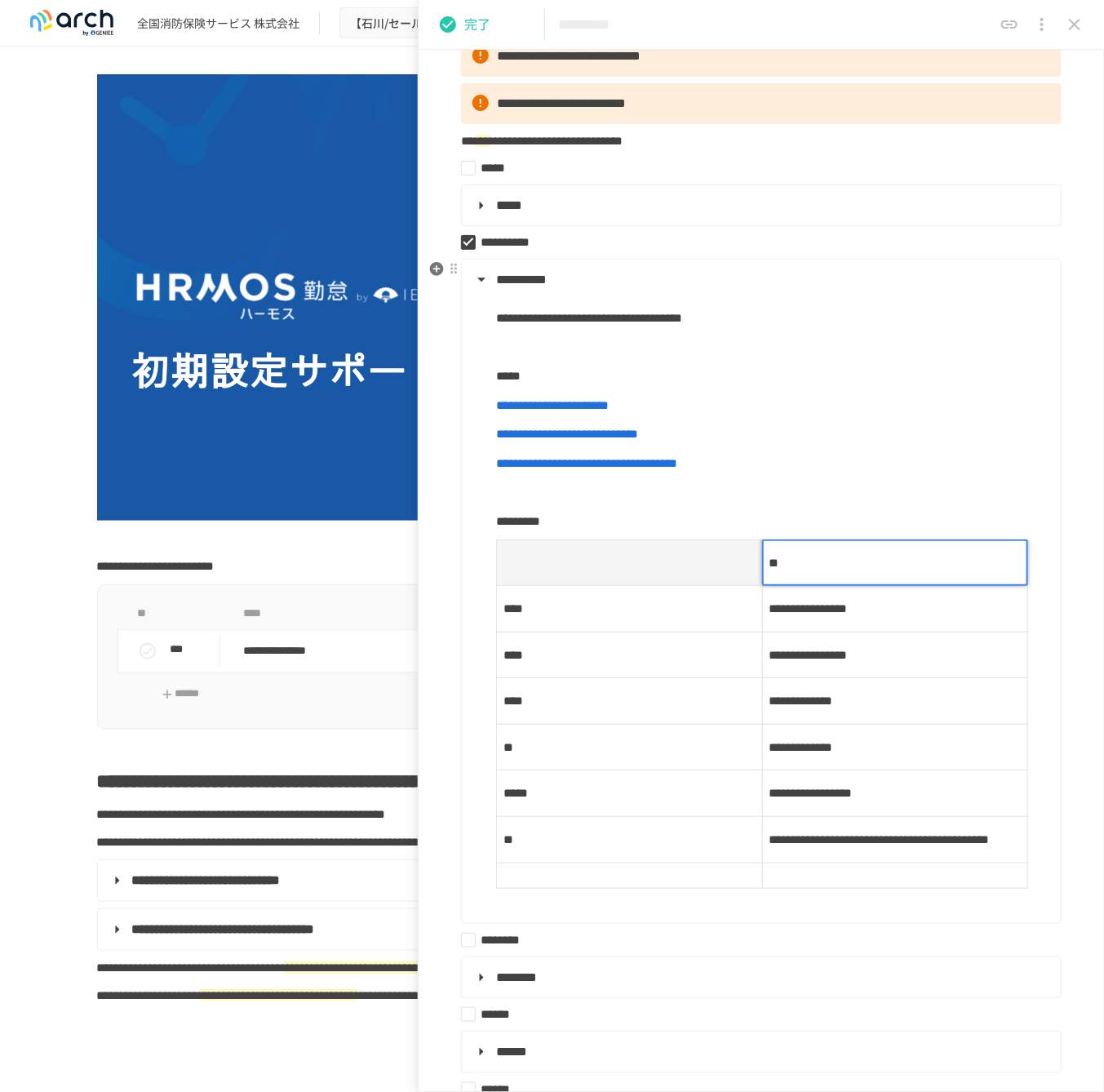 type 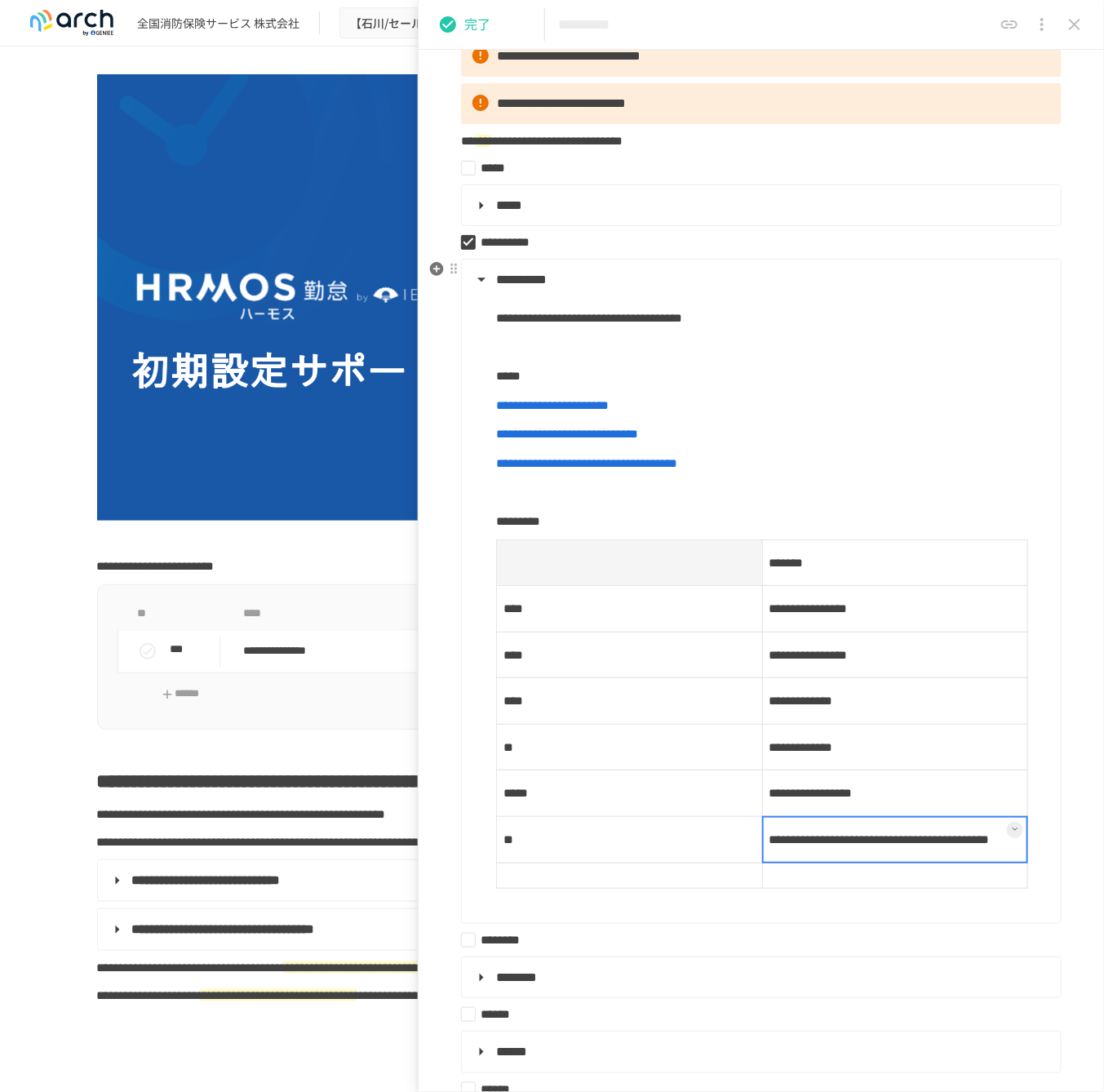 click on "**********" at bounding box center [895, 840] 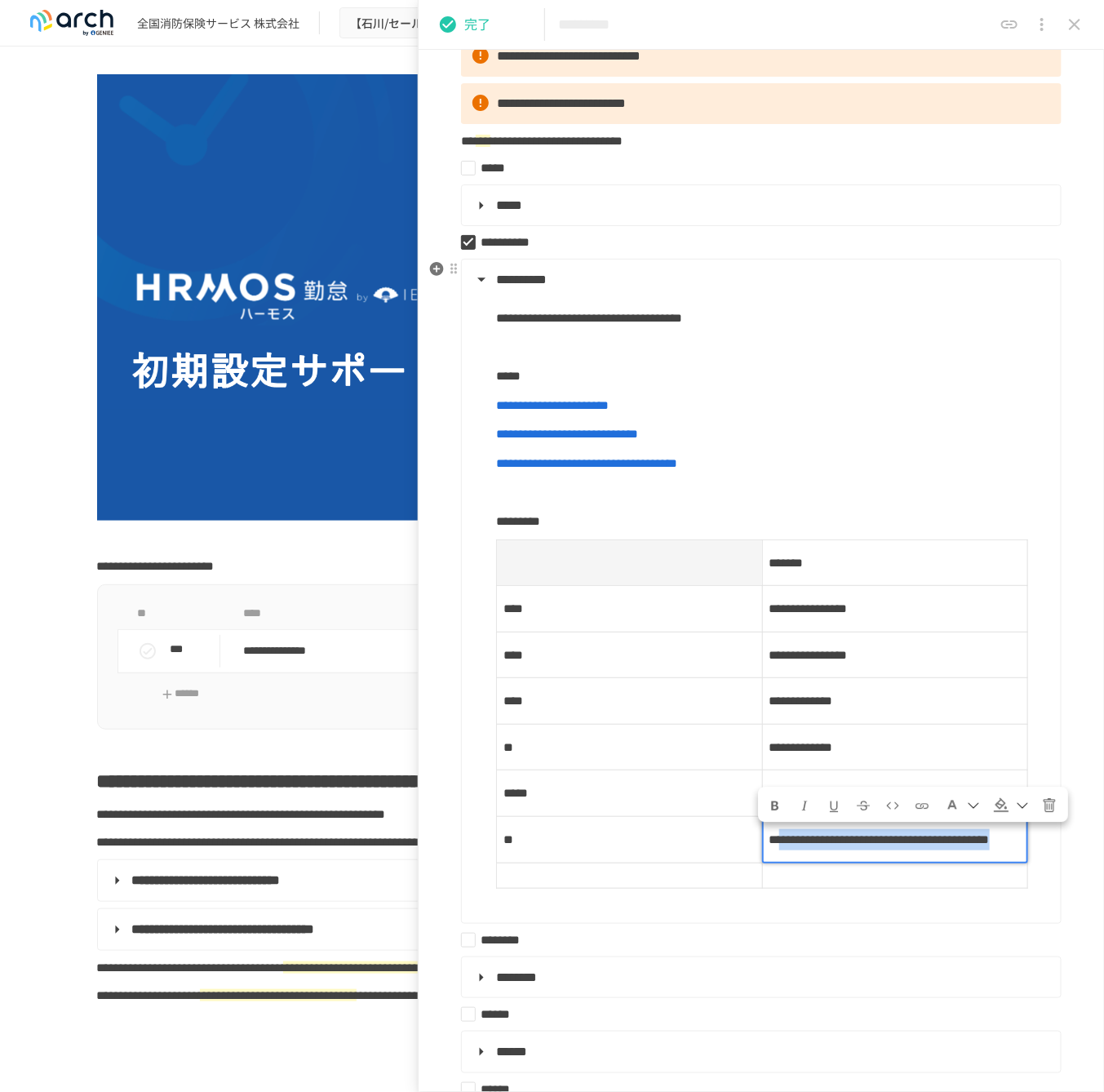 drag, startPoint x: 791, startPoint y: 855, endPoint x: 987, endPoint y: 880, distance: 197.588 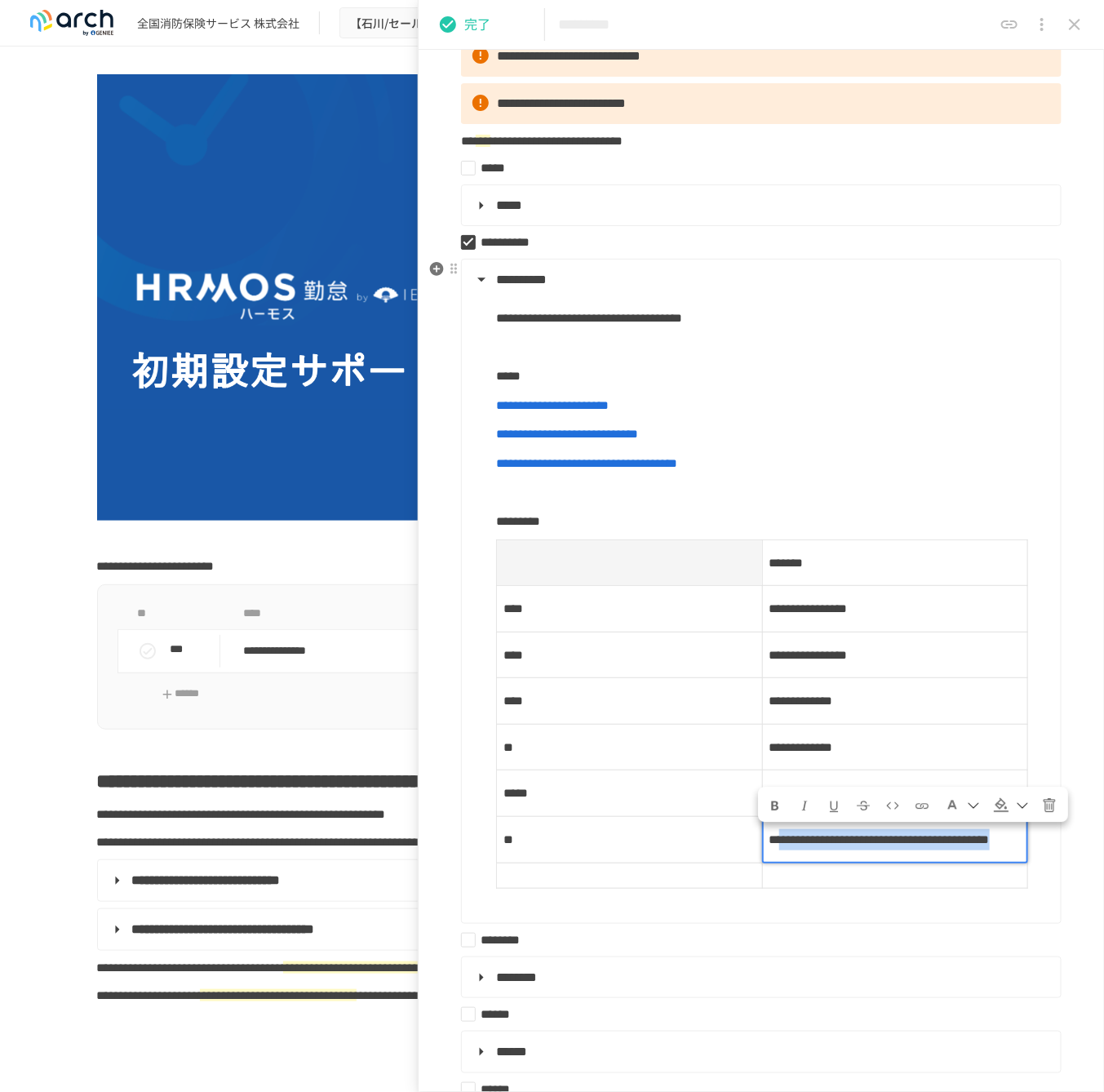 click on "**********" at bounding box center (880, 839) 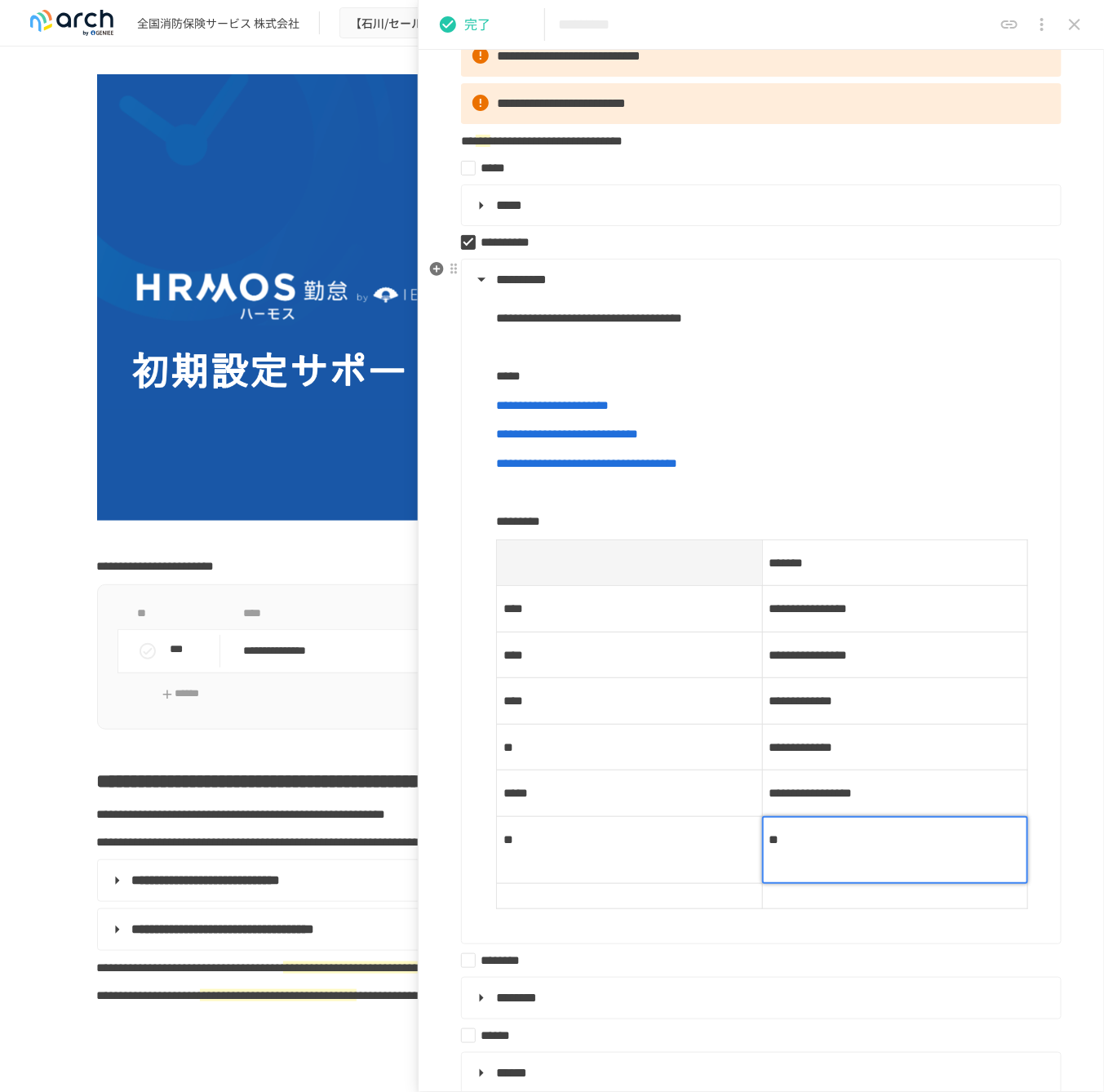 type 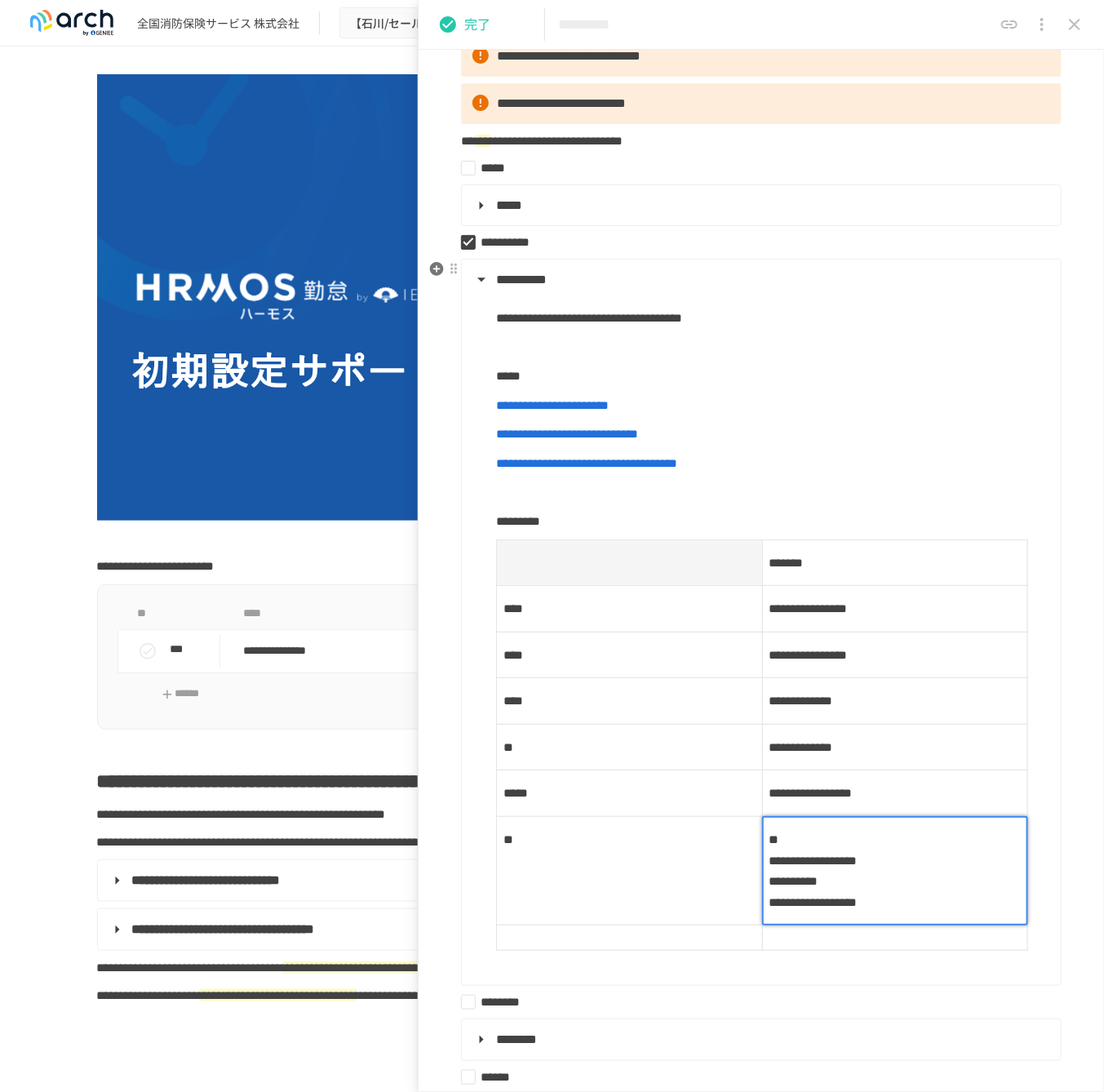 click on "**********" at bounding box center (794, 881) 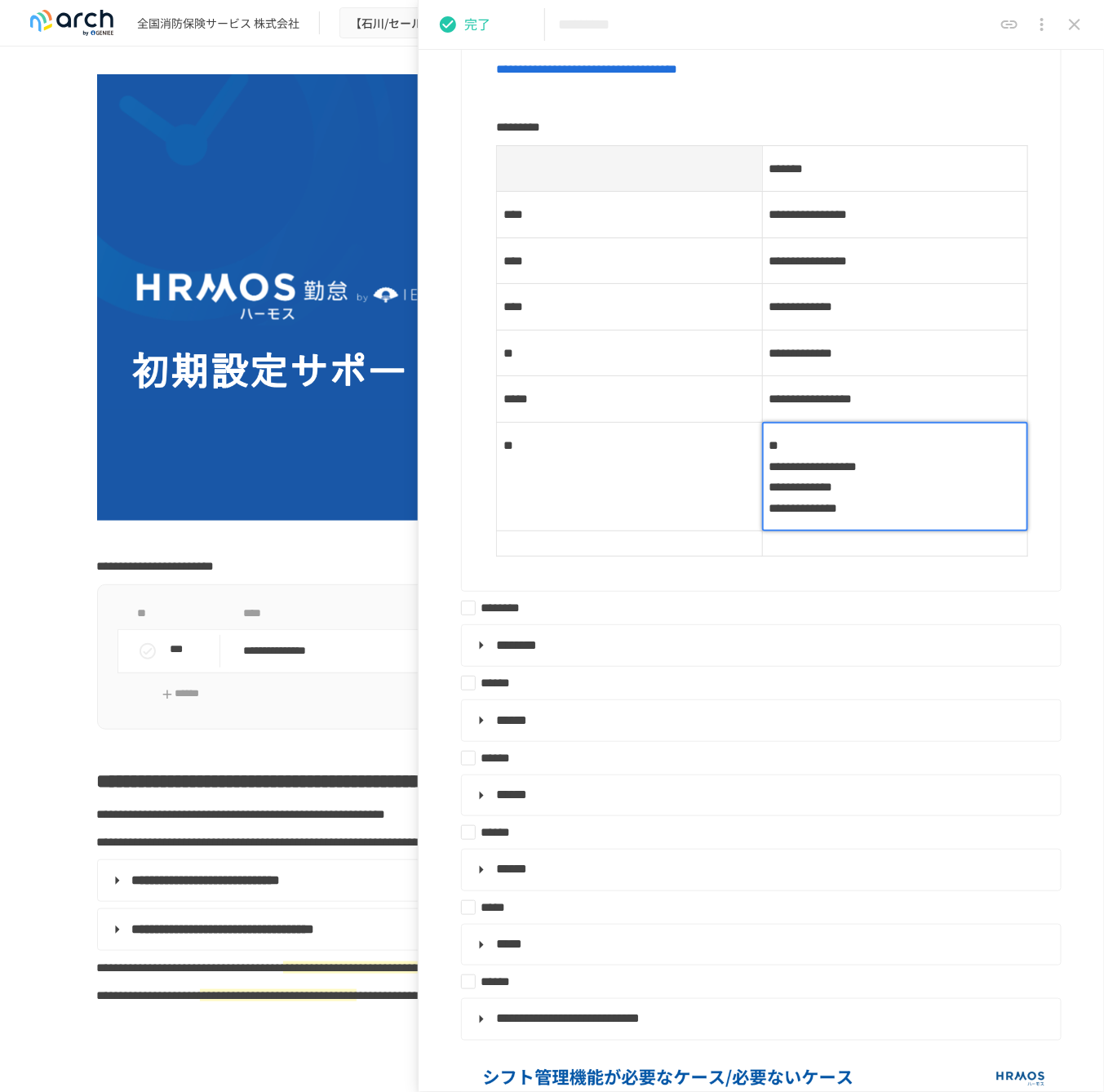 scroll, scrollTop: 544, scrollLeft: 0, axis: vertical 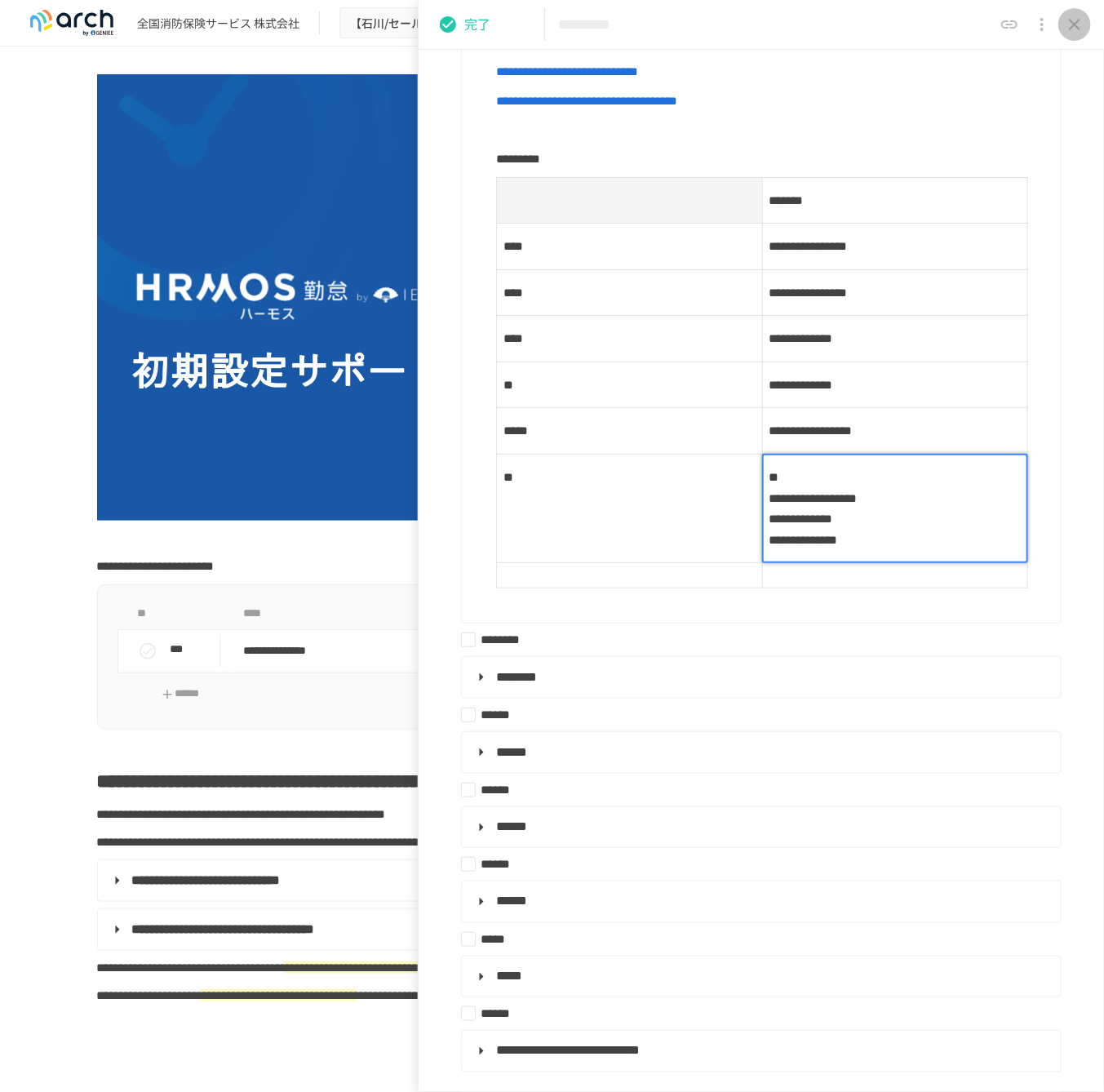 click 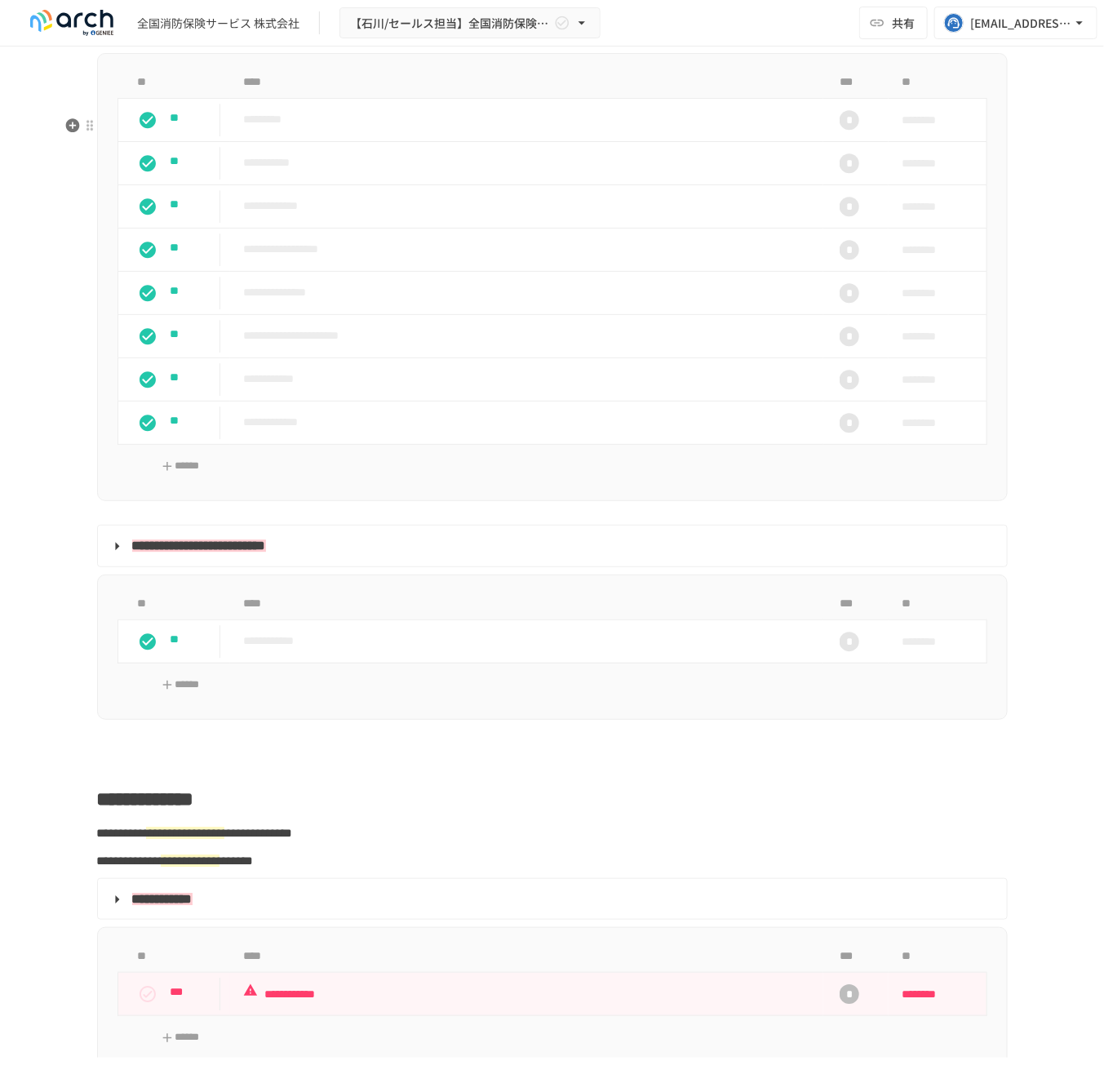 scroll, scrollTop: 1582, scrollLeft: 0, axis: vertical 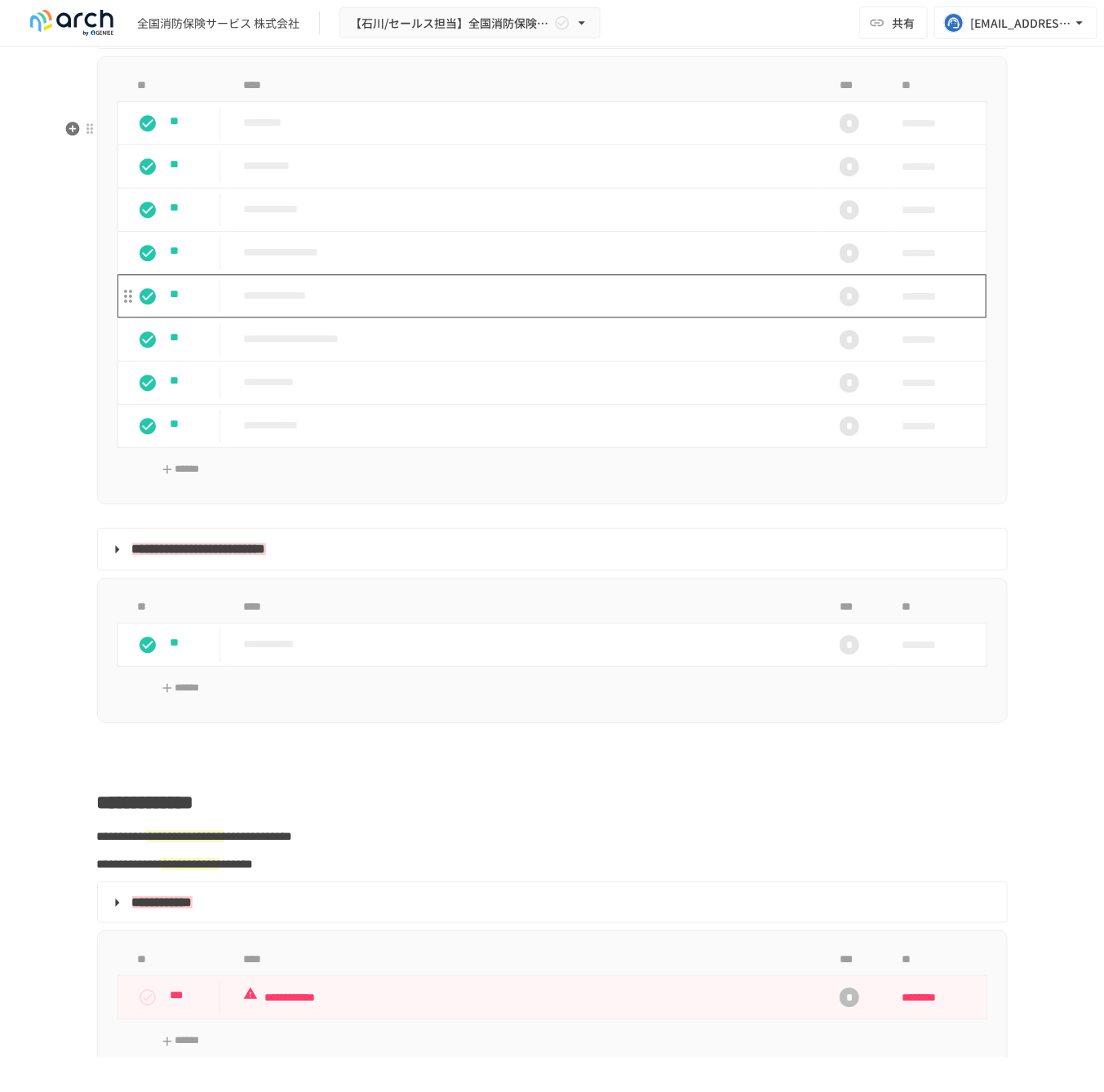 click on "**********" at bounding box center (526, 295) 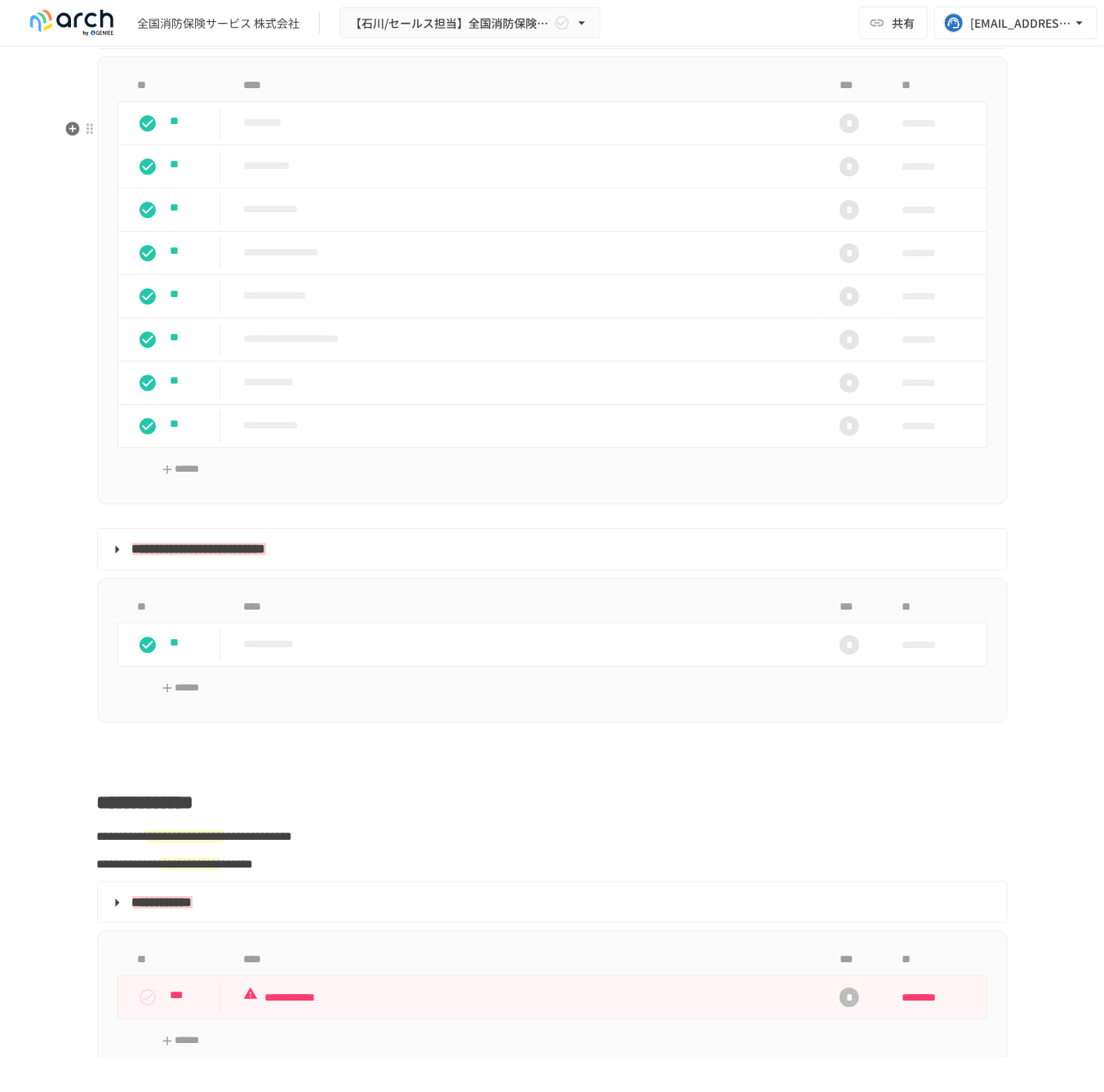 scroll, scrollTop: 40, scrollLeft: 0, axis: vertical 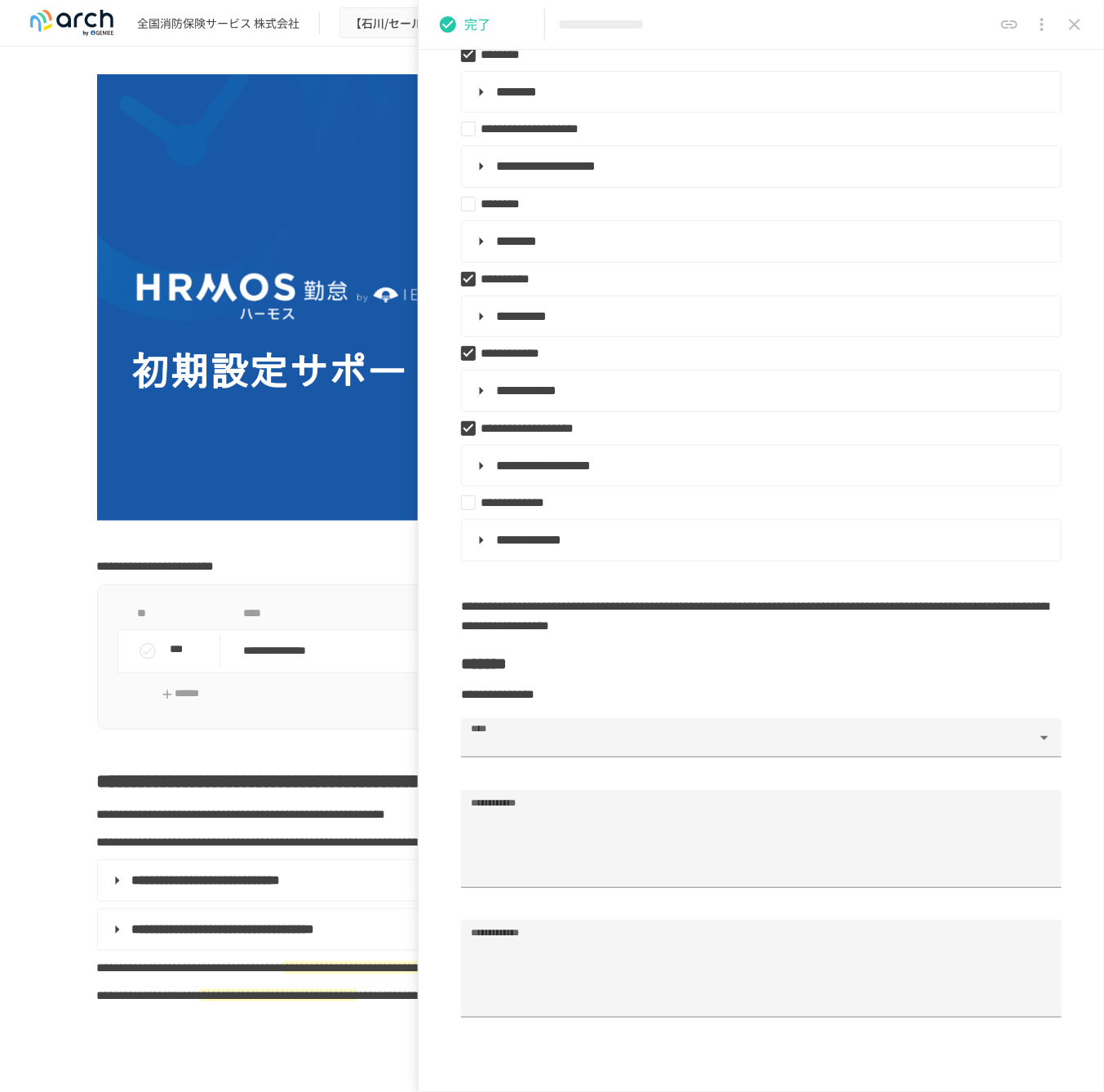 click 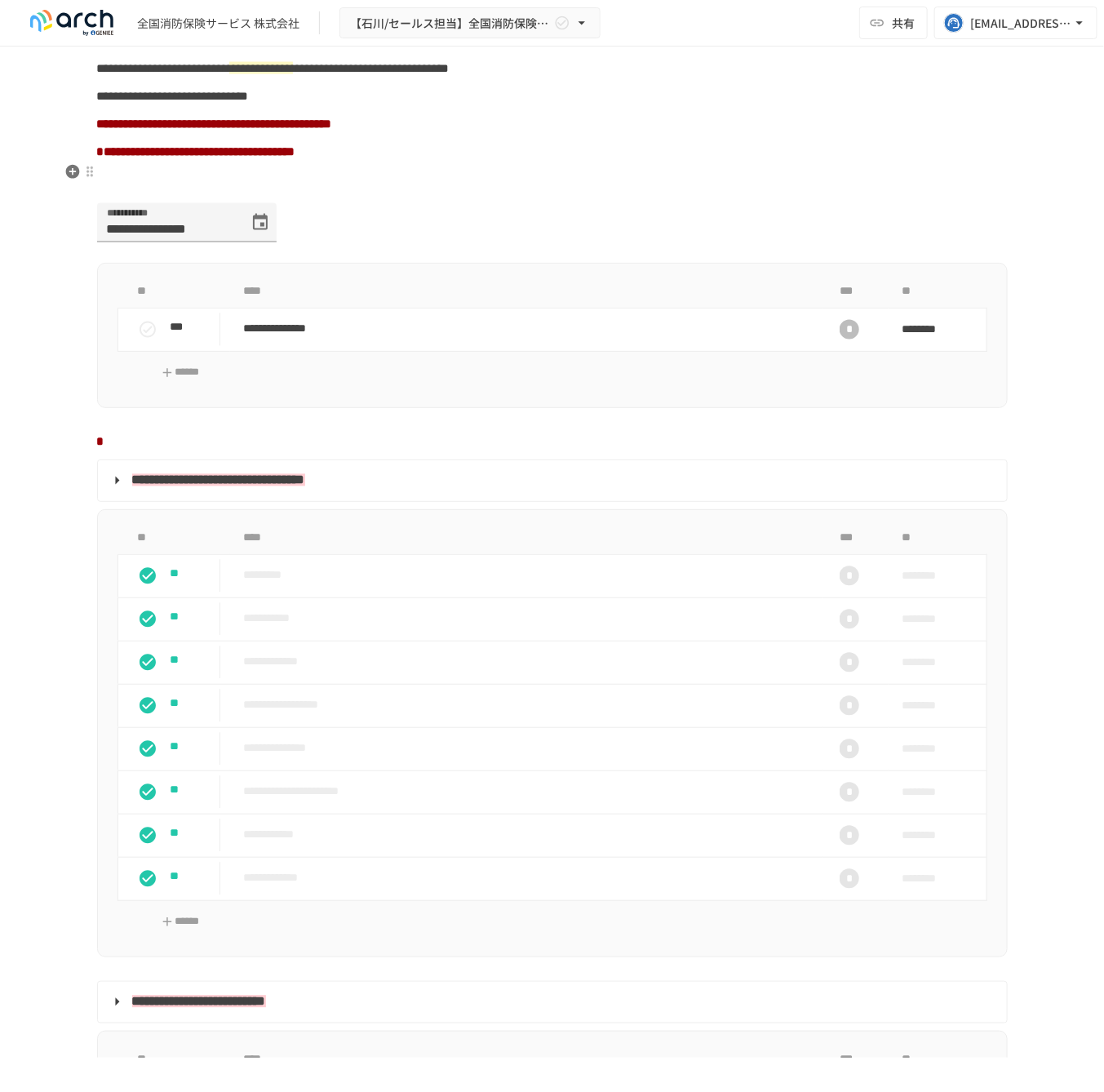 scroll, scrollTop: 1491, scrollLeft: 0, axis: vertical 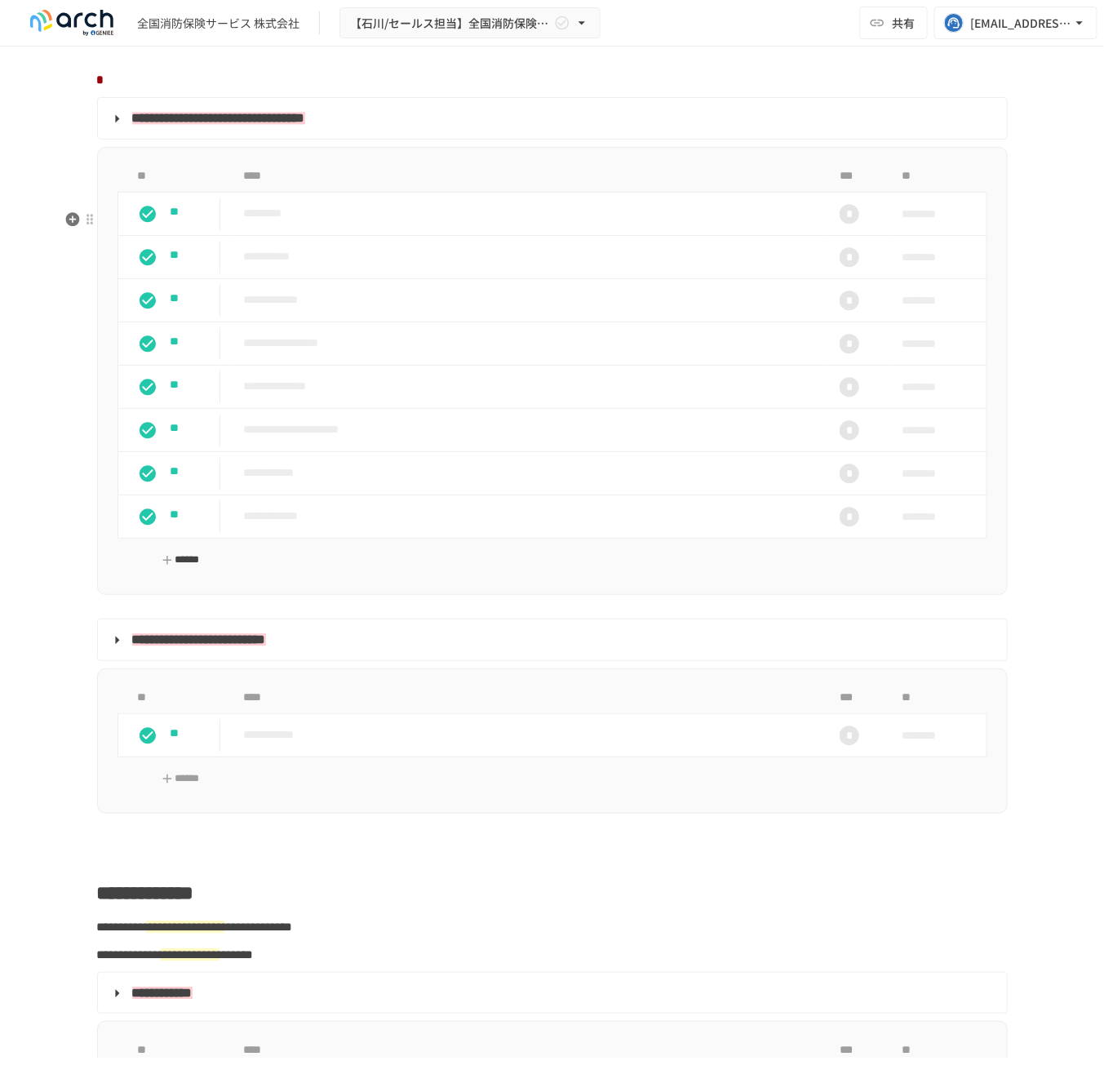 click on "******" at bounding box center [180, 560] 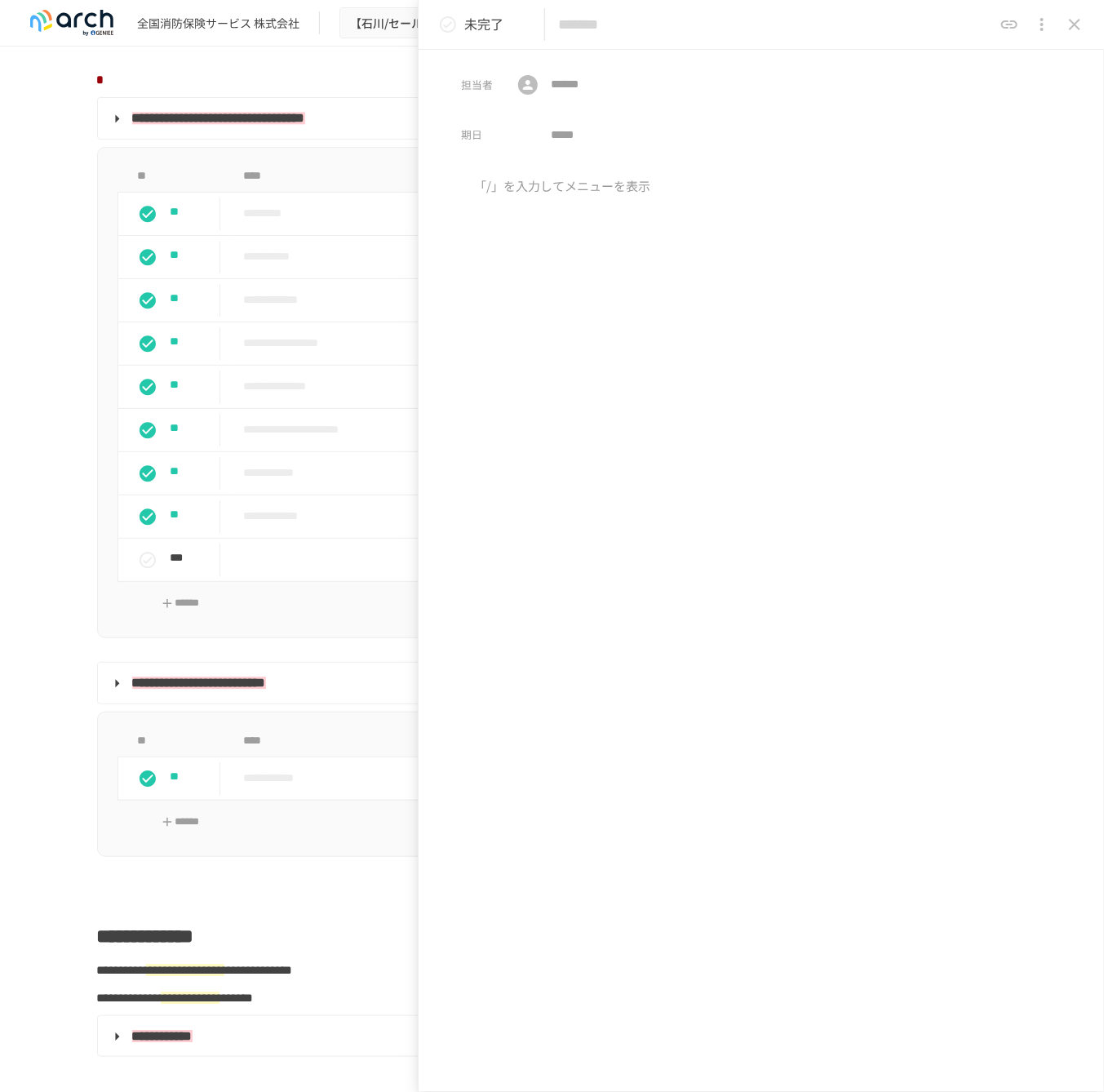 click at bounding box center (761, 313) 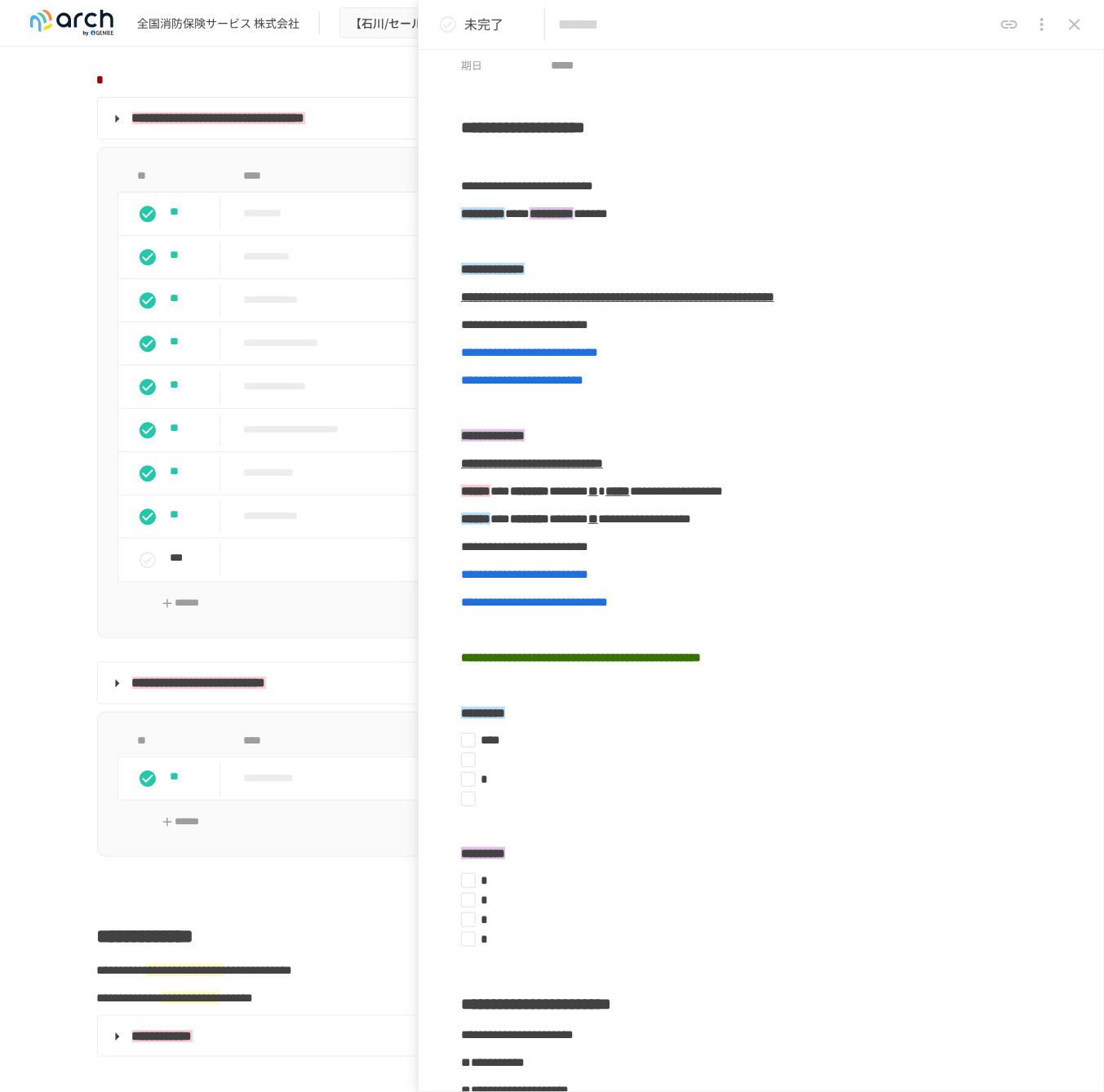 scroll, scrollTop: 0, scrollLeft: 0, axis: both 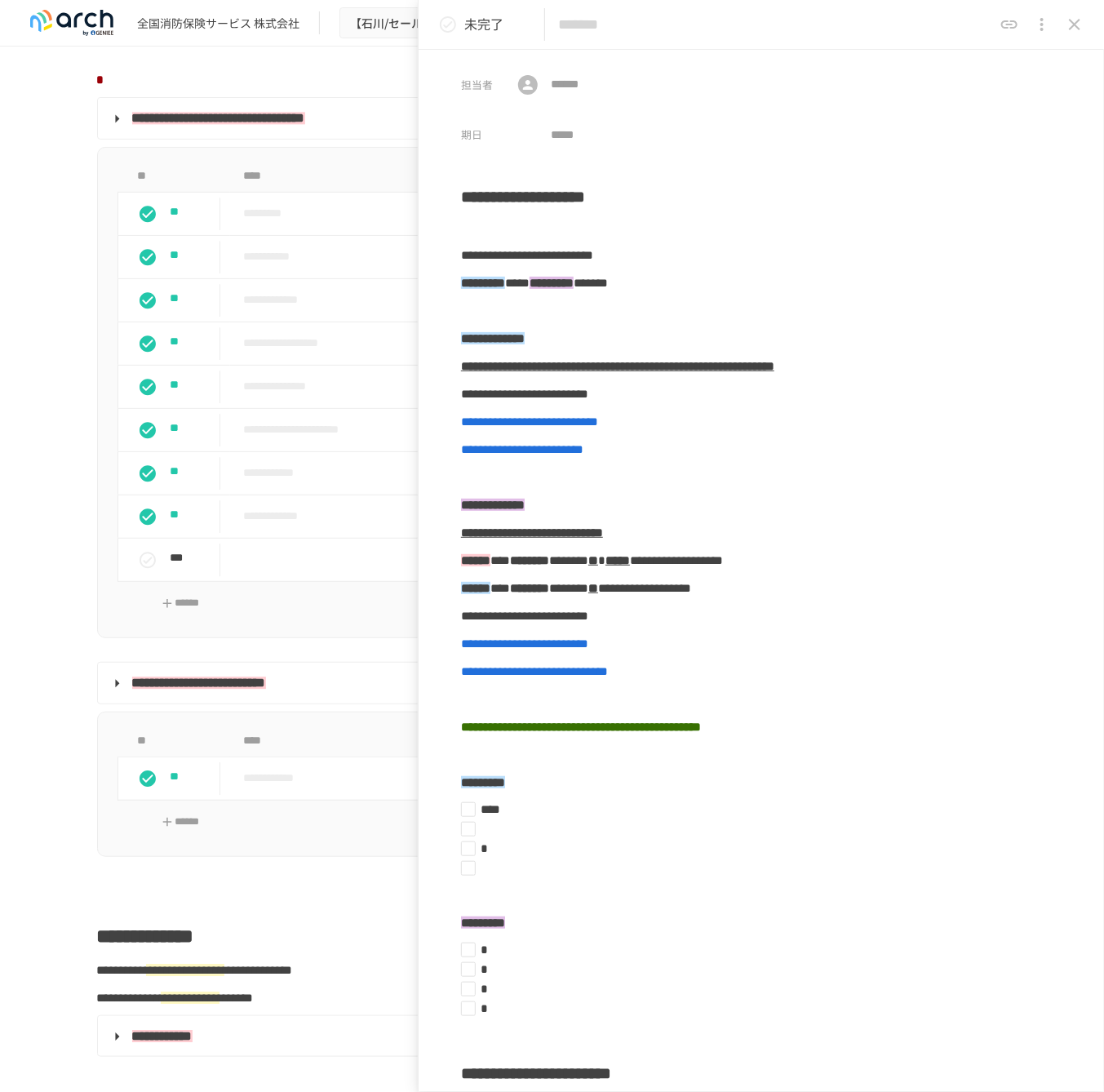 click at bounding box center (775, 24) 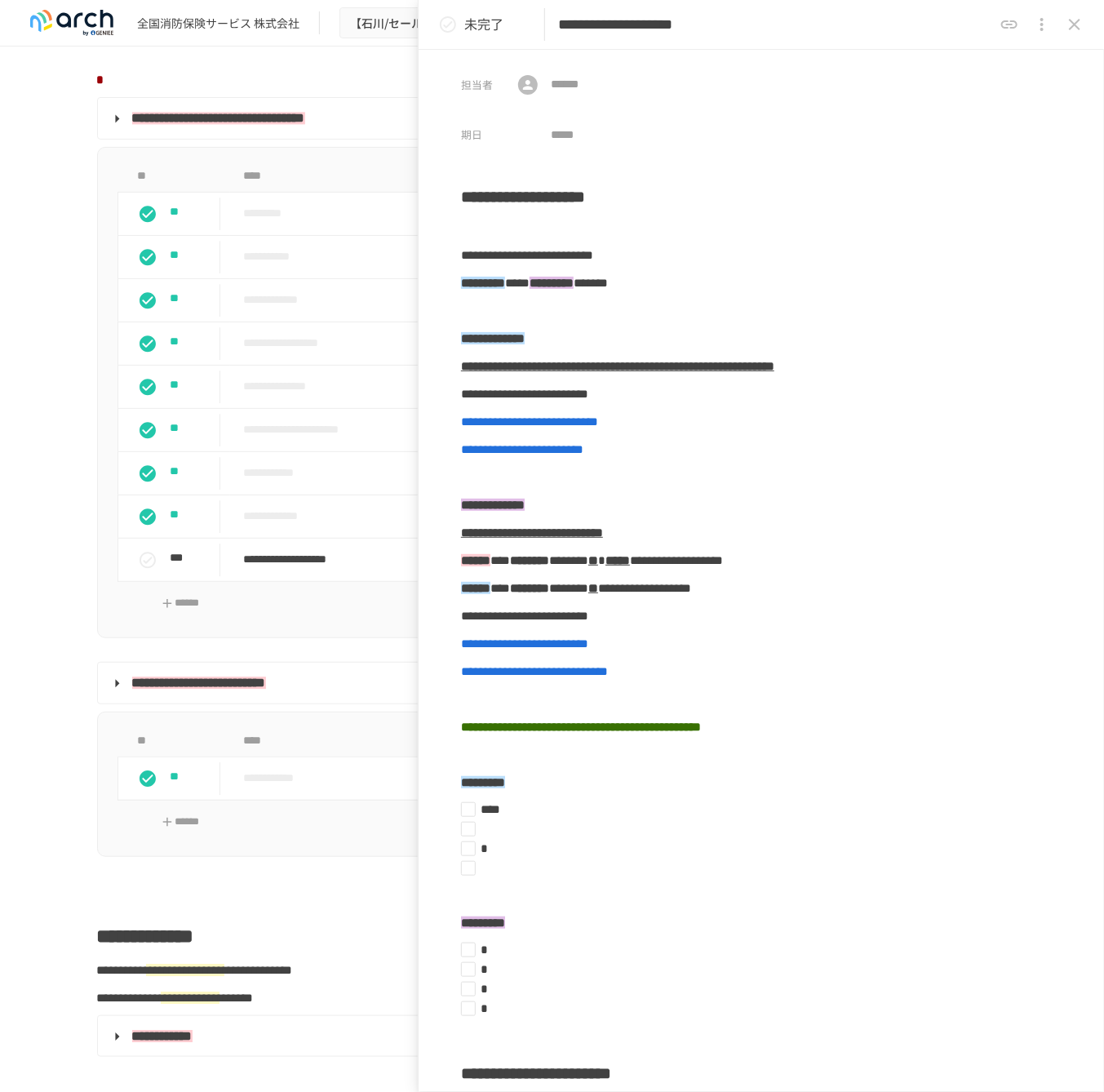type on "**********" 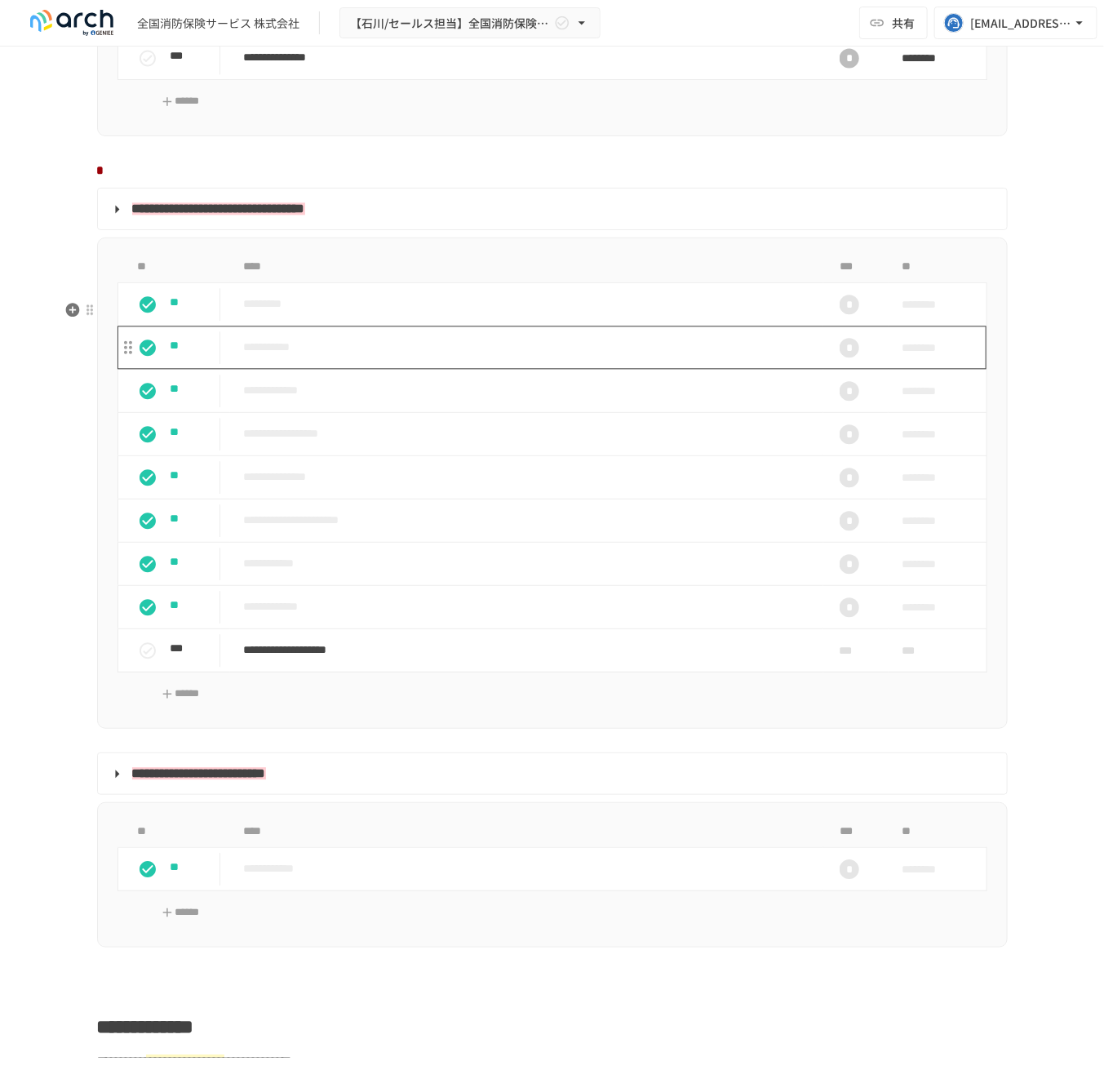 scroll, scrollTop: 1582, scrollLeft: 0, axis: vertical 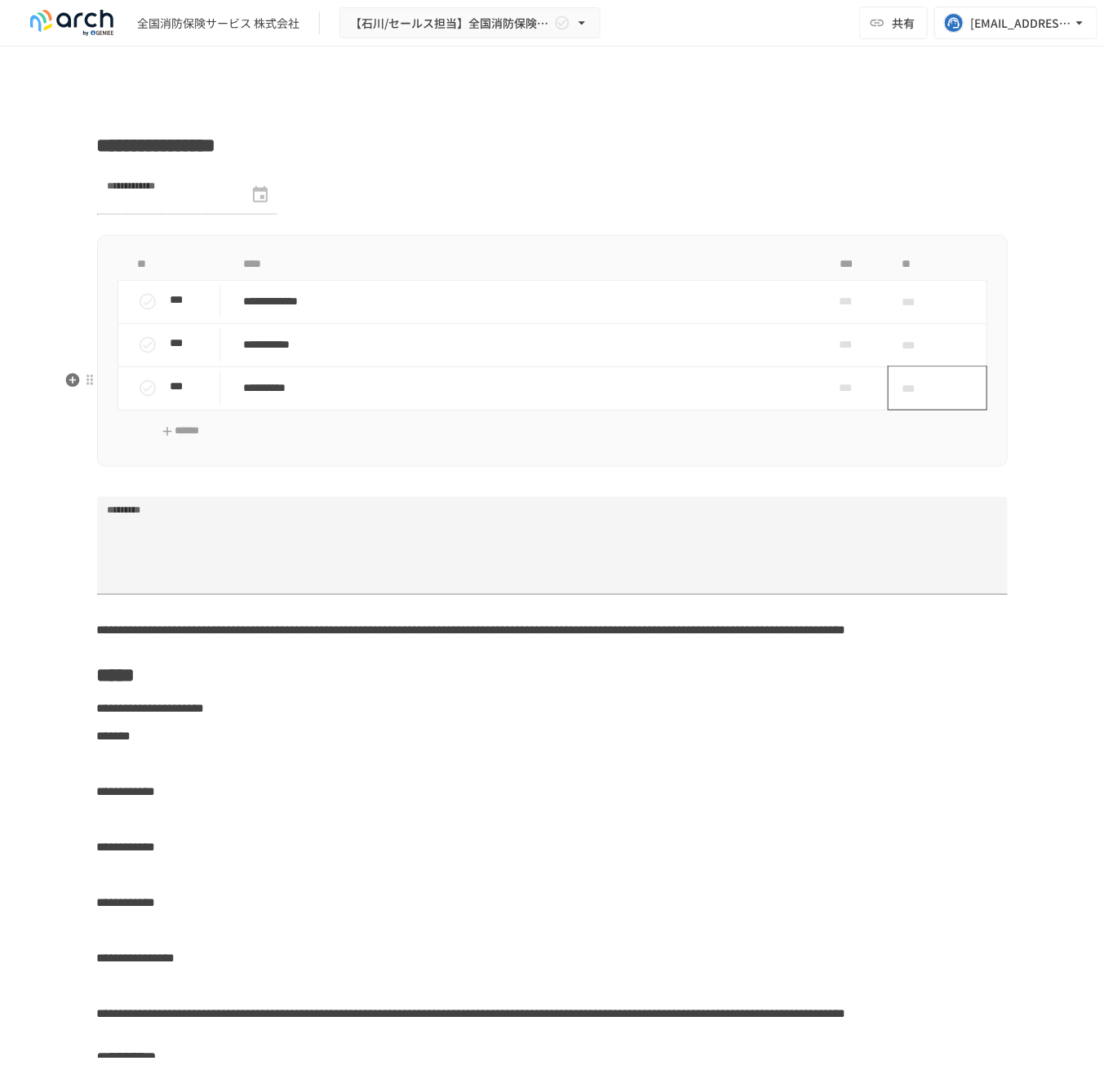 click on "***" at bounding box center [919, 388] 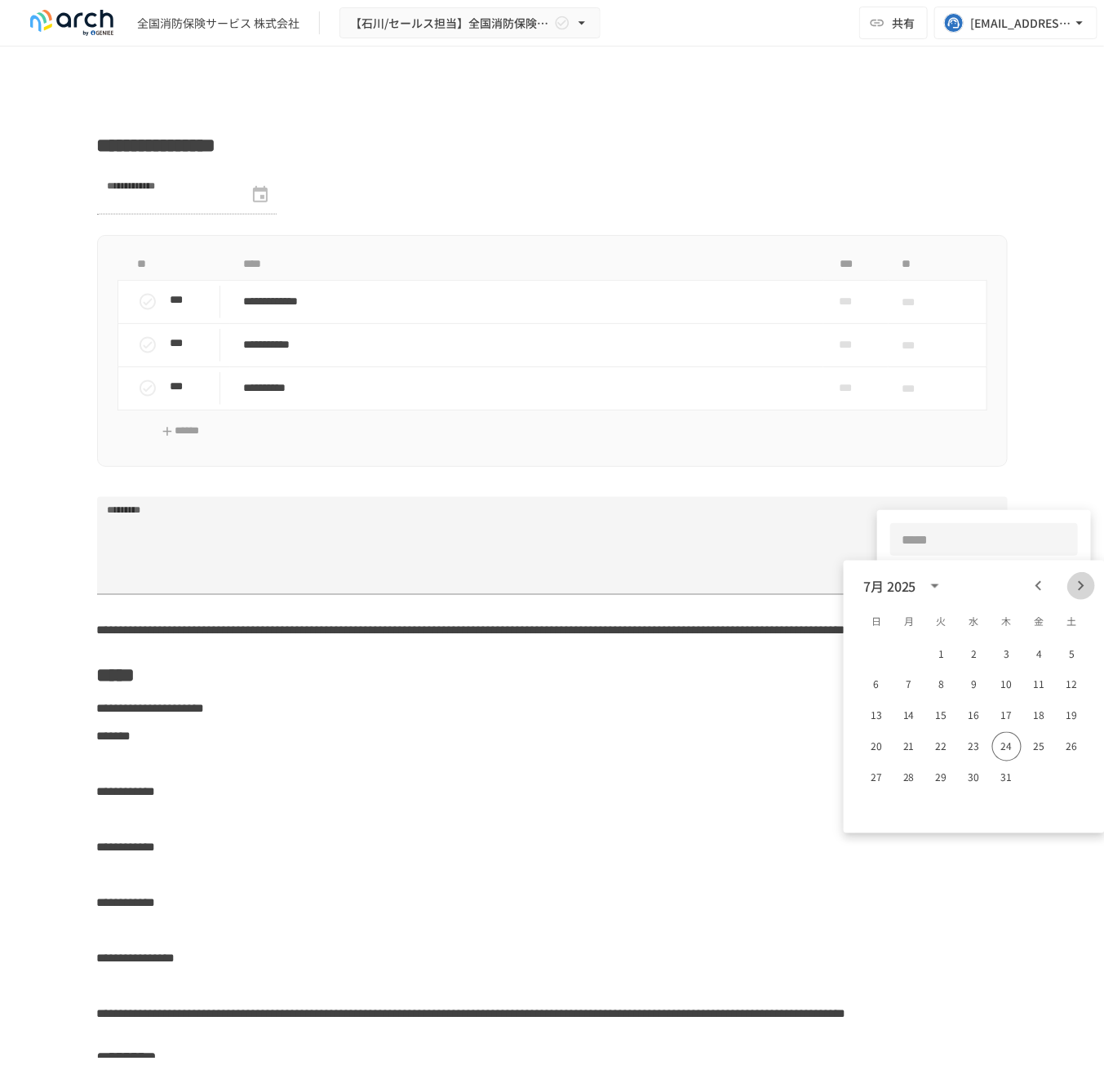 click 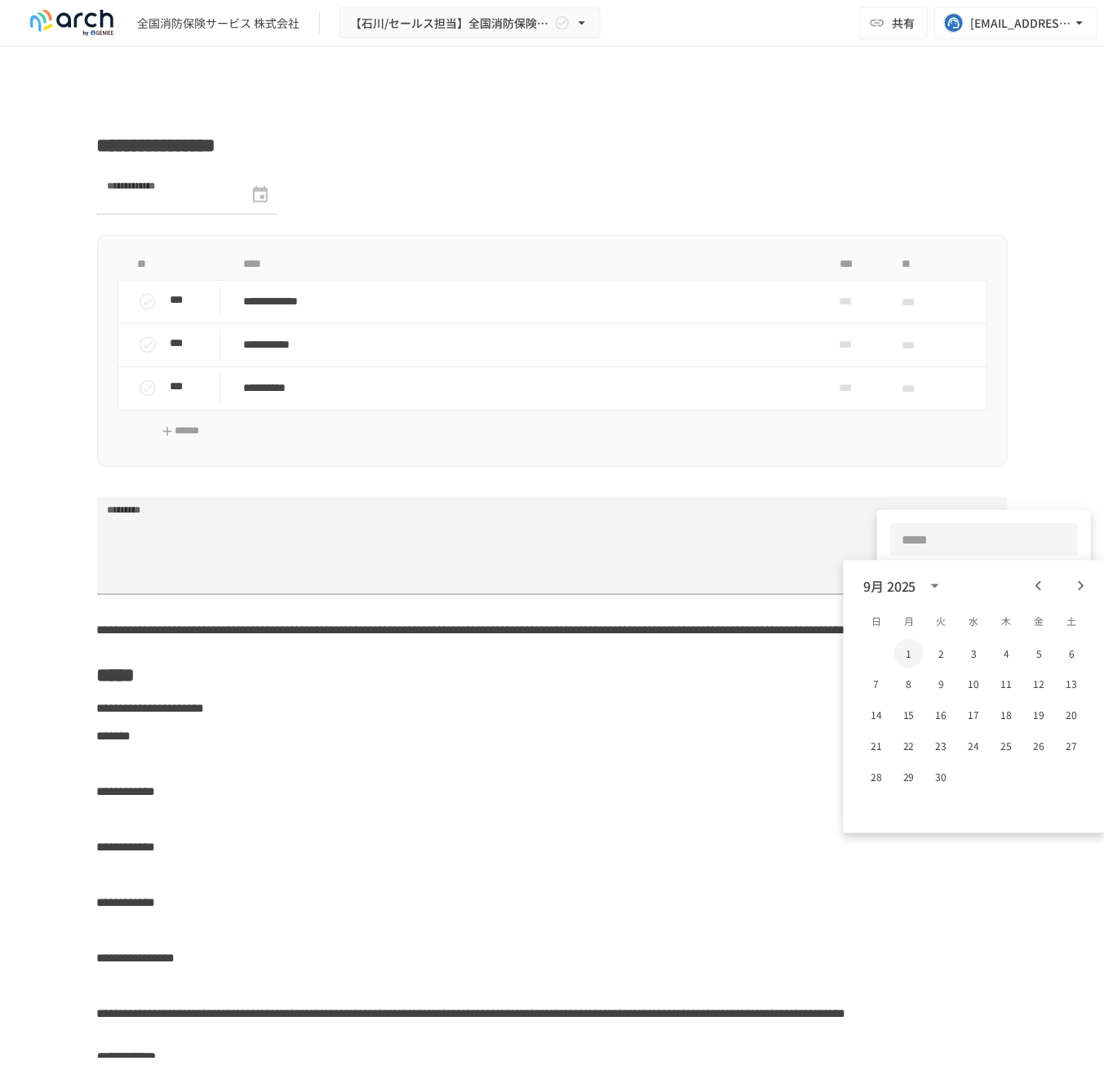 click on "1" at bounding box center (909, 654) 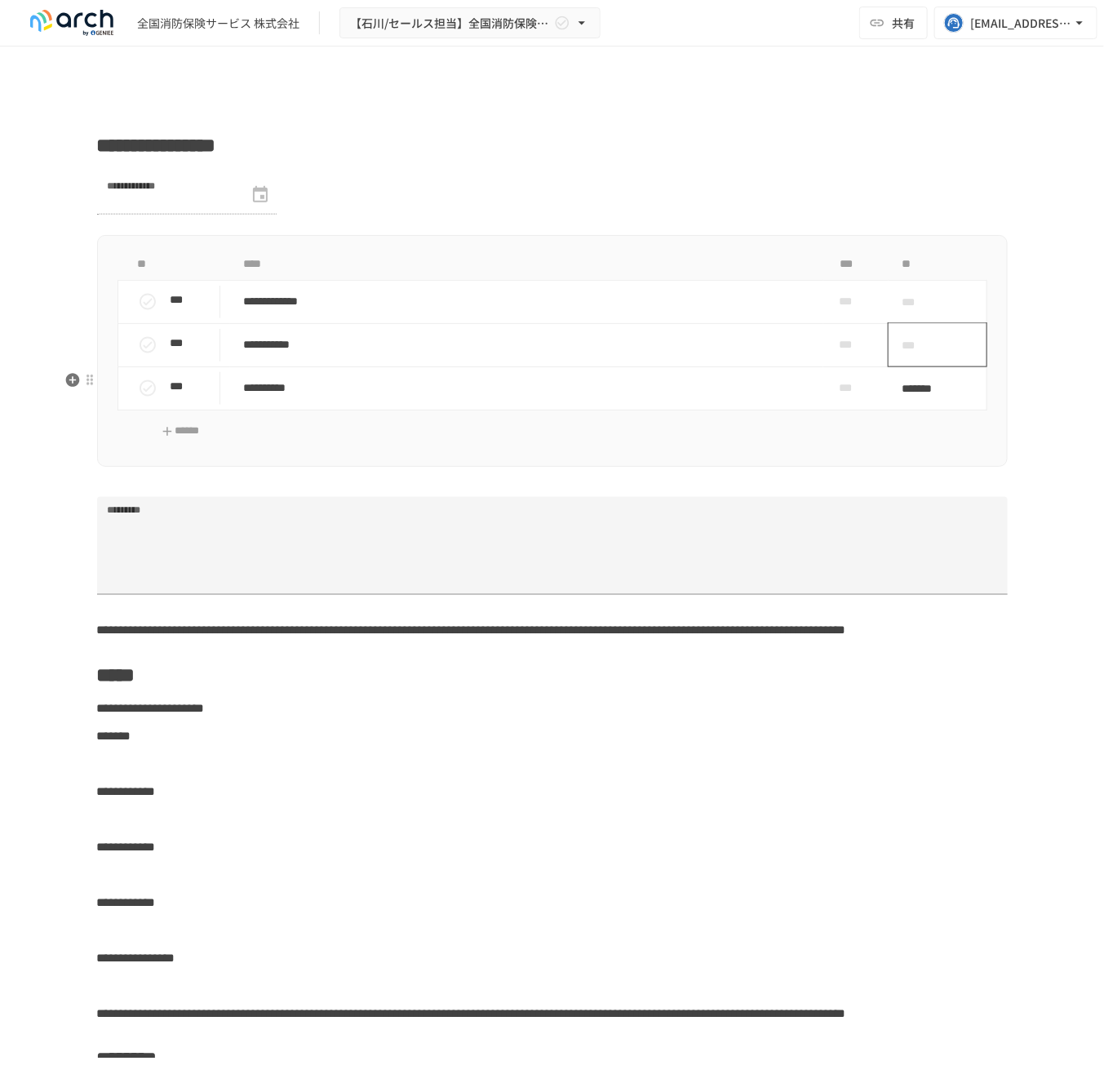 click on "***" at bounding box center (938, 344) 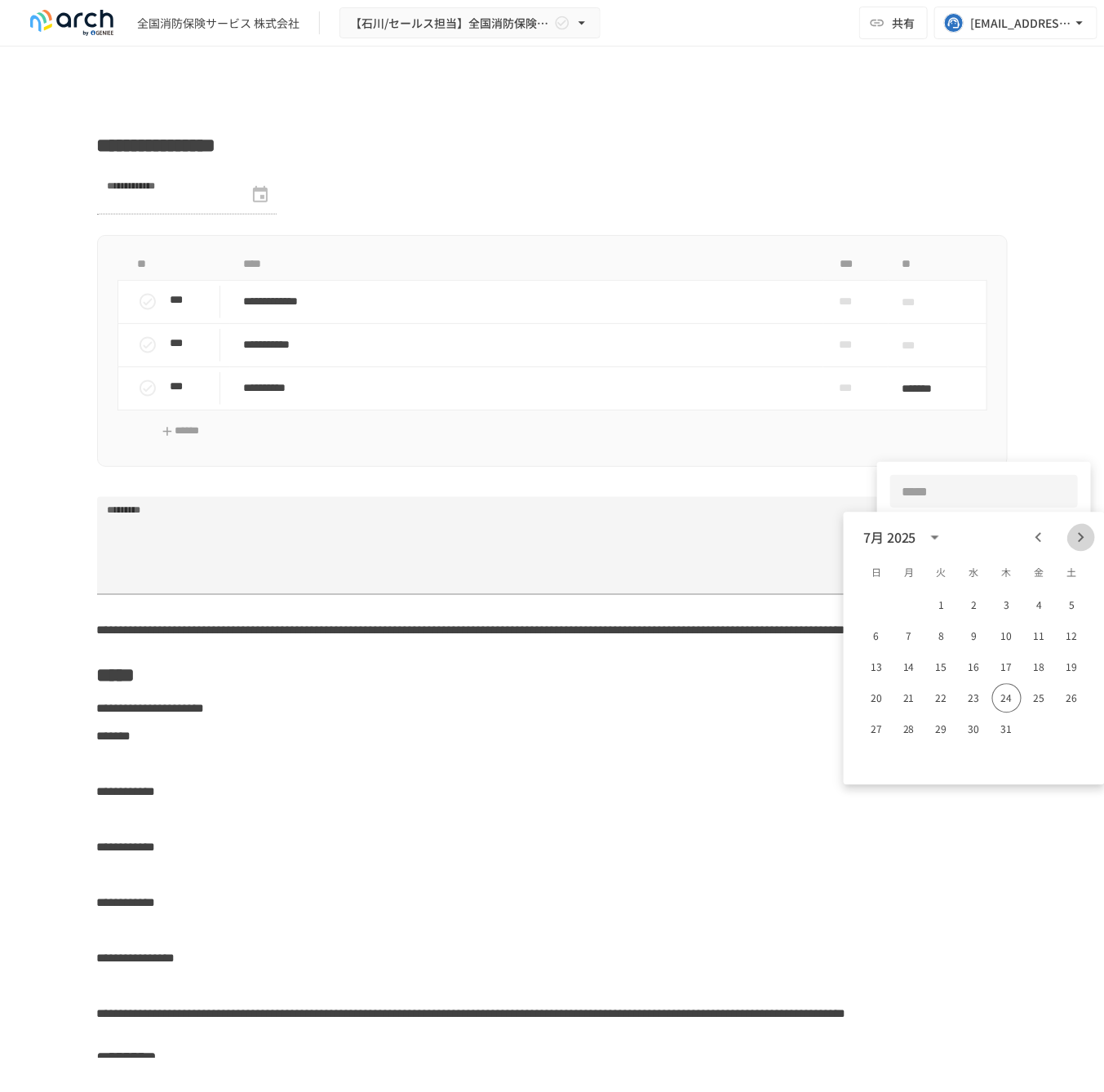 click 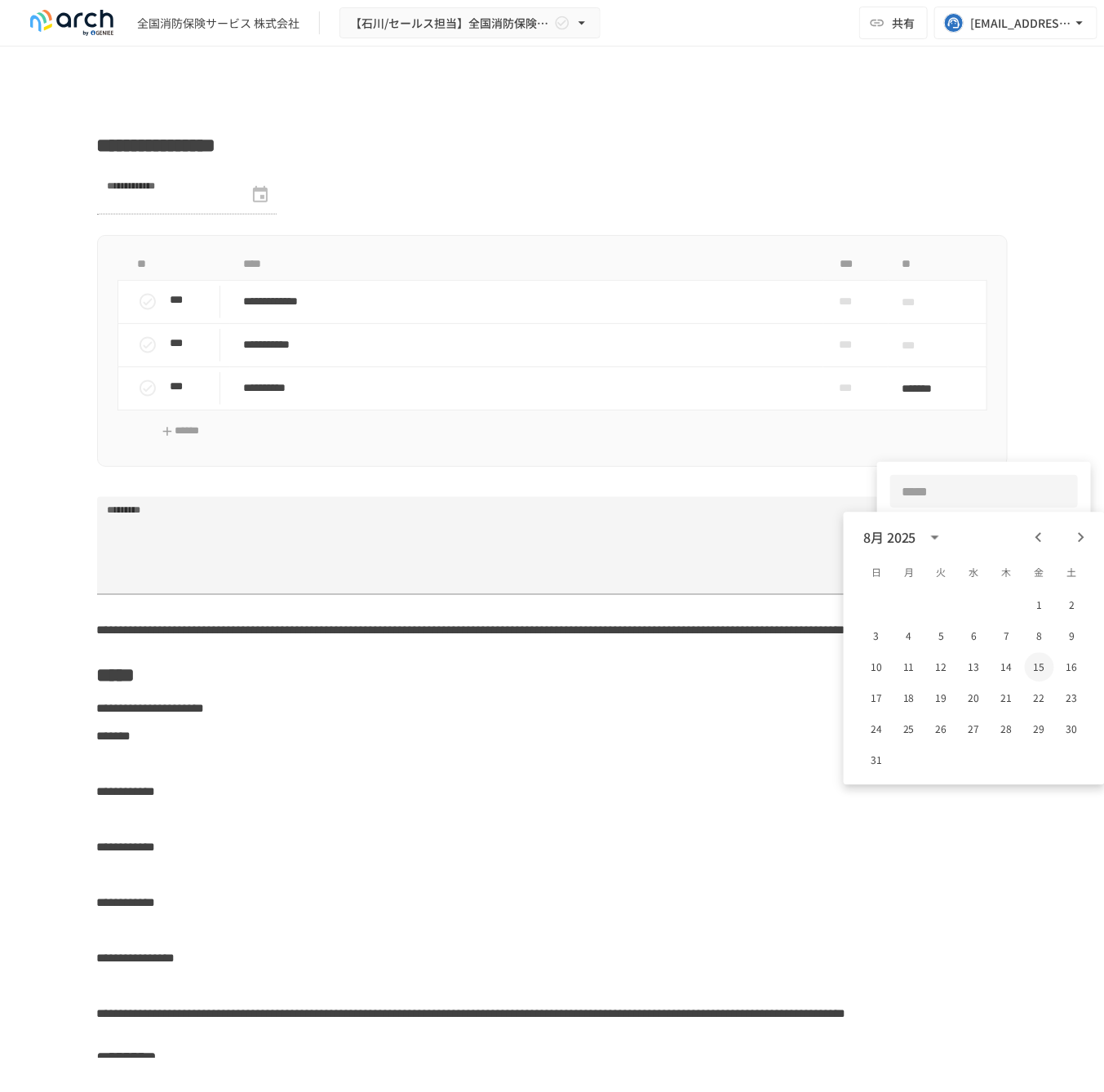 click on "15" at bounding box center [1040, 668] 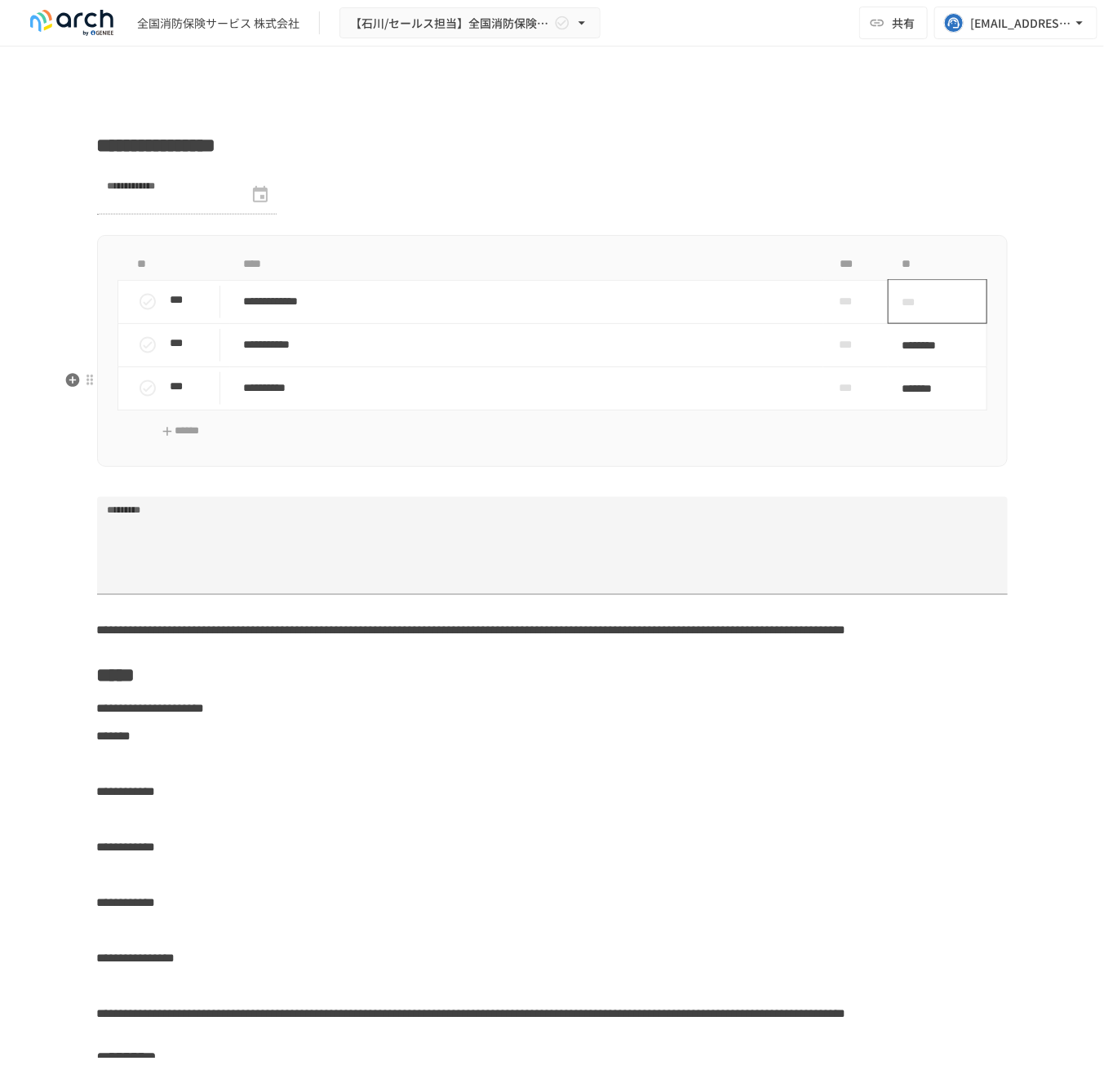 click on "***" at bounding box center [938, 301] 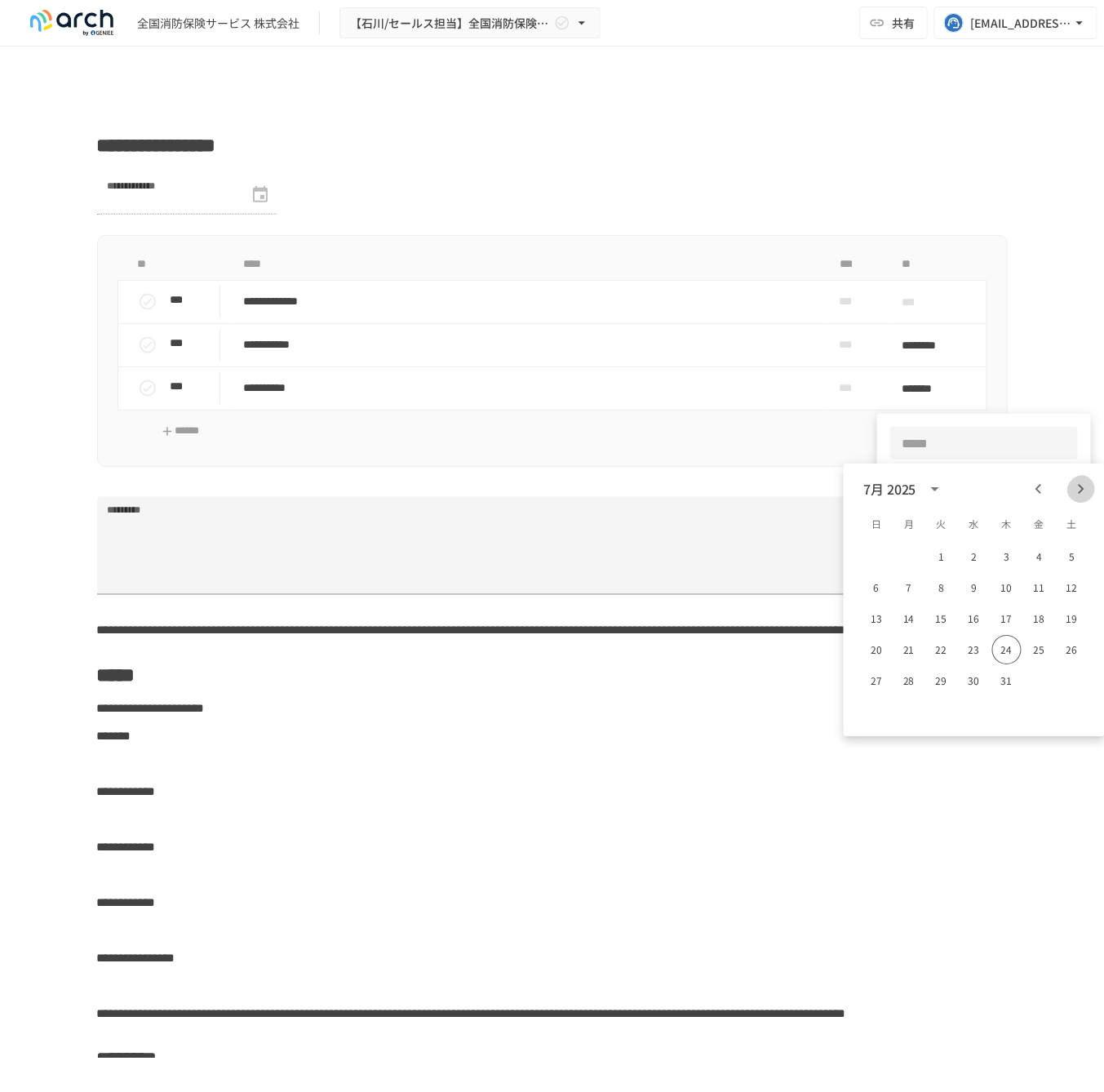 click 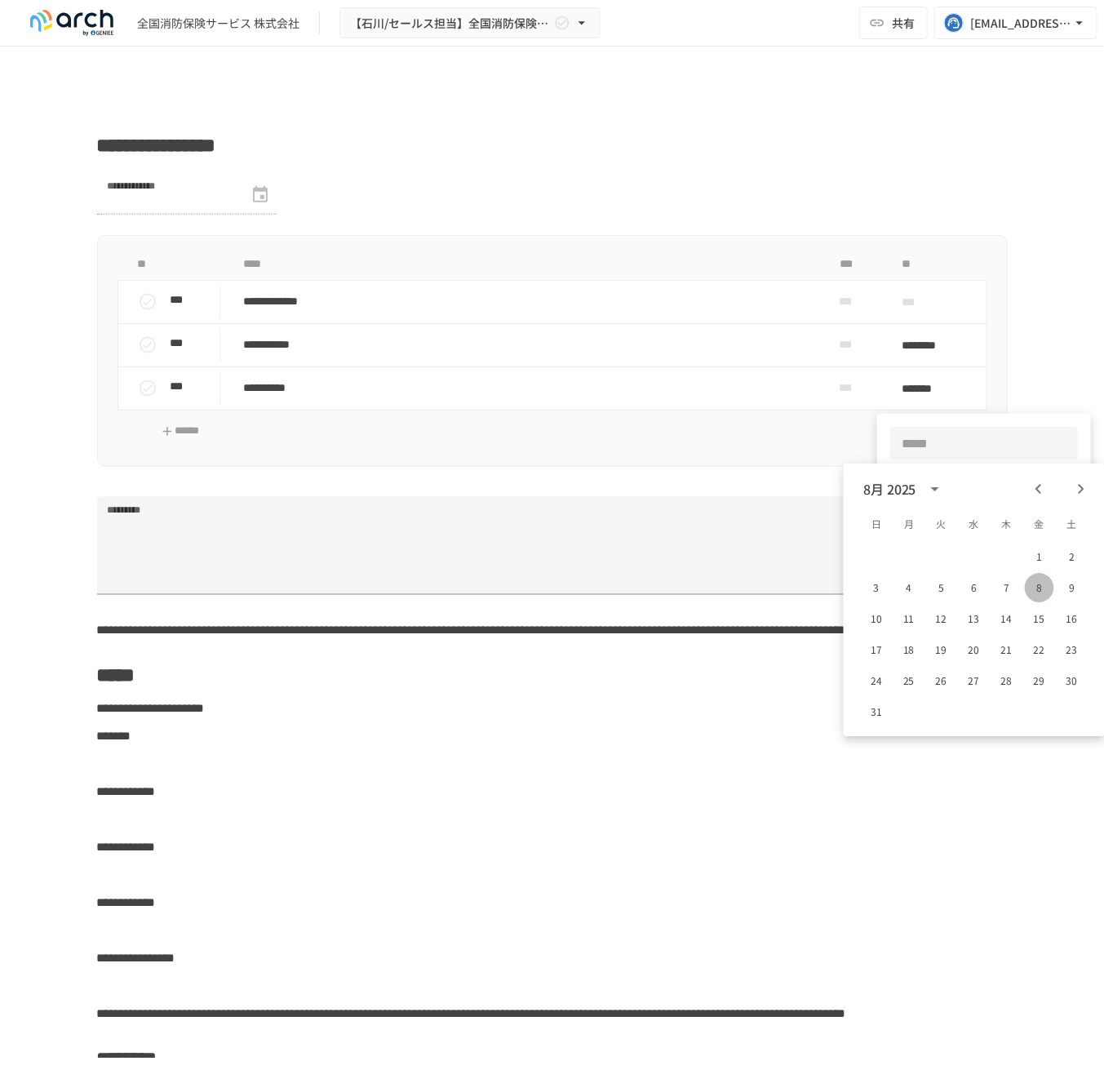 click on "8" at bounding box center [1040, 588] 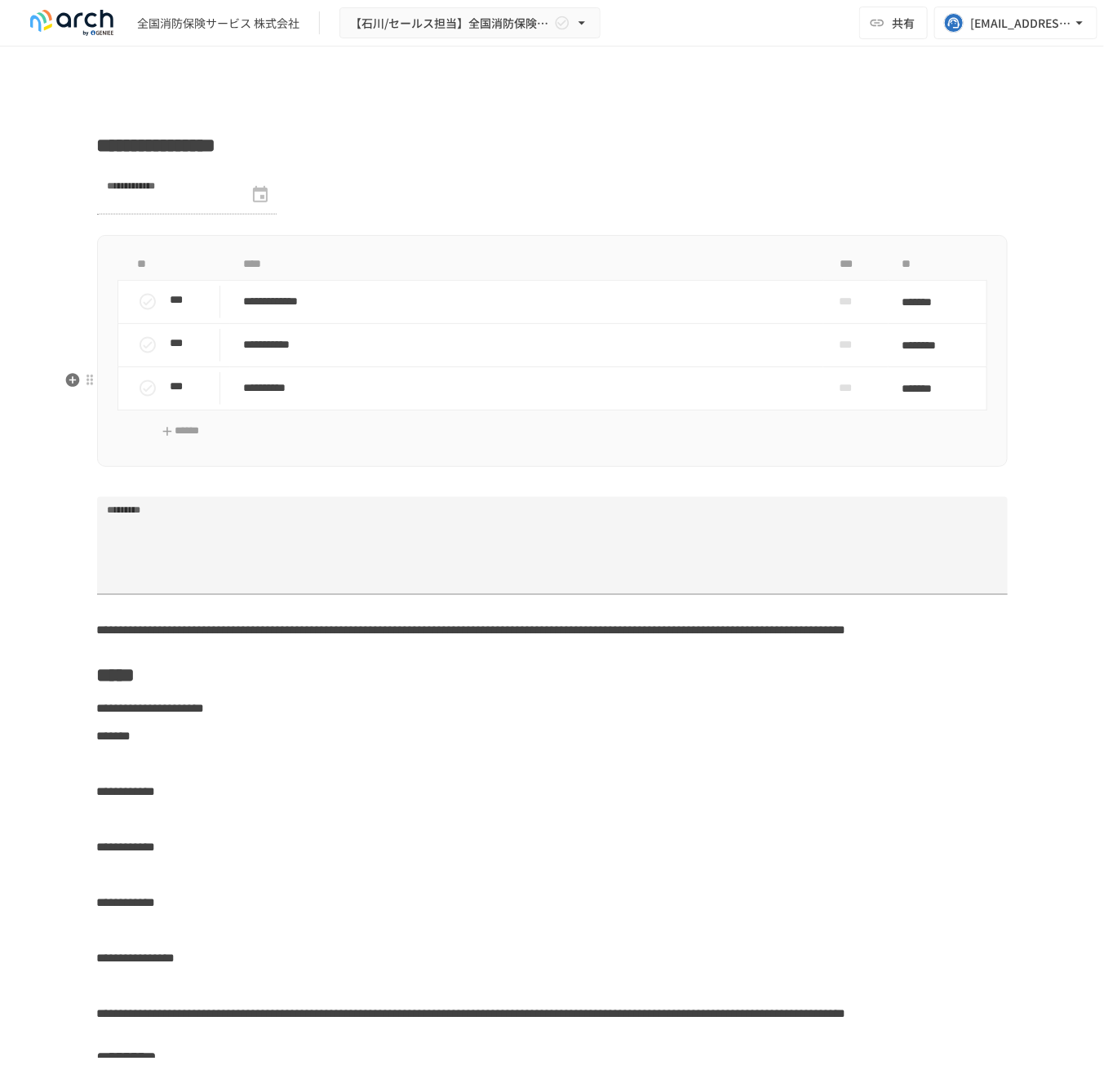 click on "**********" at bounding box center [552, 351] 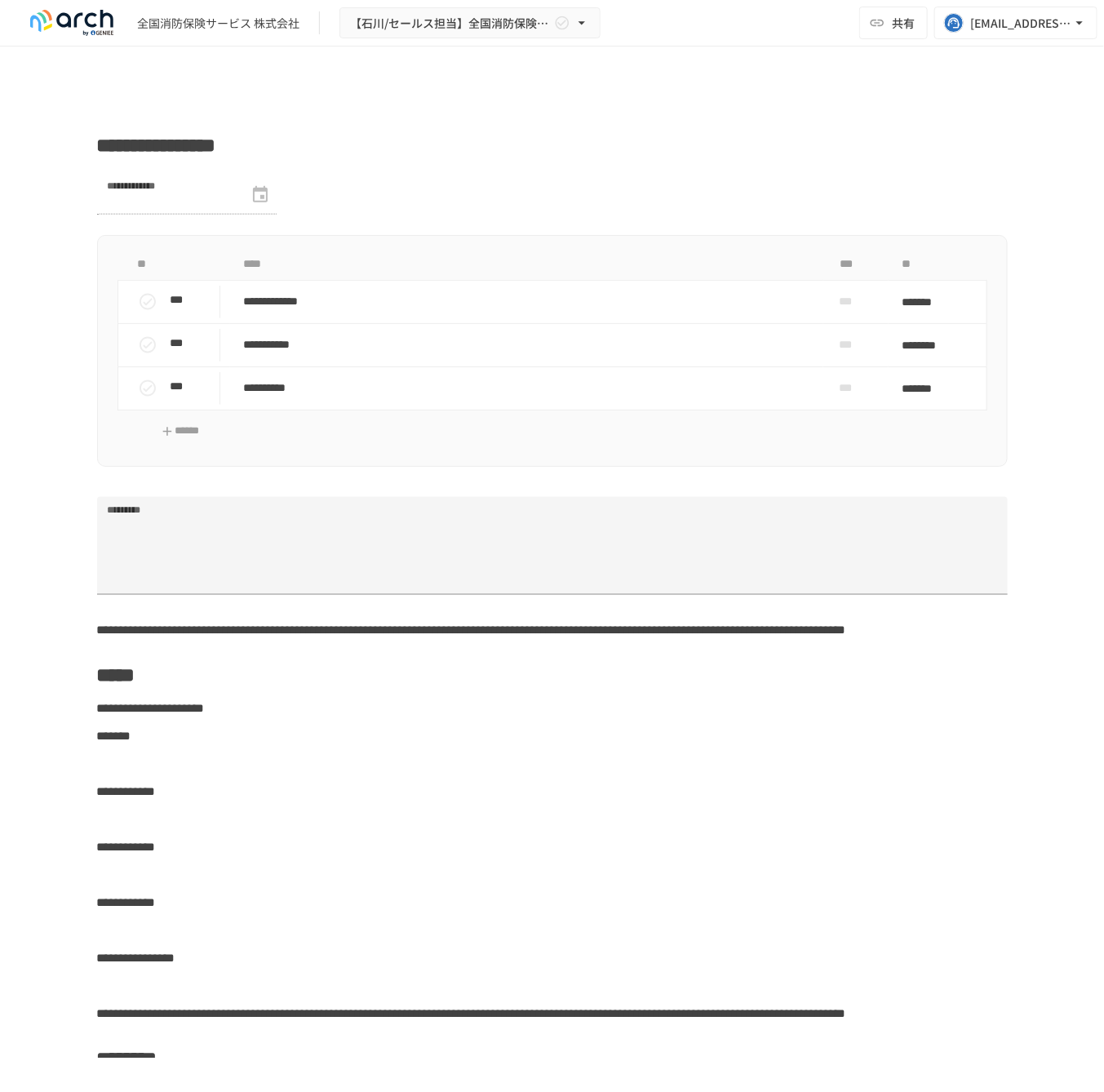 drag, startPoint x: 202, startPoint y: 319, endPoint x: -994, endPoint y: 611, distance: 1231.1296 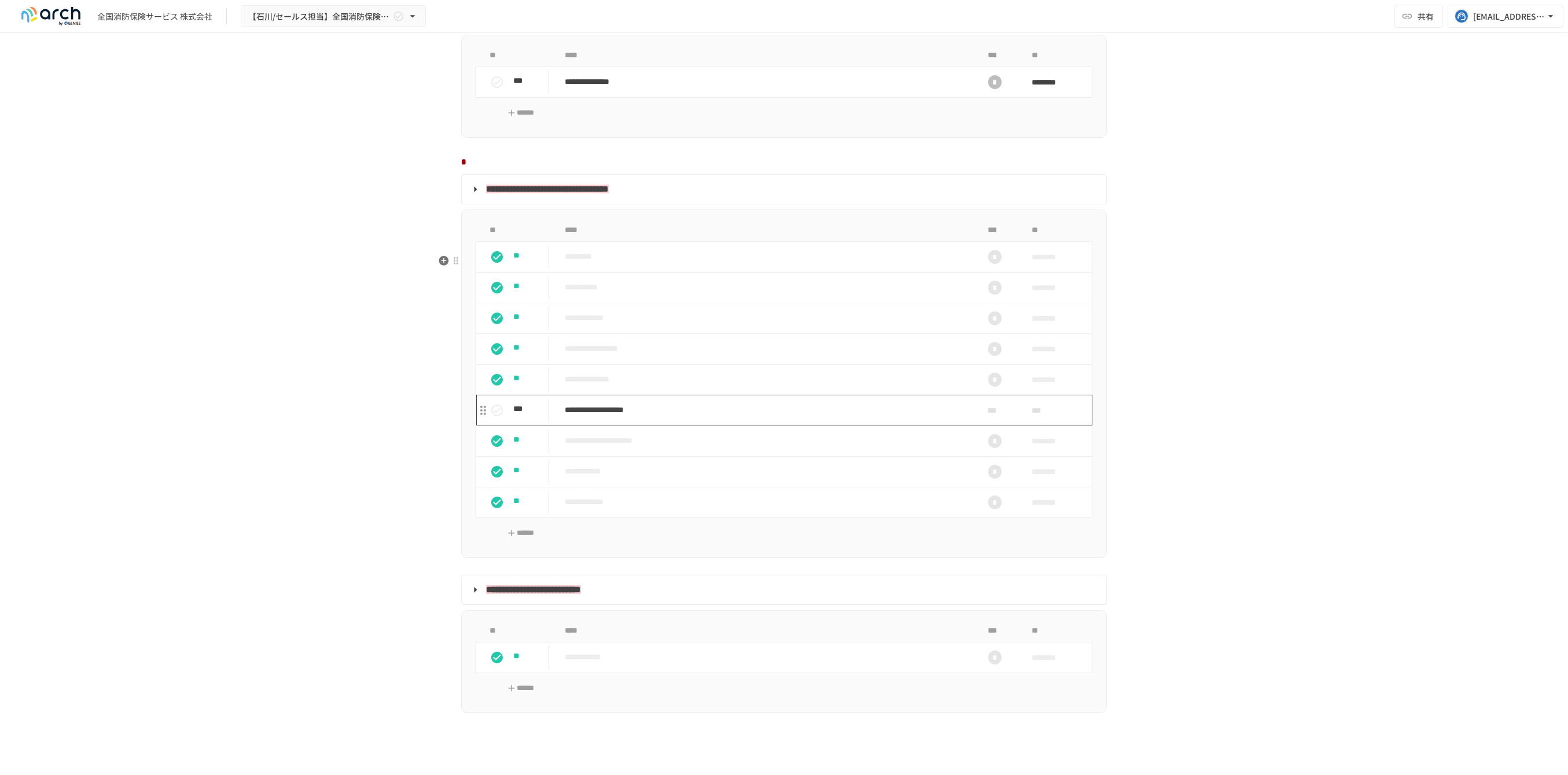 scroll, scrollTop: 964, scrollLeft: 0, axis: vertical 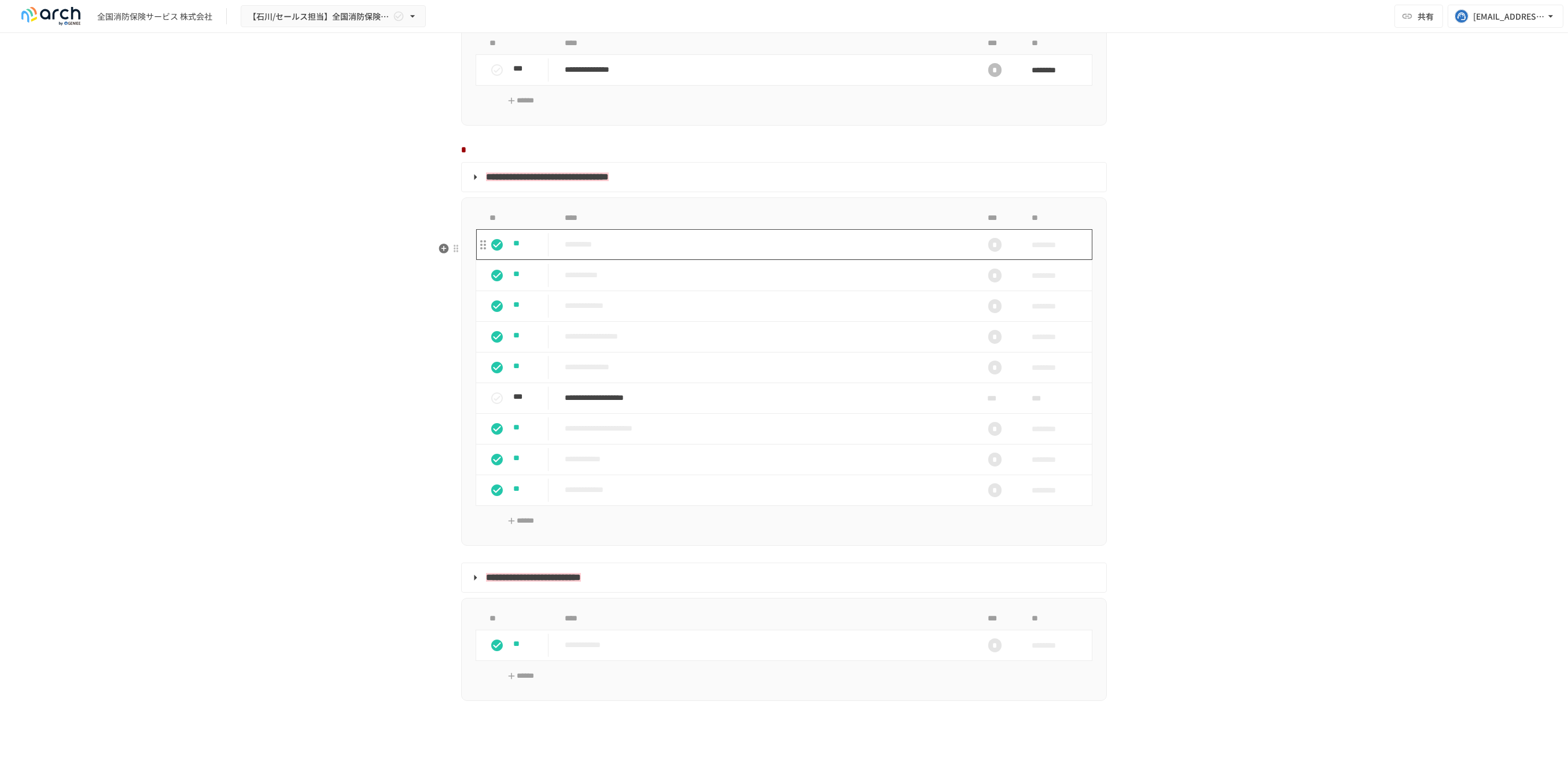 click on "*********" at bounding box center [766, 244] 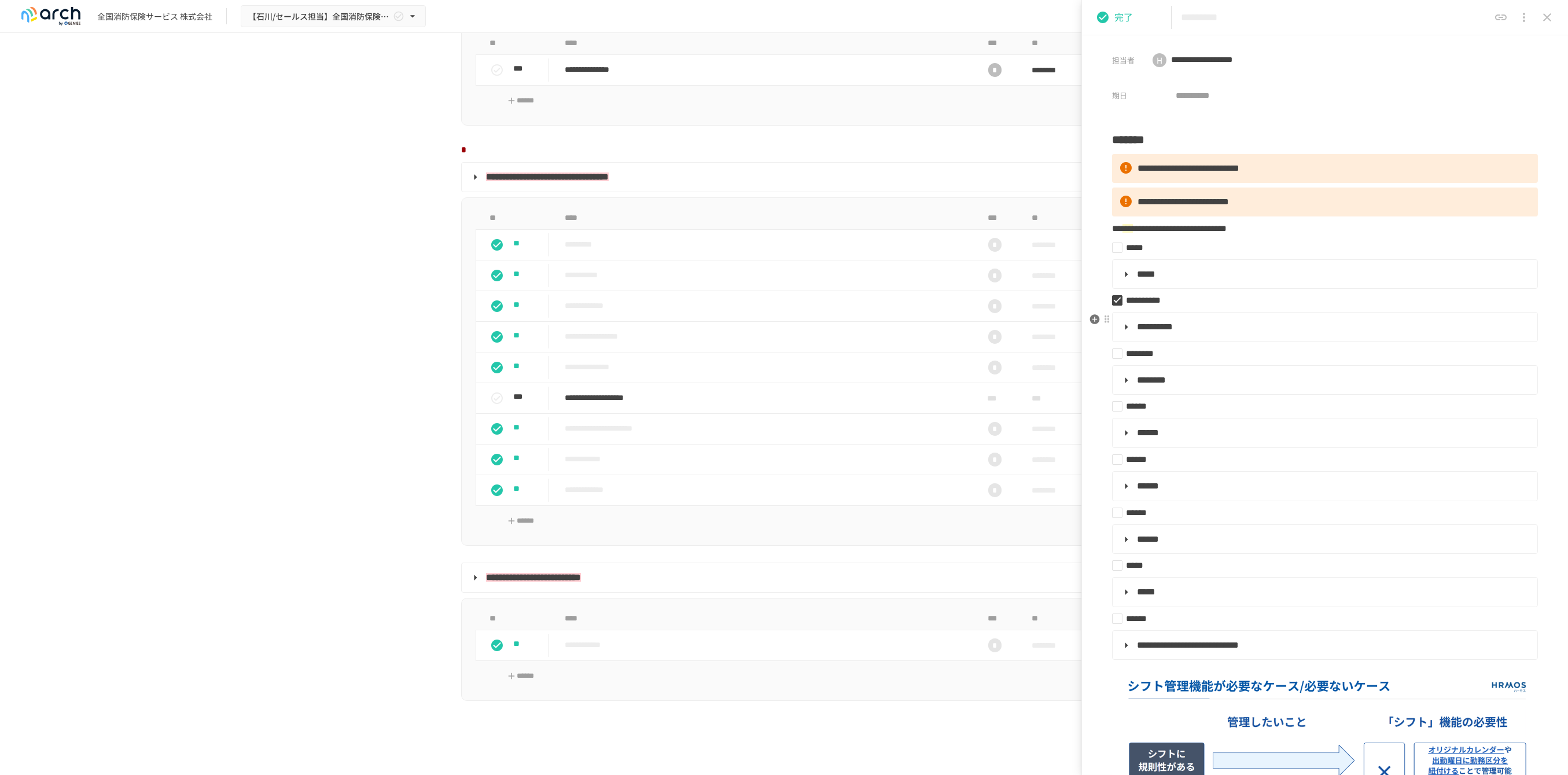 click on "**********" at bounding box center [1324, 327] 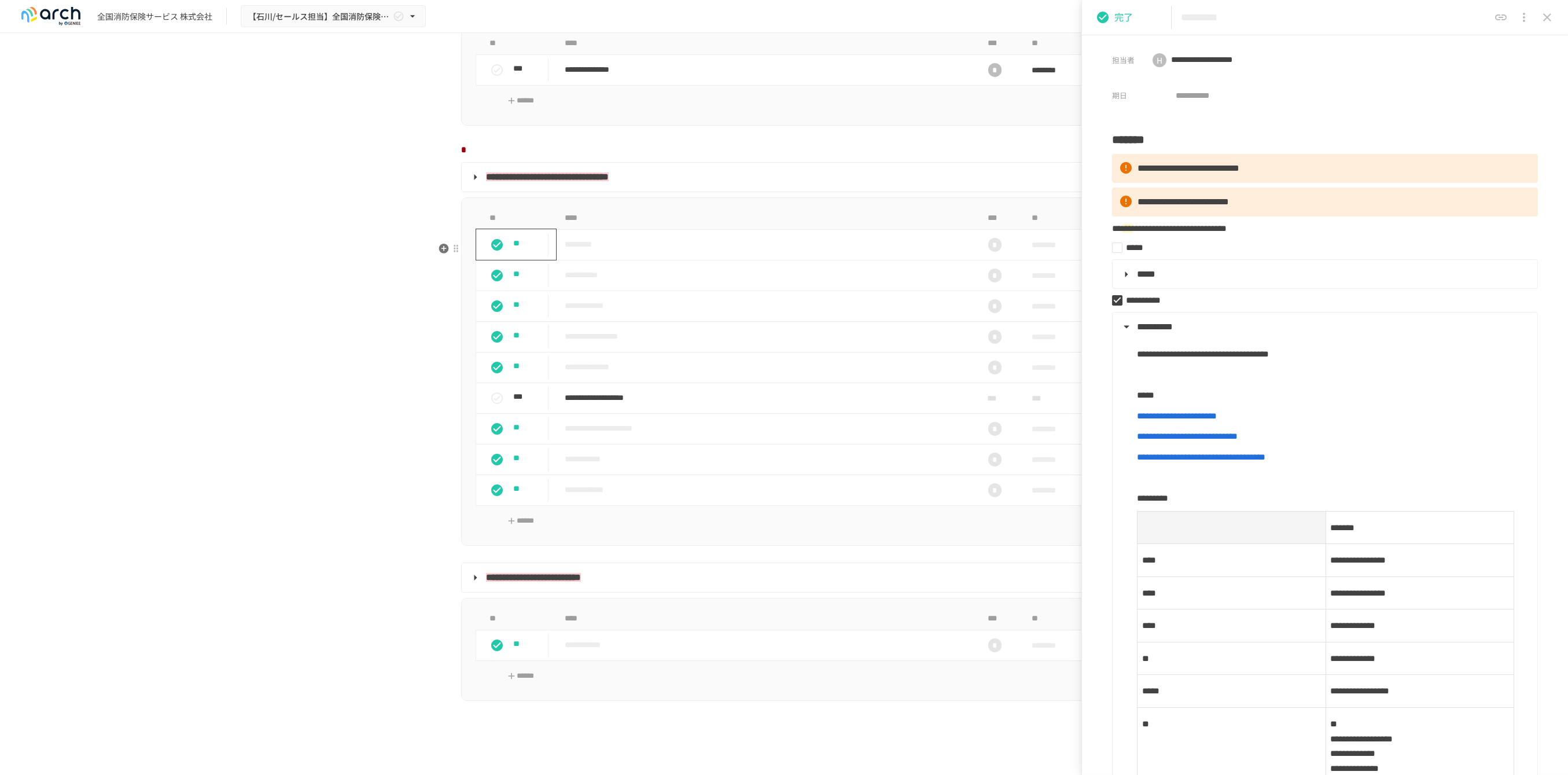 click 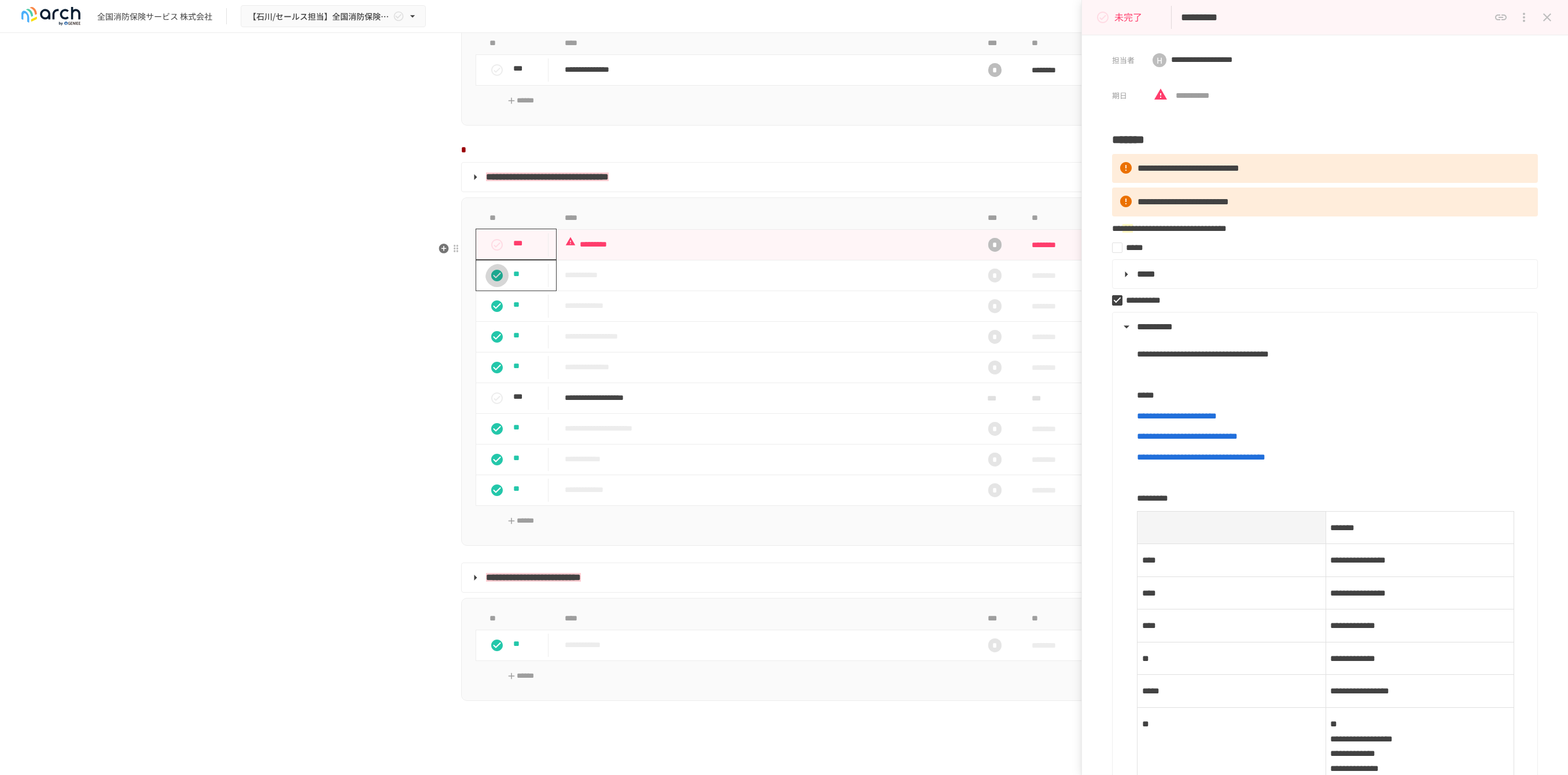 click 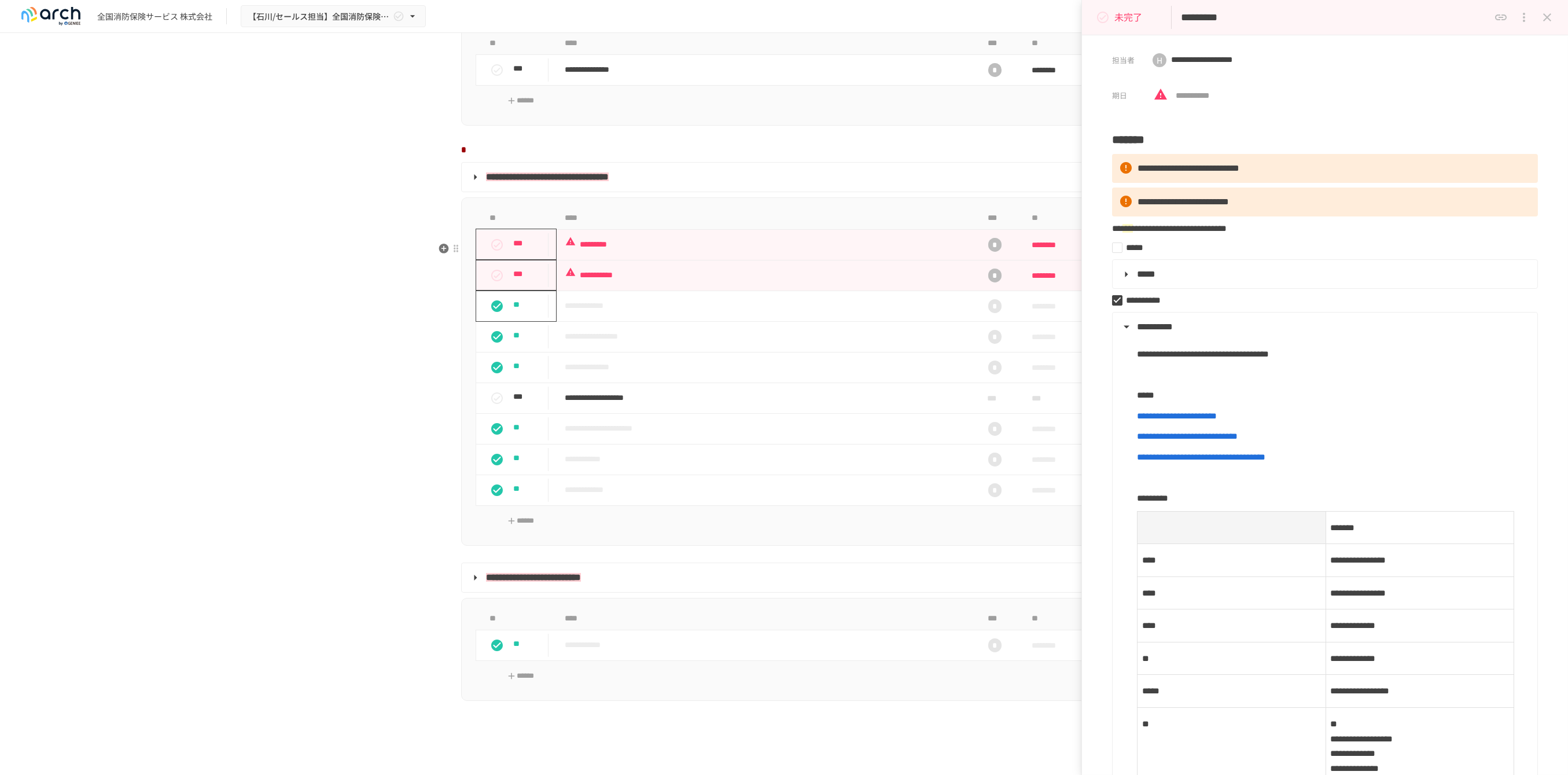 click 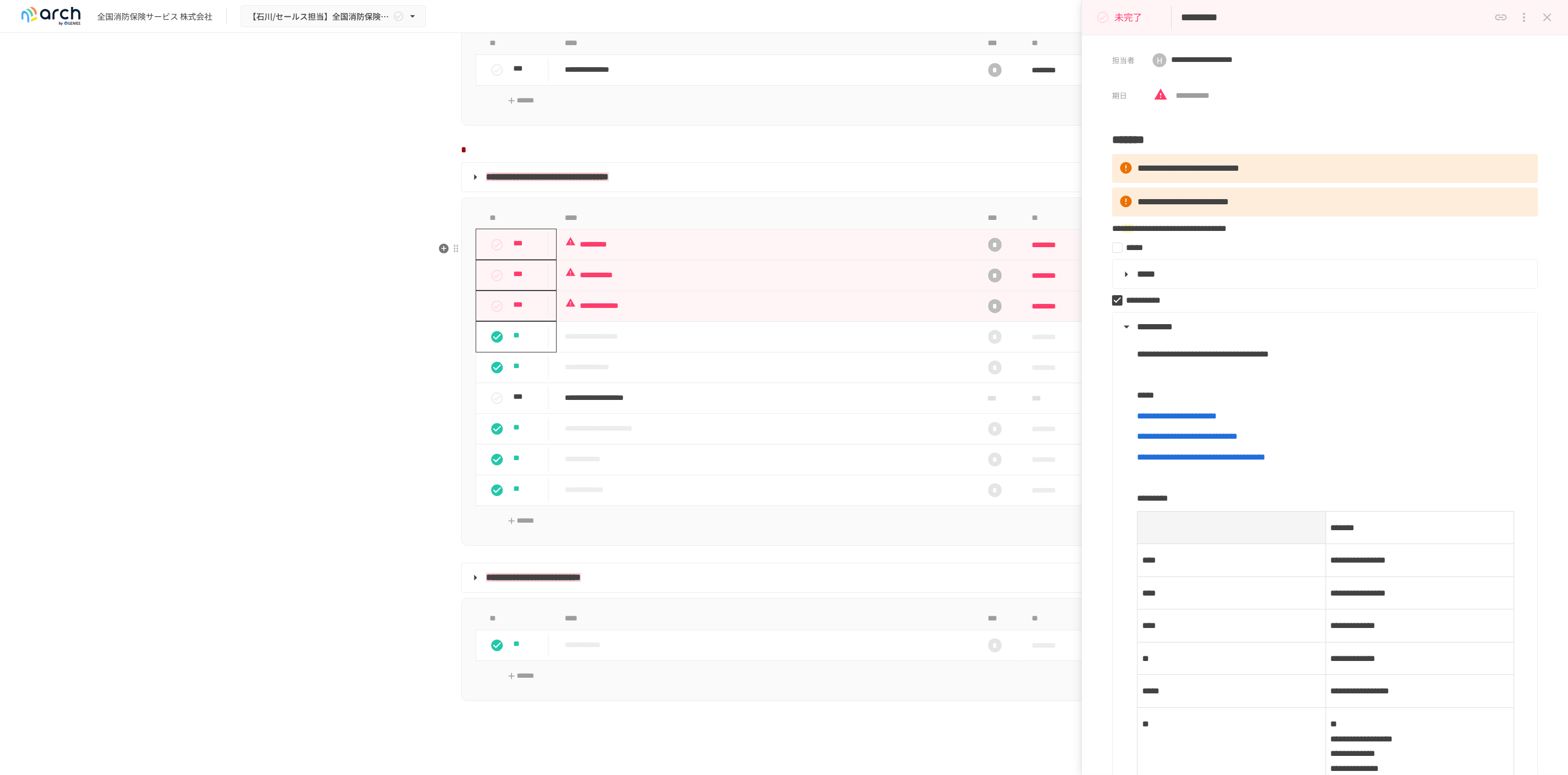 click 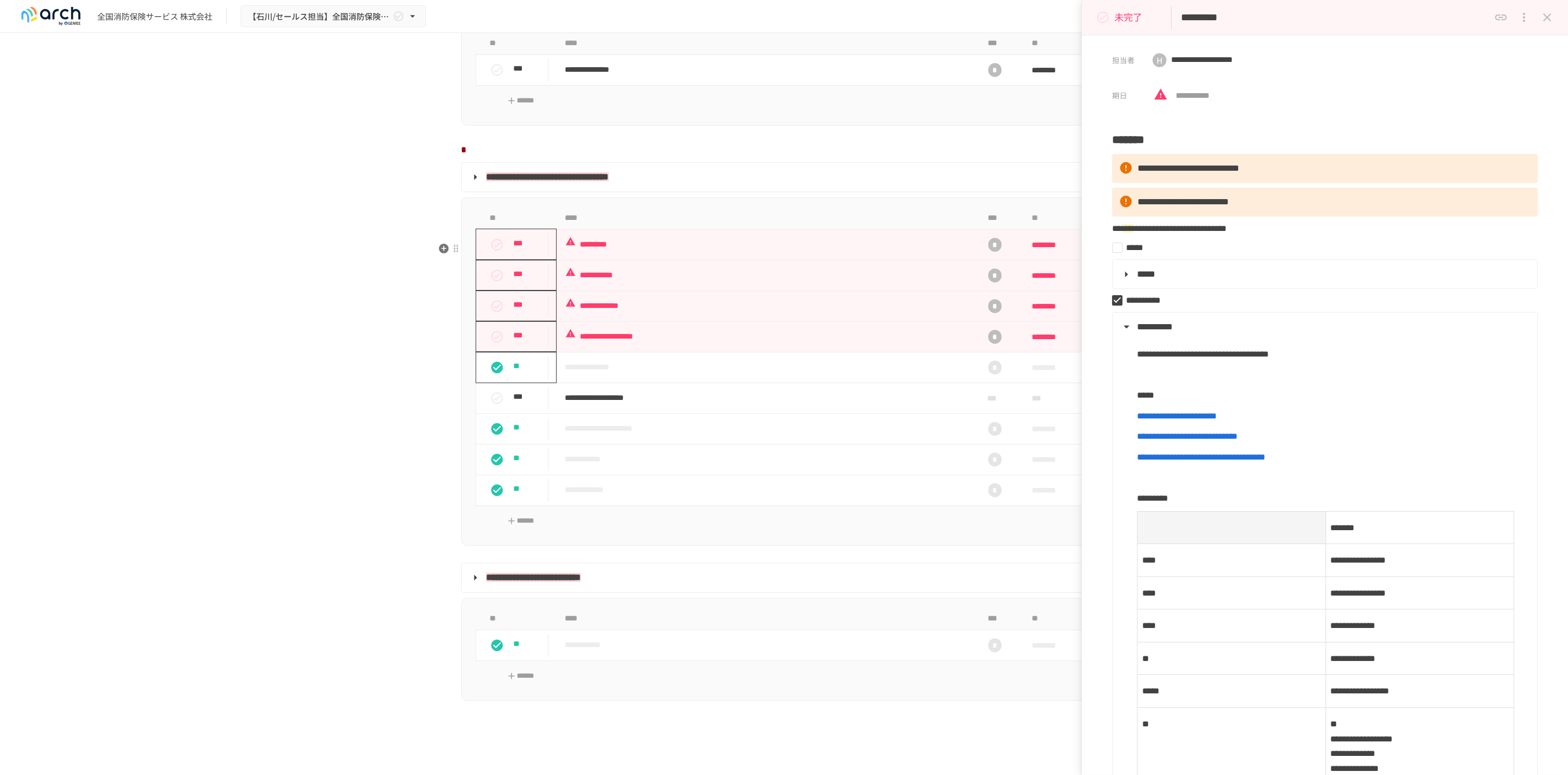 click 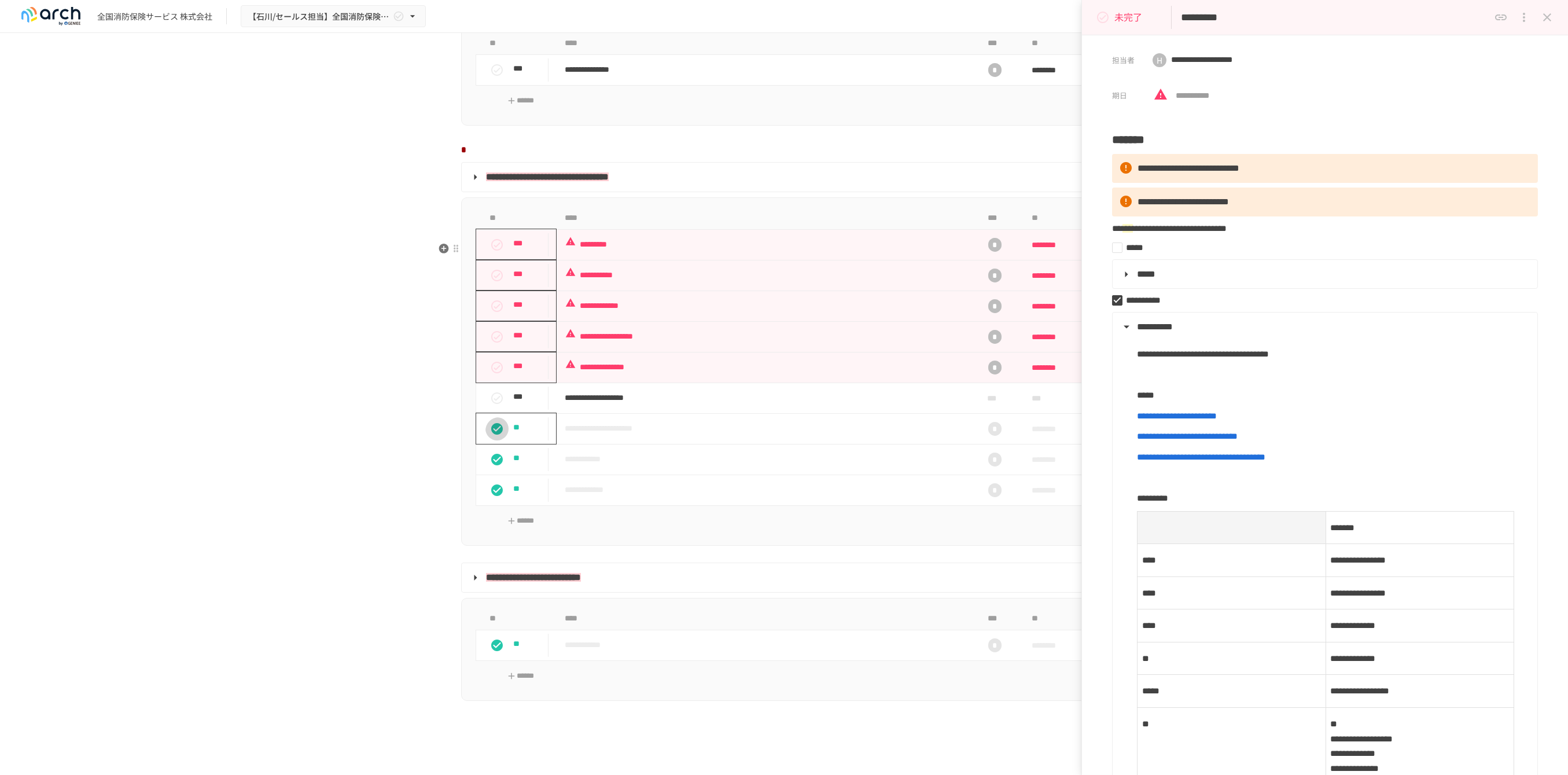 click 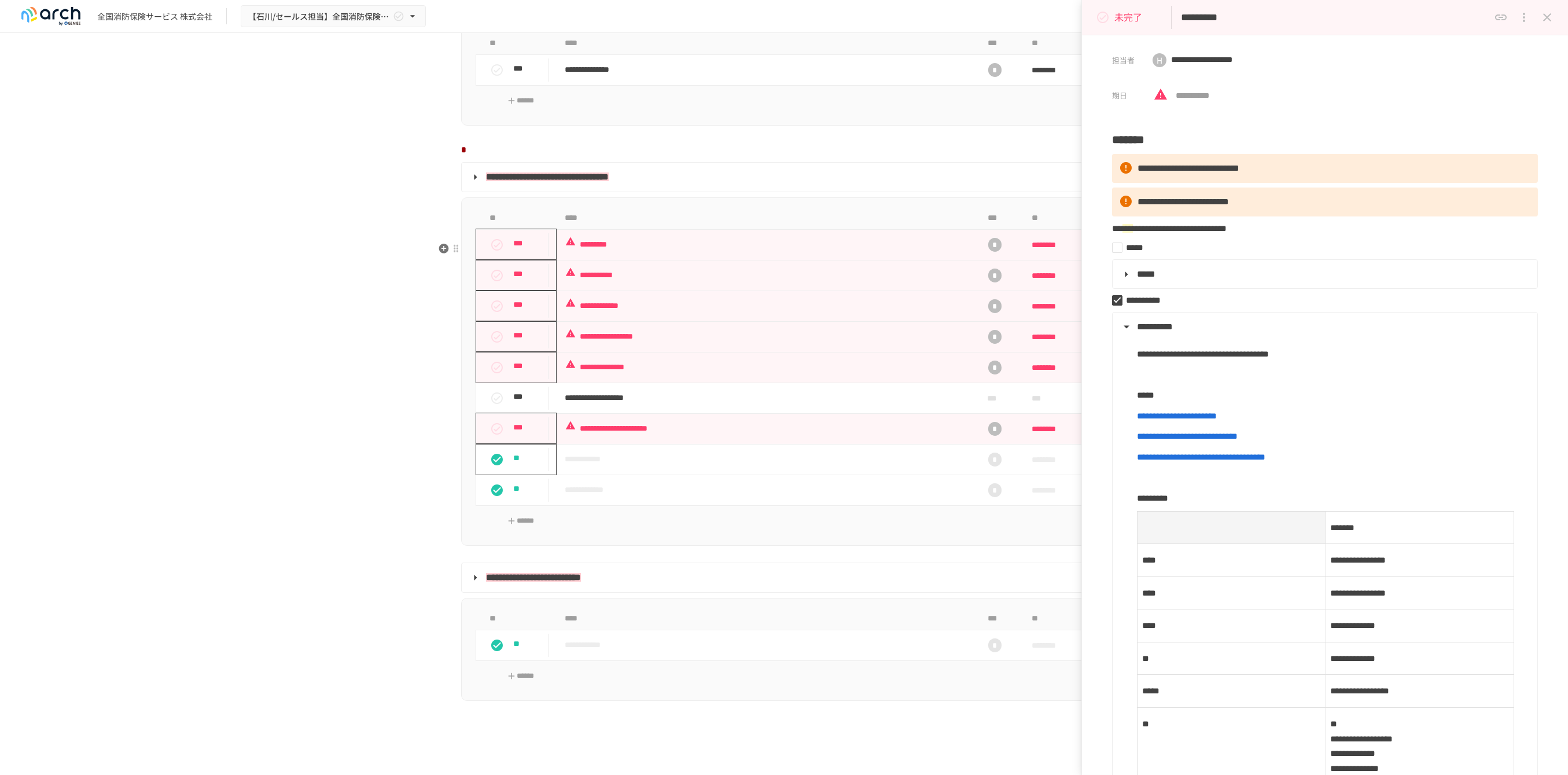 click 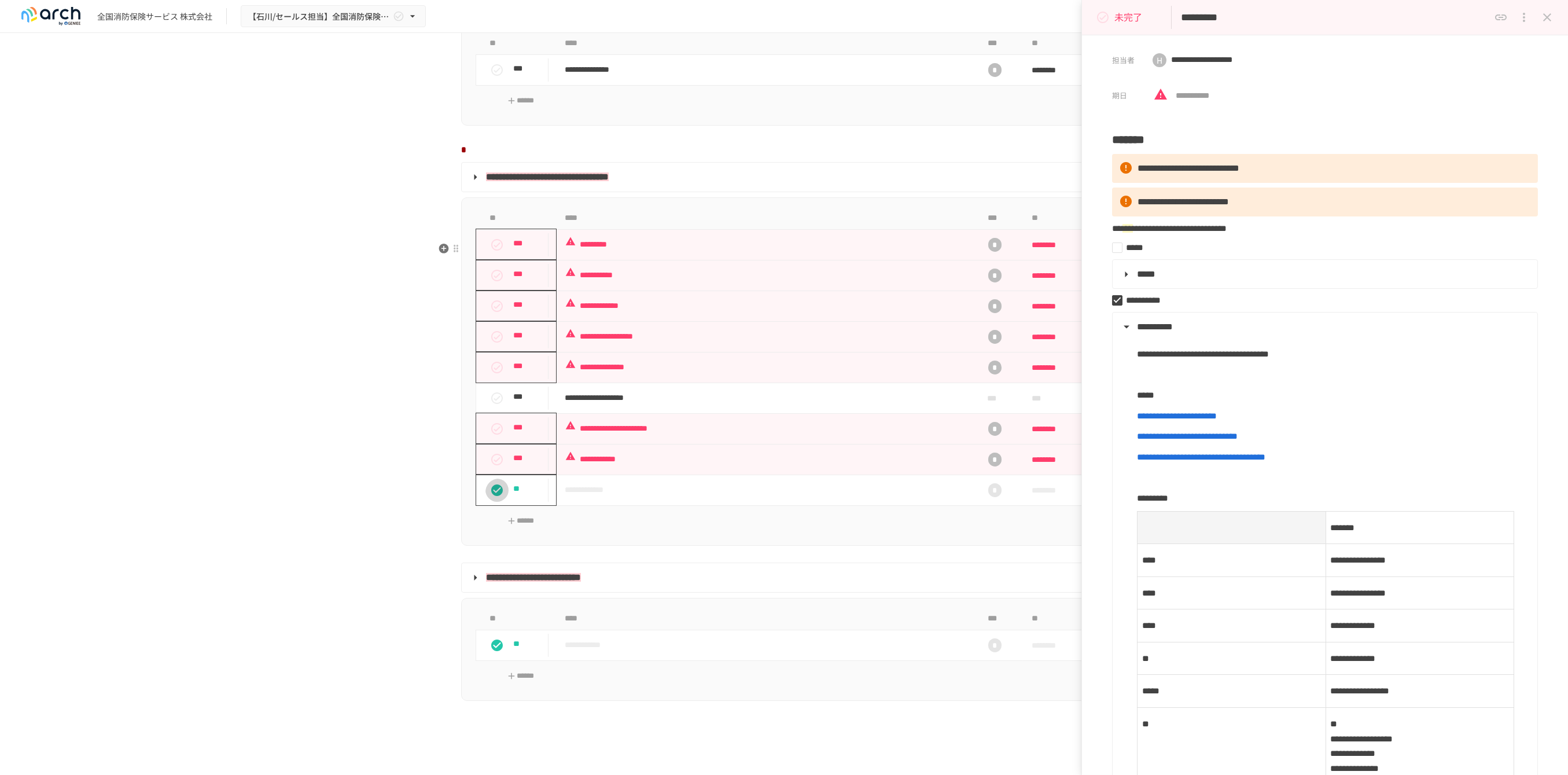 click 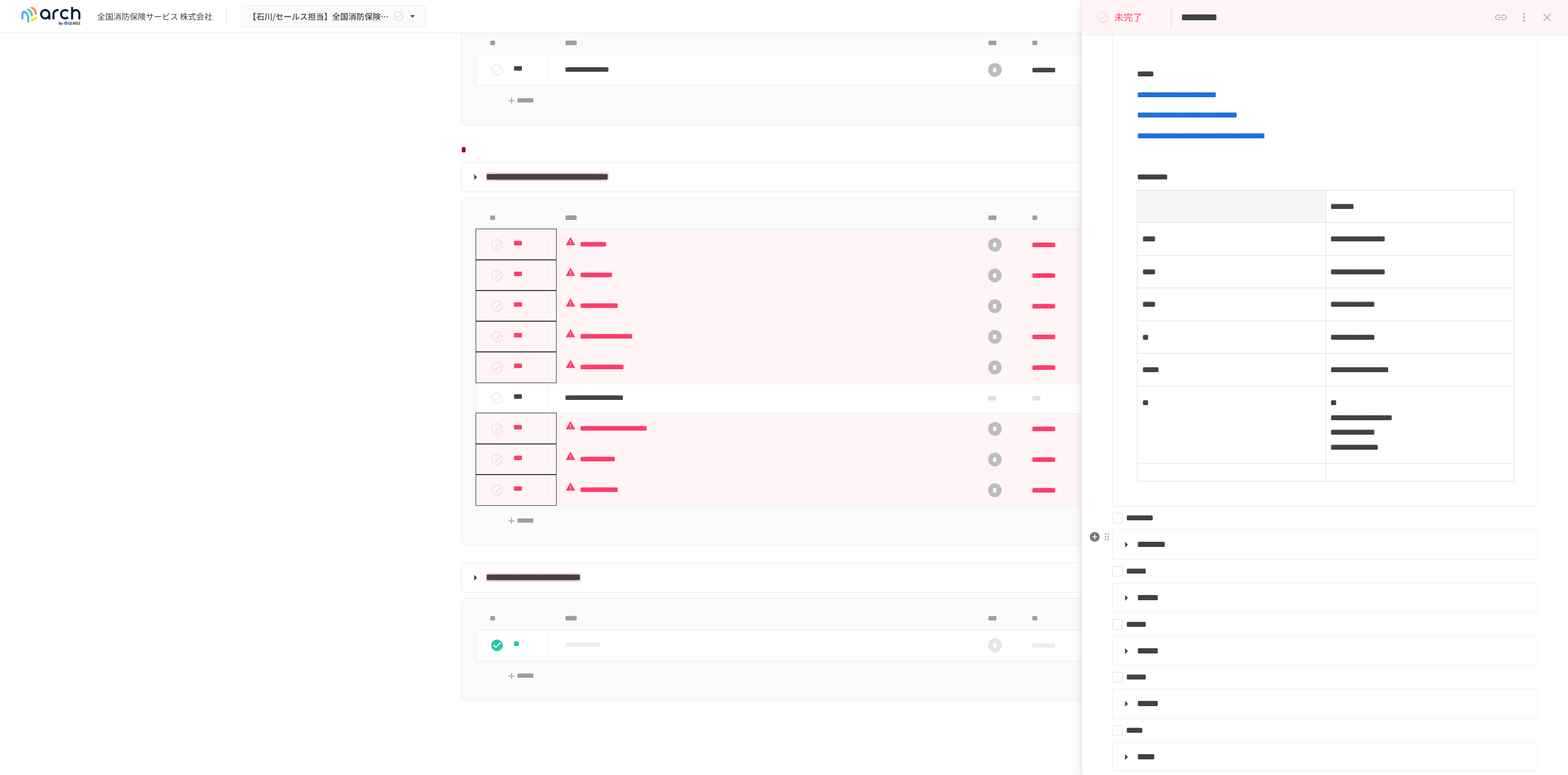 scroll, scrollTop: 128, scrollLeft: 0, axis: vertical 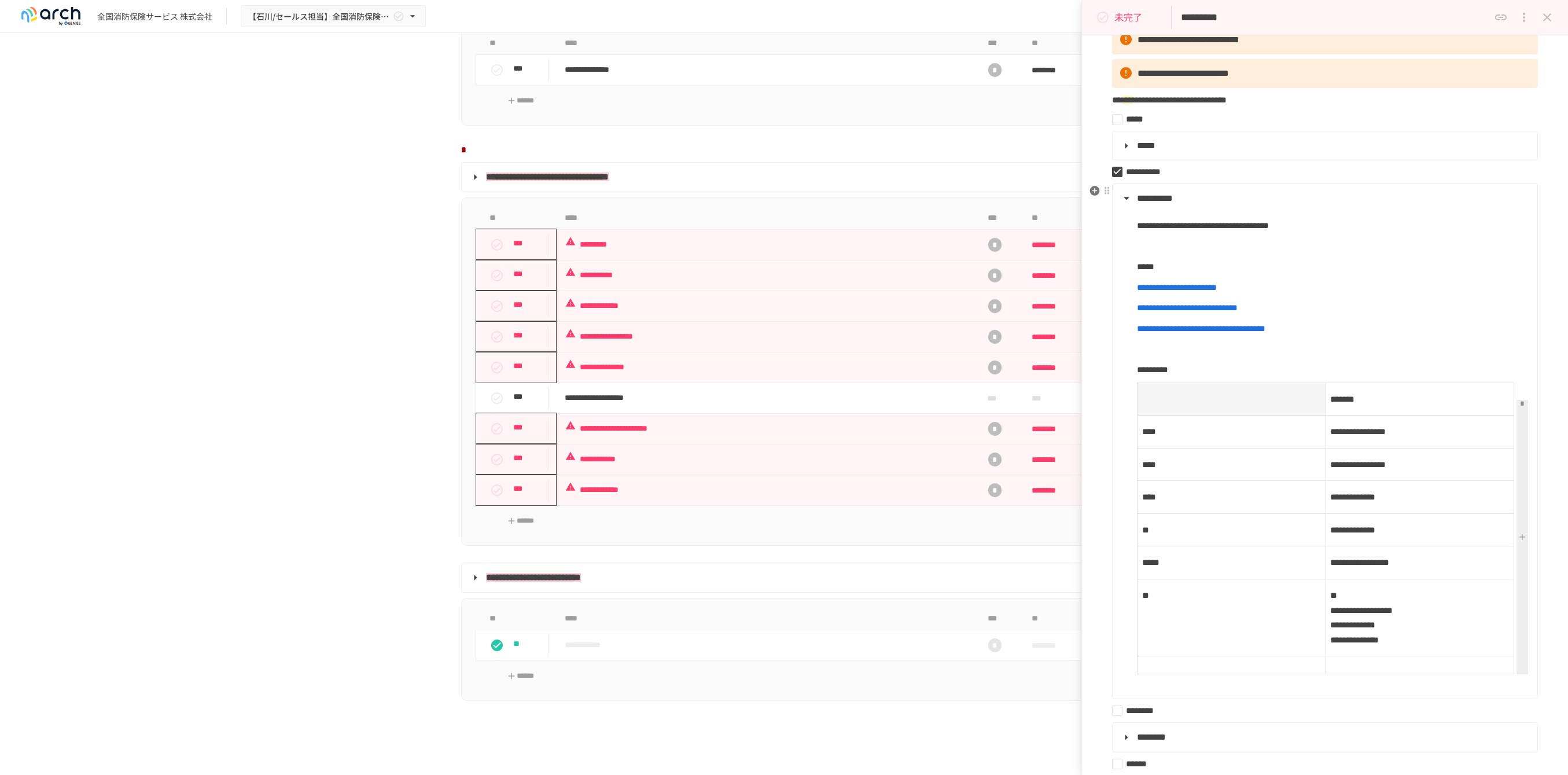 click on "**********" at bounding box center (1420, 432) 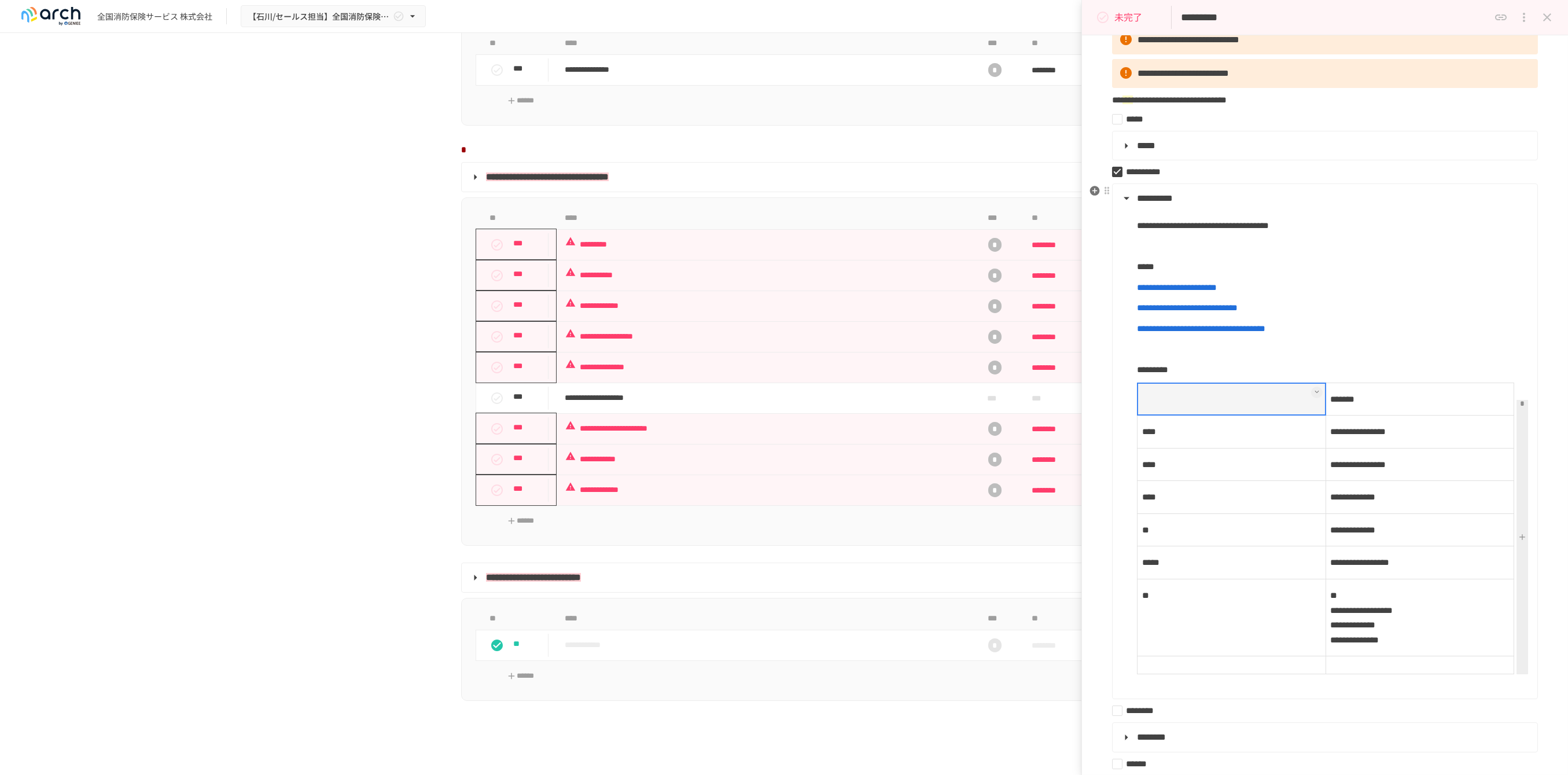 click on "**********" at bounding box center (1420, 432) 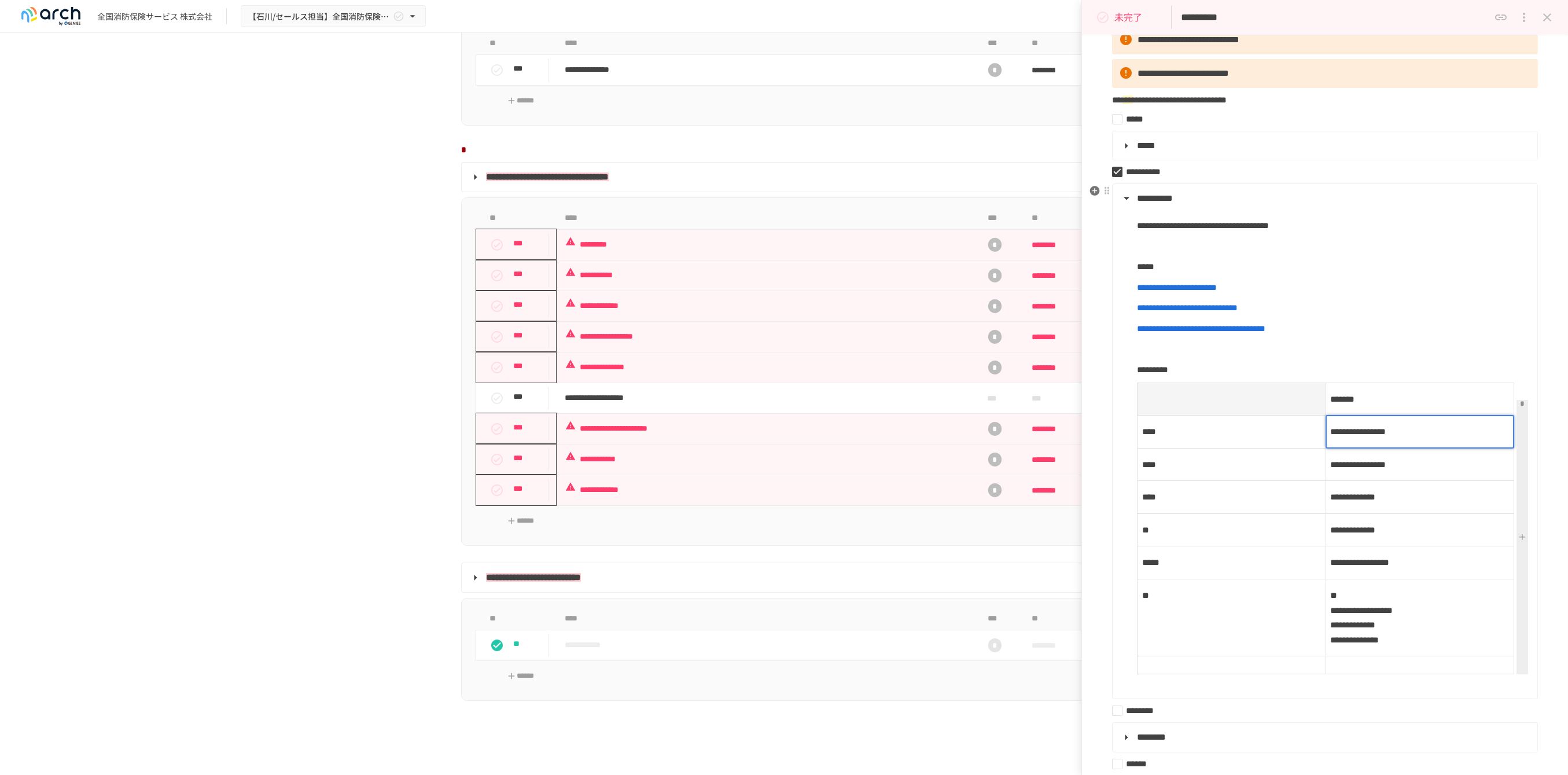 click on "**********" at bounding box center (1420, 432) 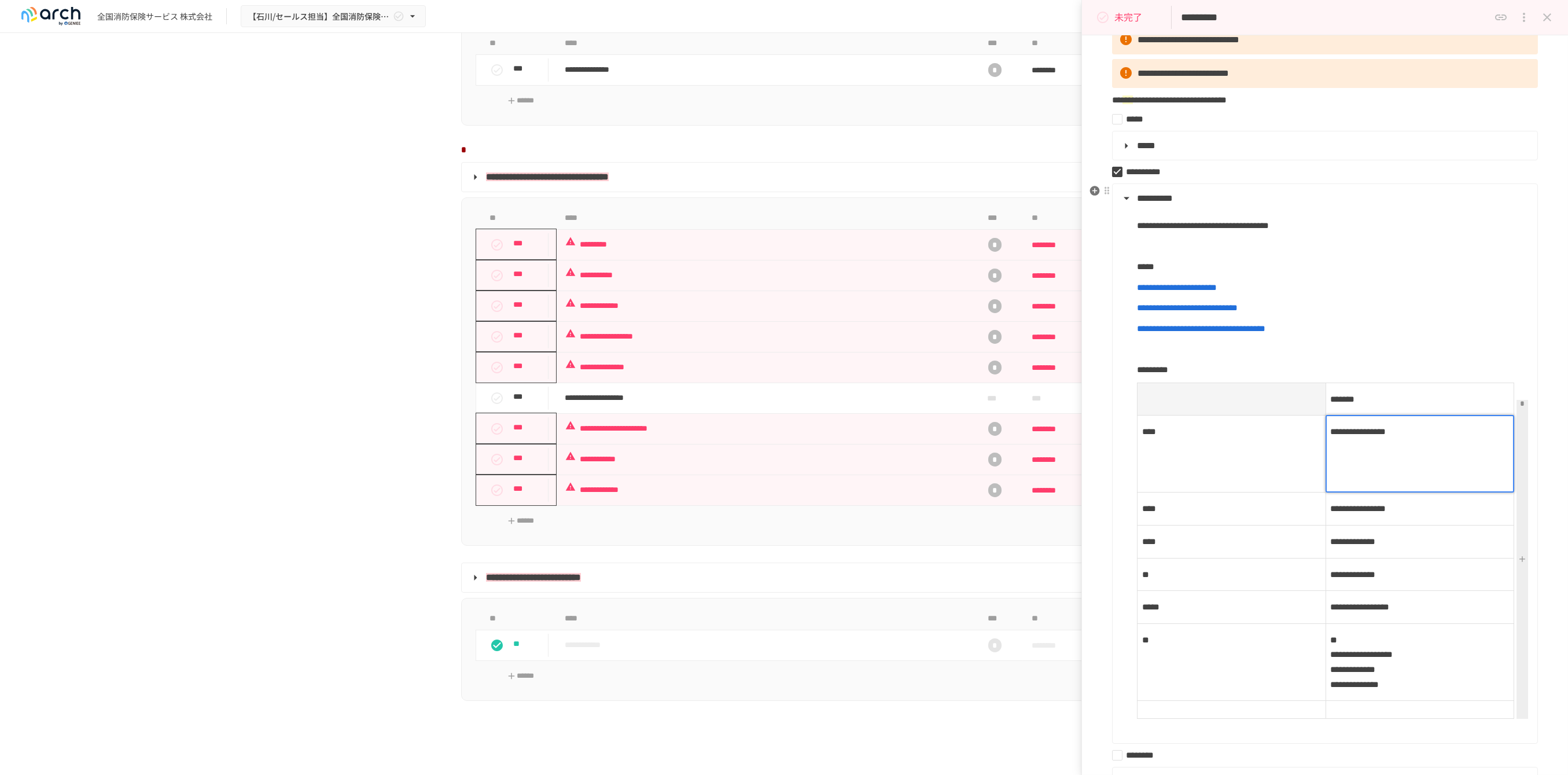 click on "**********" at bounding box center [1420, 542] 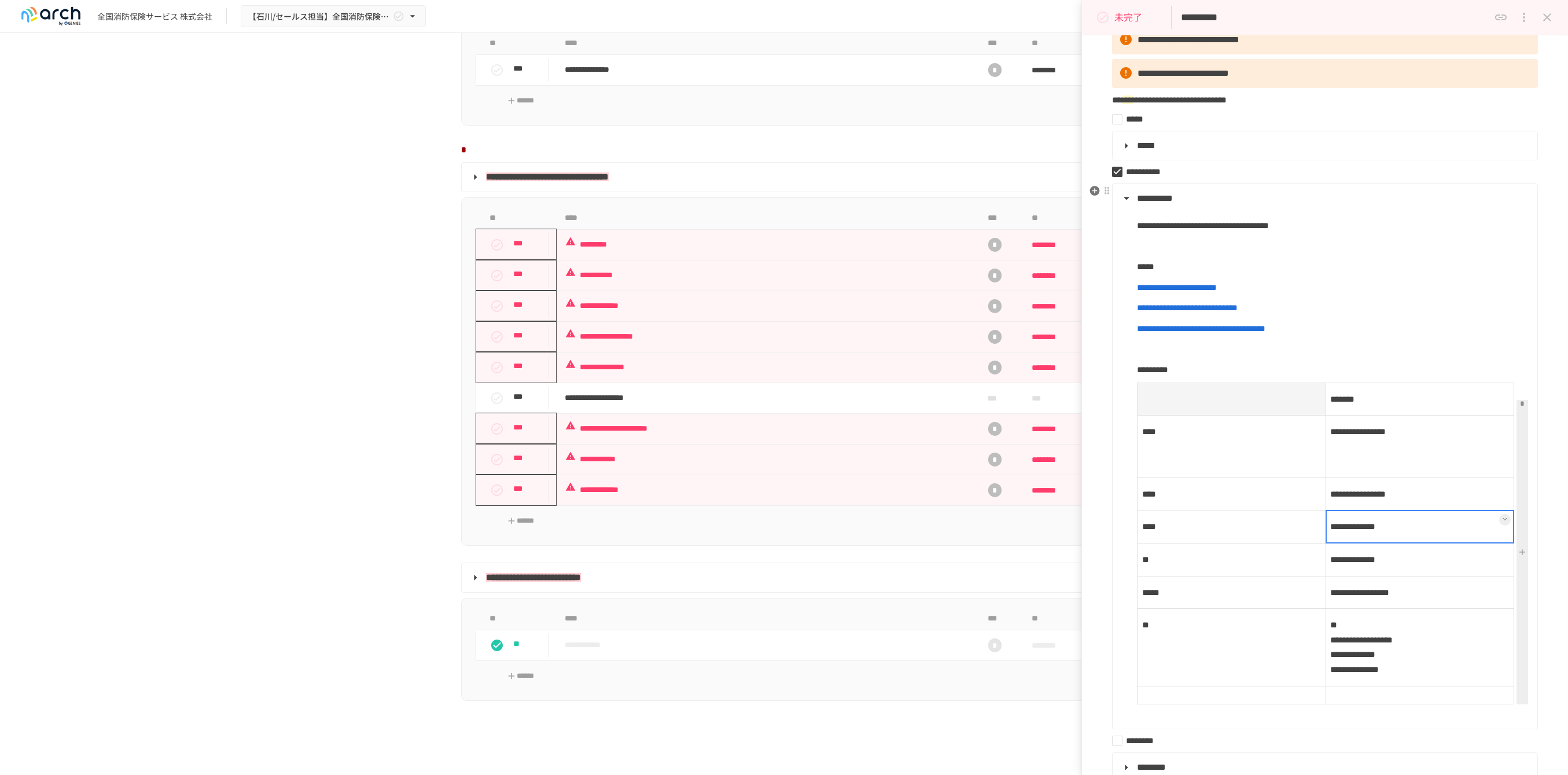 click at bounding box center (1420, 527) 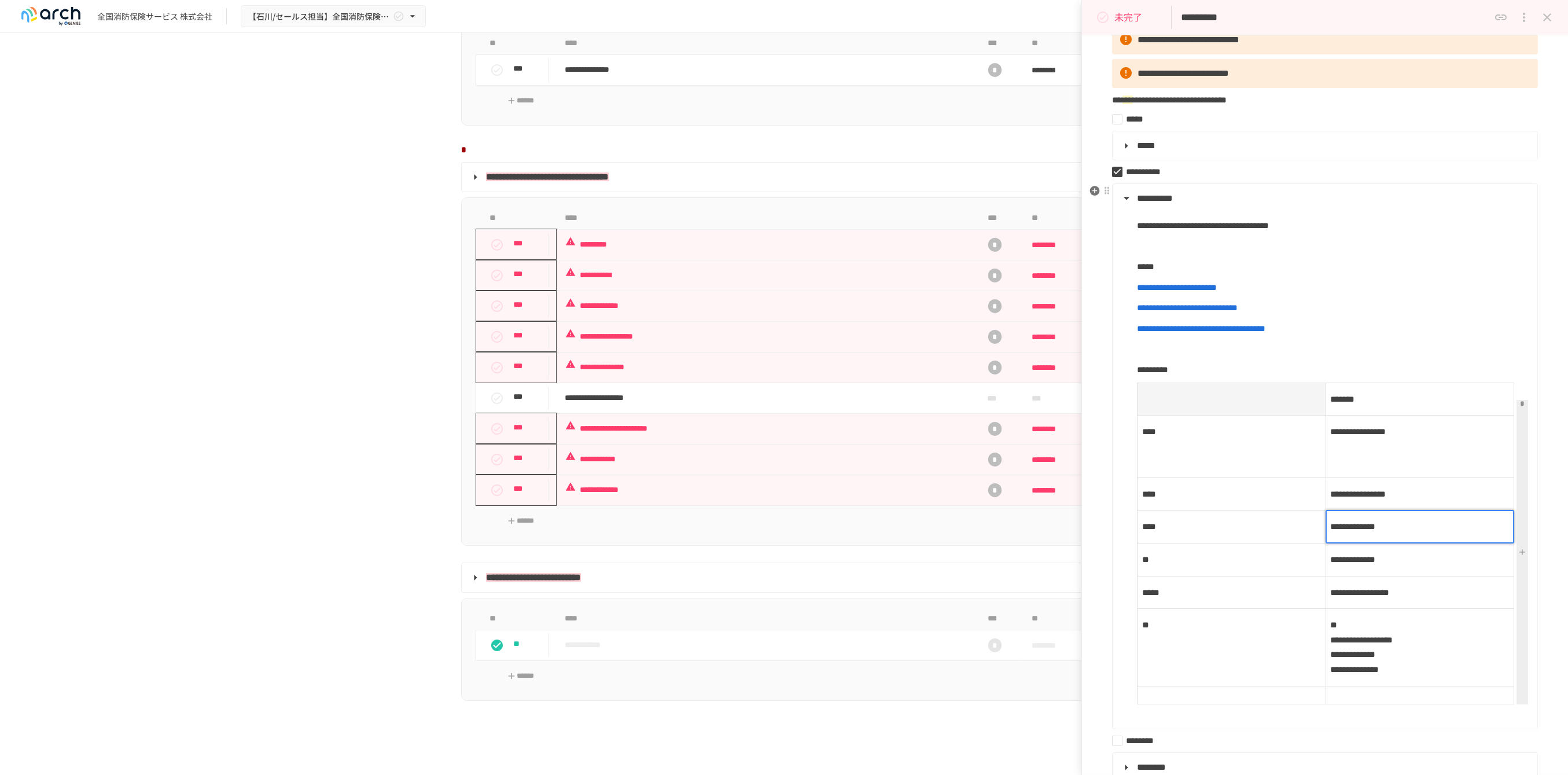 click on "**********" at bounding box center (1420, 527) 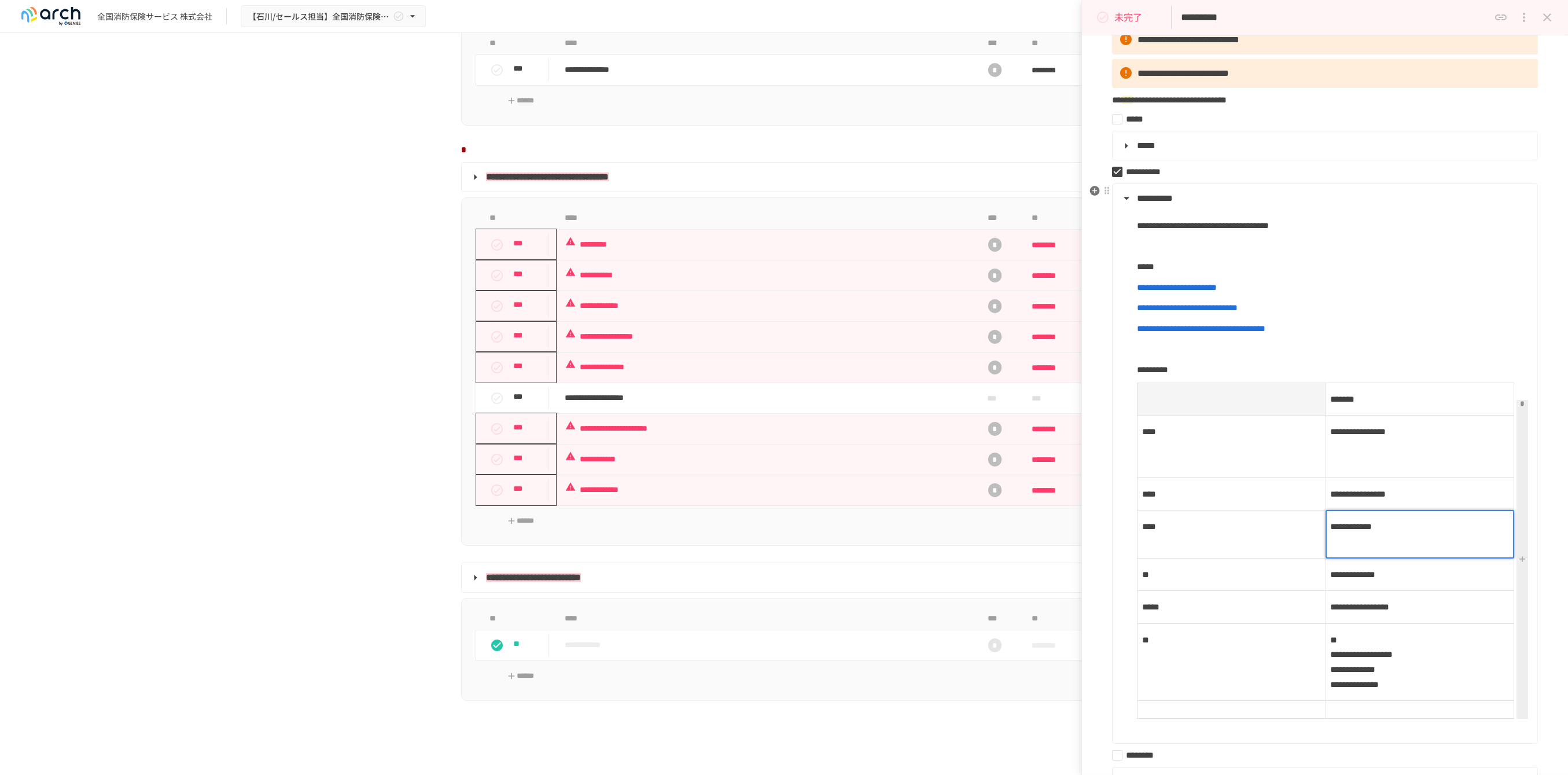 type 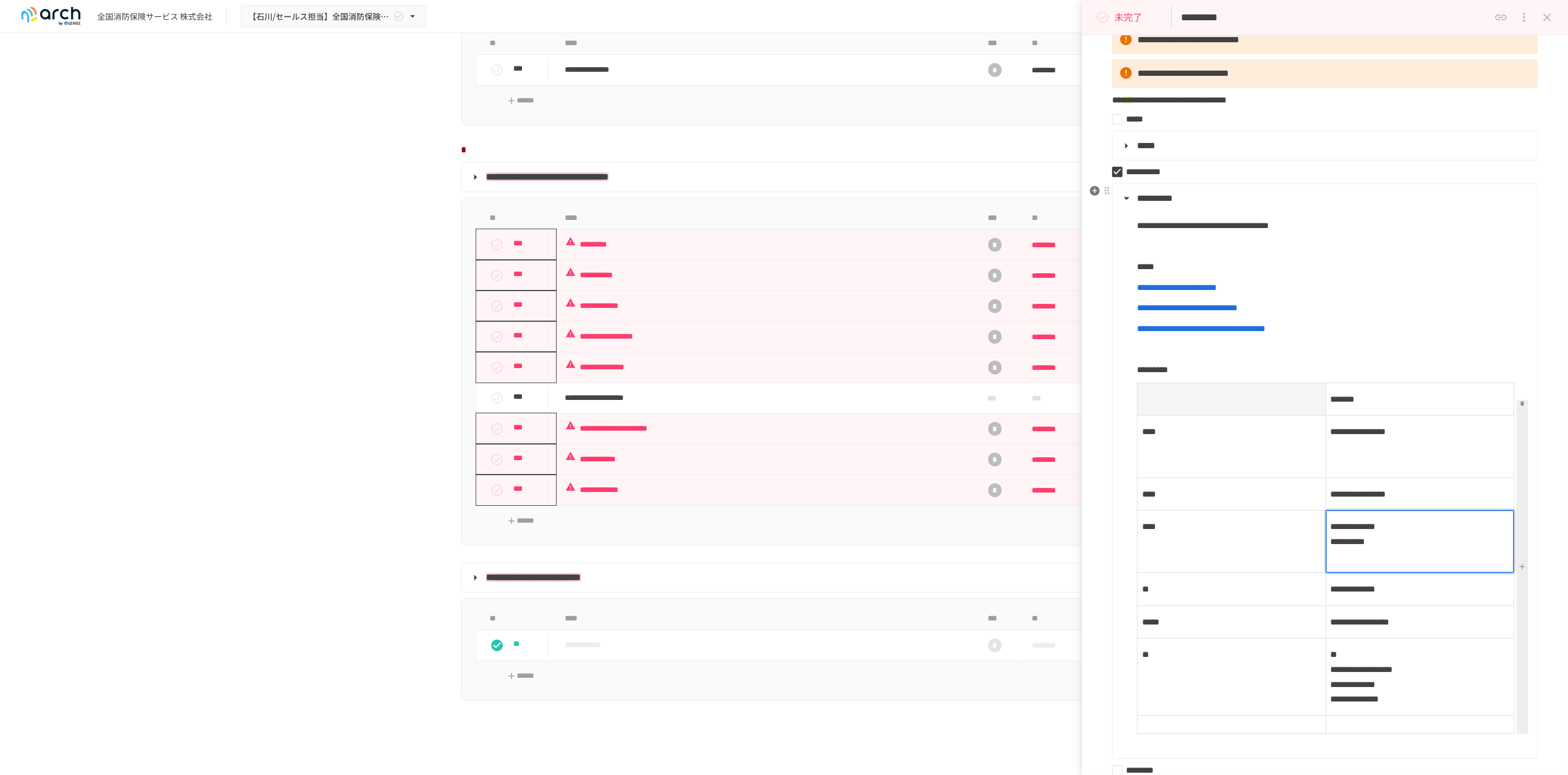 click on "**********" at bounding box center (1353, 526) 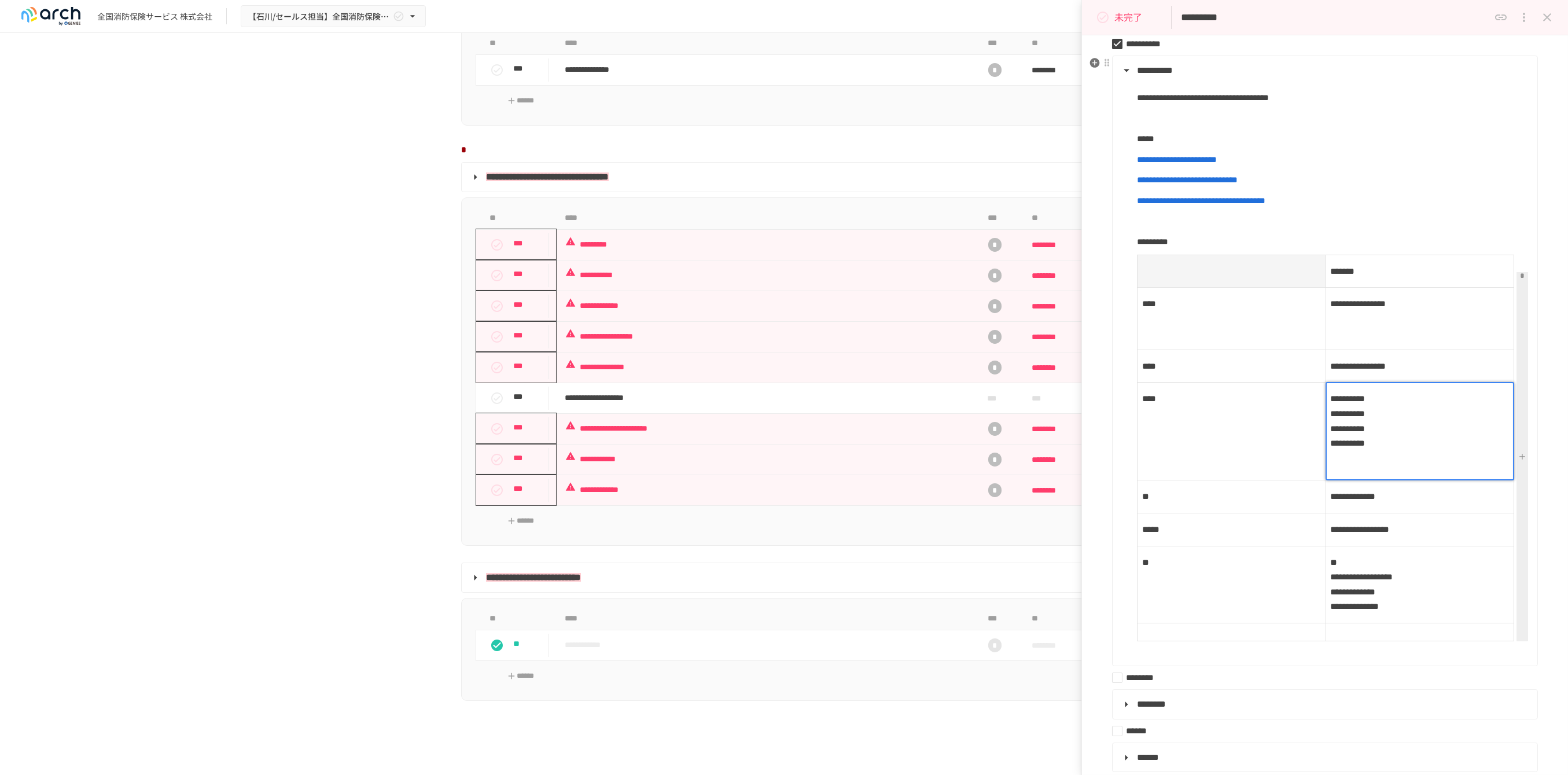 scroll, scrollTop: 257, scrollLeft: 0, axis: vertical 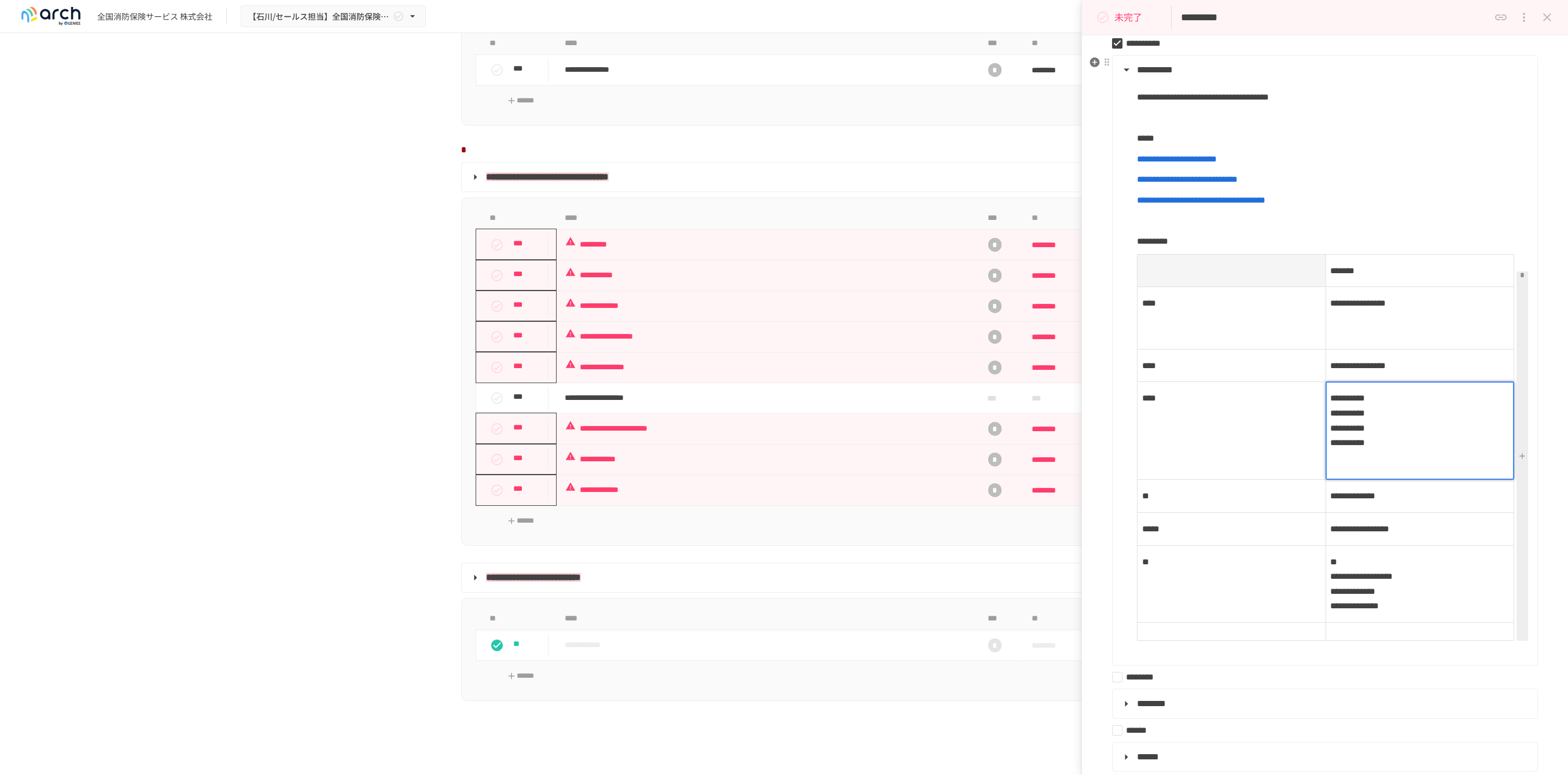 click on "**********" at bounding box center (1420, 420) 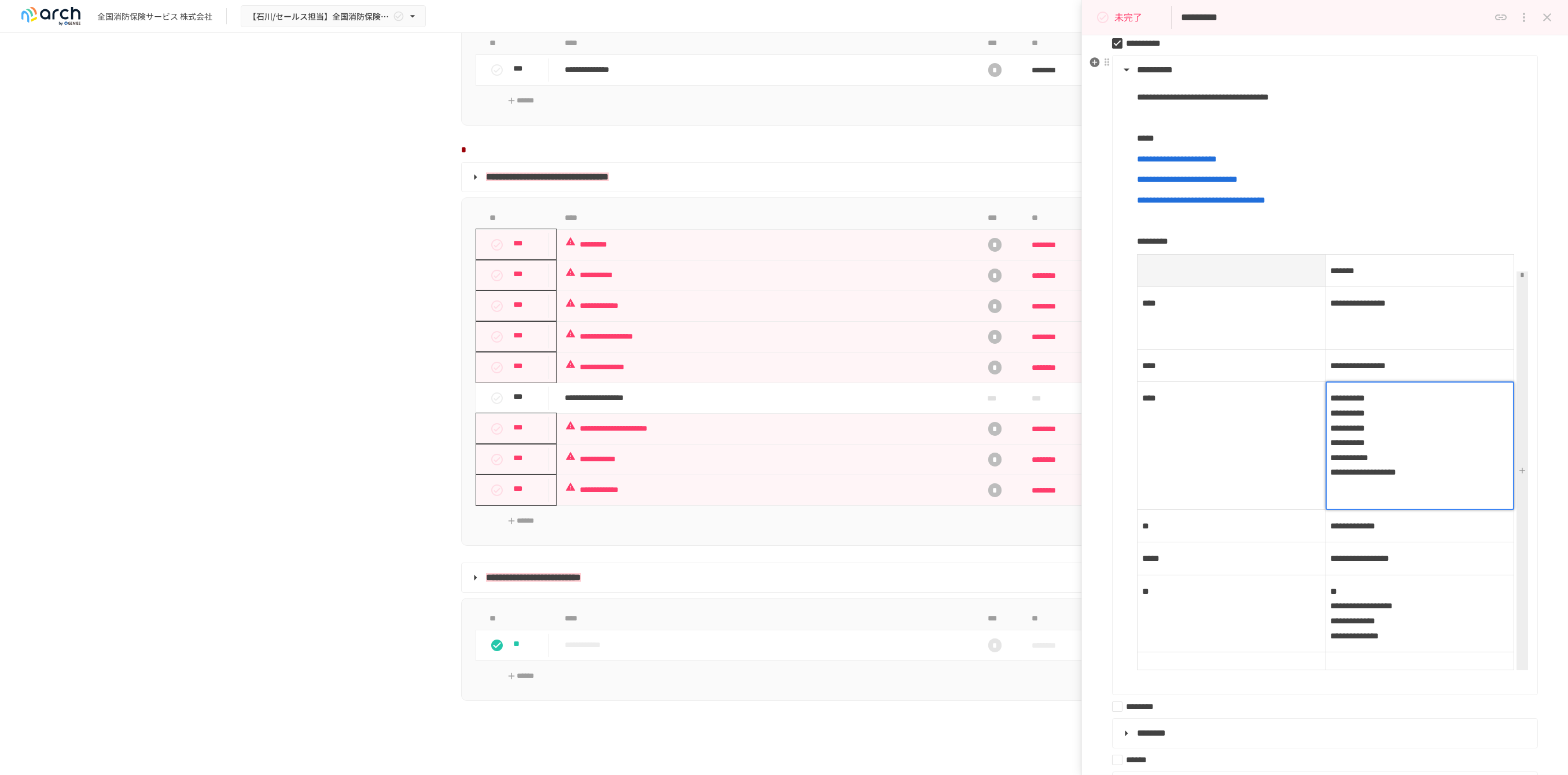 click on "**********" at bounding box center [1420, 365] 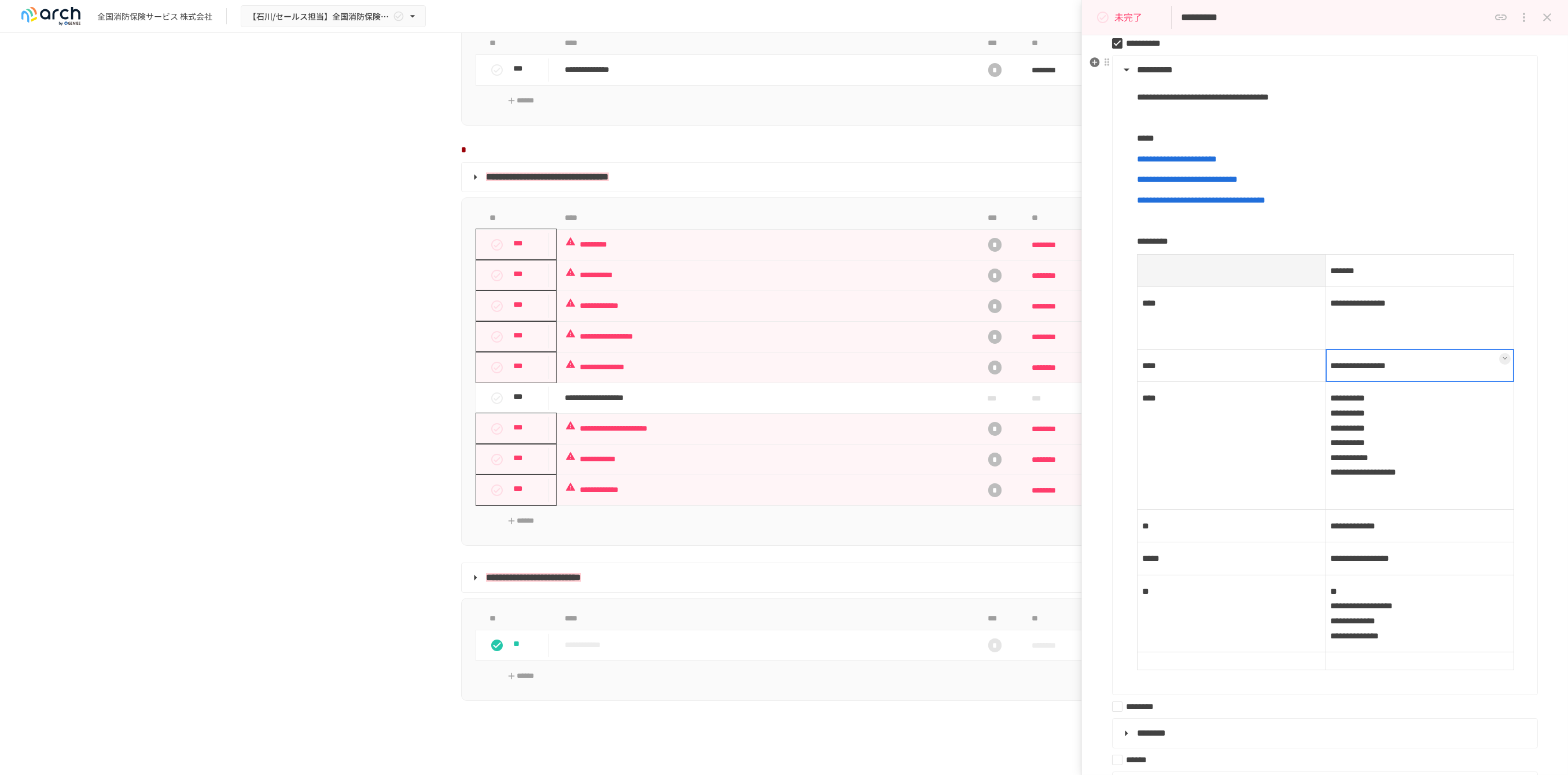 click at bounding box center [1420, 366] 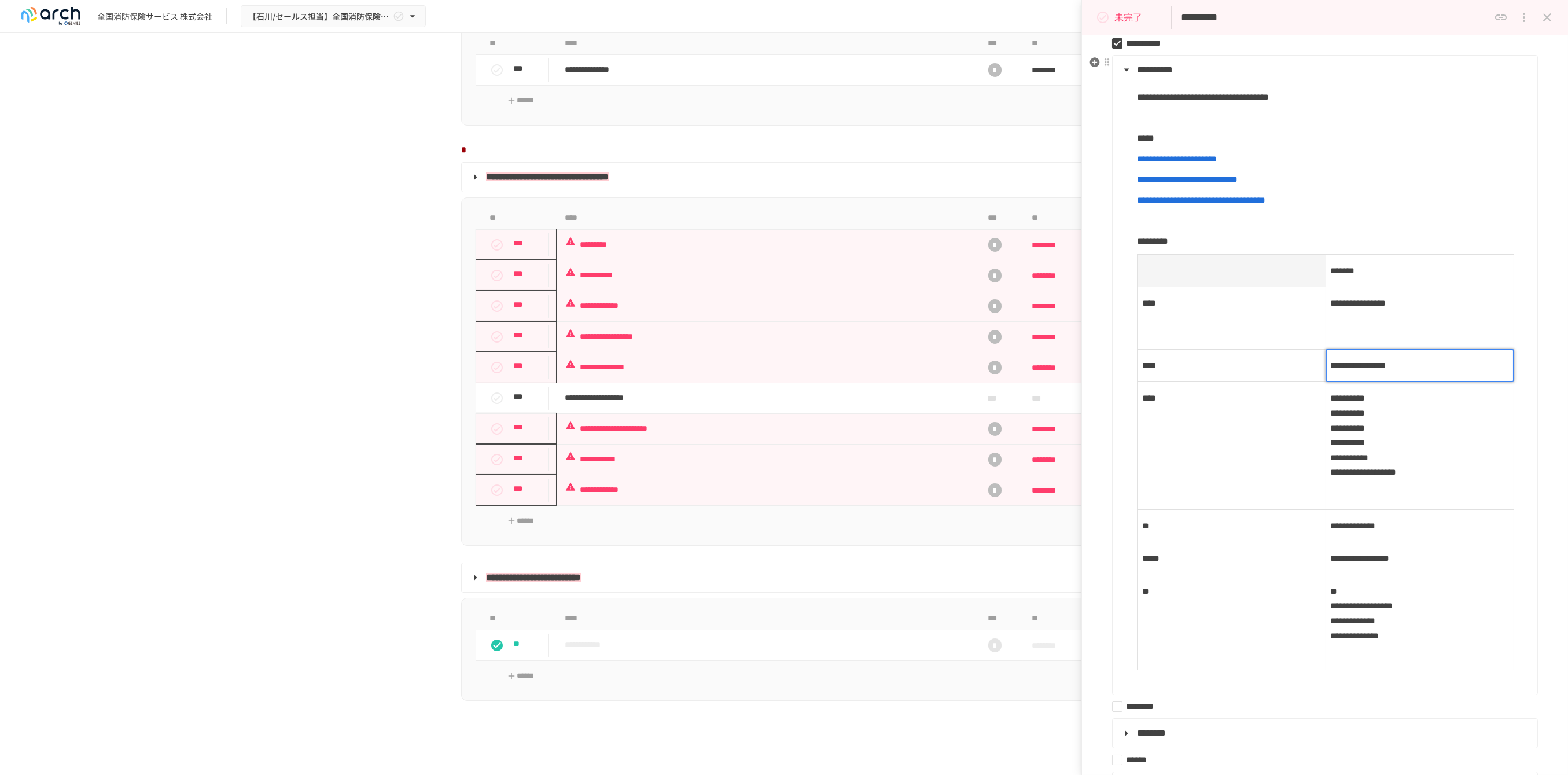click on "**********" at bounding box center [1359, 365] 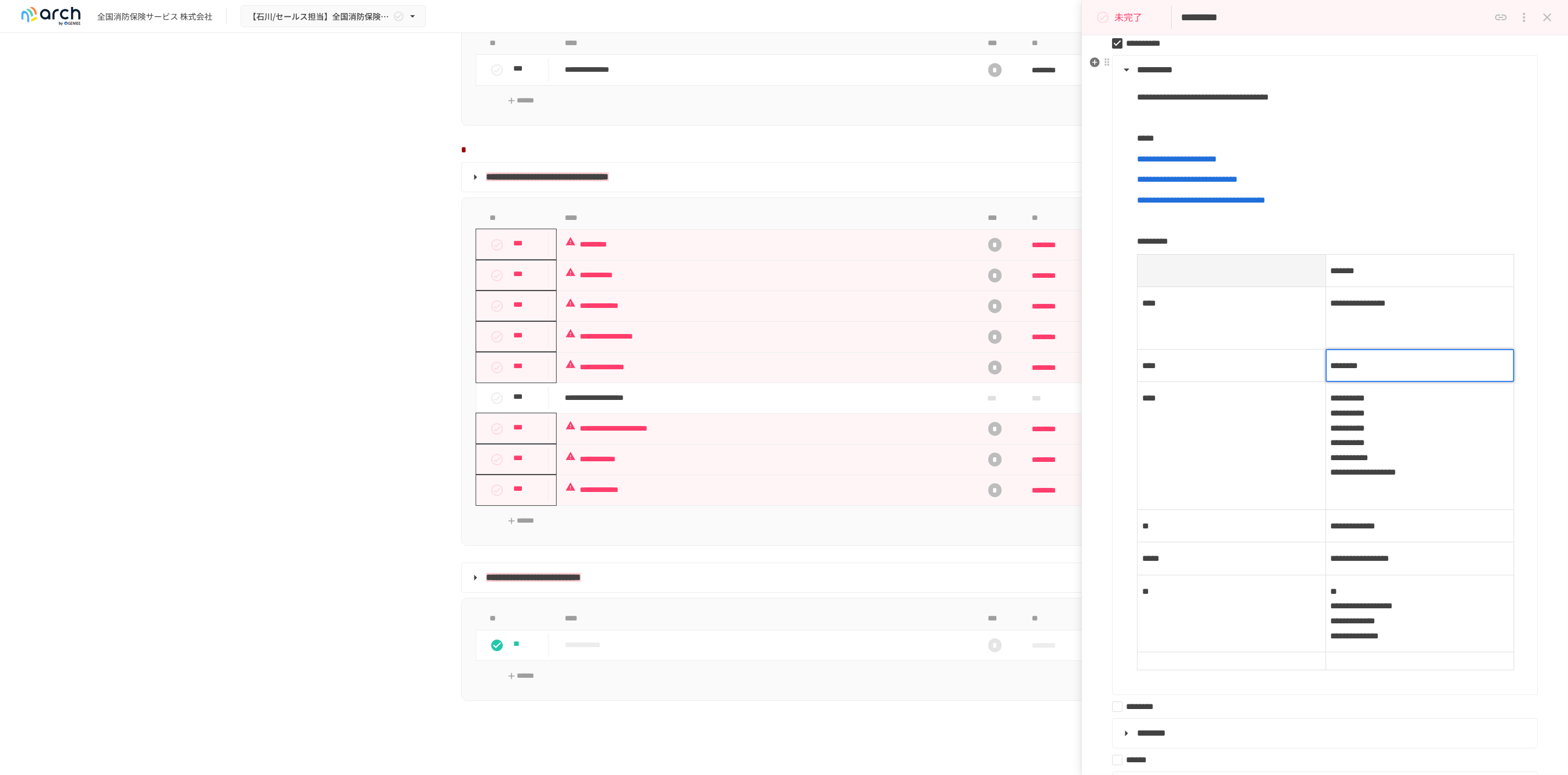 type 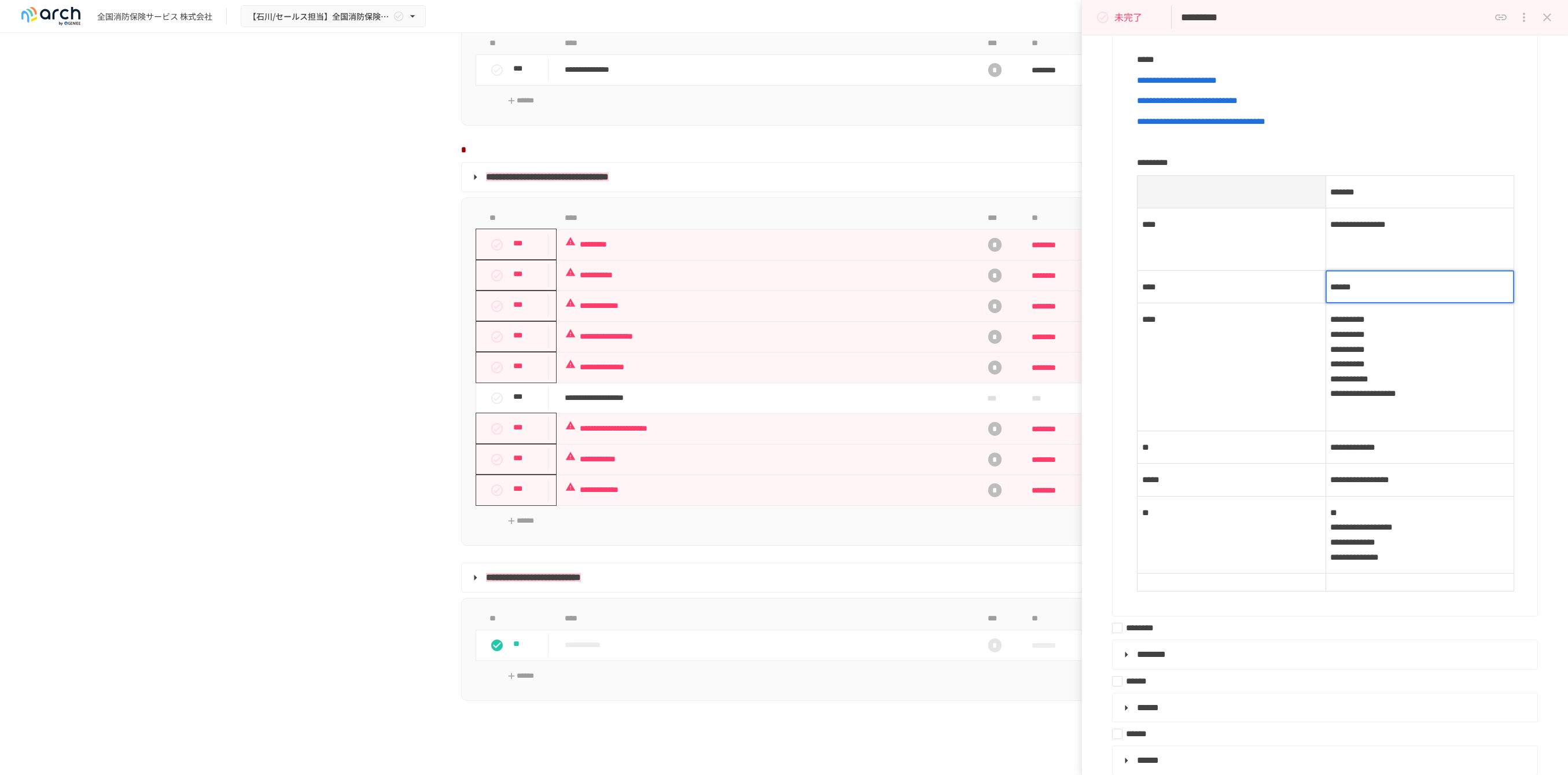 scroll, scrollTop: 385, scrollLeft: 0, axis: vertical 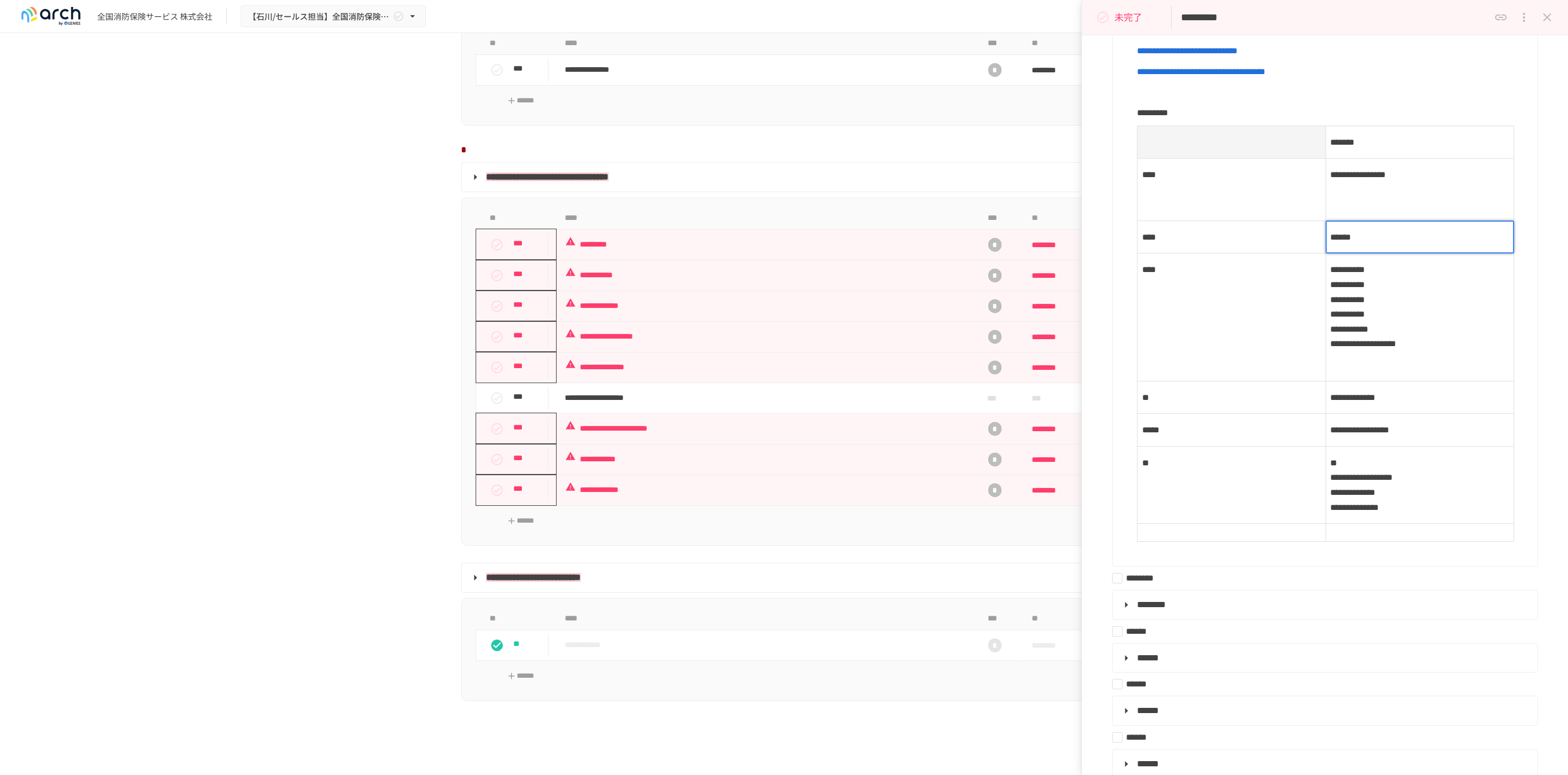 click on "**********" at bounding box center [1420, 397] 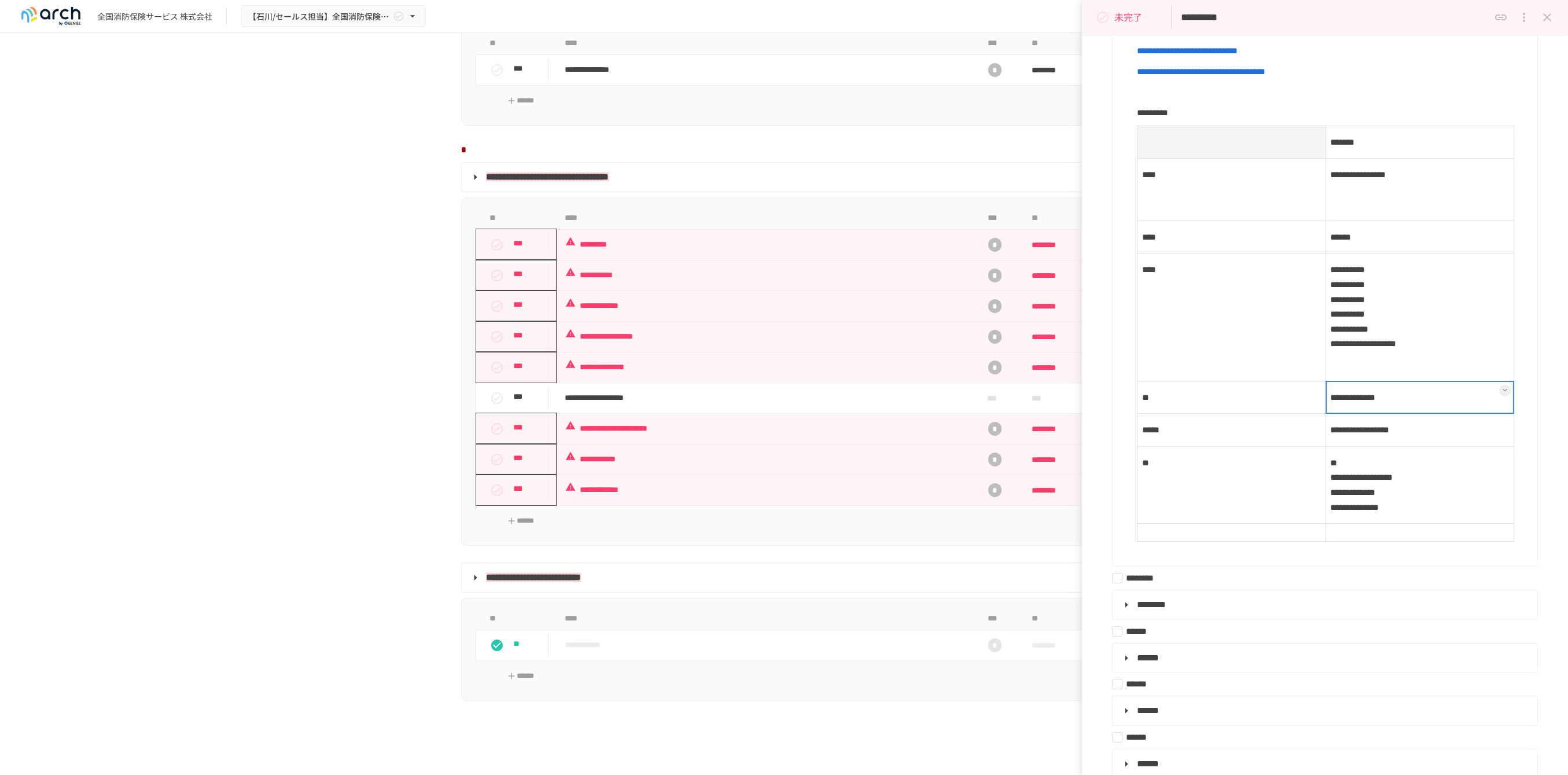 click at bounding box center [1420, 398] 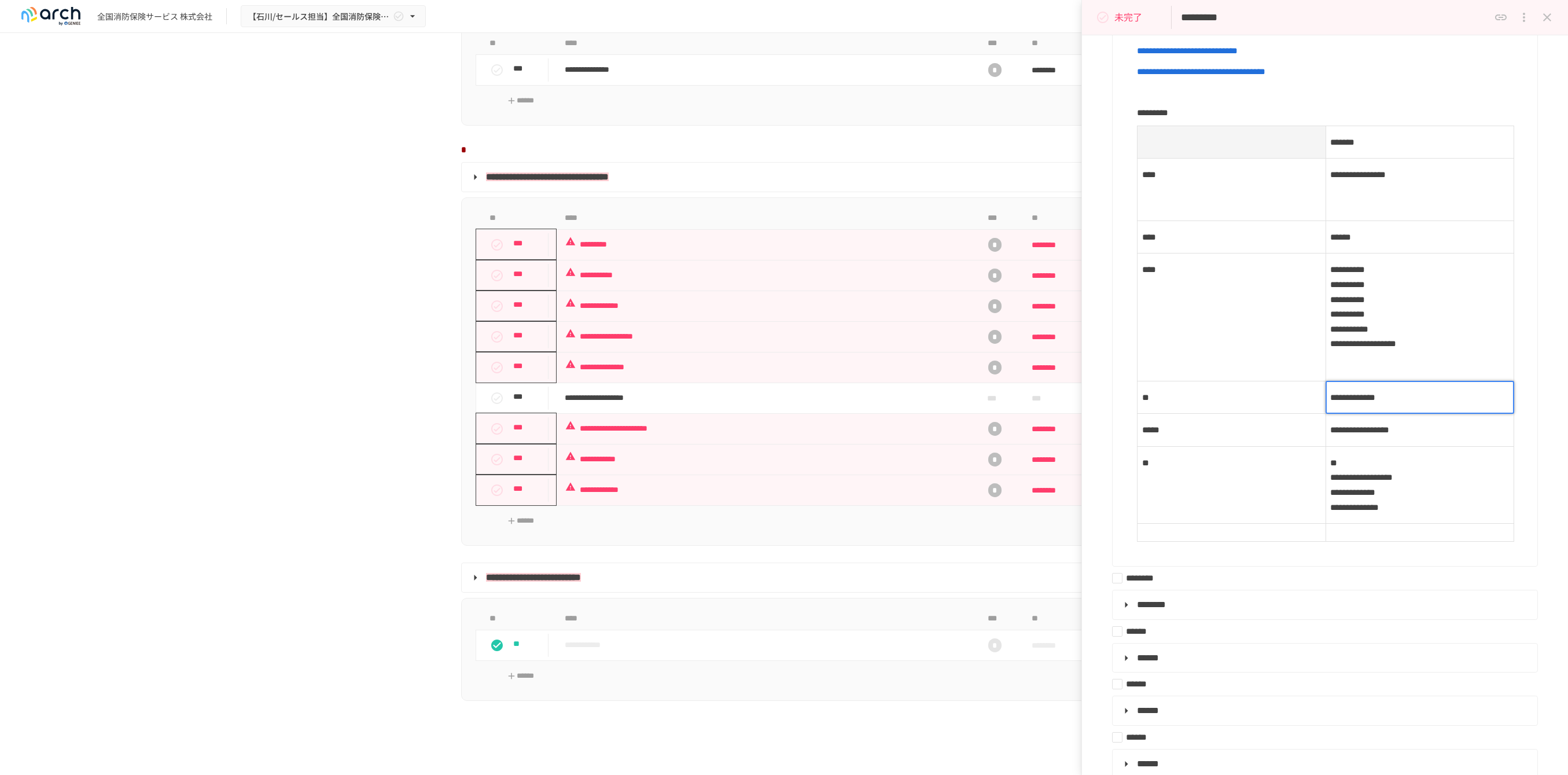 click on "**********" at bounding box center [1353, 397] 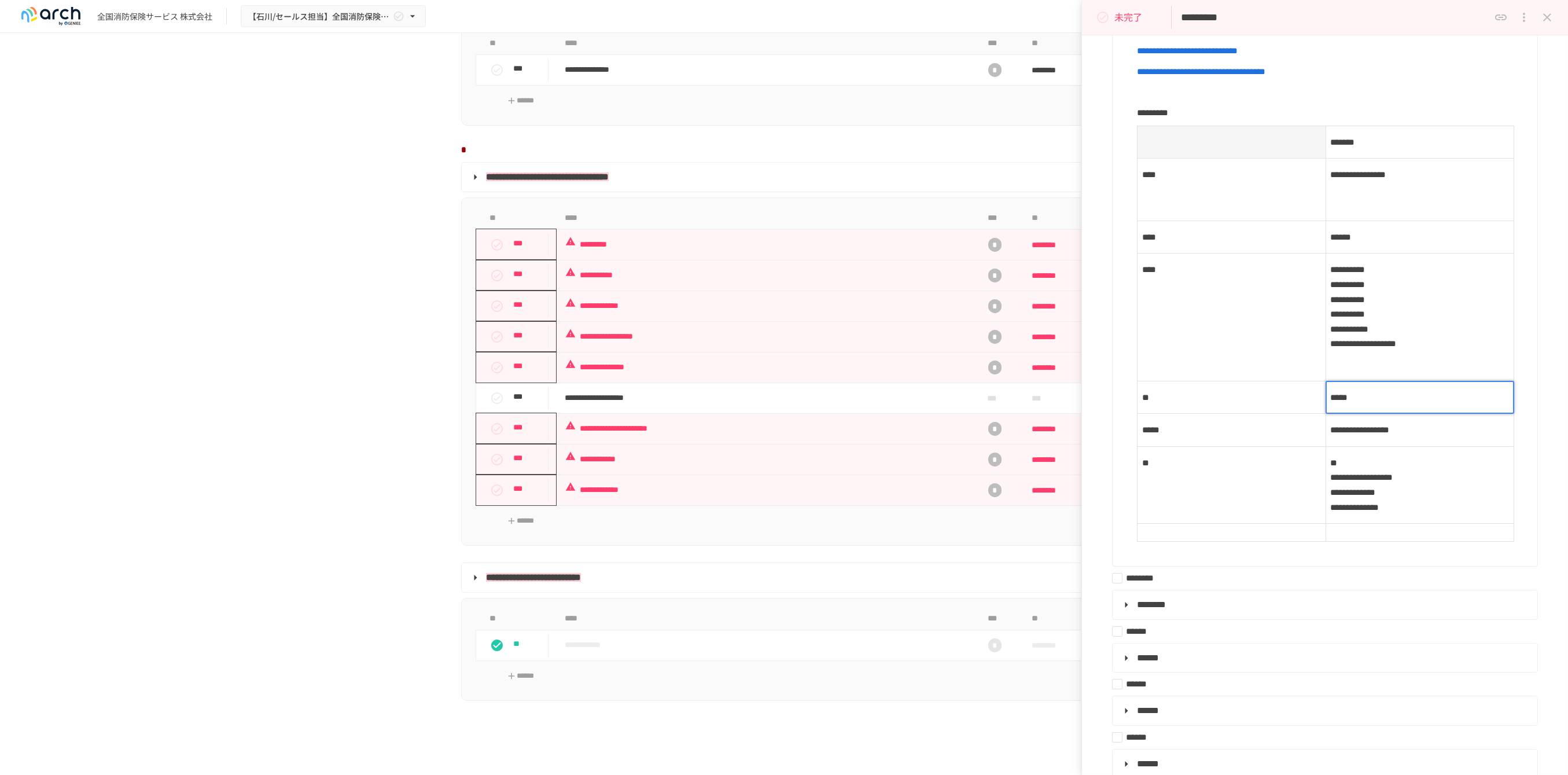 click on "**********" at bounding box center [1420, 430] 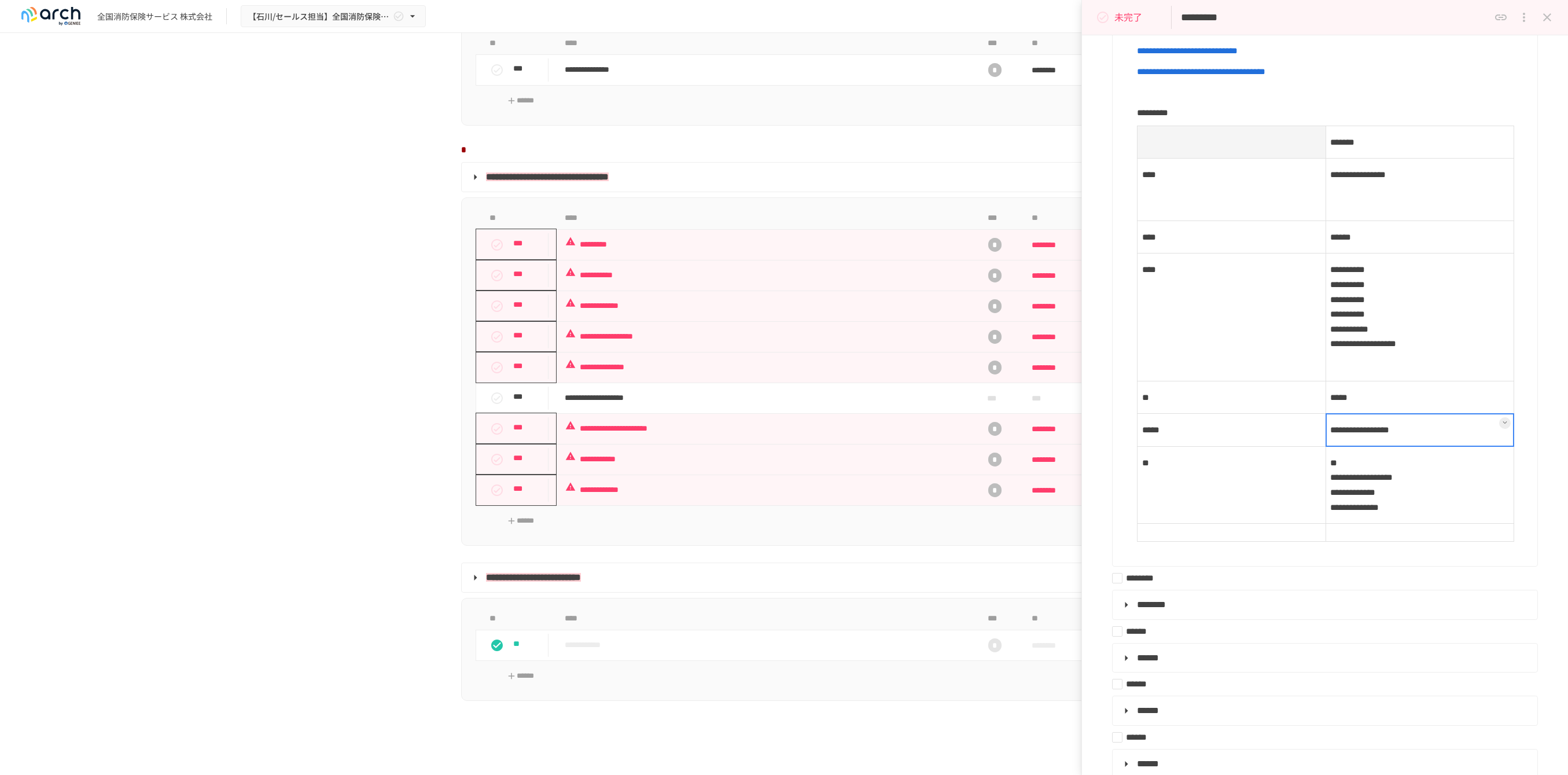 click at bounding box center [1420, 430] 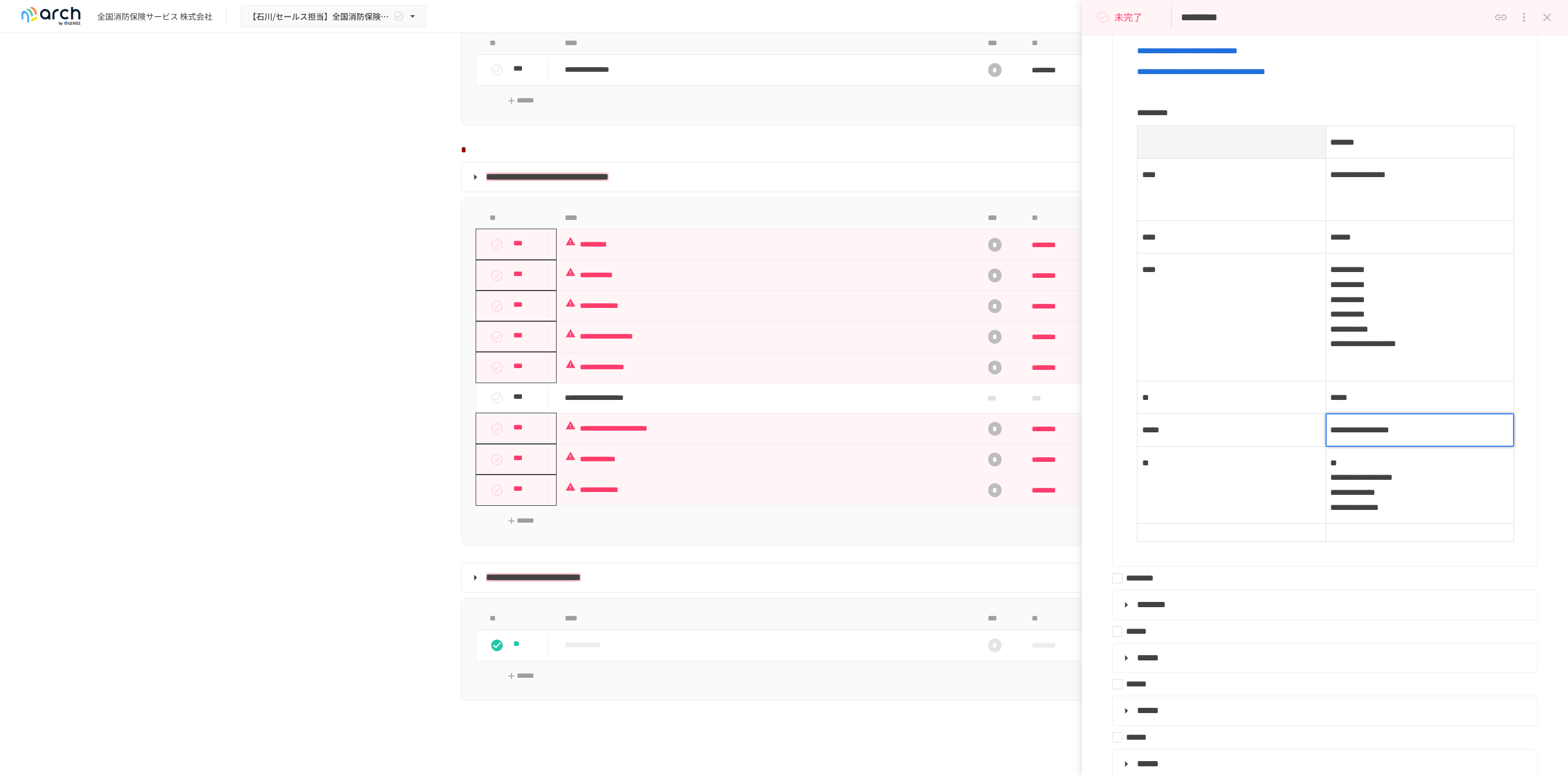 click on "**********" at bounding box center [1360, 429] 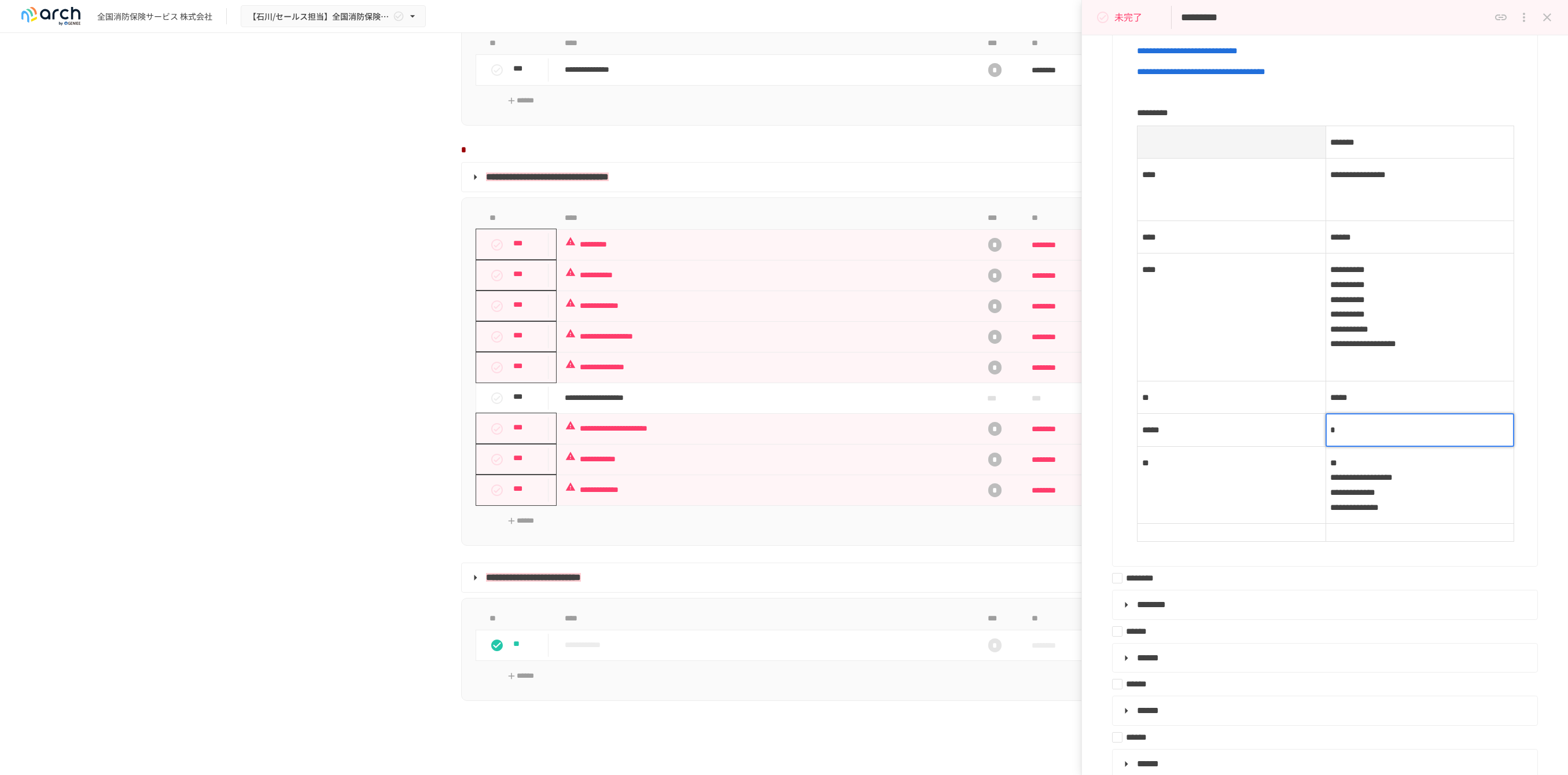 type 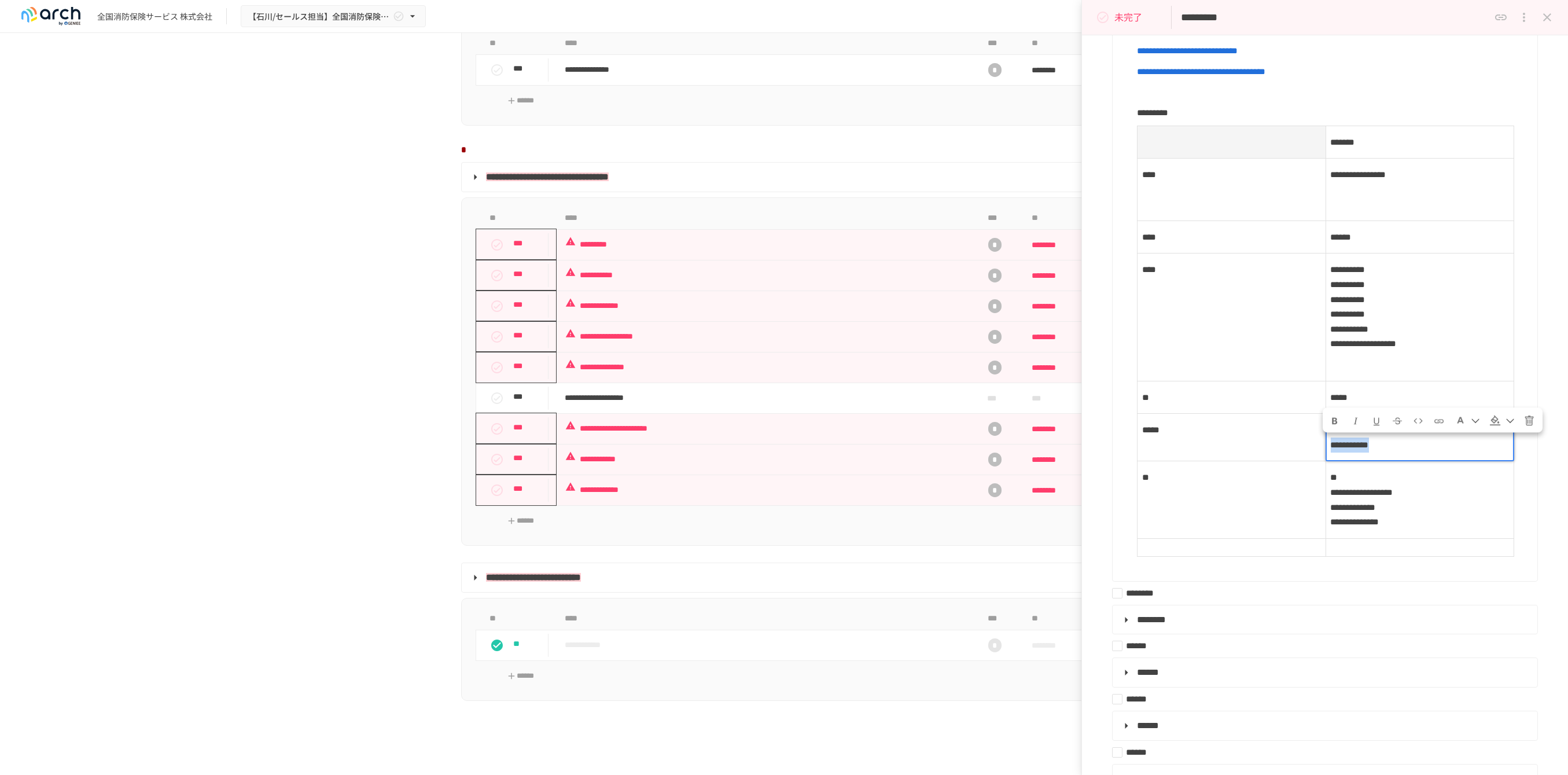 drag, startPoint x: 1432, startPoint y: 456, endPoint x: 1312, endPoint y: 455, distance: 120.00417 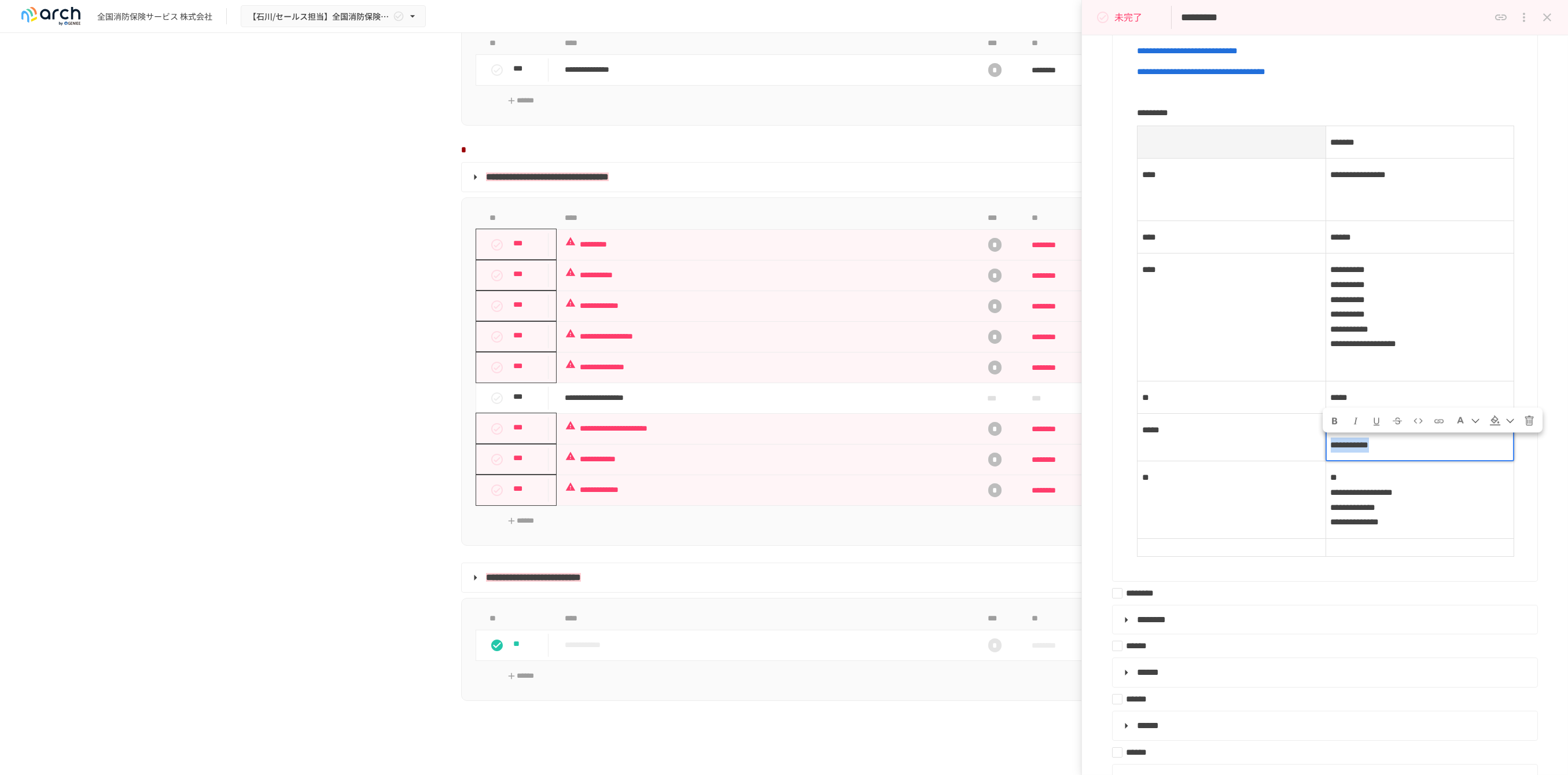 click on "**********" at bounding box center [1326, 438] 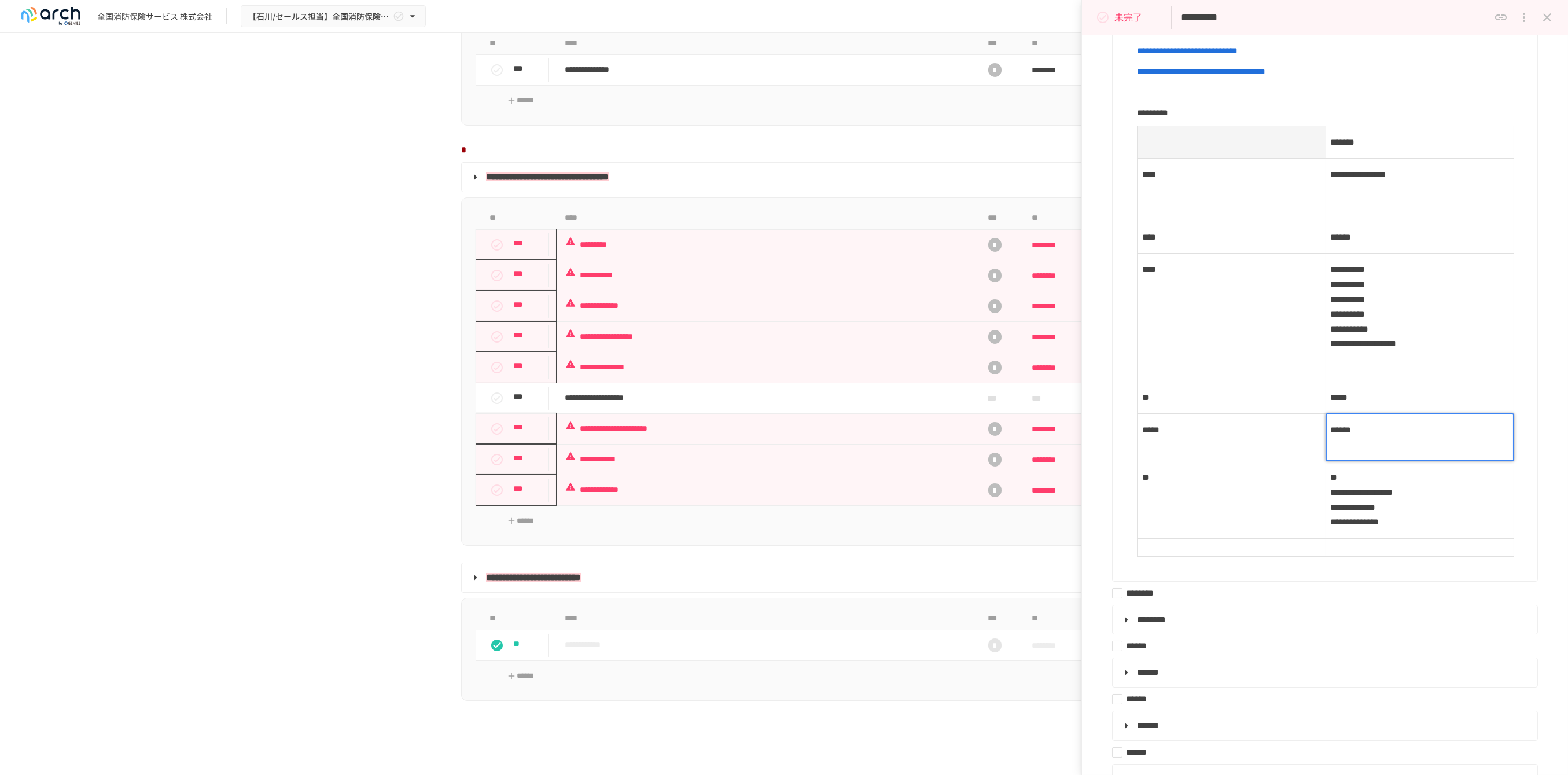 click at bounding box center [1420, 547] 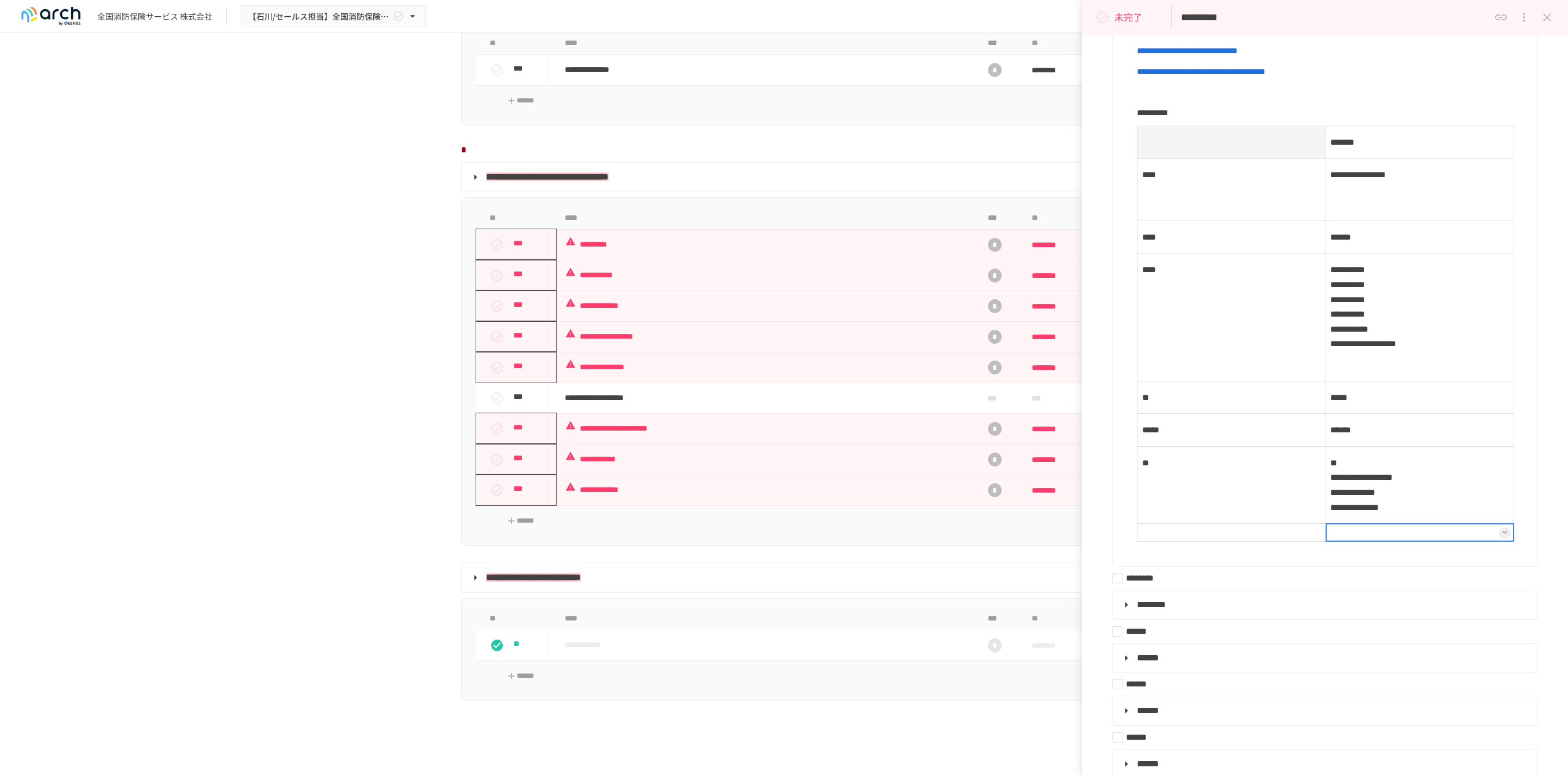 click at bounding box center (1420, 532) 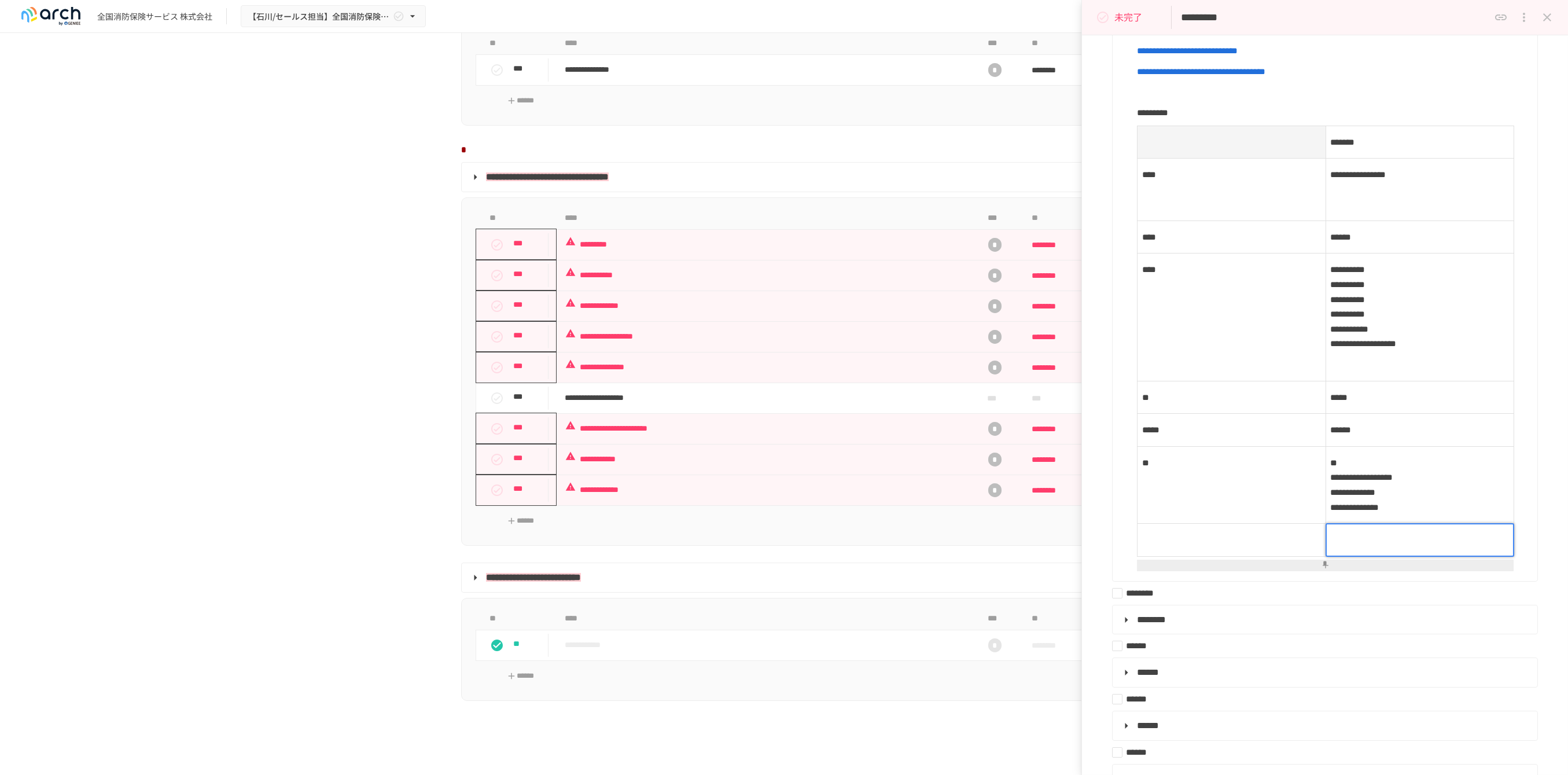 click at bounding box center [1420, 540] 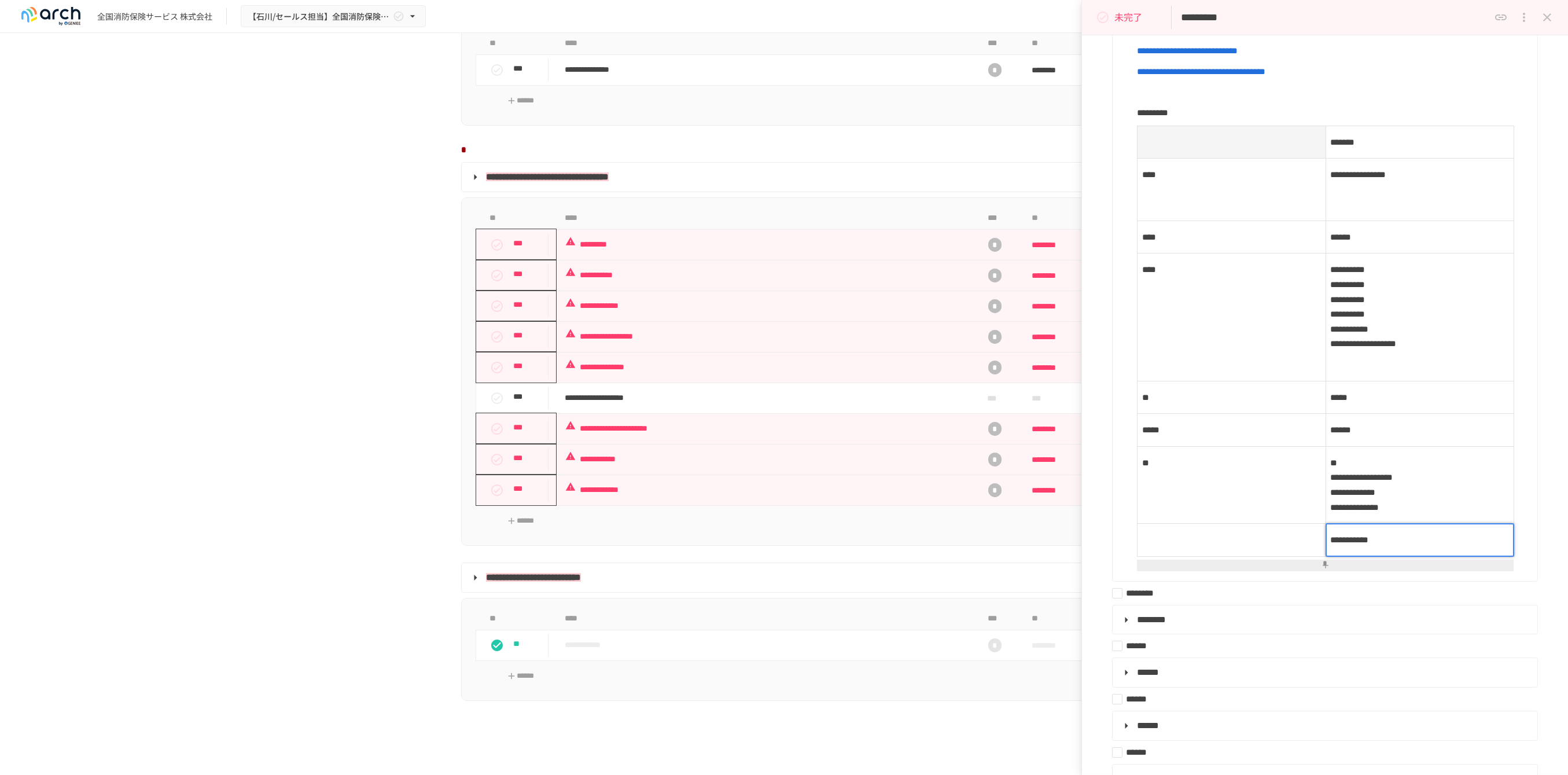 click at bounding box center (1232, 540) 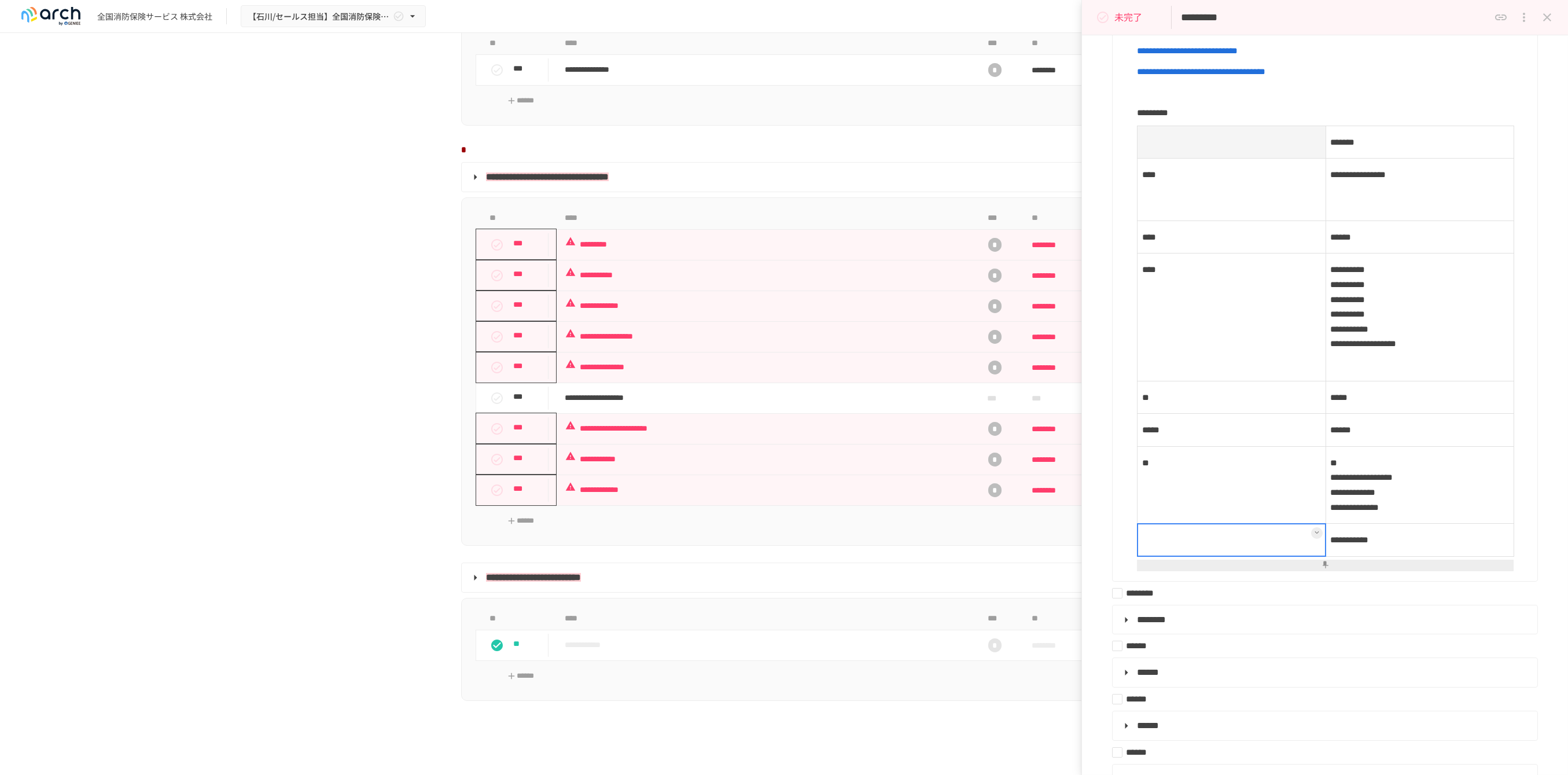 click at bounding box center (1231, 540) 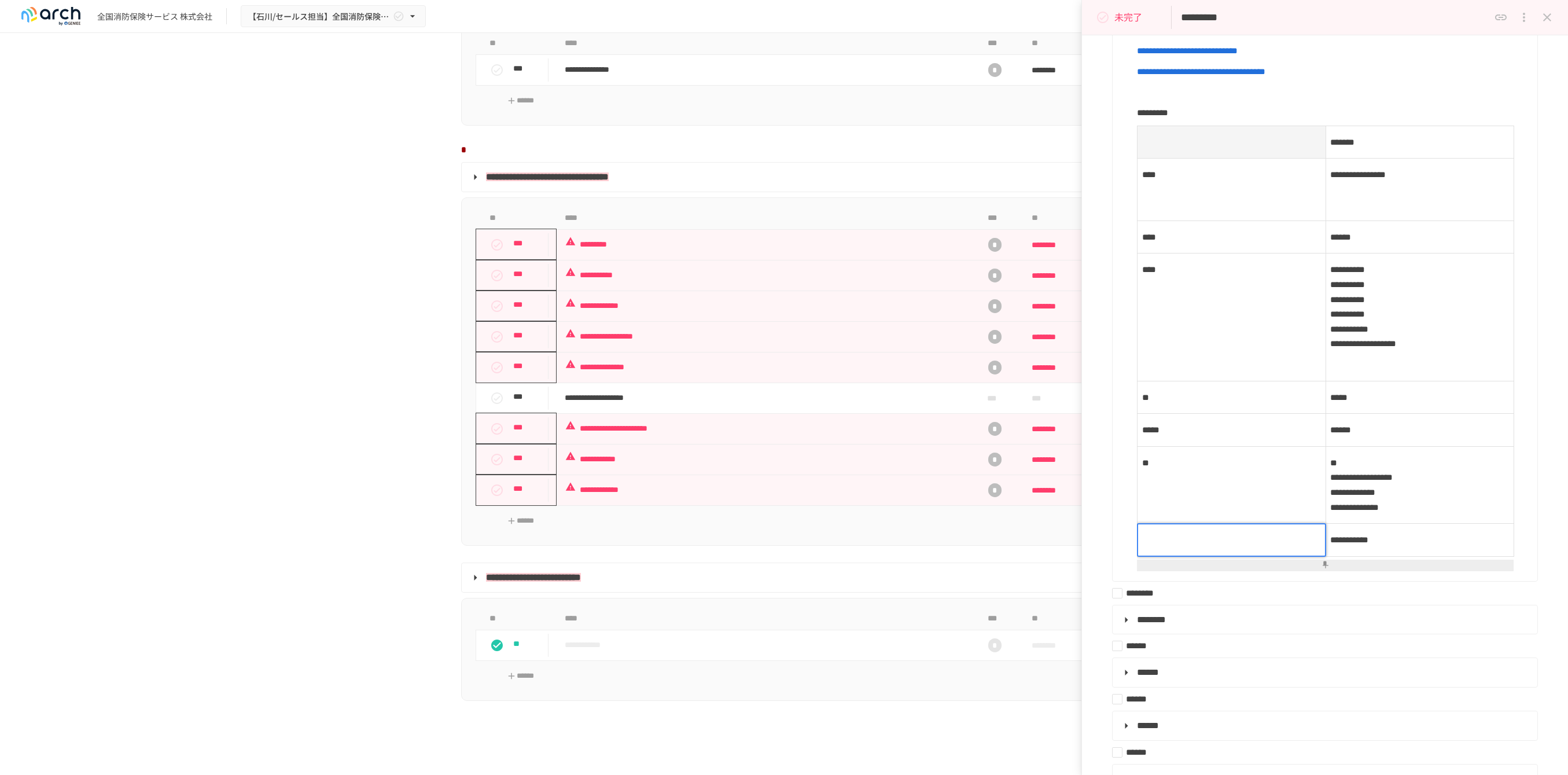 click at bounding box center [1231, 540] 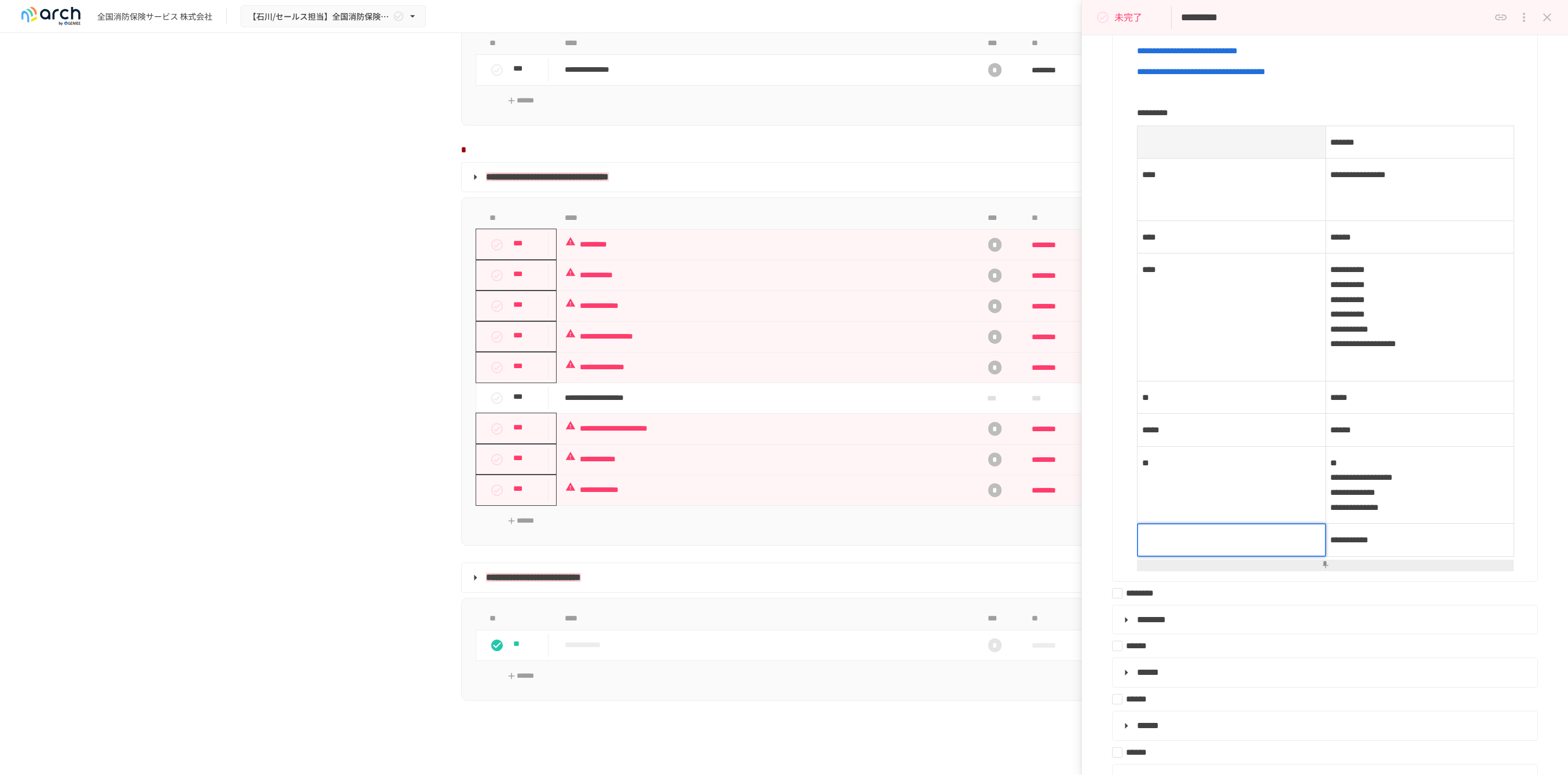 type 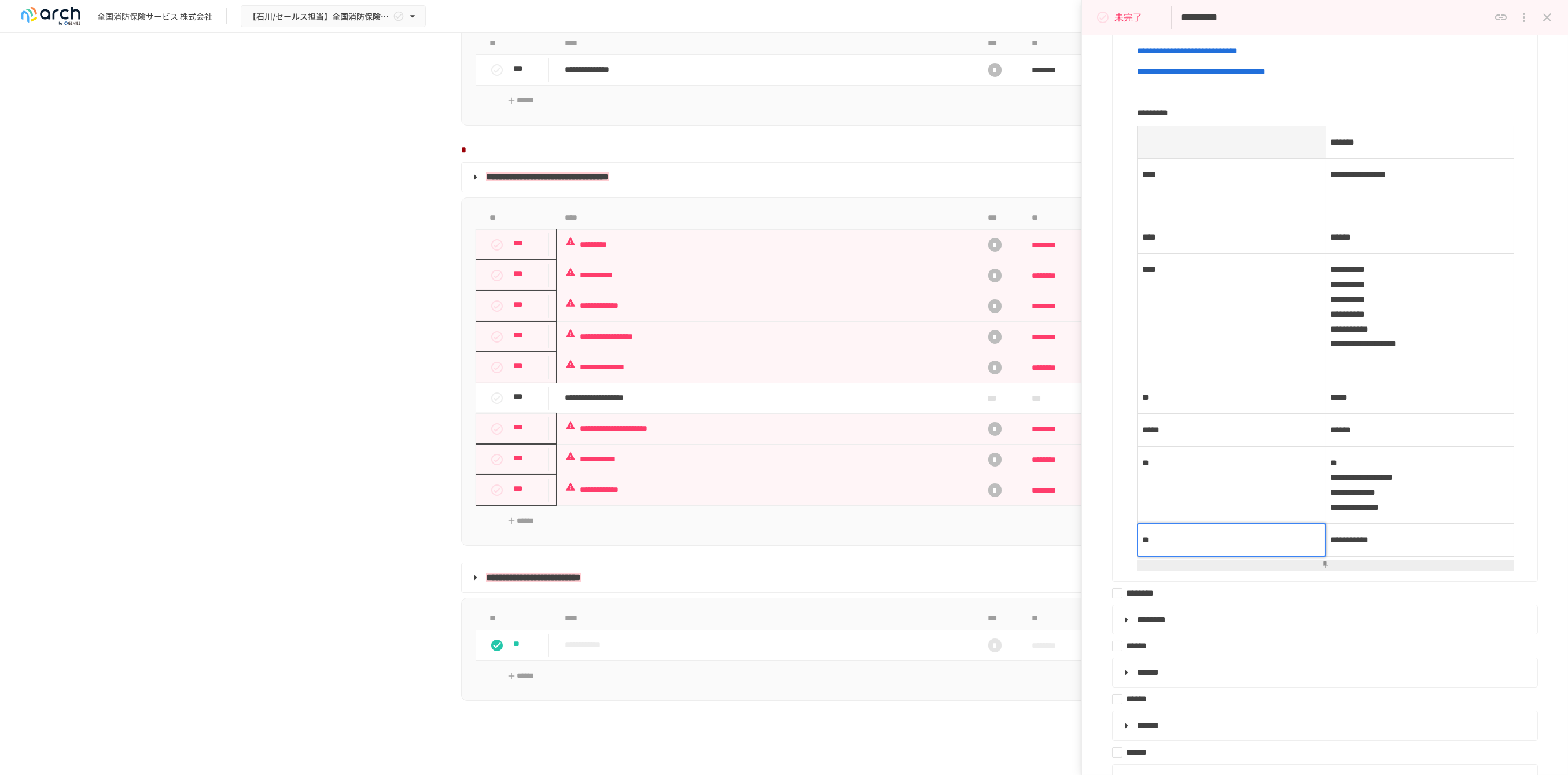 click on "**********" at bounding box center (1420, 484) 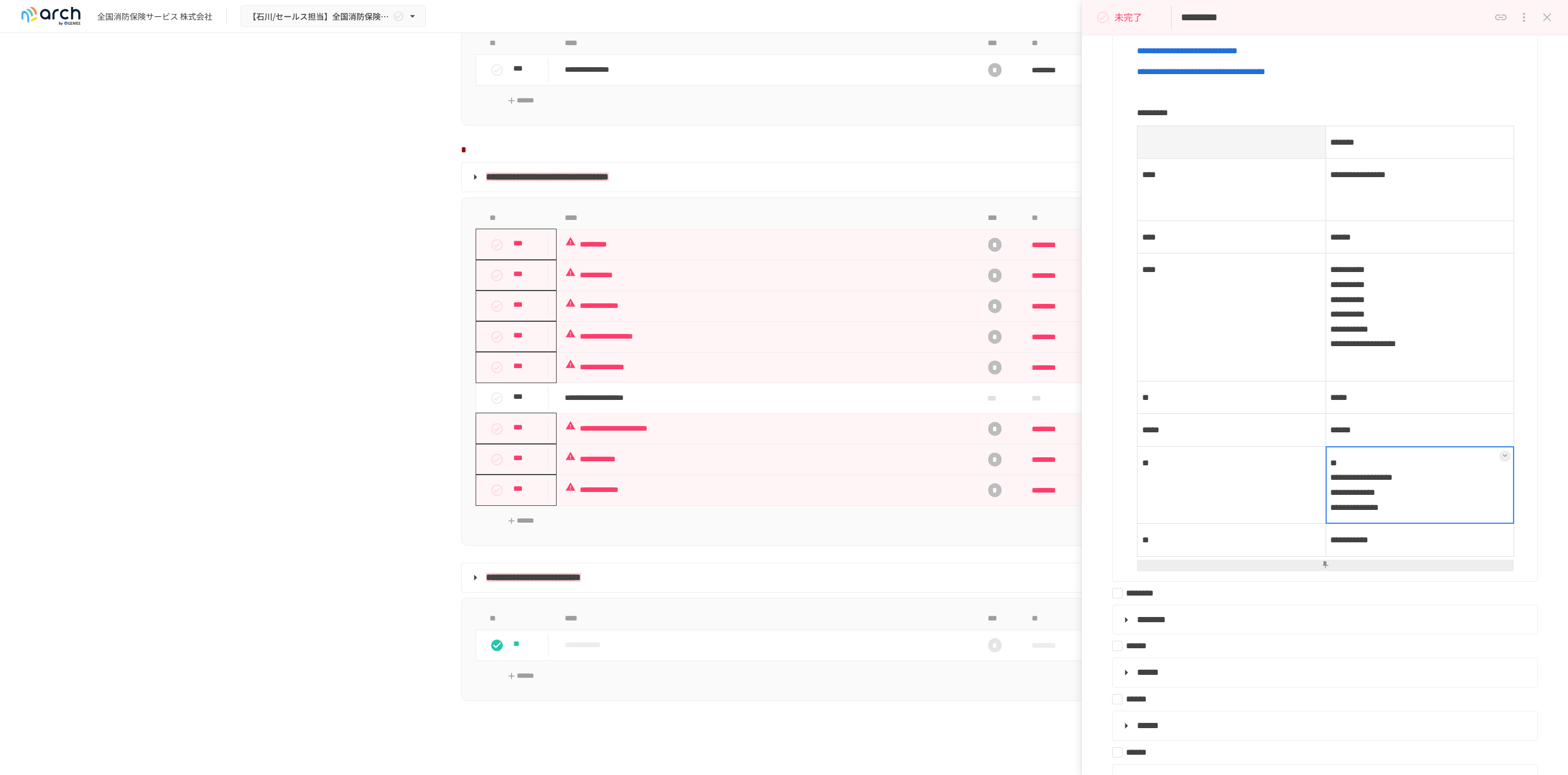 click at bounding box center (1420, 485) 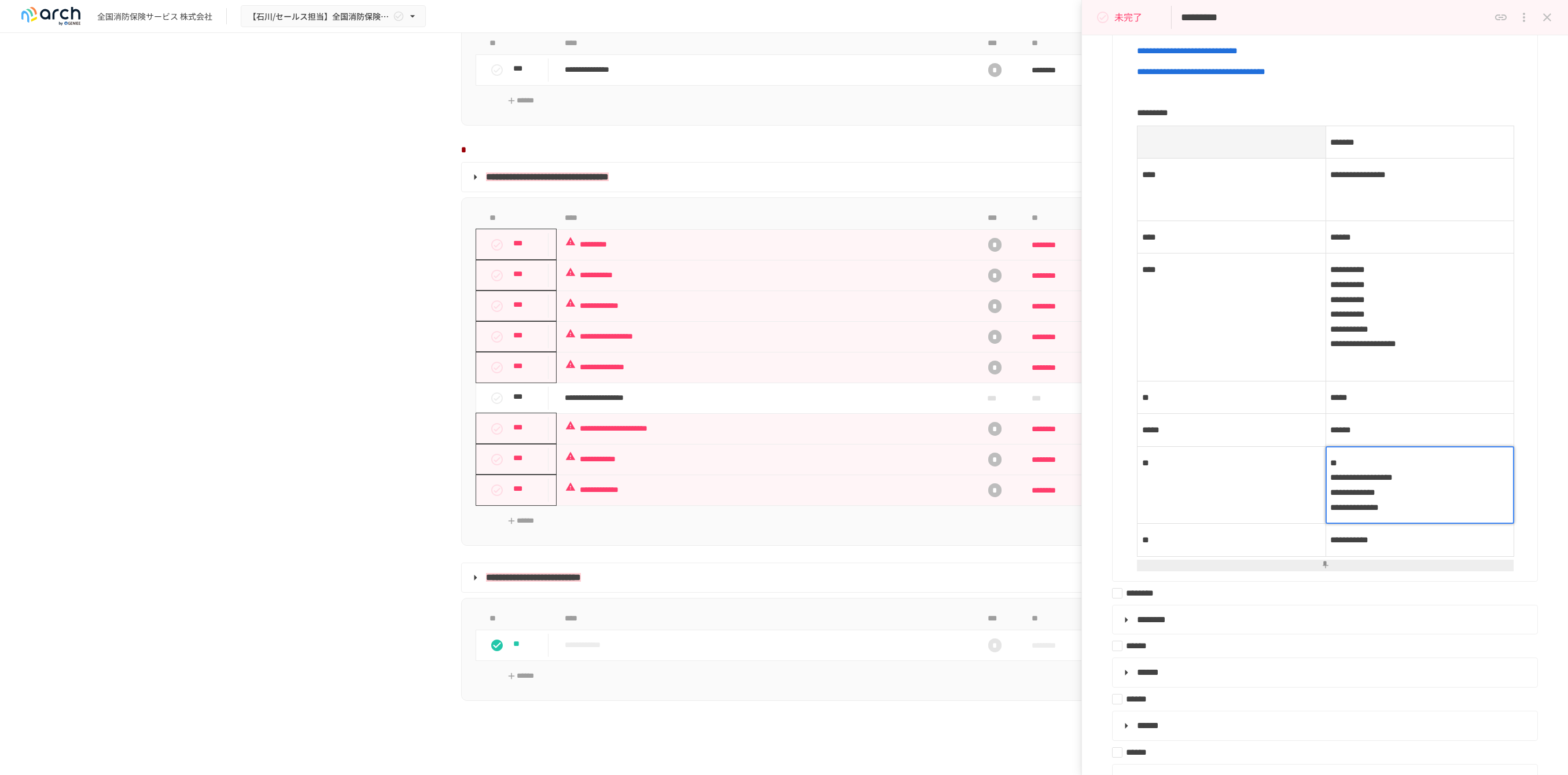 click on "**********" at bounding box center [1420, 485] 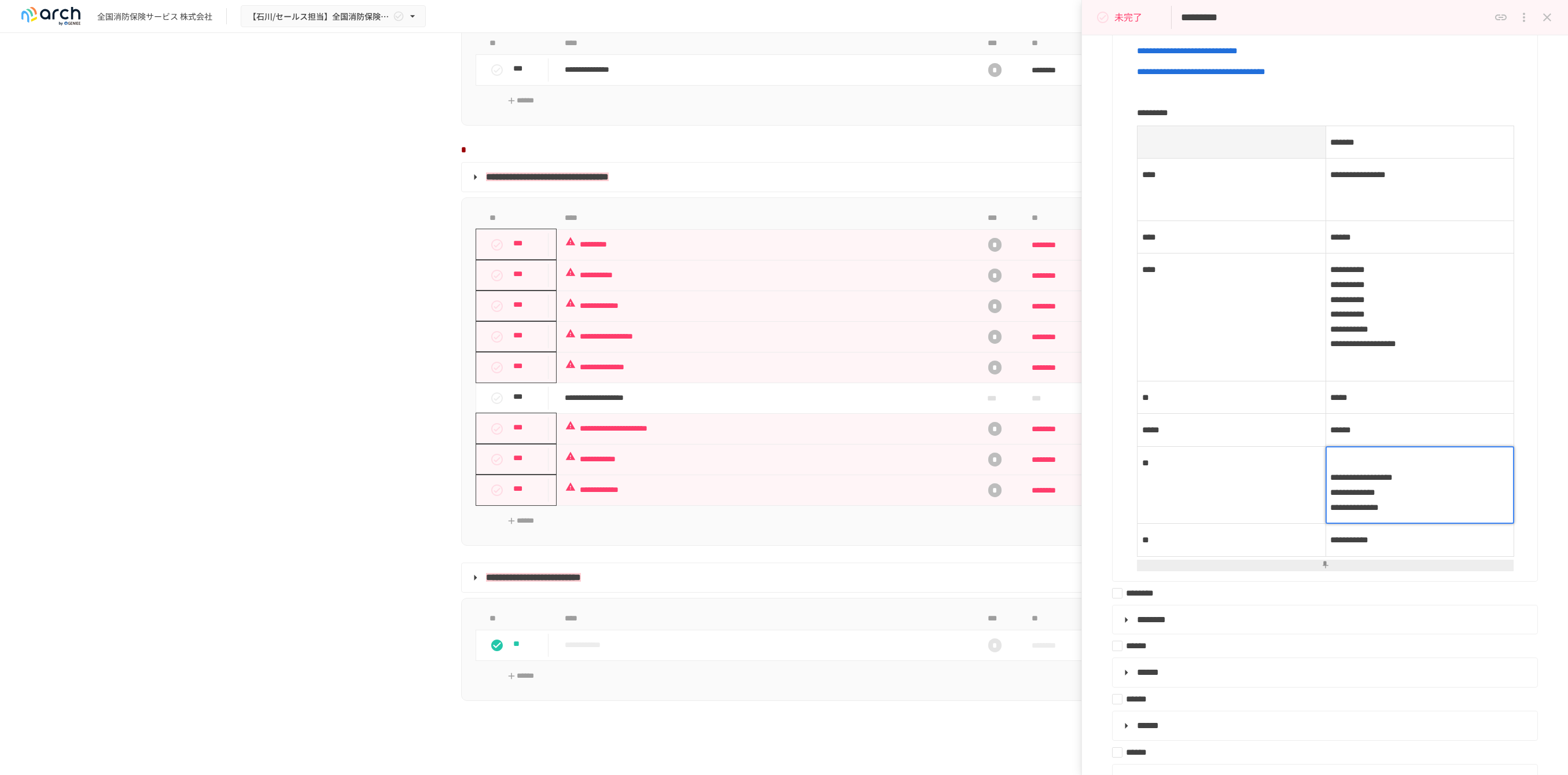 click on "**********" at bounding box center (1420, 485) 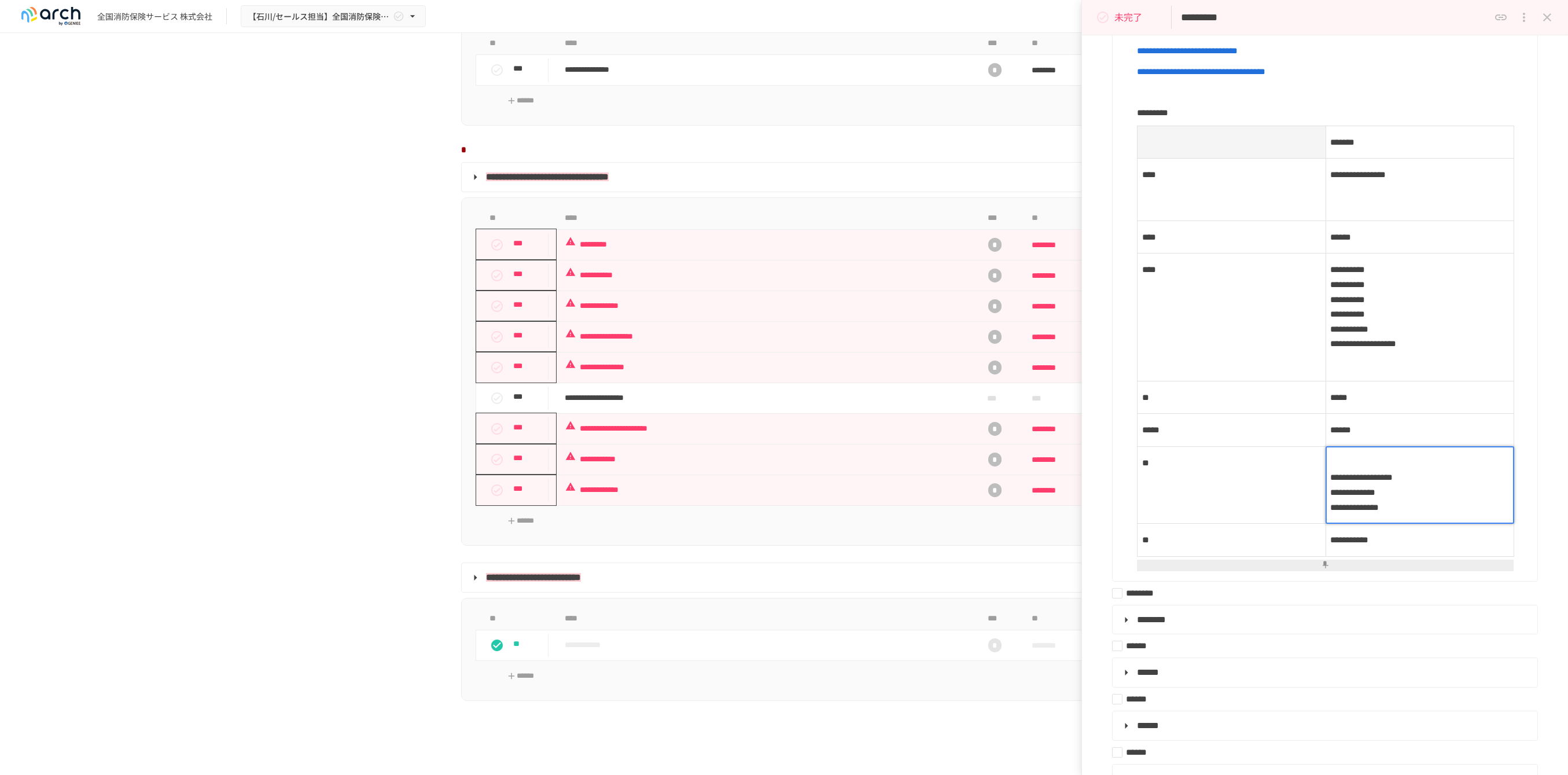 type 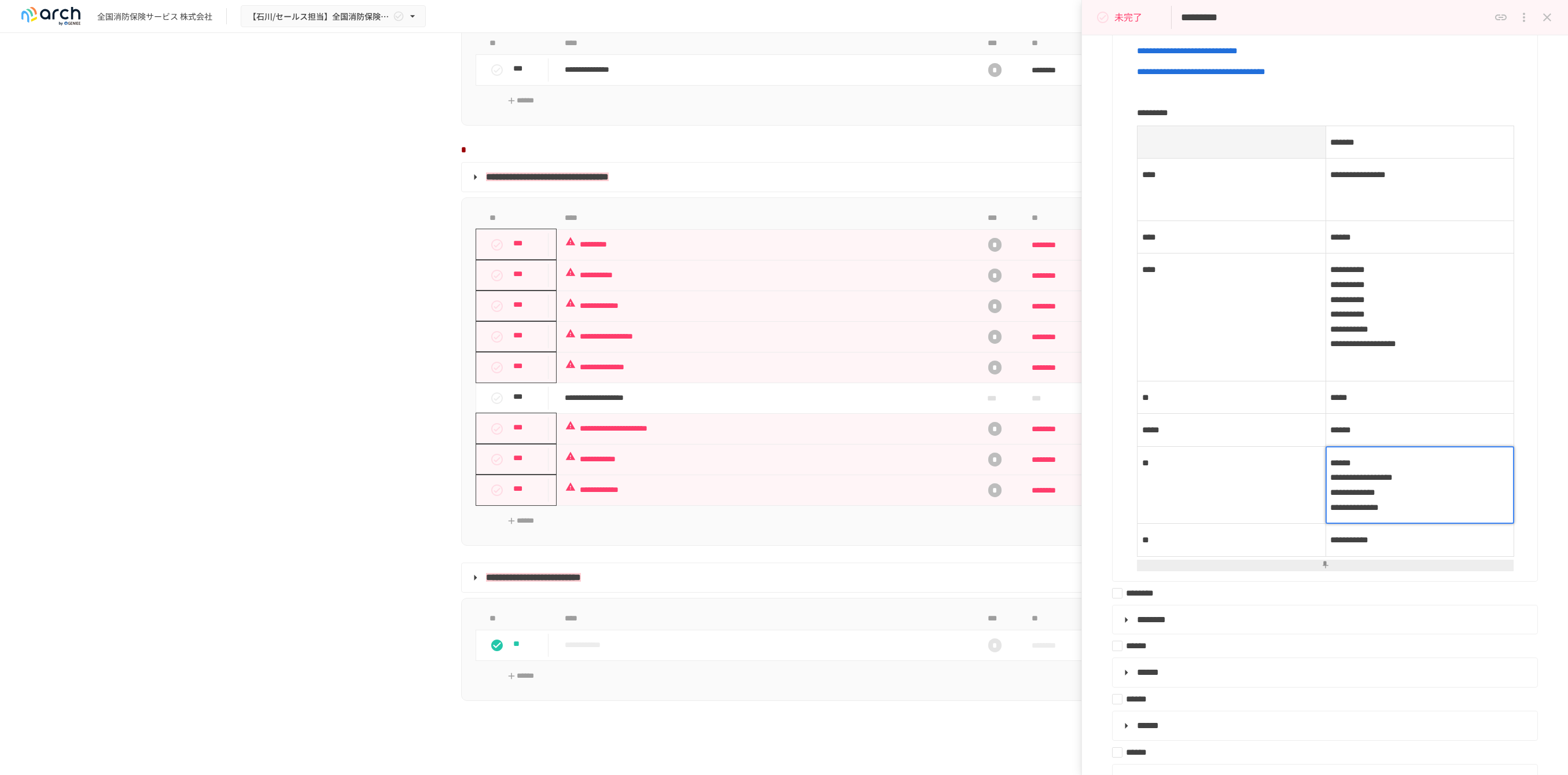 click on "******" at bounding box center (1420, 237) 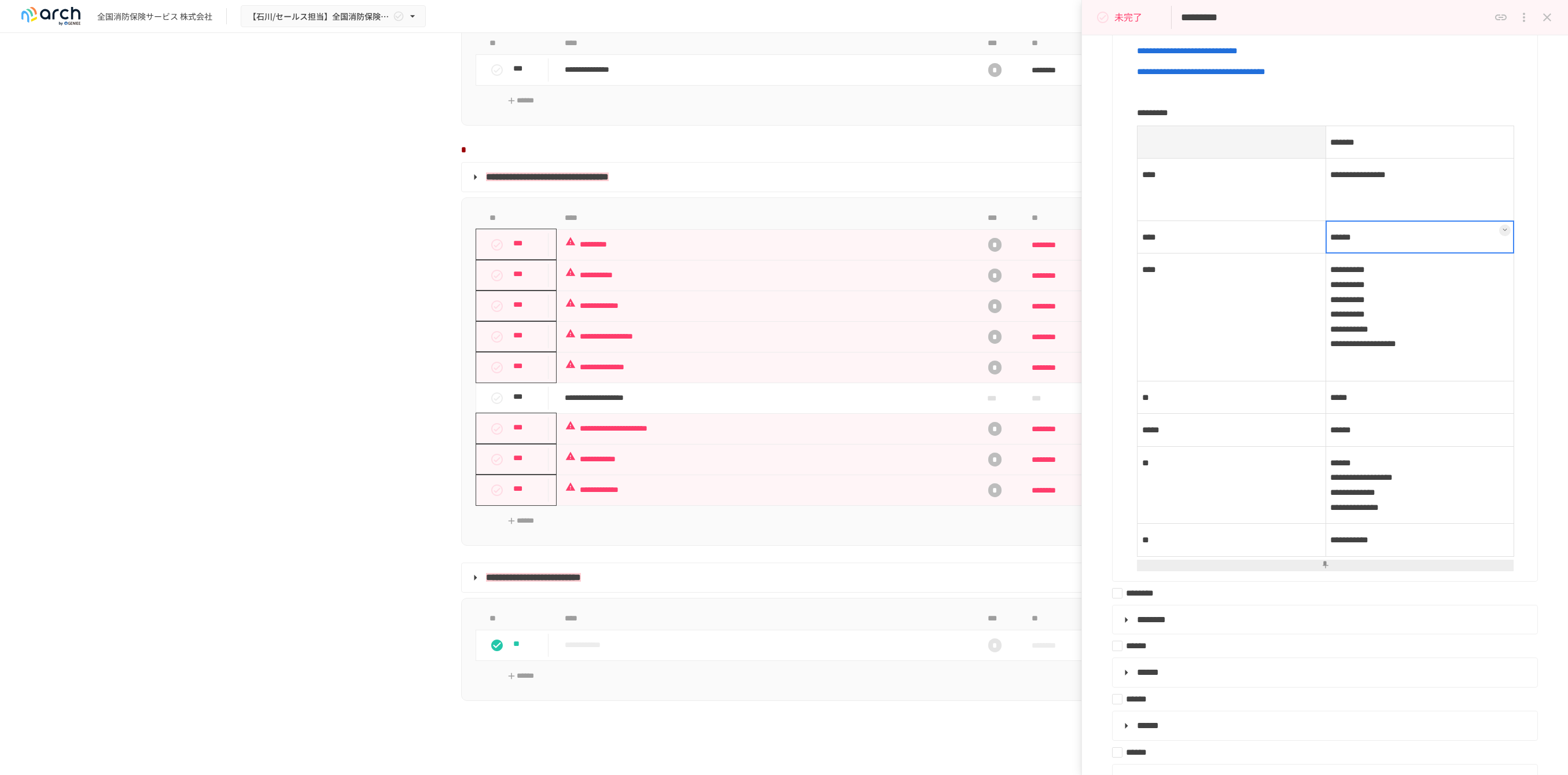 click at bounding box center [1420, 237] 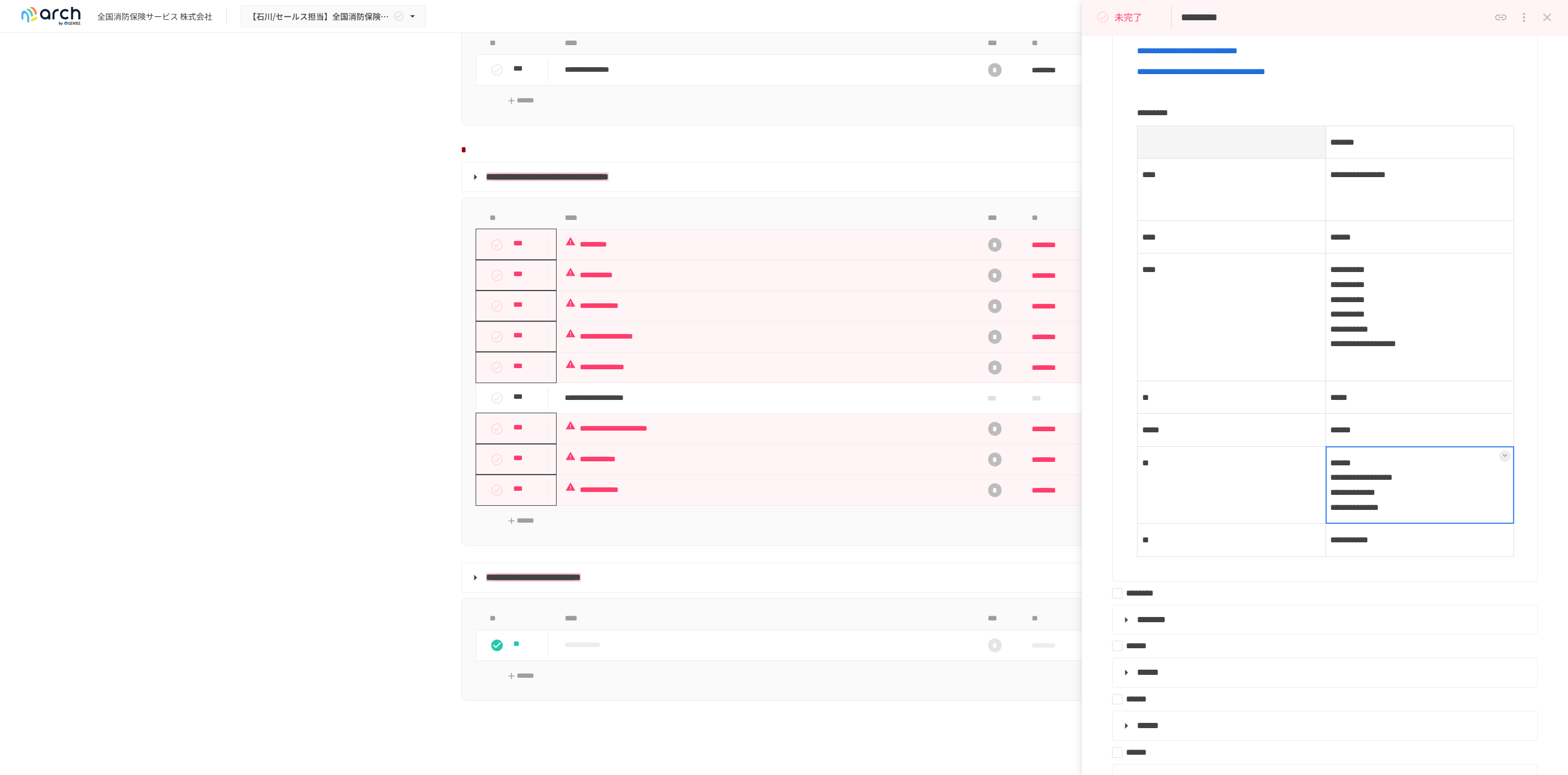 click on "**********" at bounding box center [1420, 484] 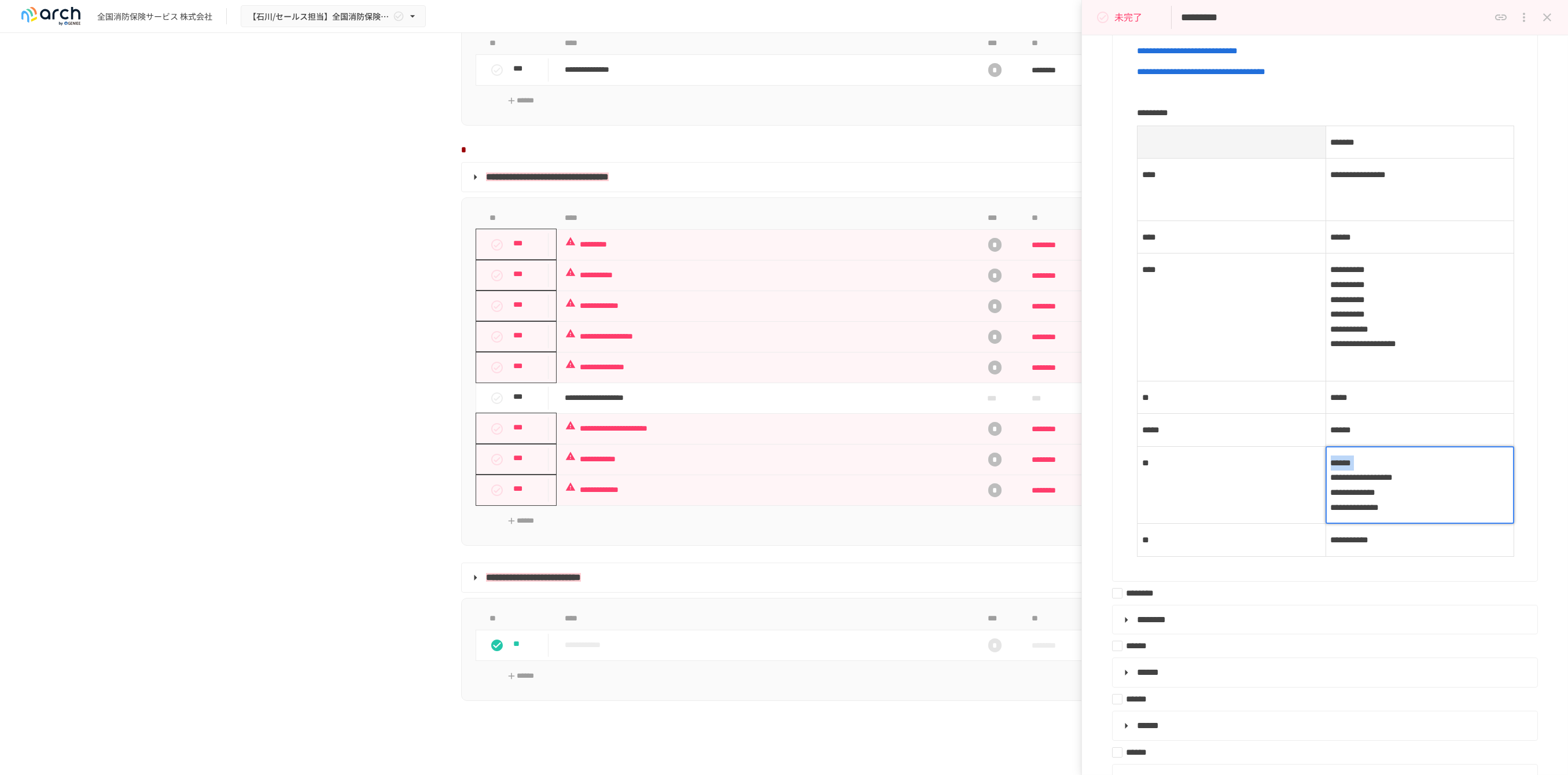 click on "**********" at bounding box center (1420, 485) 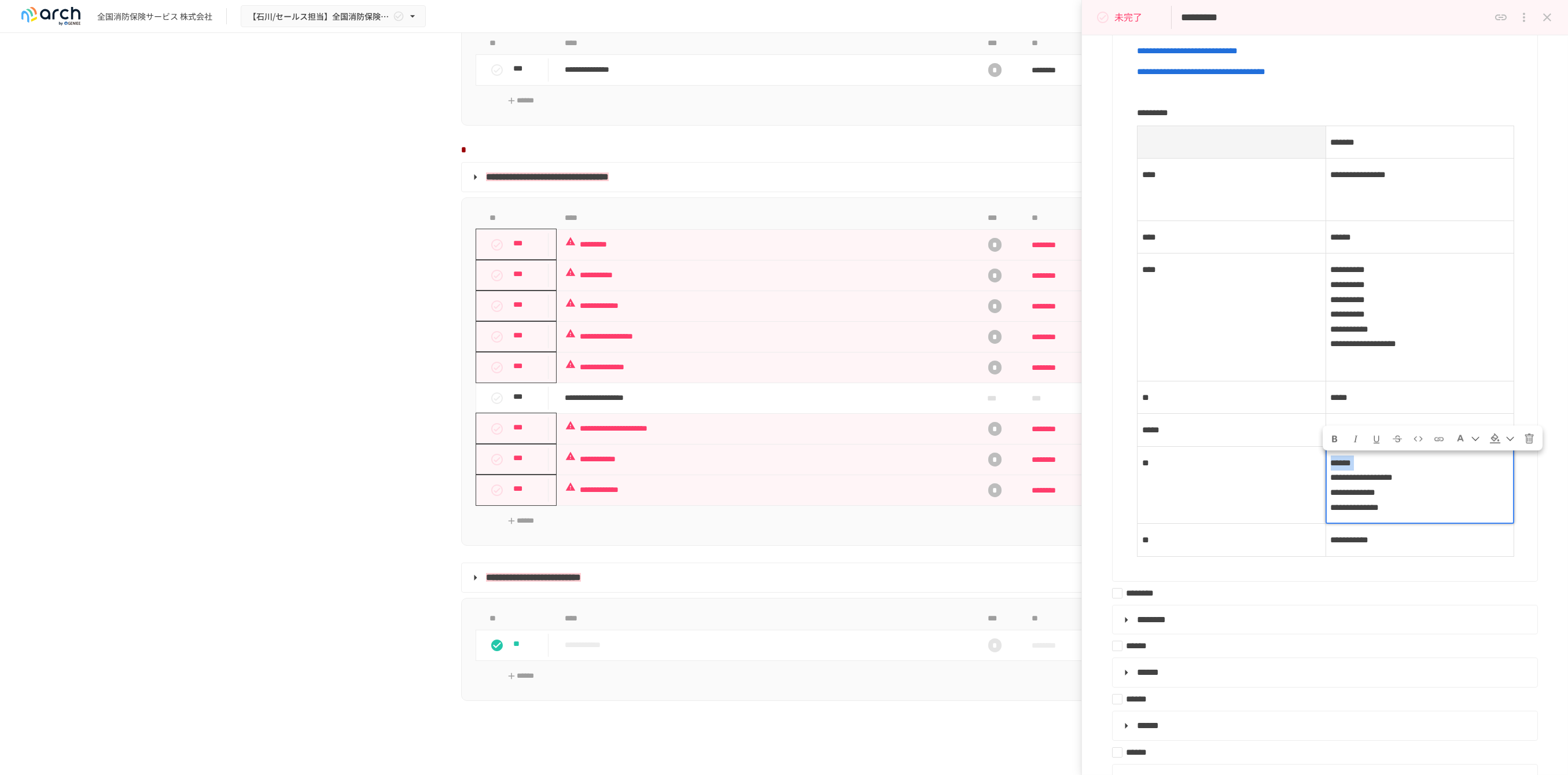 click on "**********" at bounding box center [1420, 485] 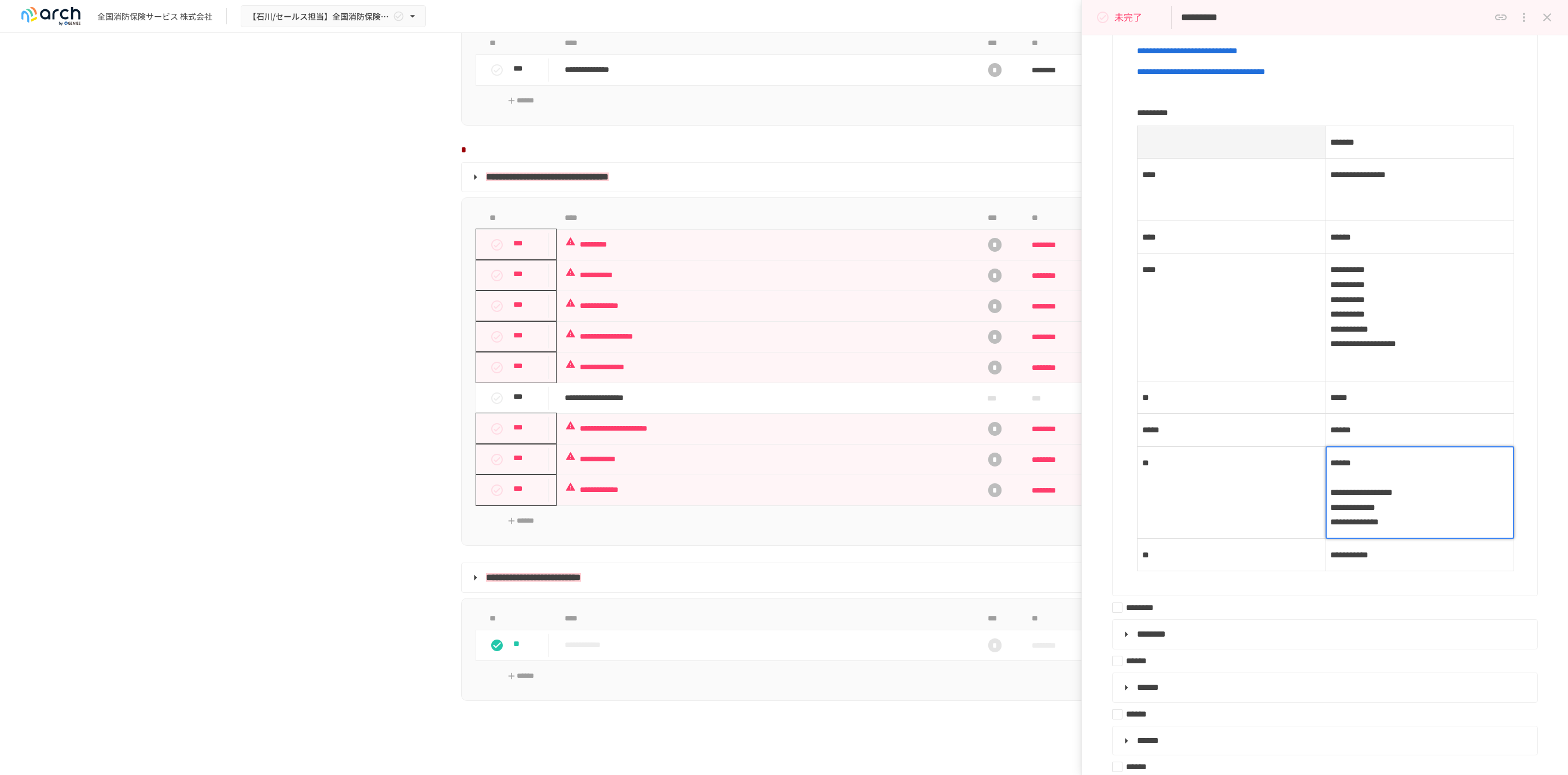 type 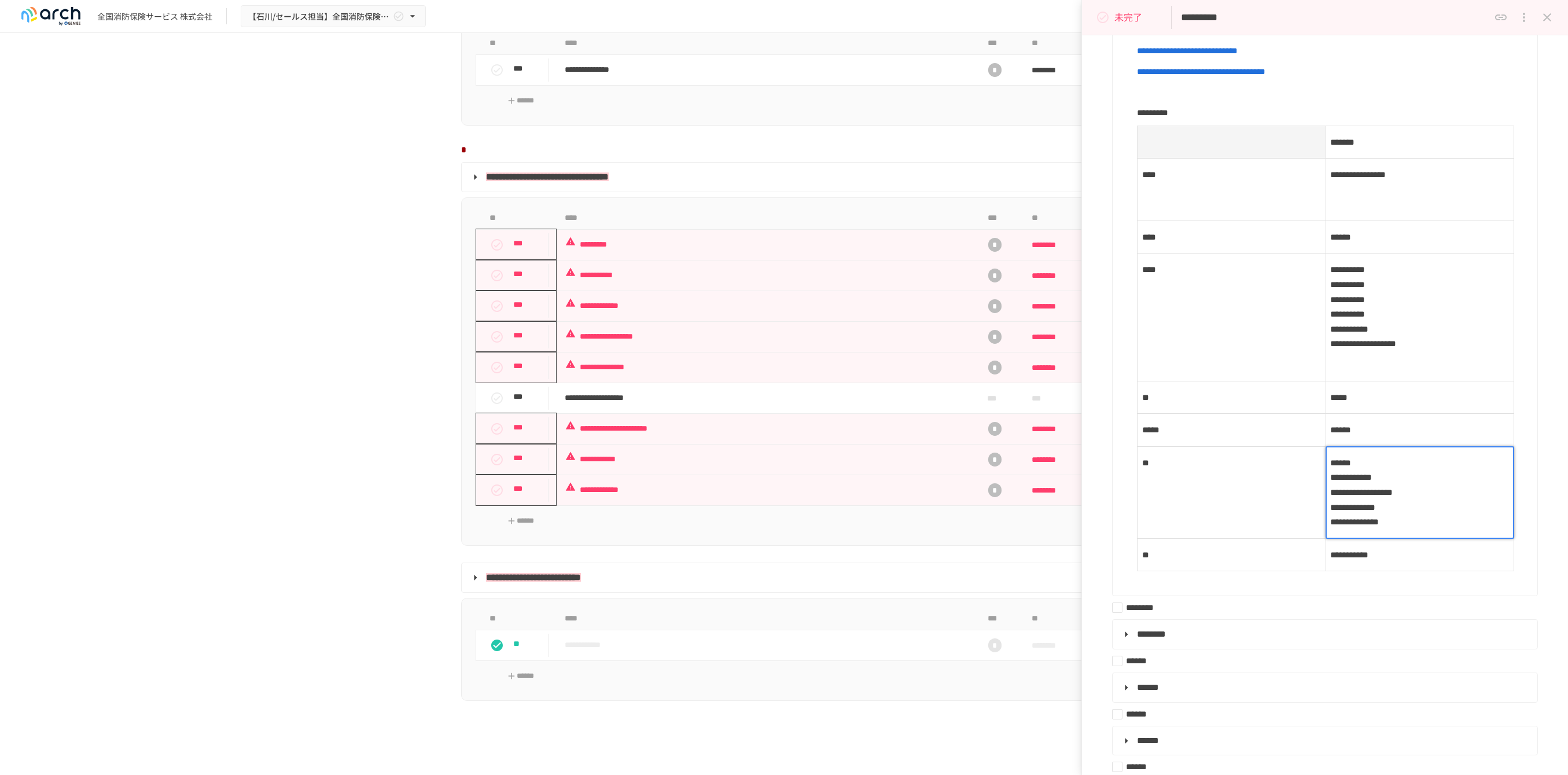 scroll, scrollTop: 450, scrollLeft: 0, axis: vertical 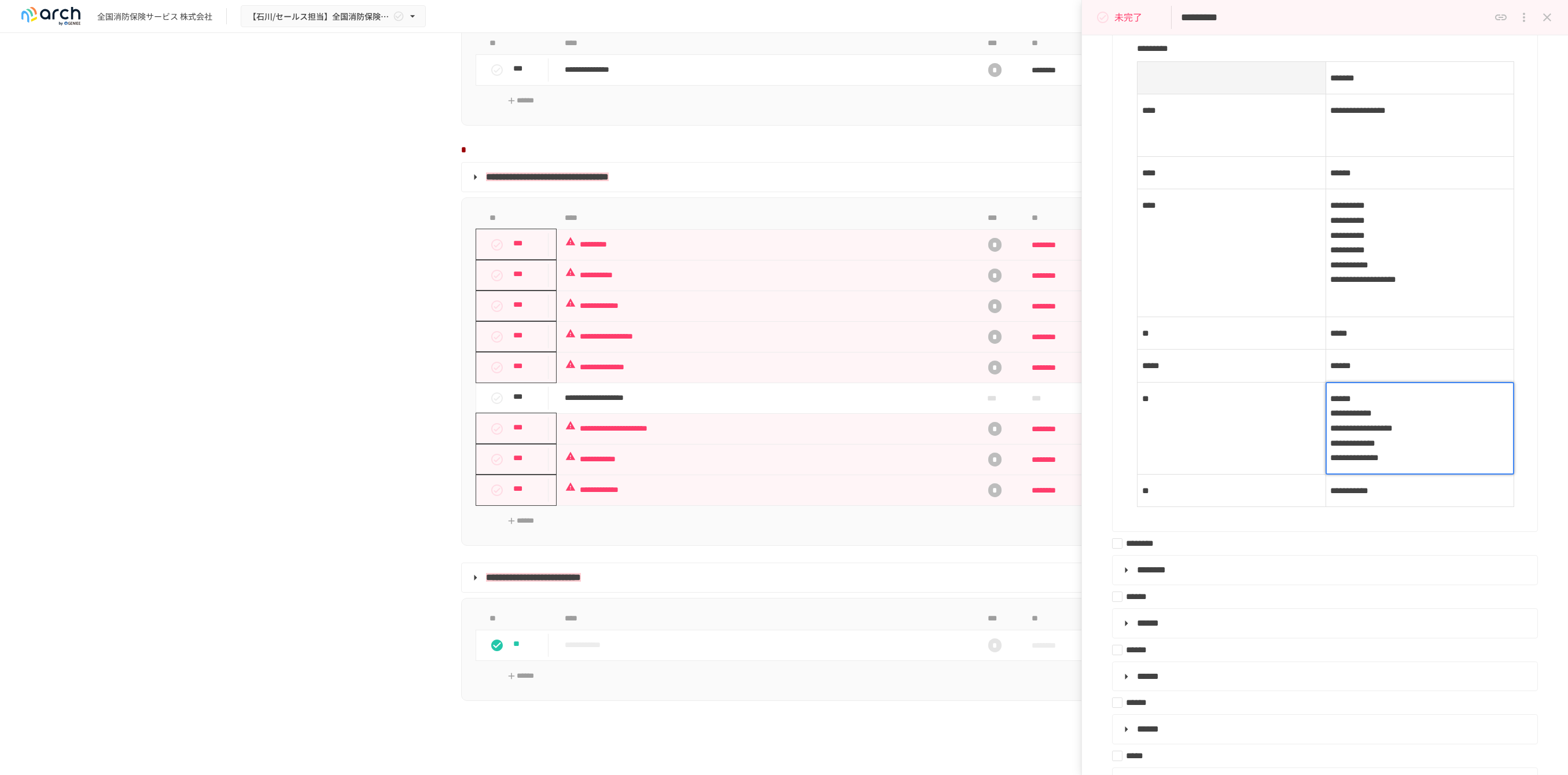 drag, startPoint x: 1467, startPoint y: 440, endPoint x: 1461, endPoint y: 468, distance: 28.63564 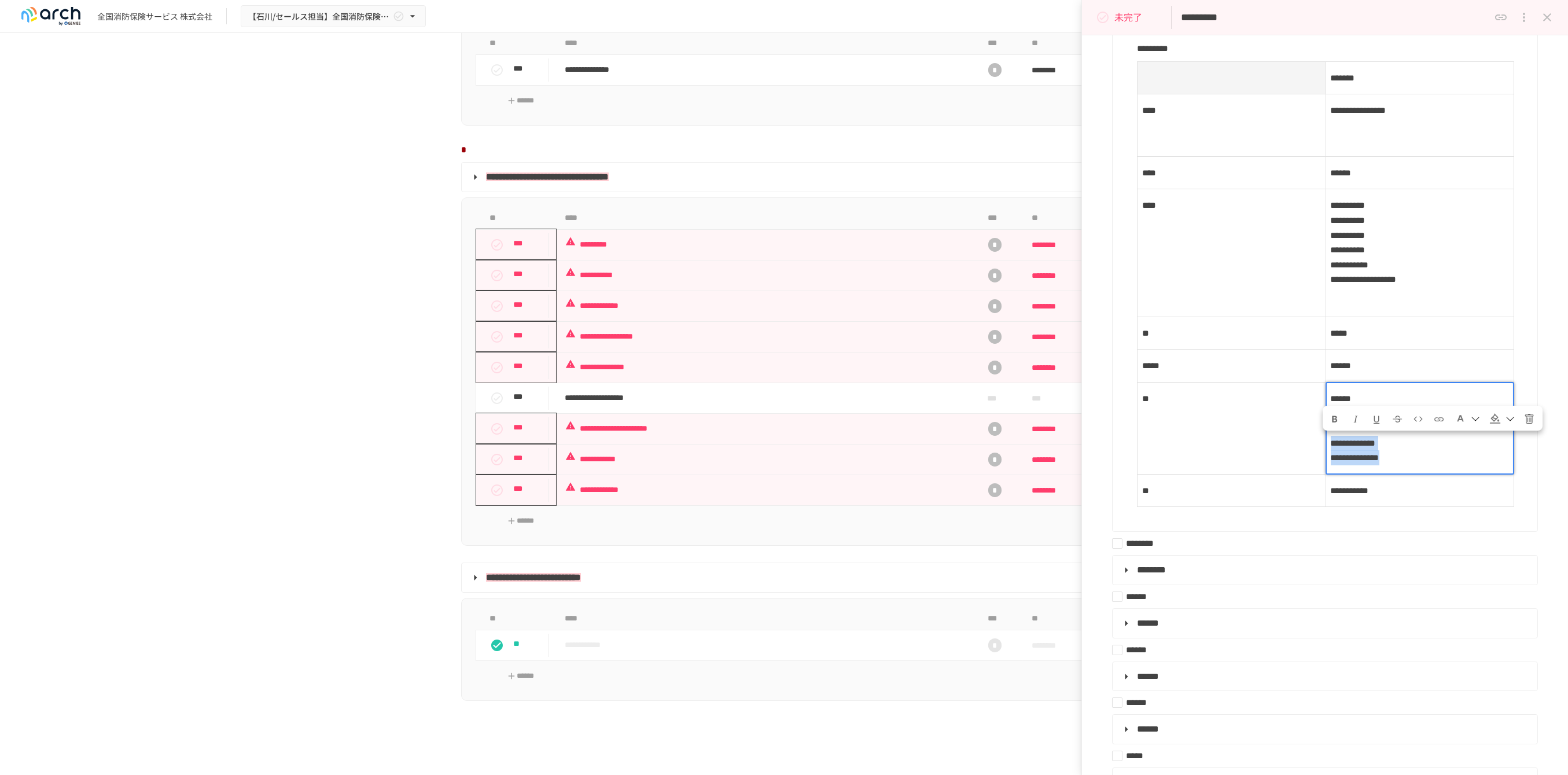 drag, startPoint x: 1461, startPoint y: 468, endPoint x: 1327, endPoint y: 456, distance: 134.53624 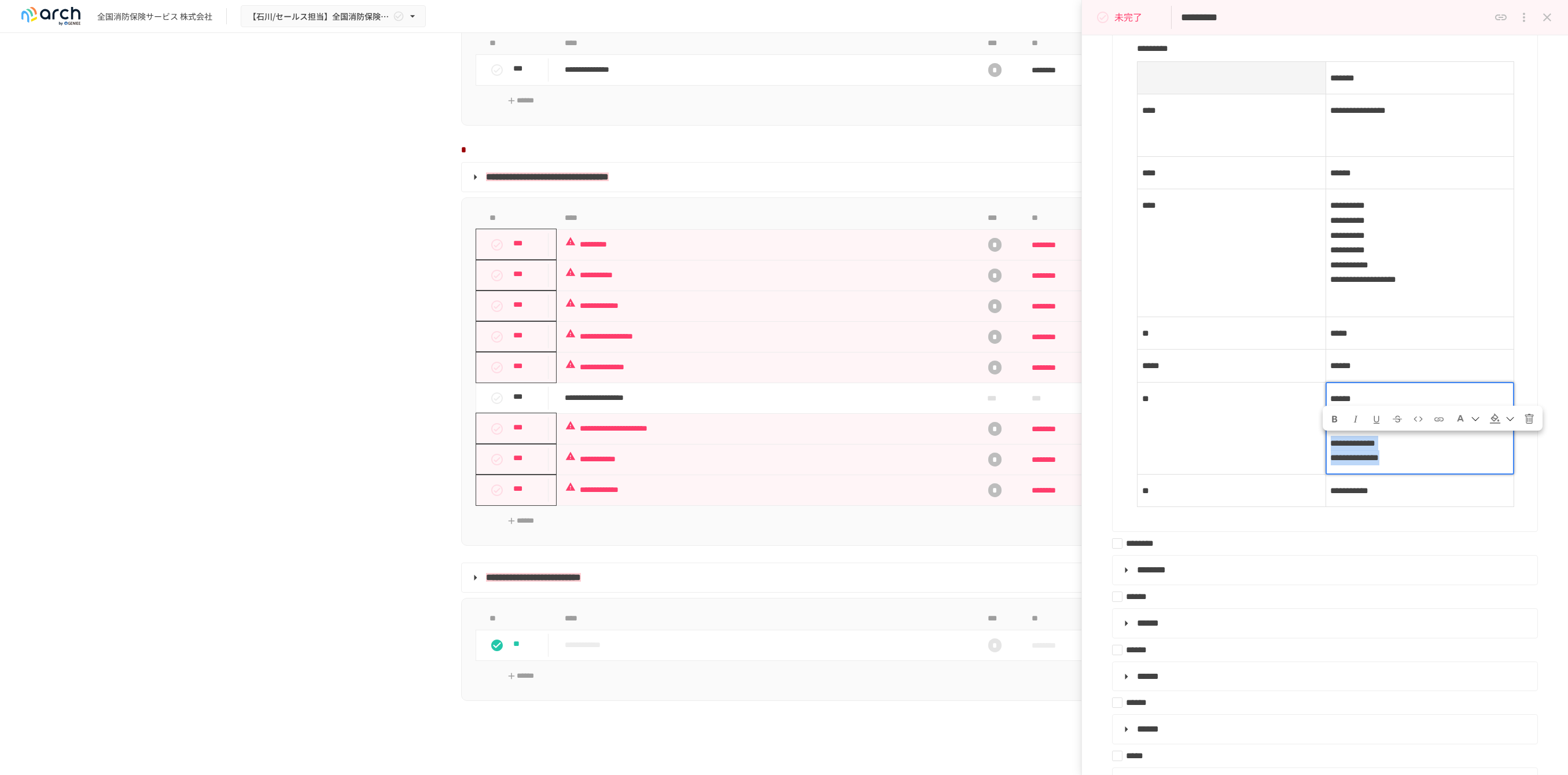 click on "**********" at bounding box center [1420, 428] 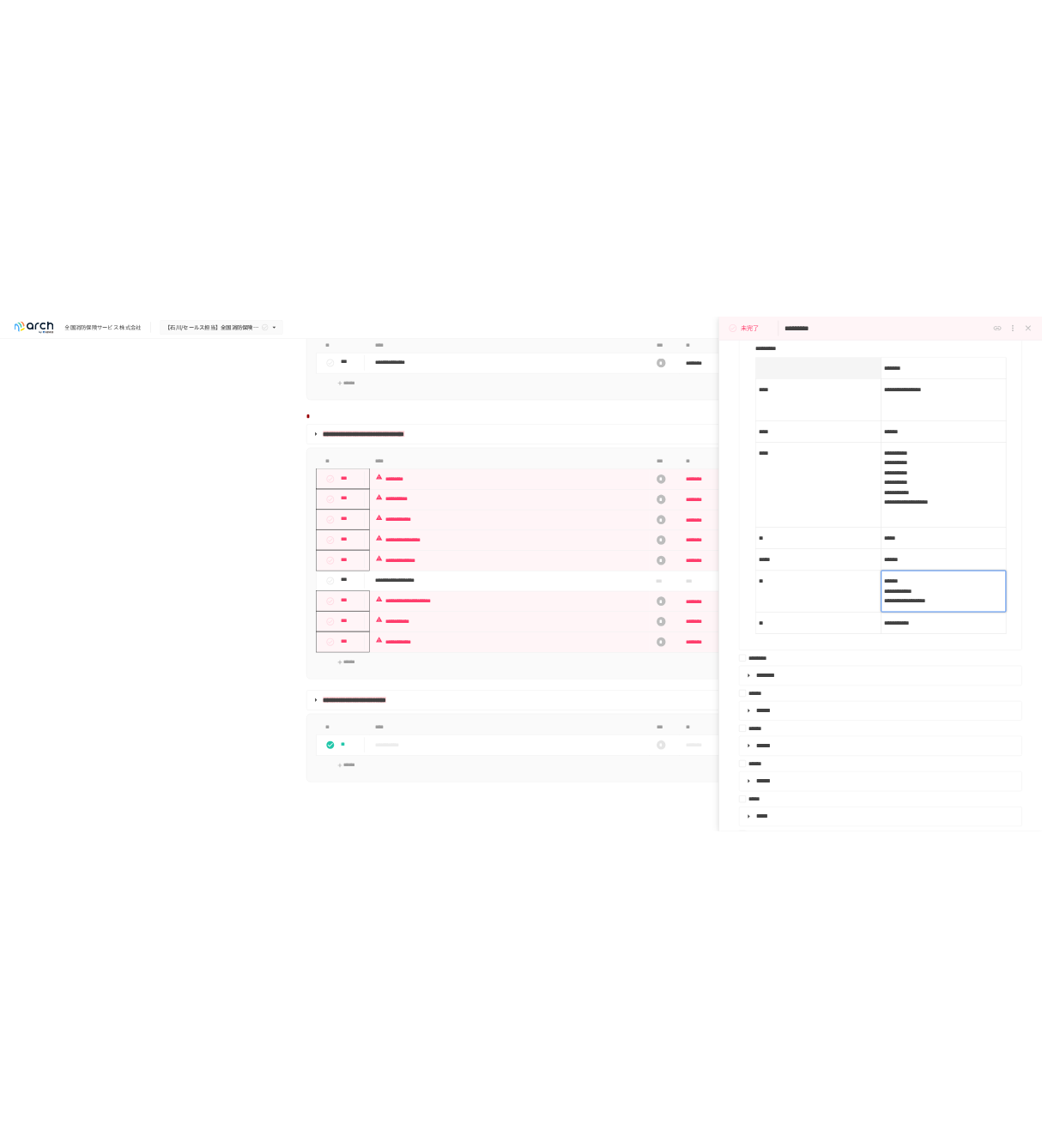 scroll, scrollTop: 571, scrollLeft: 0, axis: vertical 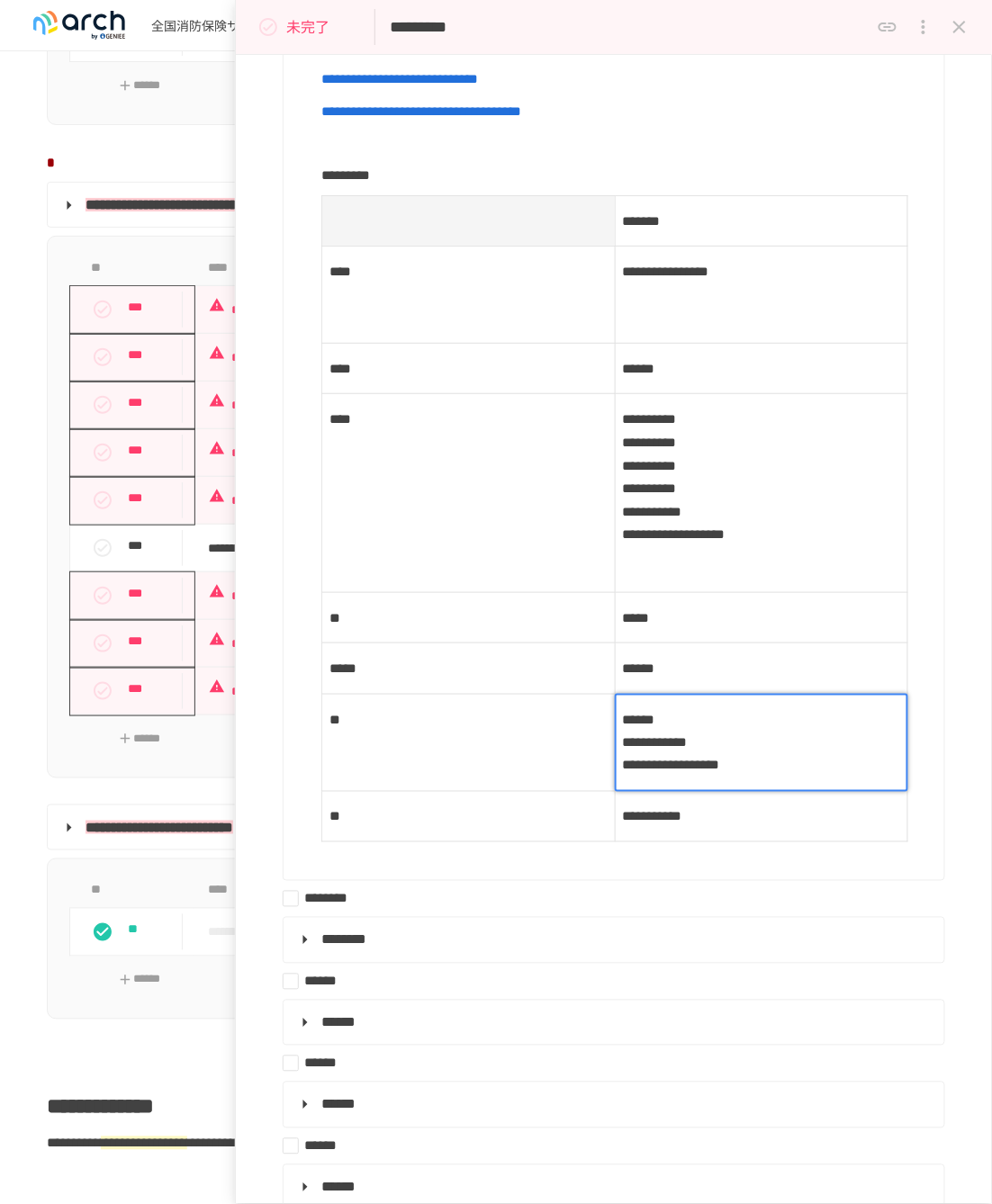 click on "**********" at bounding box center [762, 493] 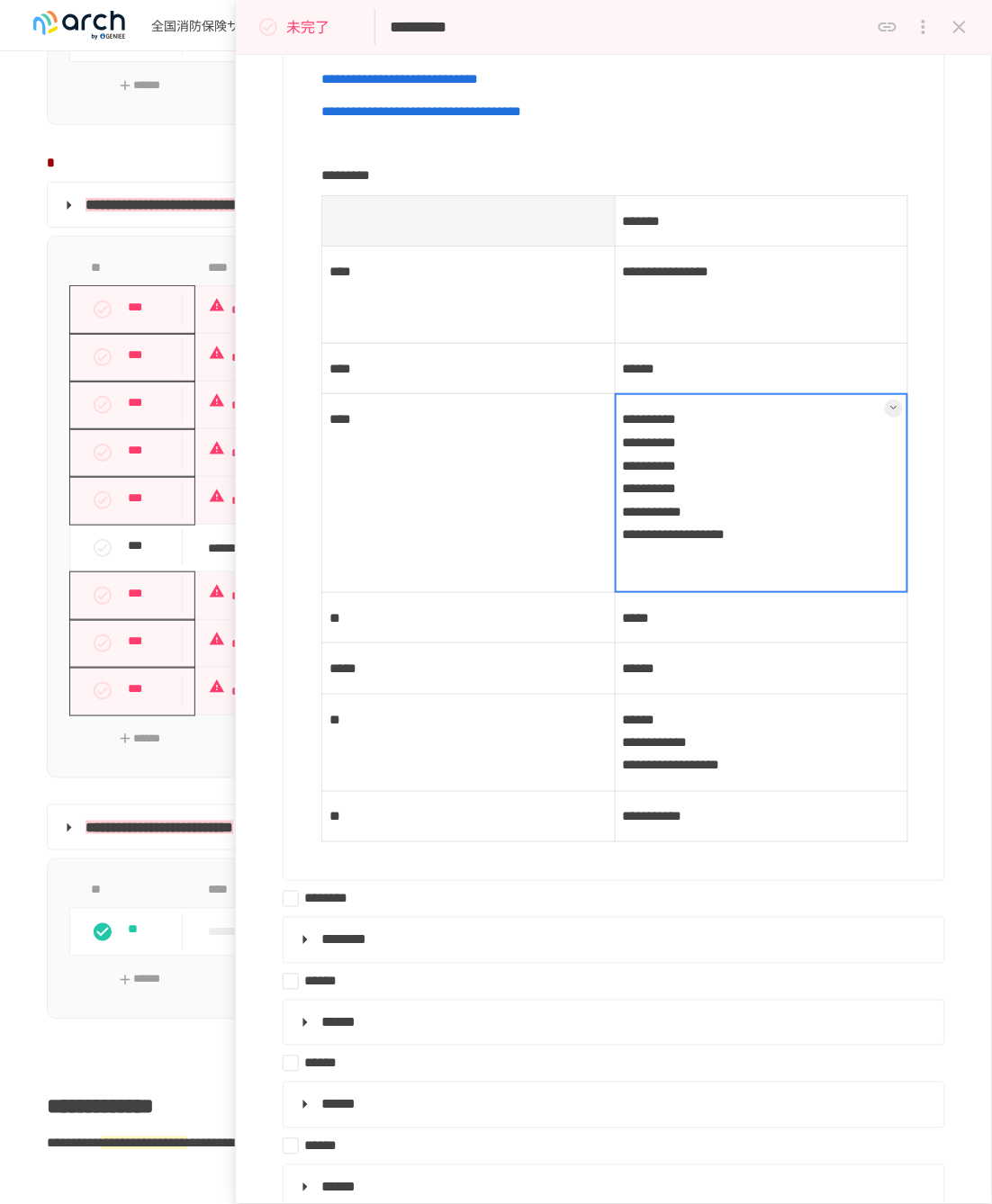 click at bounding box center (762, 492) 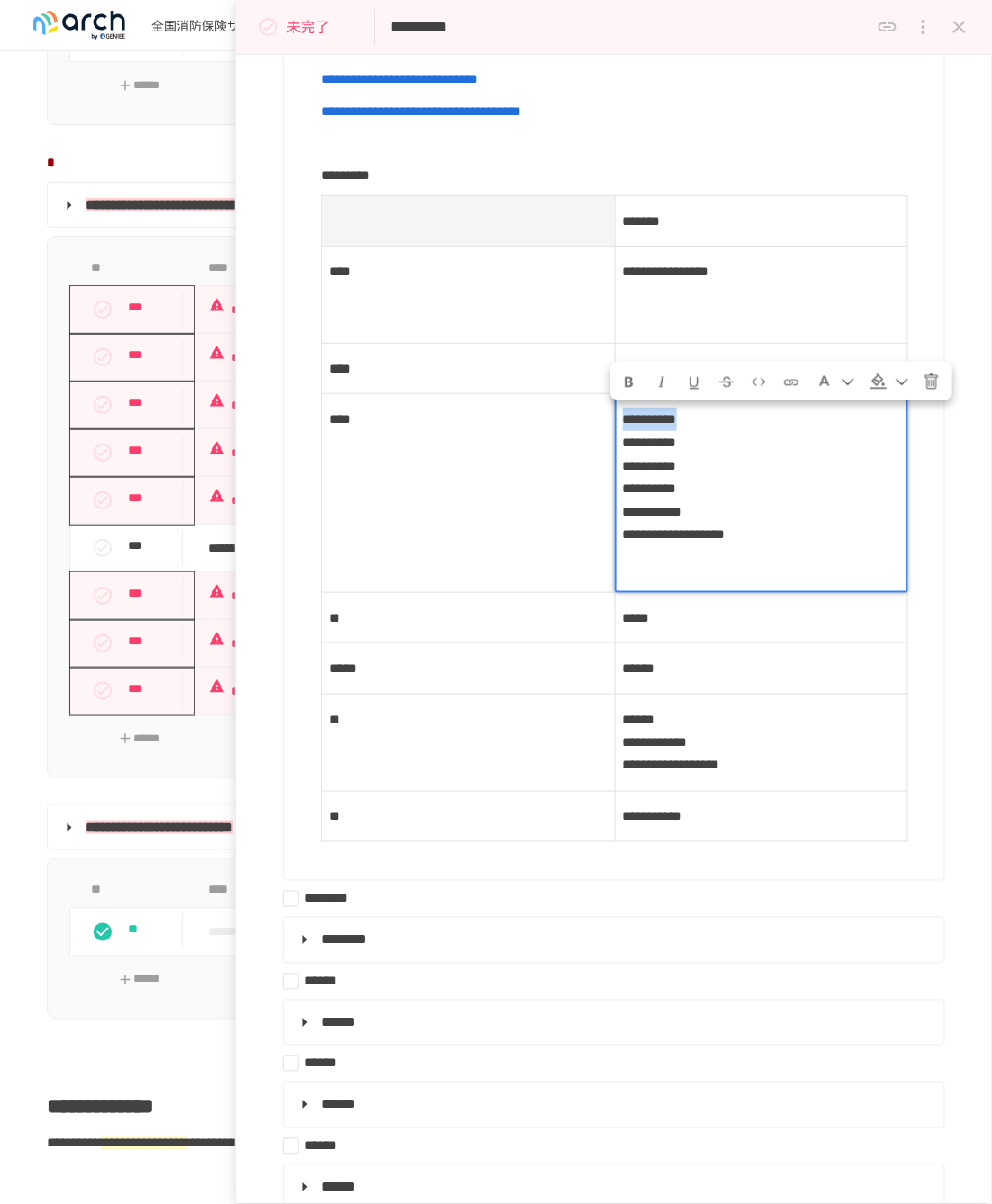 drag, startPoint x: 684, startPoint y: 431, endPoint x: 600, endPoint y: 433, distance: 84.02381 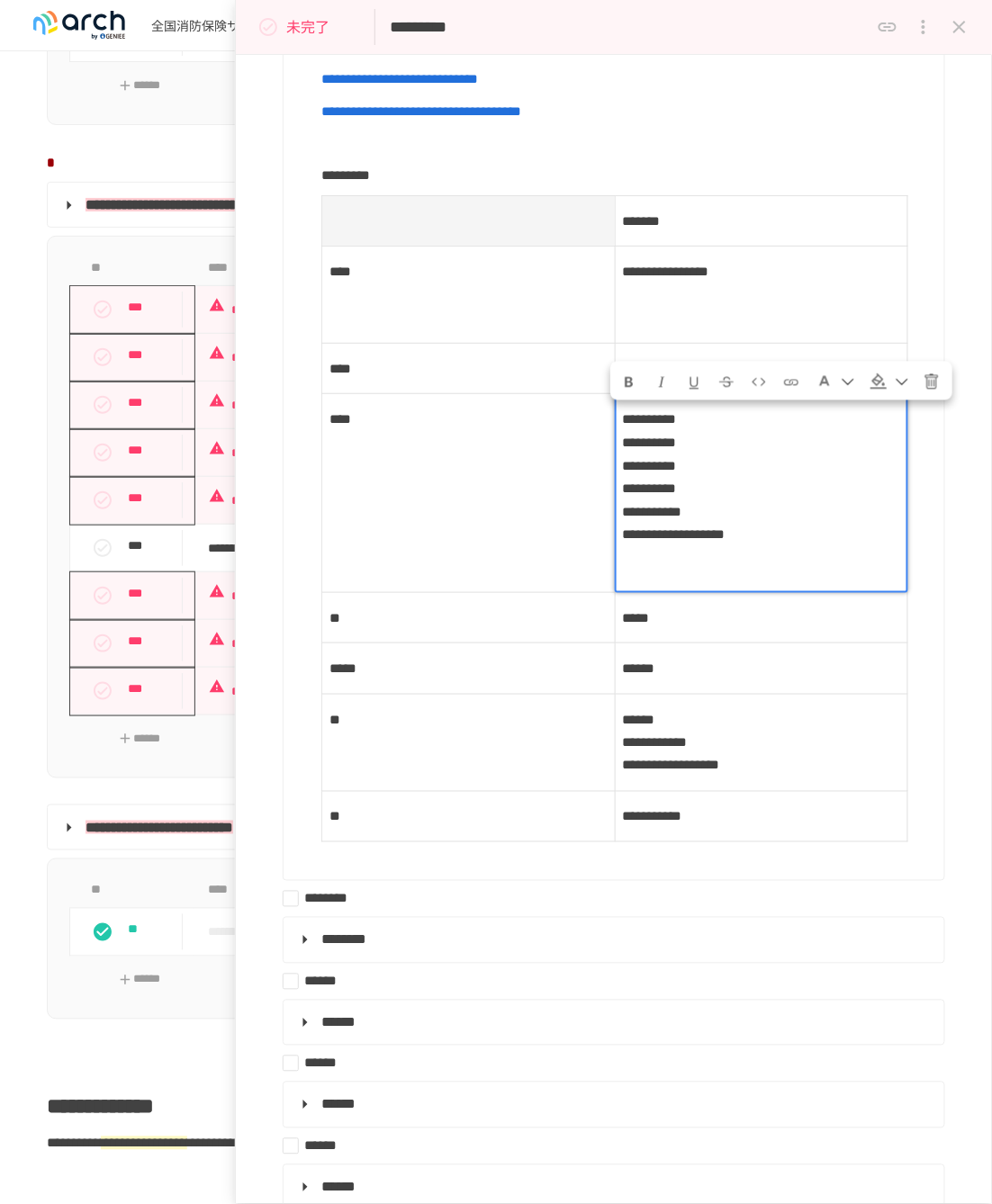 click at bounding box center [762, 567] 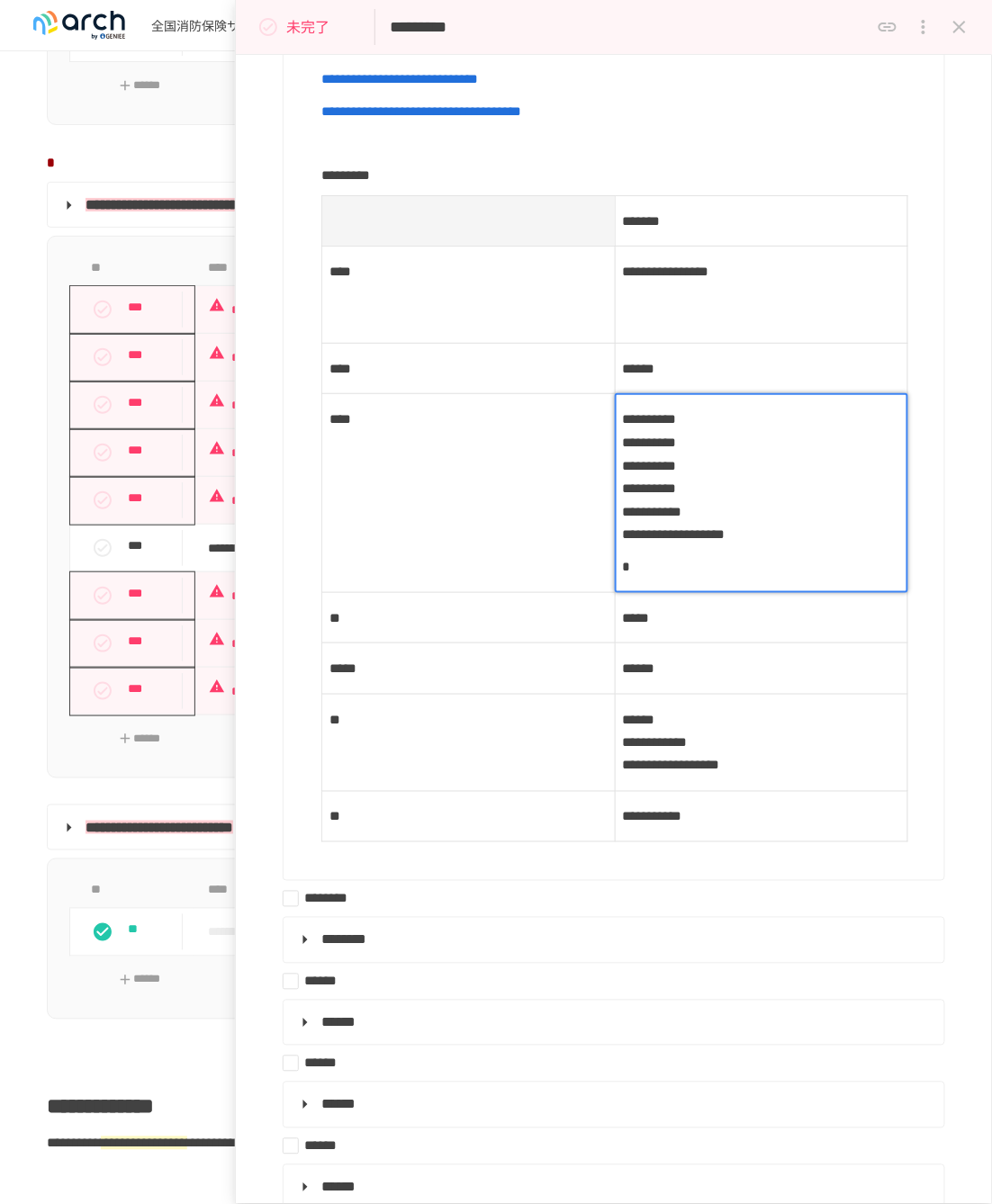 type 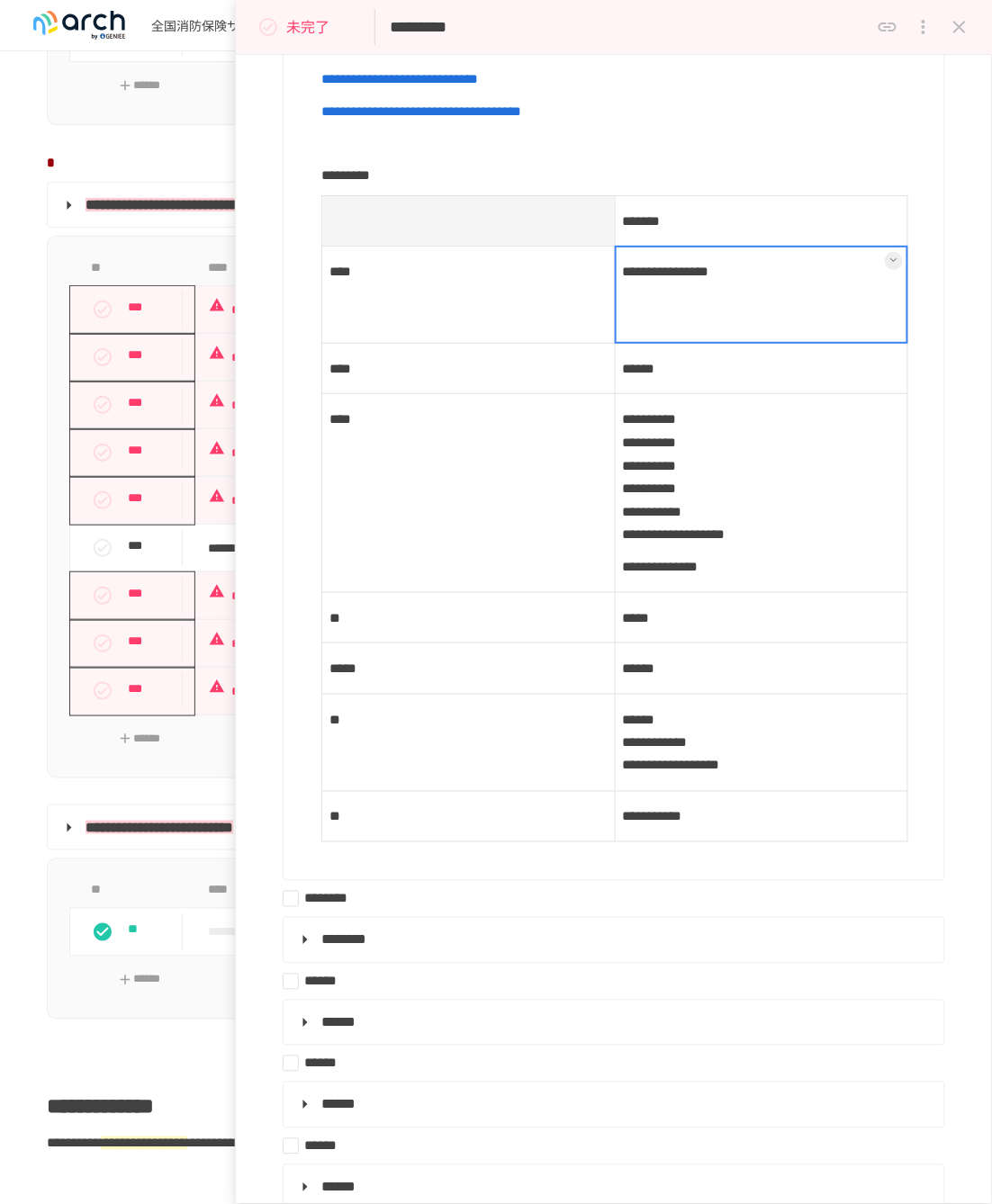 click on "**********" at bounding box center [762, 295] 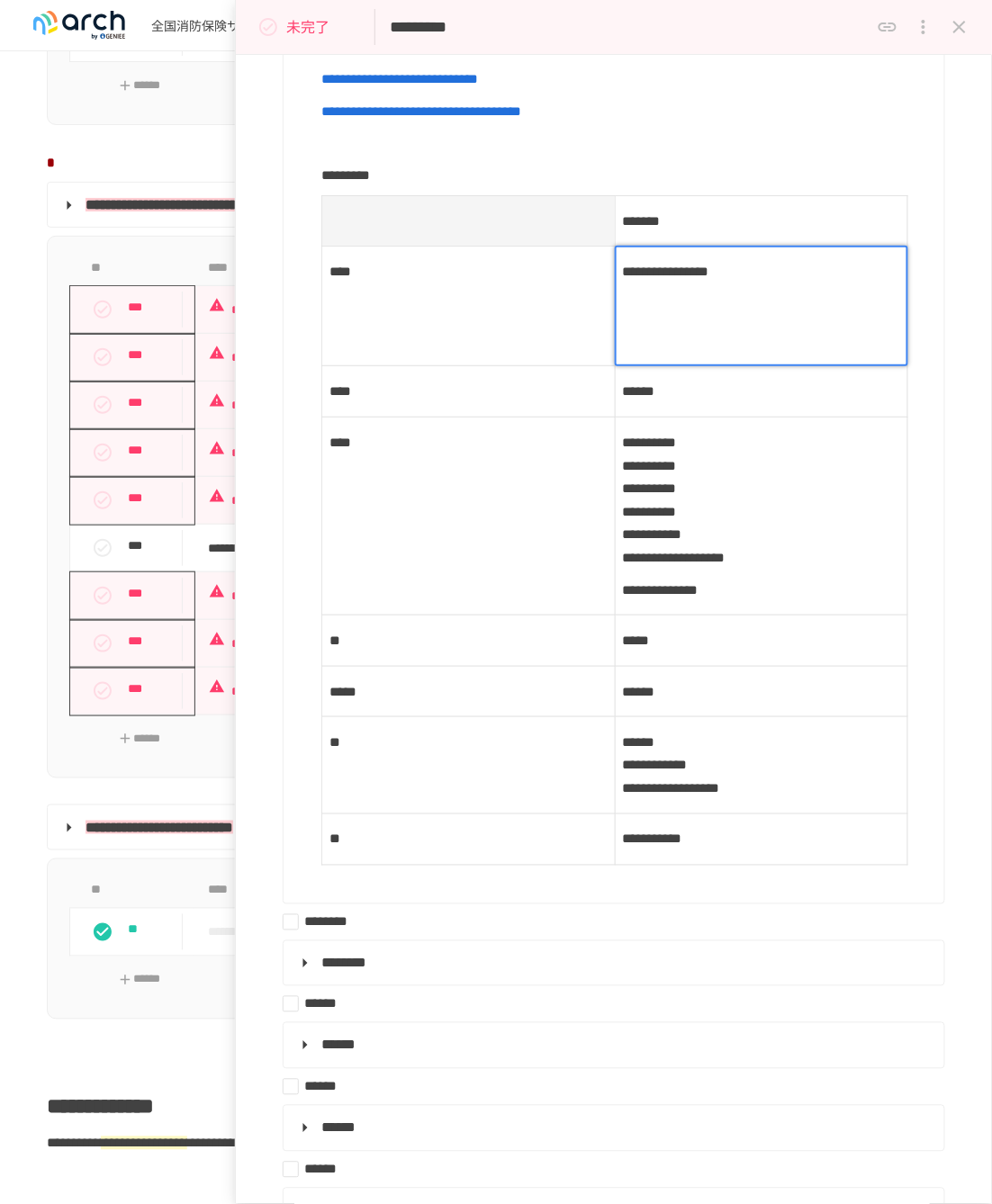 click on "**********" at bounding box center [762, 306] 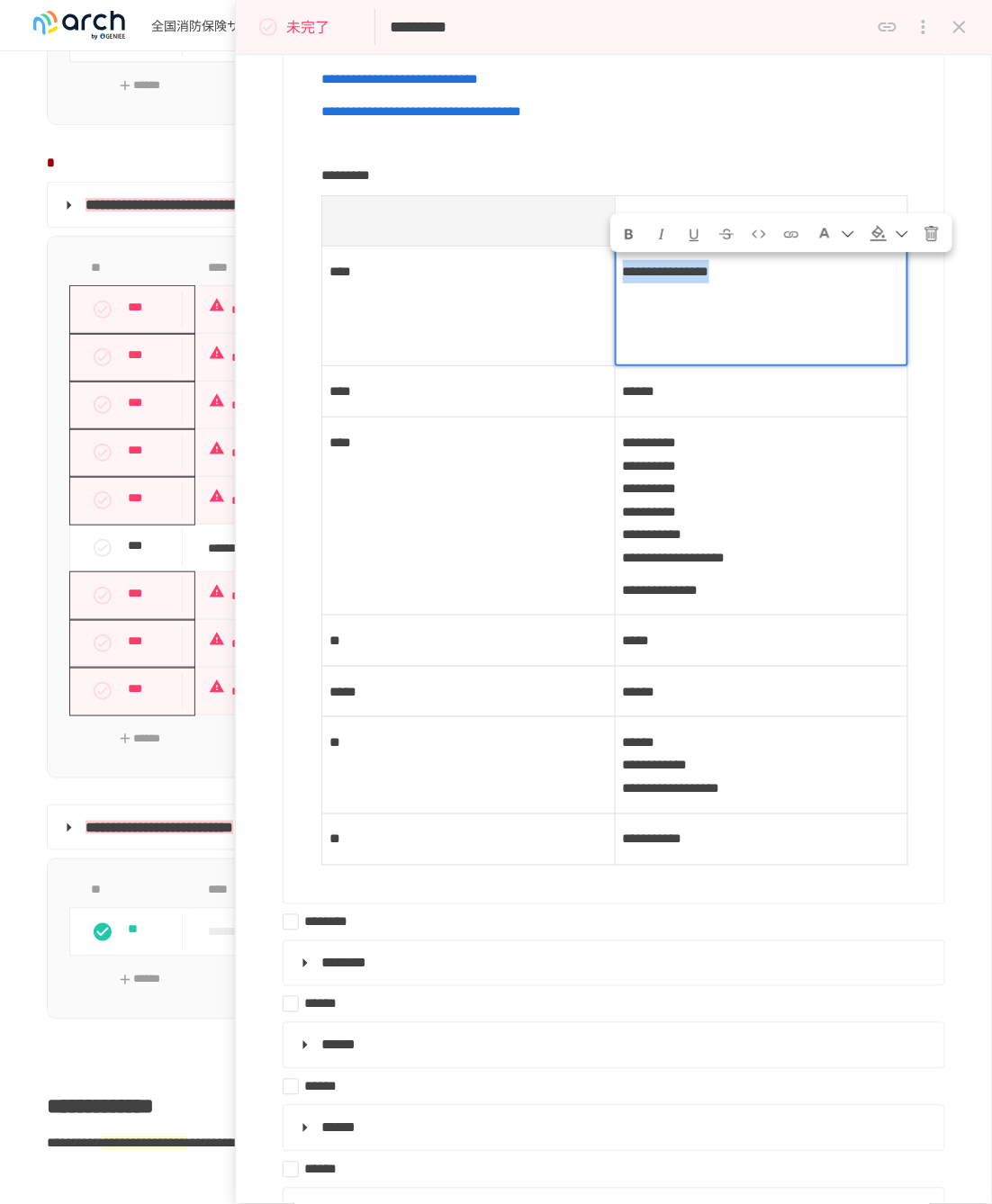 drag, startPoint x: 840, startPoint y: 289, endPoint x: 619, endPoint y: 291, distance: 221.00905 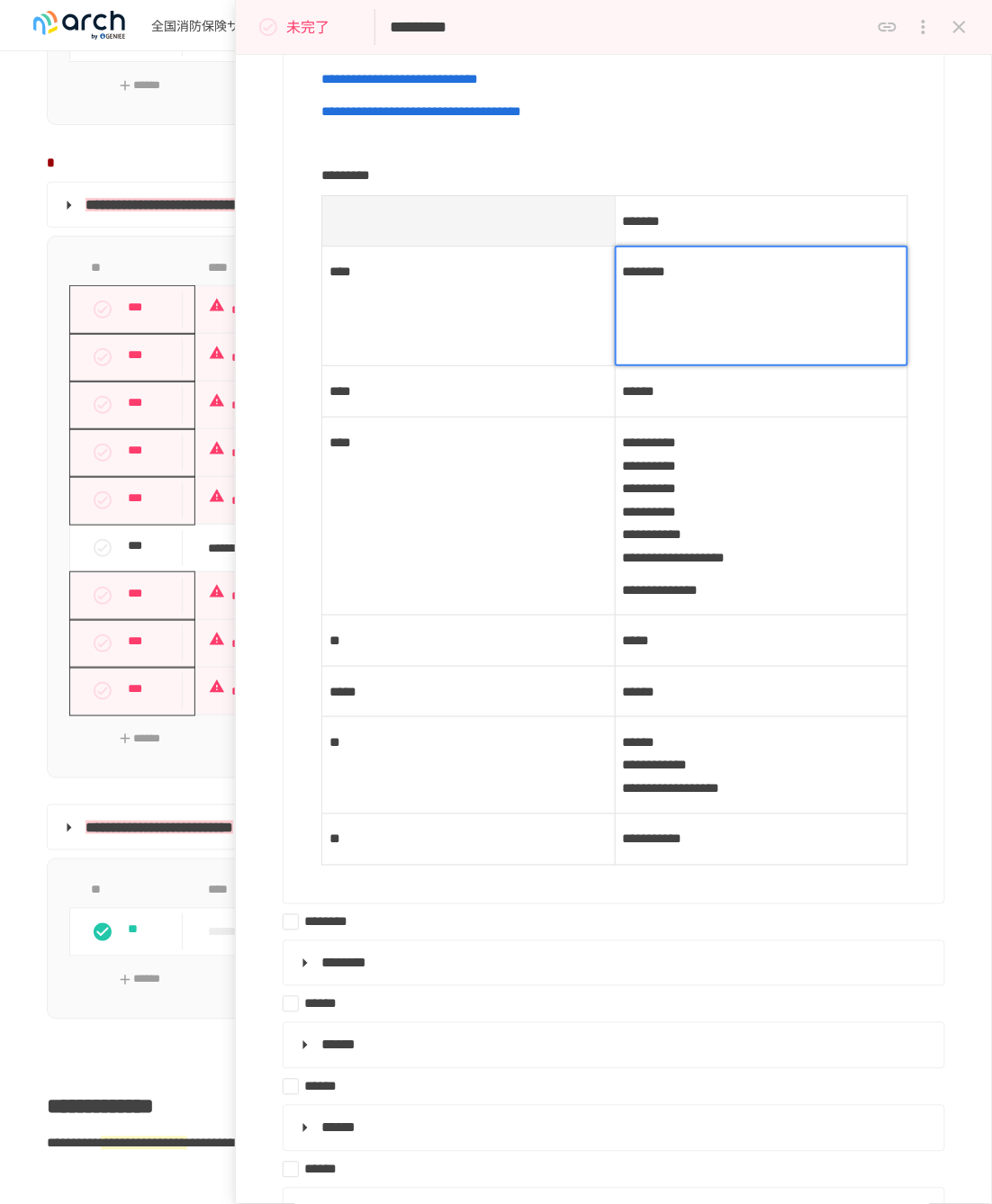 type 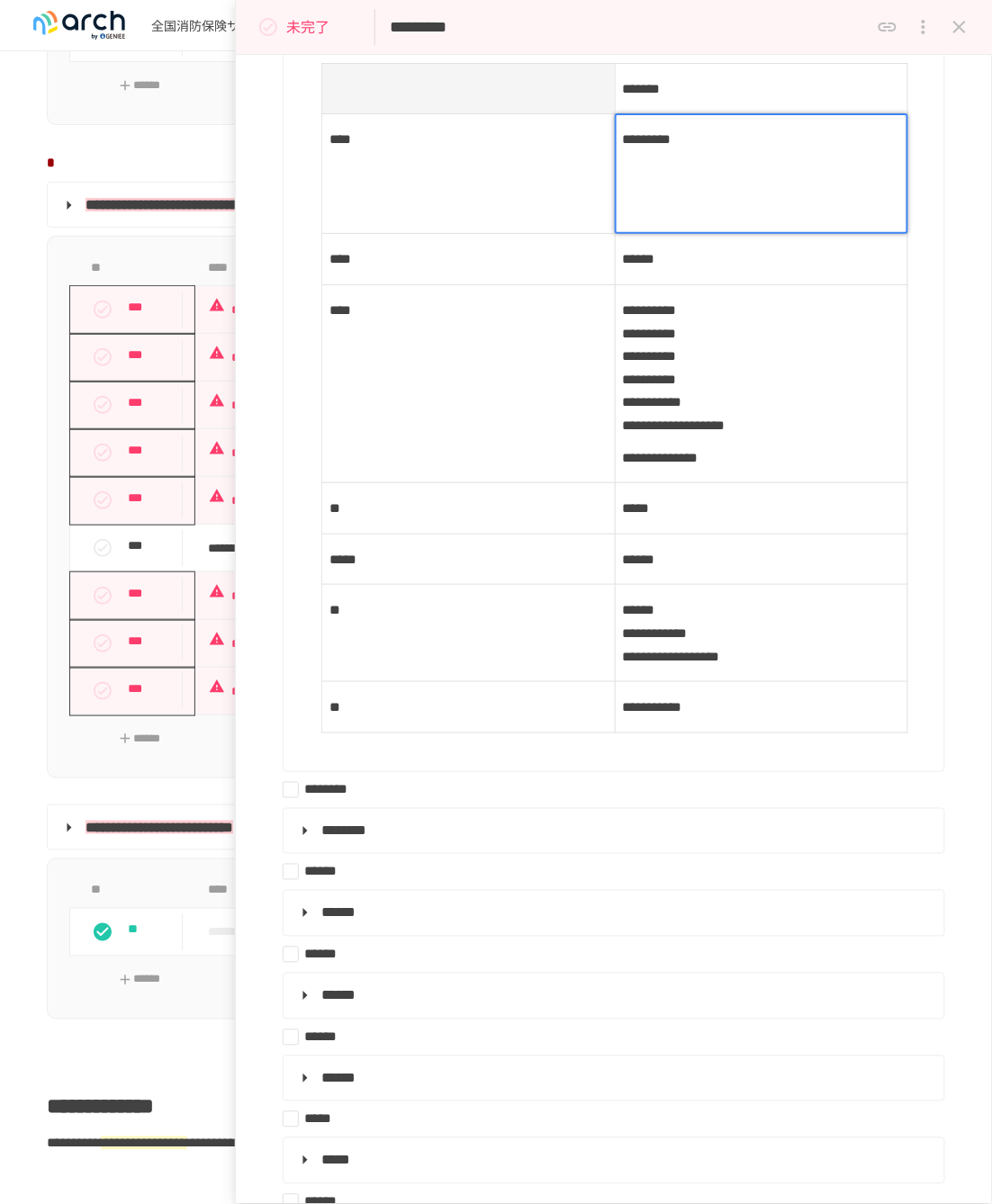 scroll, scrollTop: 699, scrollLeft: 0, axis: vertical 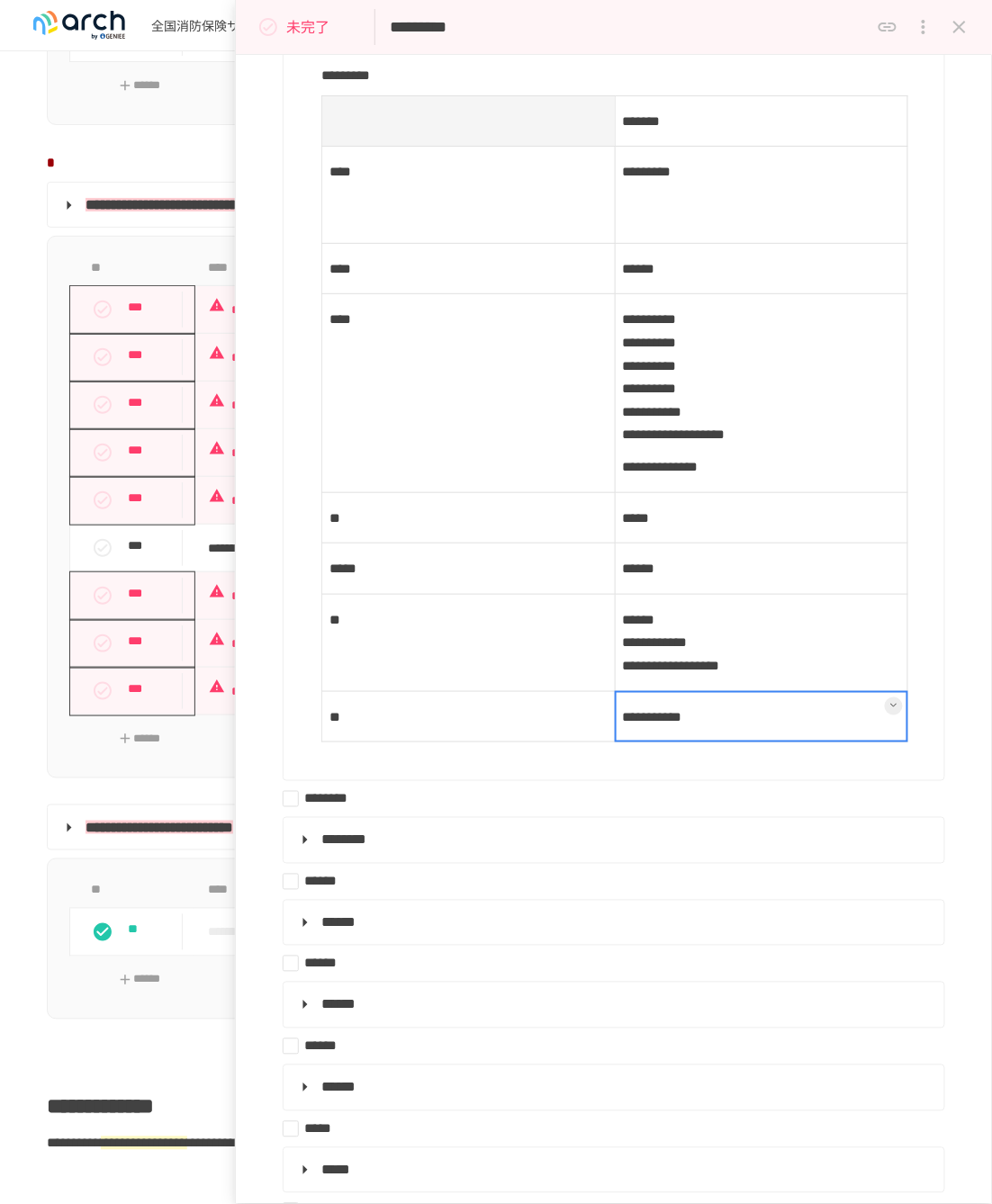 drag, startPoint x: 702, startPoint y: 762, endPoint x: 689, endPoint y: 749, distance: 18.384776 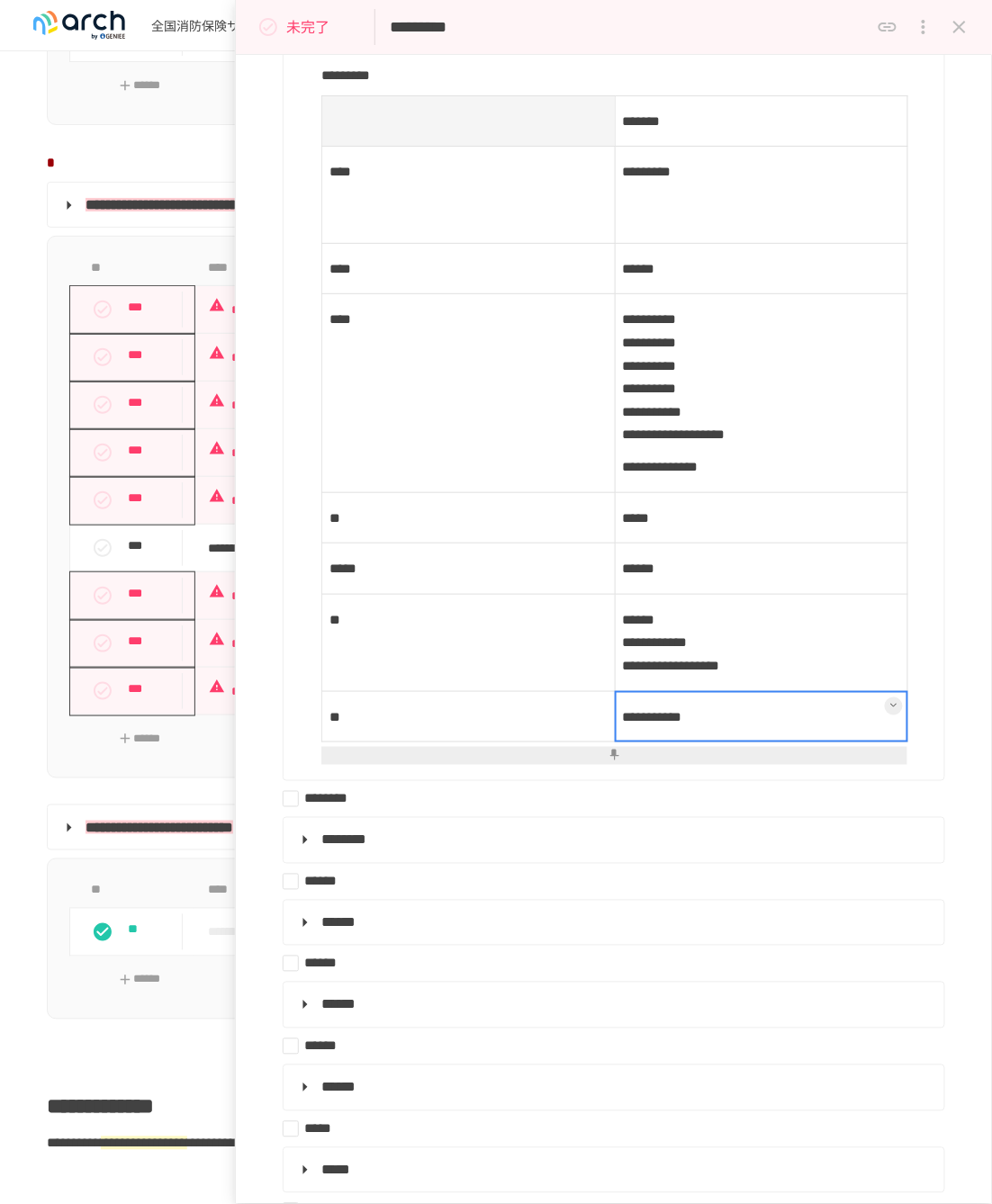 click at bounding box center [762, 717] 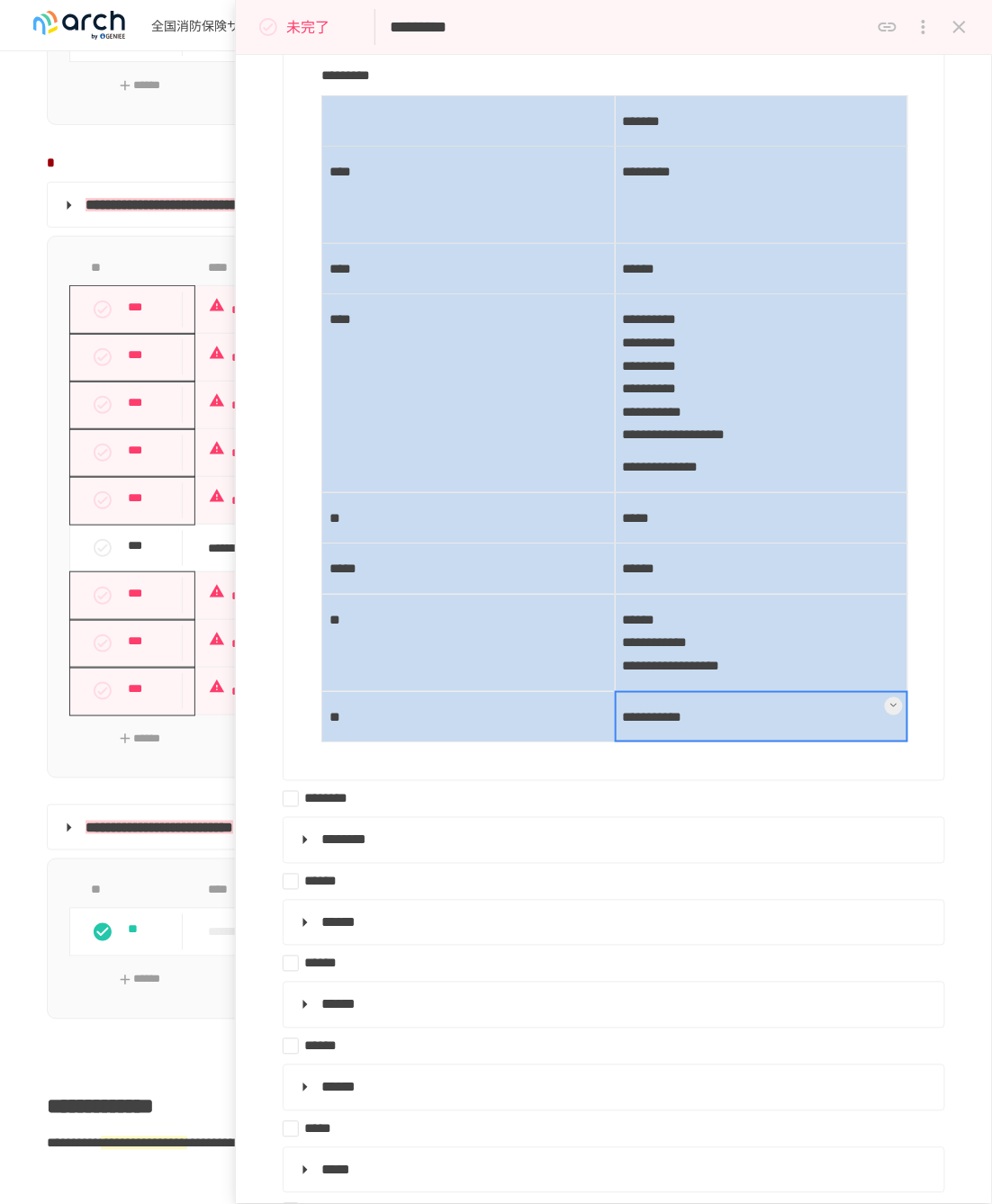 drag, startPoint x: 702, startPoint y: 724, endPoint x: 436, endPoint y: 130, distance: 650.83946 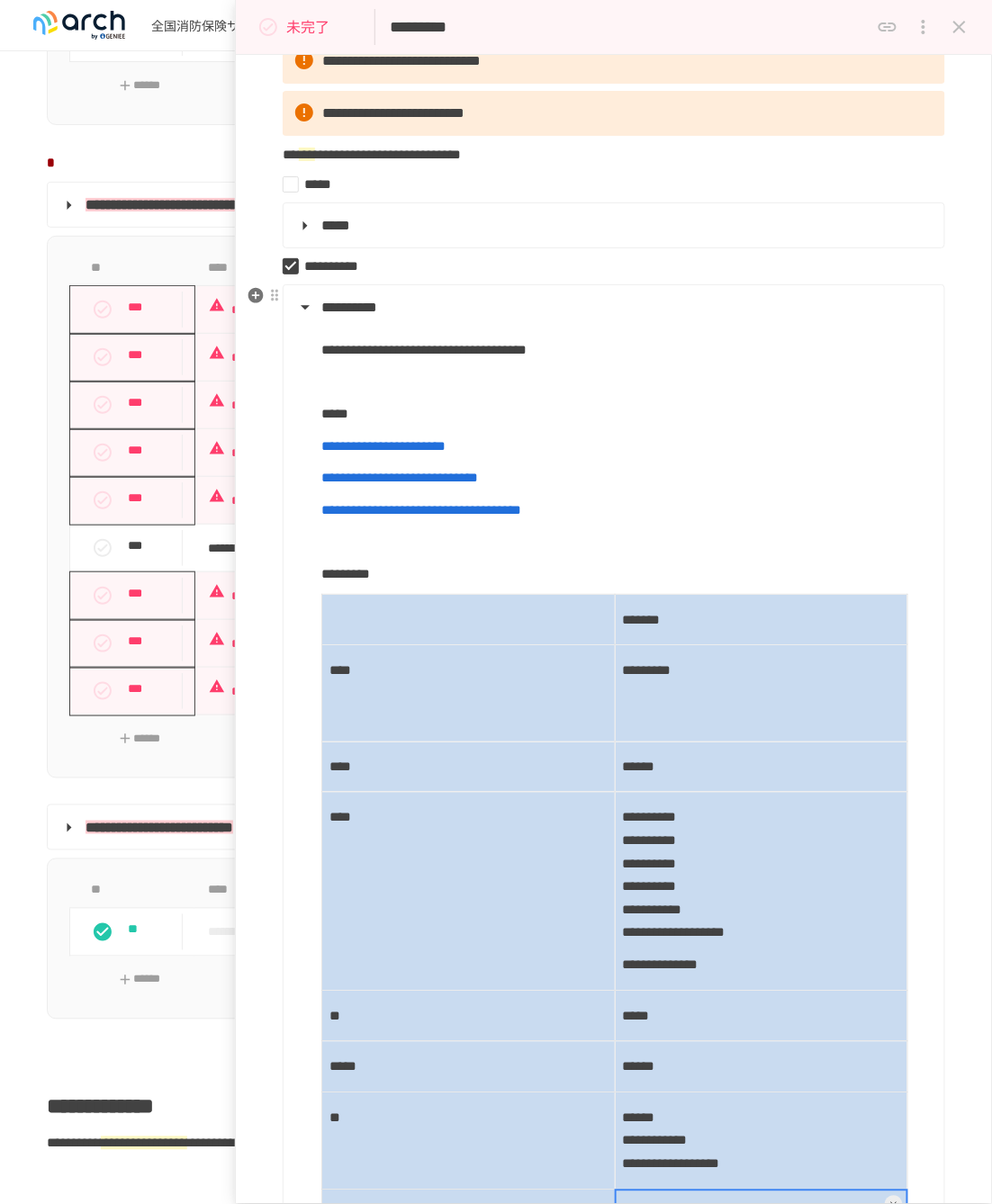 scroll, scrollTop: 200, scrollLeft: 0, axis: vertical 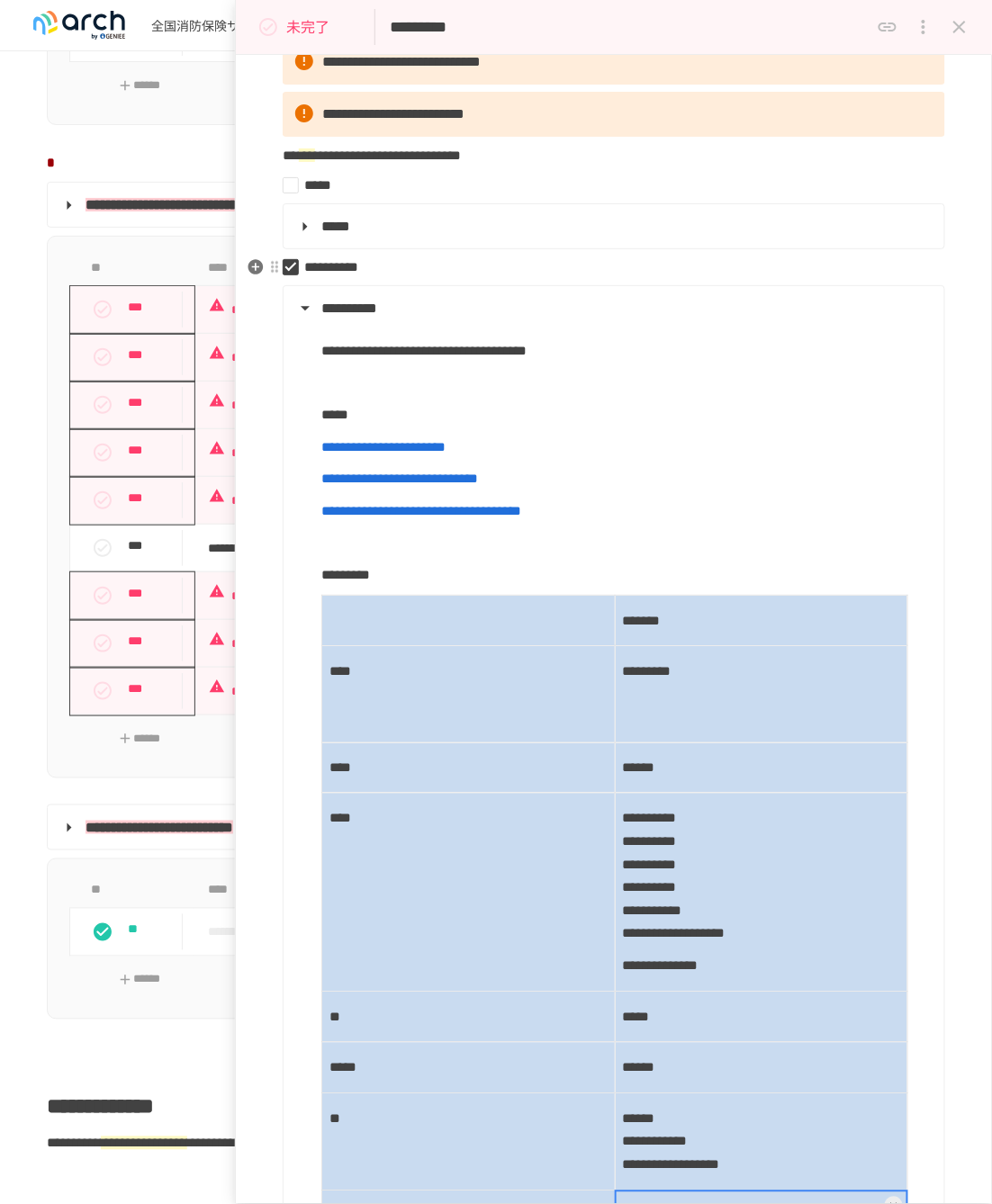 click on "**********" at bounding box center (607, 267) 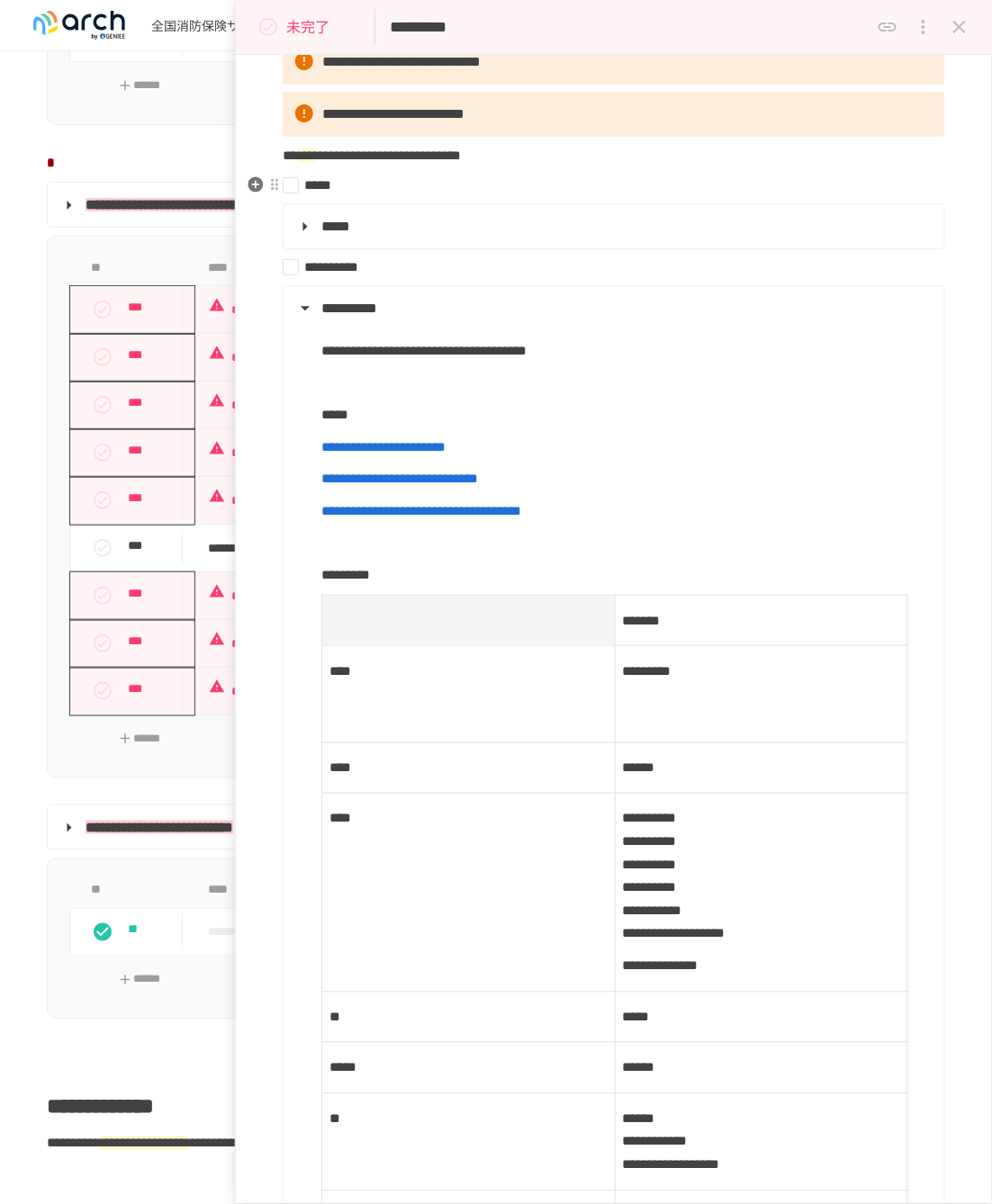 click on "*****" at bounding box center (607, 185) 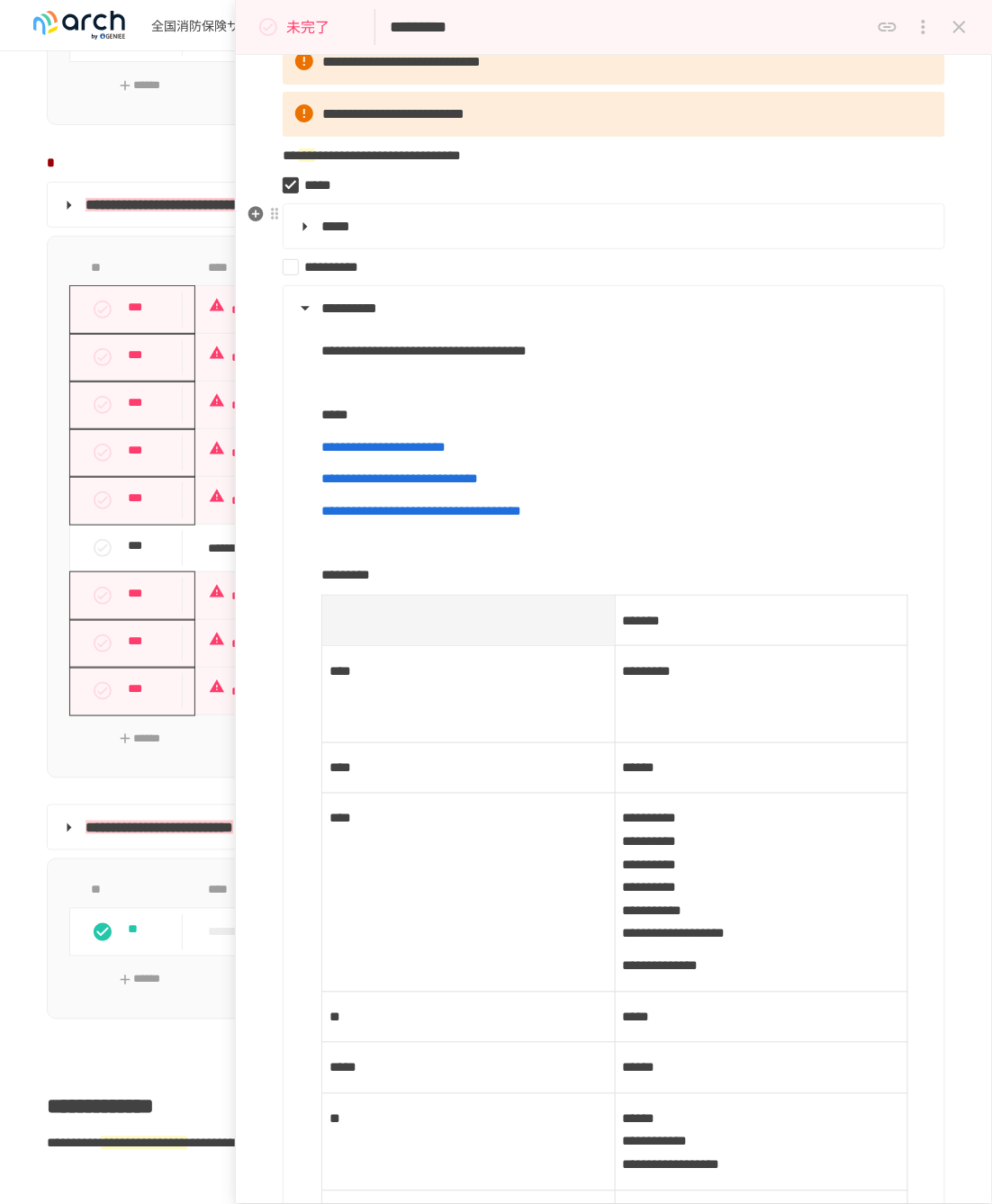 click on "*****" at bounding box center (612, 227) 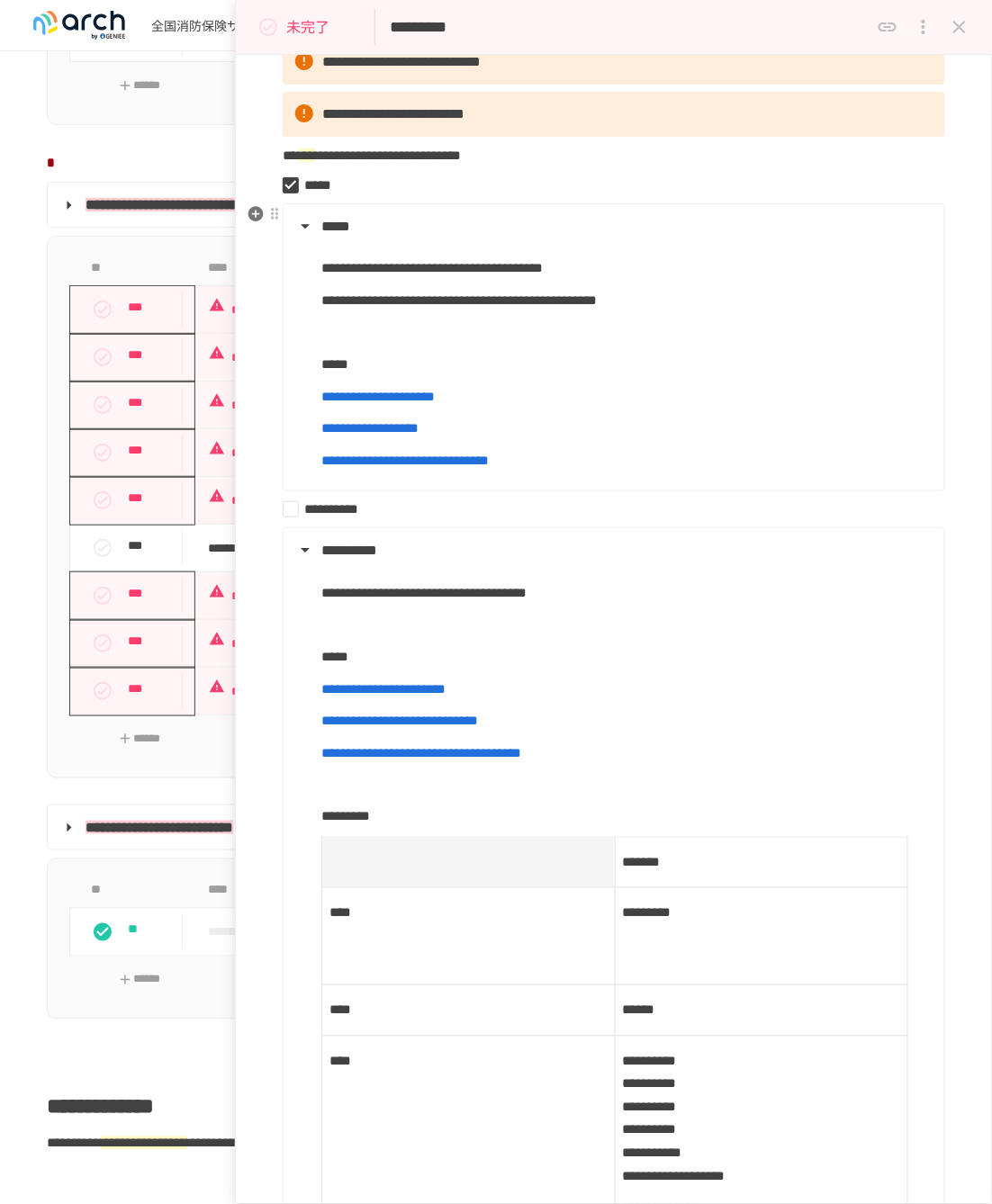 click on "**********" at bounding box center [626, 461] 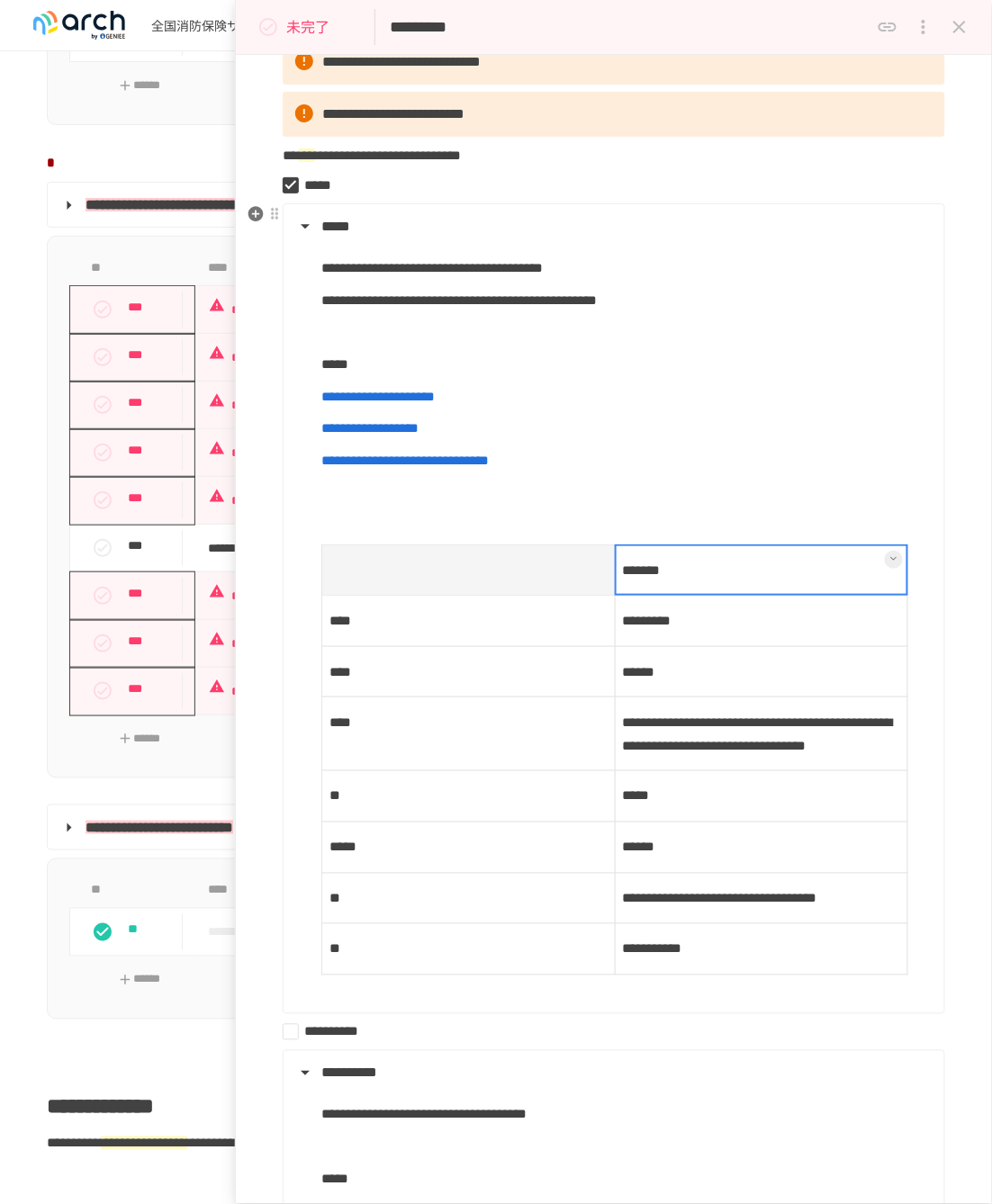 click on "*******" at bounding box center [762, 570] 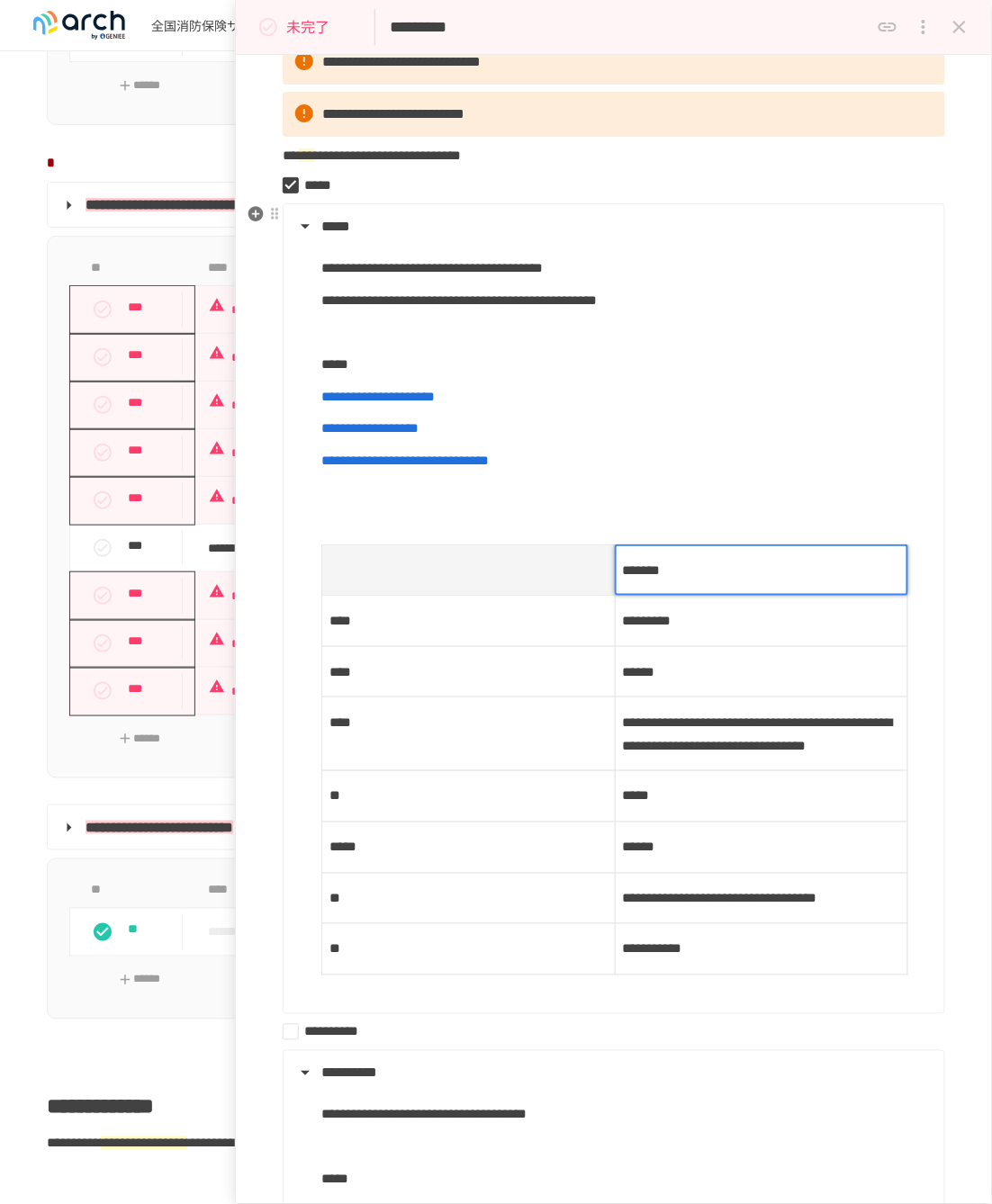 click on "*******" at bounding box center [642, 570] 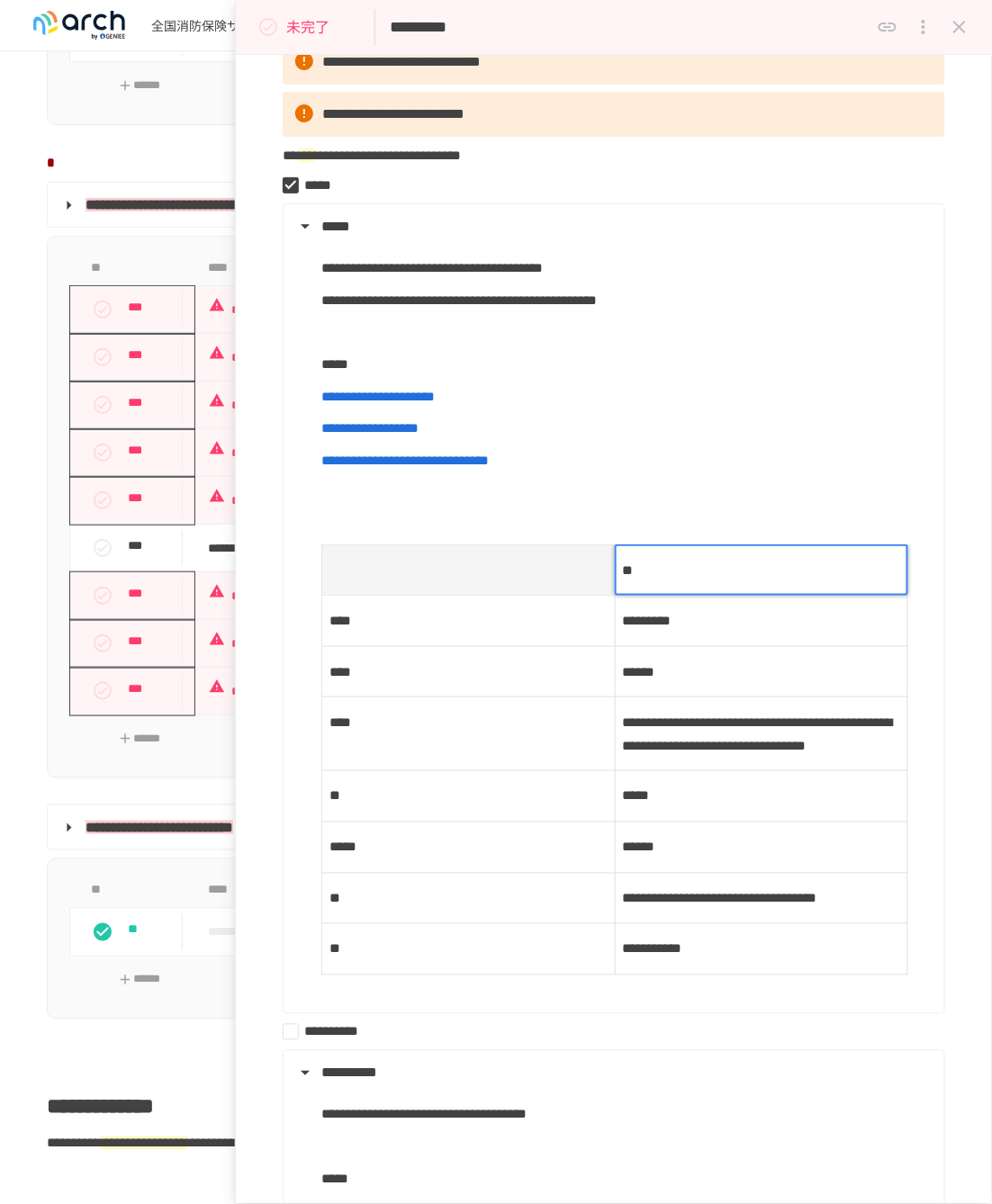 type 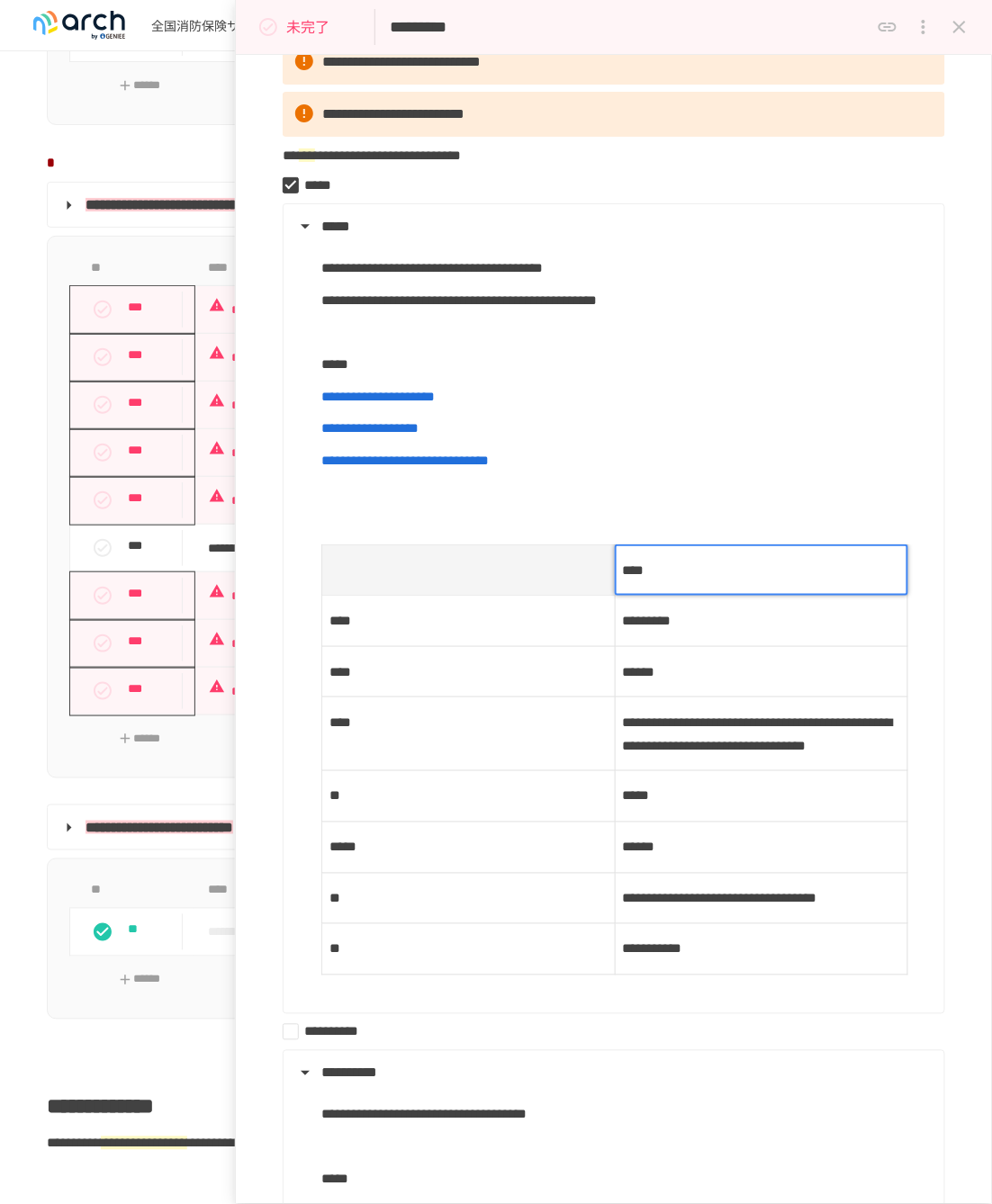 type on "*" 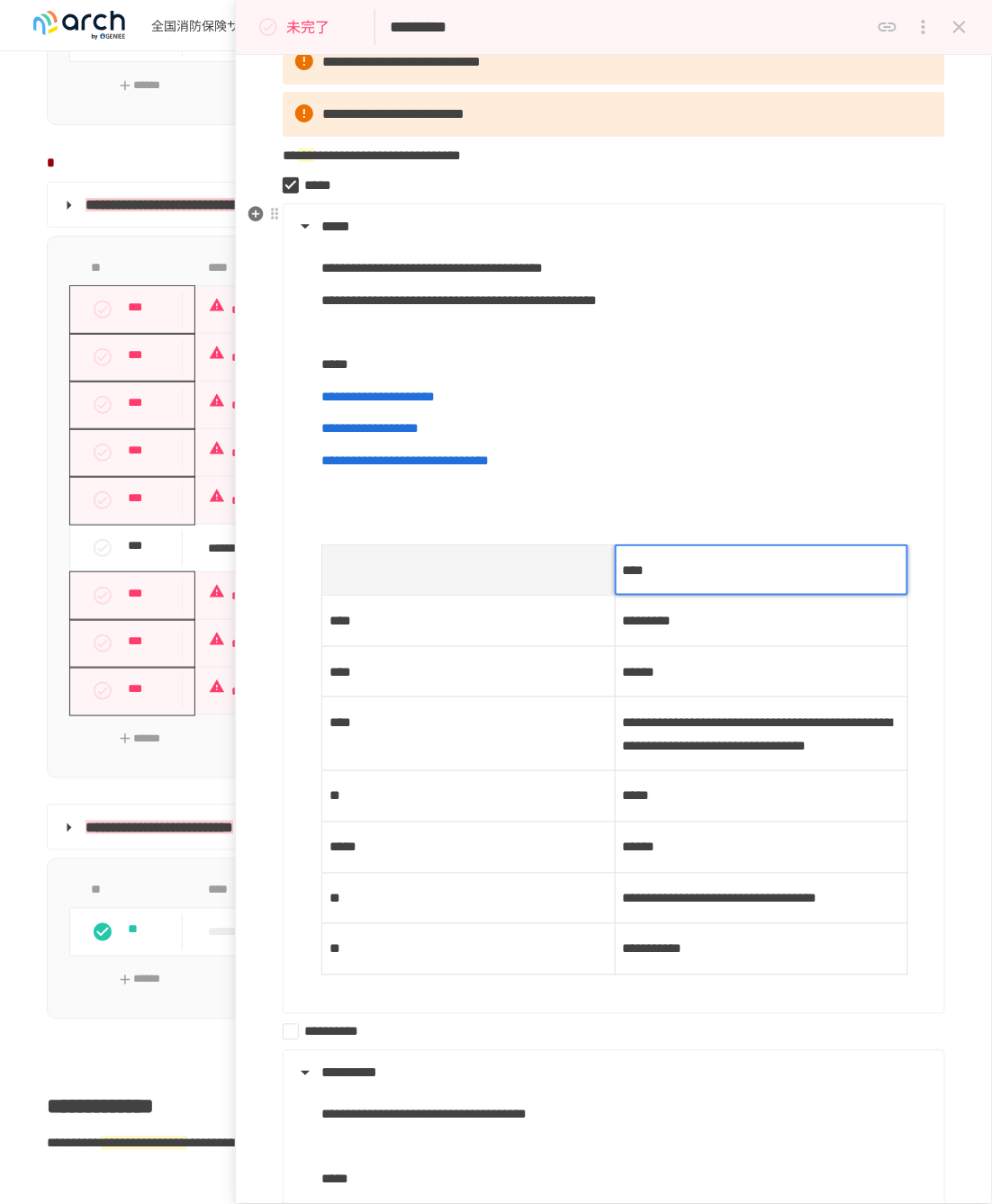 click on "****" at bounding box center [762, 571] 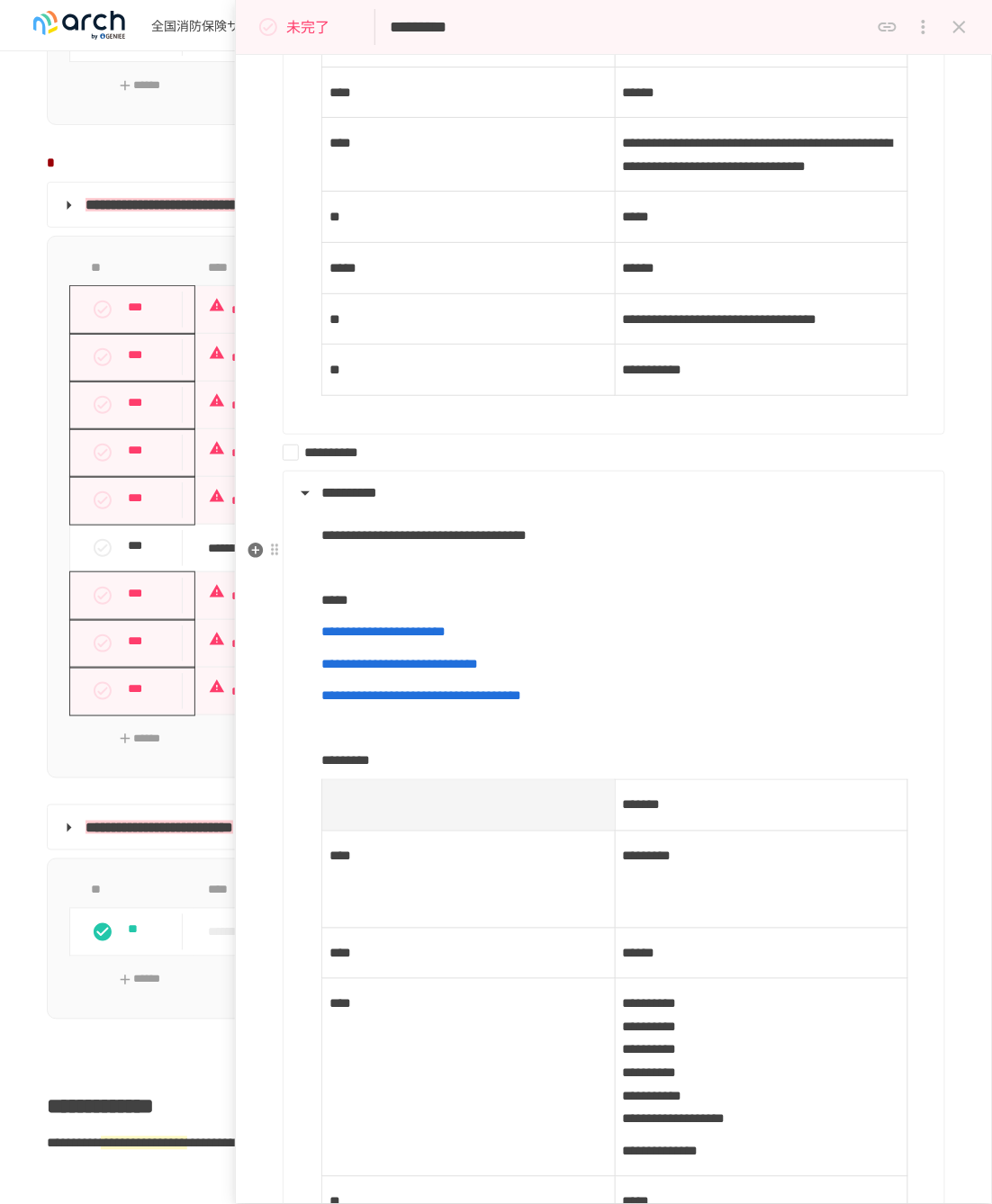 scroll, scrollTop: 900, scrollLeft: 0, axis: vertical 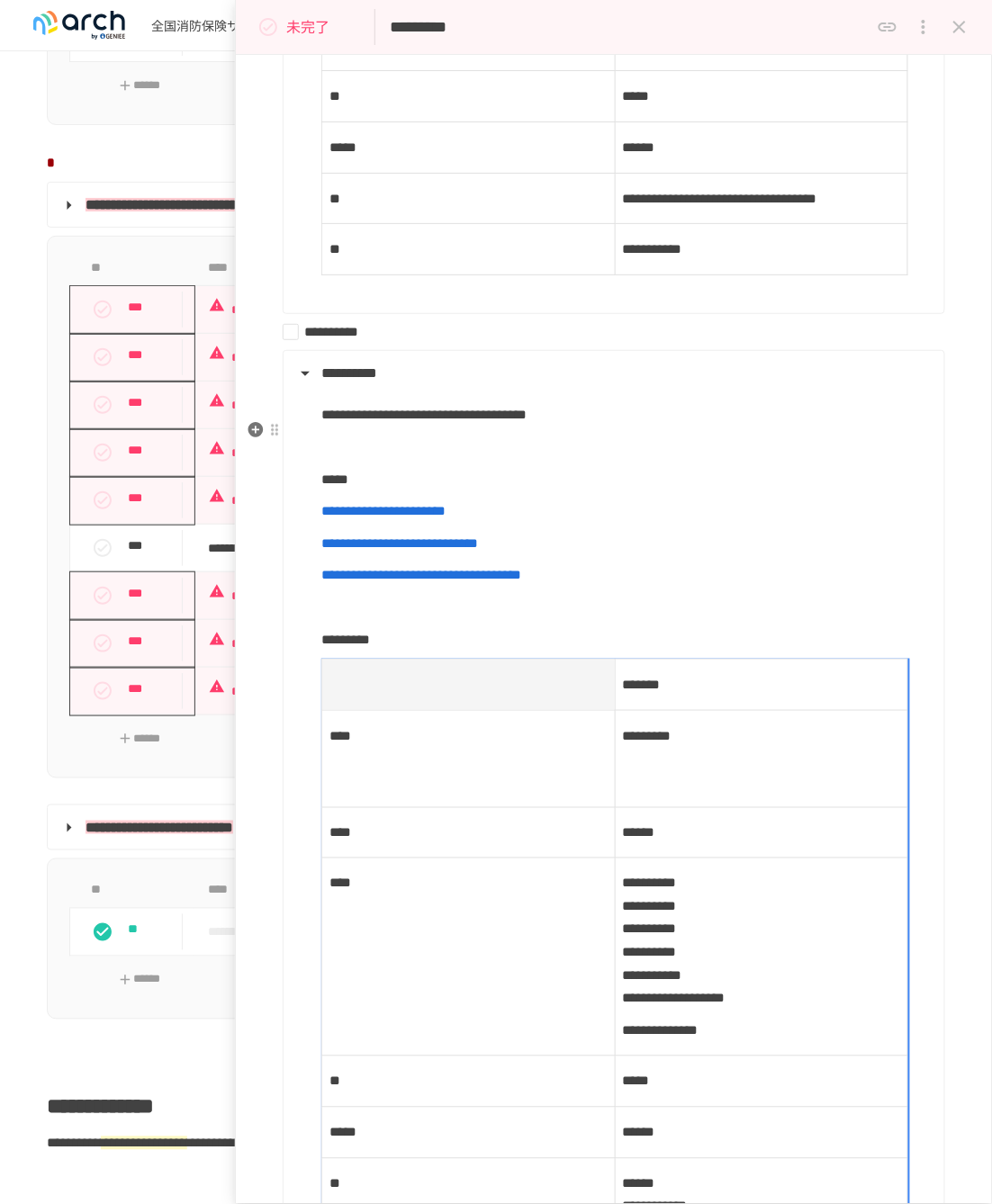 click at bounding box center (469, 685) 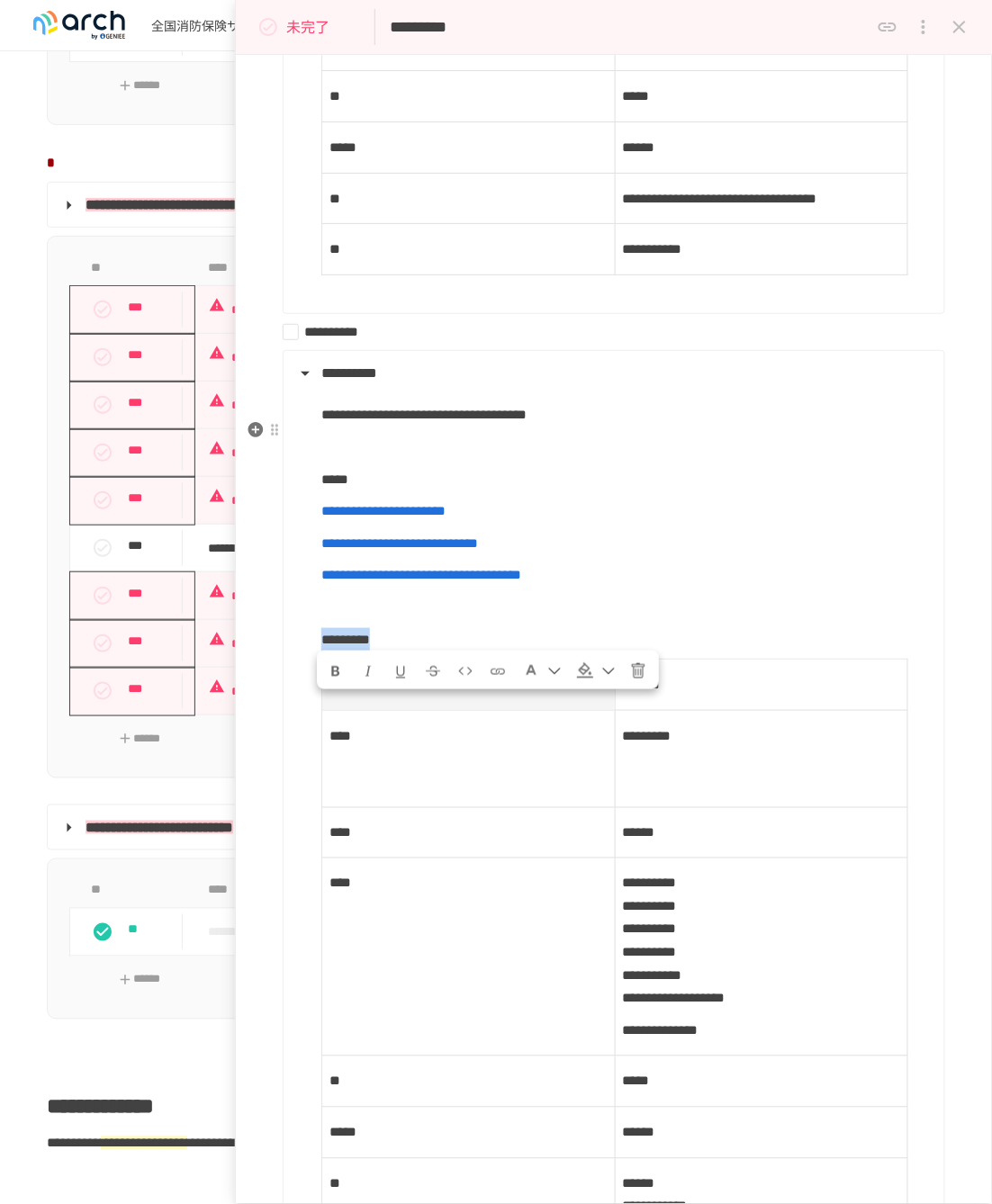 drag, startPoint x: 455, startPoint y: 721, endPoint x: 348, endPoint y: 724, distance: 107.04205 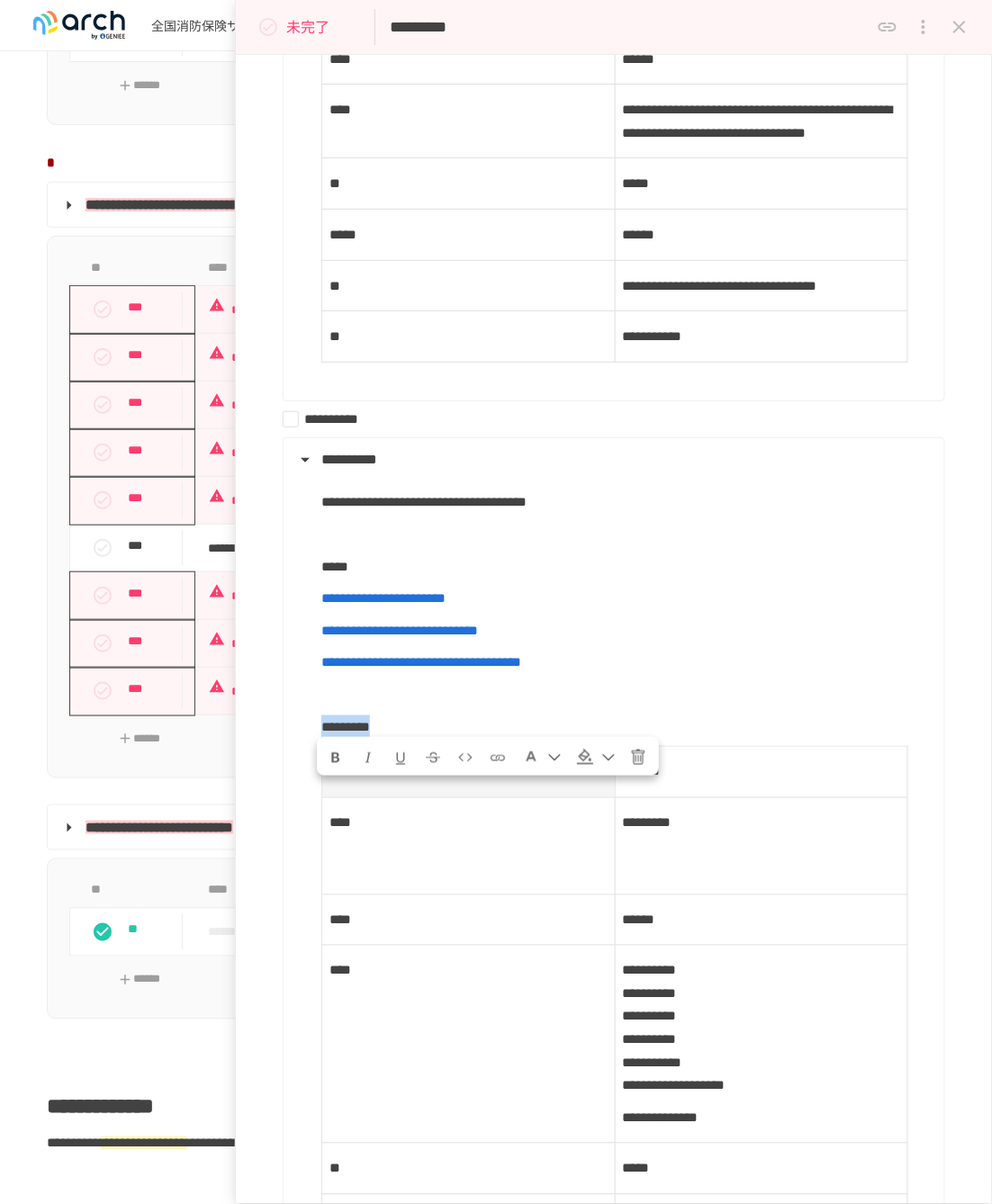 scroll, scrollTop: 499, scrollLeft: 0, axis: vertical 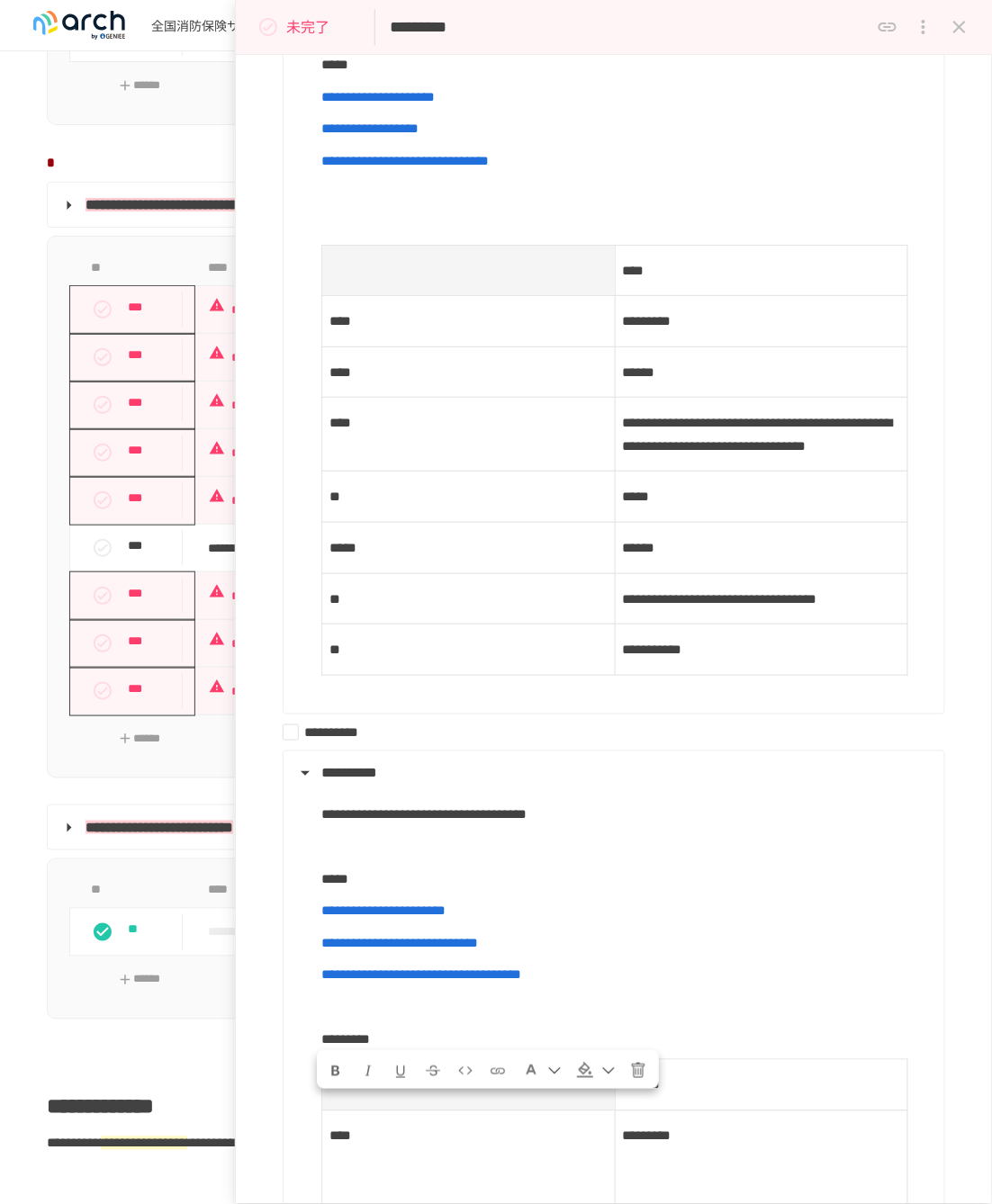 click at bounding box center [626, 225] 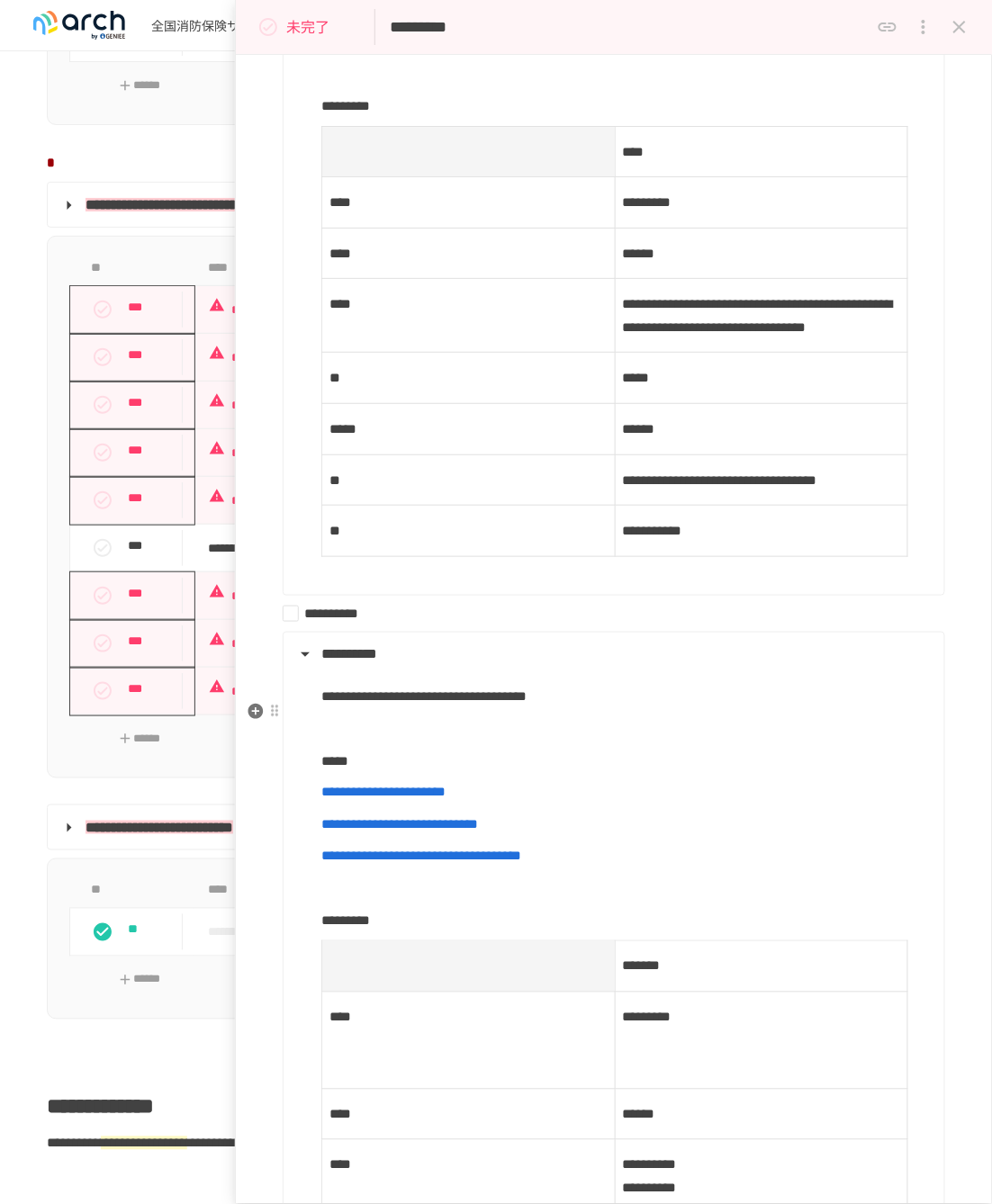 scroll, scrollTop: 900, scrollLeft: 0, axis: vertical 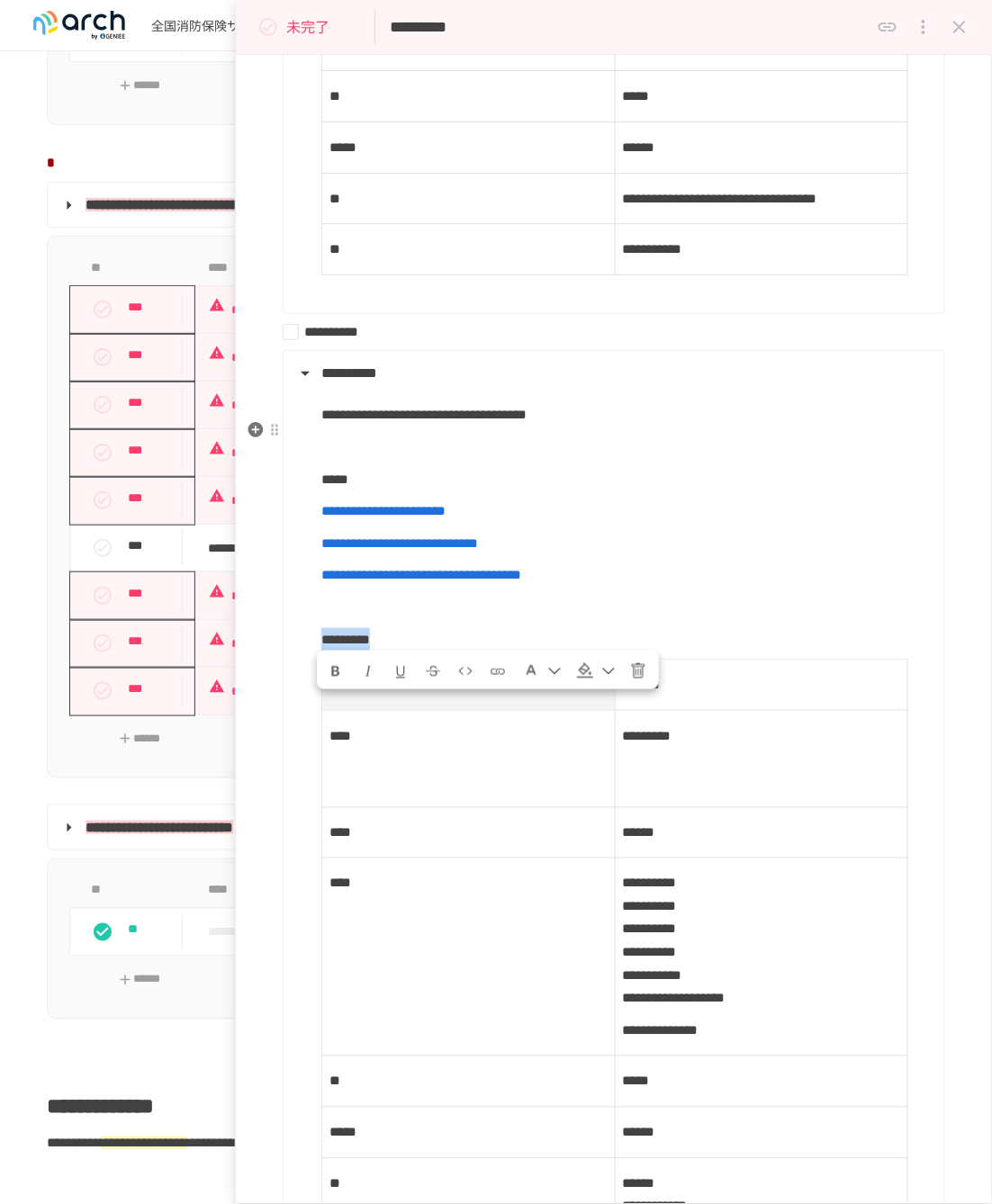 drag, startPoint x: 464, startPoint y: 721, endPoint x: 298, endPoint y: 721, distance: 166 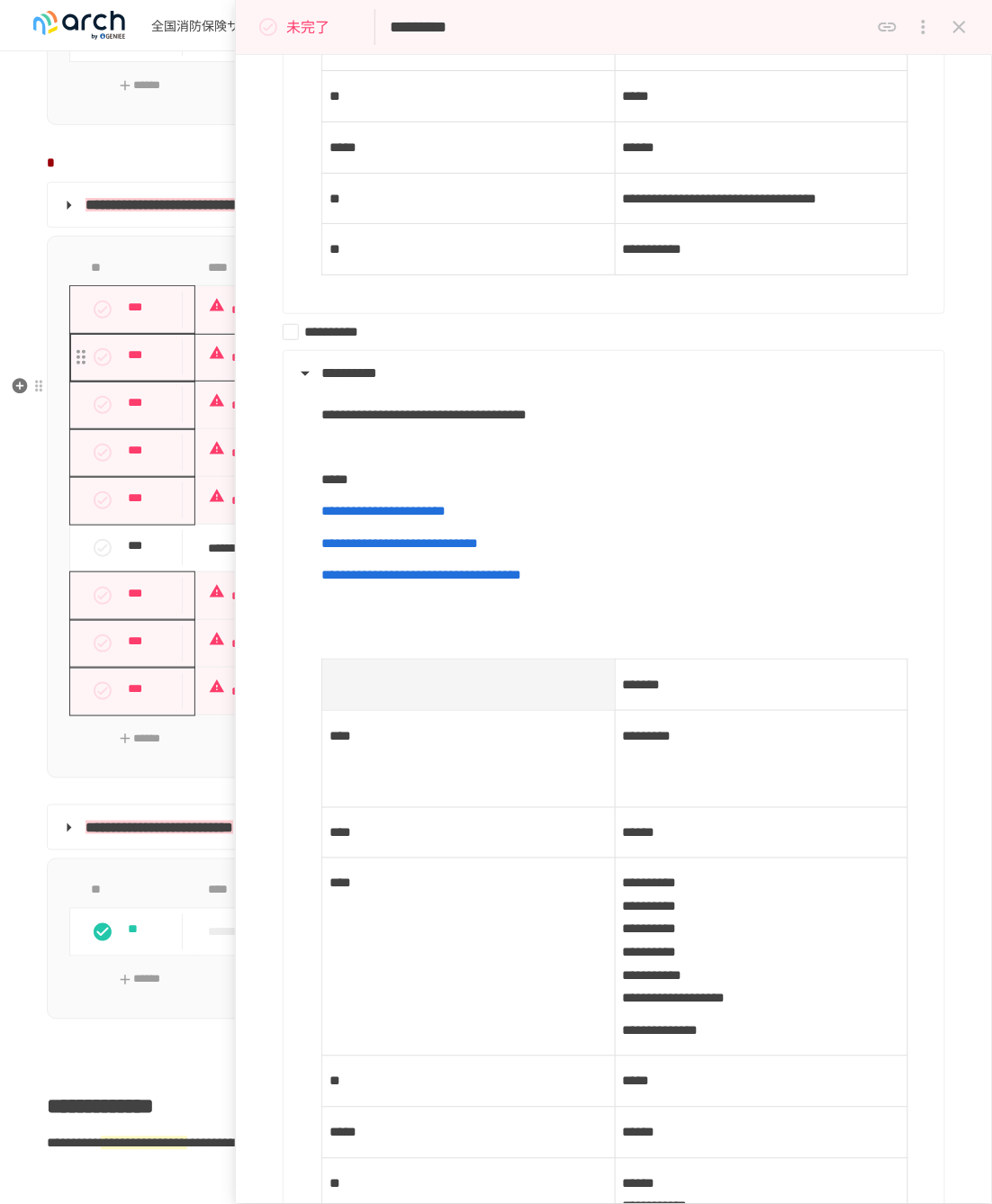 click 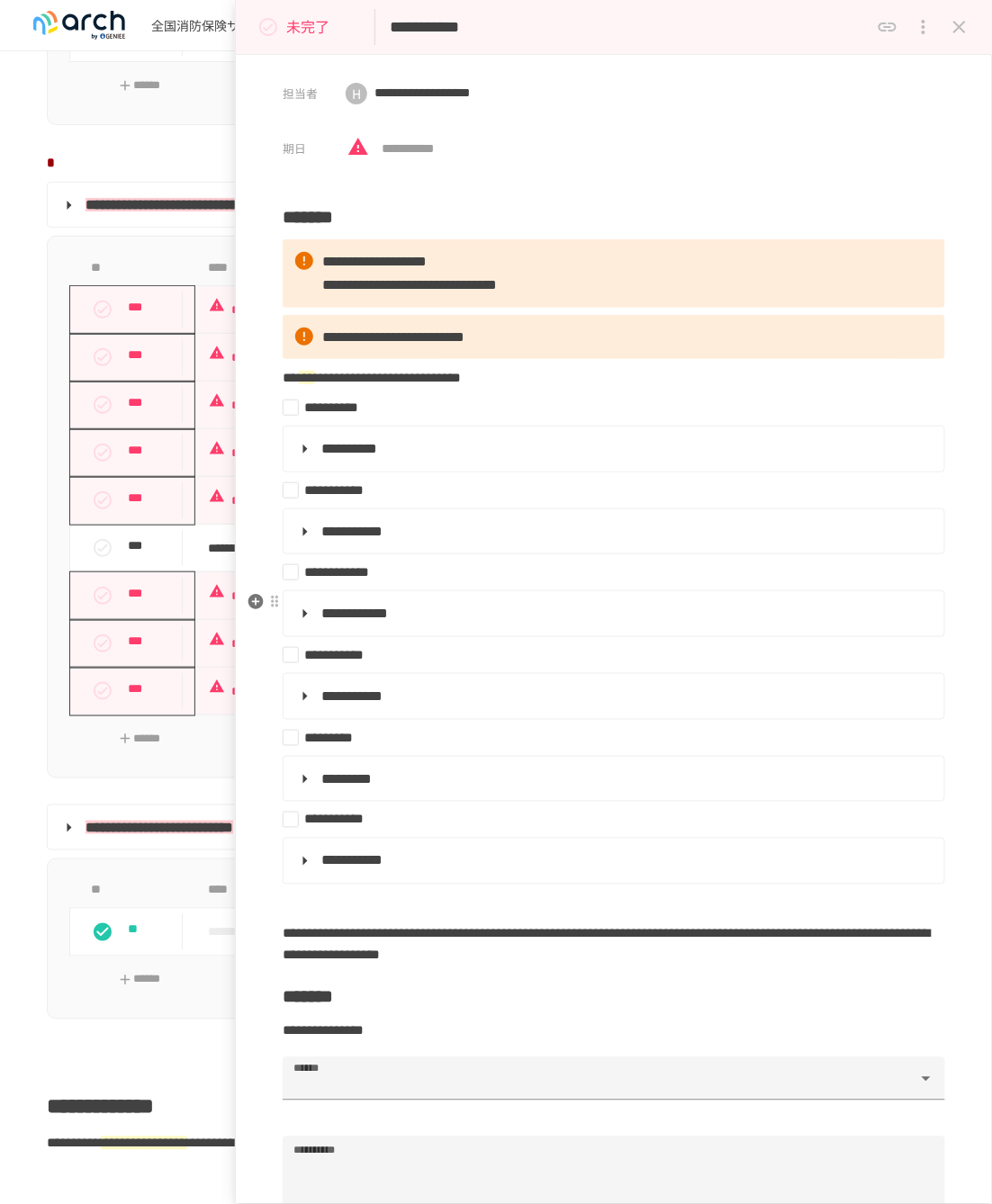 click on "**********" at bounding box center (612, 614) 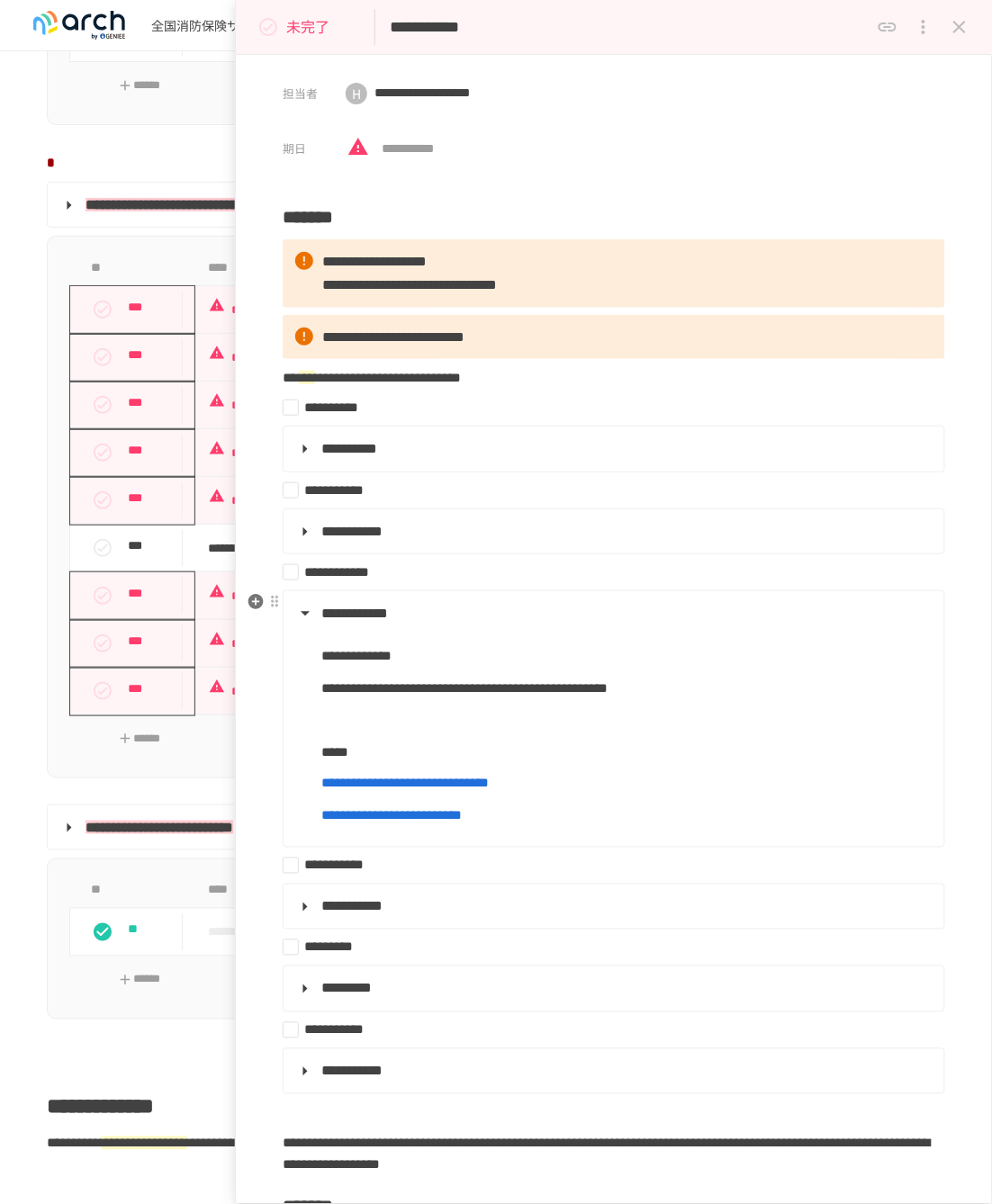 click on "**********" at bounding box center (612, 614) 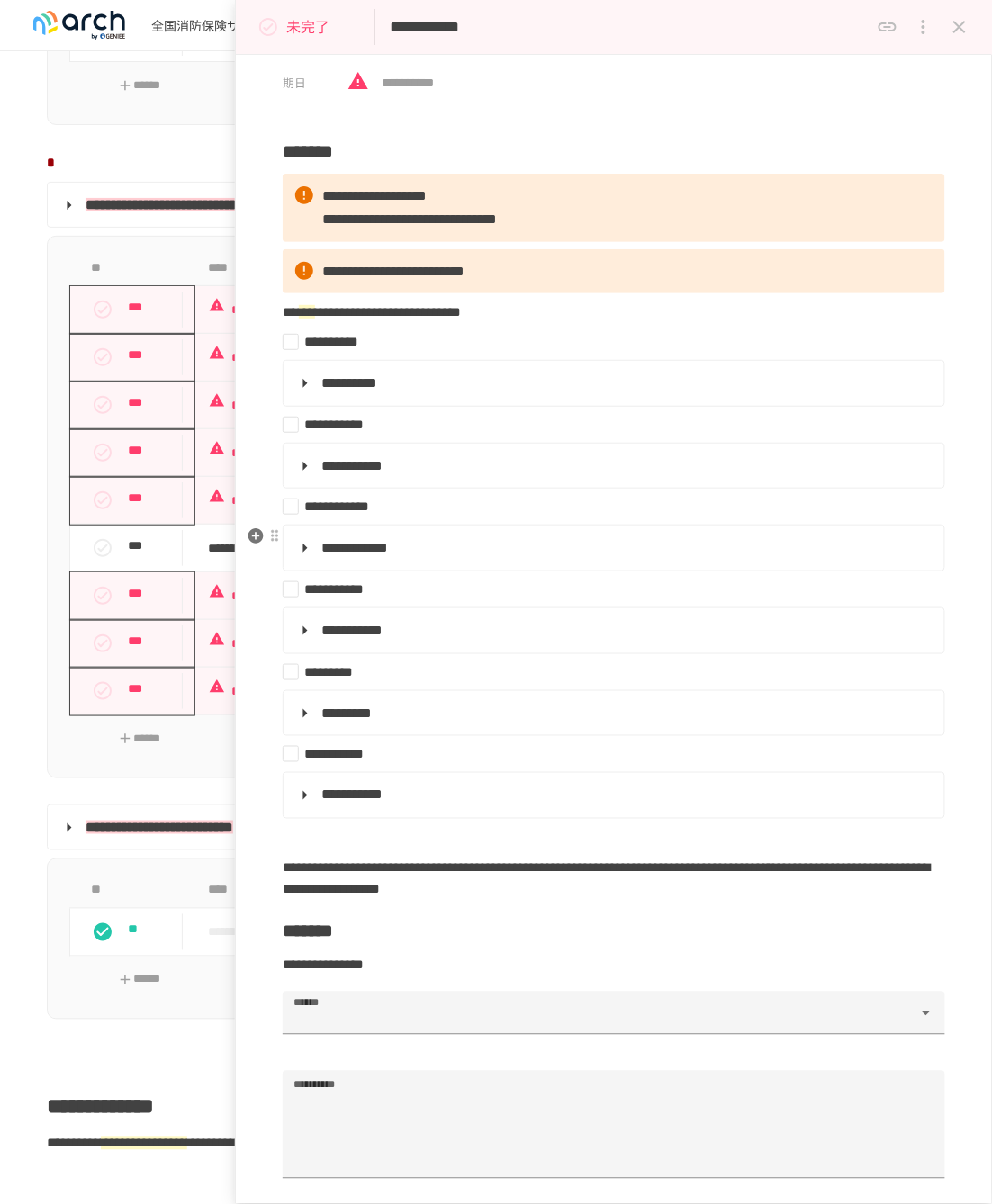 scroll, scrollTop: 100, scrollLeft: 0, axis: vertical 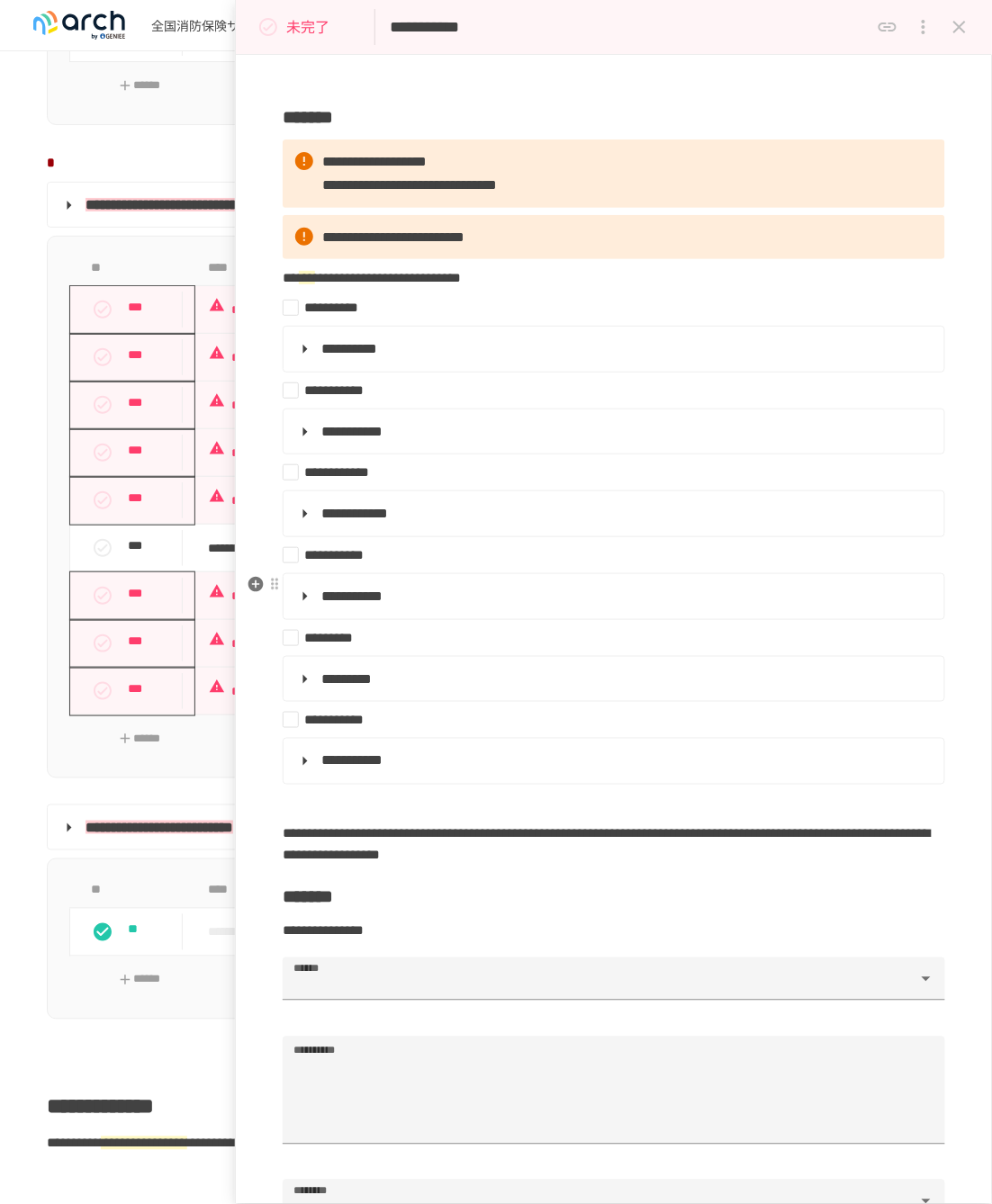 click on "**********" at bounding box center (612, 597) 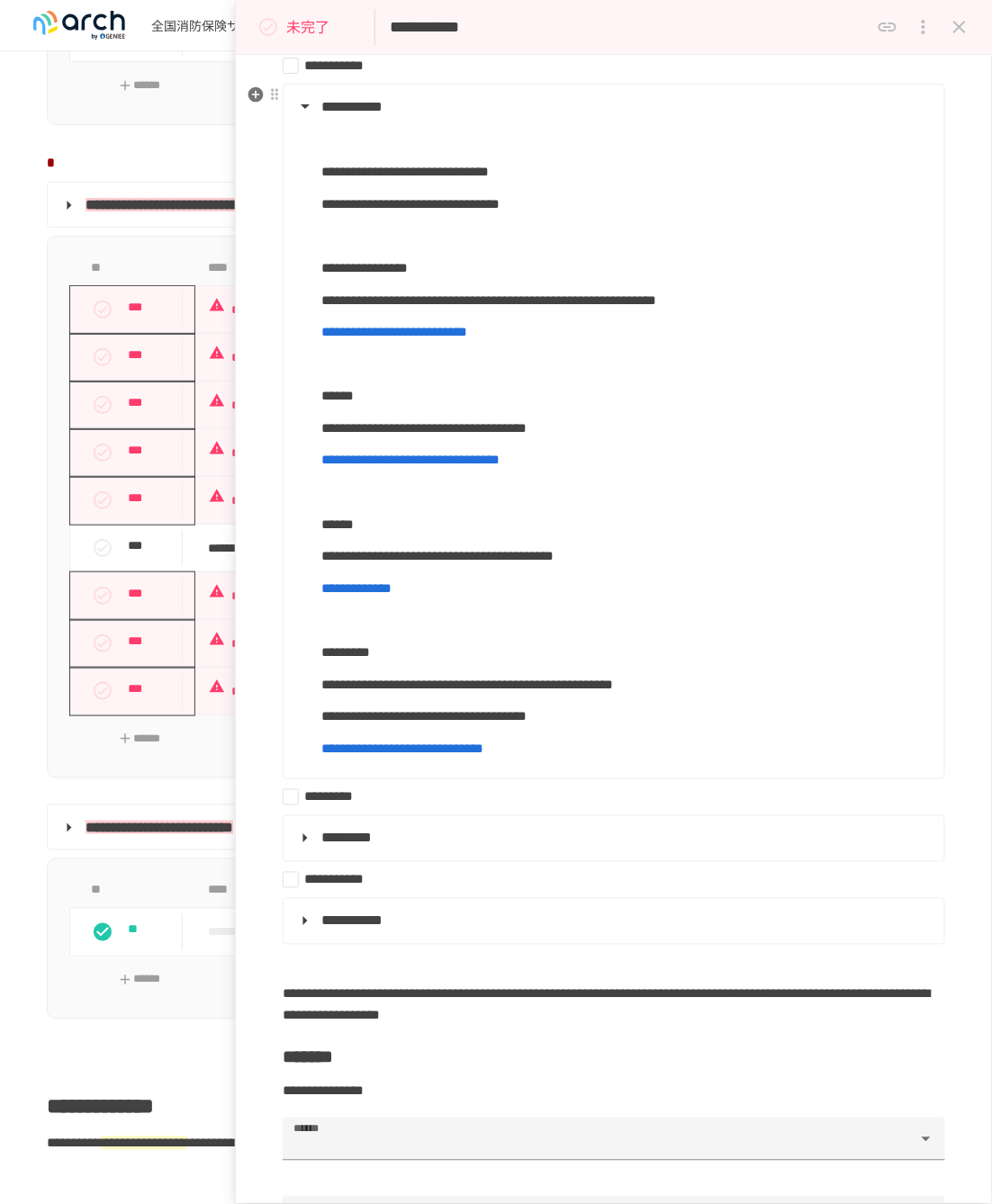 scroll, scrollTop: 599, scrollLeft: 0, axis: vertical 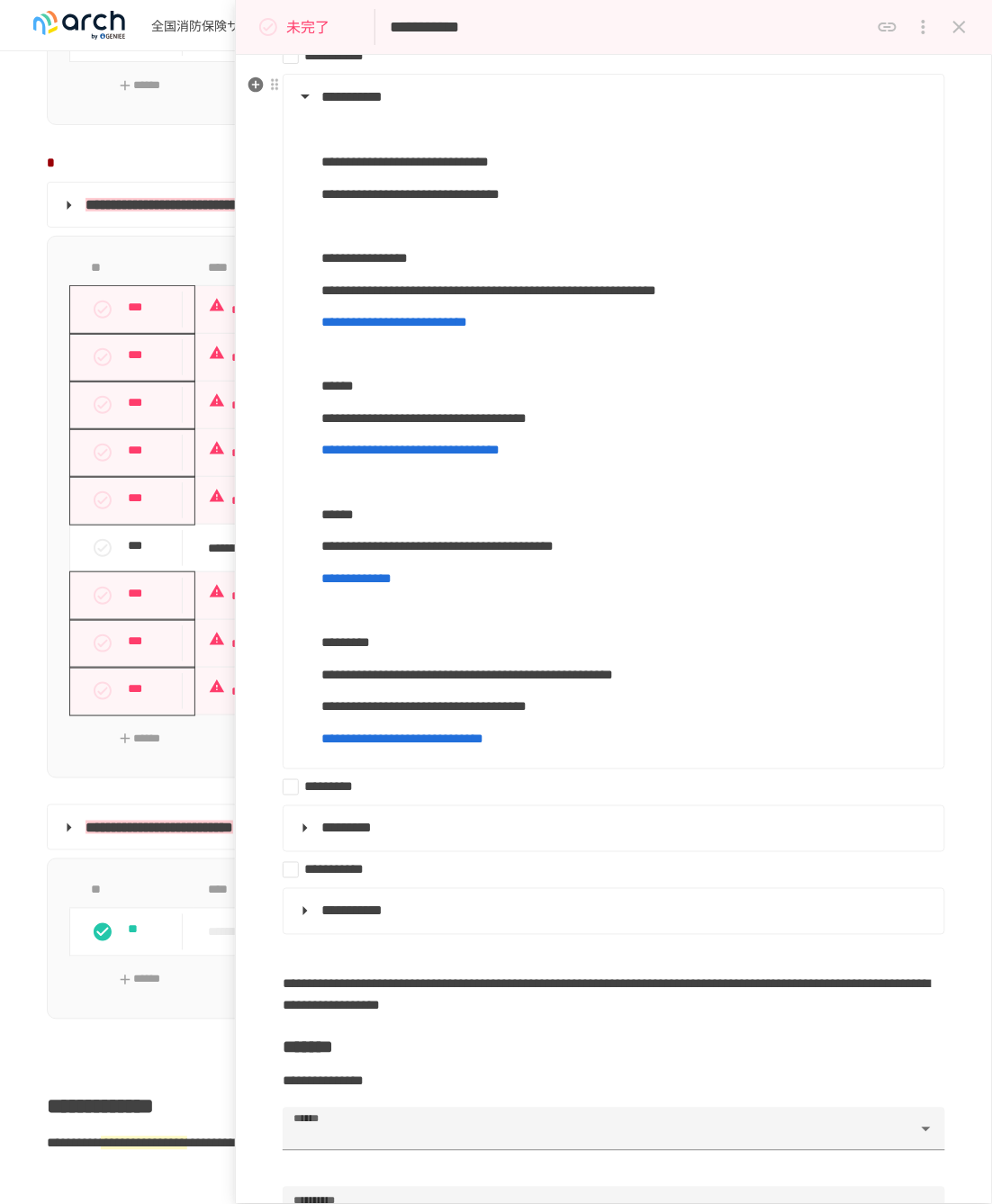 click on "**********" at bounding box center [612, 97] 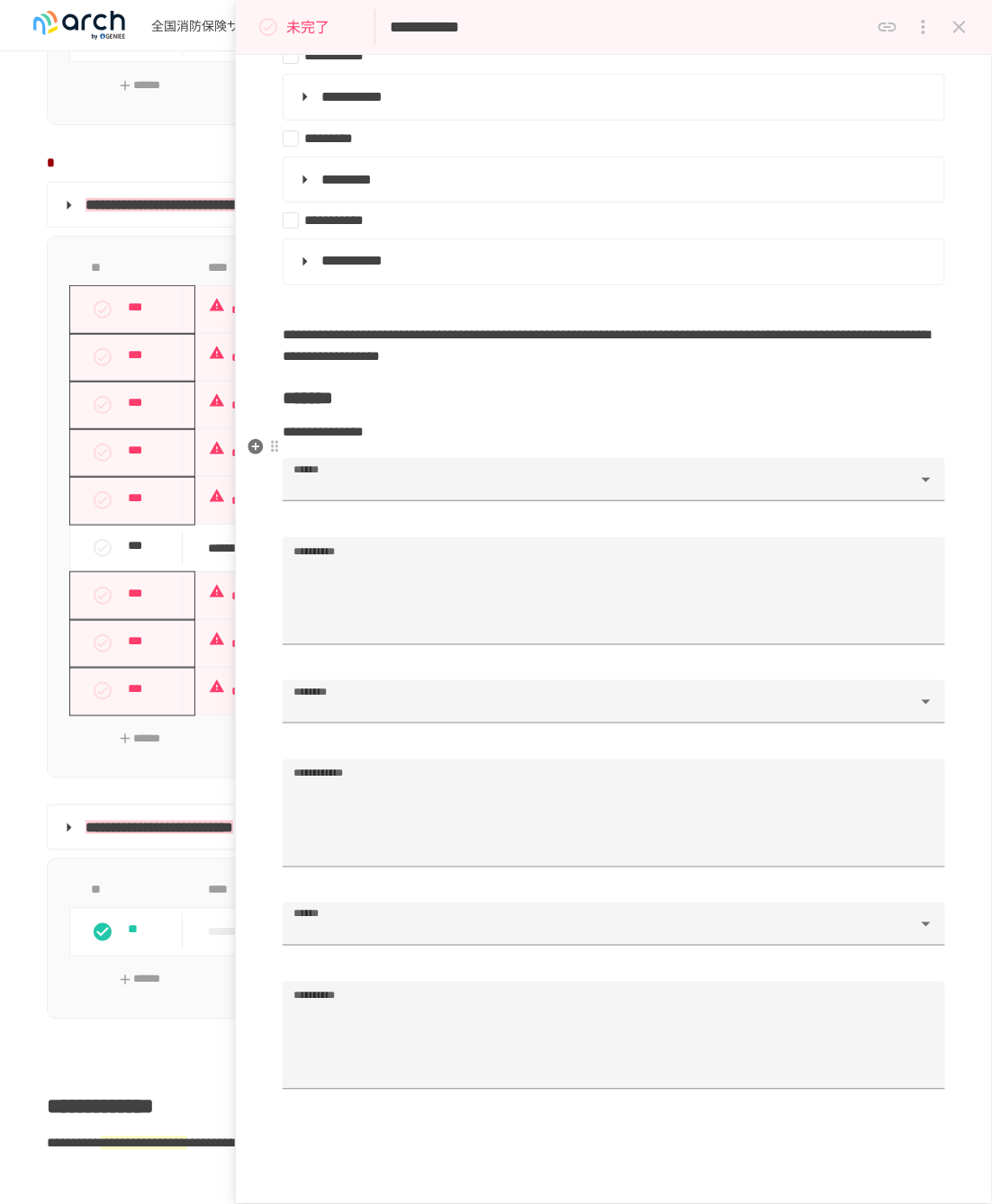 scroll, scrollTop: 499, scrollLeft: 0, axis: vertical 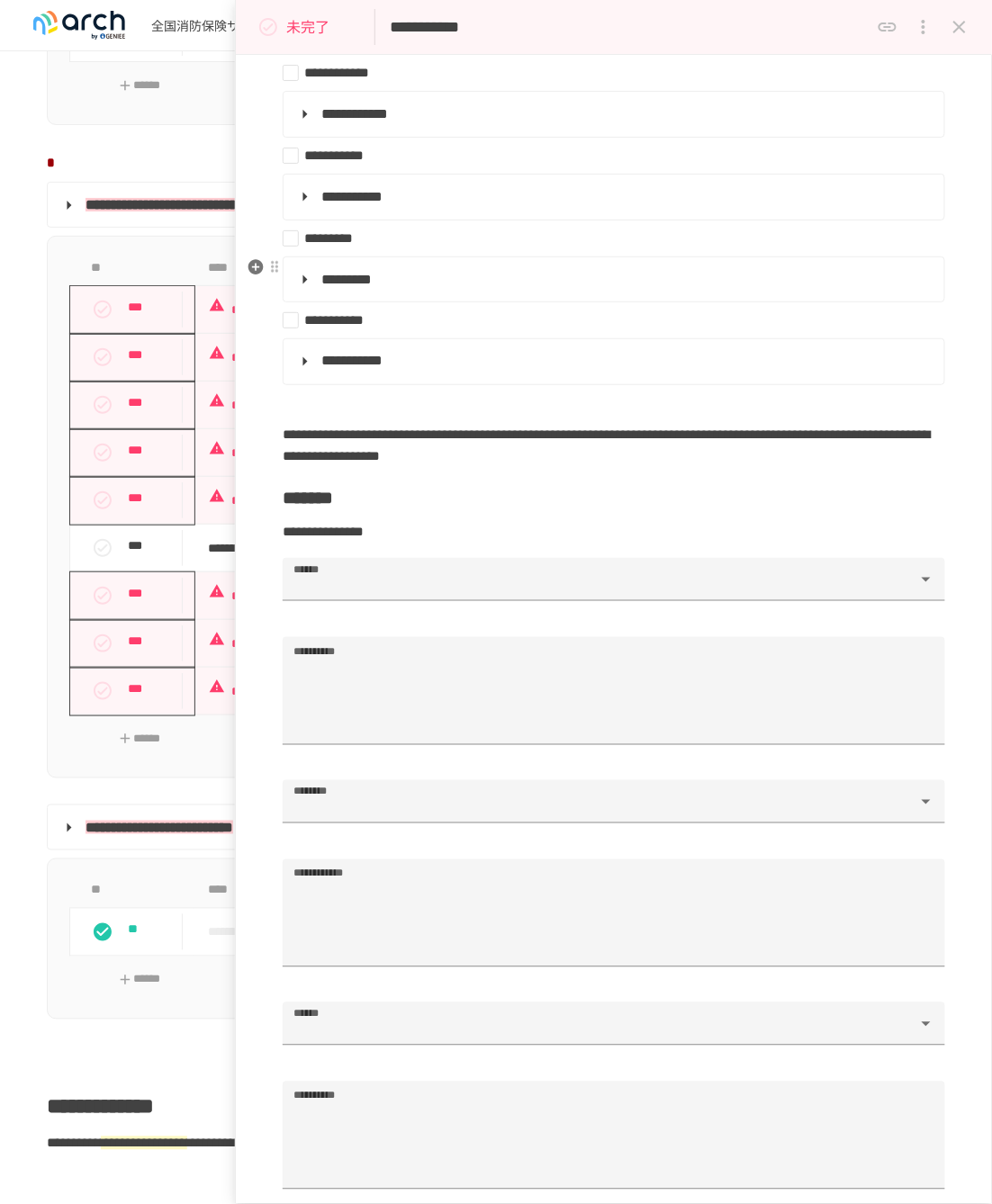 click on "*********" at bounding box center [612, 280] 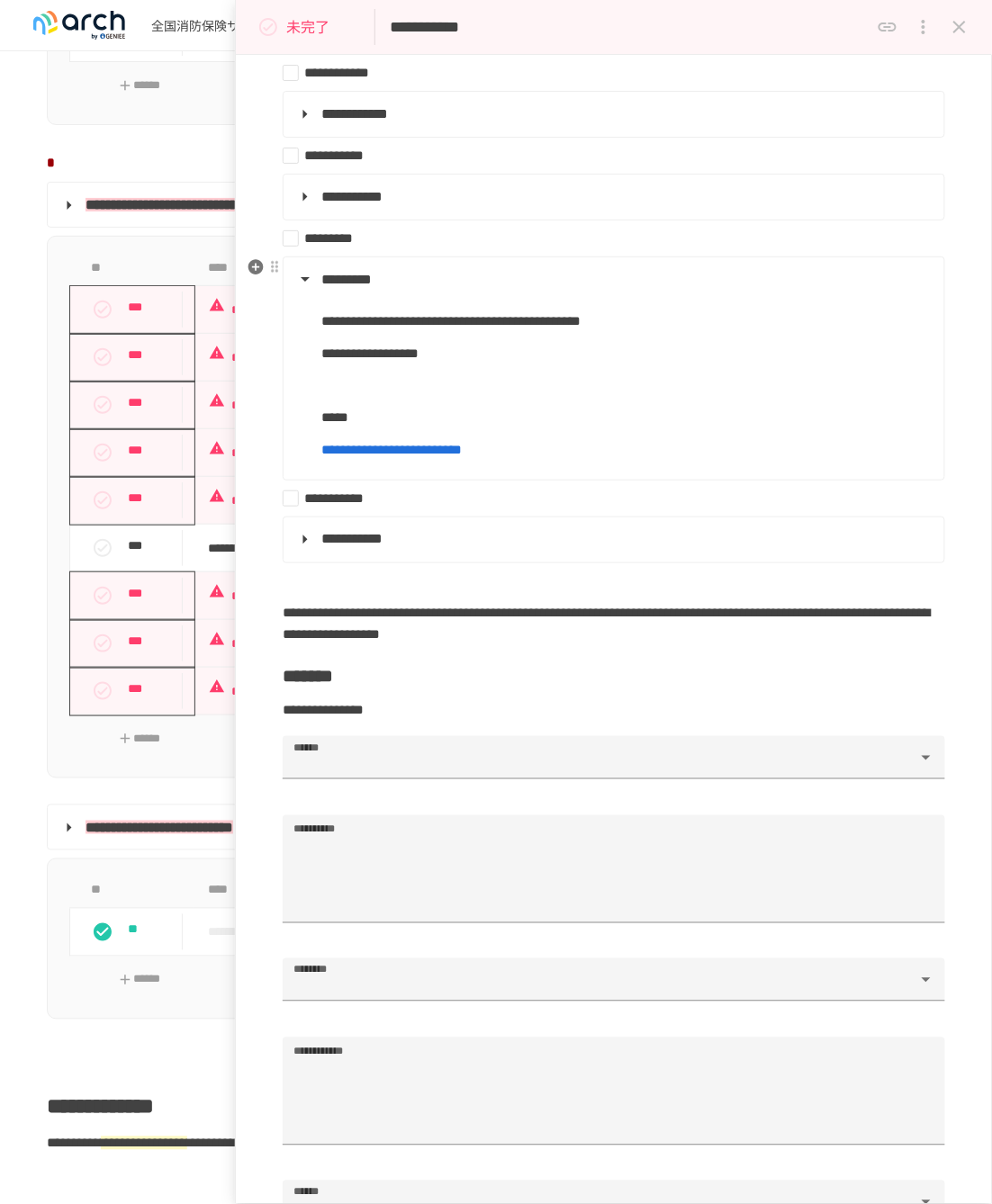 click on "*********" at bounding box center [612, 280] 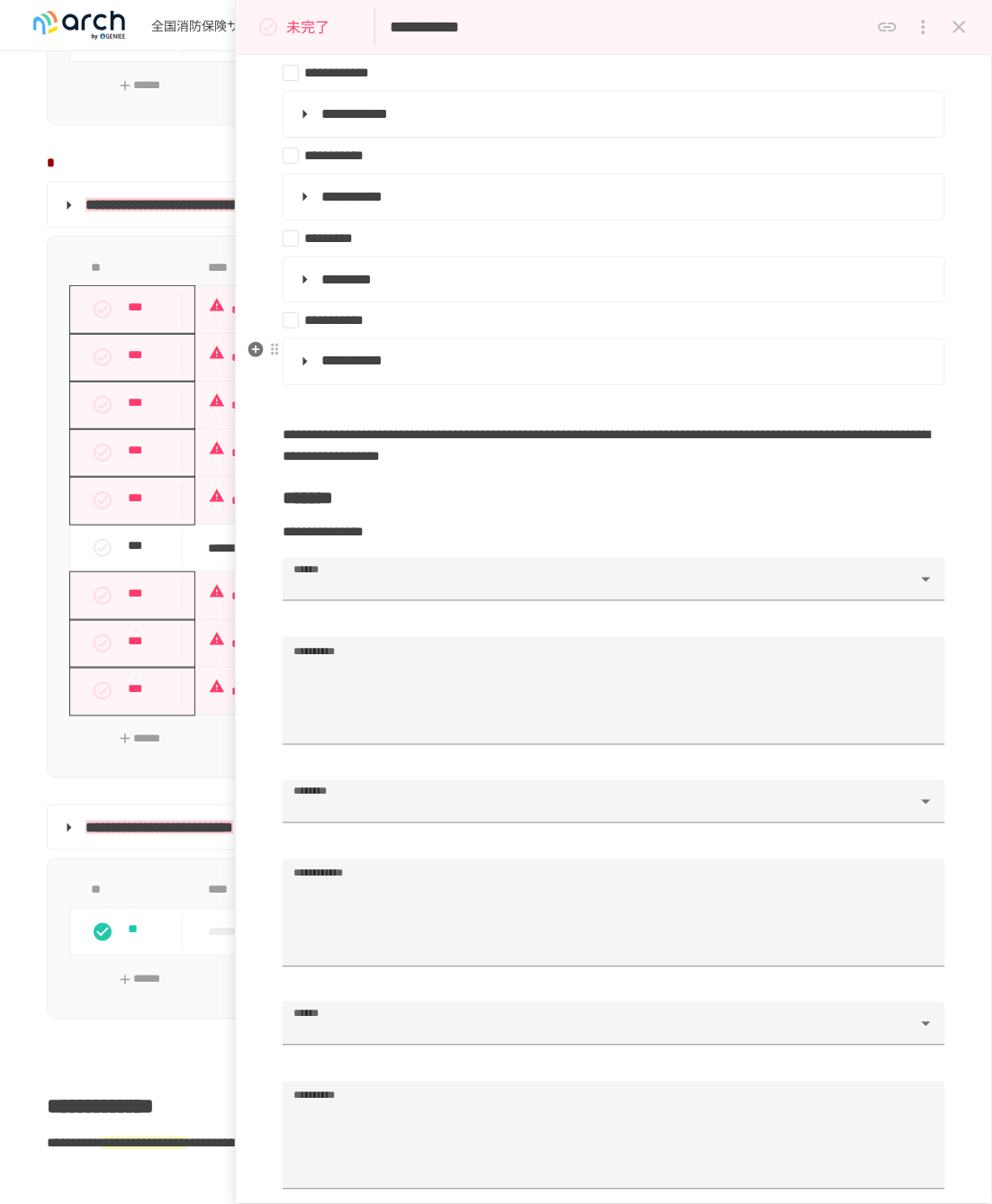click on "**********" at bounding box center (612, 362) 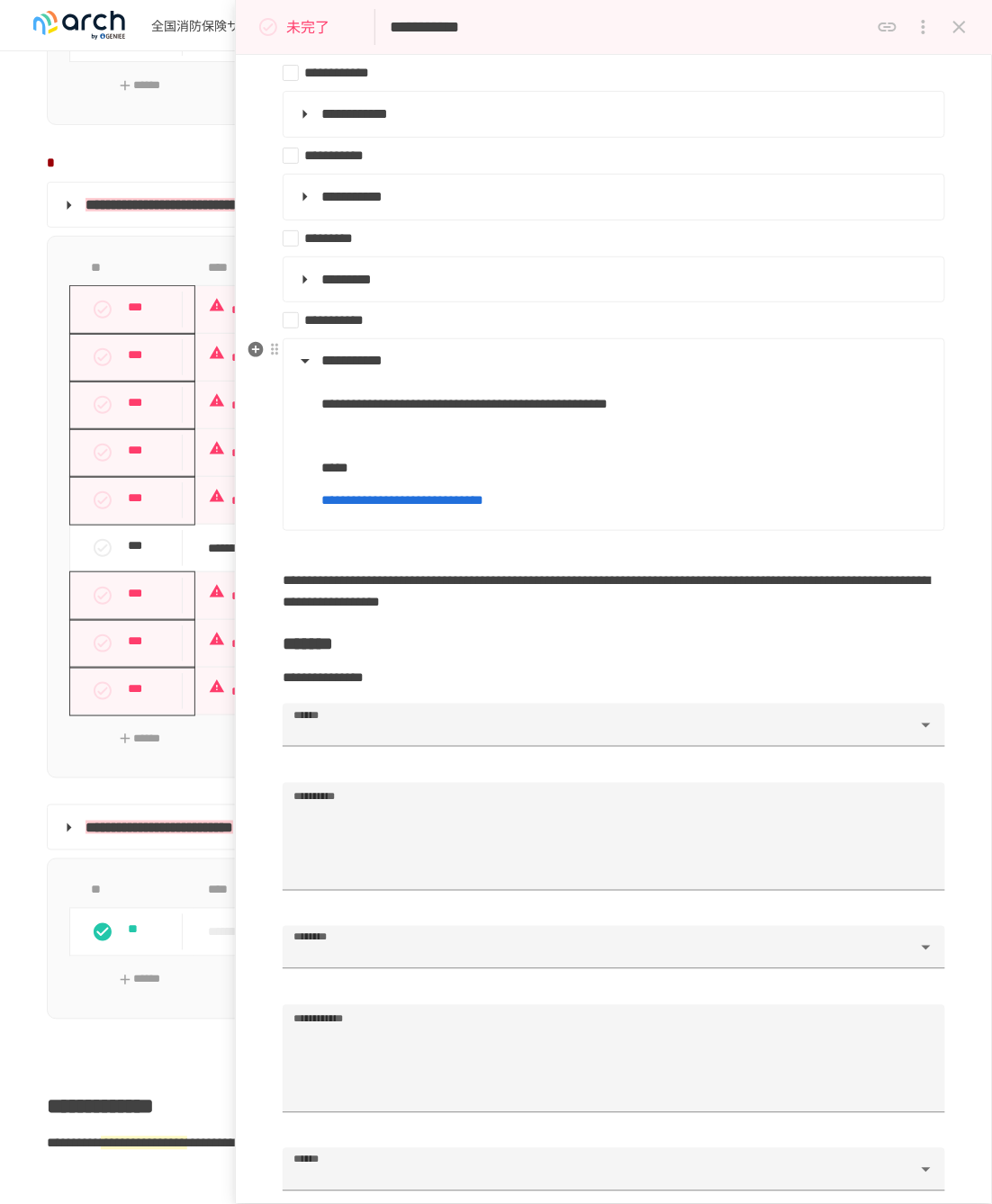 click on "**********" at bounding box center [612, 362] 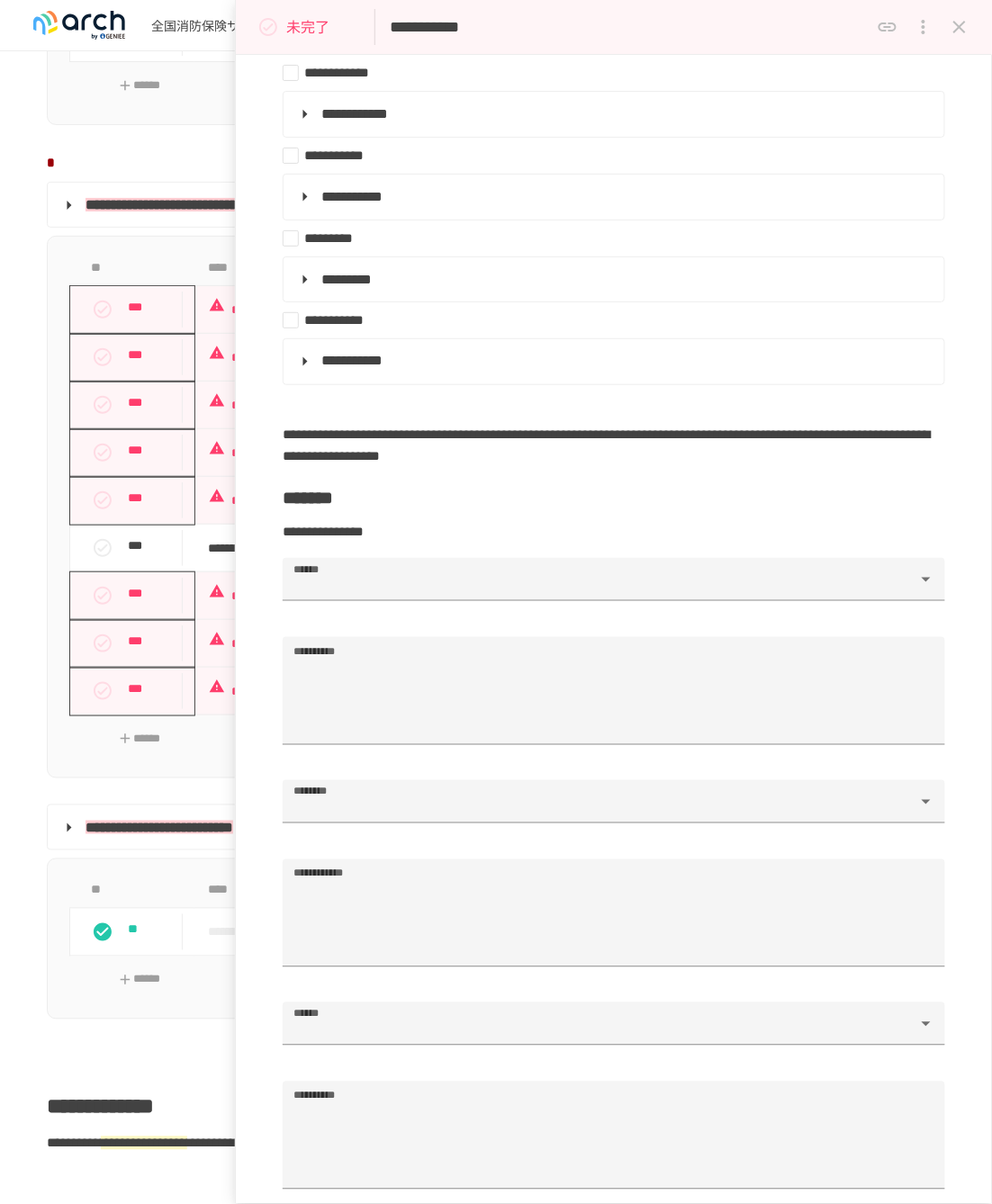 click 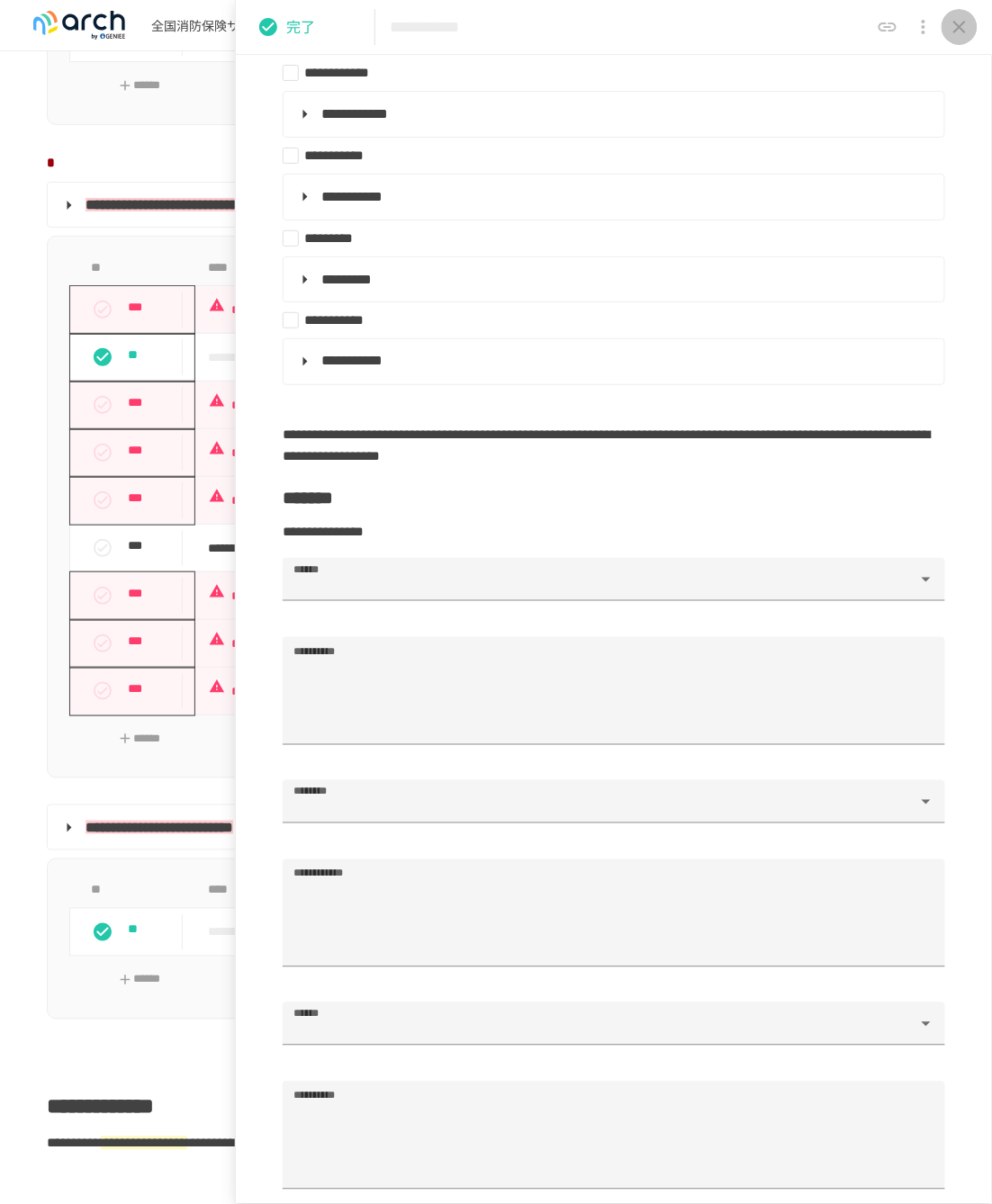click 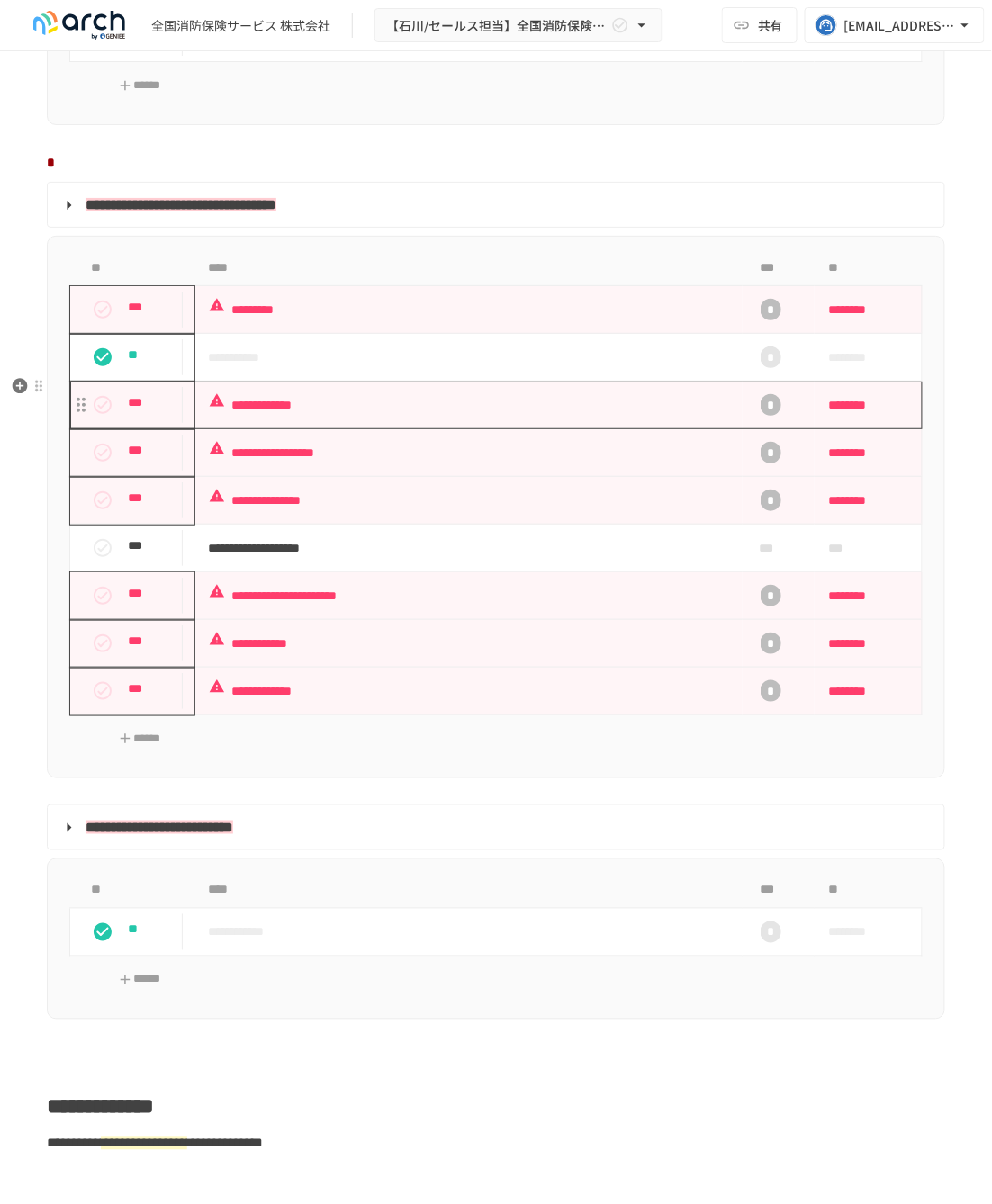 click on "**********" at bounding box center (461, 405) 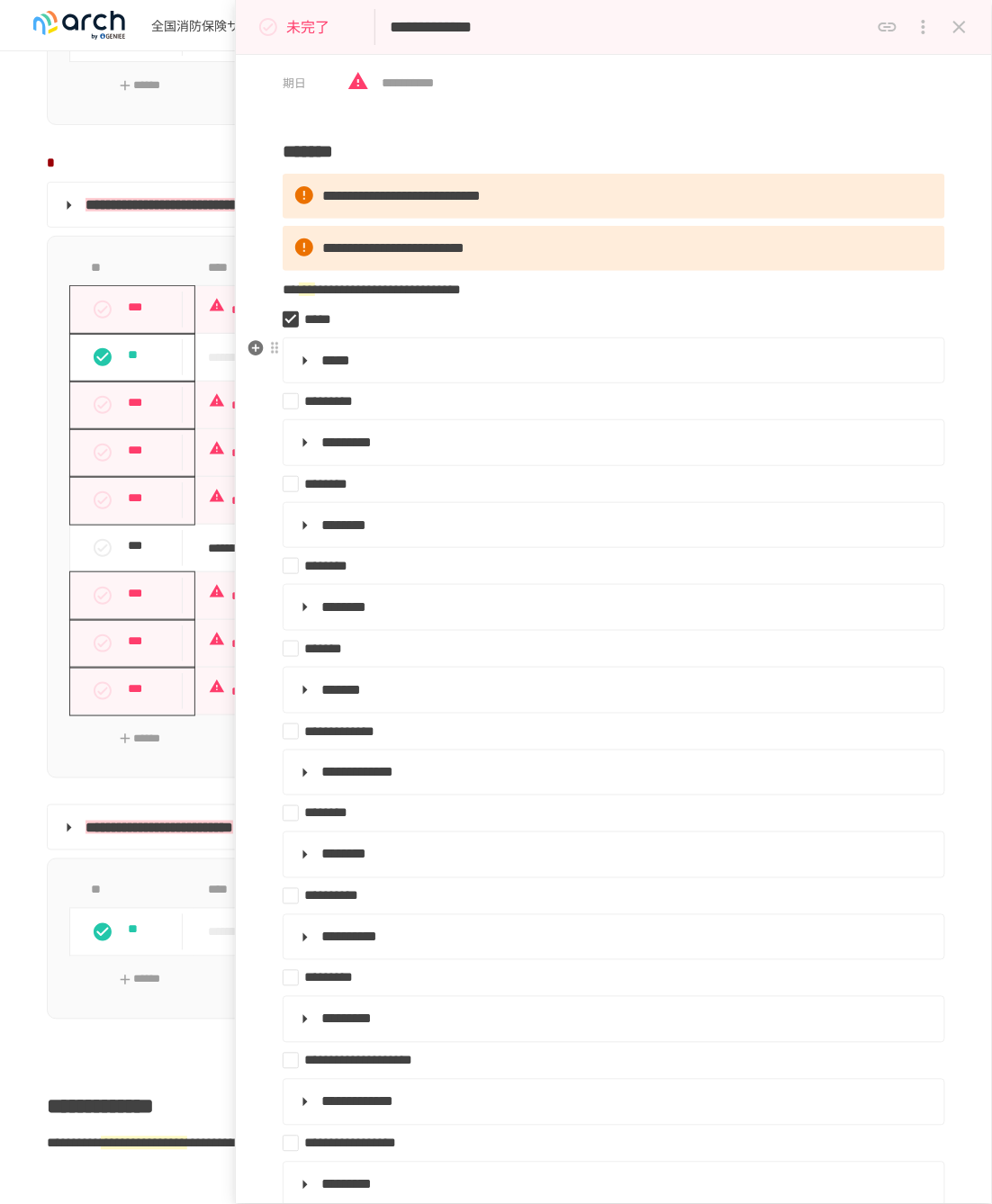 scroll, scrollTop: 200, scrollLeft: 0, axis: vertical 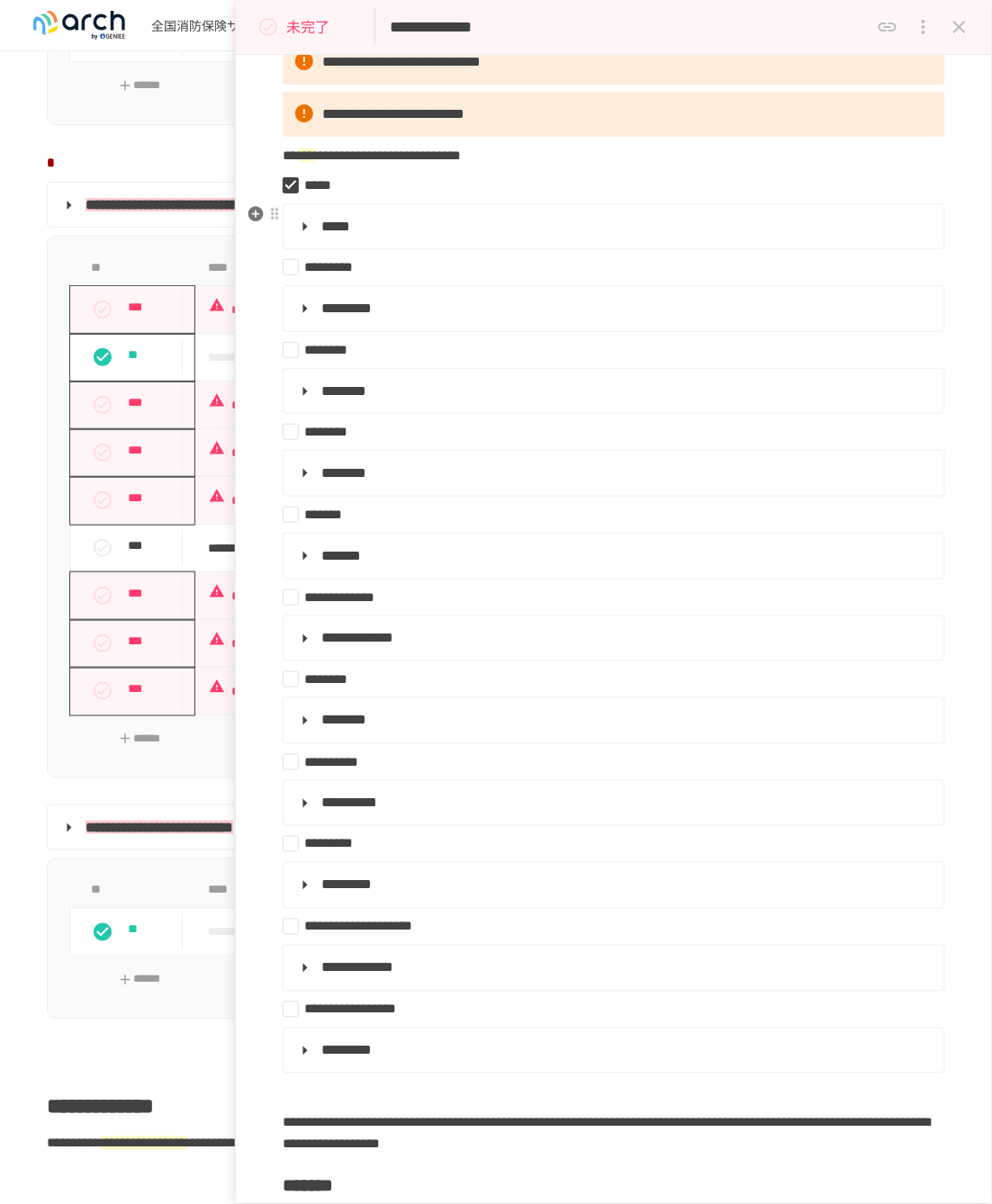 click on "*****" at bounding box center [612, 227] 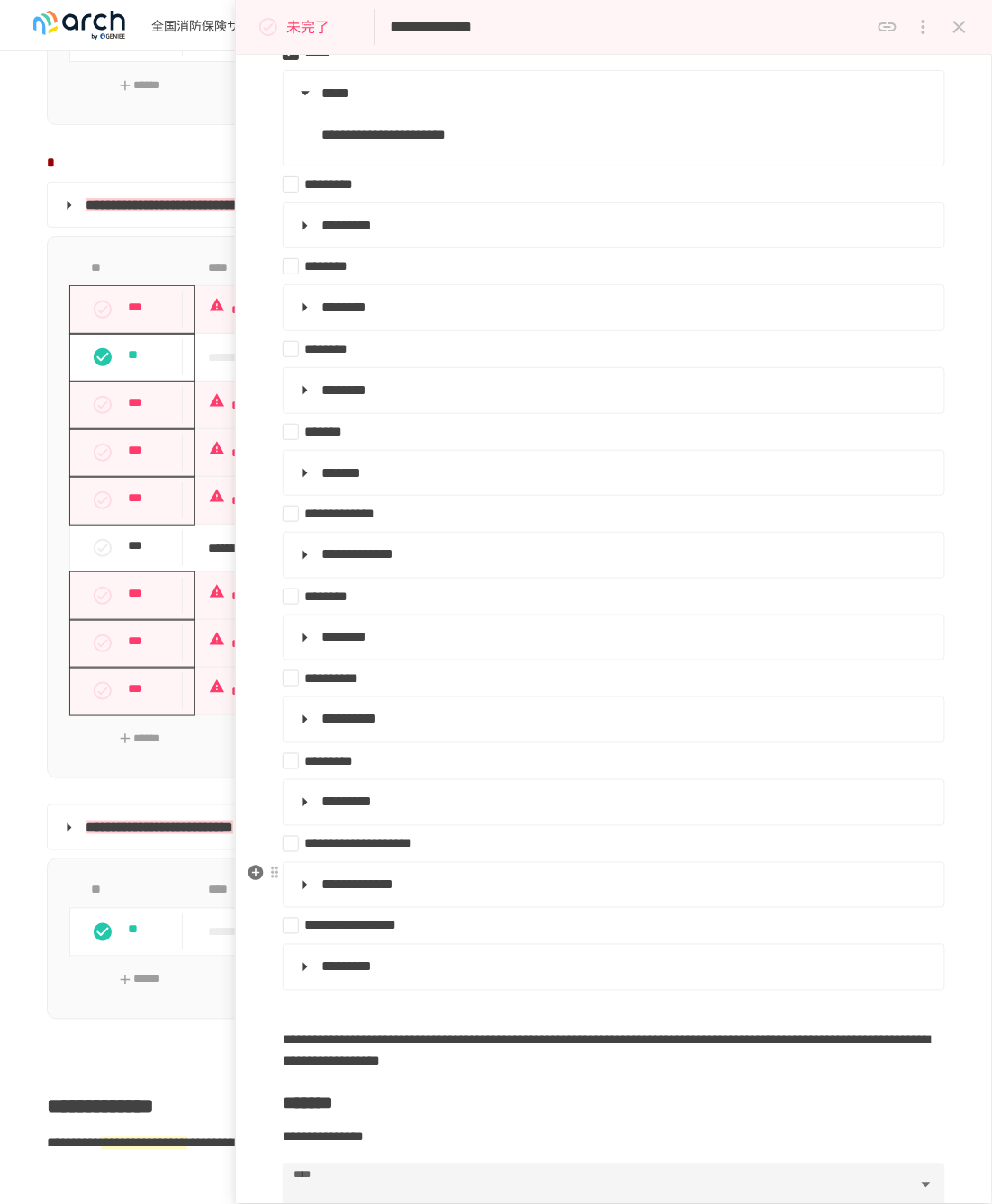 scroll, scrollTop: 300, scrollLeft: 0, axis: vertical 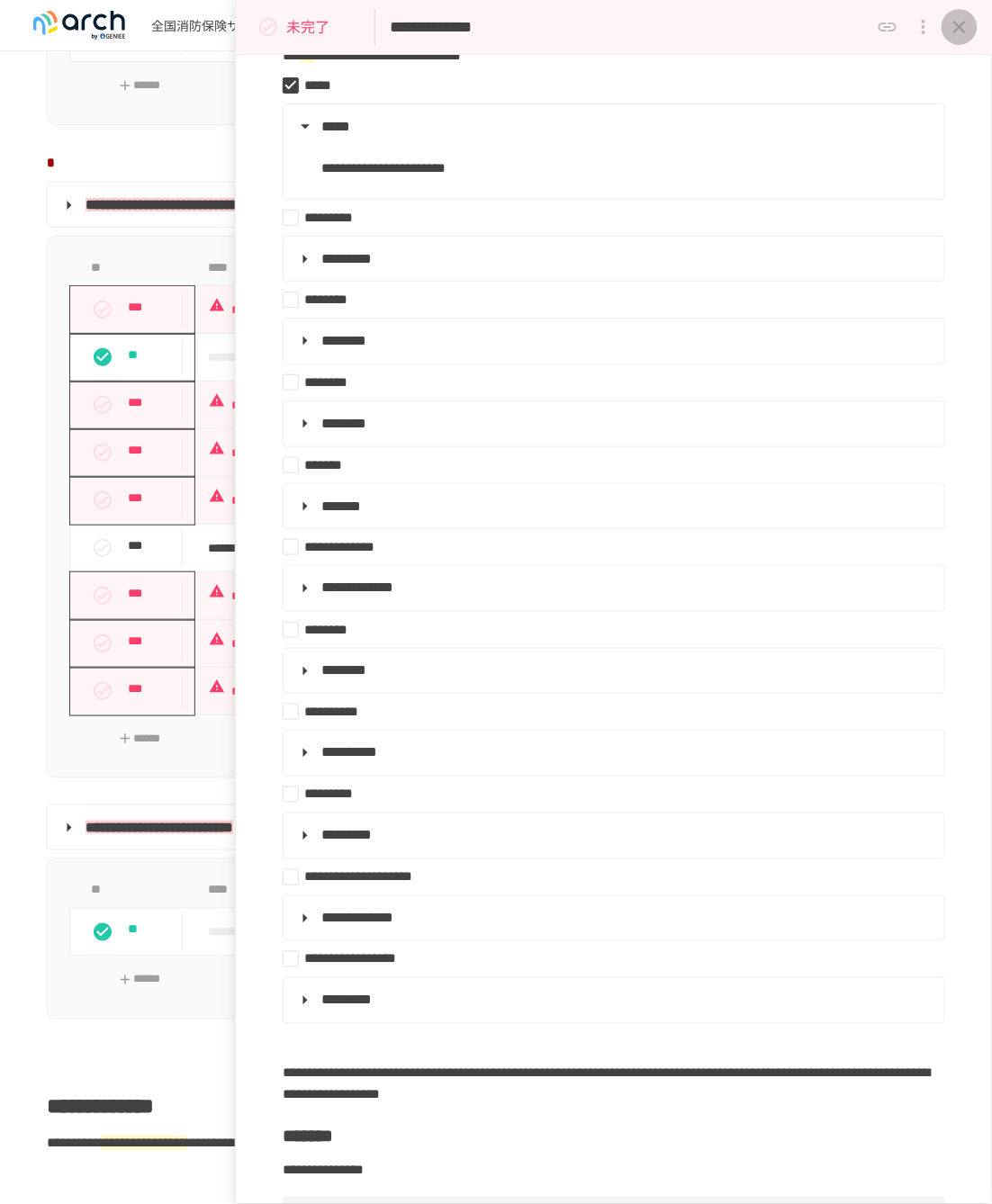 click 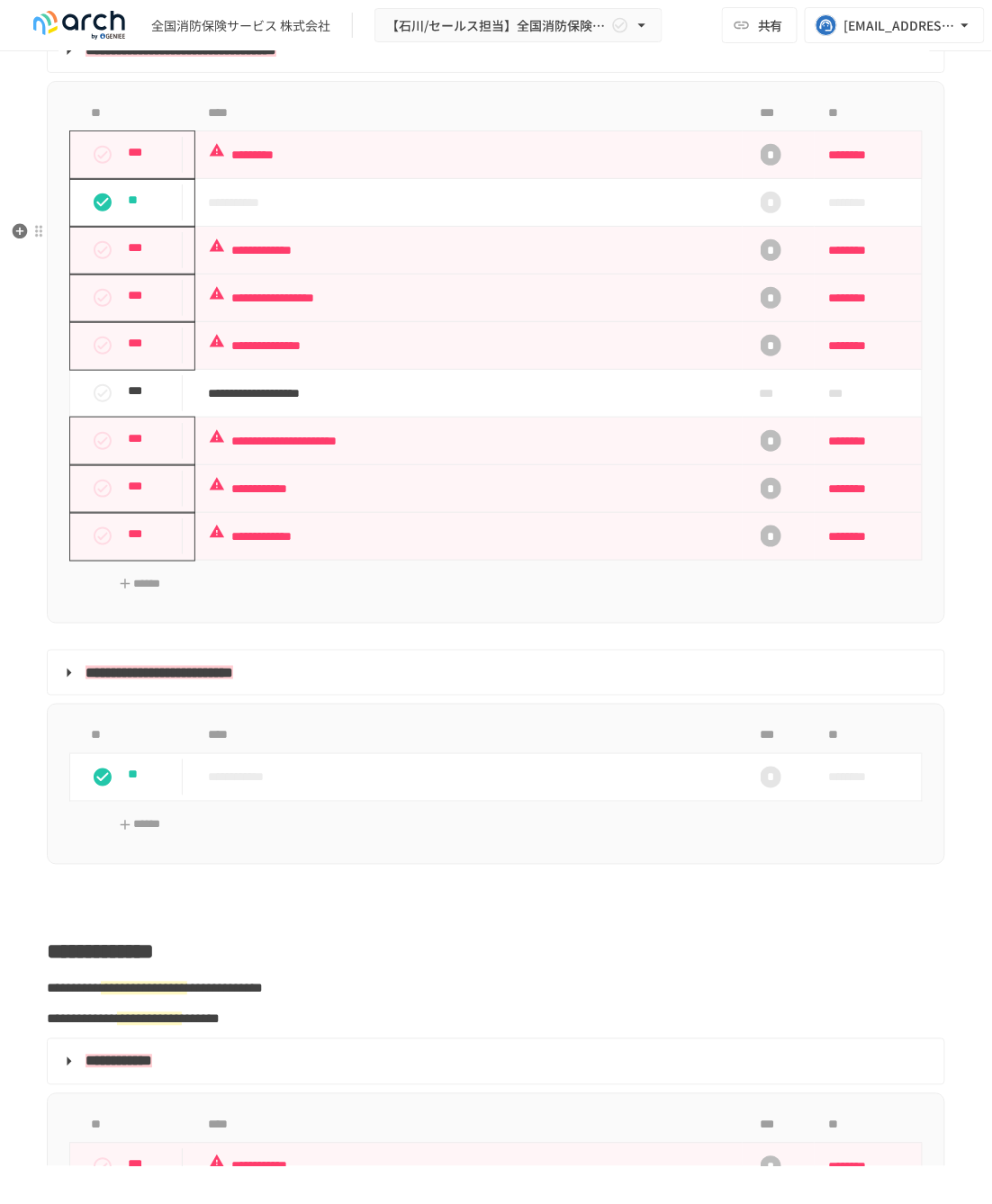 scroll, scrollTop: 1719, scrollLeft: 0, axis: vertical 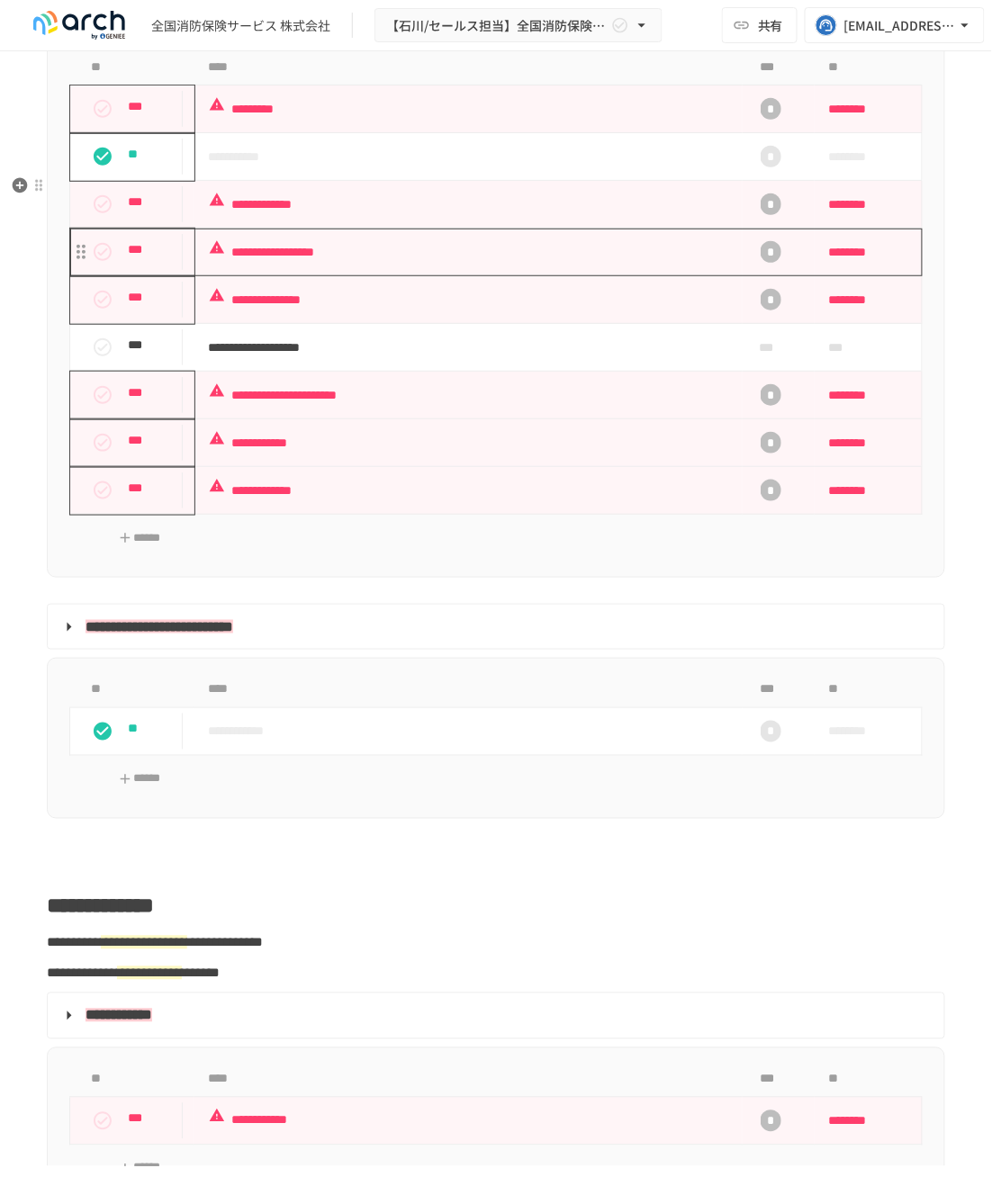 click on "**********" at bounding box center [468, 252] 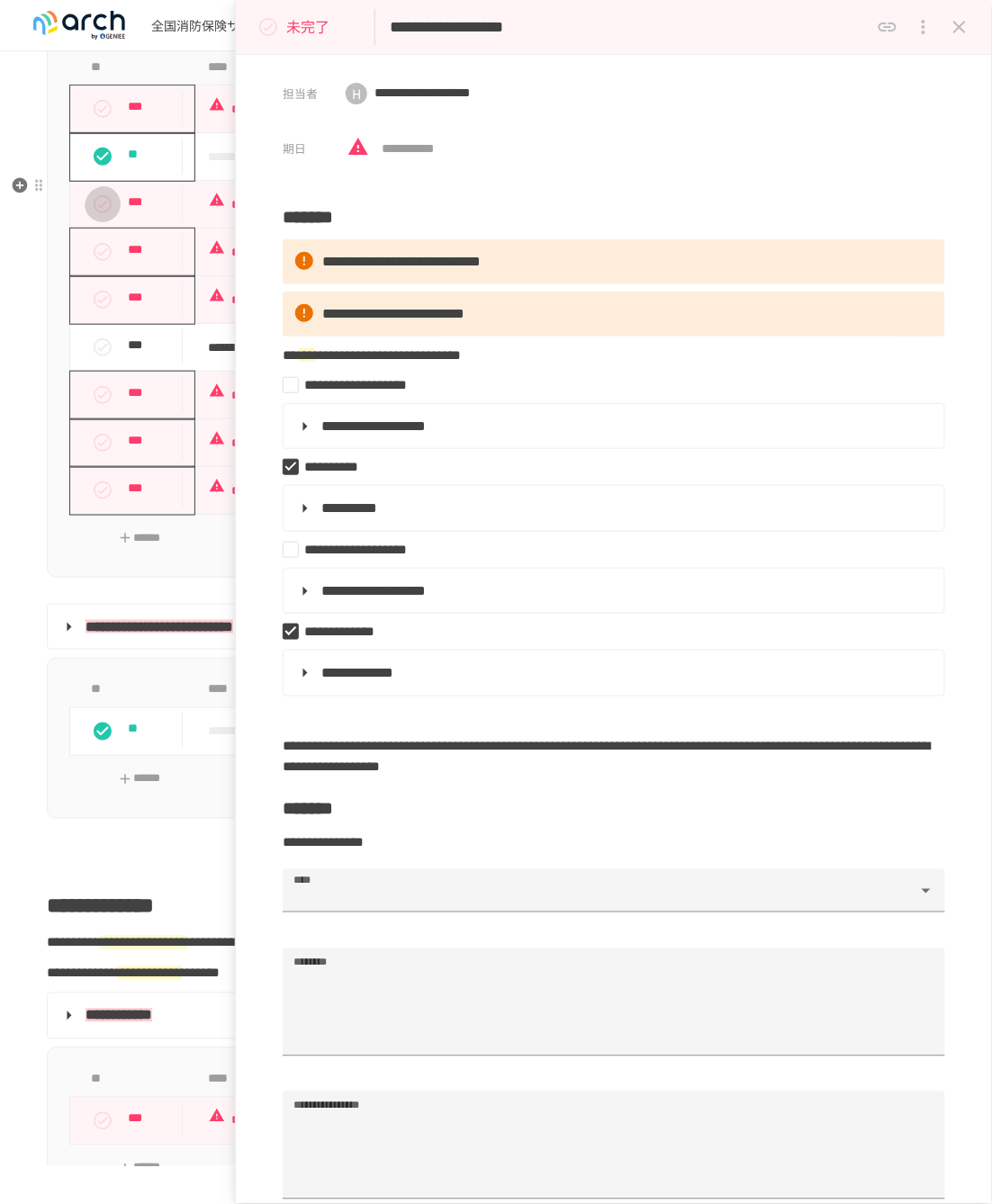 click 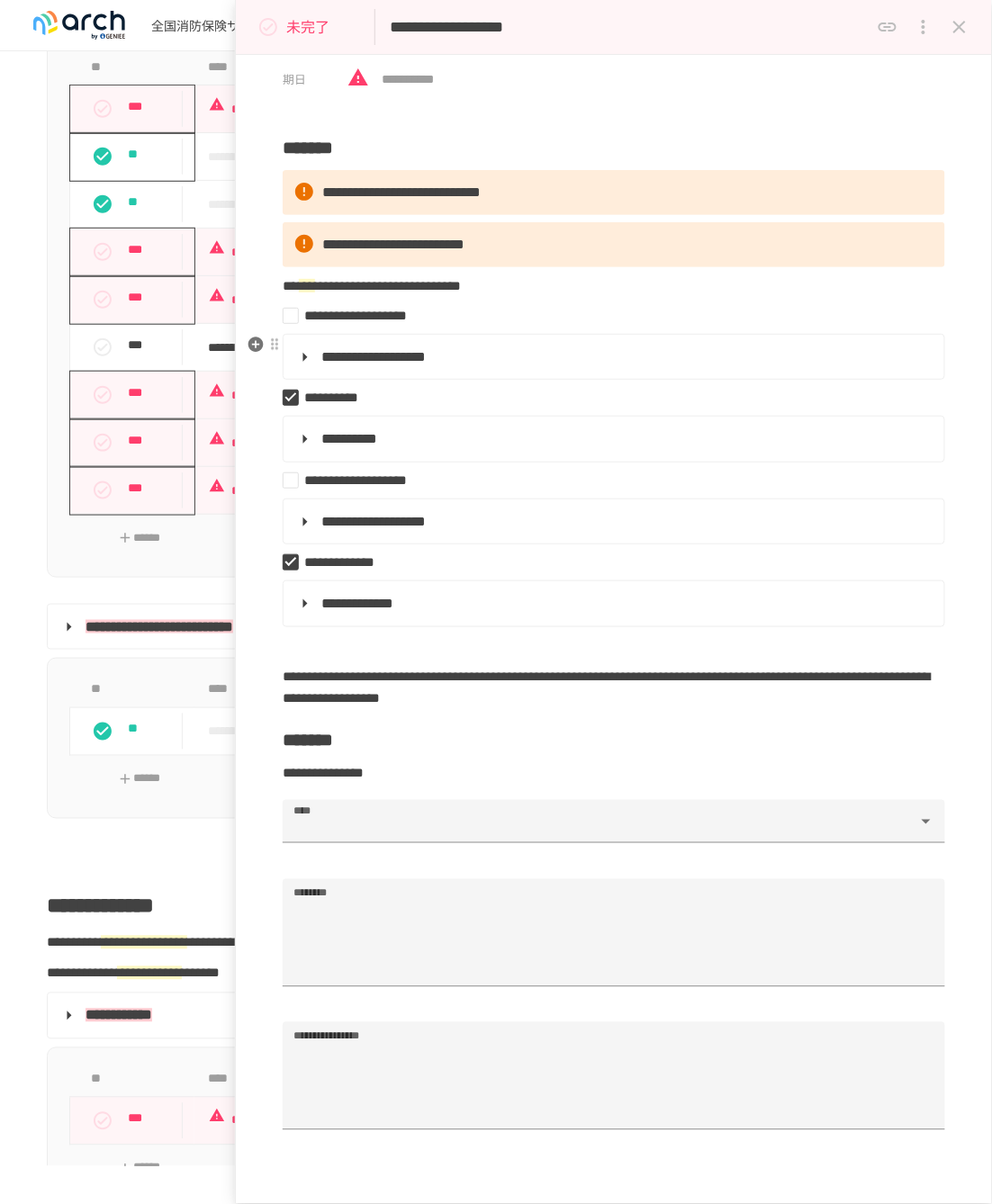 scroll, scrollTop: 100, scrollLeft: 0, axis: vertical 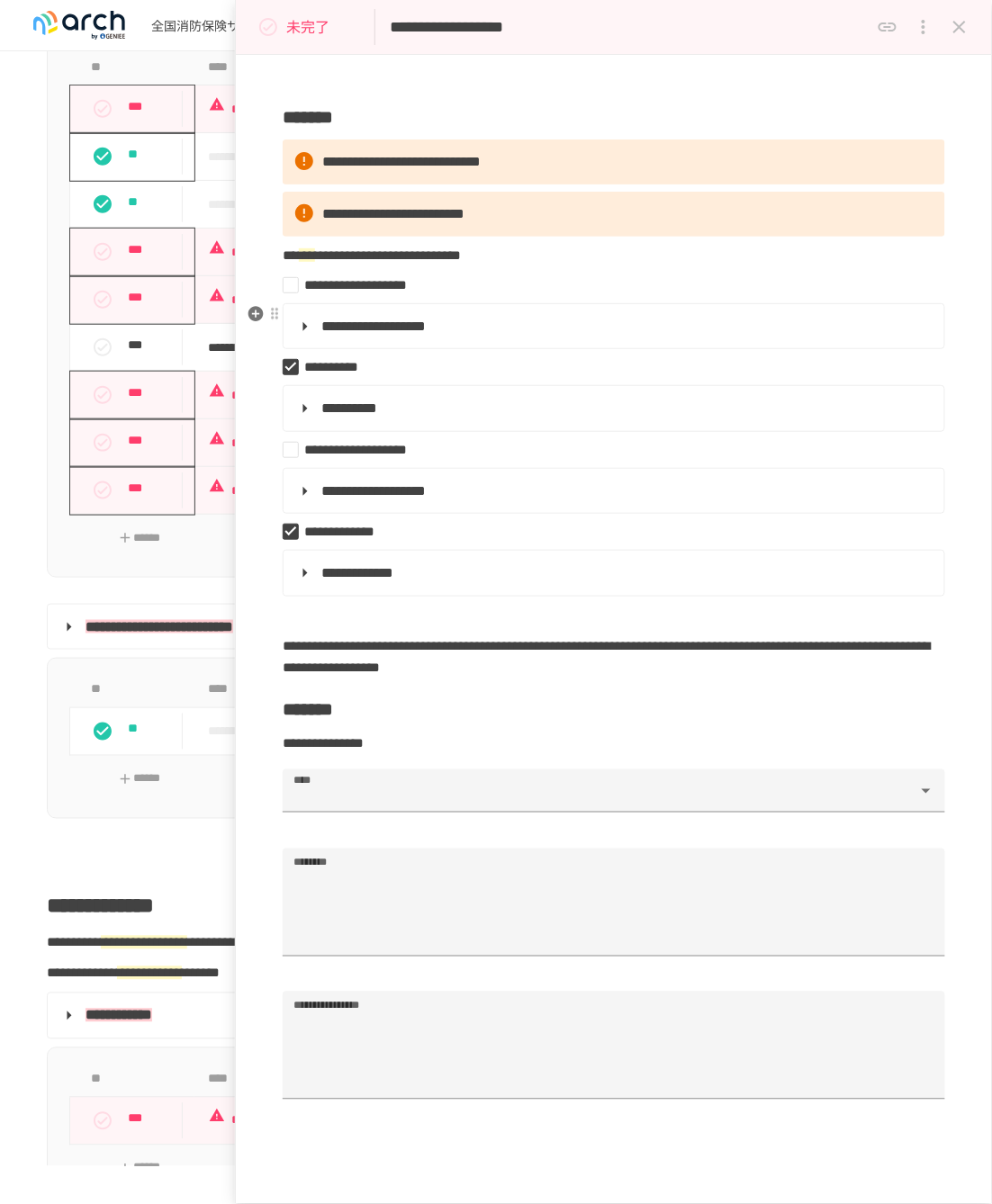 click on "**********" at bounding box center (612, 327) 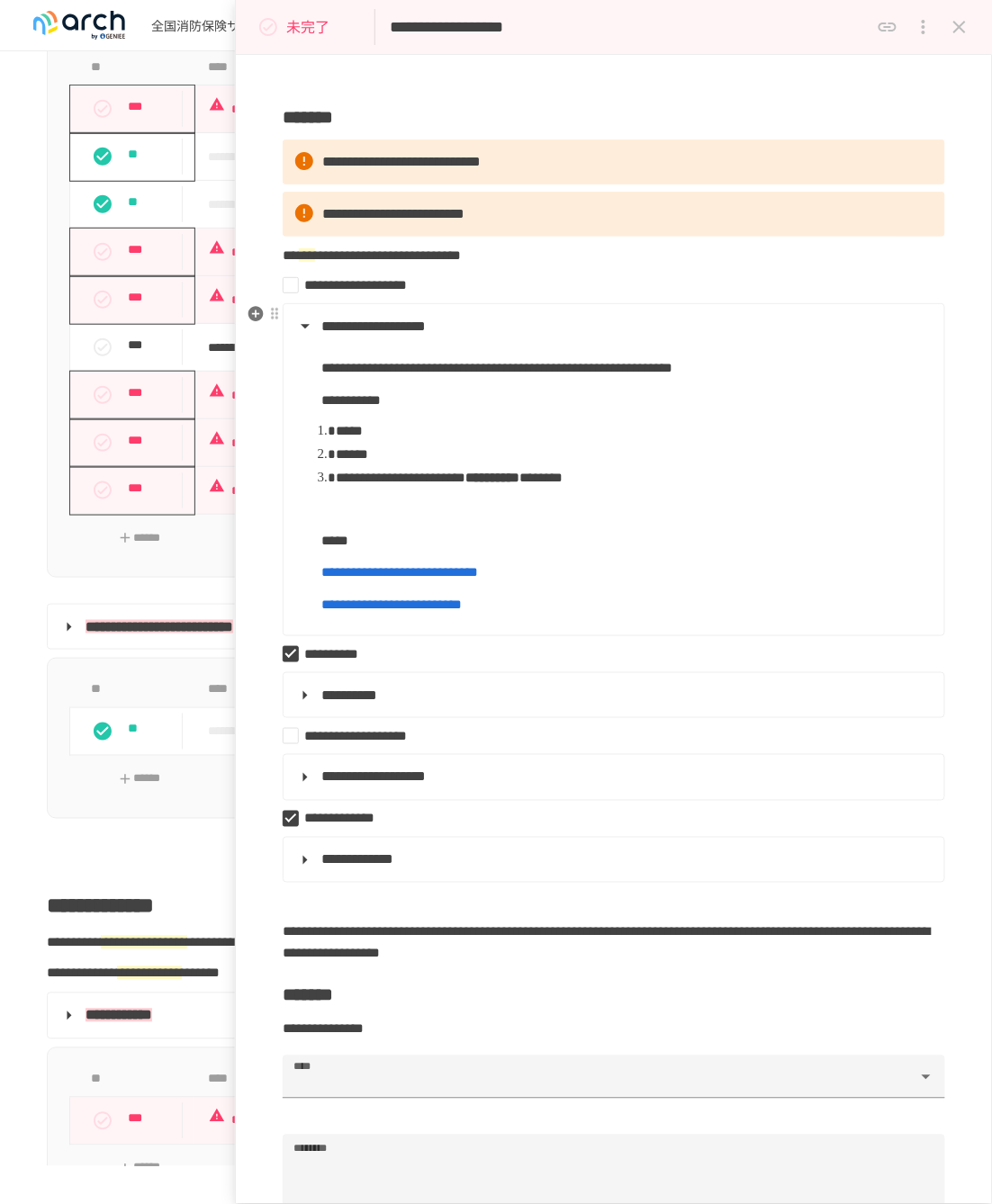 click on "**********" at bounding box center [612, 327] 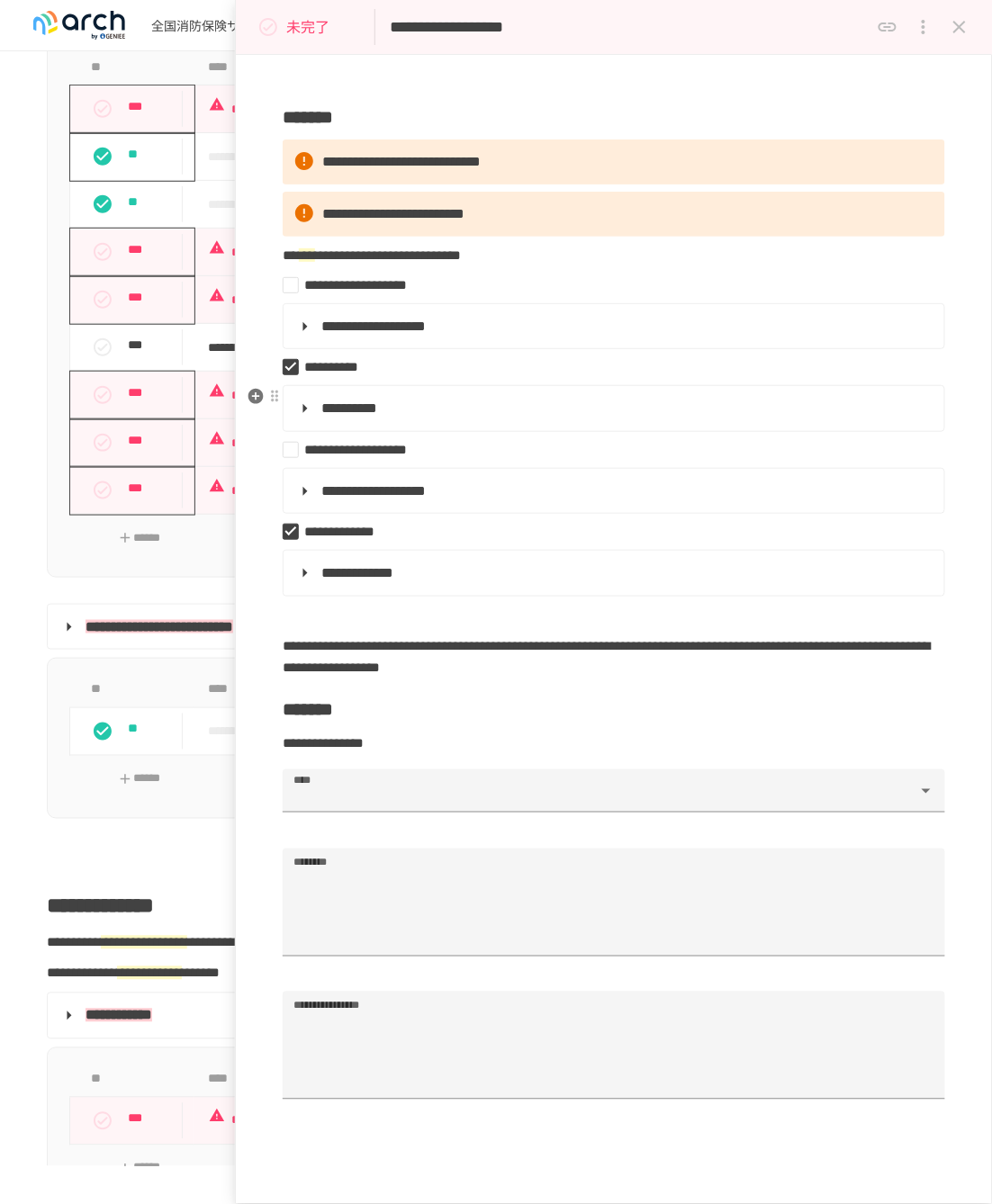 click on "**********" at bounding box center [612, 409] 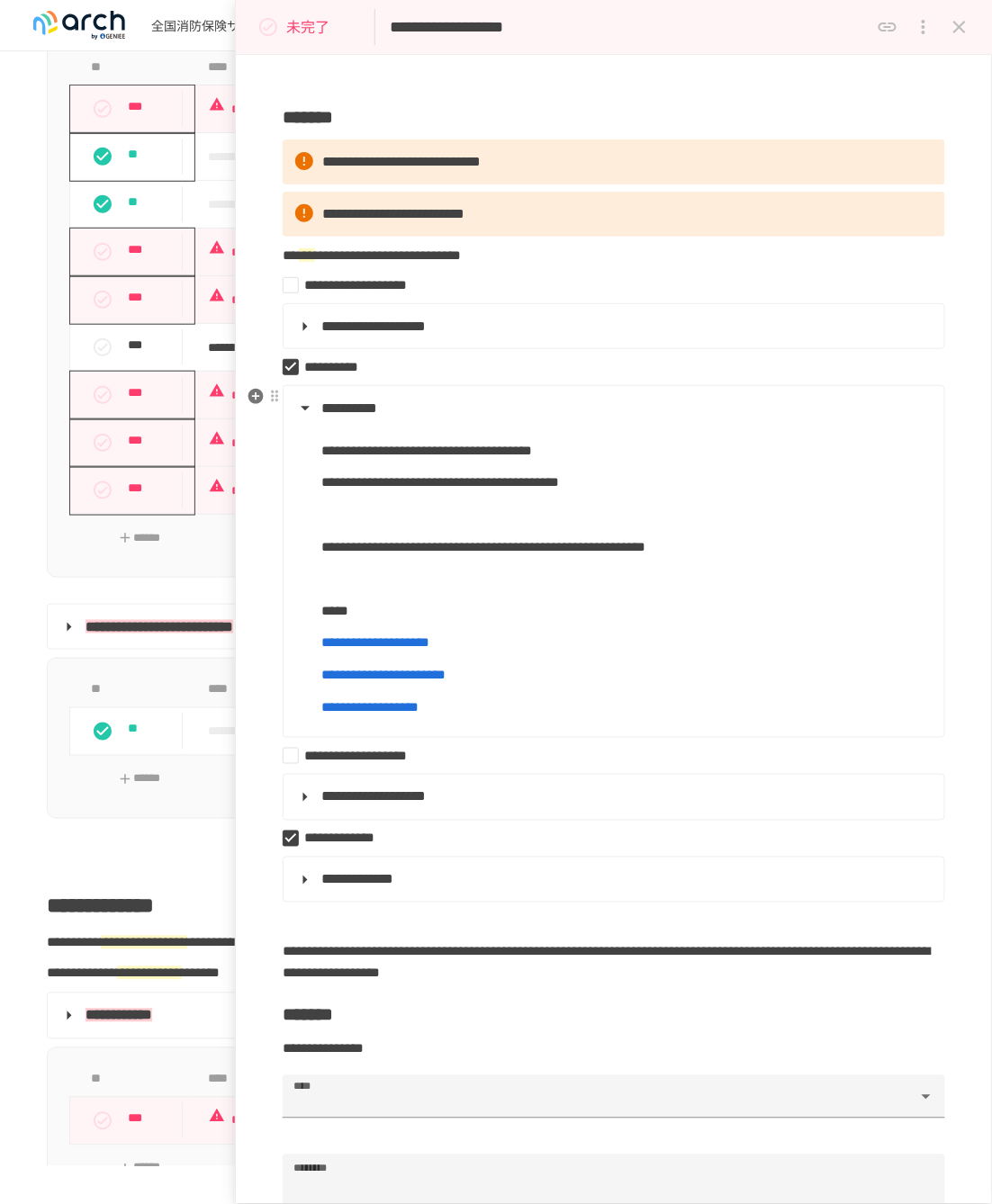 click on "**********" at bounding box center (612, 409) 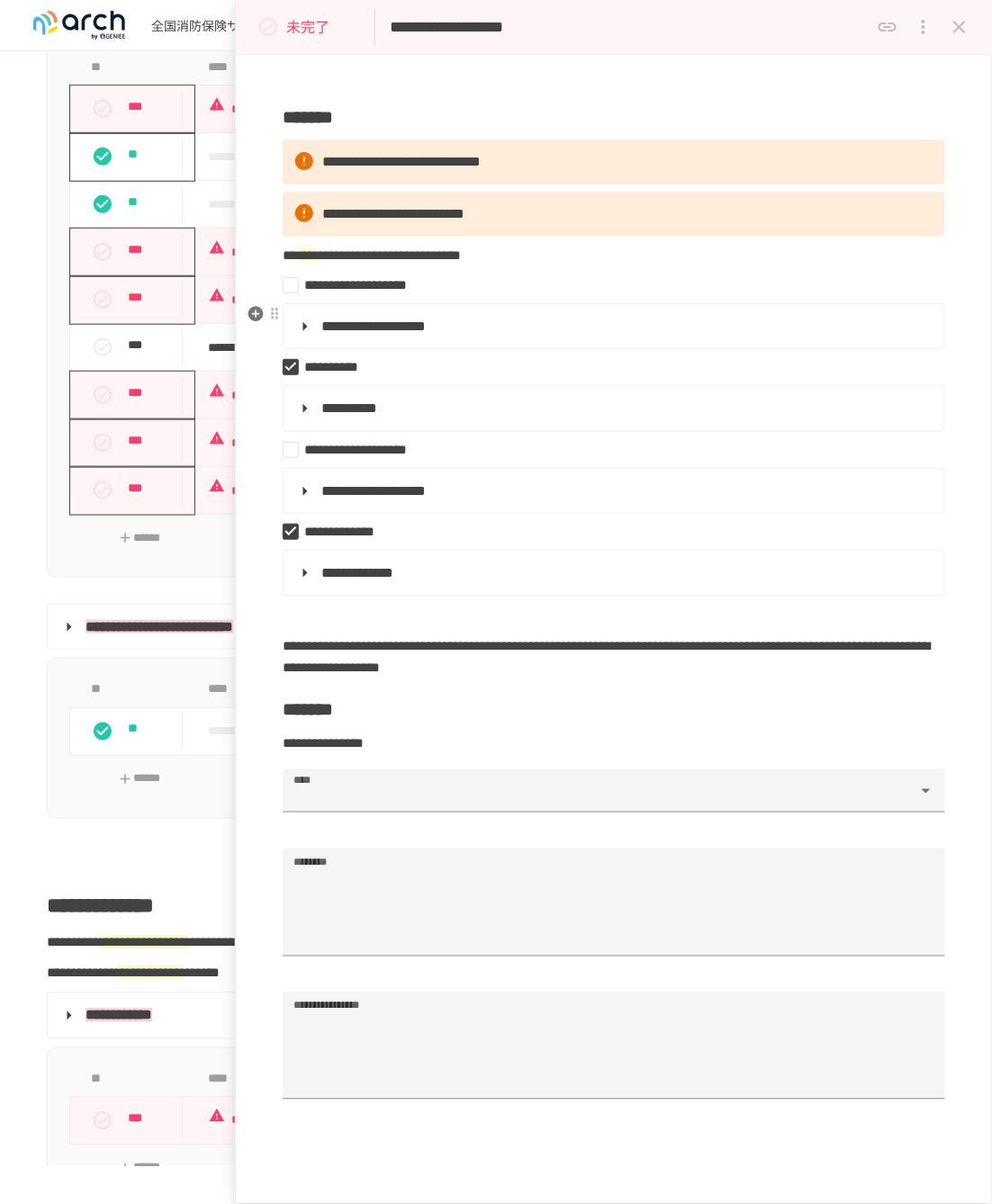 click on "**********" at bounding box center [612, 327] 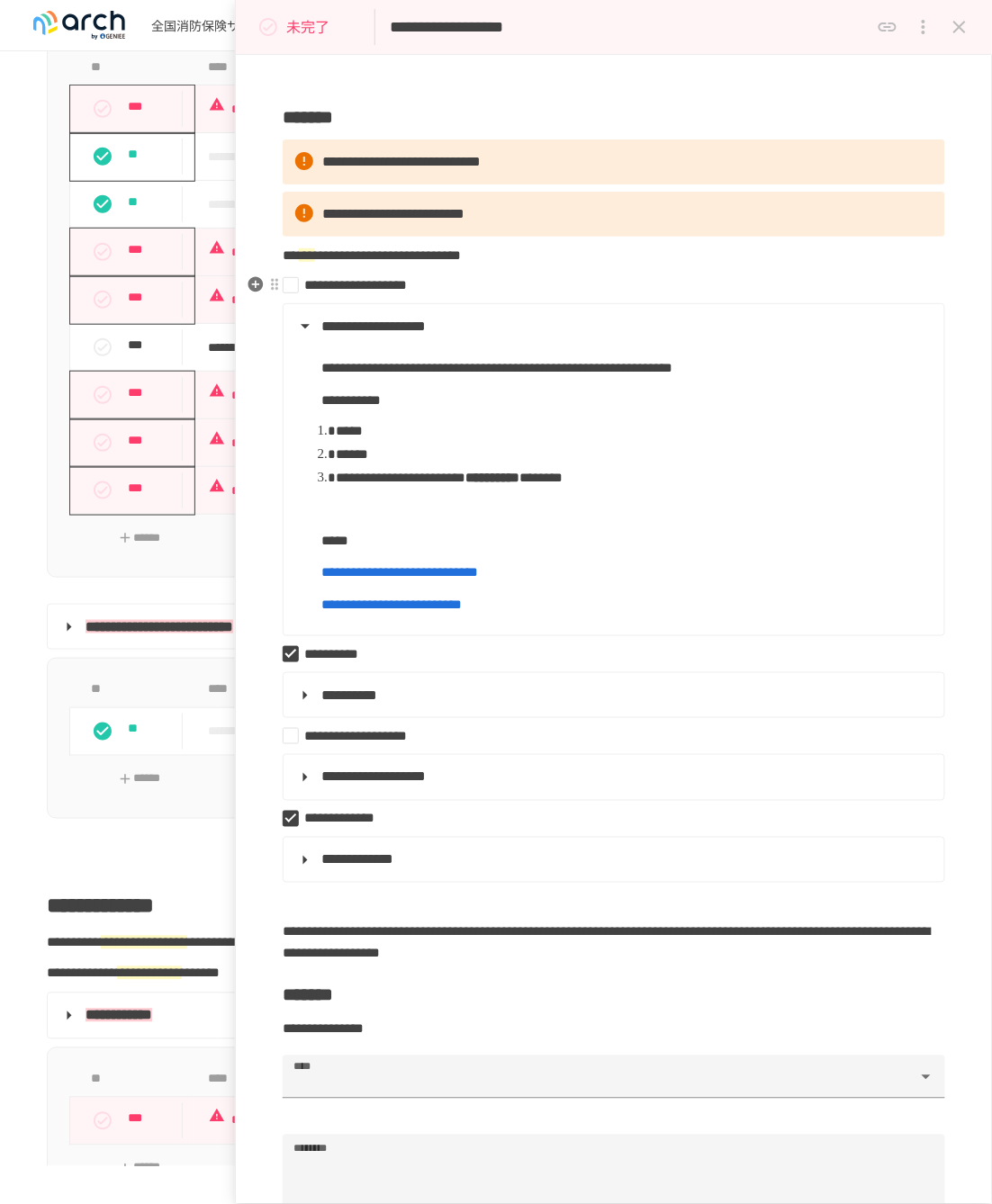 click on "**********" at bounding box center [607, 285] 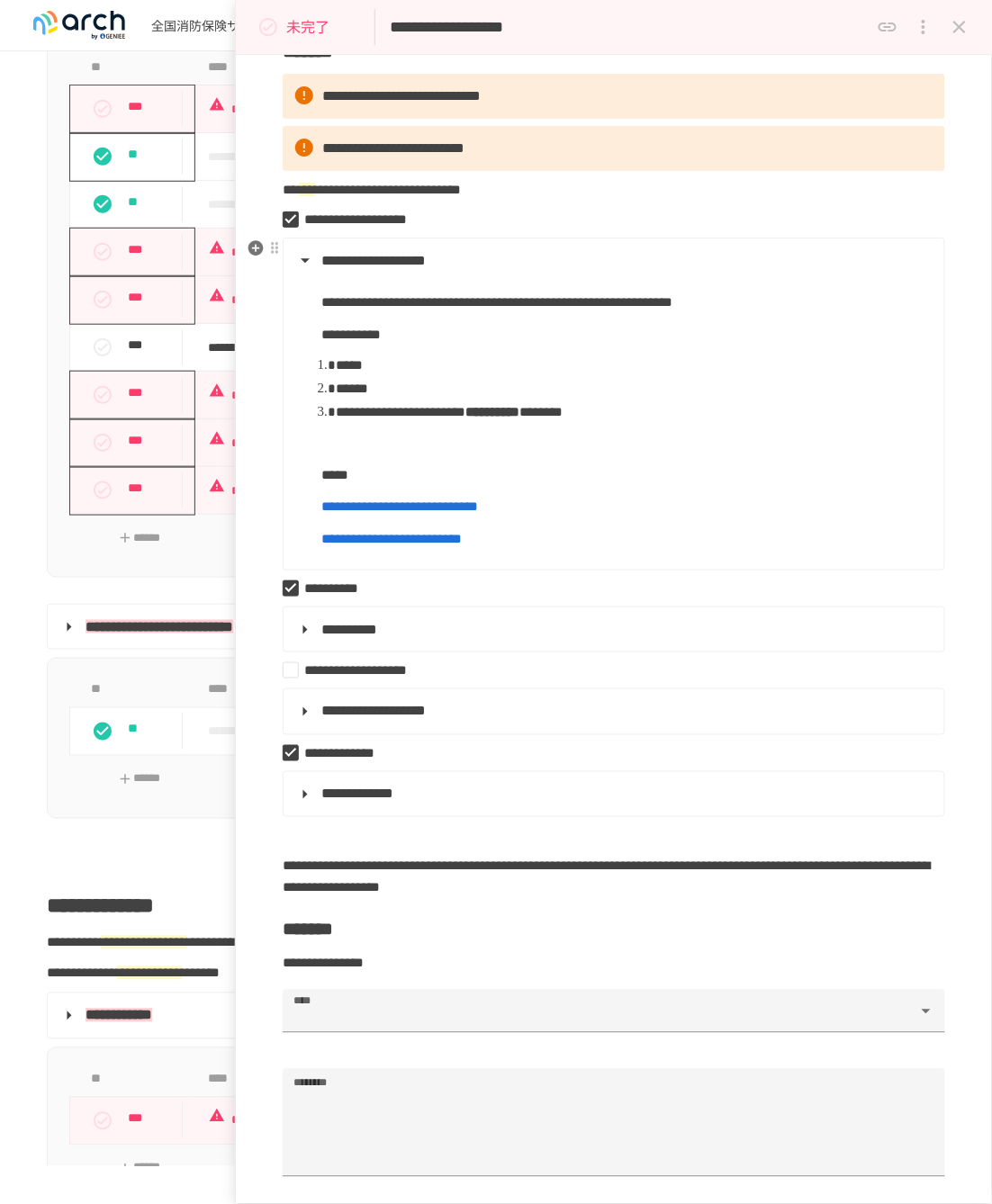 scroll, scrollTop: 200, scrollLeft: 0, axis: vertical 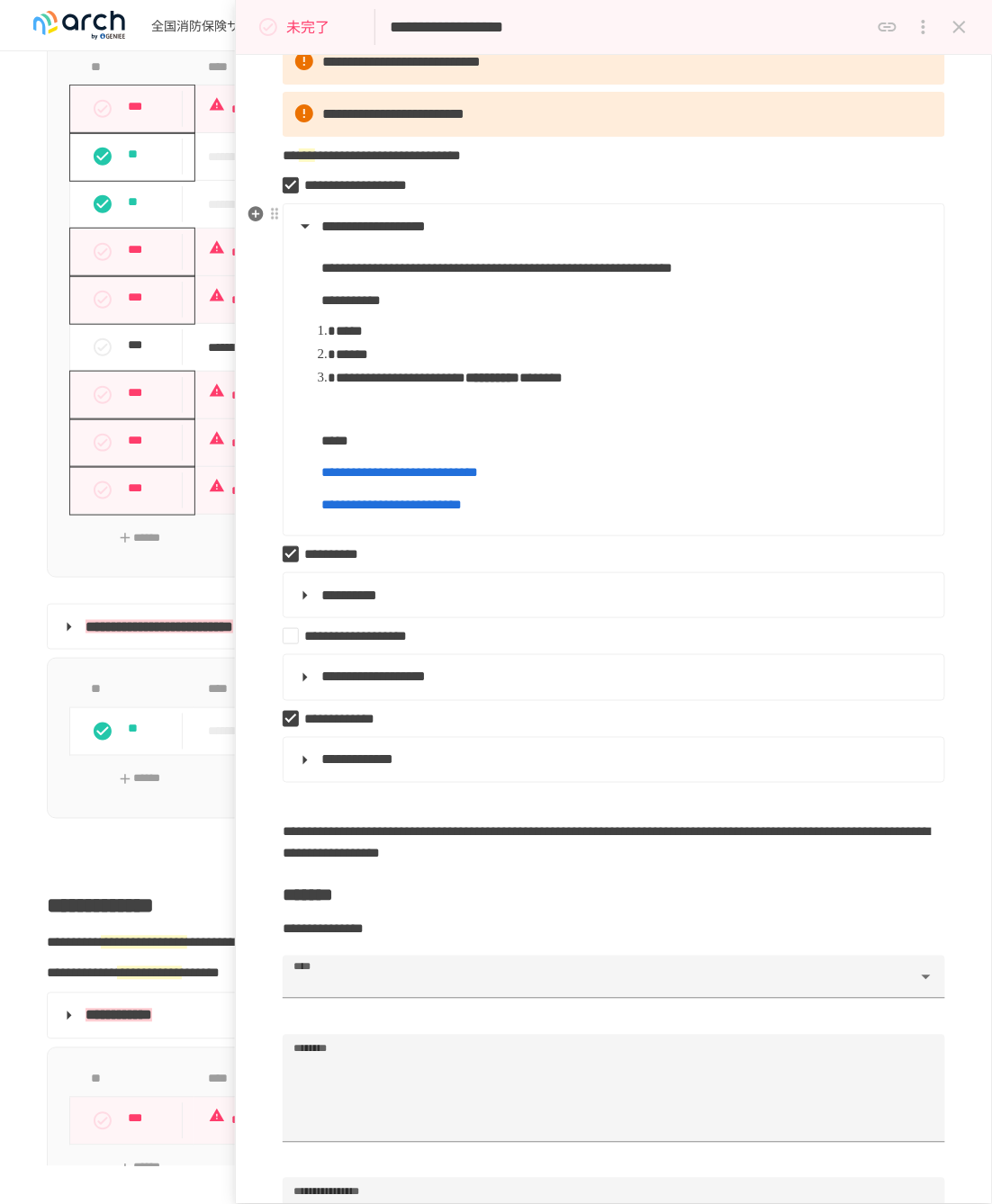 click on "*****" at bounding box center (633, 331) 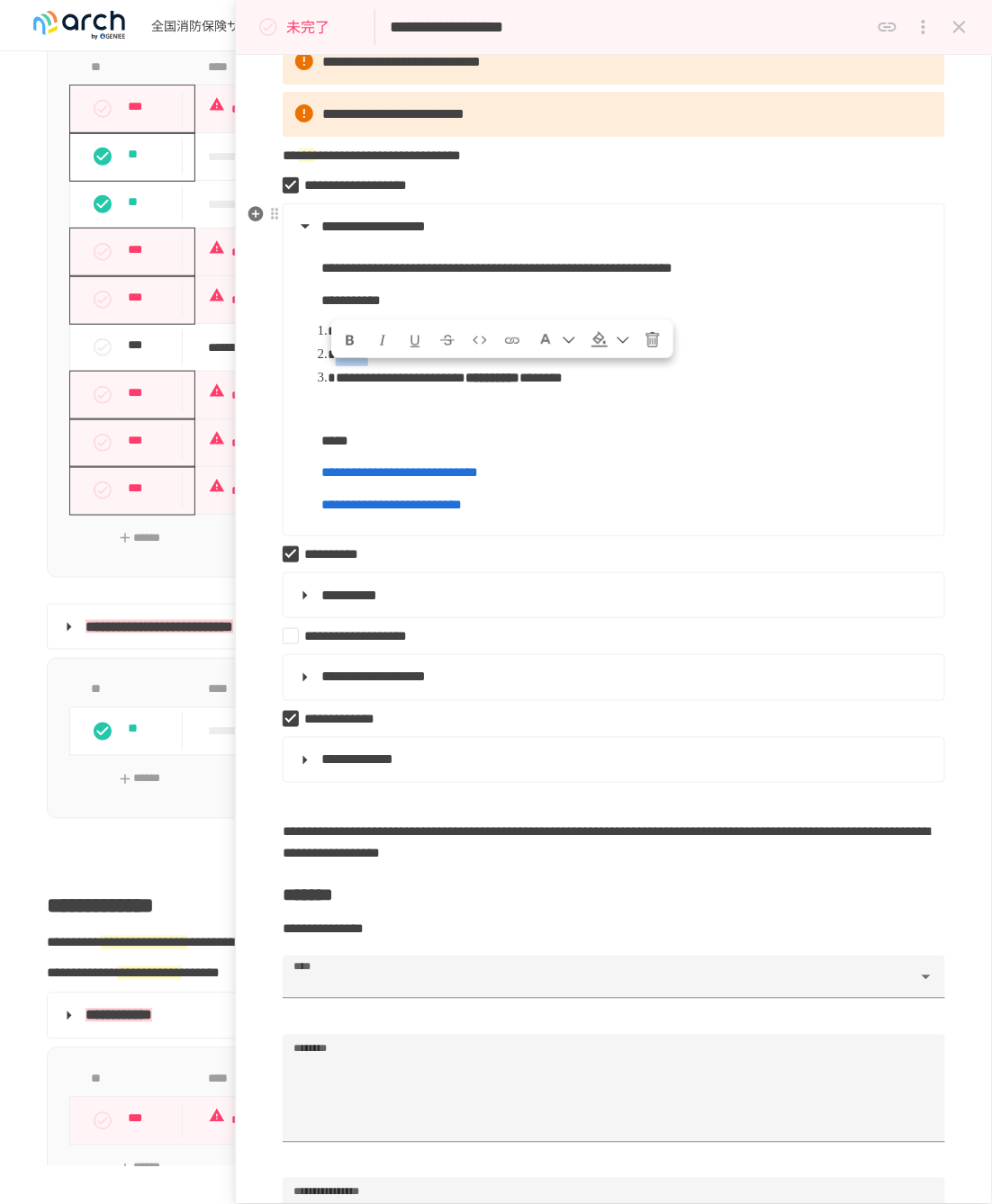 drag, startPoint x: 433, startPoint y: 391, endPoint x: 318, endPoint y: 400, distance: 115.35164 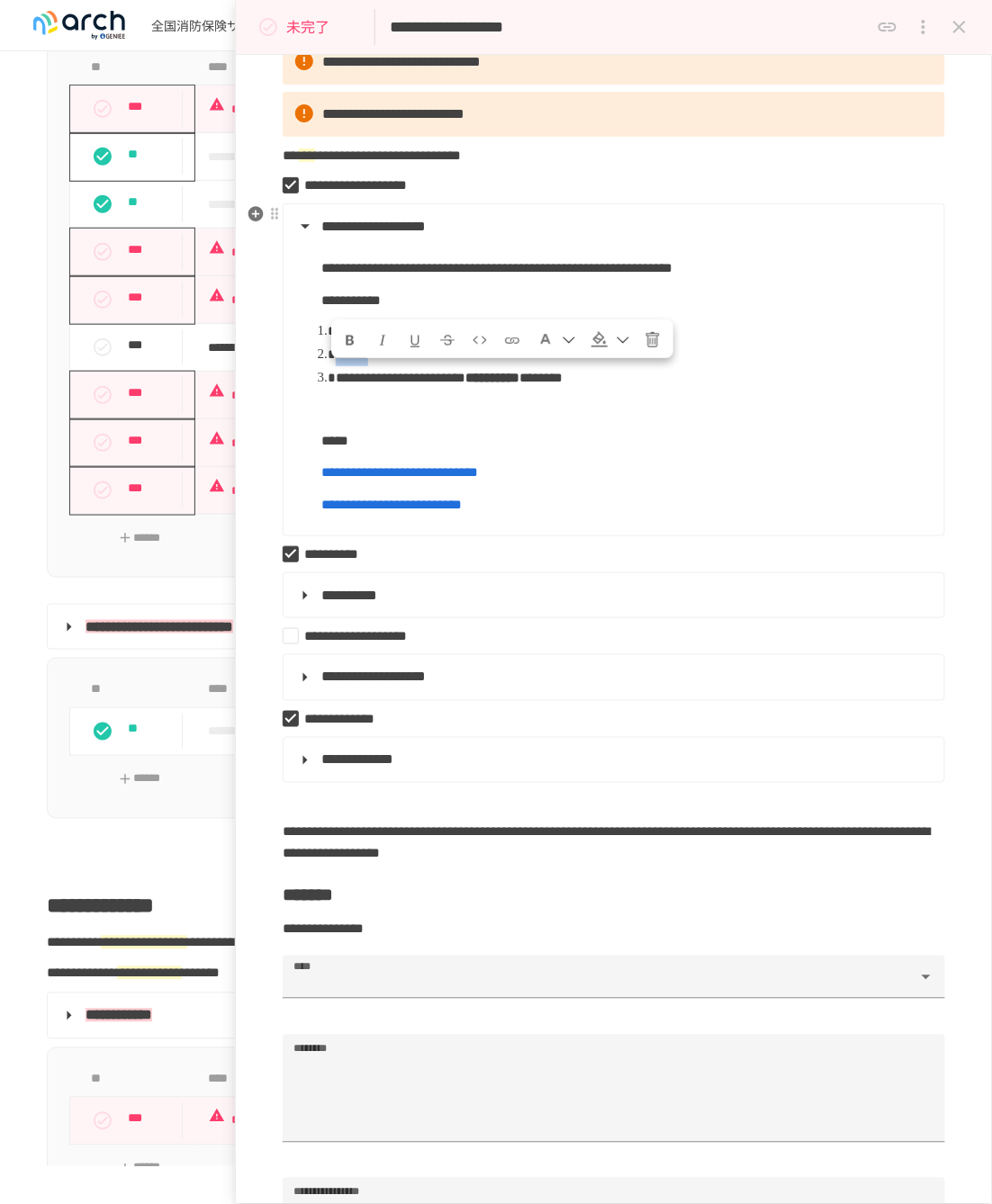 click on "**********" at bounding box center (612, 377) 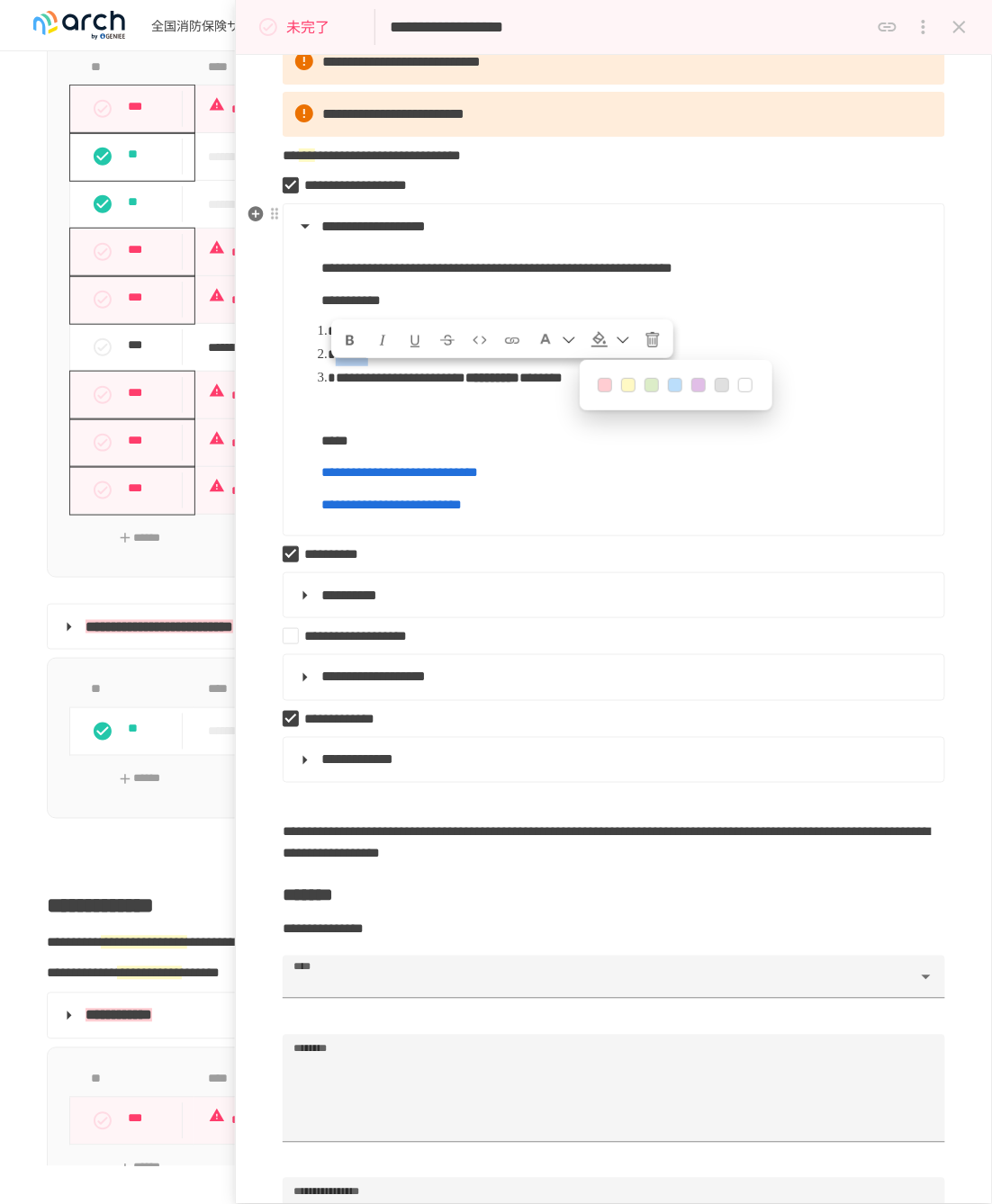click at bounding box center (652, 385) 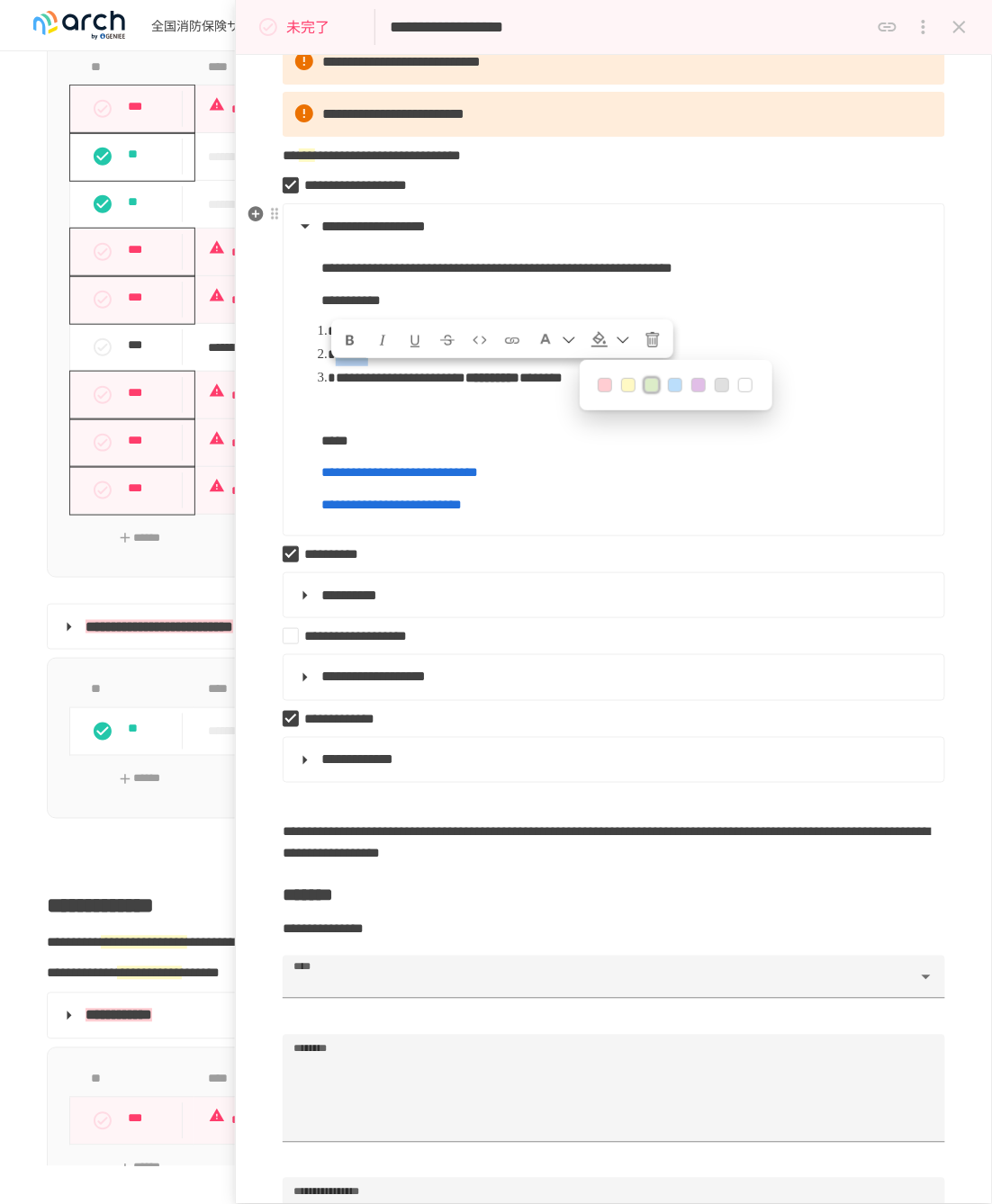 click on "******" at bounding box center (633, 355) 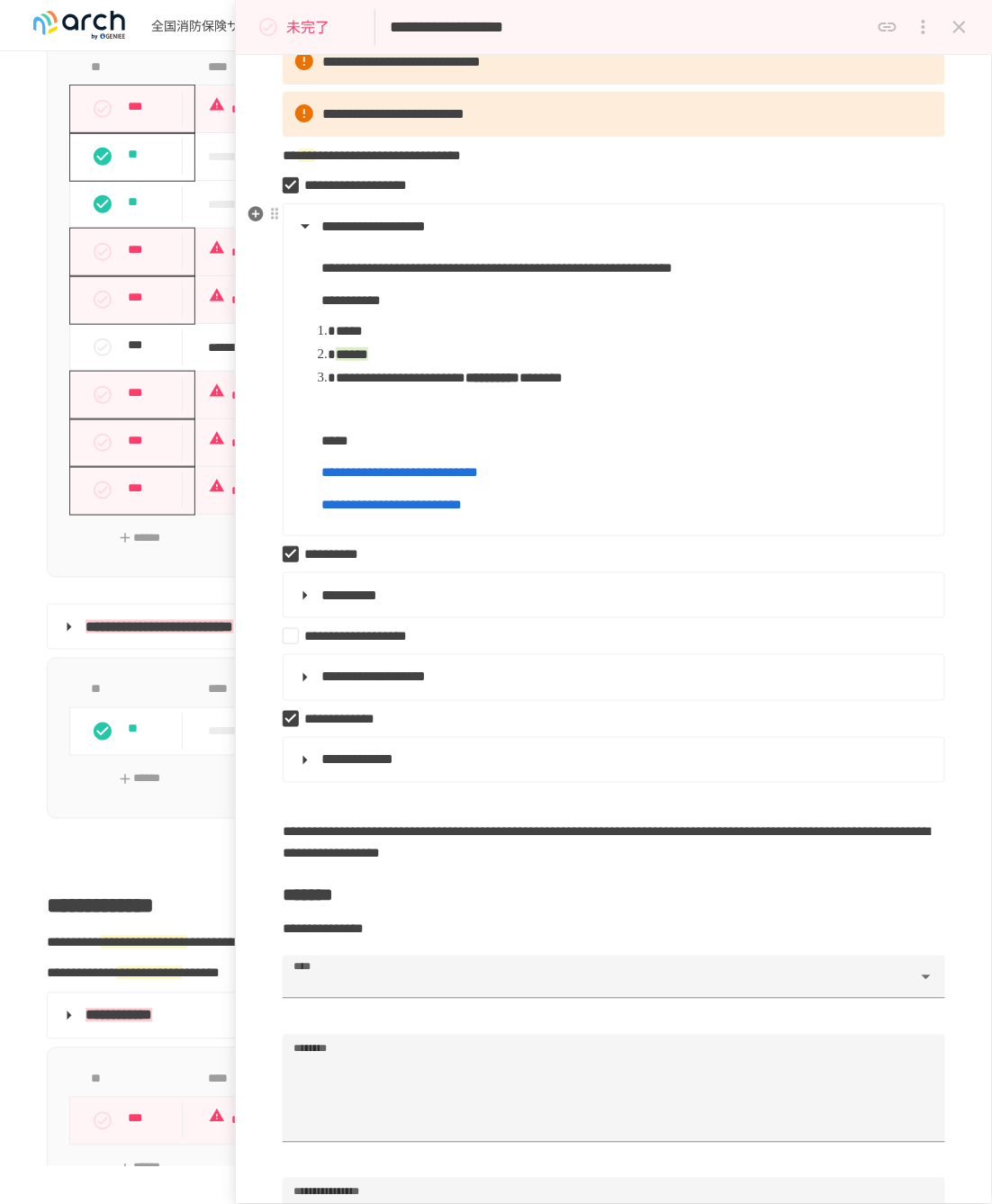 type 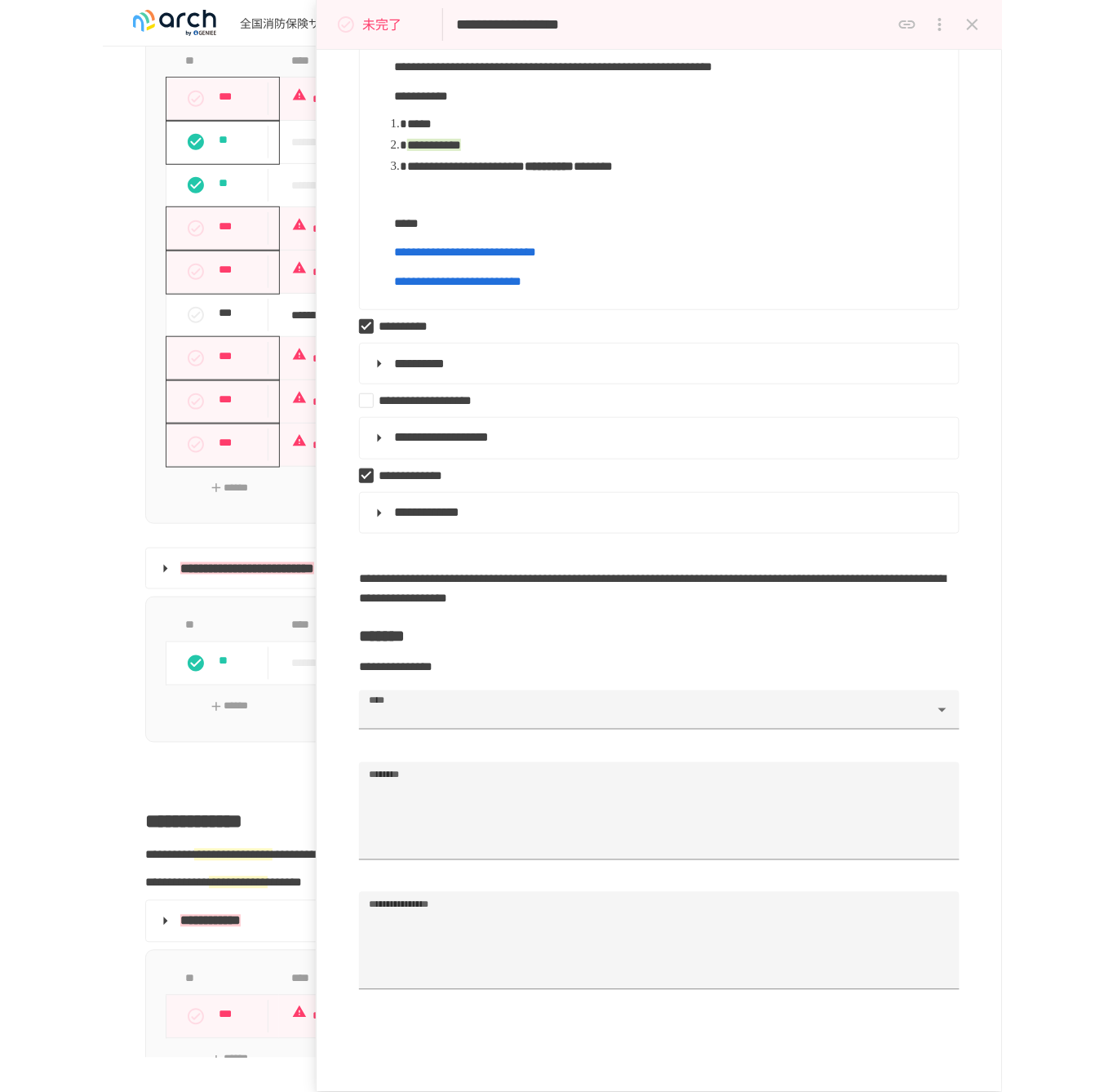 scroll, scrollTop: 362, scrollLeft: 0, axis: vertical 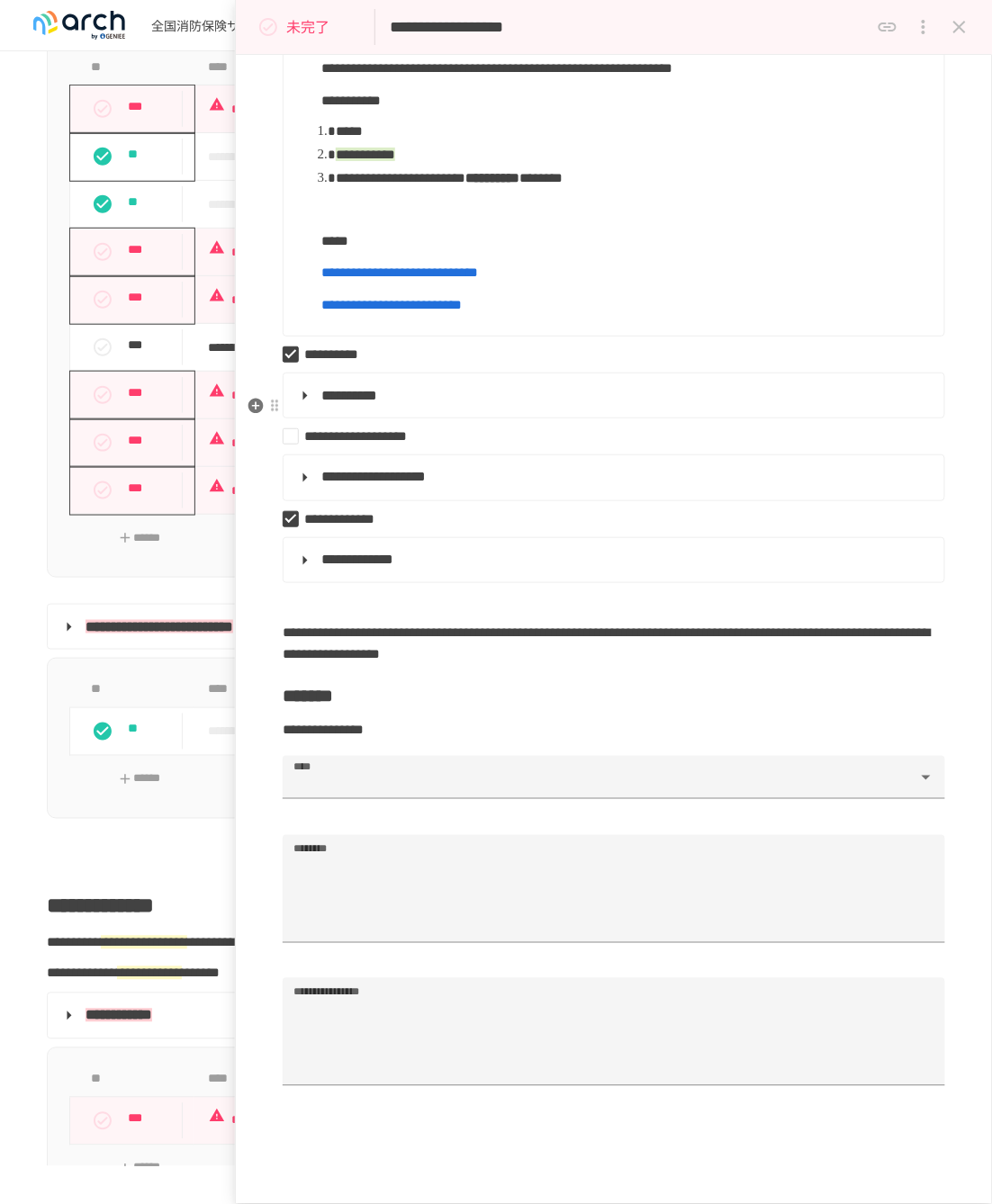 click on "**********" at bounding box center (612, 396) 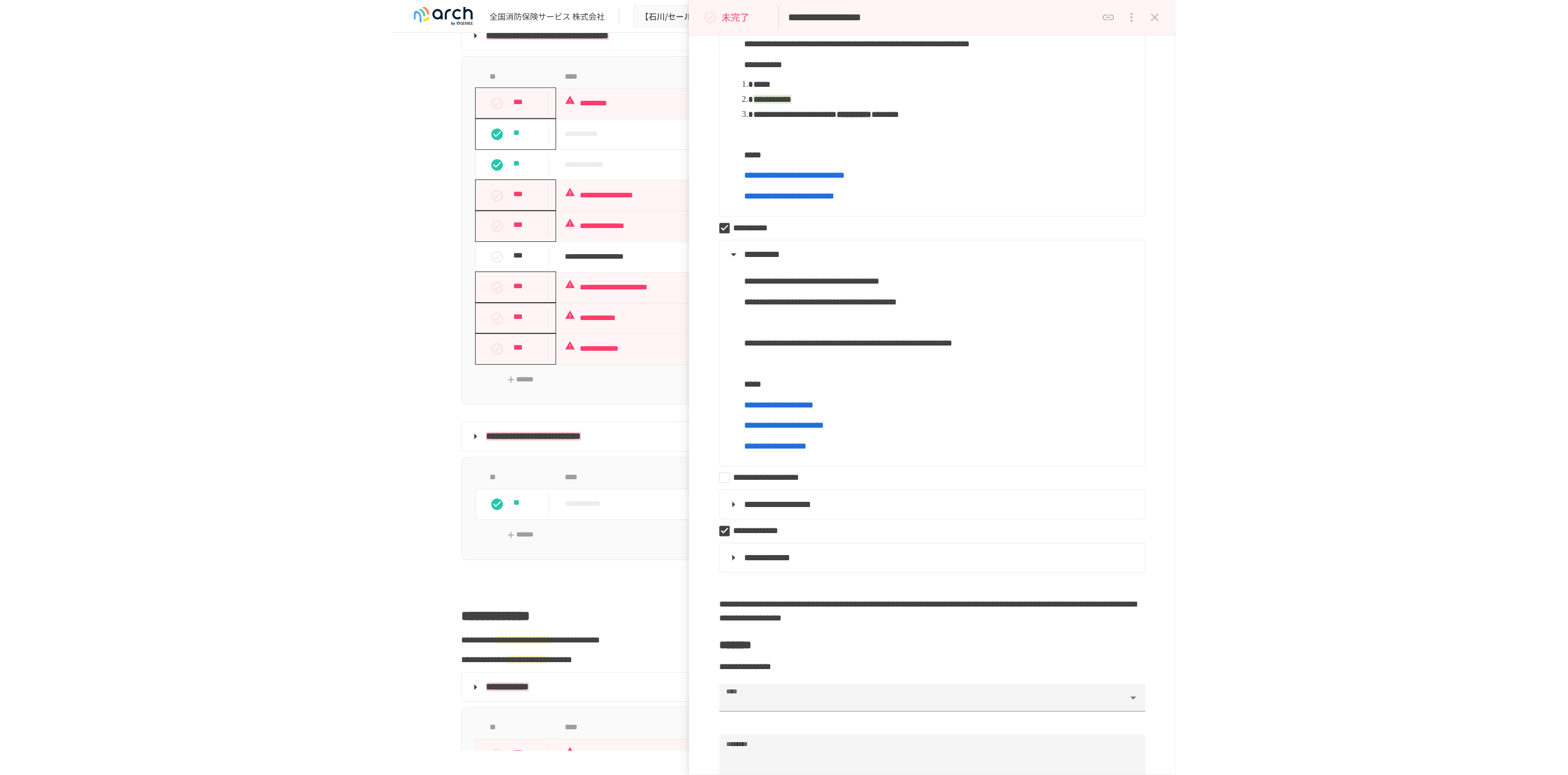 scroll, scrollTop: 1093, scrollLeft: 0, axis: vertical 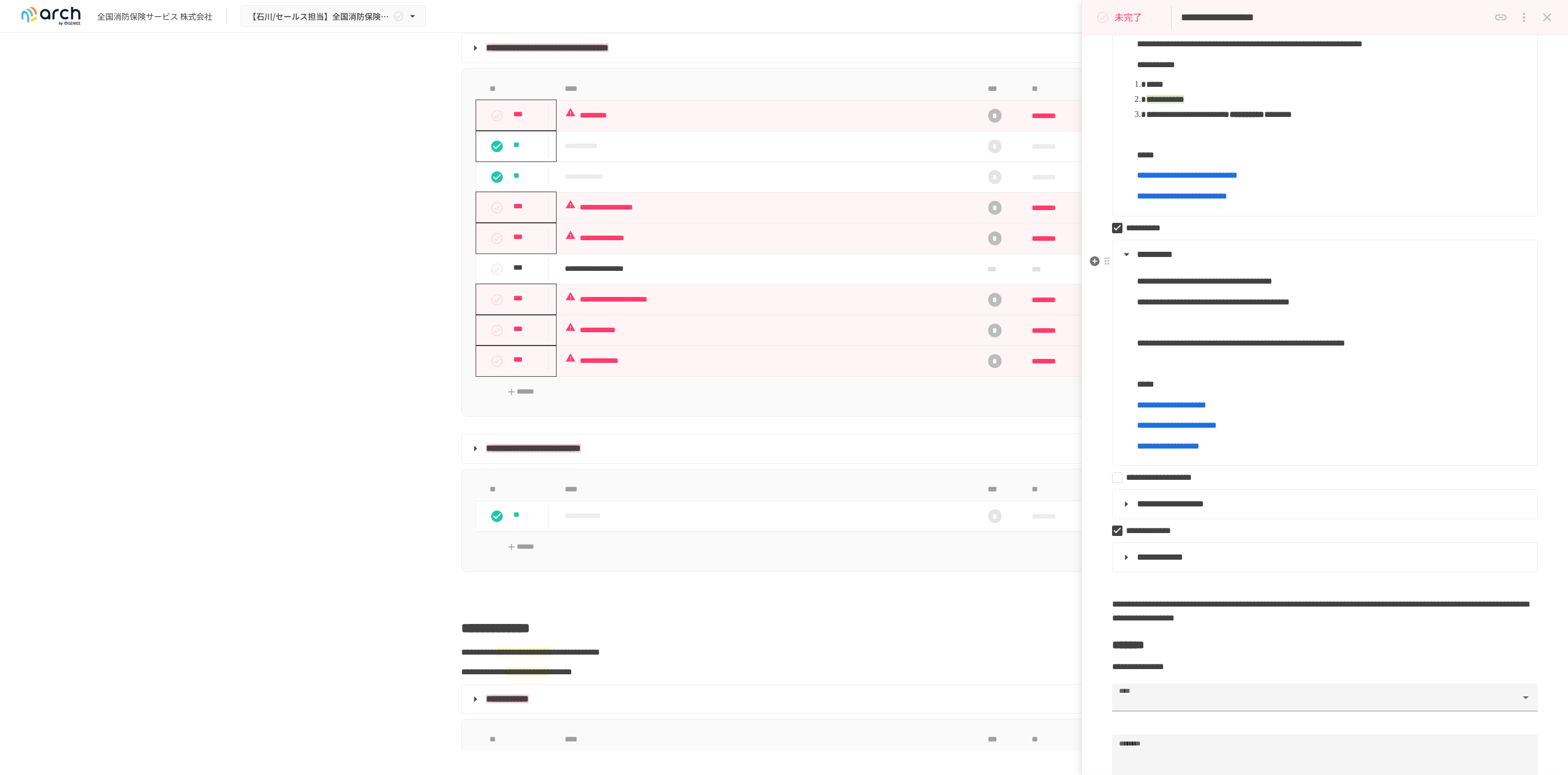 click on "**********" at bounding box center (1324, 255) 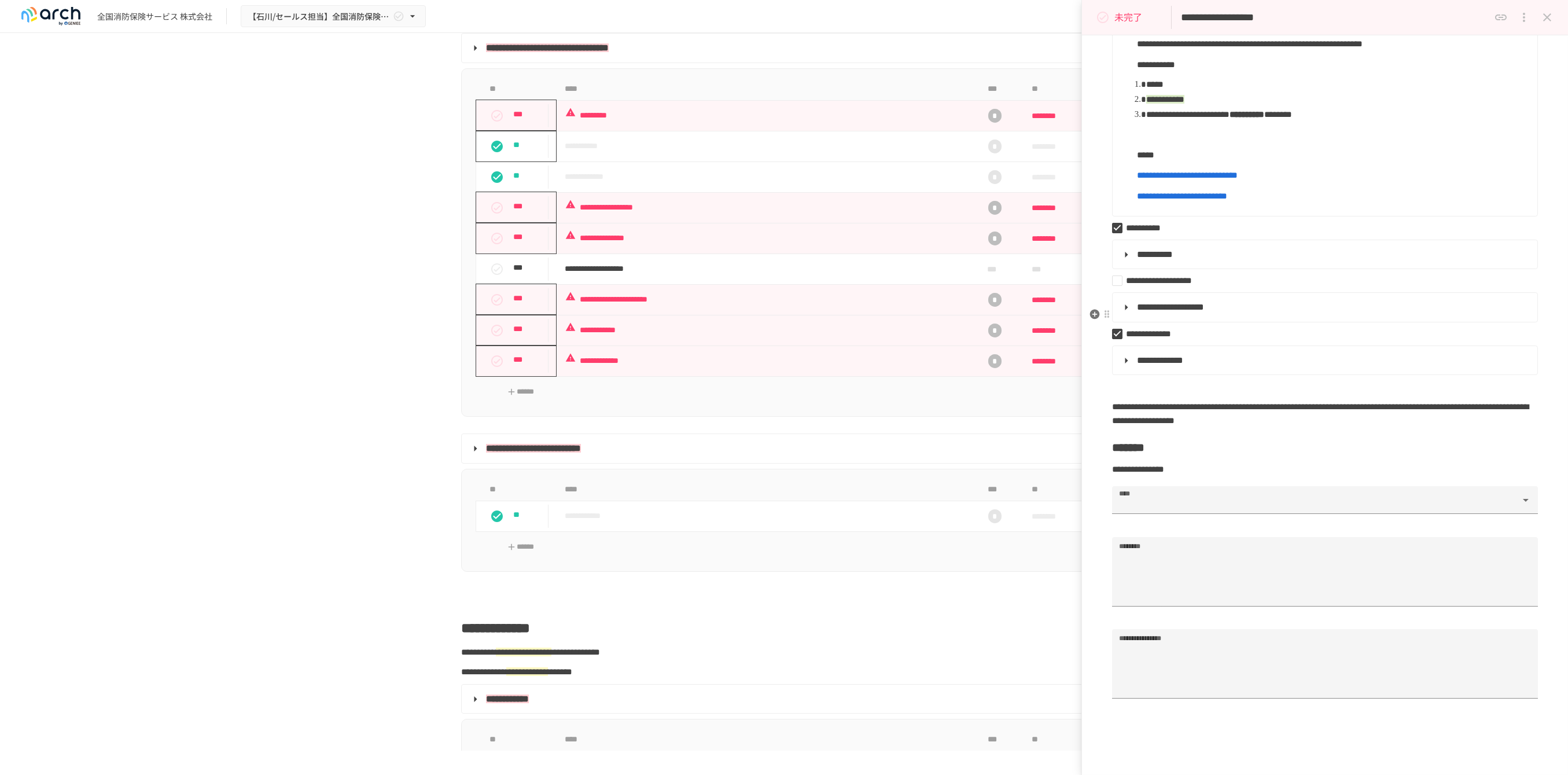 click on "**********" at bounding box center (1324, 307) 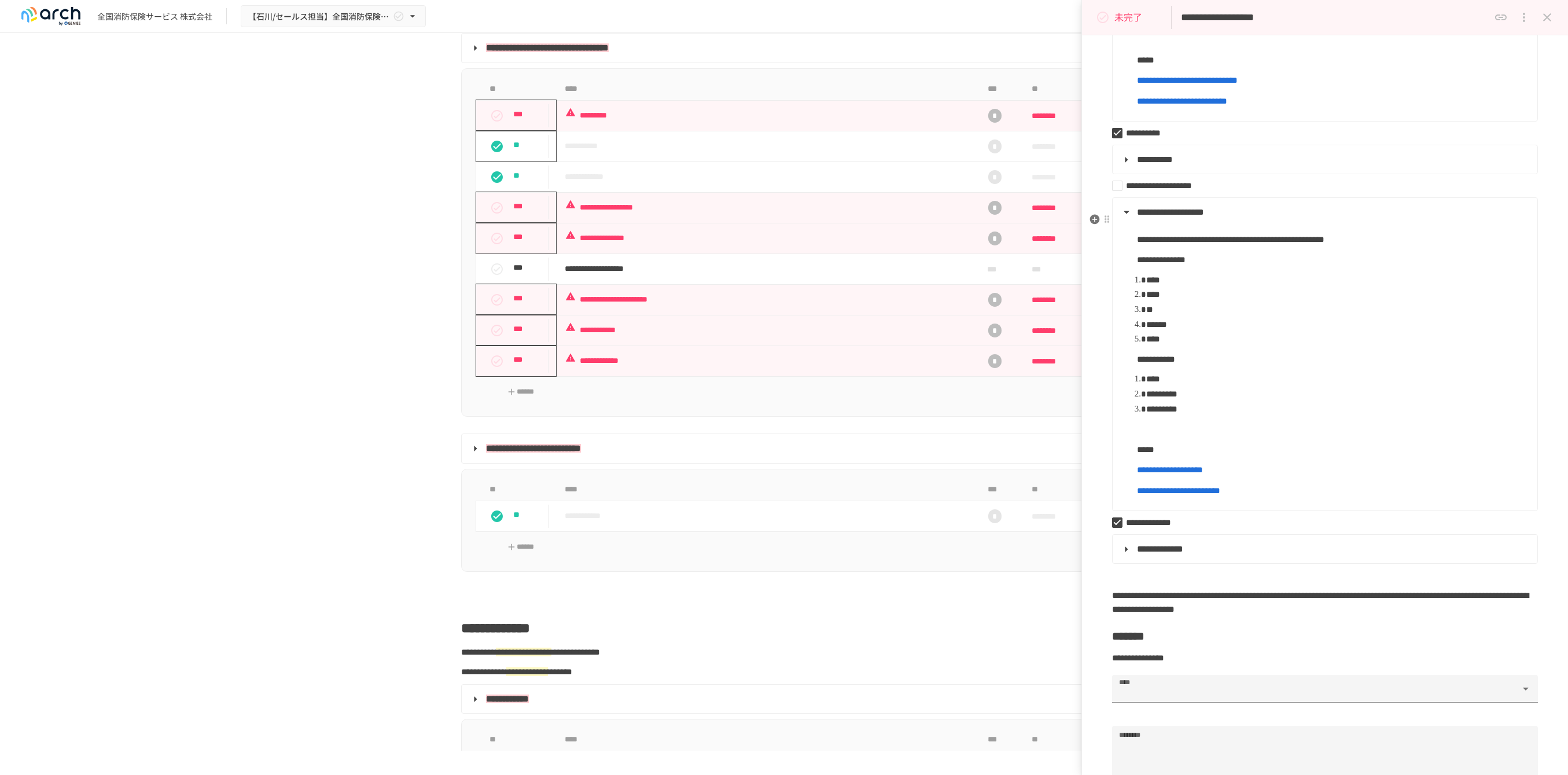 scroll, scrollTop: 385, scrollLeft: 0, axis: vertical 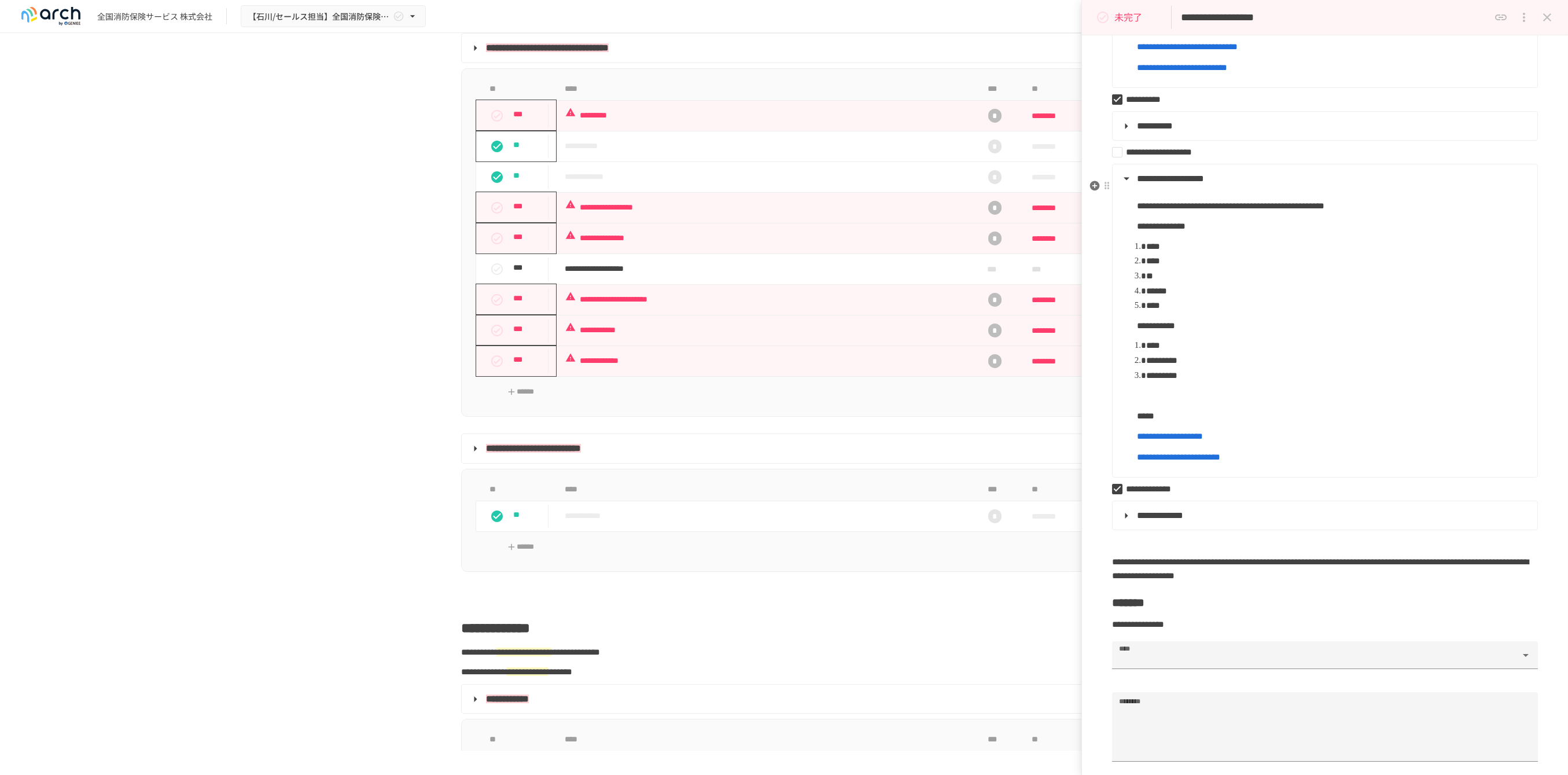 click on "******" at bounding box center [1337, 291] 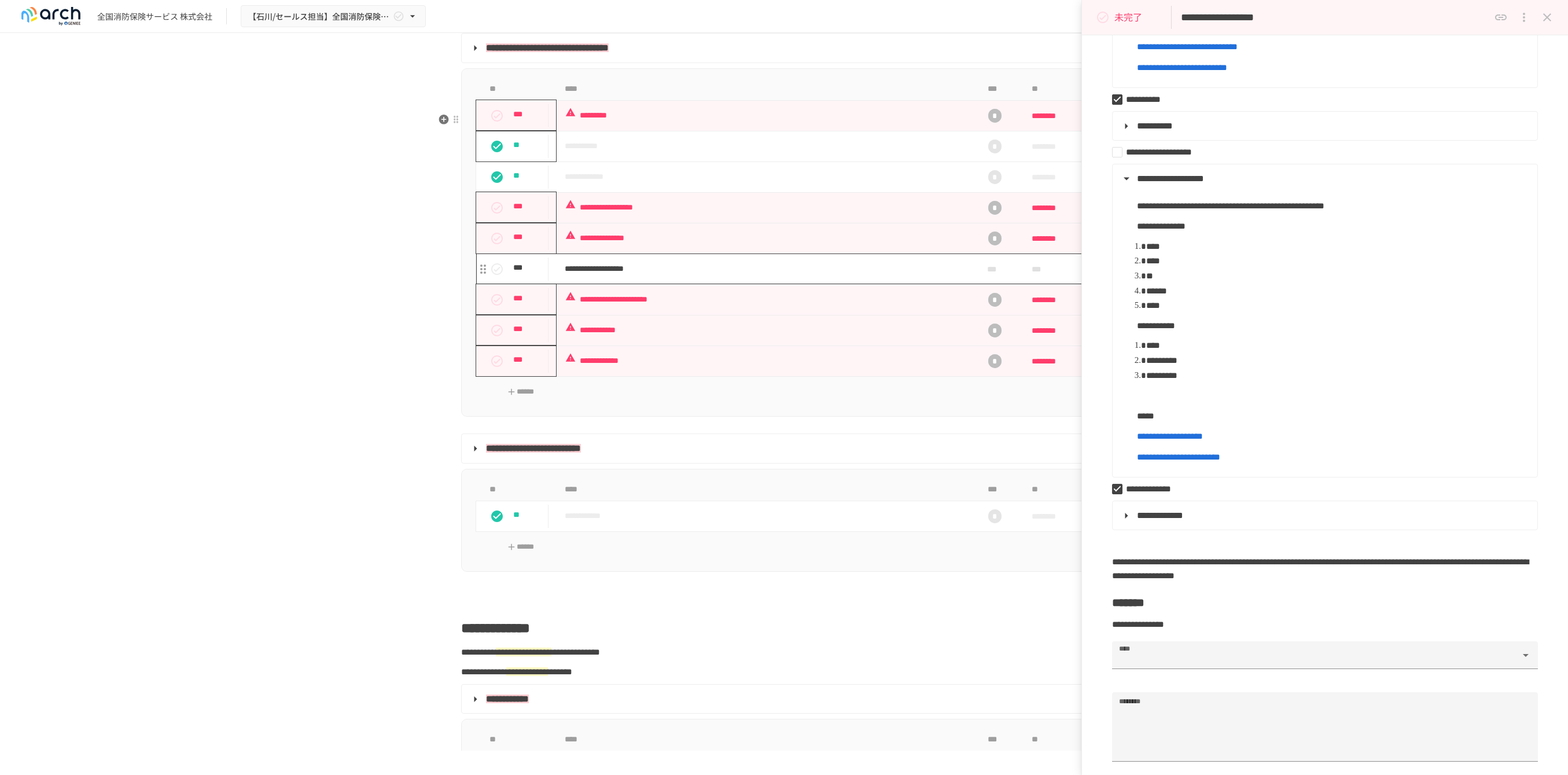click on "**********" at bounding box center [766, 269] 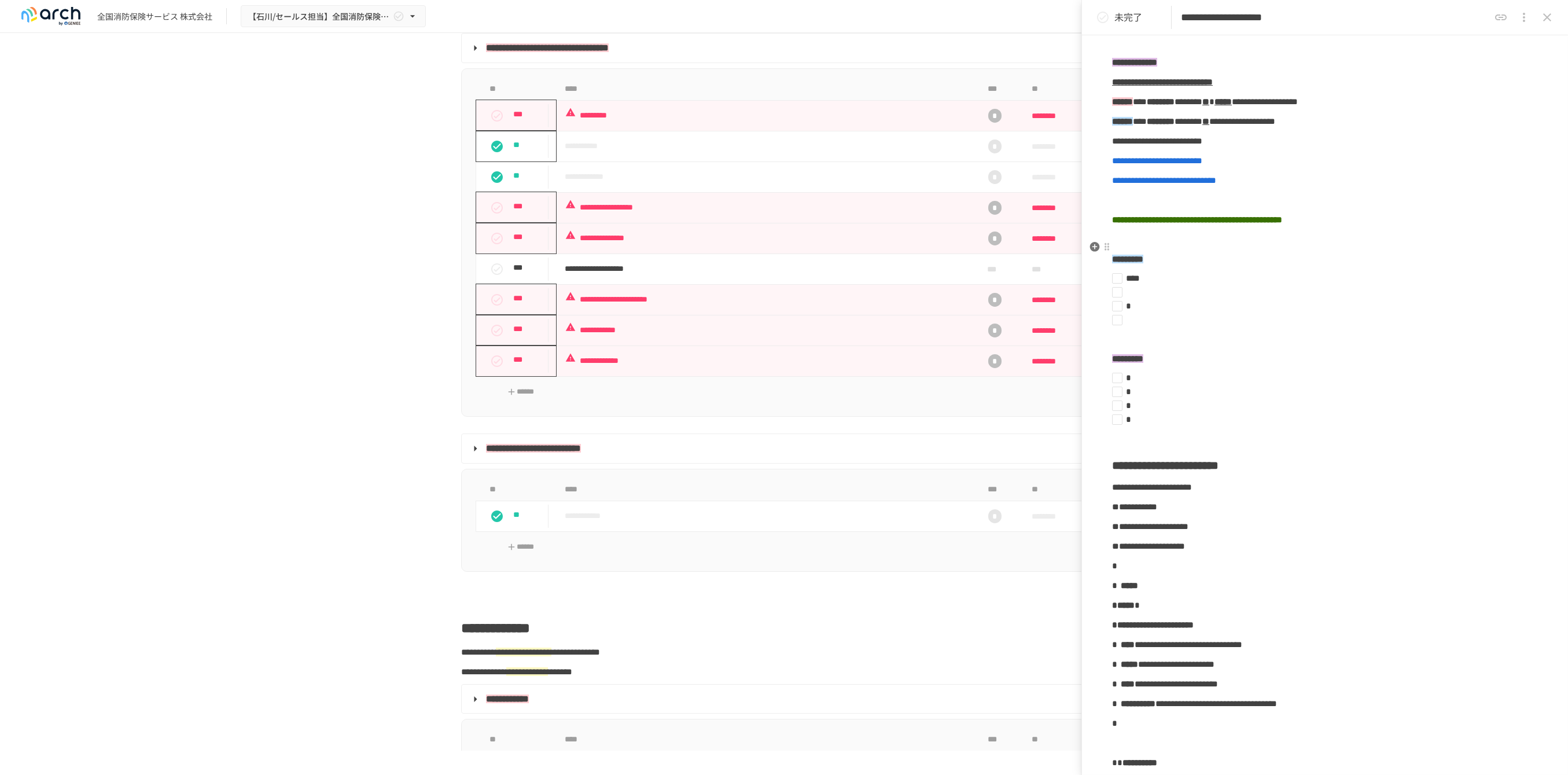 scroll, scrollTop: 385, scrollLeft: 0, axis: vertical 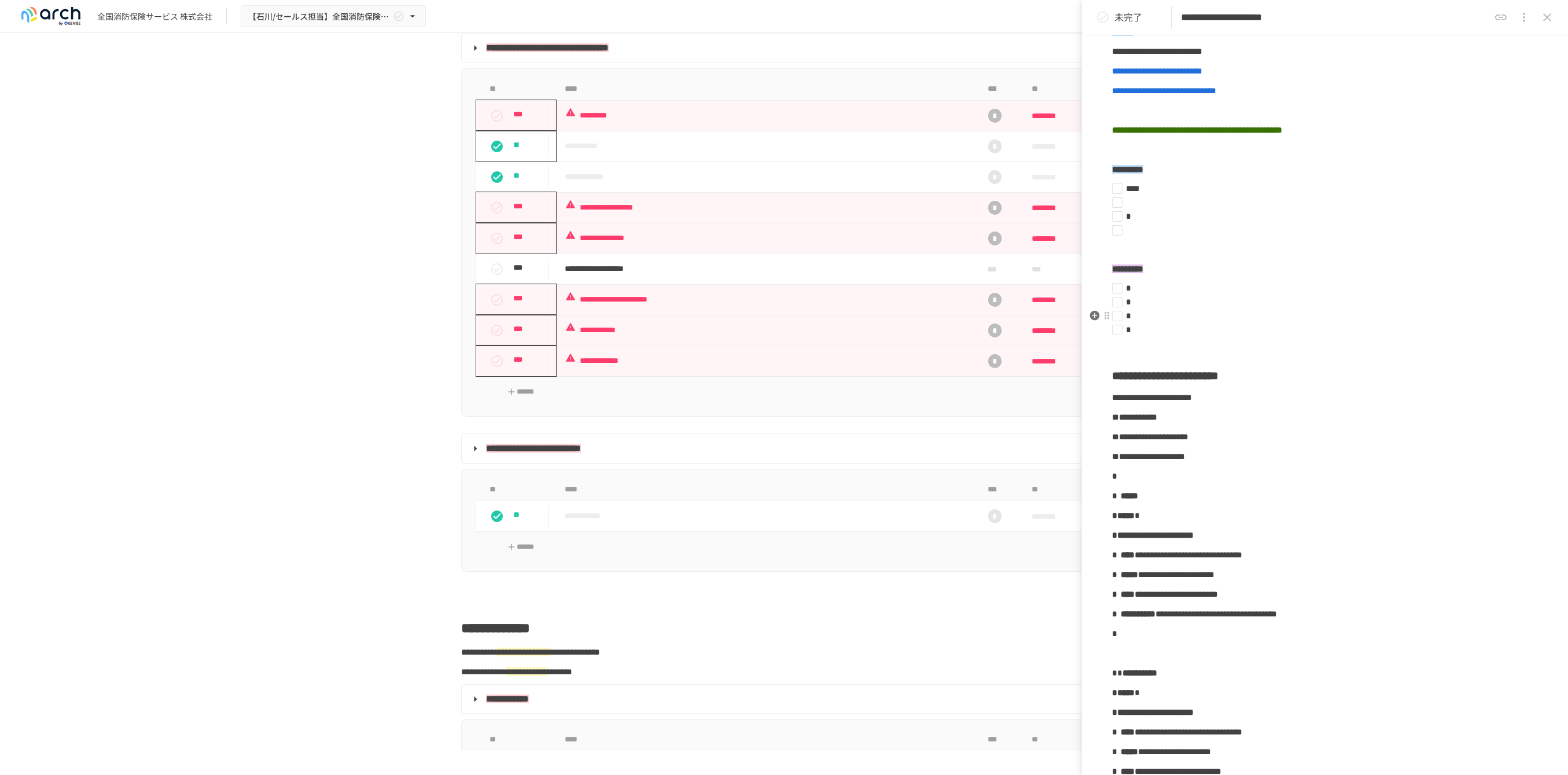 click at bounding box center [1320, 288] 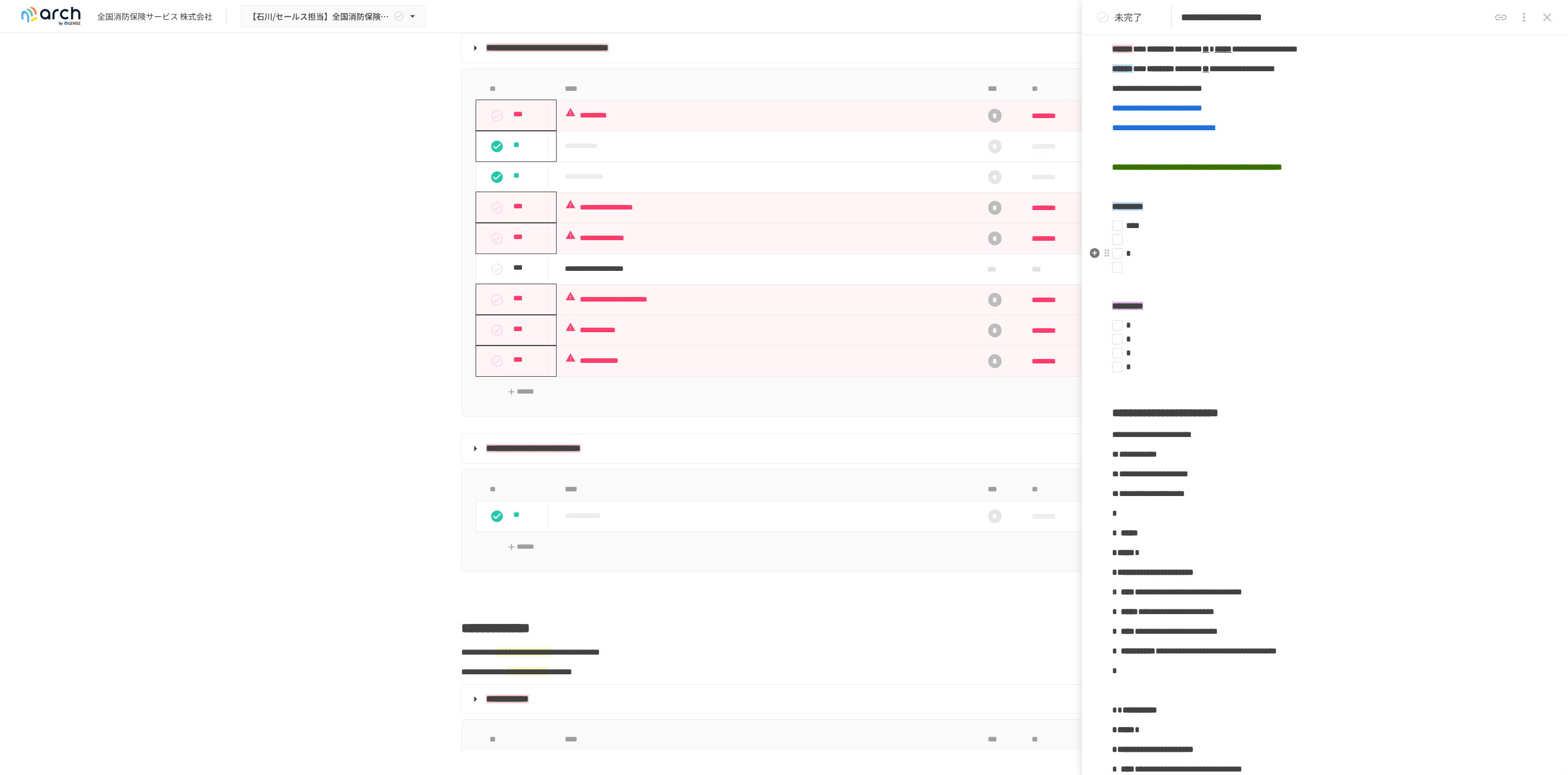 scroll, scrollTop: 257, scrollLeft: 0, axis: vertical 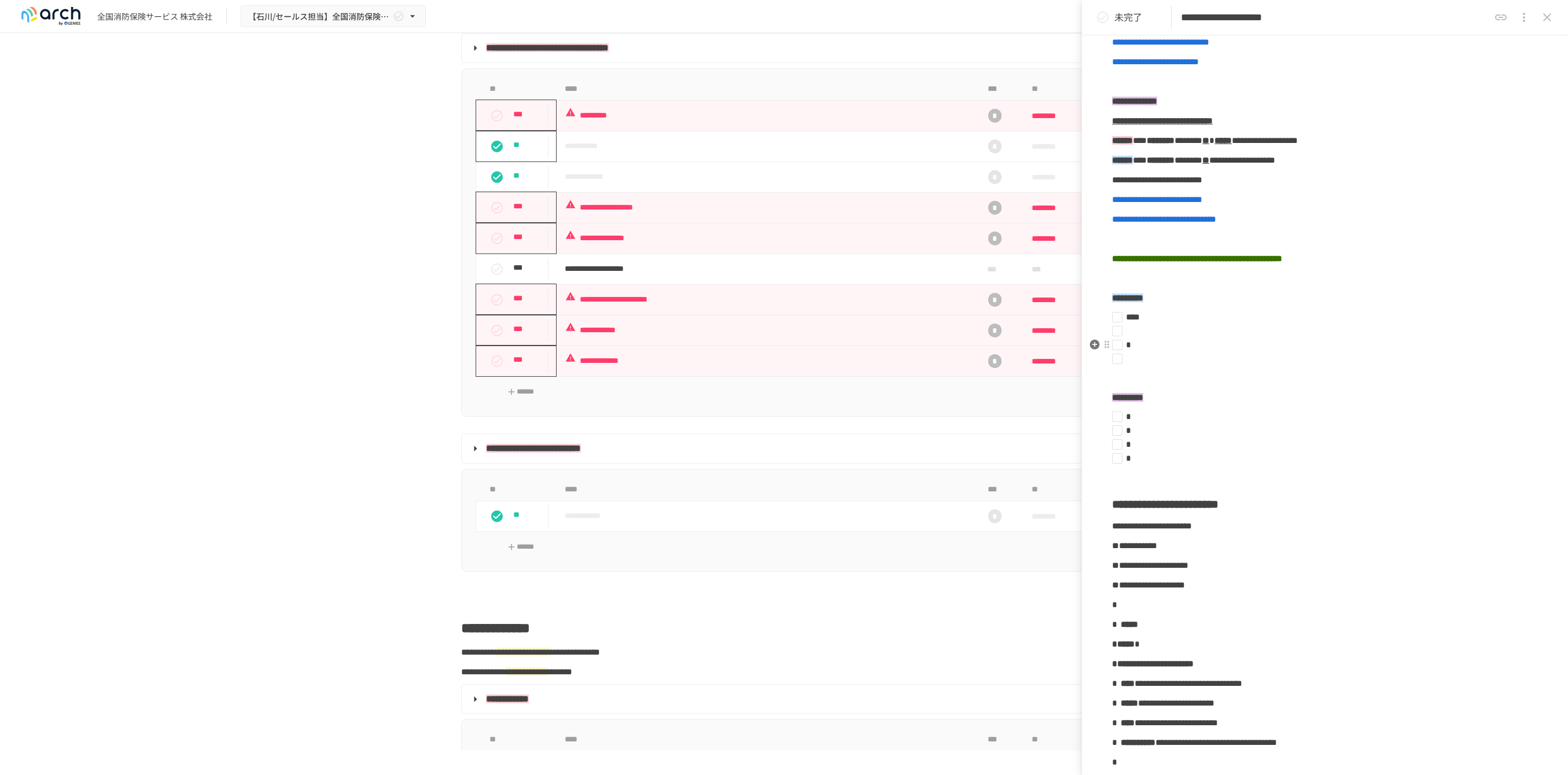 click at bounding box center [1320, 331] 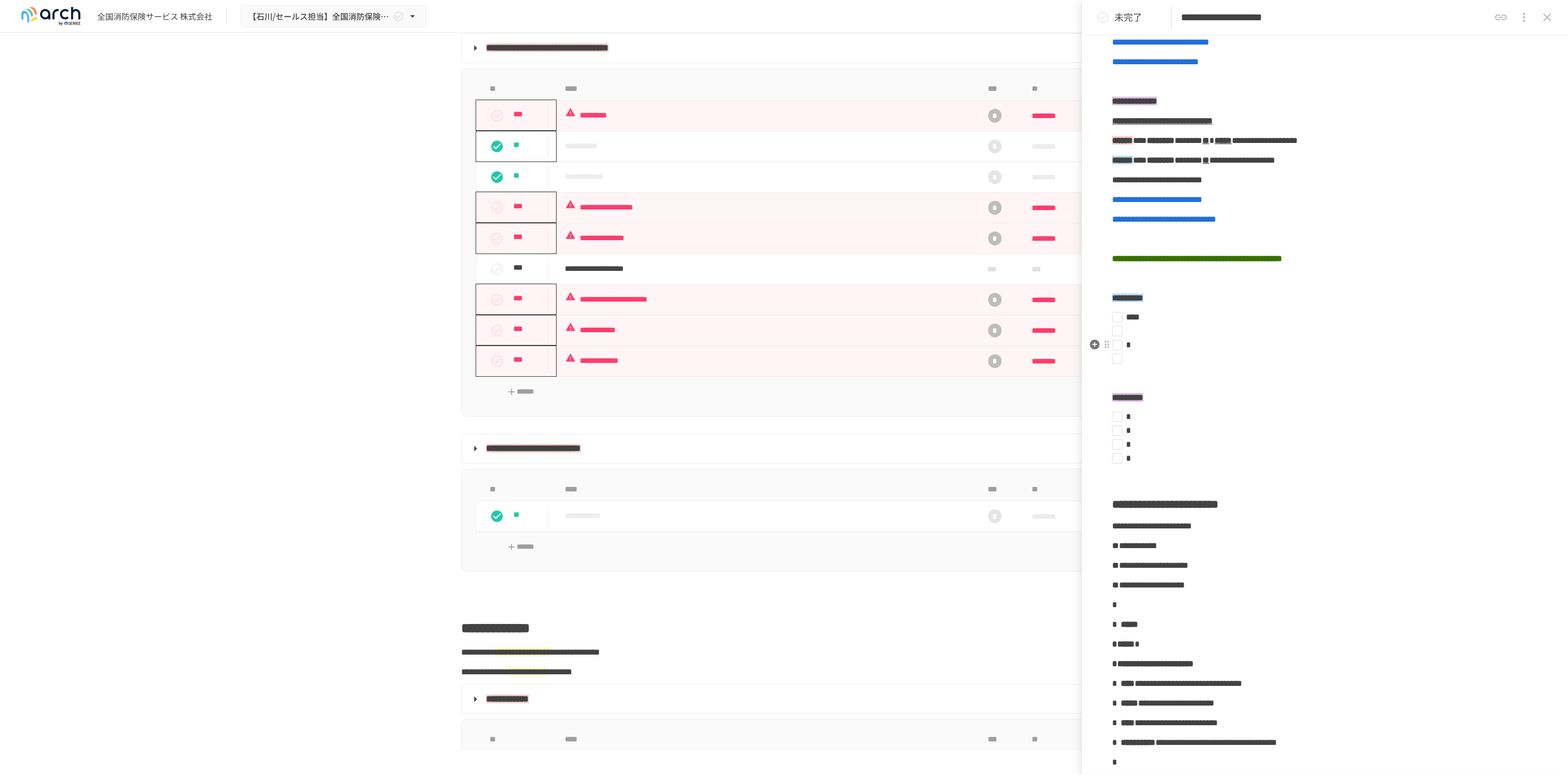 type 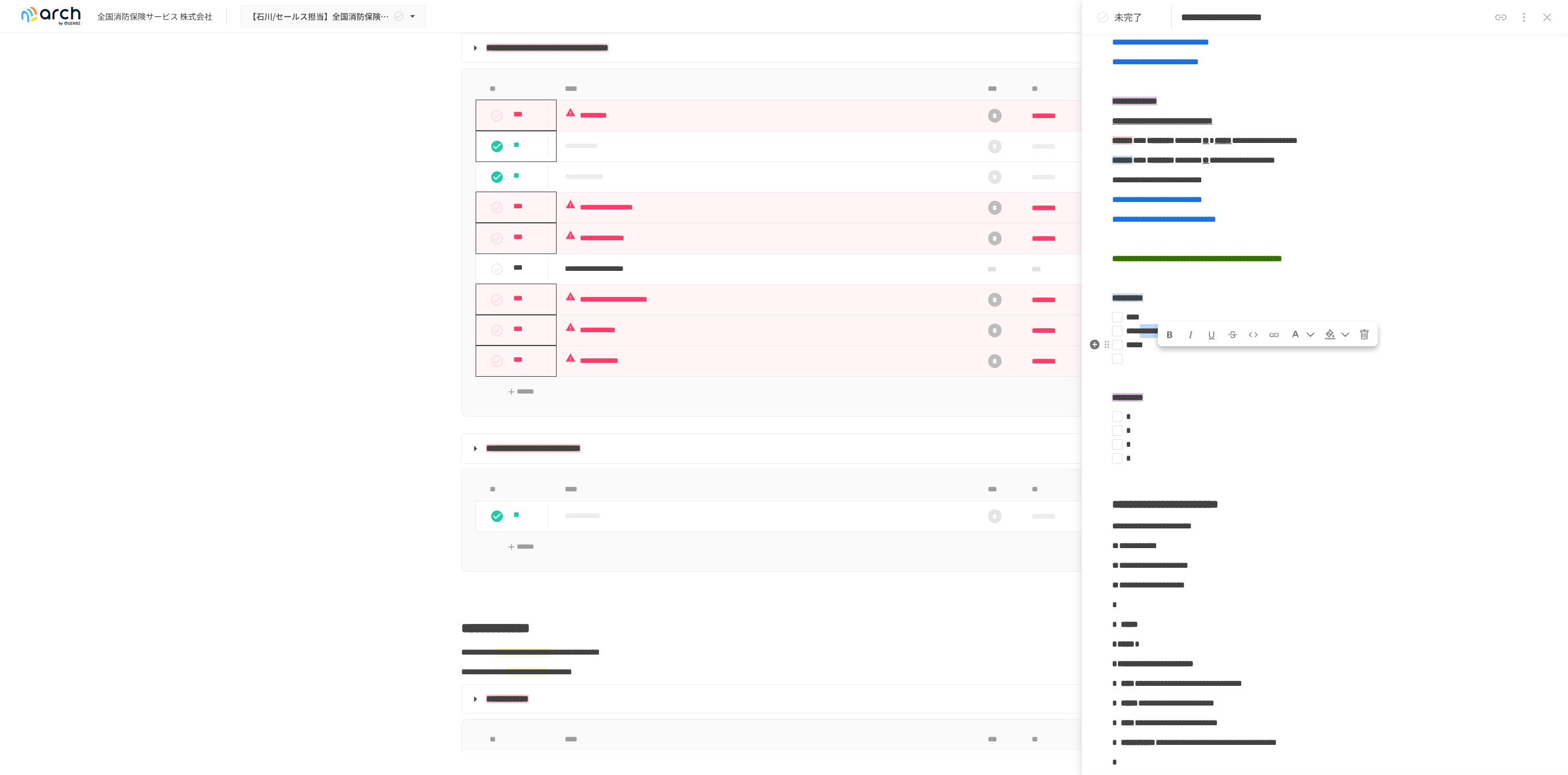 drag, startPoint x: 1220, startPoint y: 370, endPoint x: 1173, endPoint y: 376, distance: 47.38143 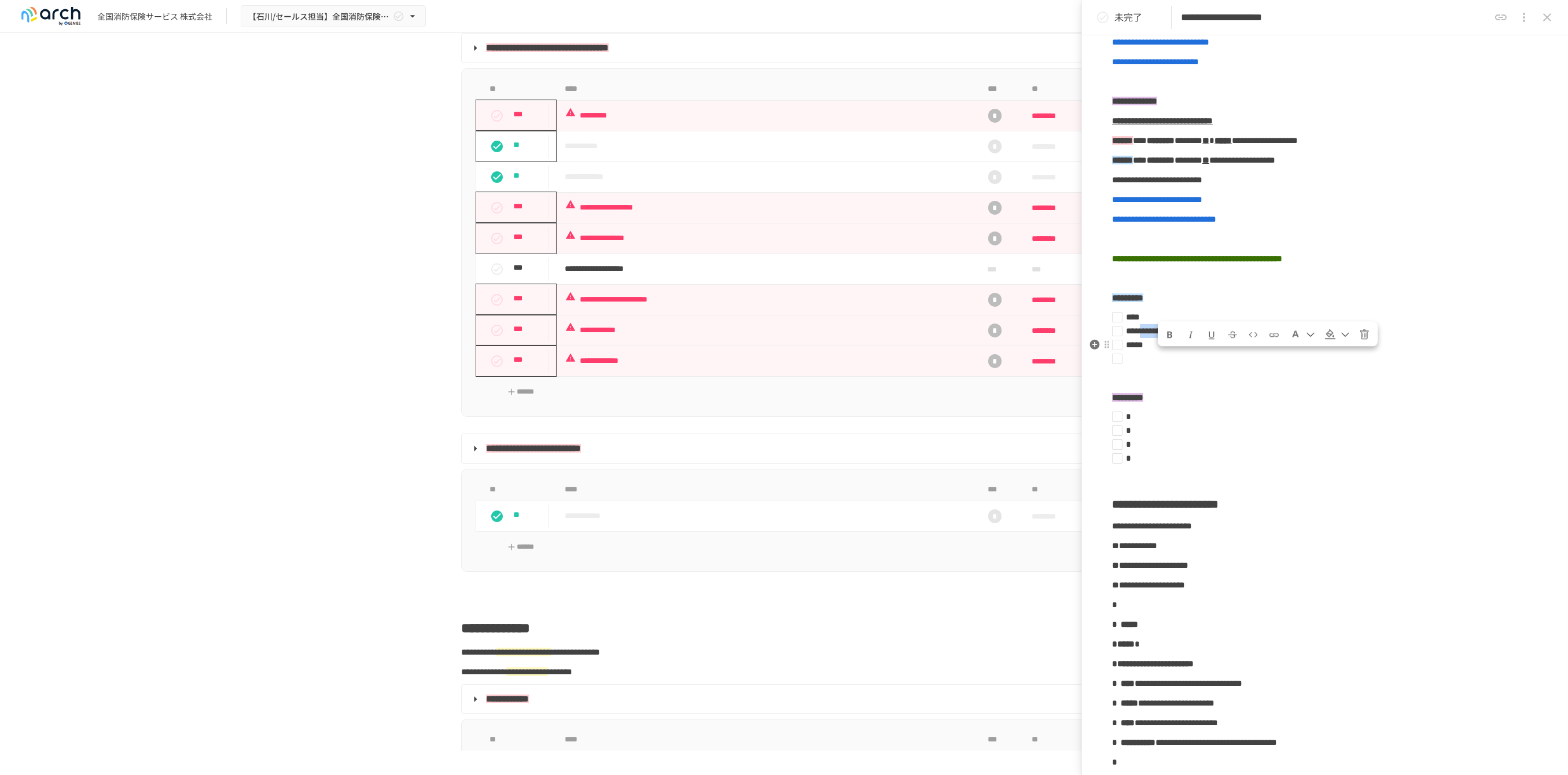 click on "**********" at bounding box center [1320, 331] 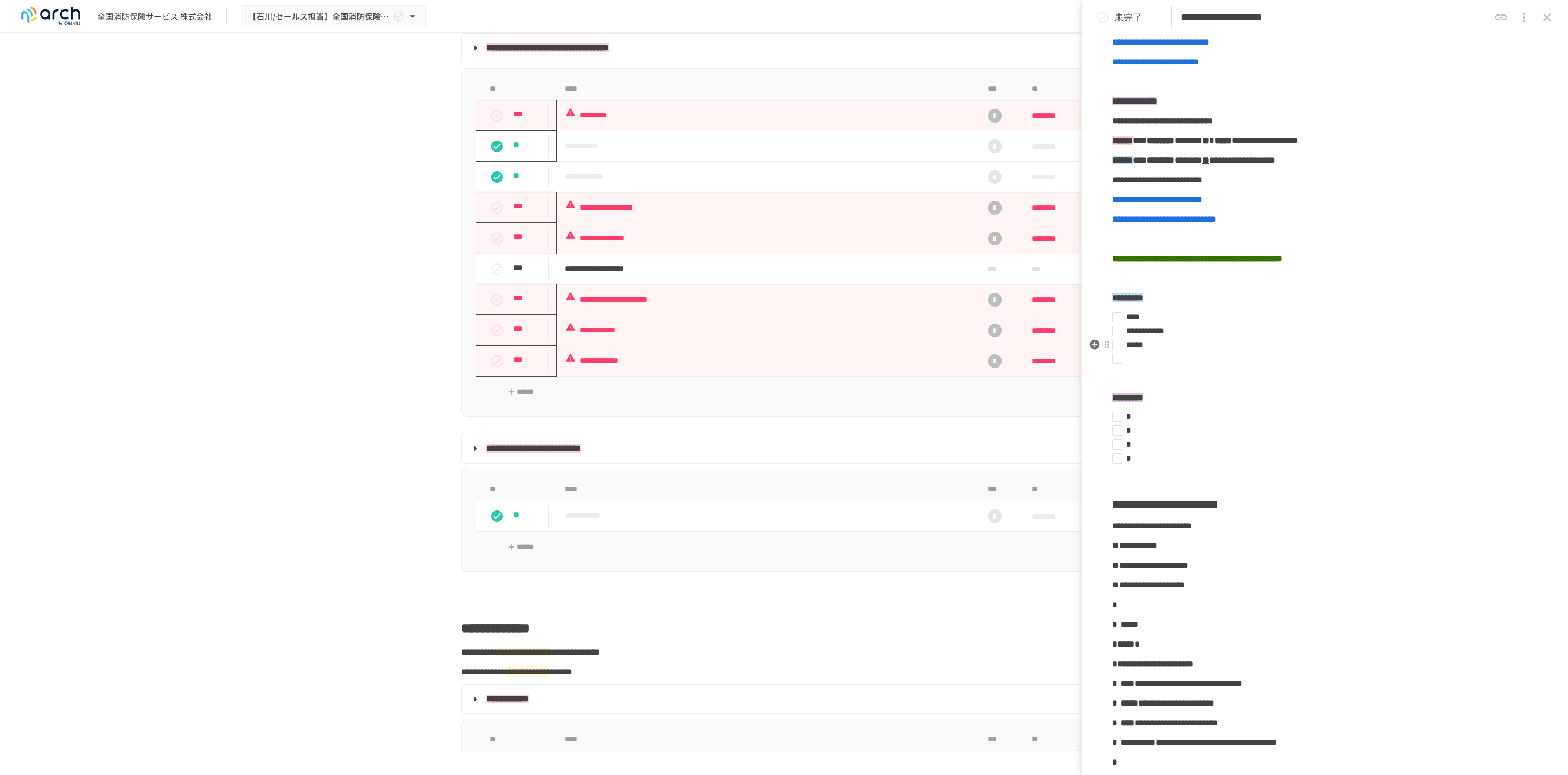 click on "****" at bounding box center [1320, 345] 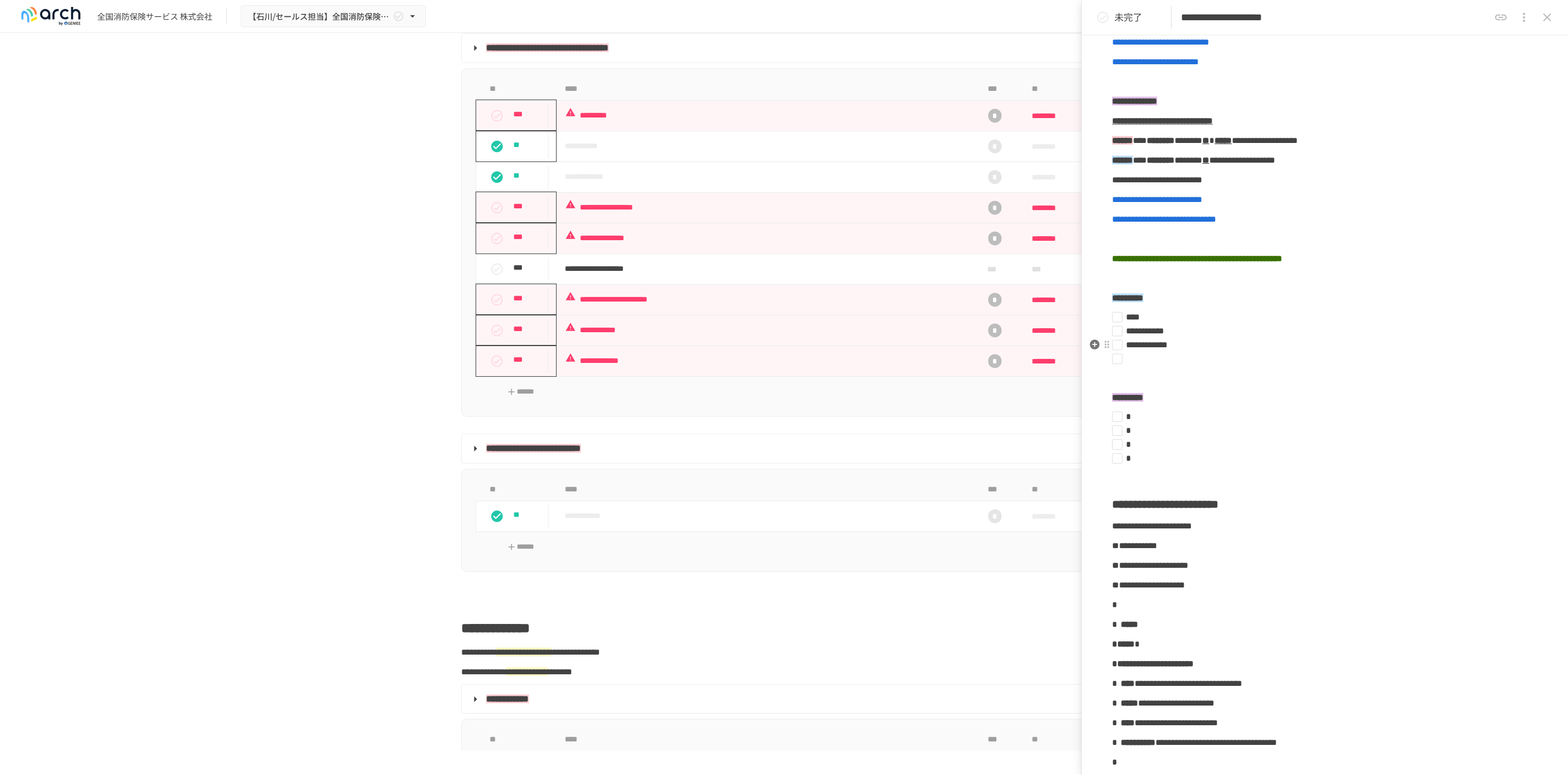 click on "**********" at bounding box center [1147, 344] 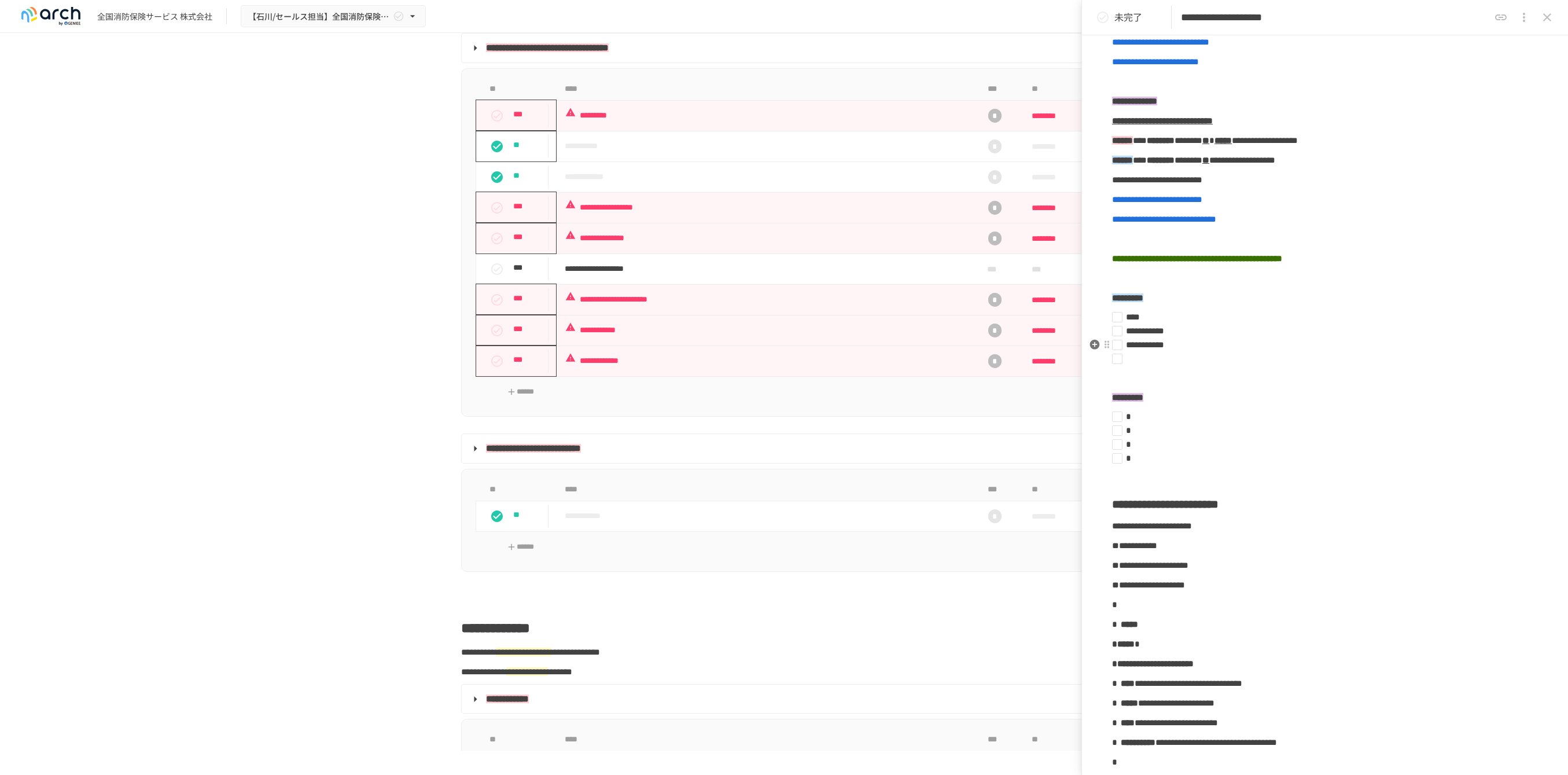 click on "****" at bounding box center [1320, 317] 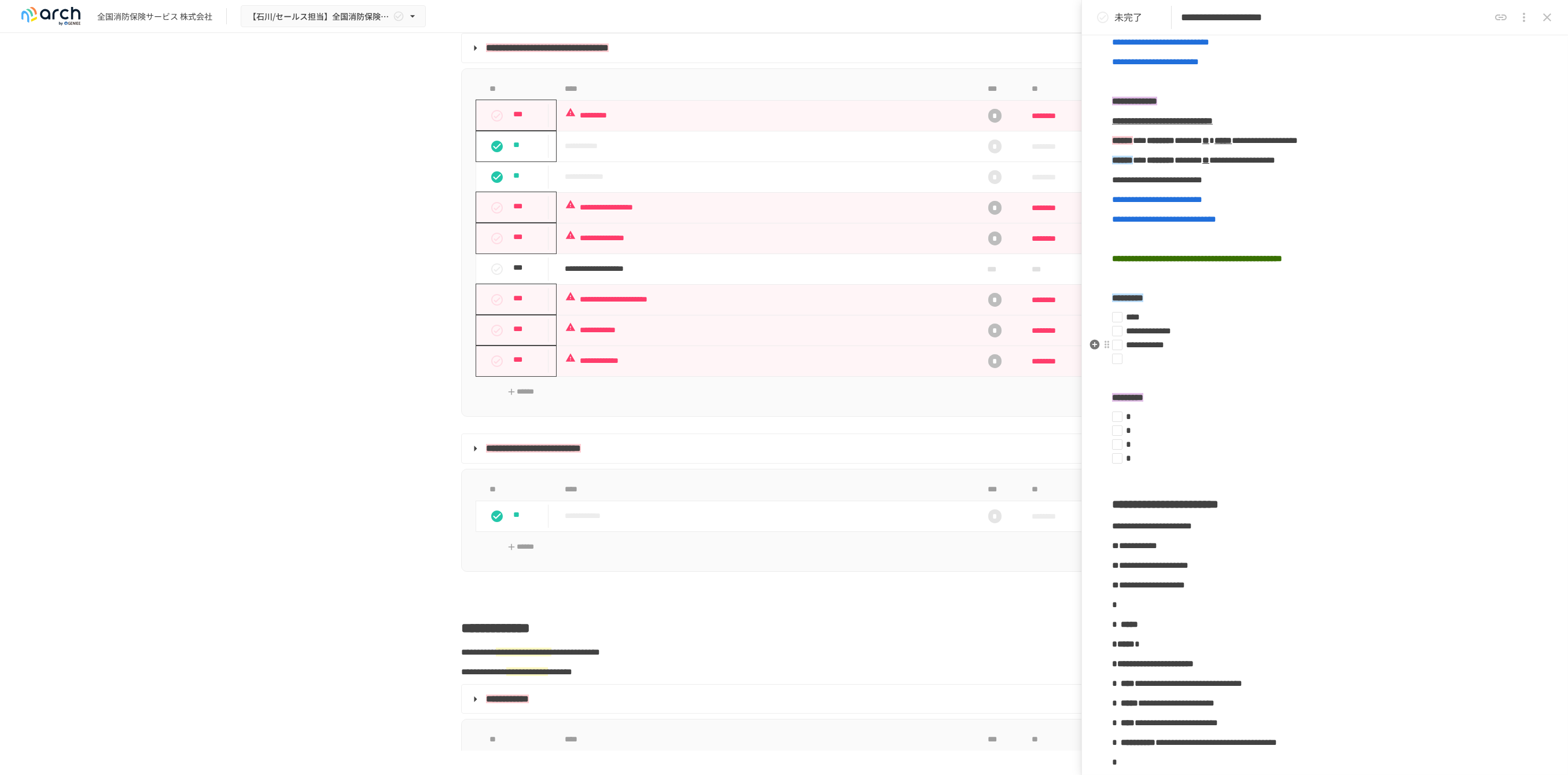 click on "**********" at bounding box center [1320, 345] 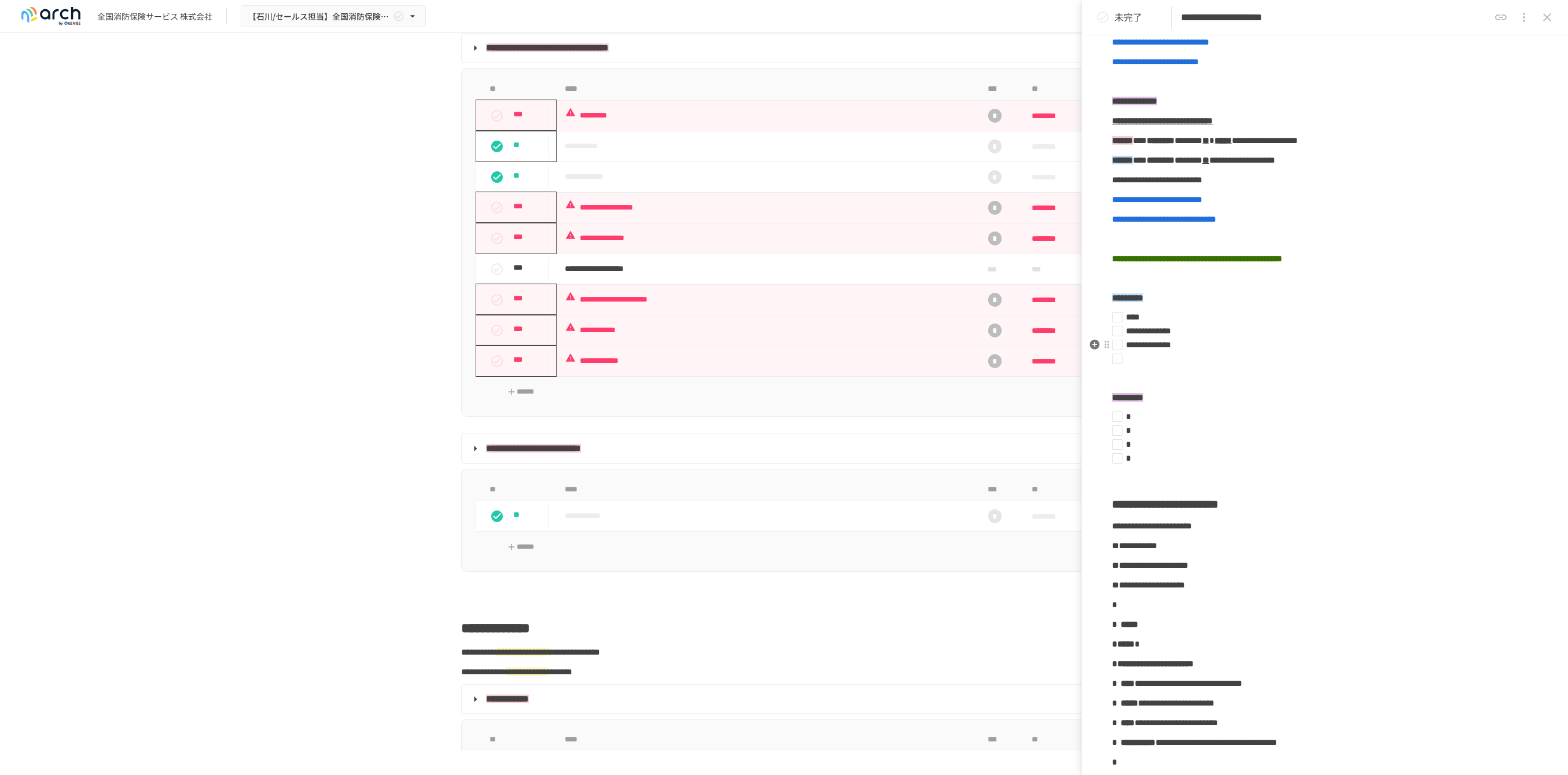 click on "**********" at bounding box center (1320, 331) 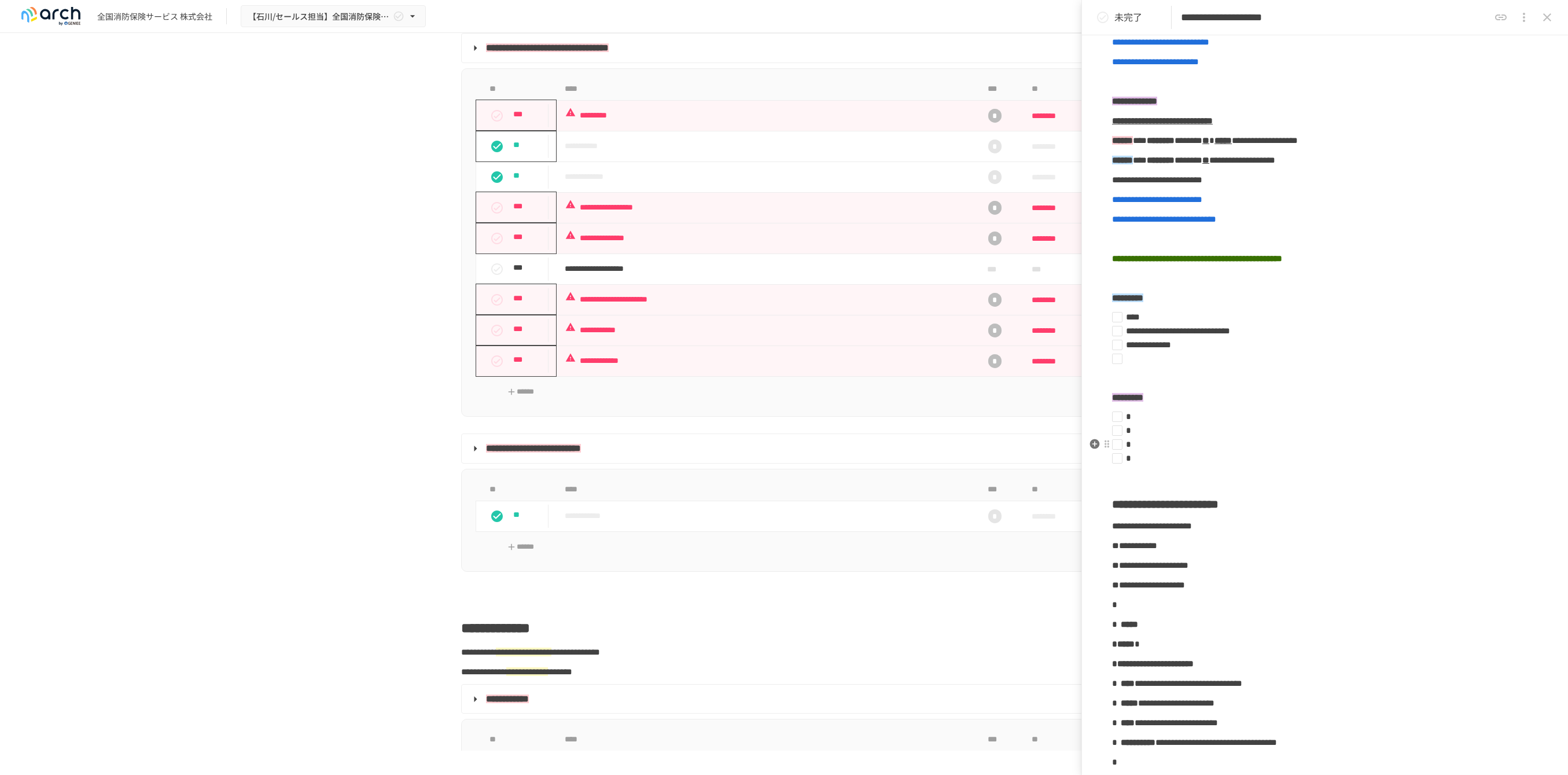 click at bounding box center [1320, 417] 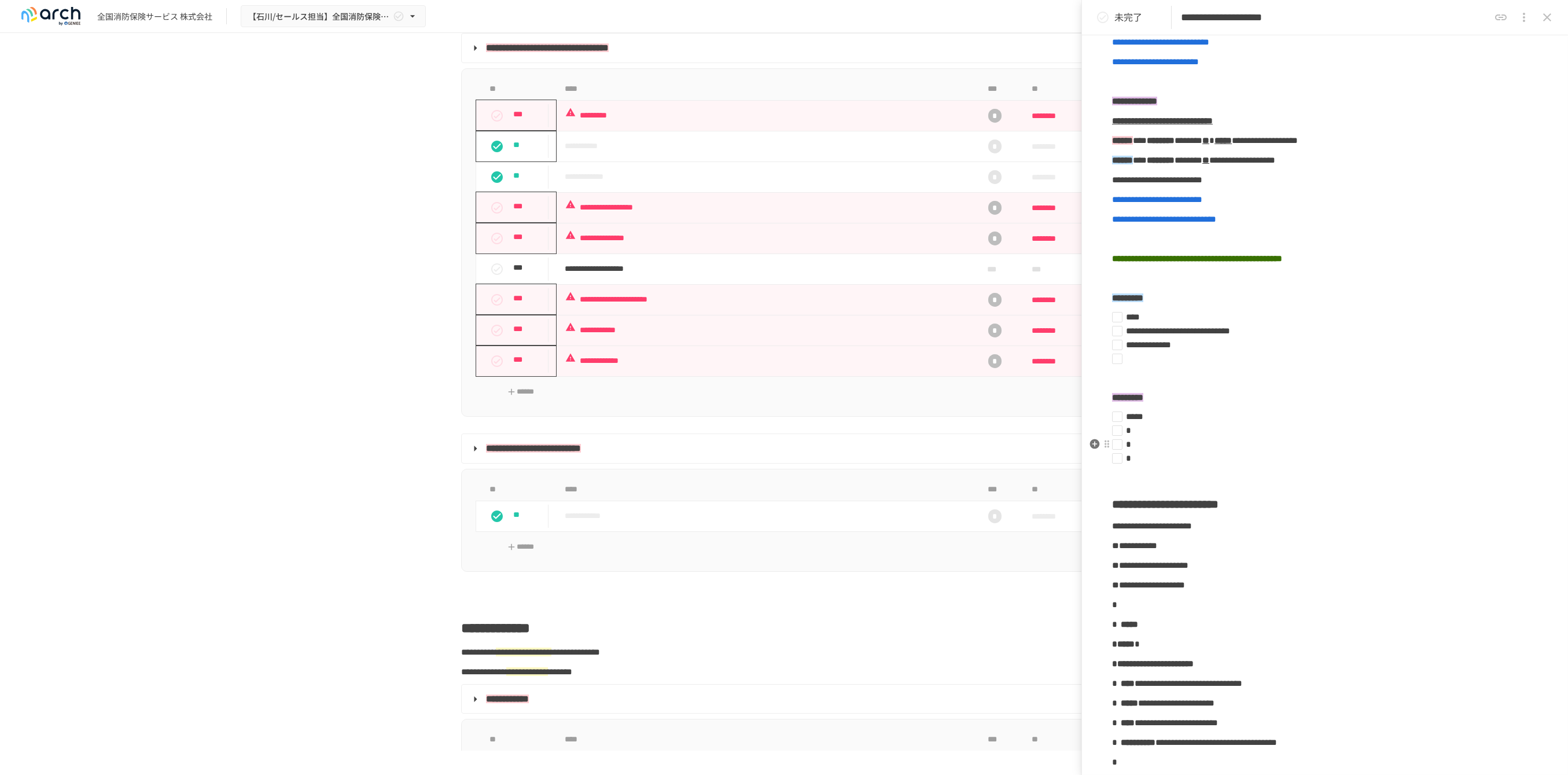 click at bounding box center [1320, 431] 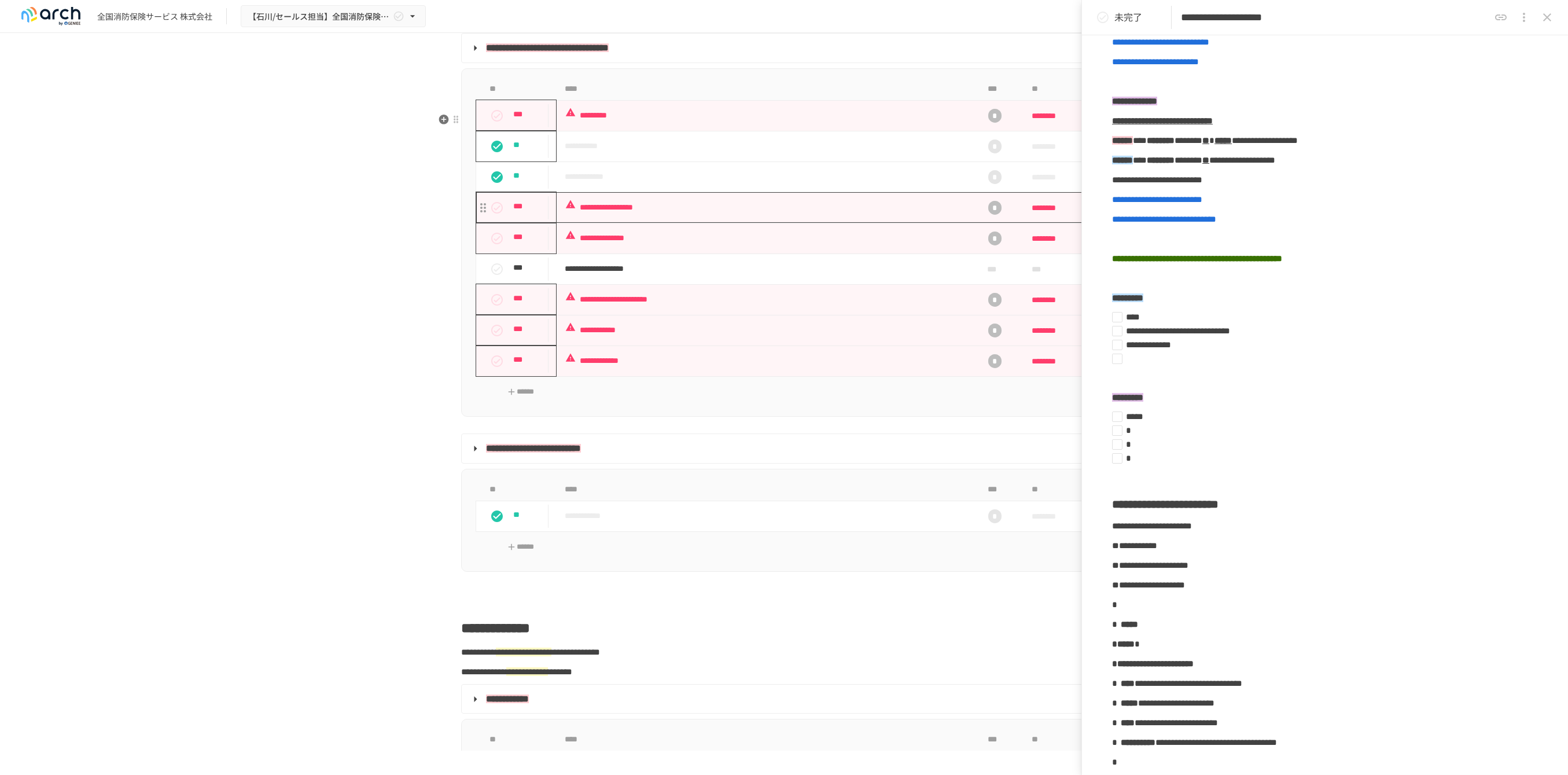 click on "**********" at bounding box center [766, 207] 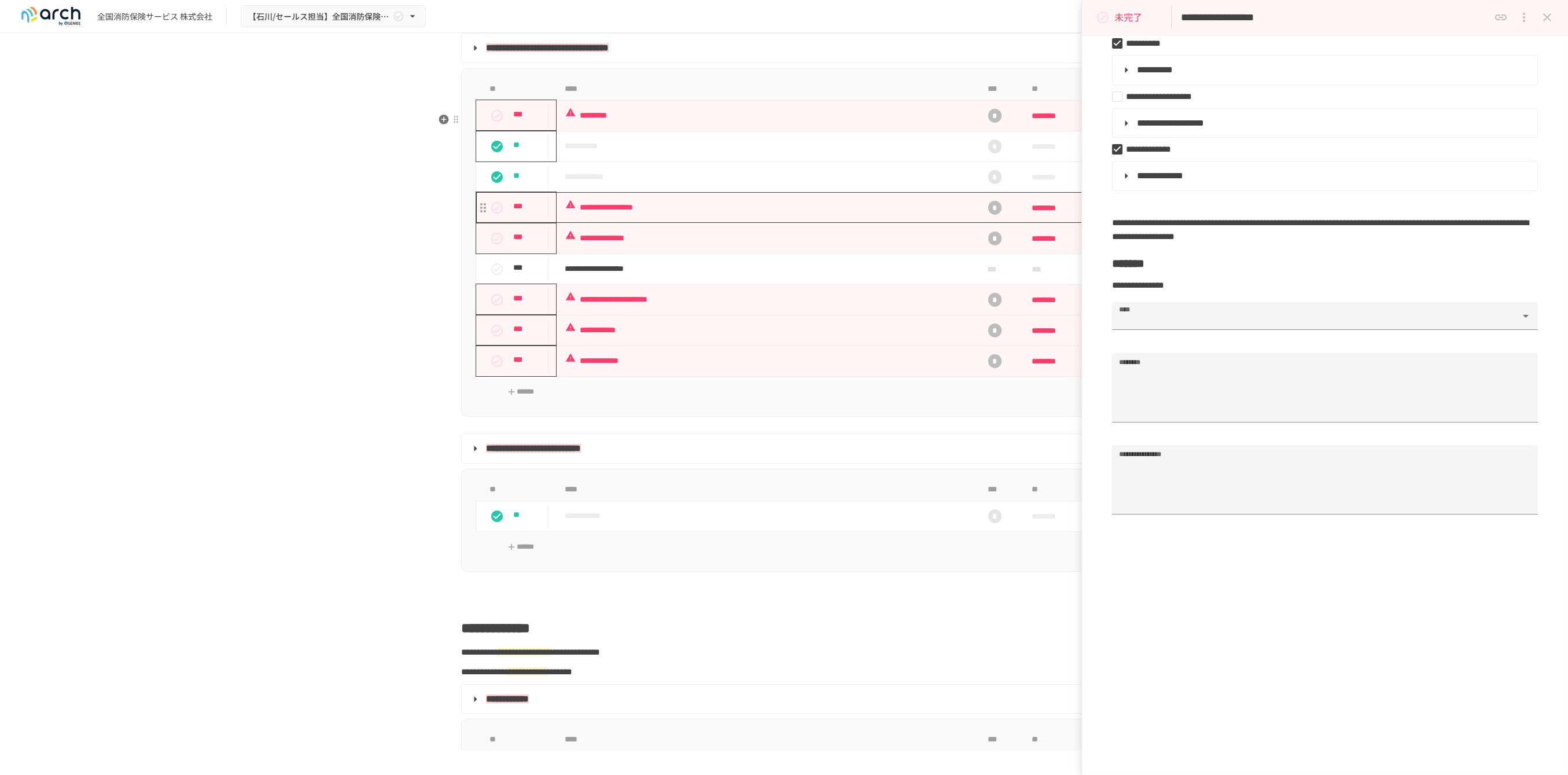 type on "**********" 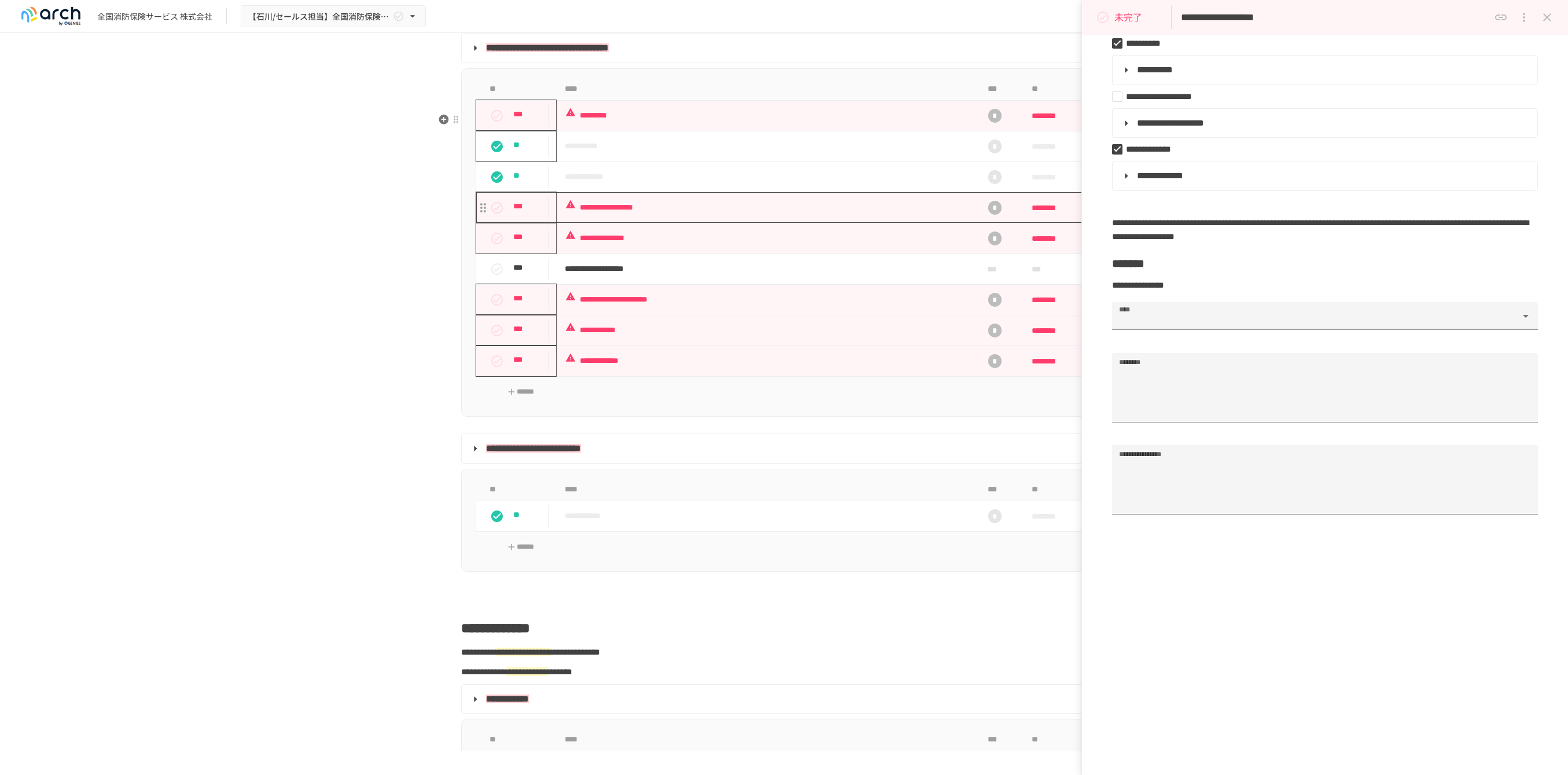 scroll, scrollTop: 26, scrollLeft: 0, axis: vertical 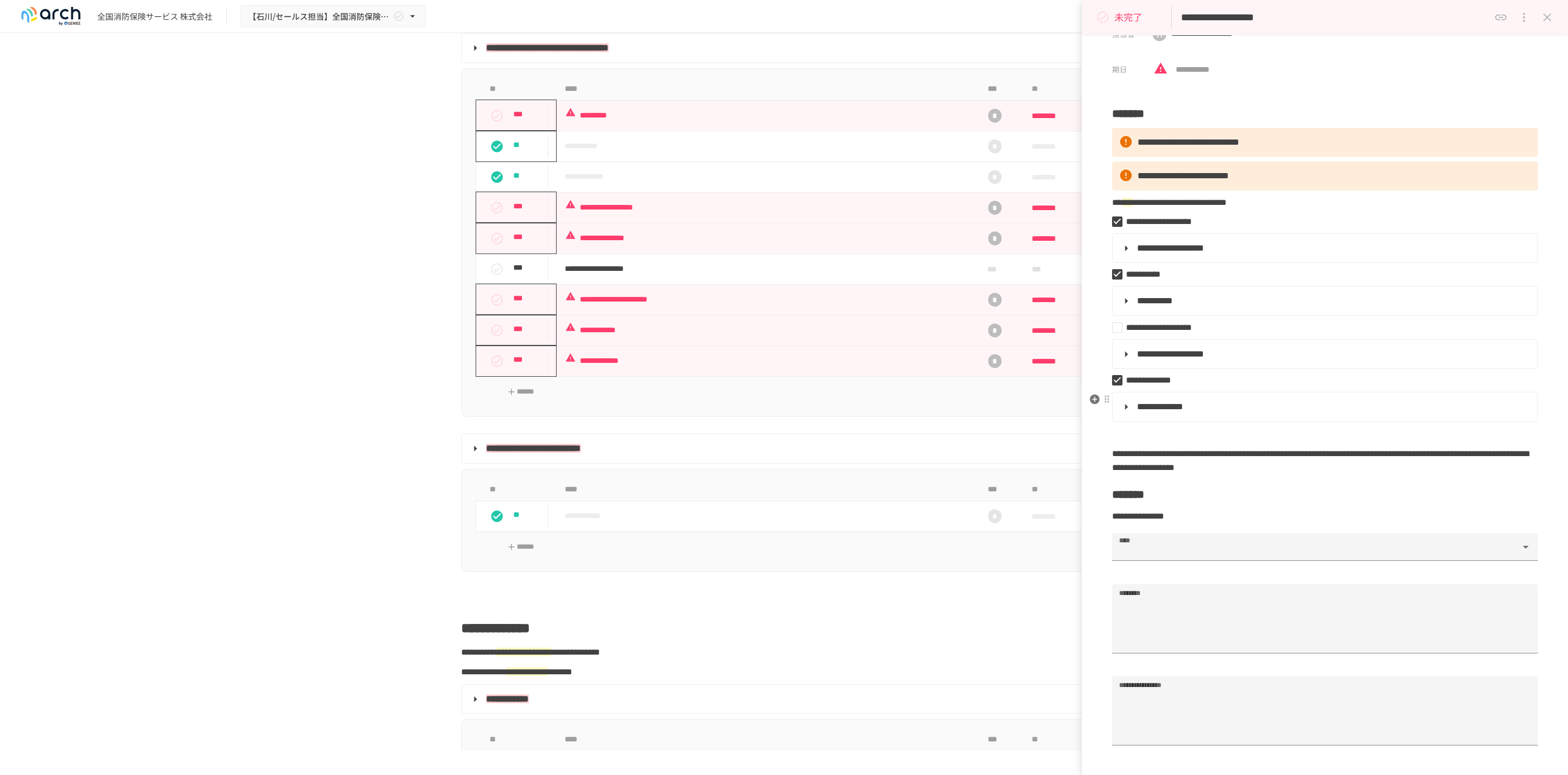 click on "**********" at bounding box center [1324, 407] 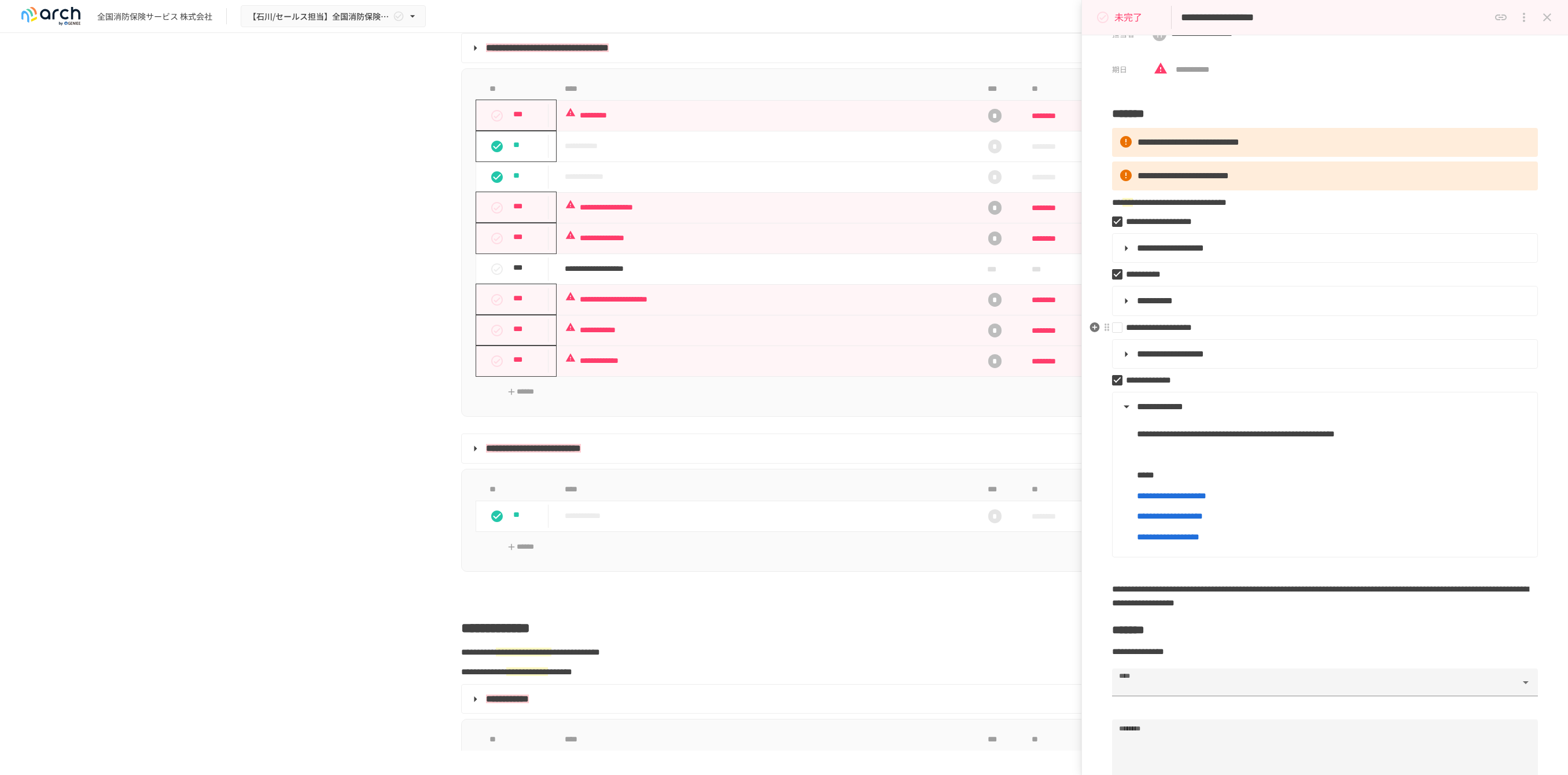 click on "**********" at bounding box center (1320, 328) 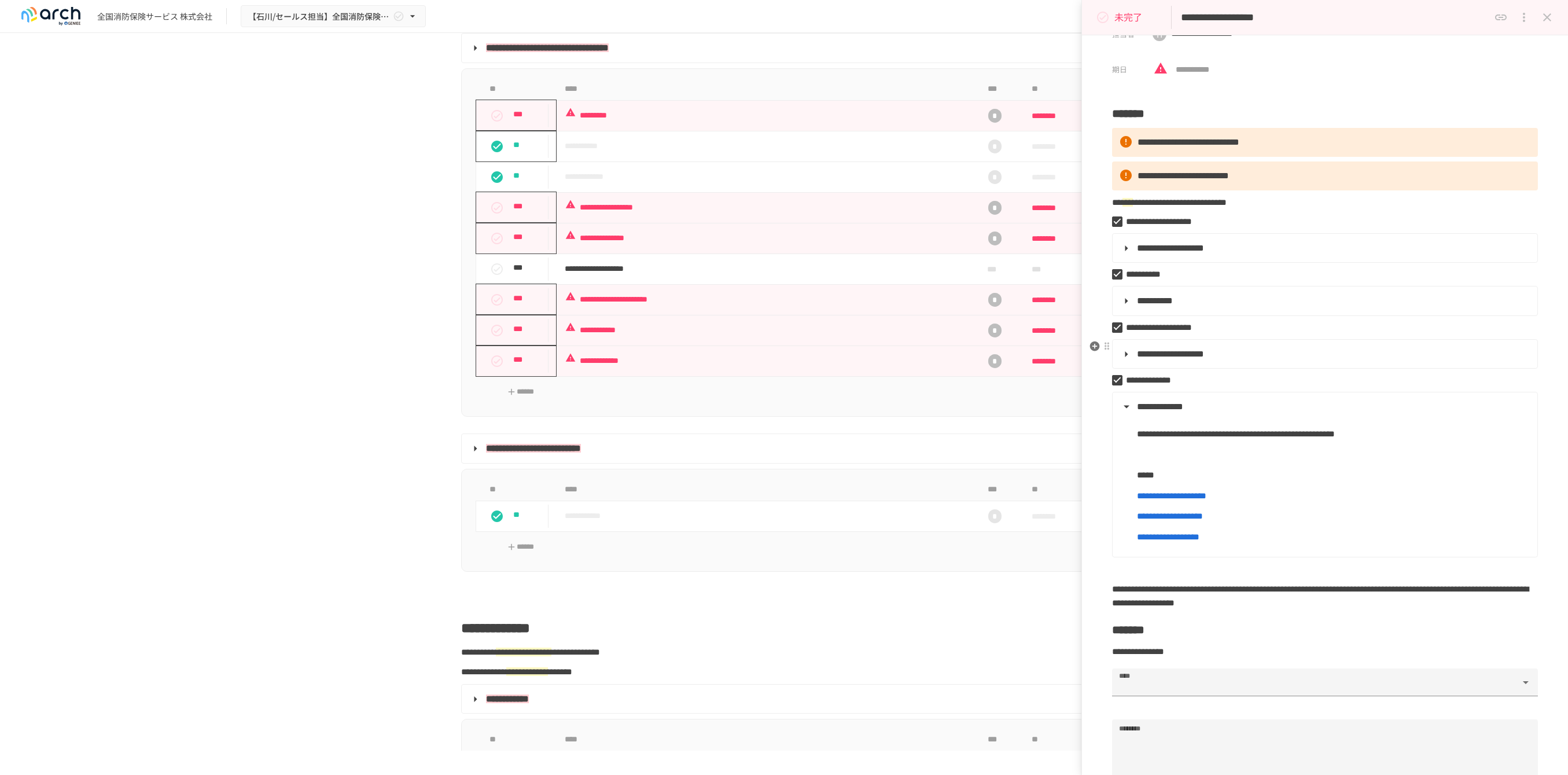 click on "**********" at bounding box center (1324, 354) 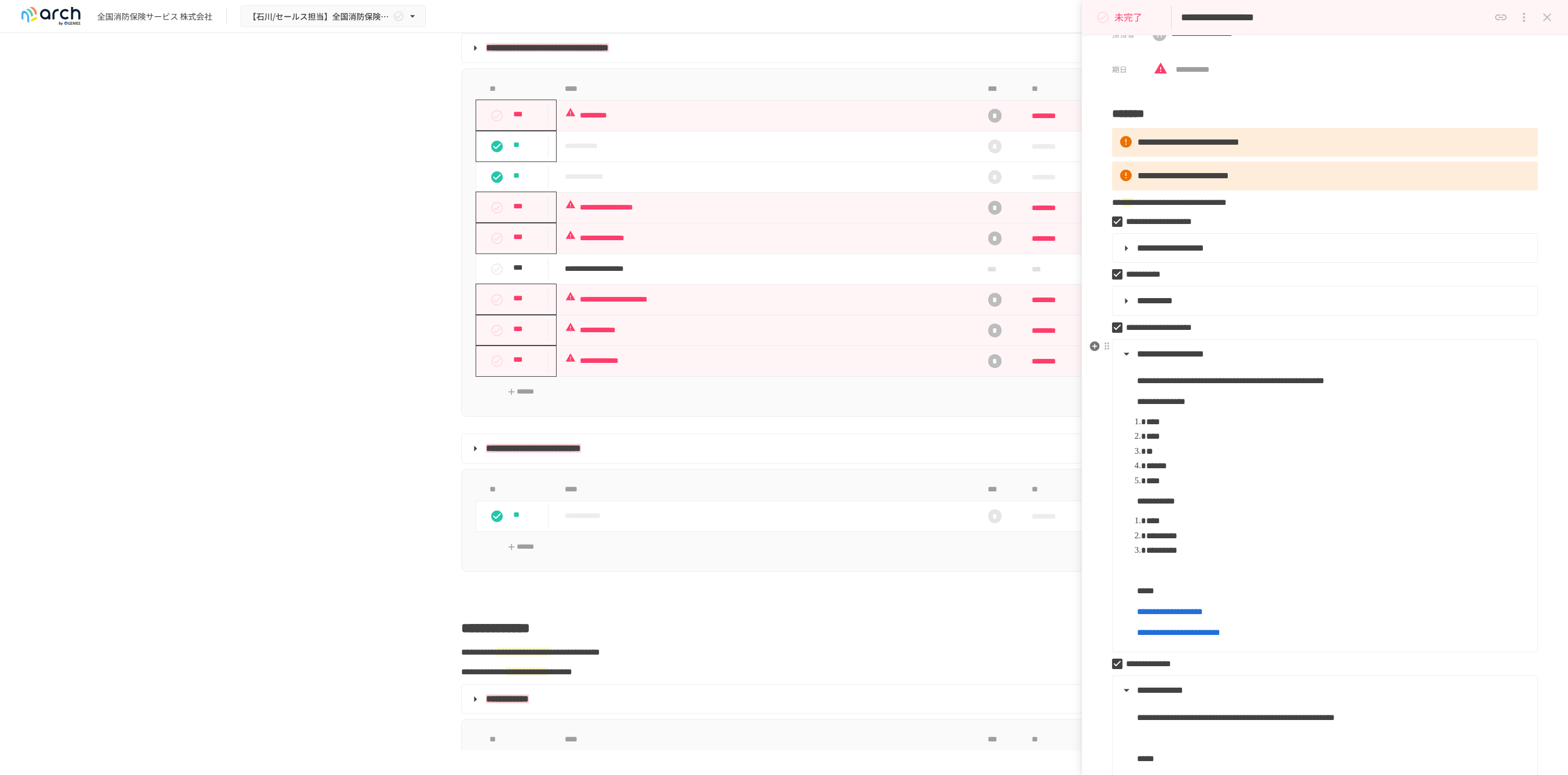 click on "**********" at bounding box center [1324, 354] 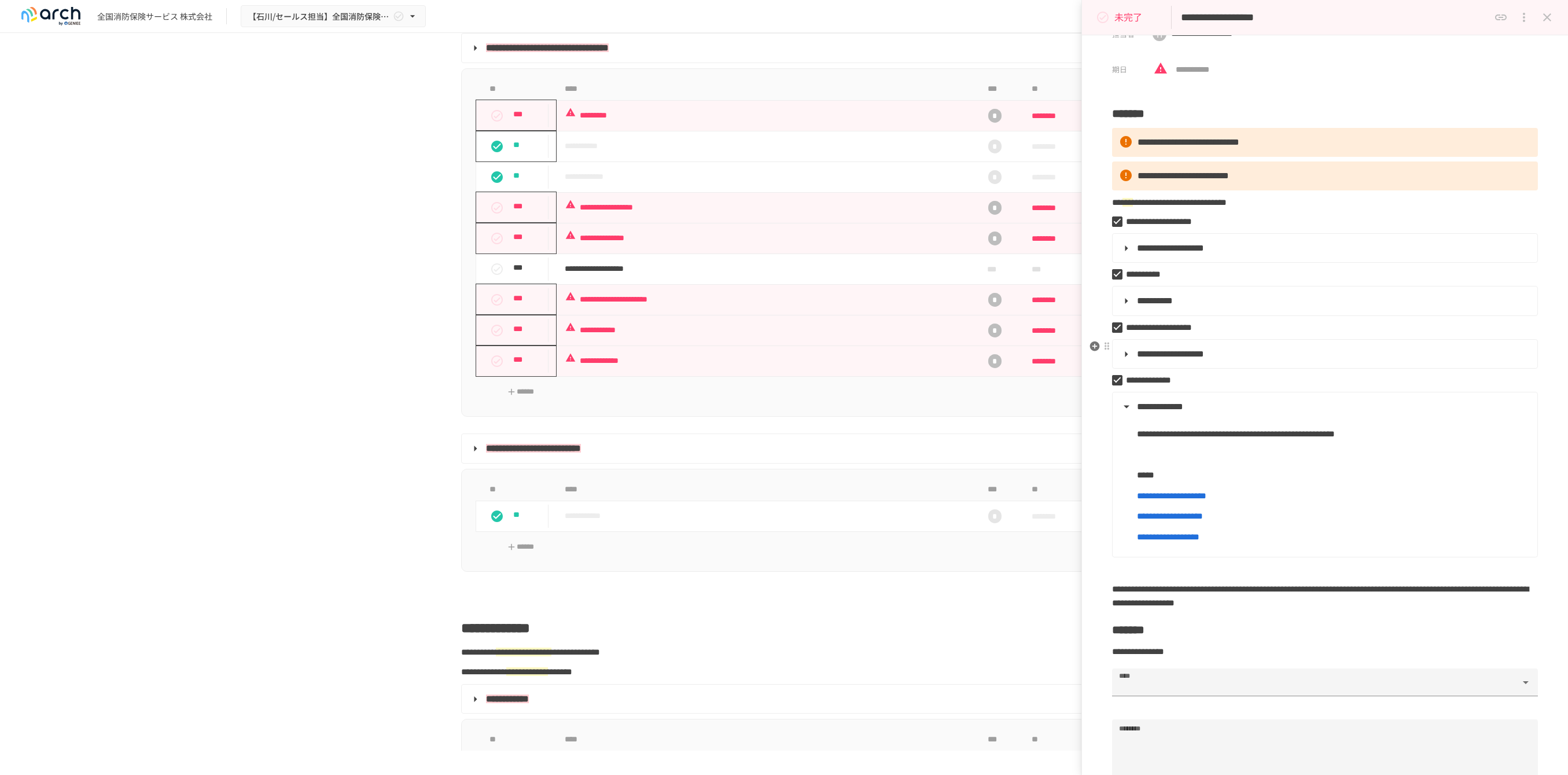 click on "**********" at bounding box center [1324, 354] 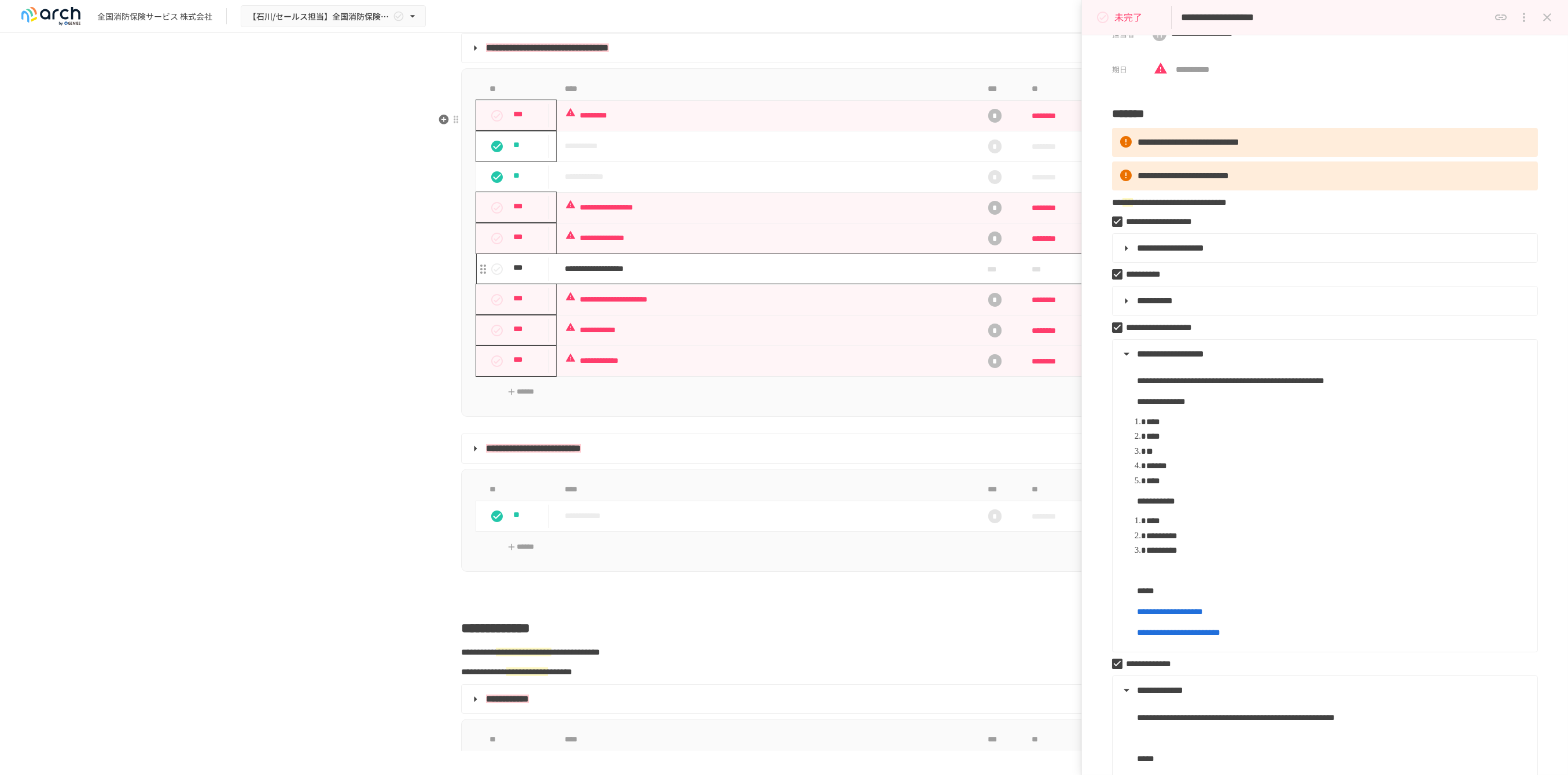 click on "**********" at bounding box center (766, 269) 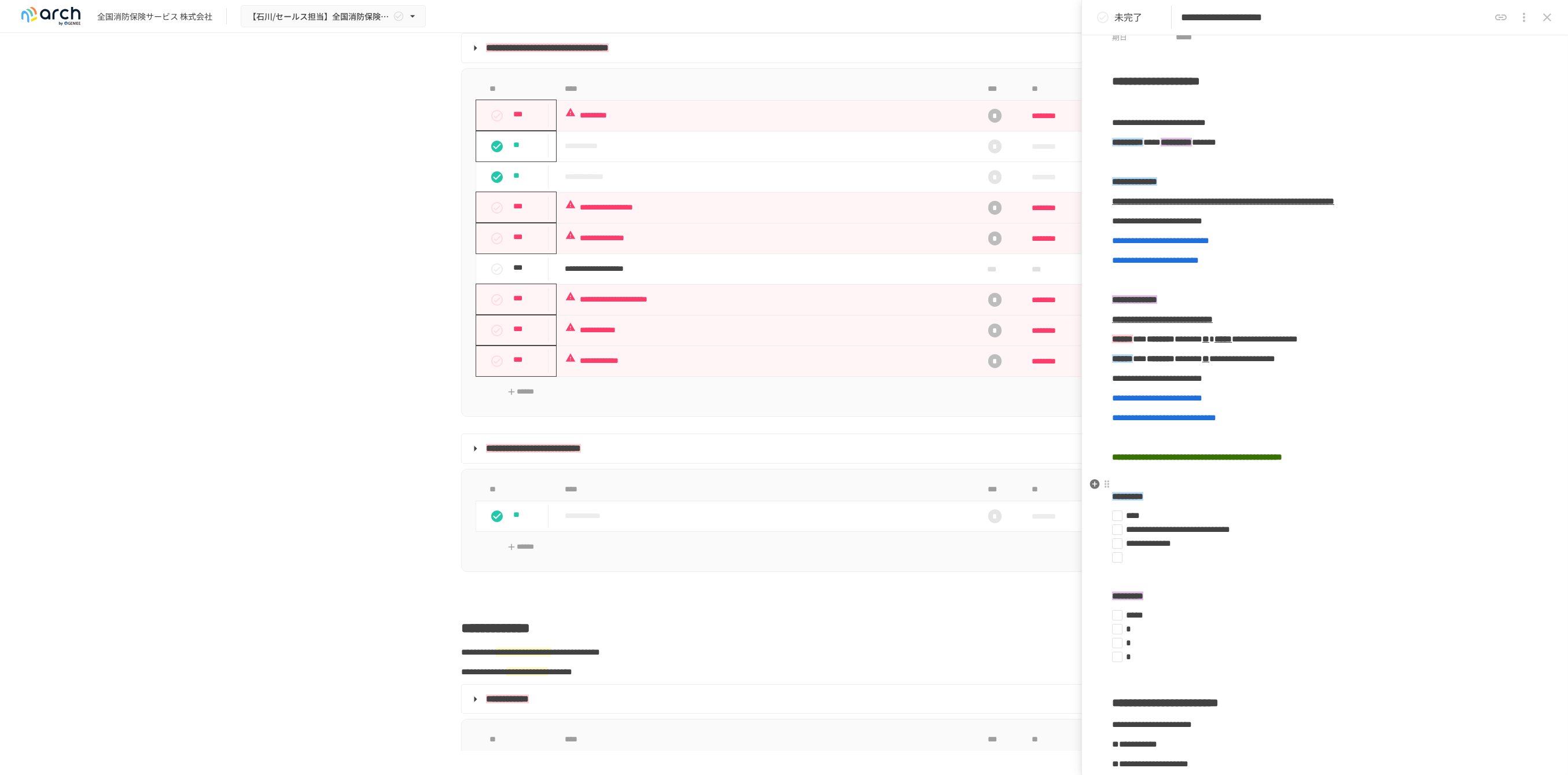 scroll, scrollTop: 193, scrollLeft: 0, axis: vertical 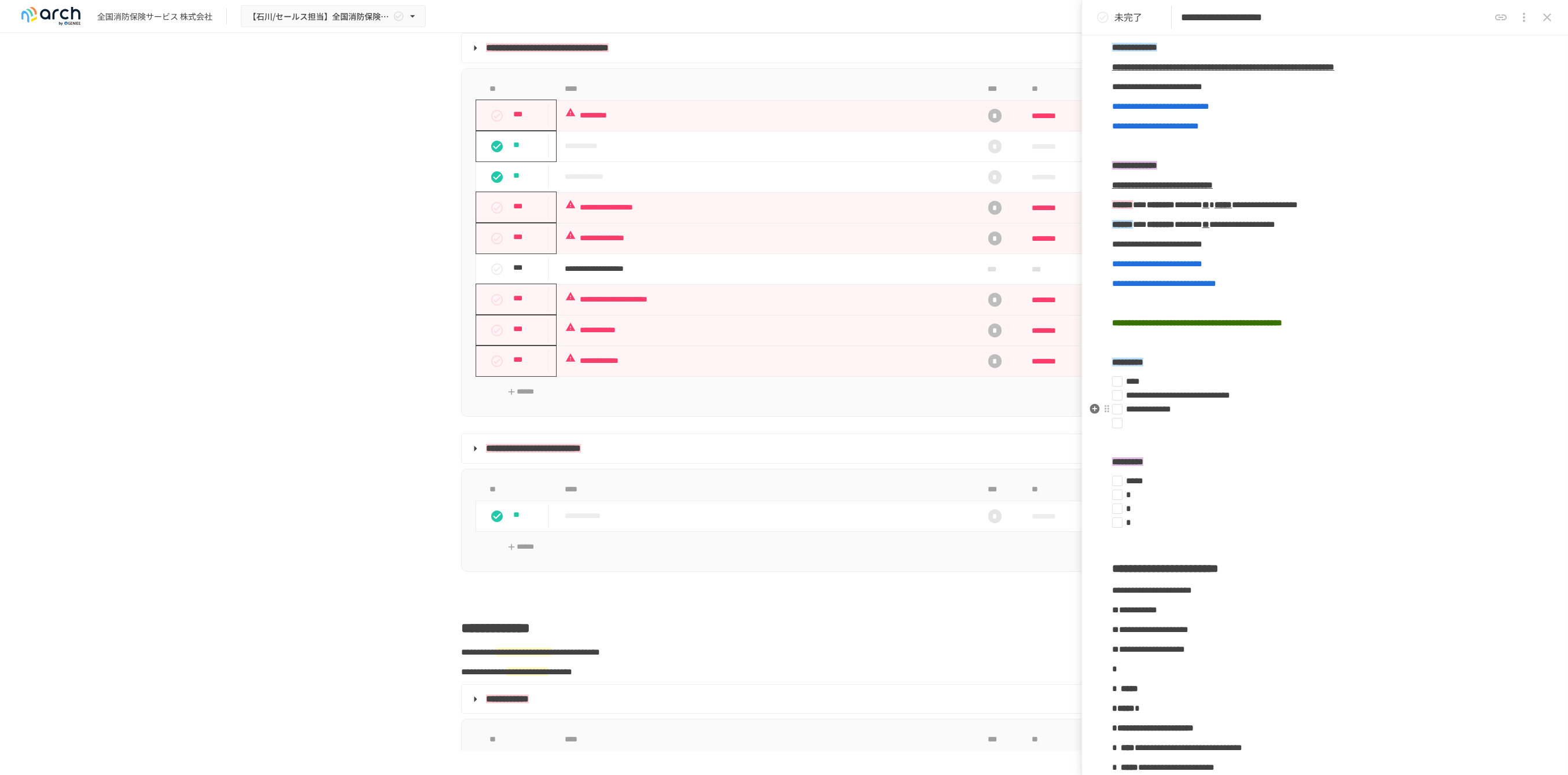 click on "**********" at bounding box center [1320, 395] 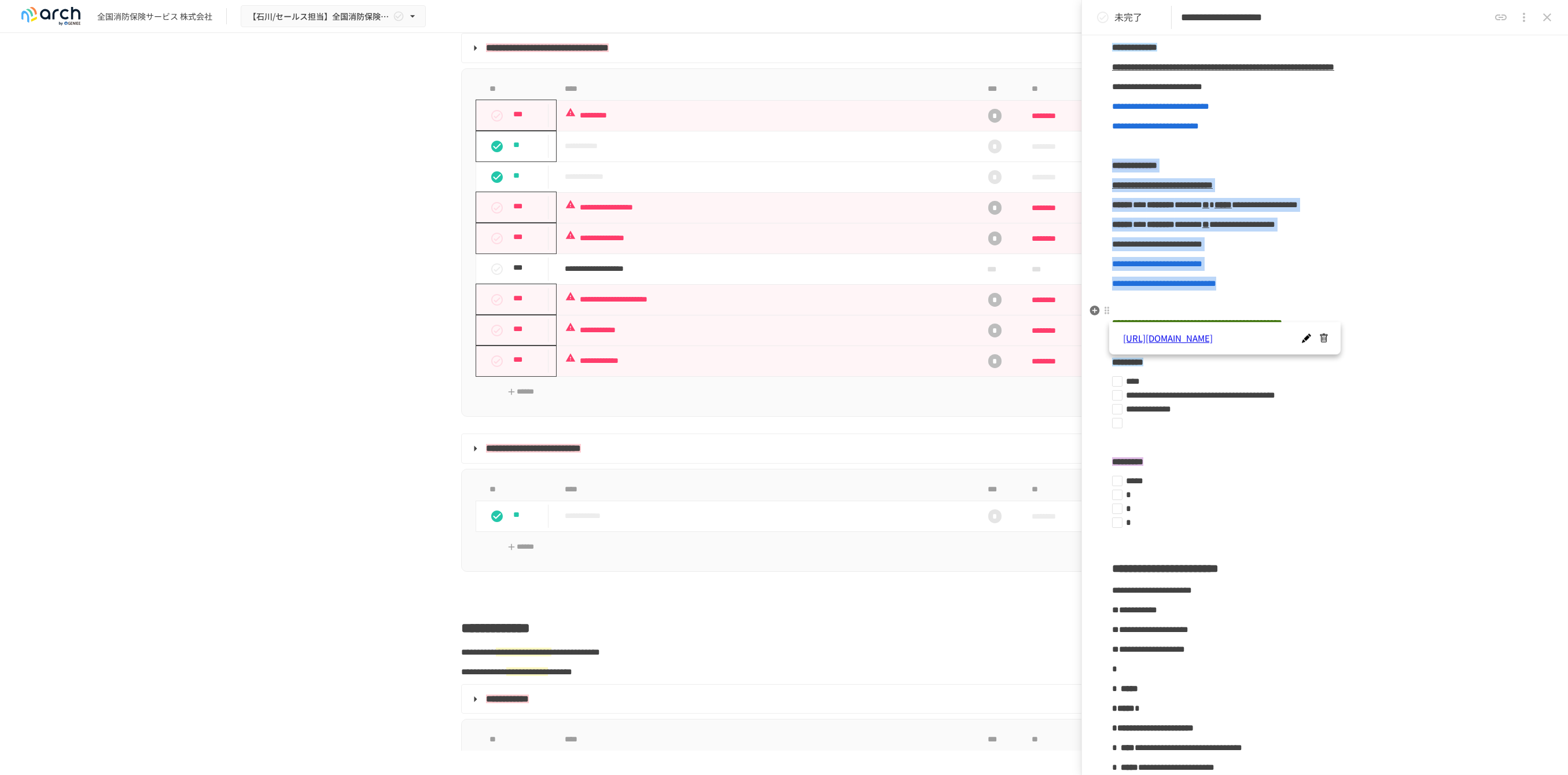 drag, startPoint x: 1114, startPoint y: 185, endPoint x: 1365, endPoint y: 318, distance: 284.0599 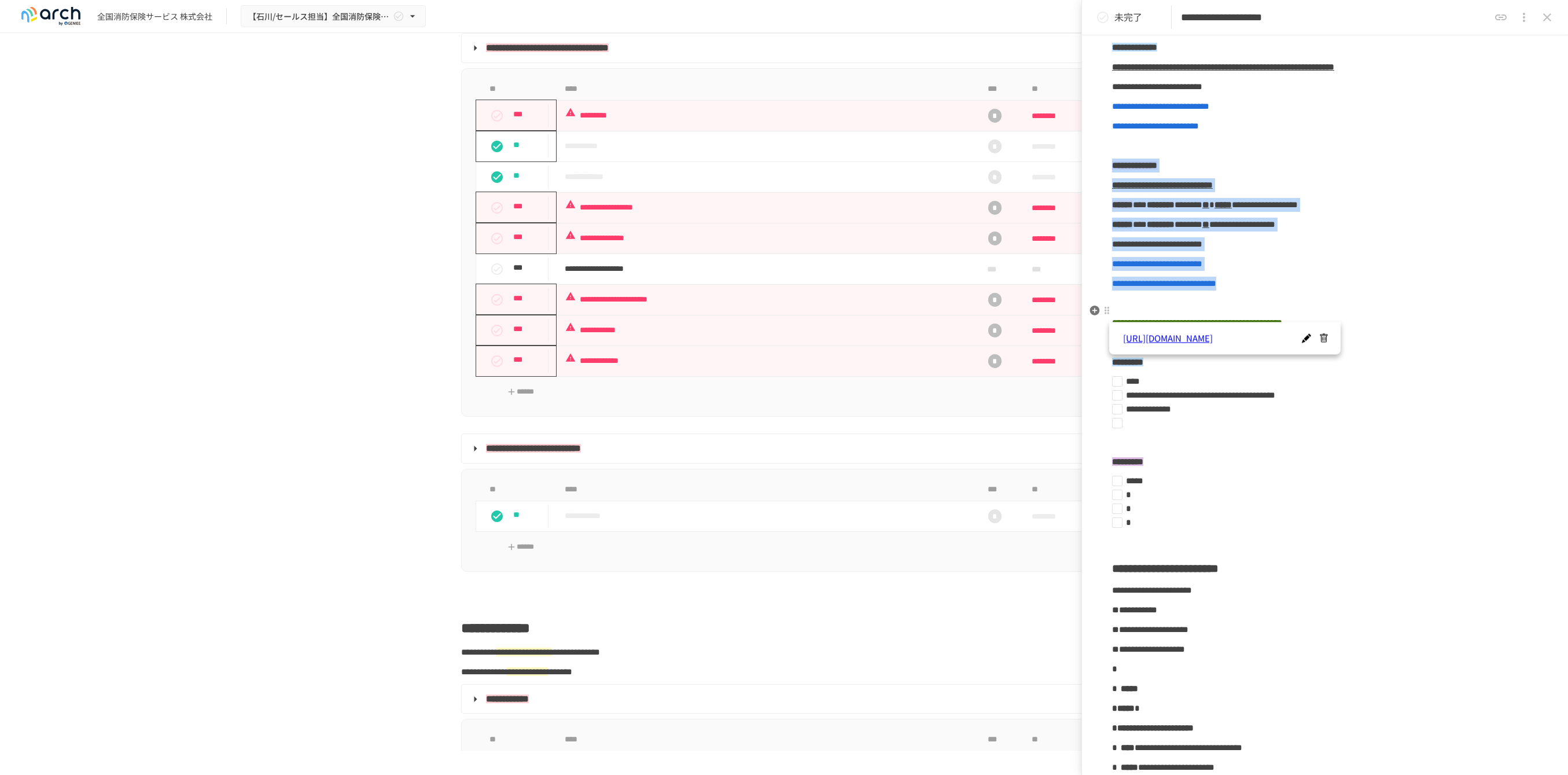 click on "**********" at bounding box center (1325, 725) 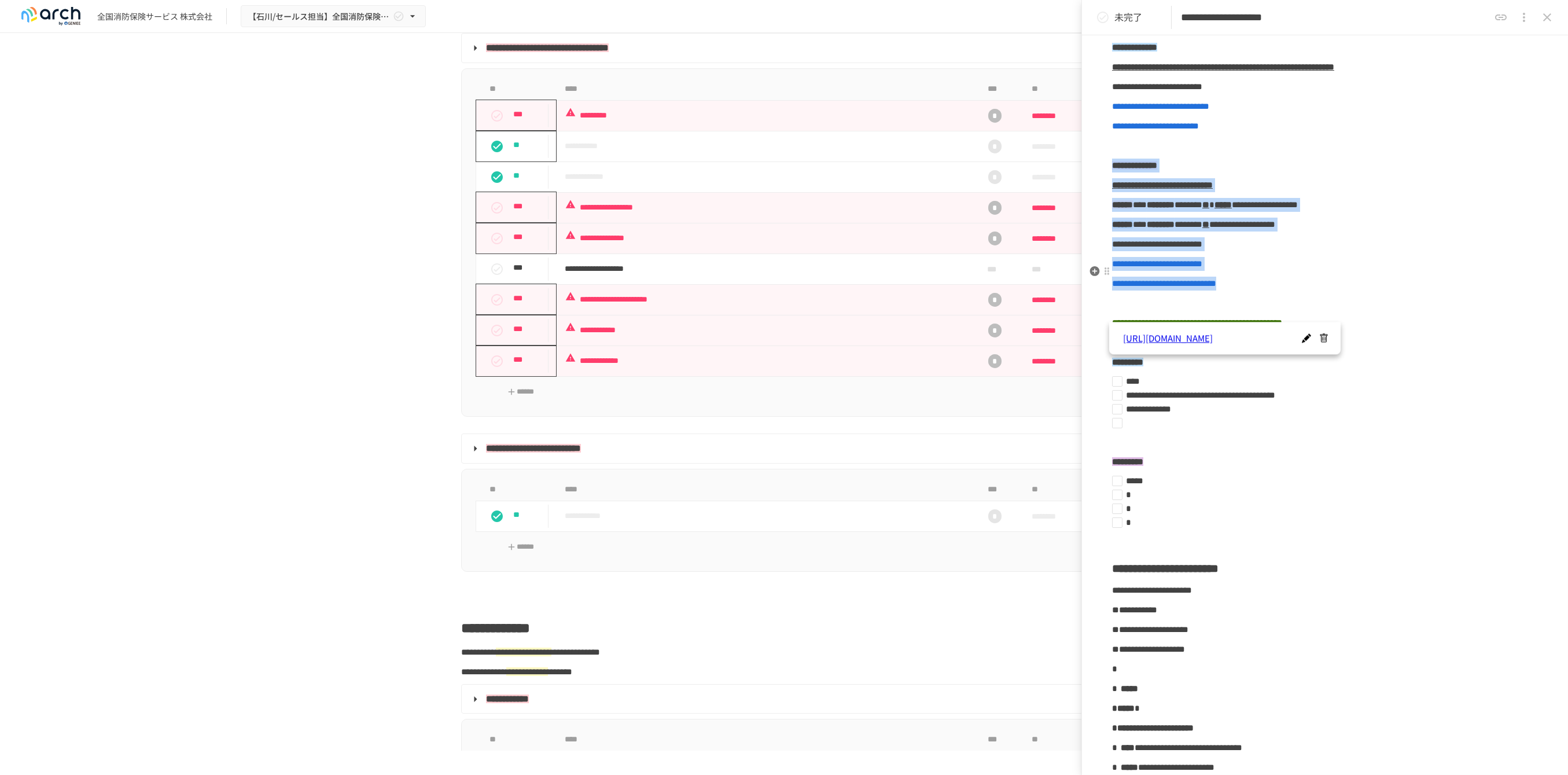 click on "**********" at bounding box center (1325, 725) 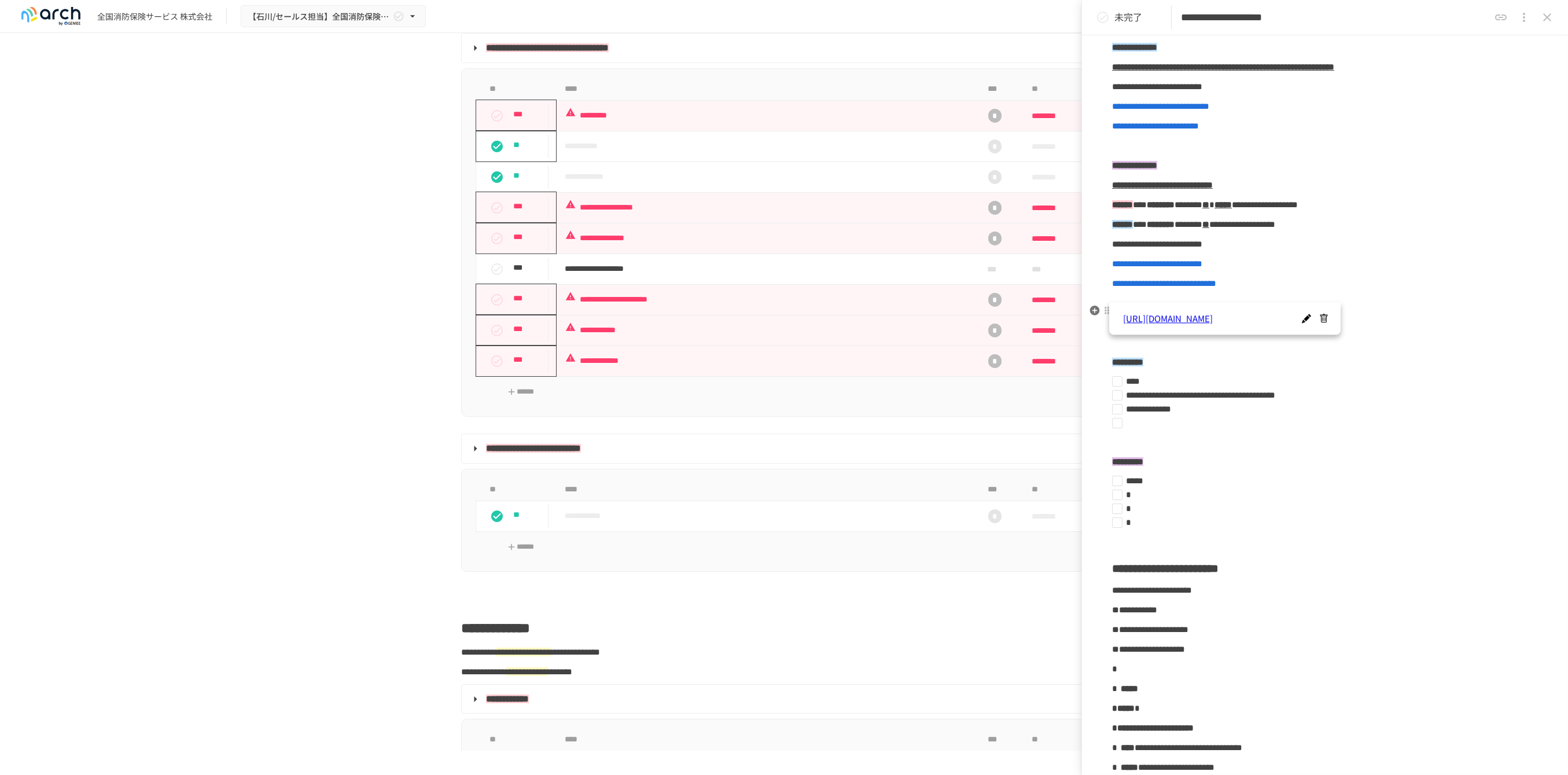 click on "**********" at bounding box center (1325, 284) 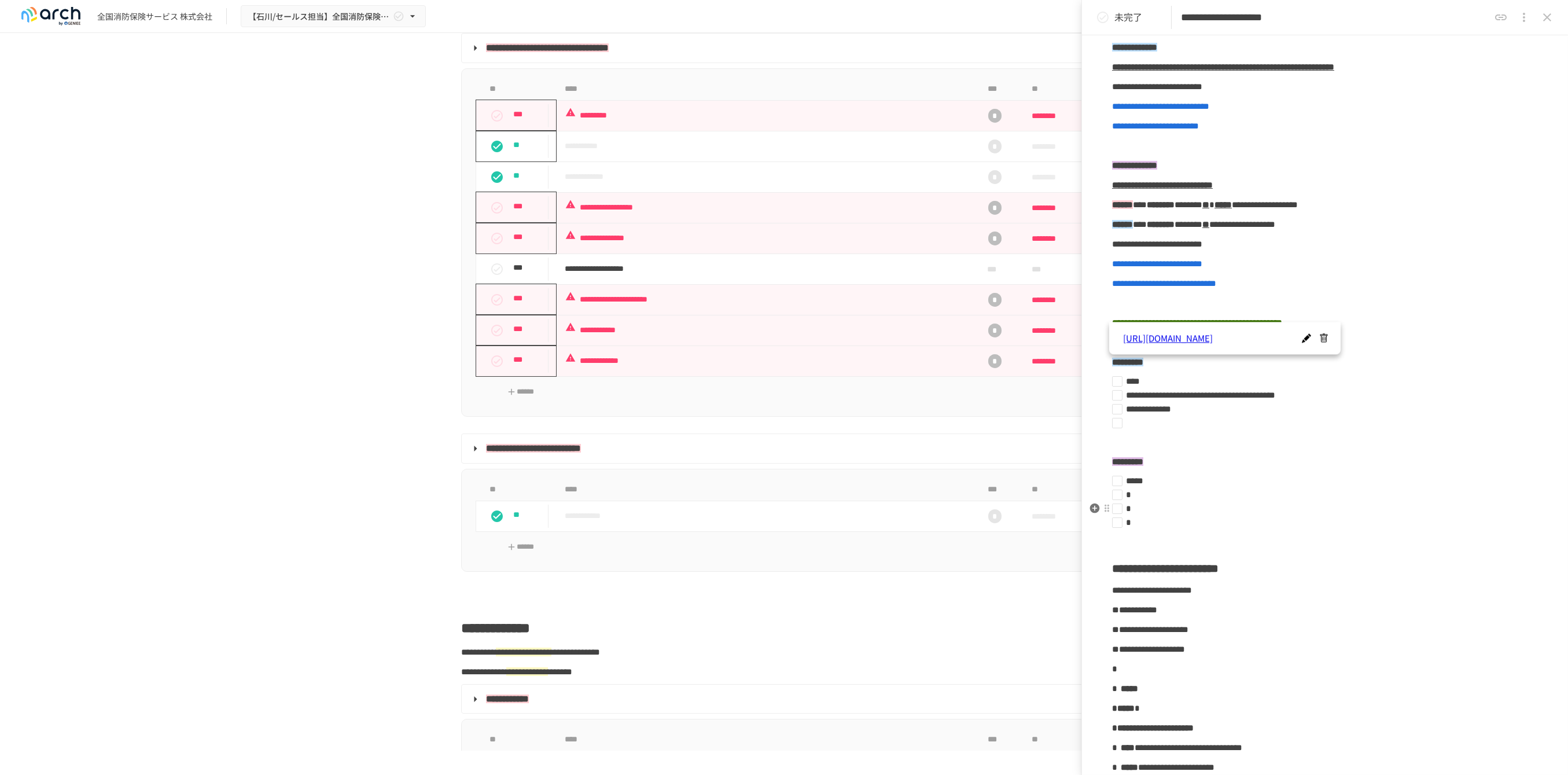 click on "****" at bounding box center (1320, 481) 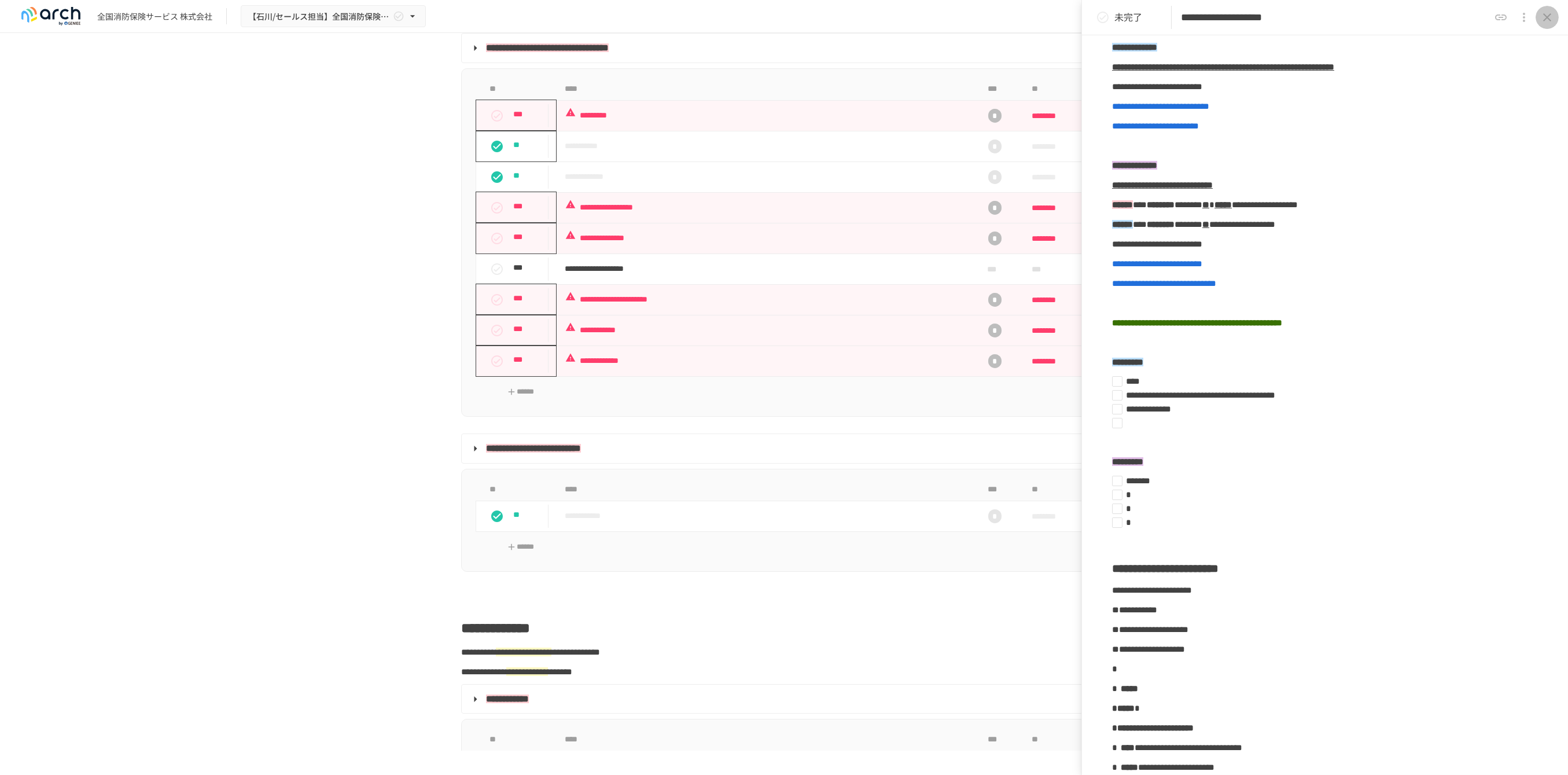 click 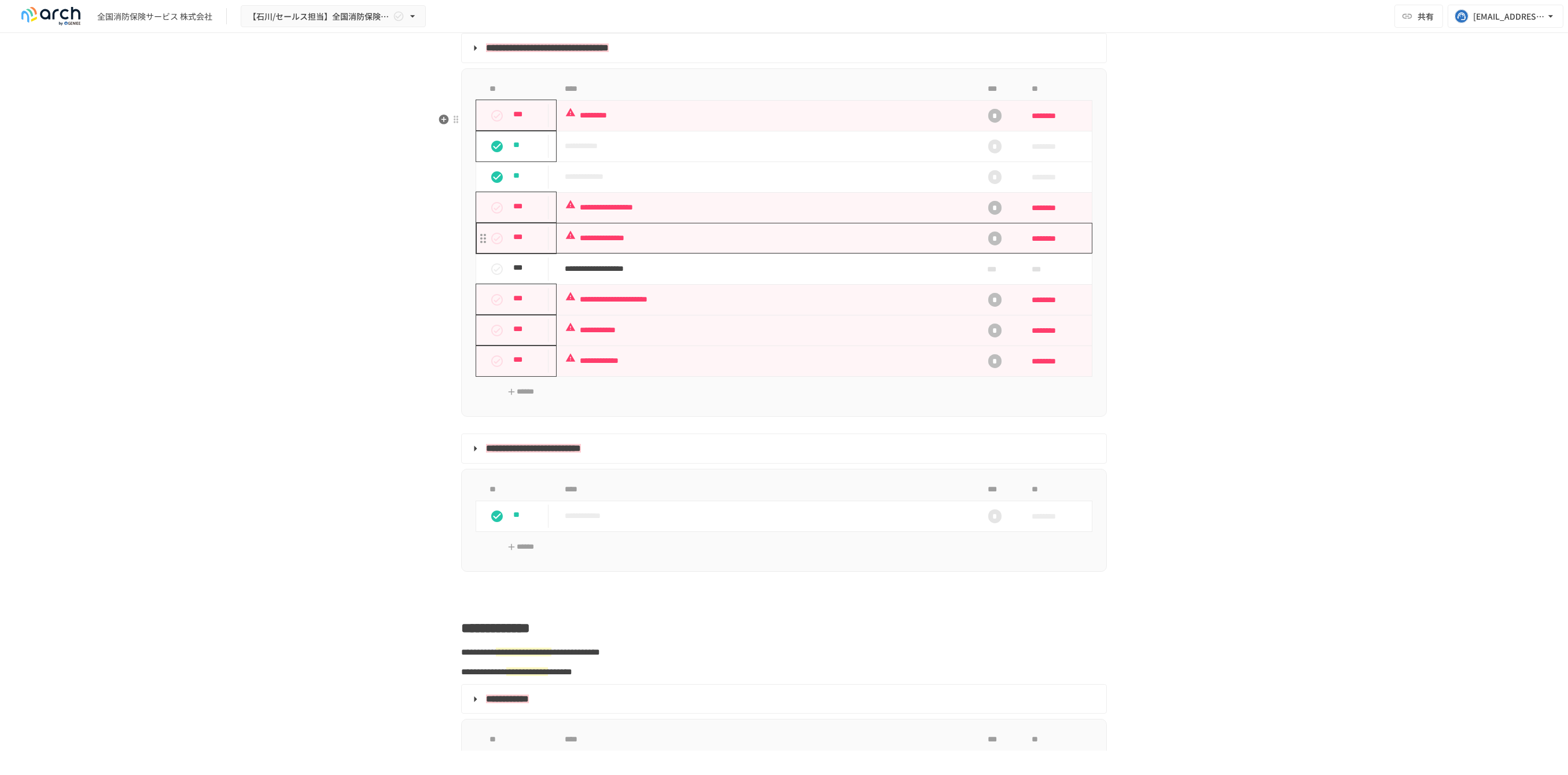 click on "**********" at bounding box center (766, 238) 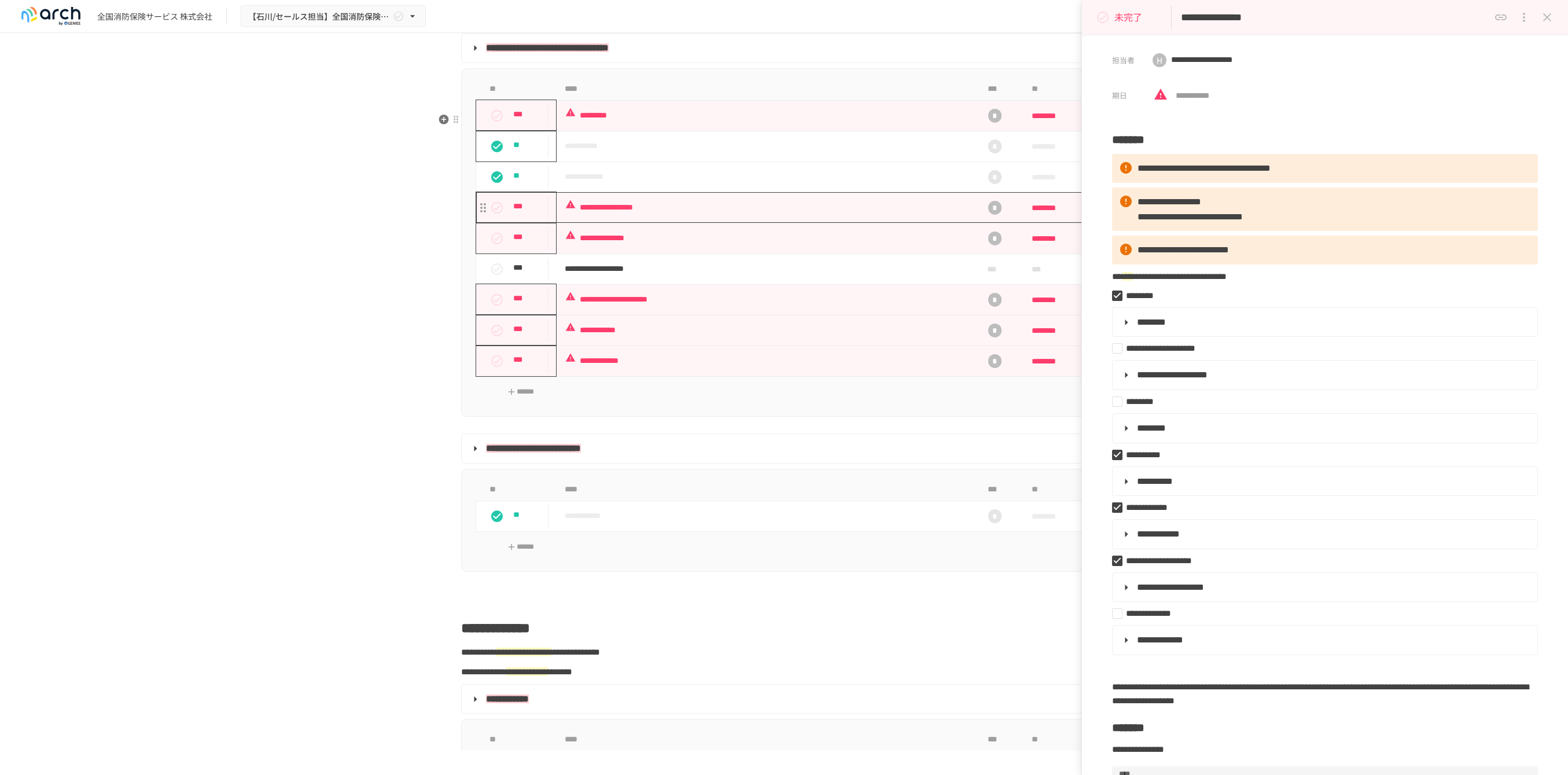 click on "**********" at bounding box center (766, 207) 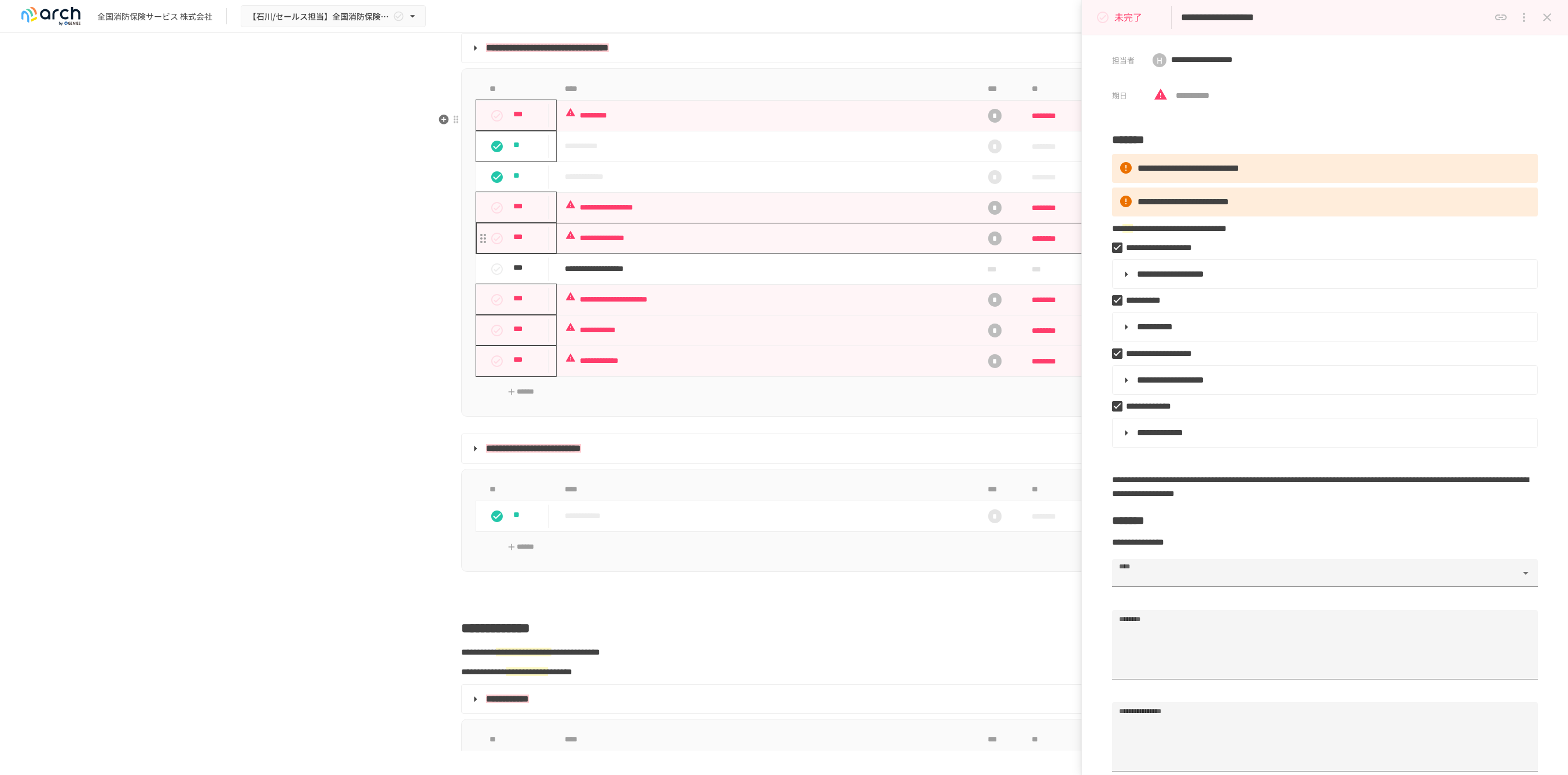 click on "**********" at bounding box center [766, 238] 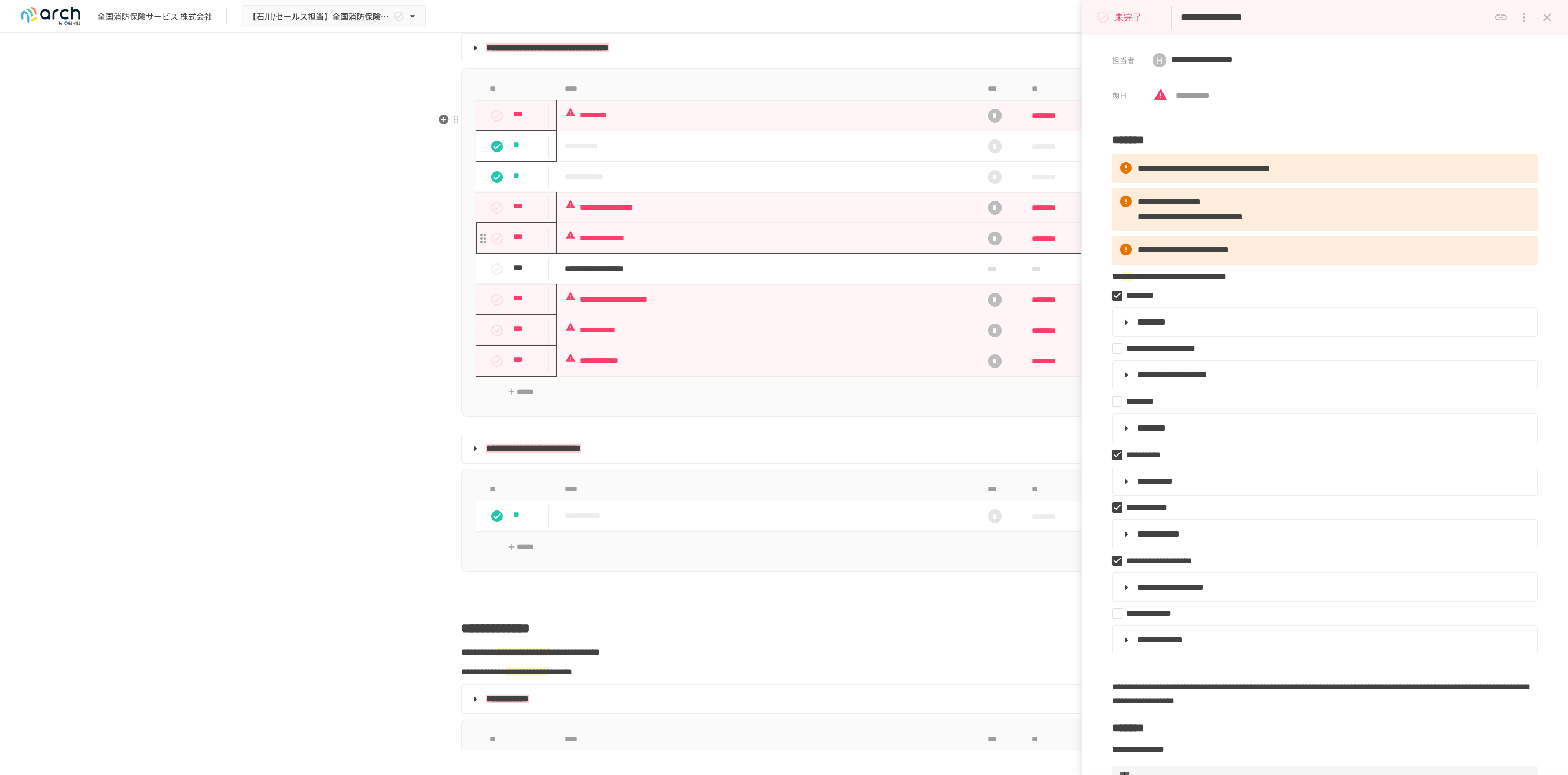 type on "**********" 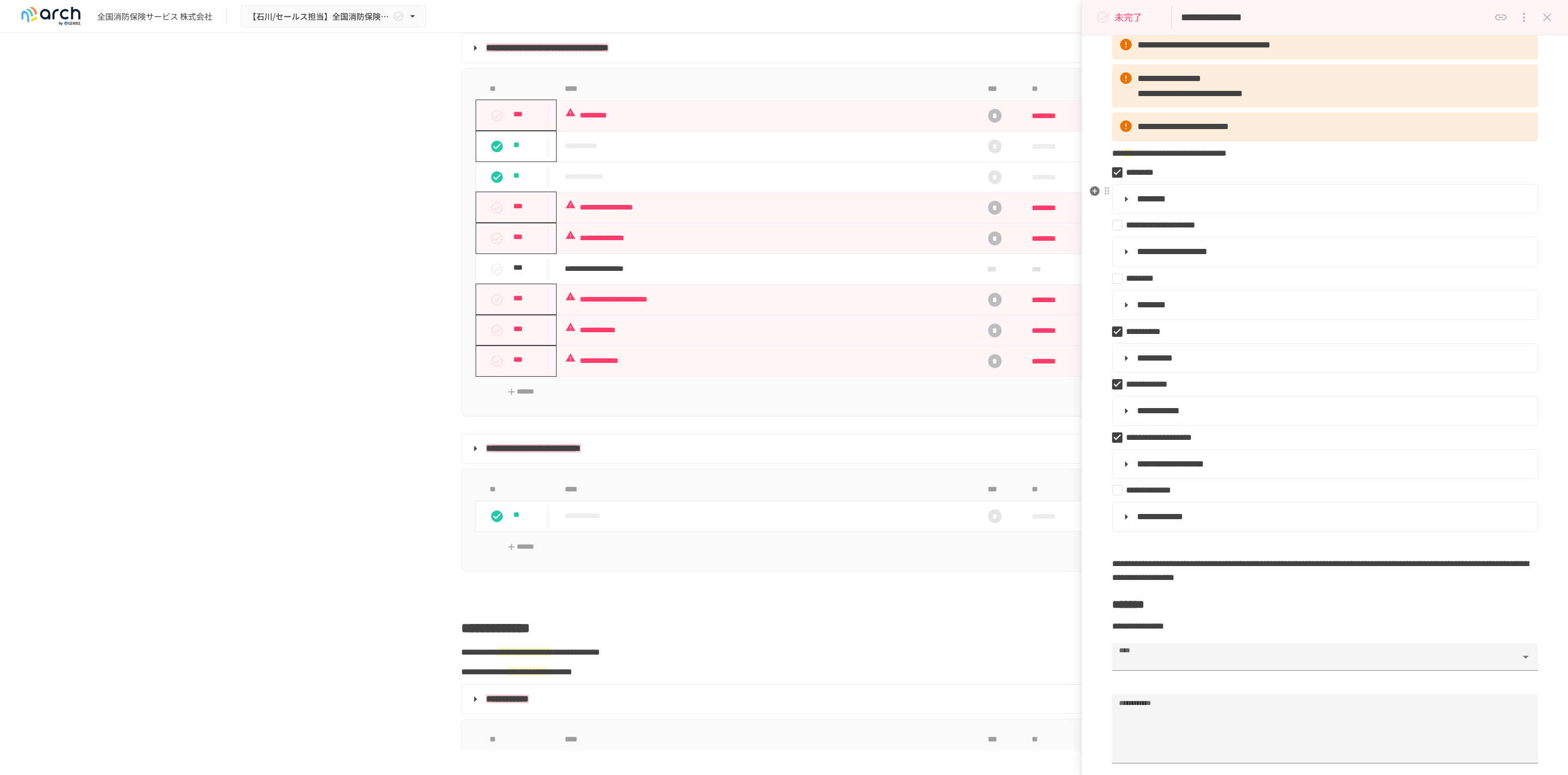 scroll, scrollTop: 128, scrollLeft: 0, axis: vertical 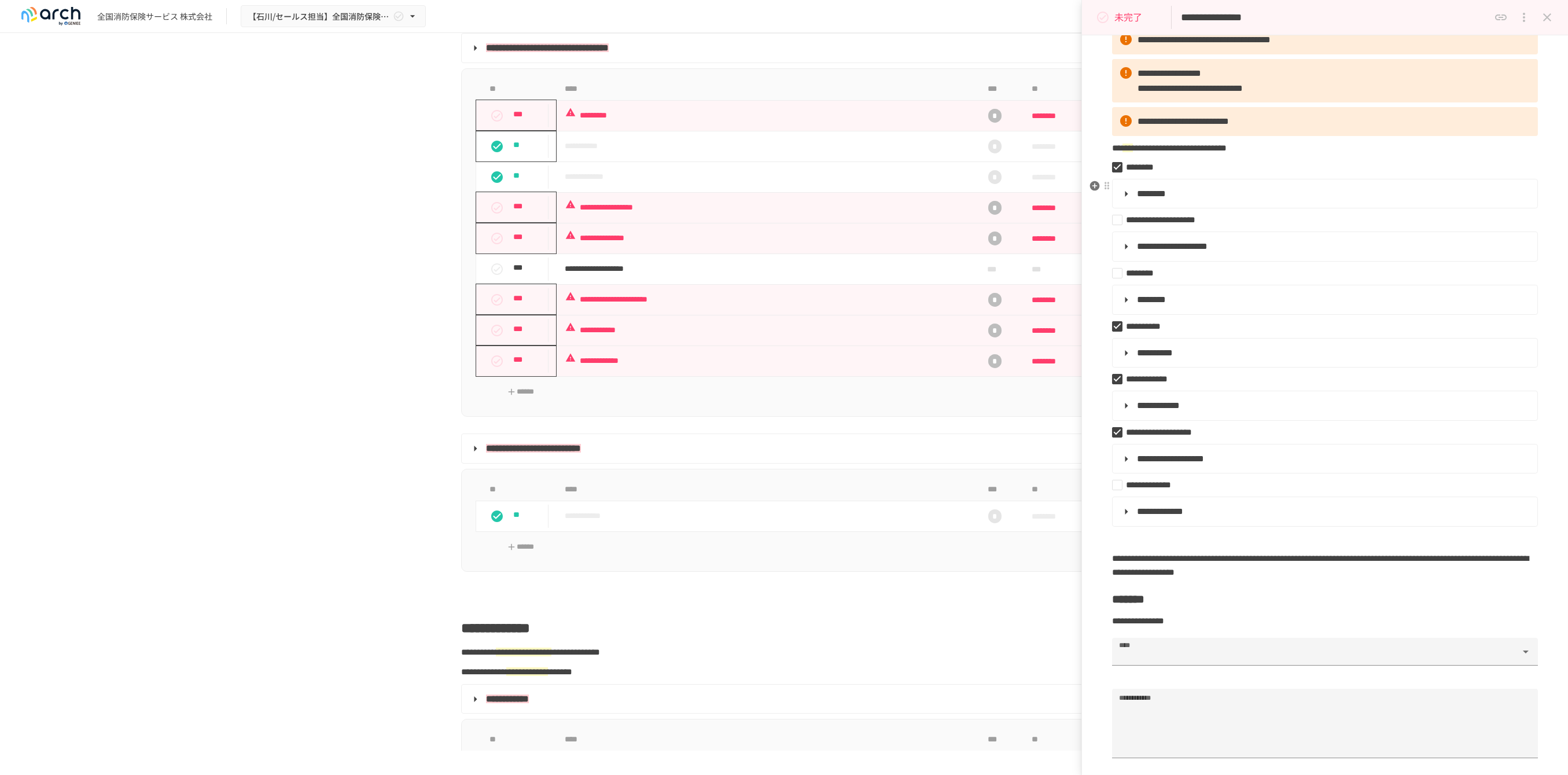 click on "********" at bounding box center (1324, 194) 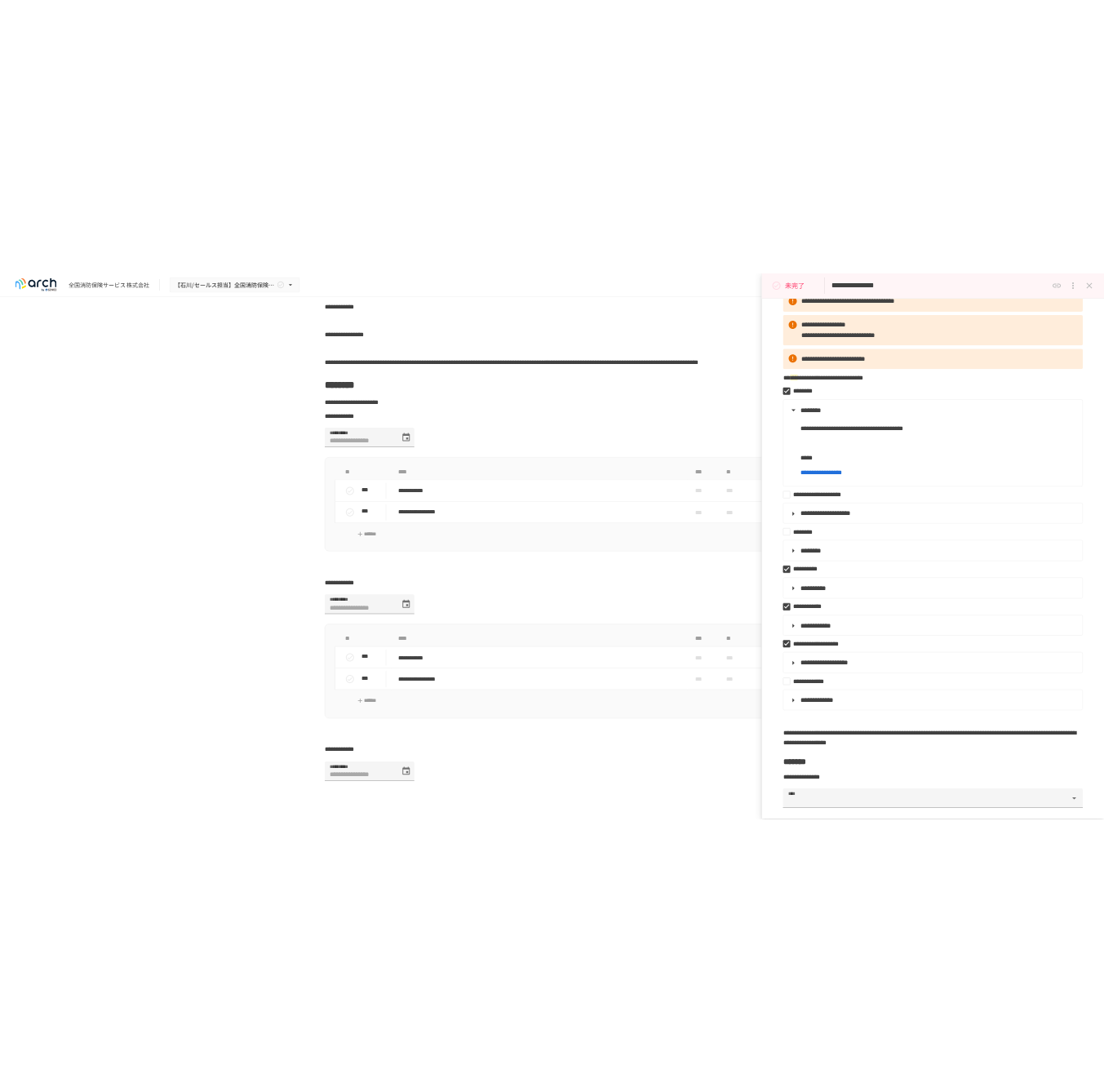 scroll, scrollTop: 4263, scrollLeft: 0, axis: vertical 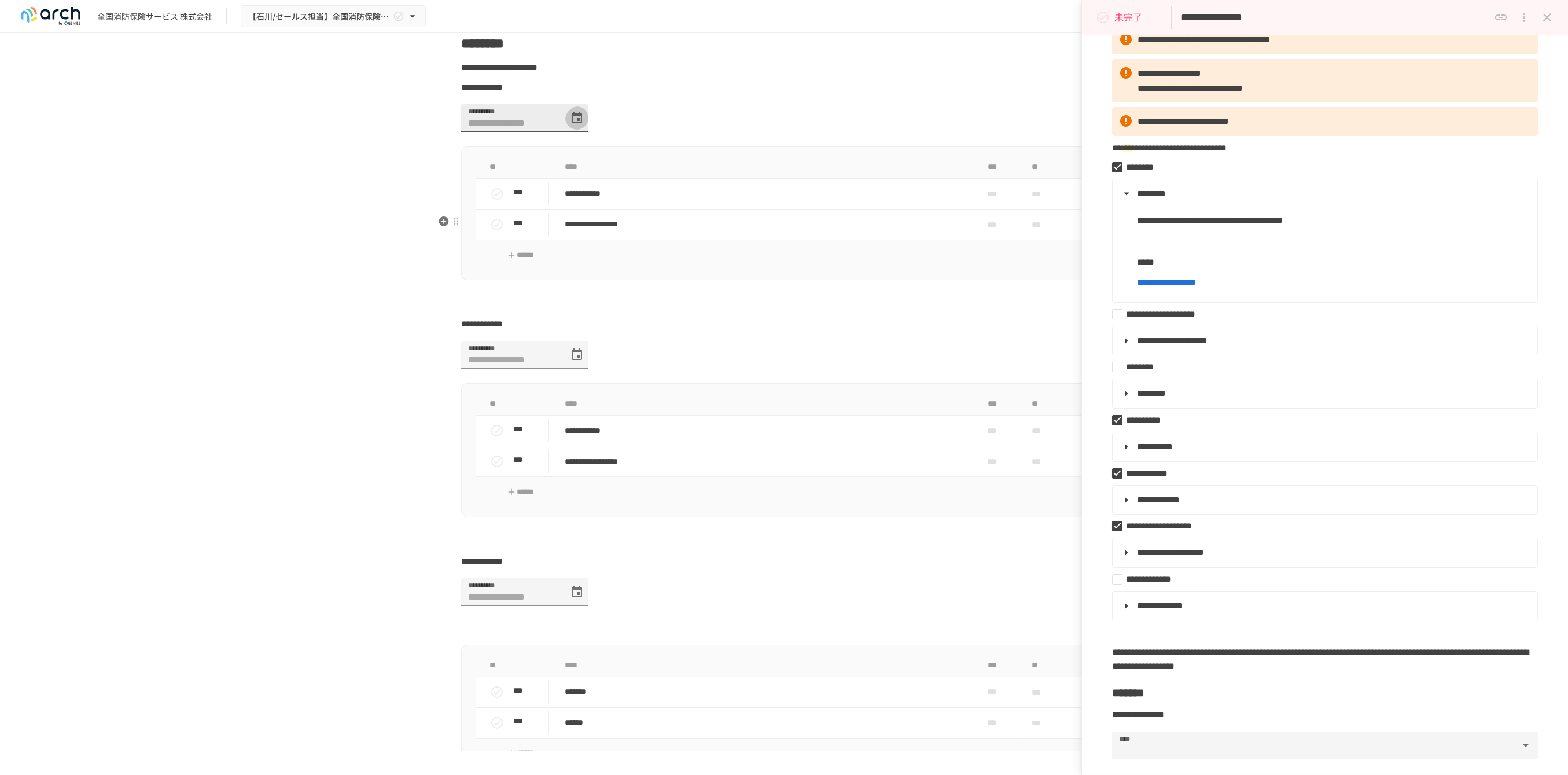 click 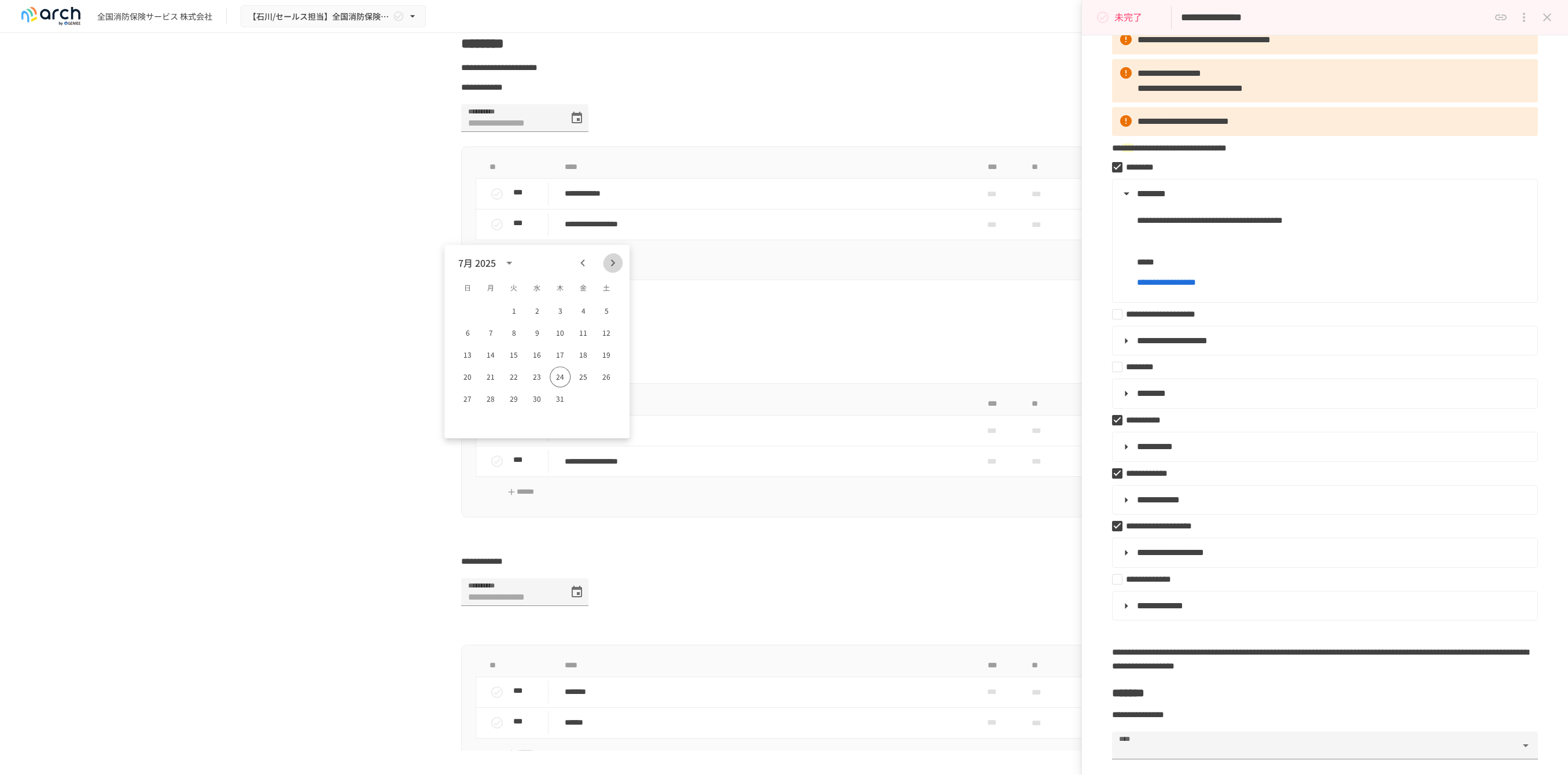 click 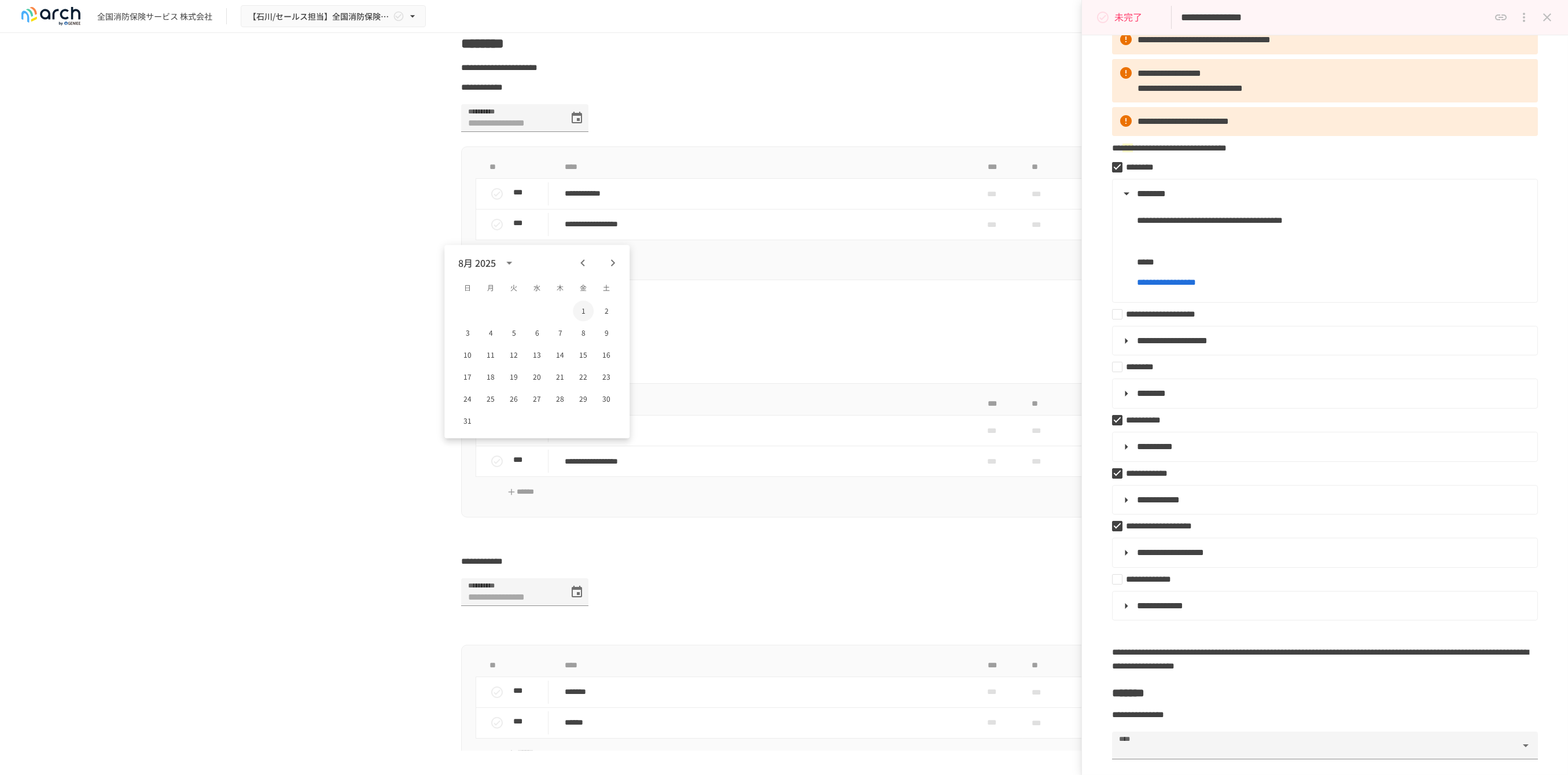 click on "1" at bounding box center [583, 311] 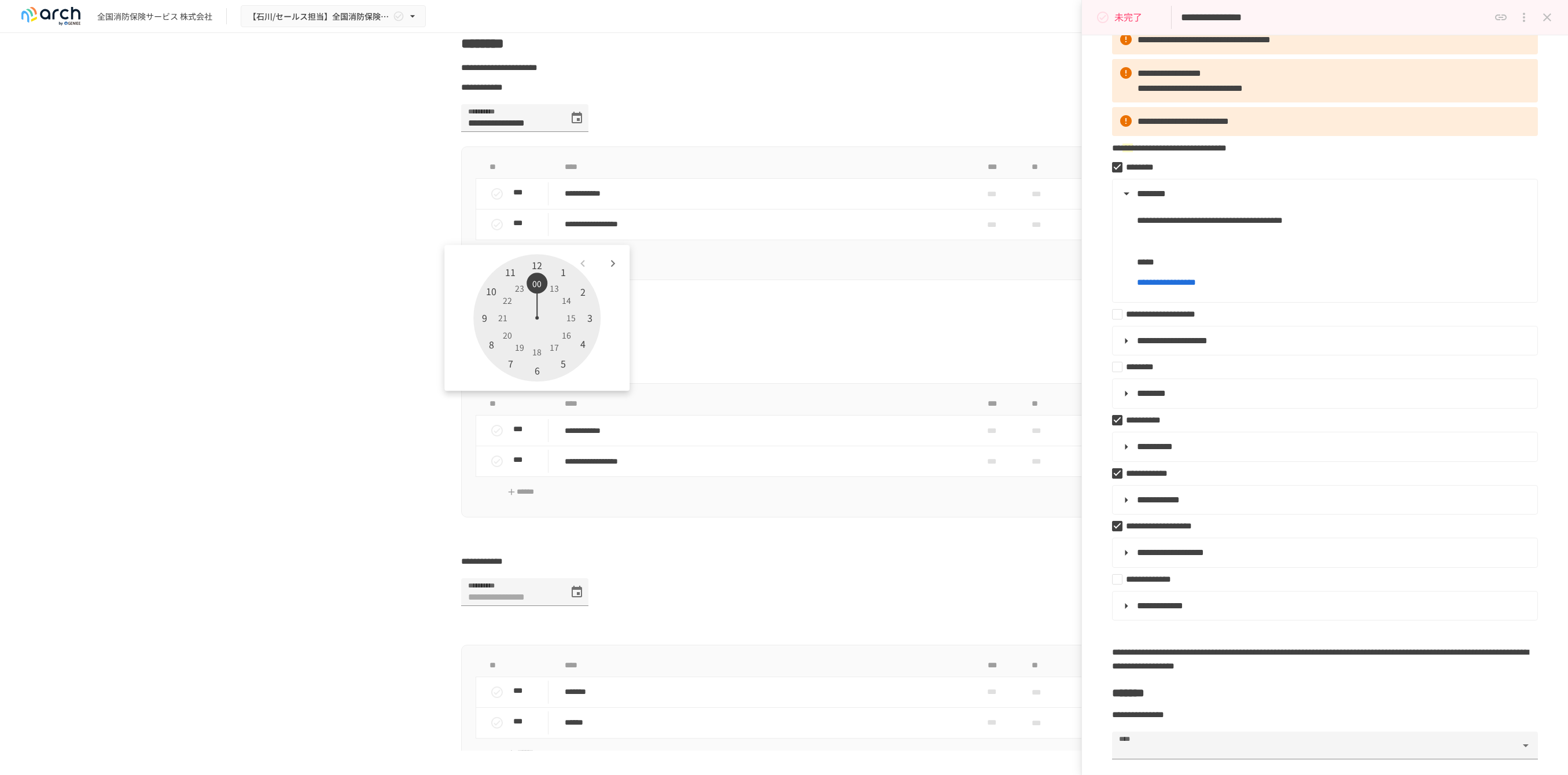 click at bounding box center (537, 318) 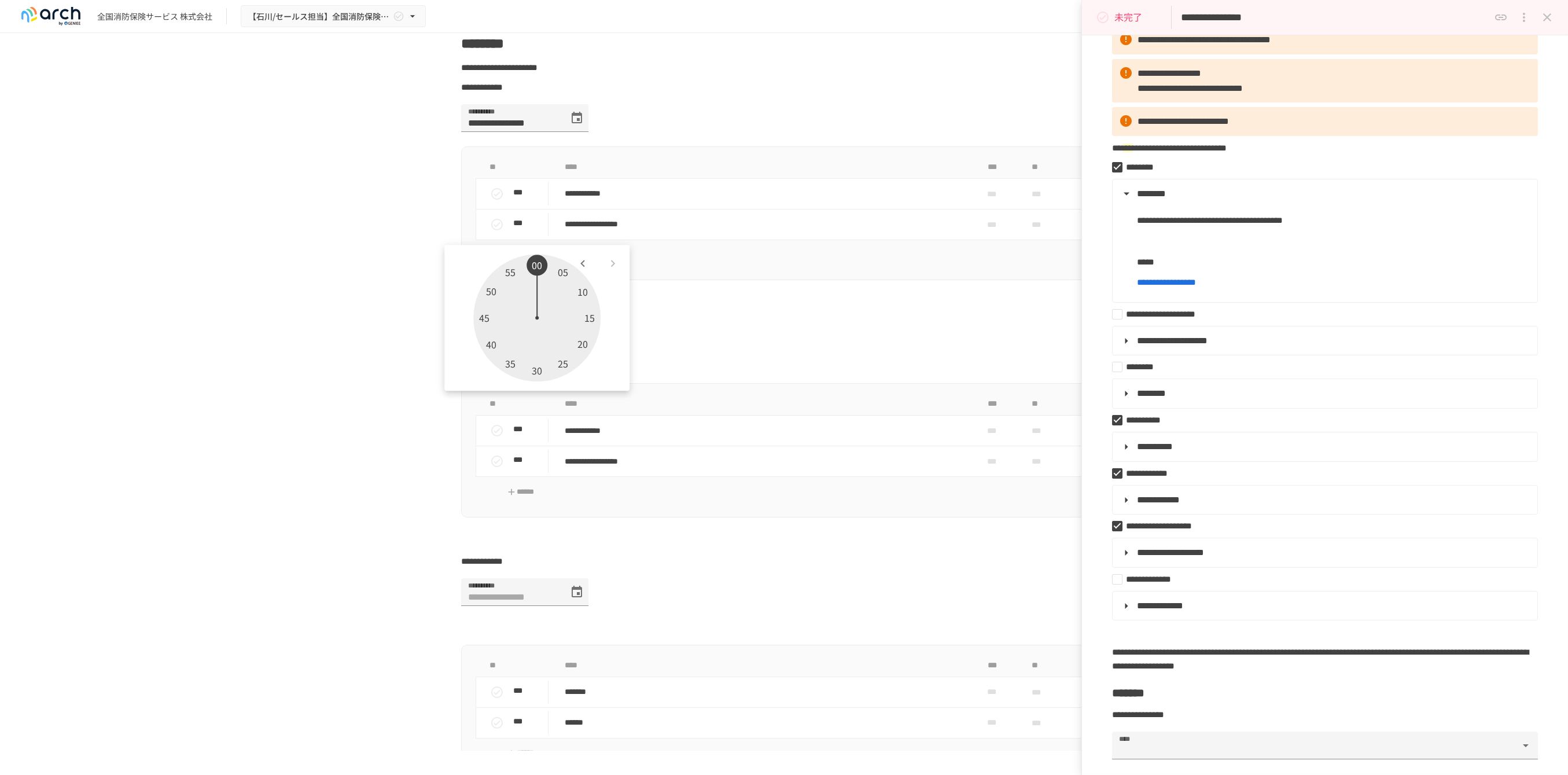 click at bounding box center (537, 318) 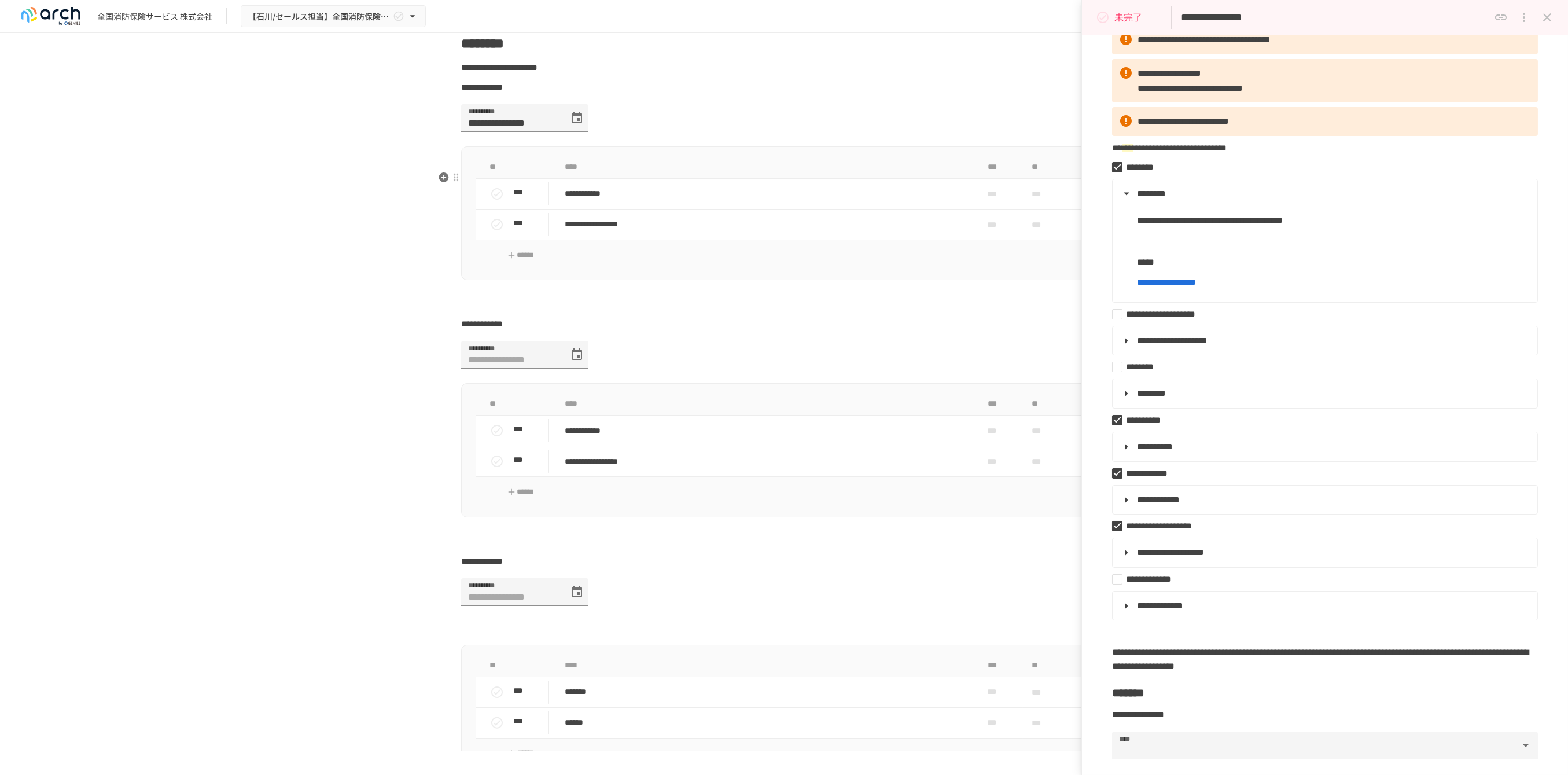 click on "**********" at bounding box center [784, 68] 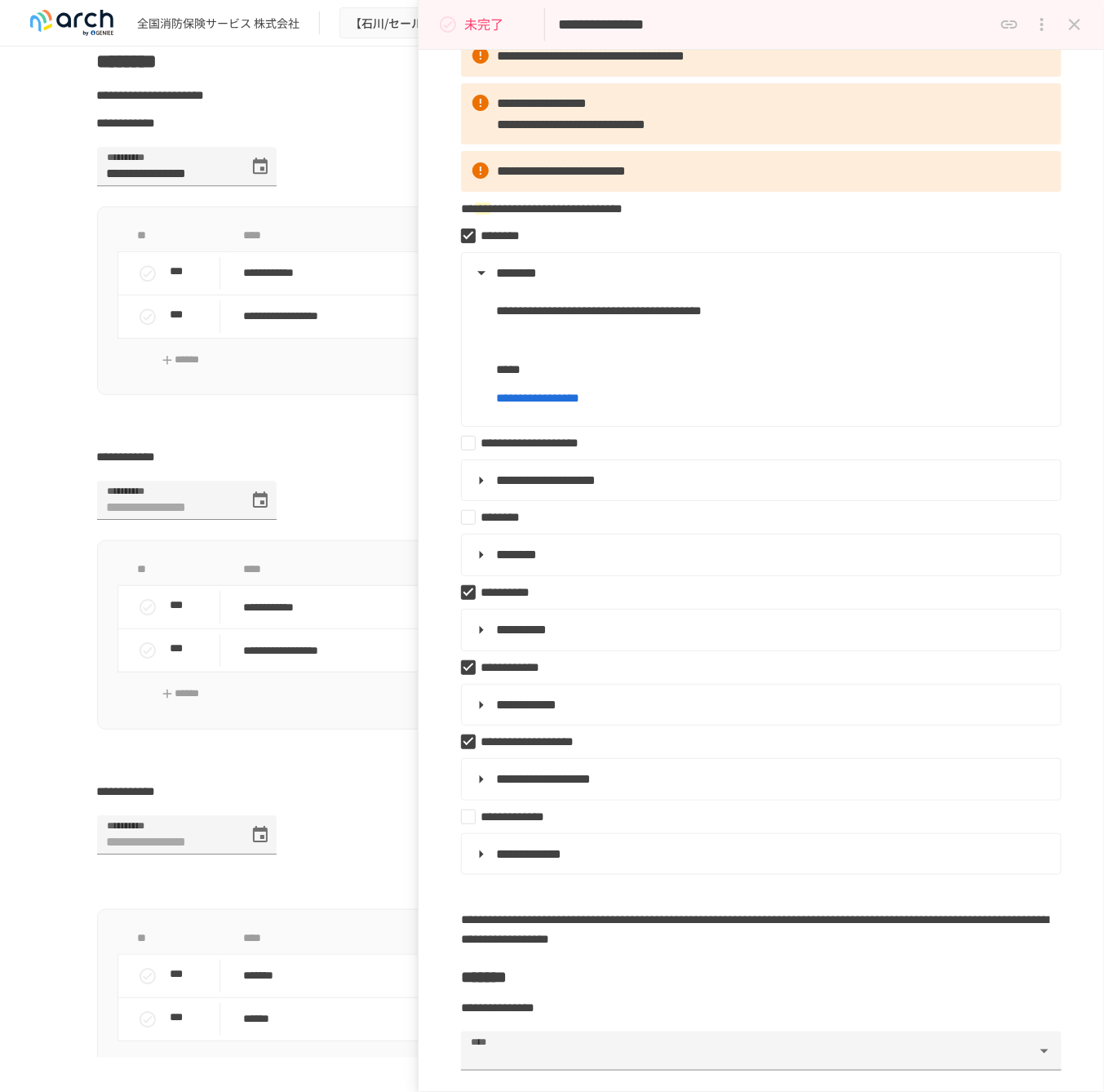 click 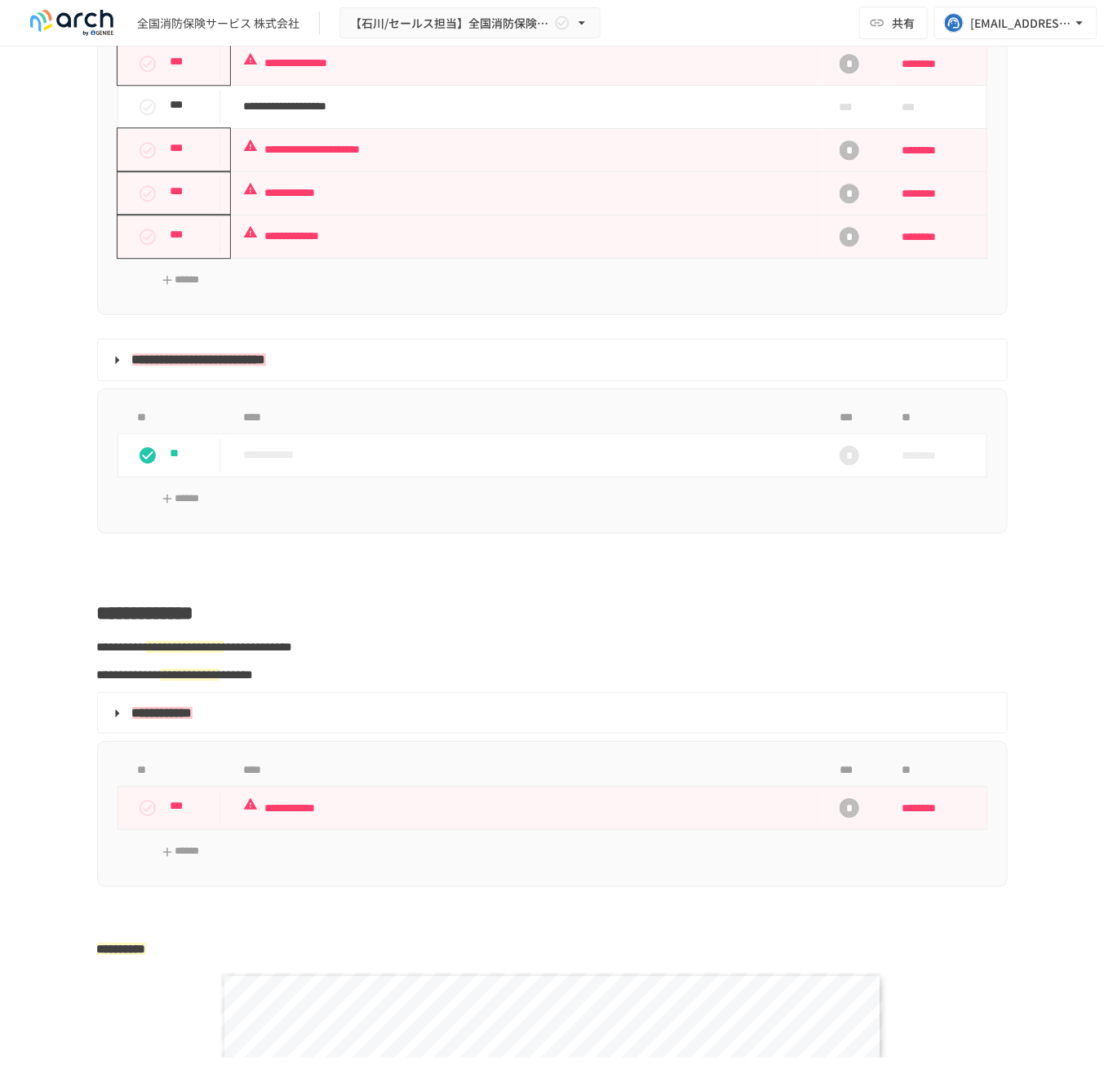 scroll, scrollTop: 1451, scrollLeft: 0, axis: vertical 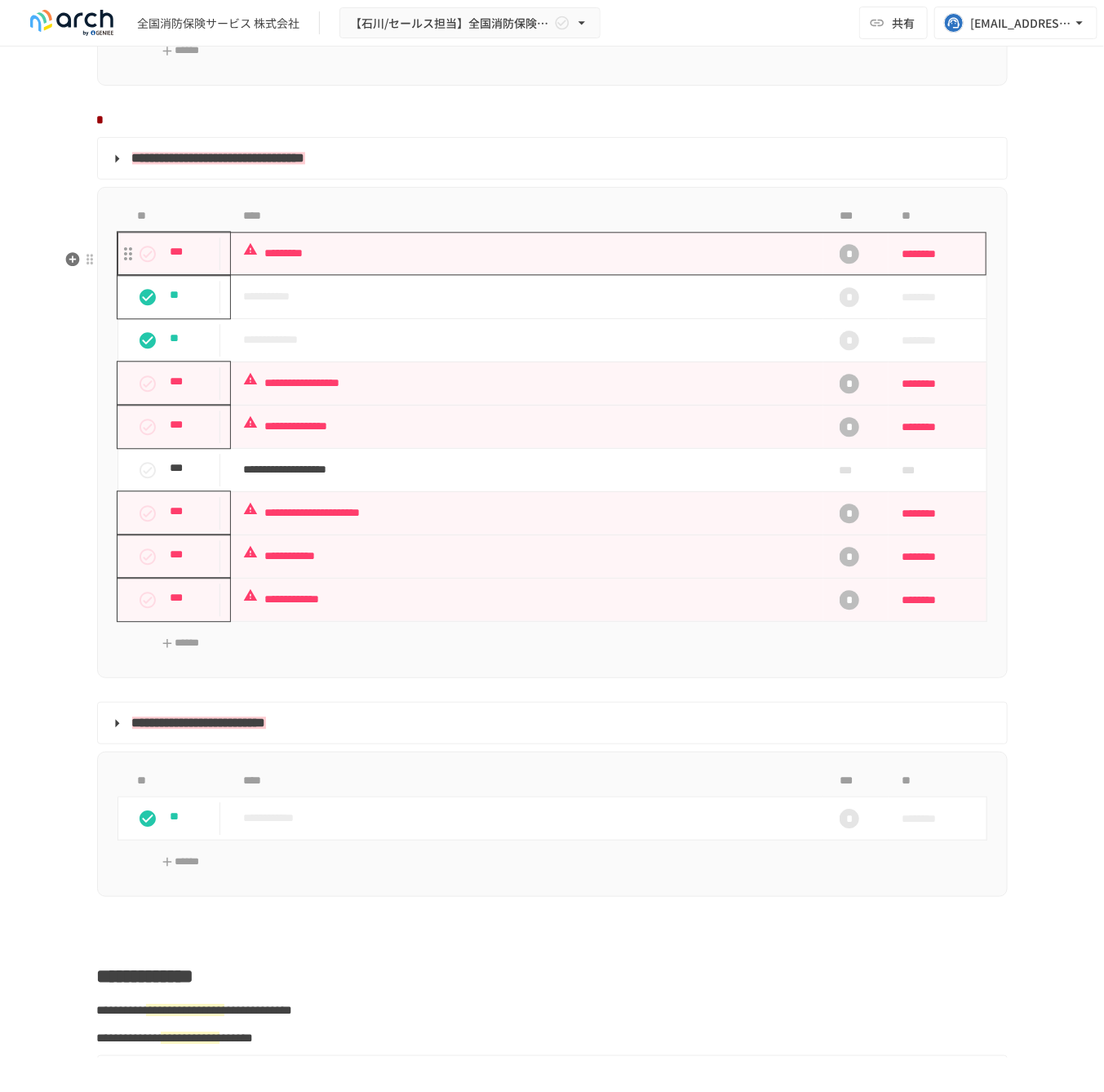 click on "*********" at bounding box center (526, 253) 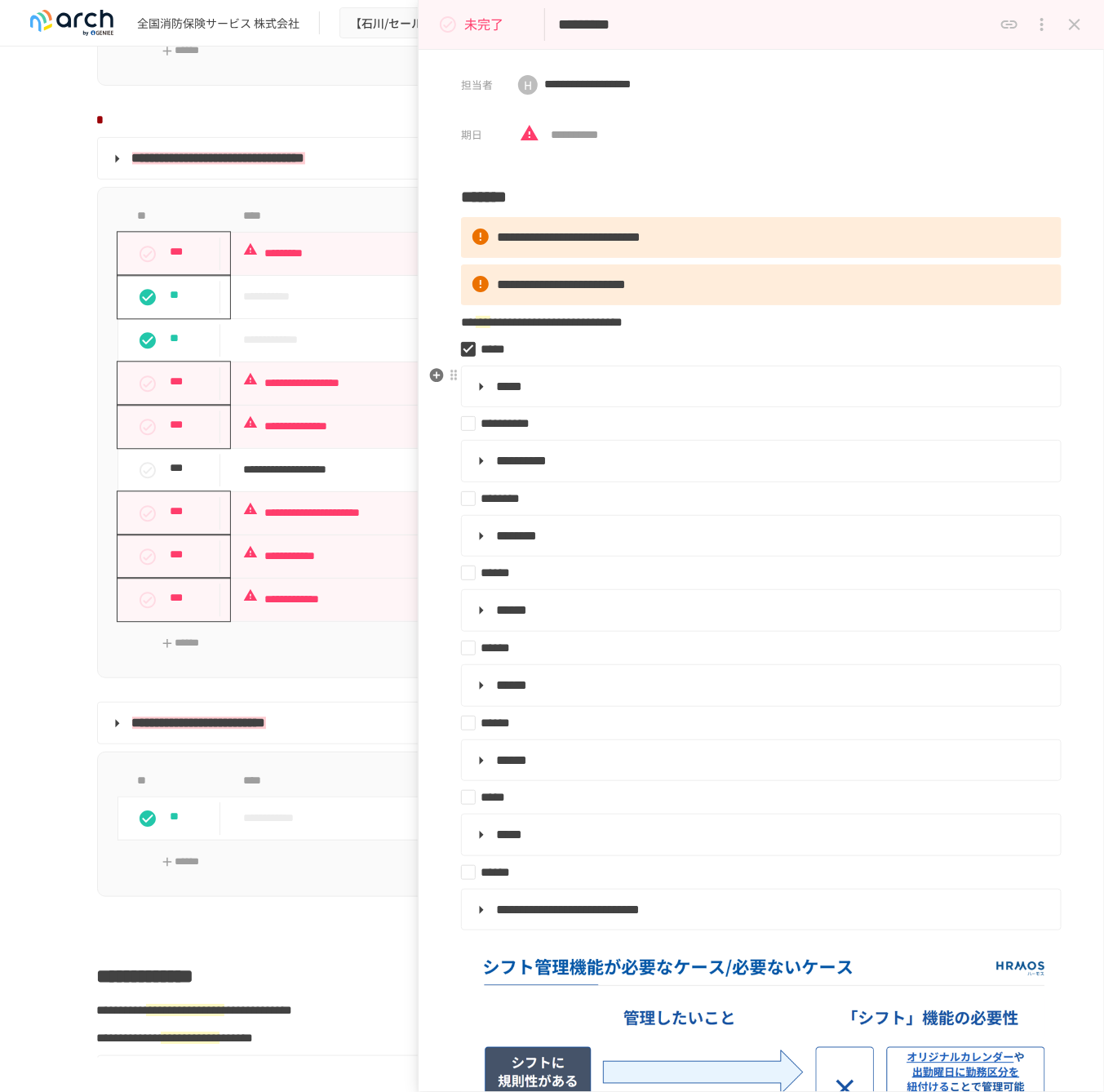 click on "*****" at bounding box center (760, 387) 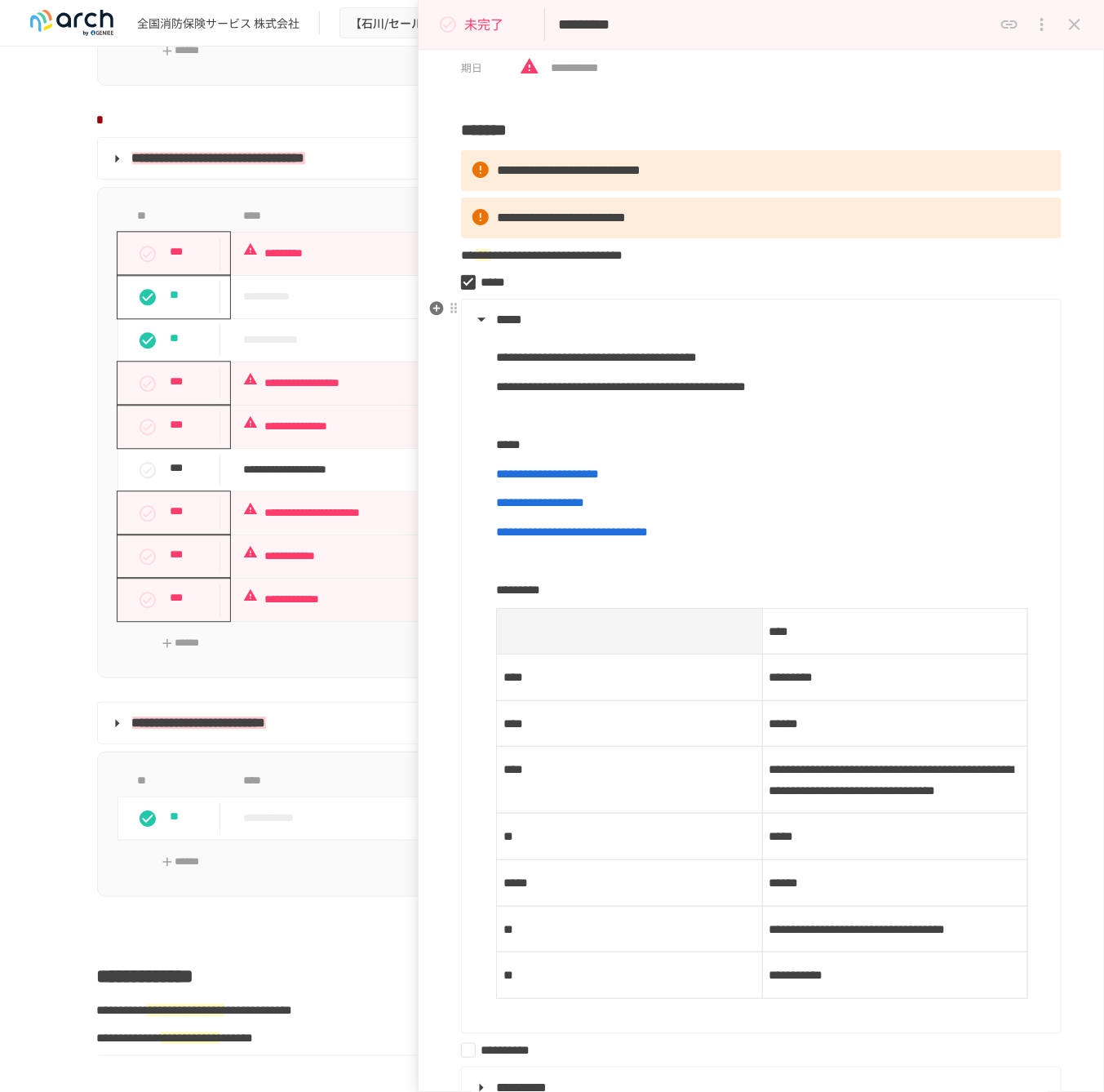 scroll, scrollTop: 362, scrollLeft: 0, axis: vertical 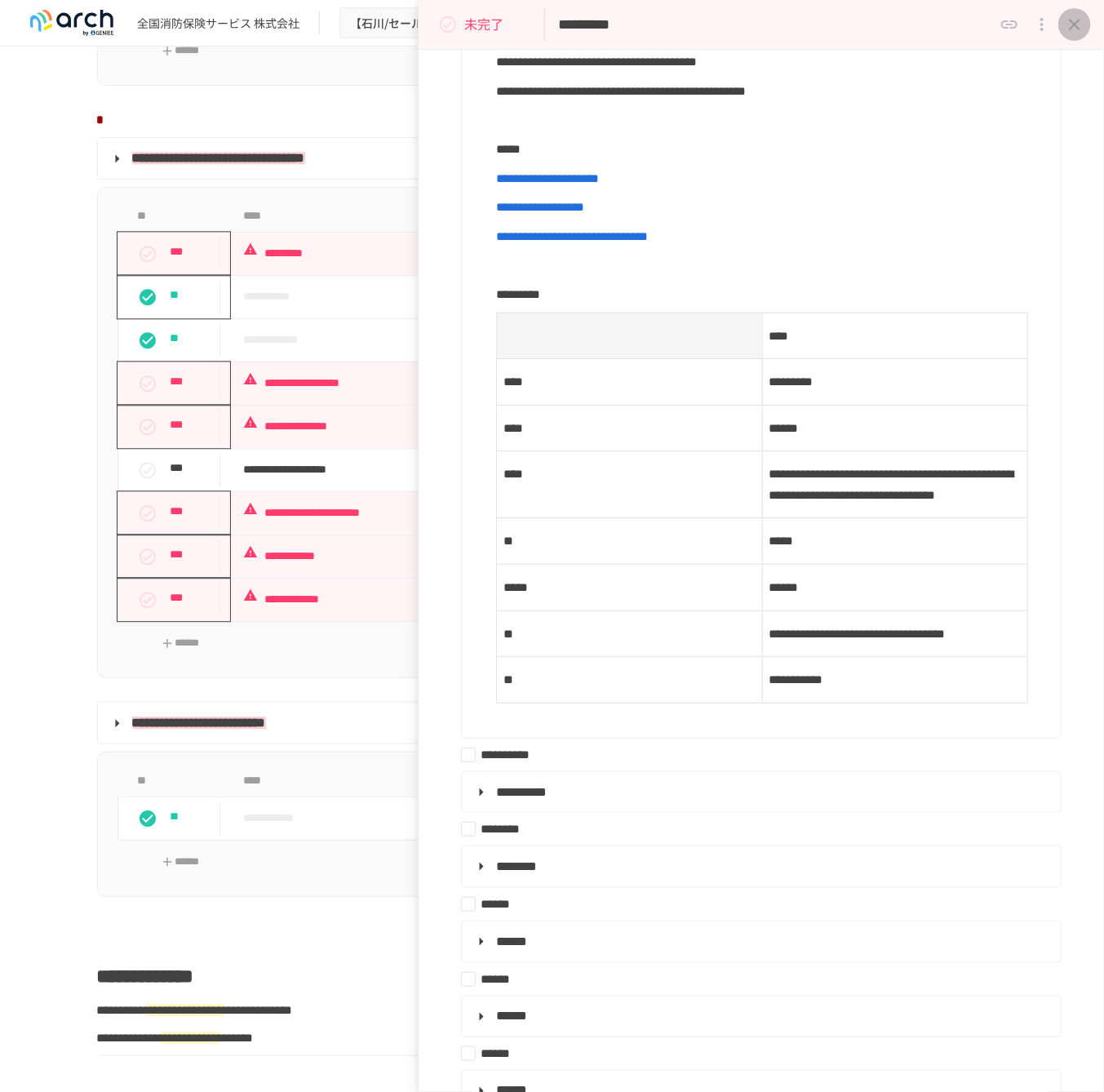 click 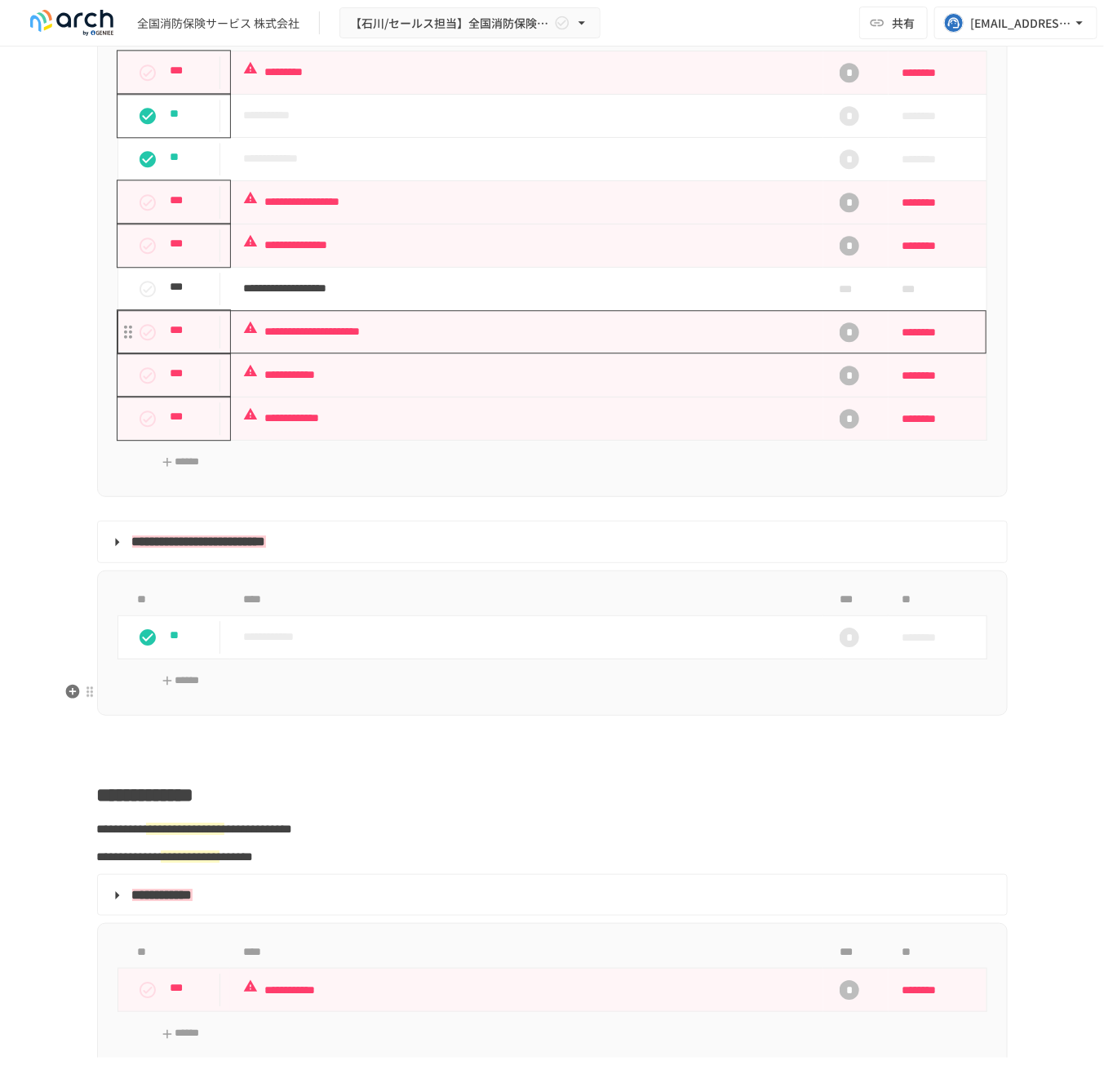 scroll, scrollTop: 1469, scrollLeft: 0, axis: vertical 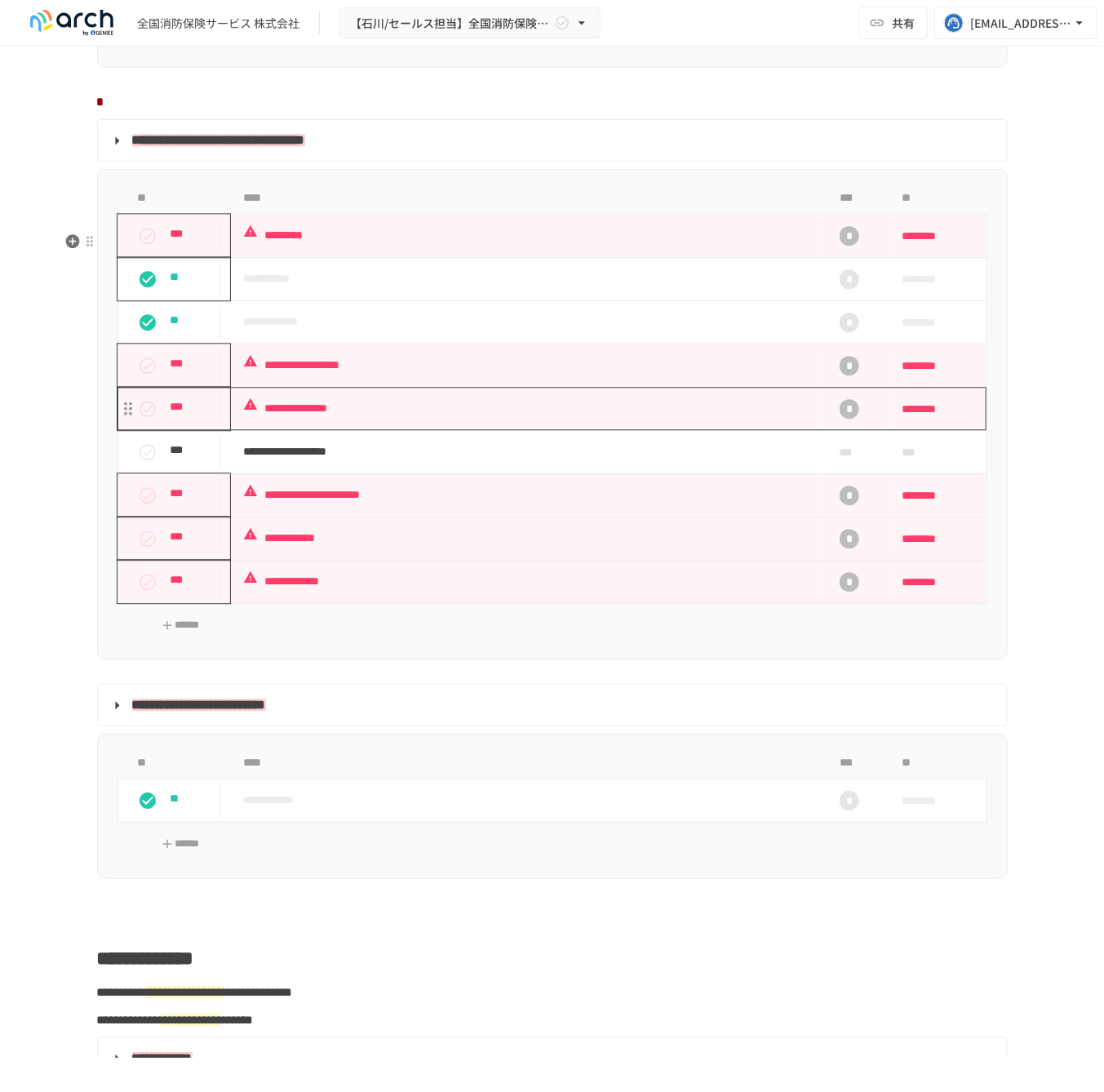 click on "**********" at bounding box center [526, 408] 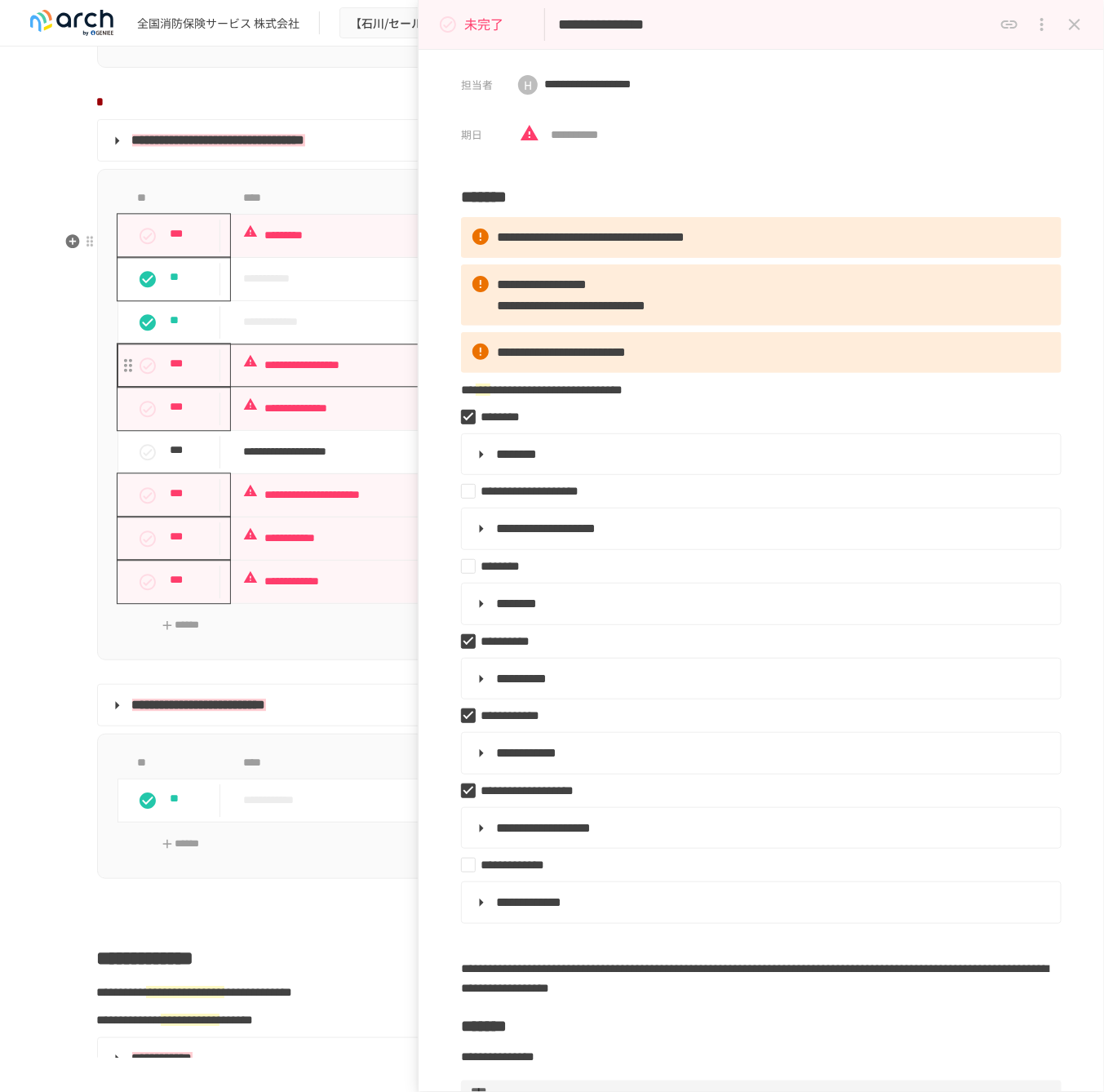 click on "**********" at bounding box center [526, 365] 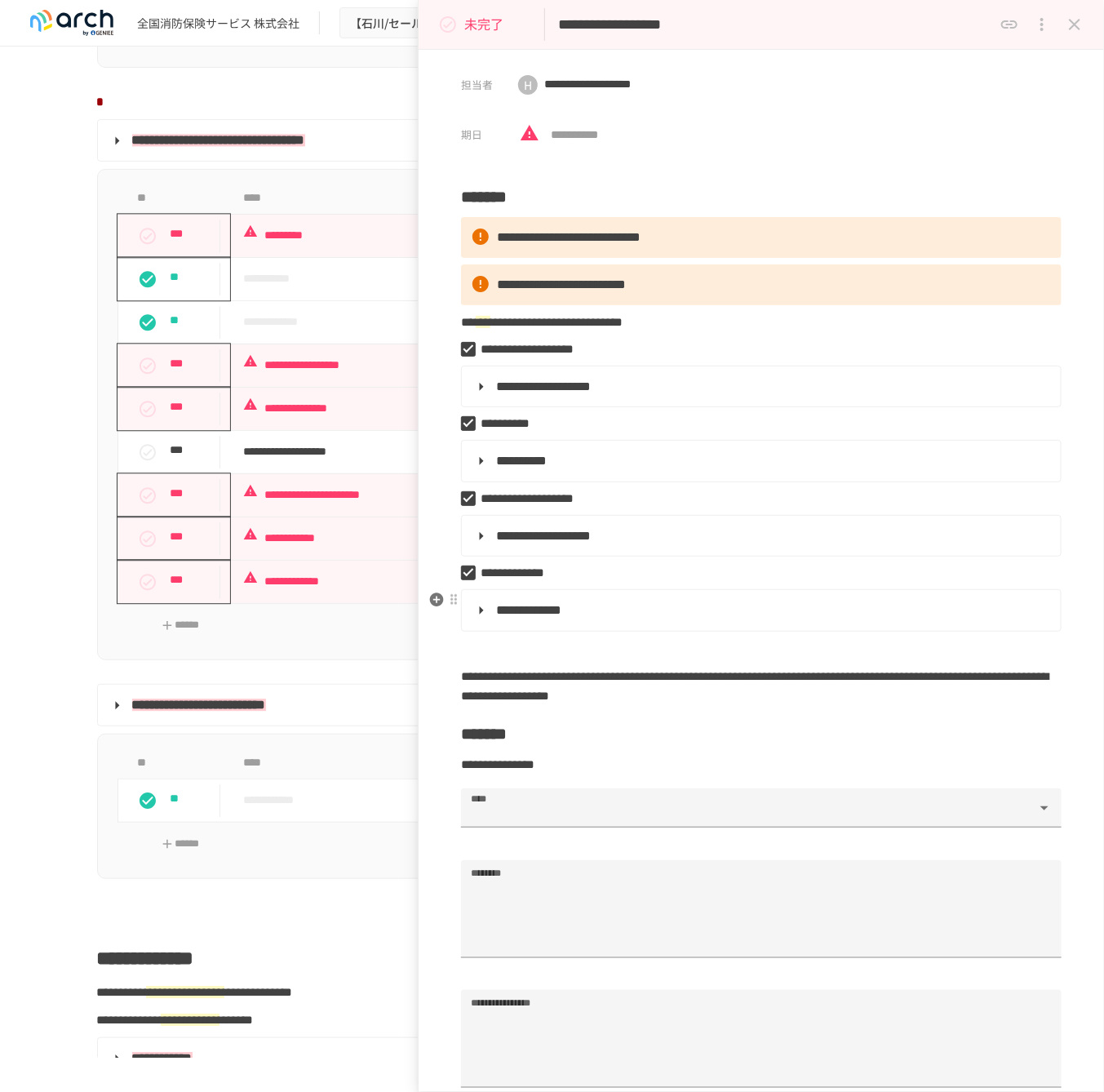 click on "**********" at bounding box center [760, 610] 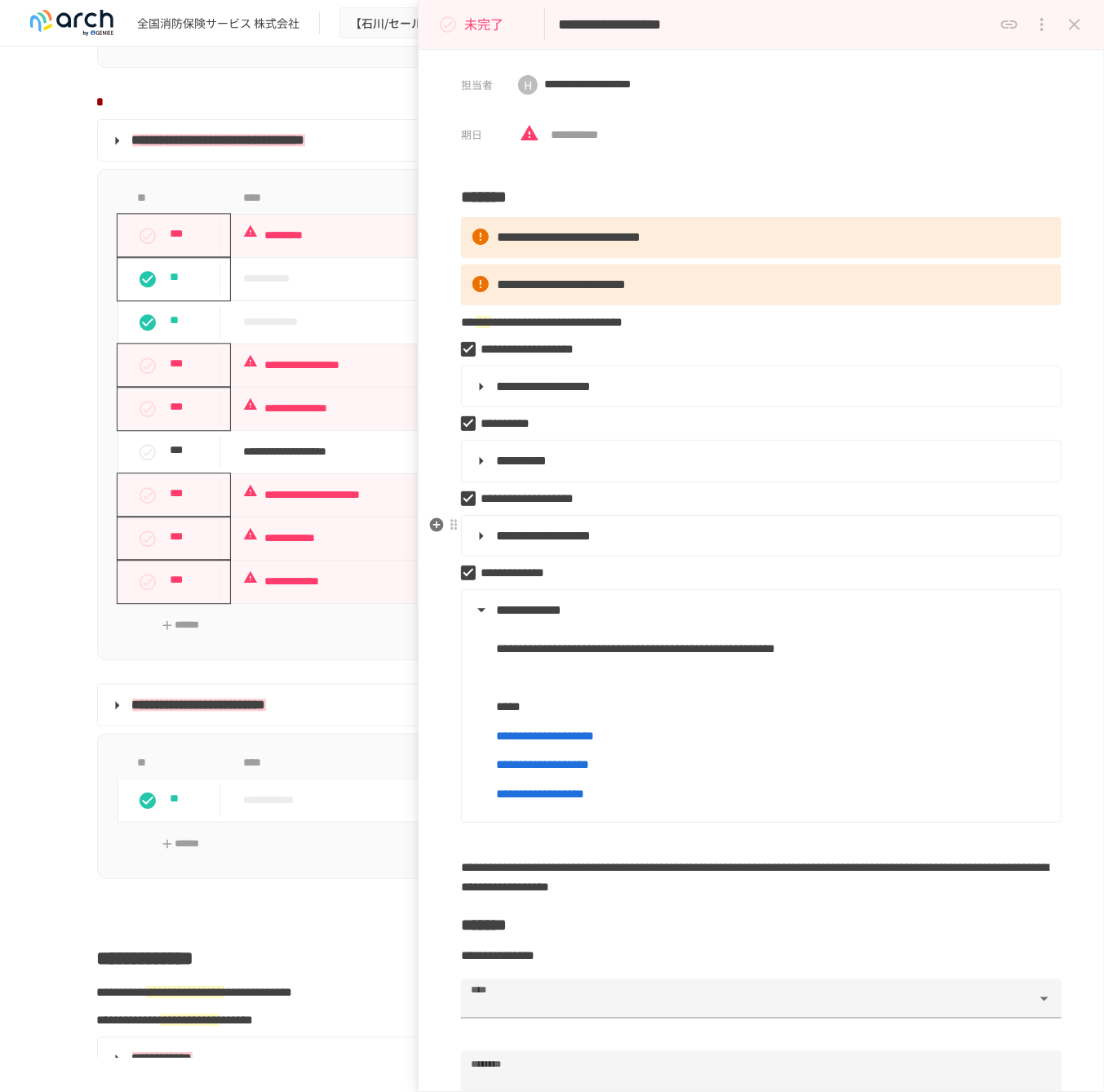 click on "**********" at bounding box center (760, 536) 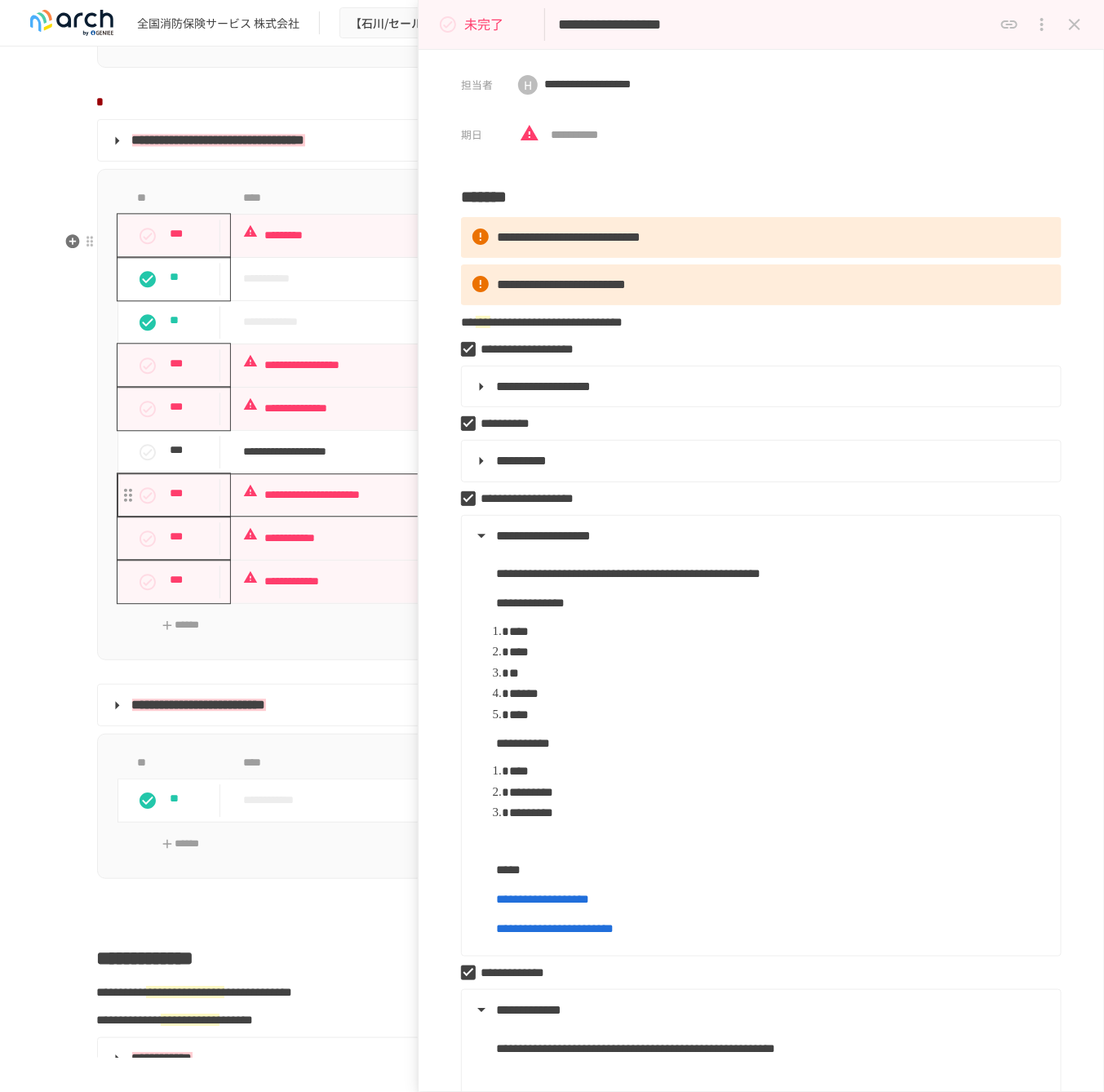 click on "**********" at bounding box center (526, 451) 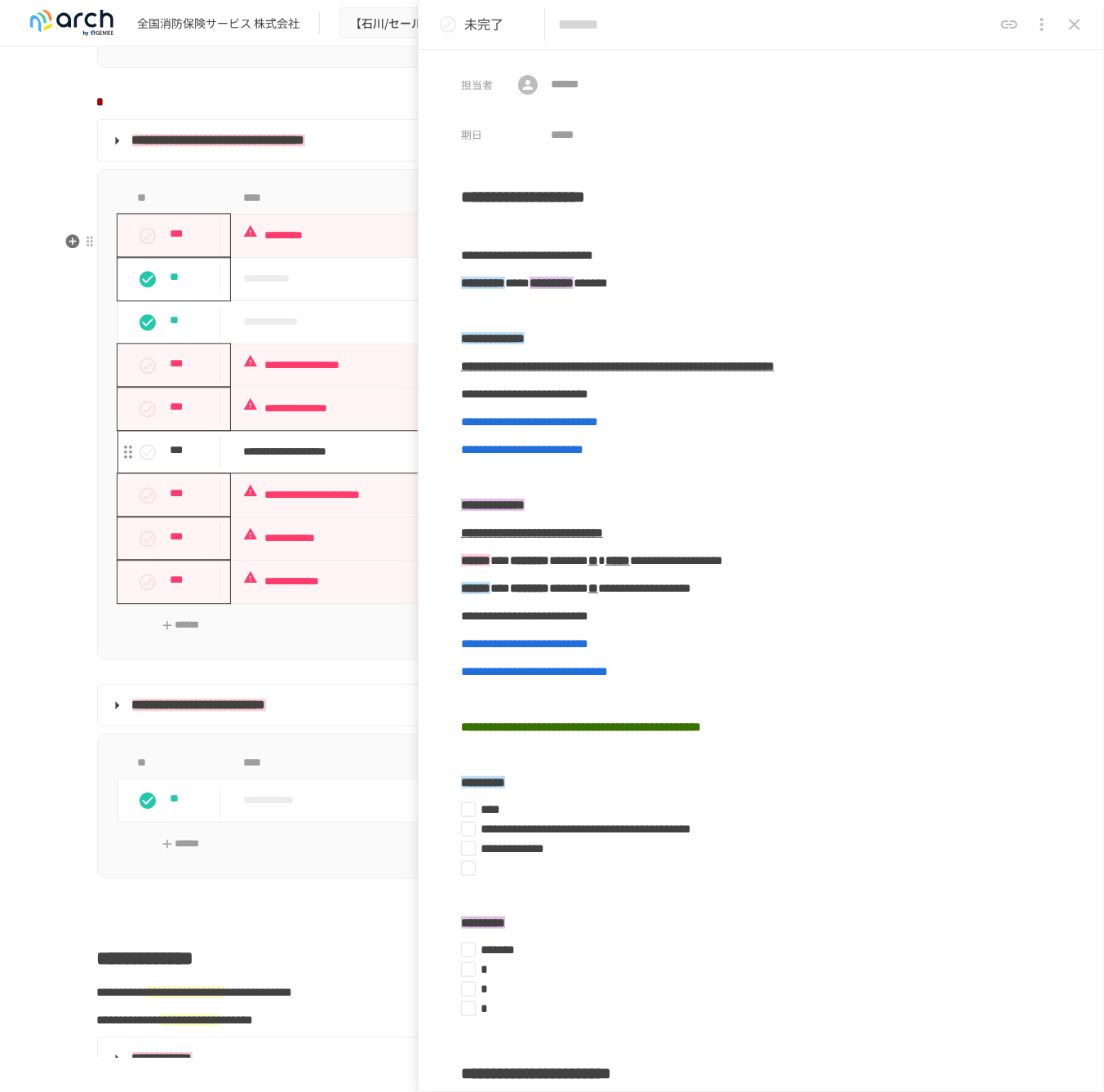type on "**********" 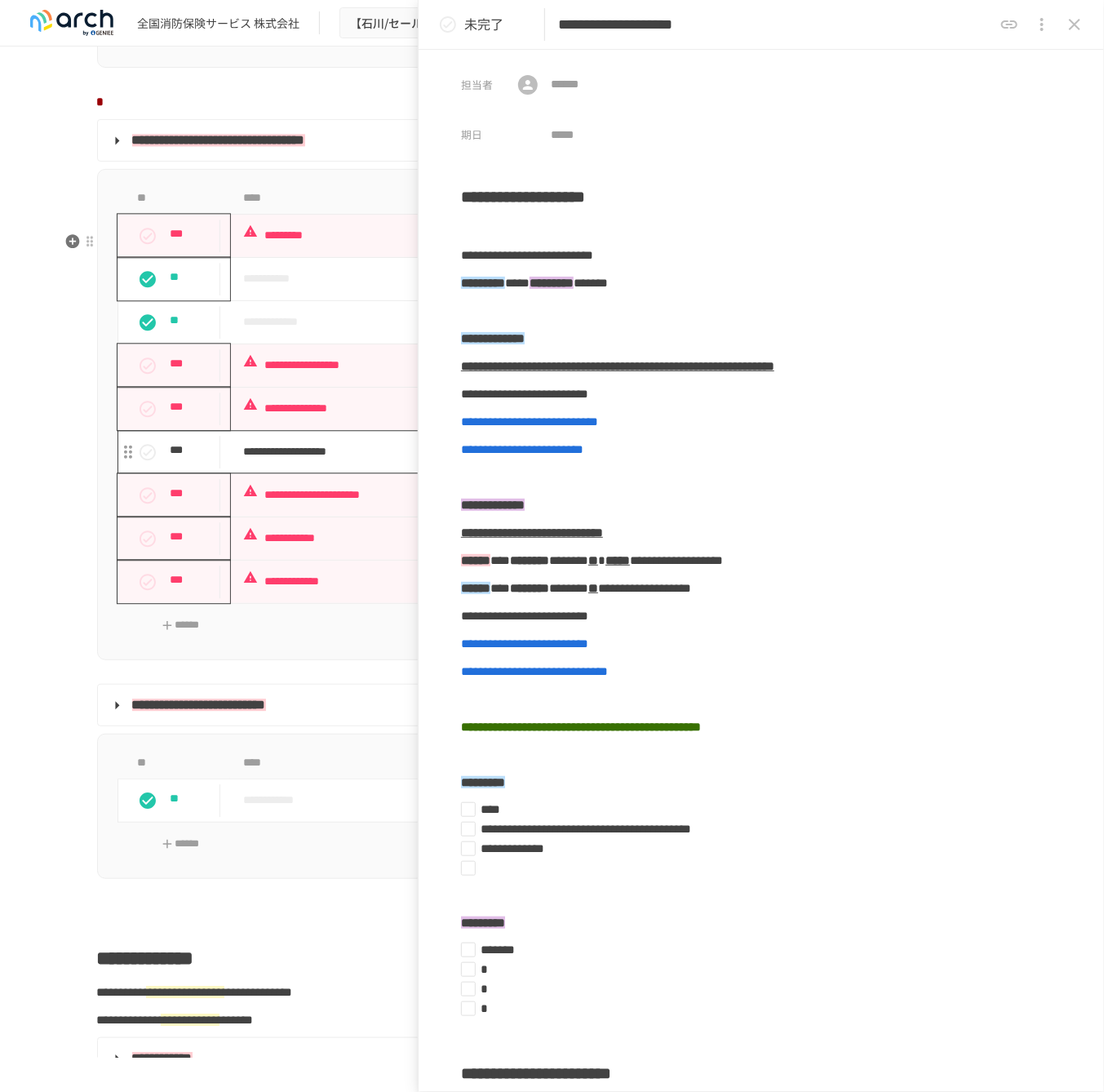 scroll, scrollTop: 3464, scrollLeft: 0, axis: vertical 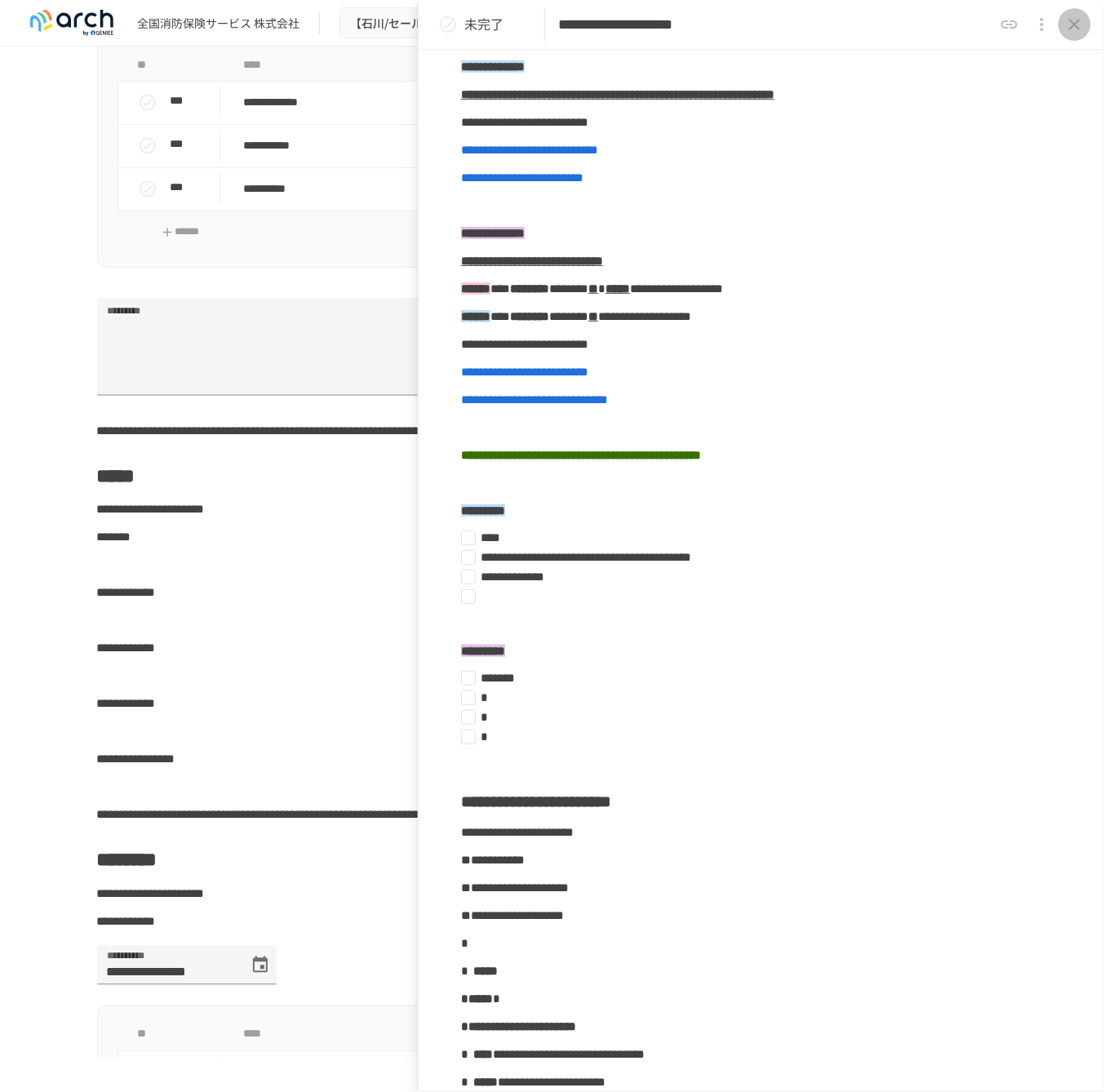 click 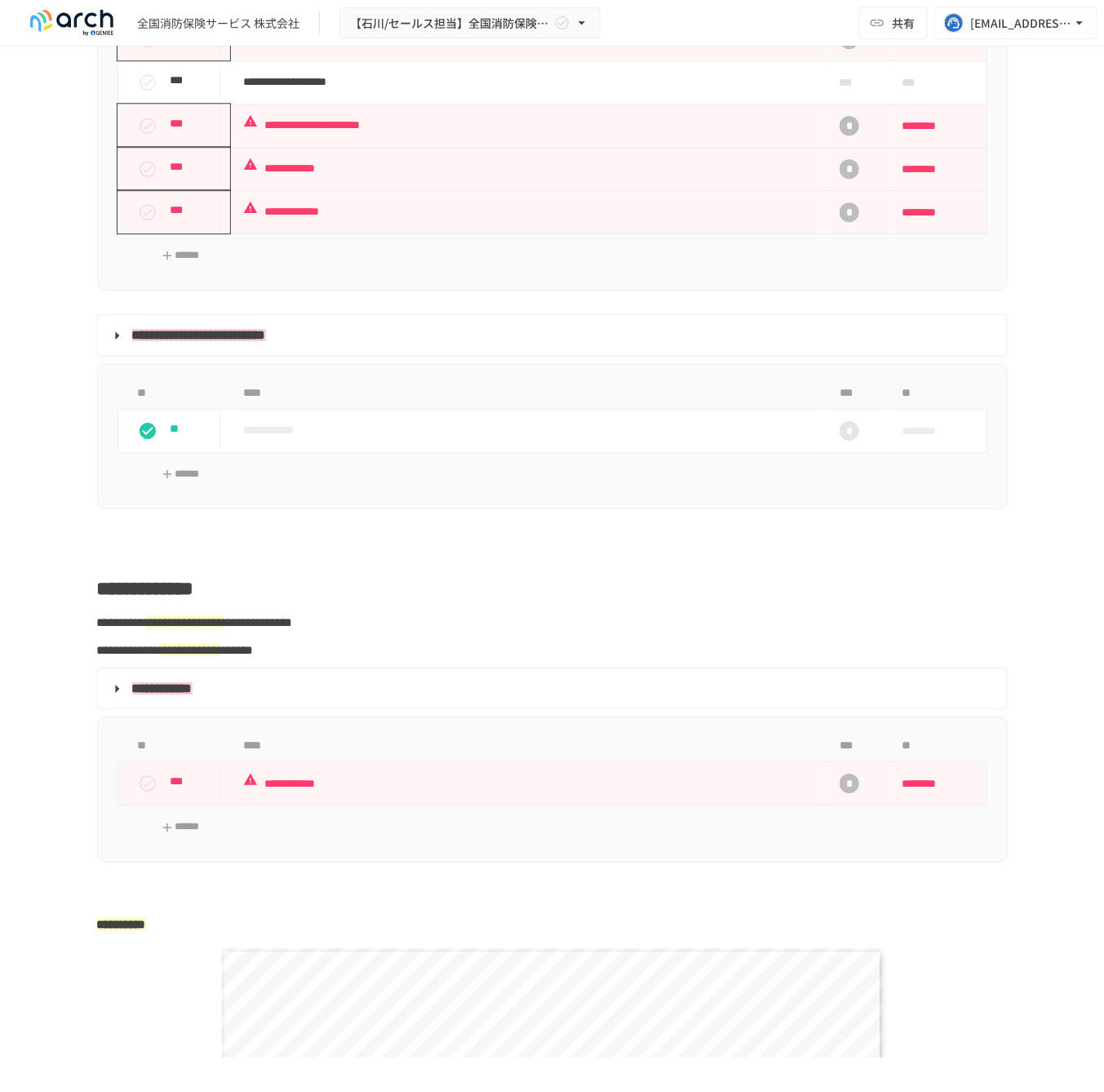 scroll, scrollTop: 1650, scrollLeft: 0, axis: vertical 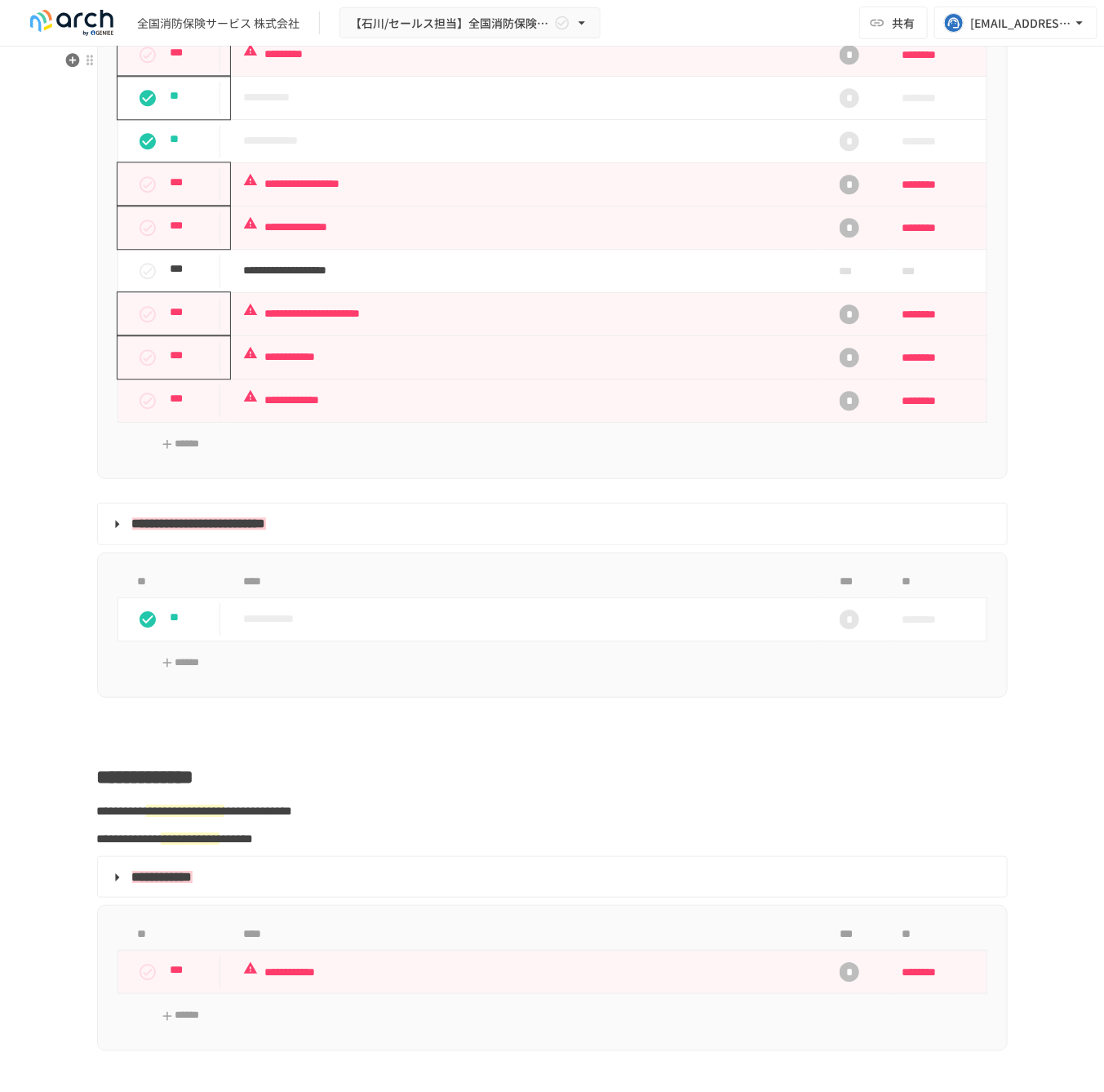 click 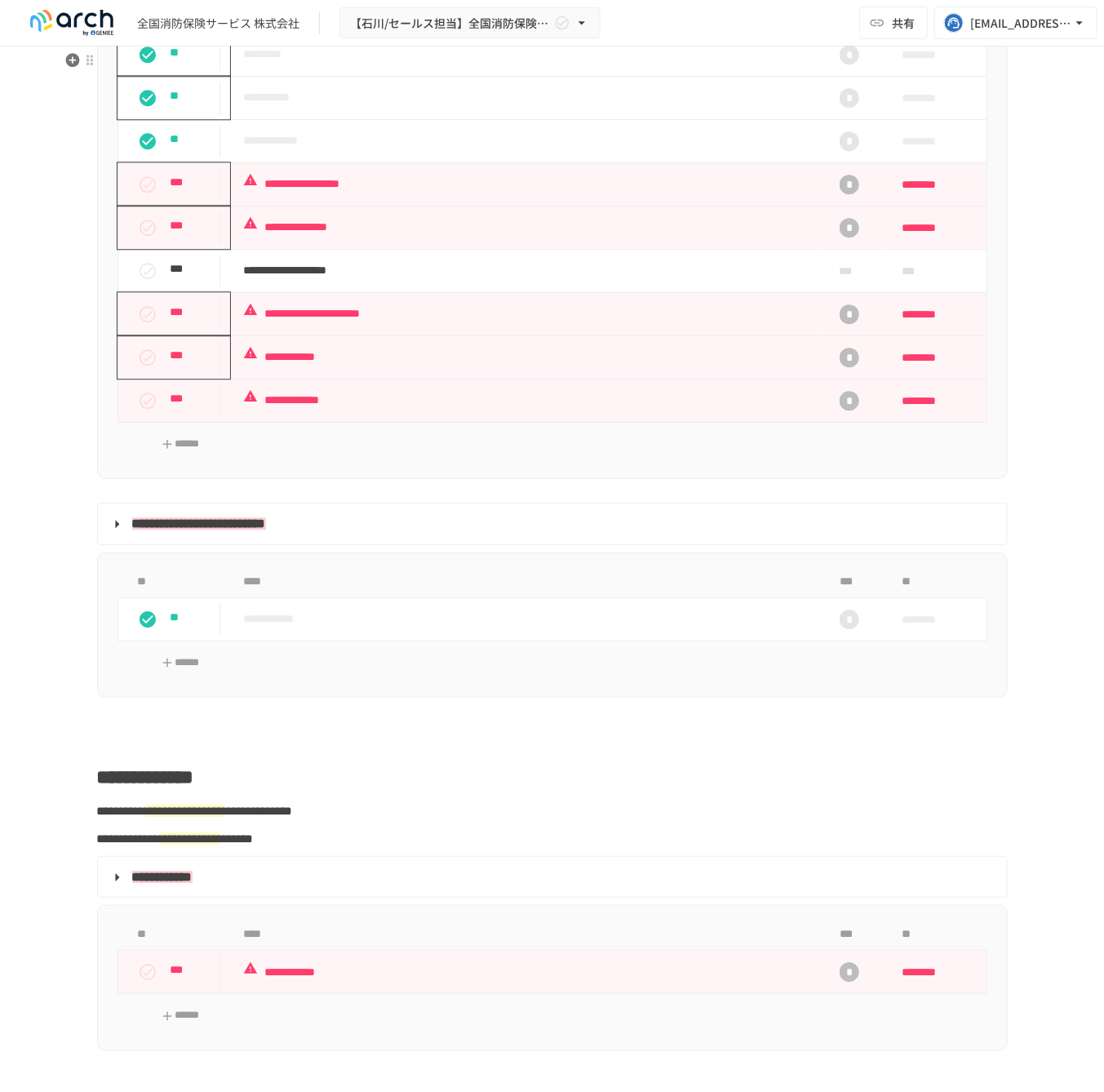 click 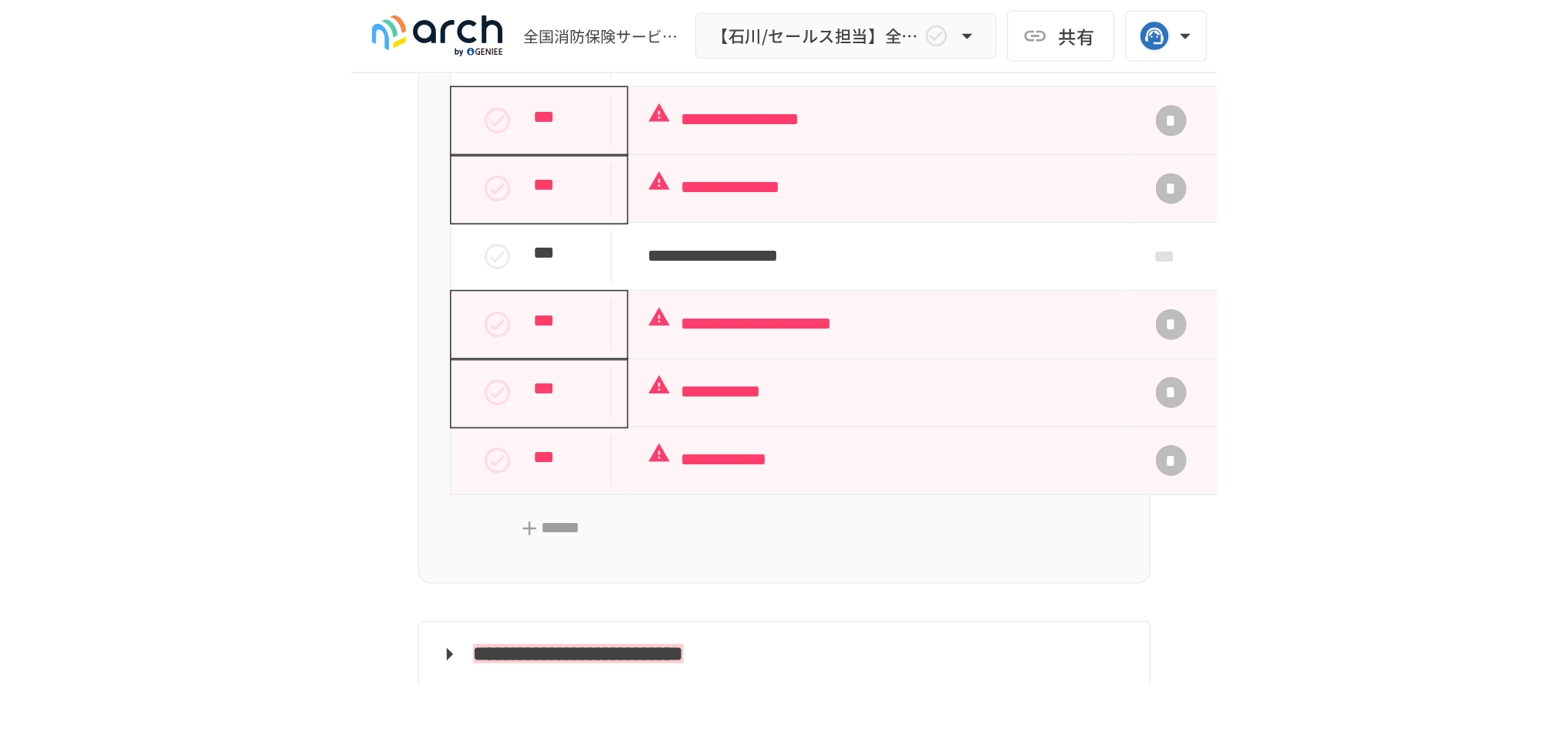 scroll, scrollTop: 1474, scrollLeft: 0, axis: vertical 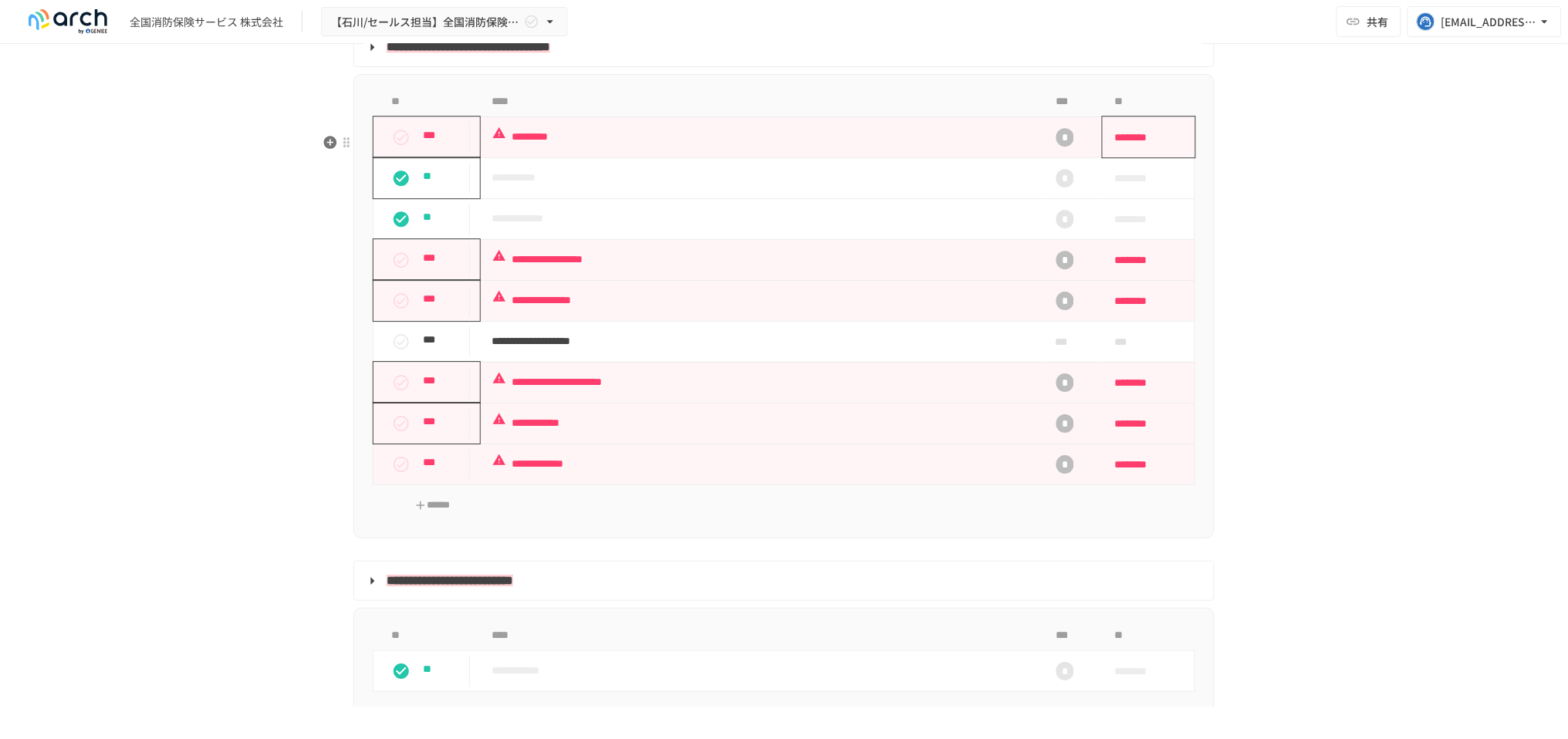click on "********" at bounding box center (1144, 137) 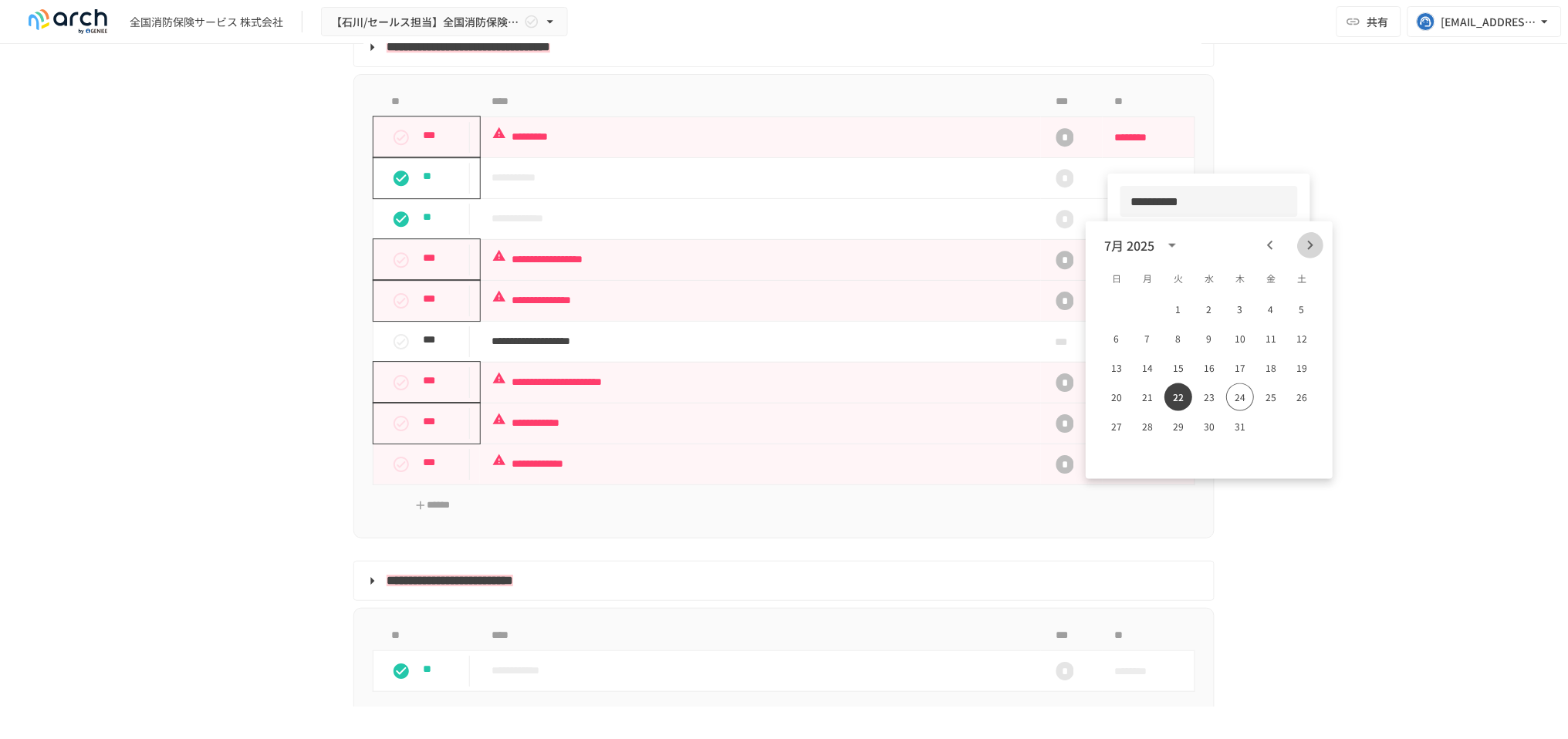 click 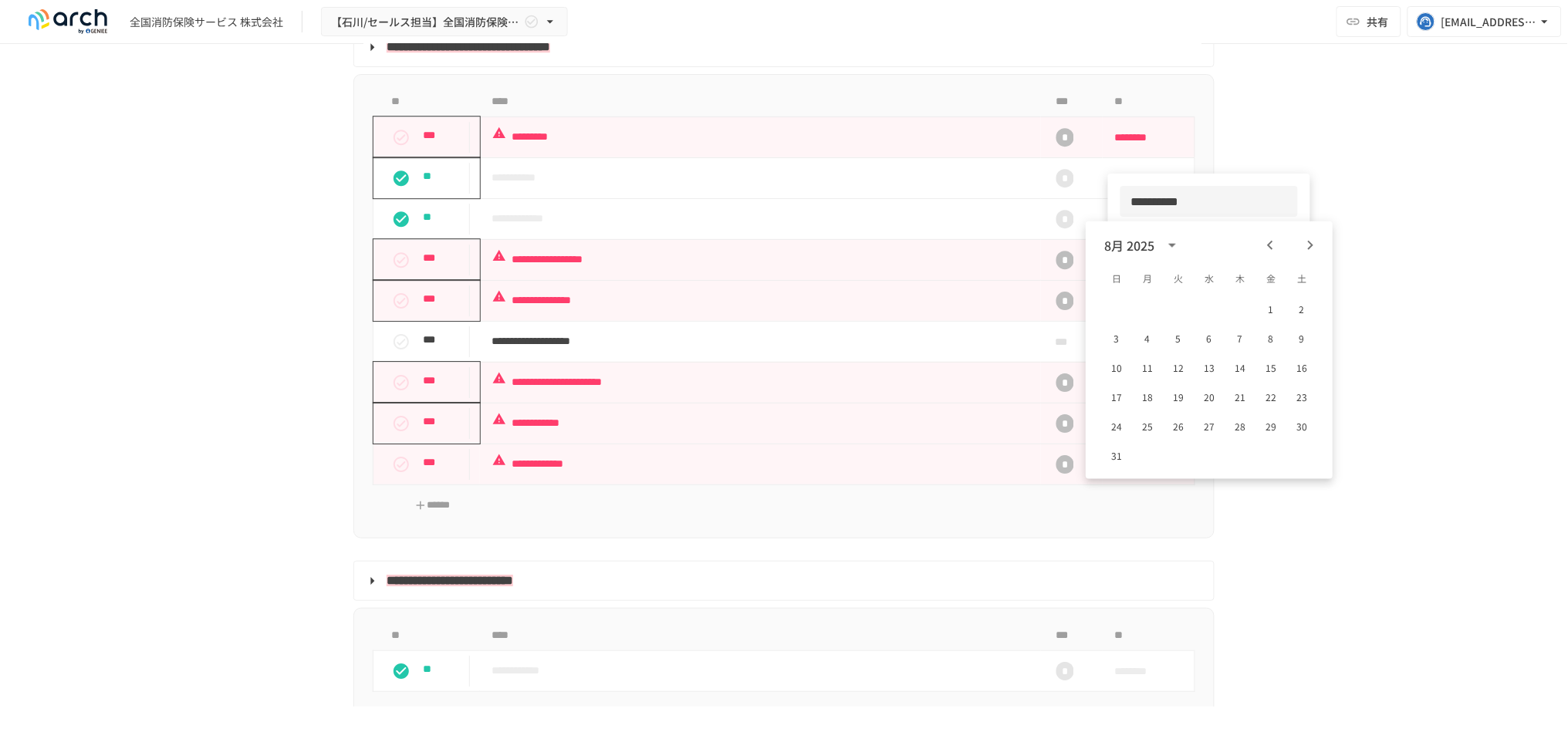 click 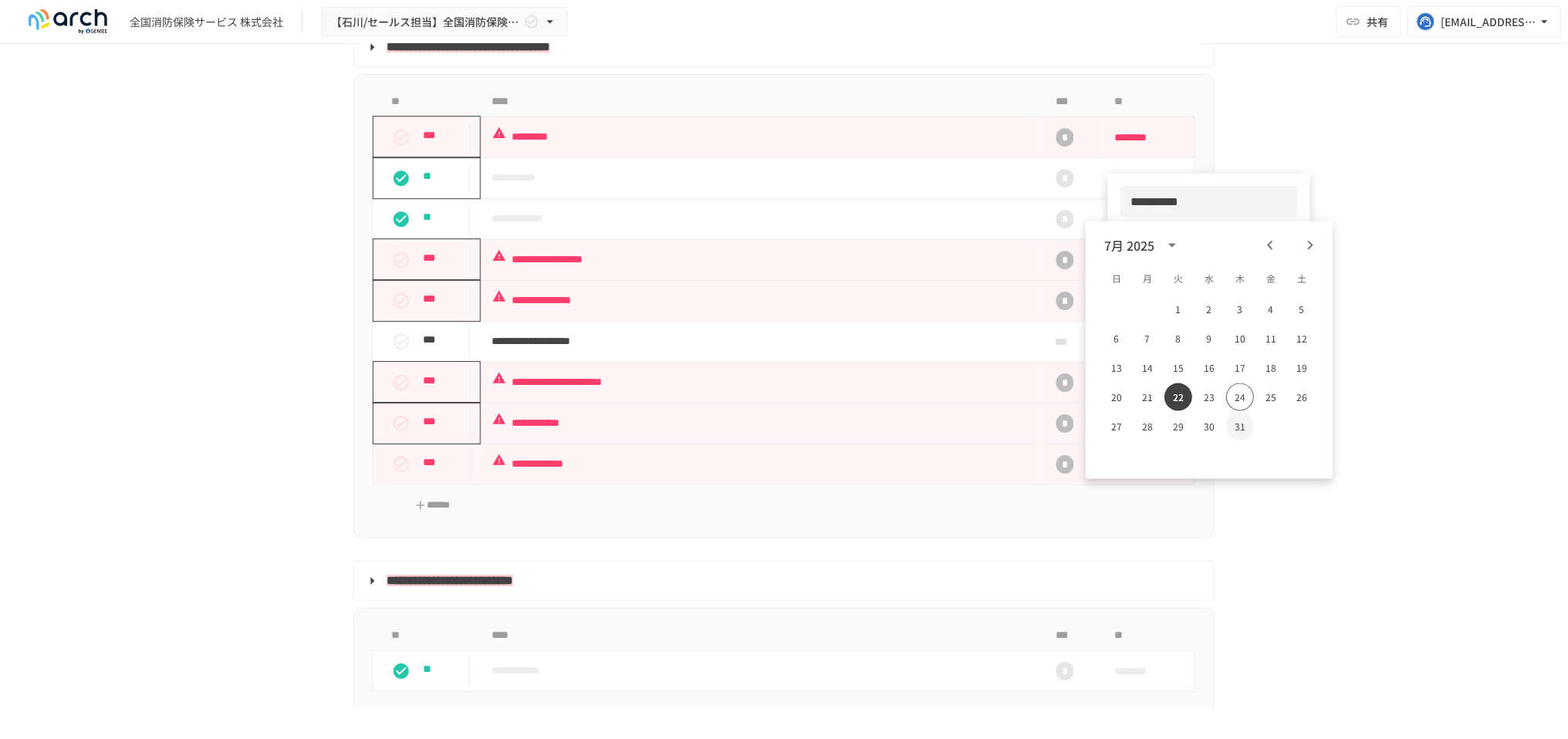 click on "31" at bounding box center [1240, 427] 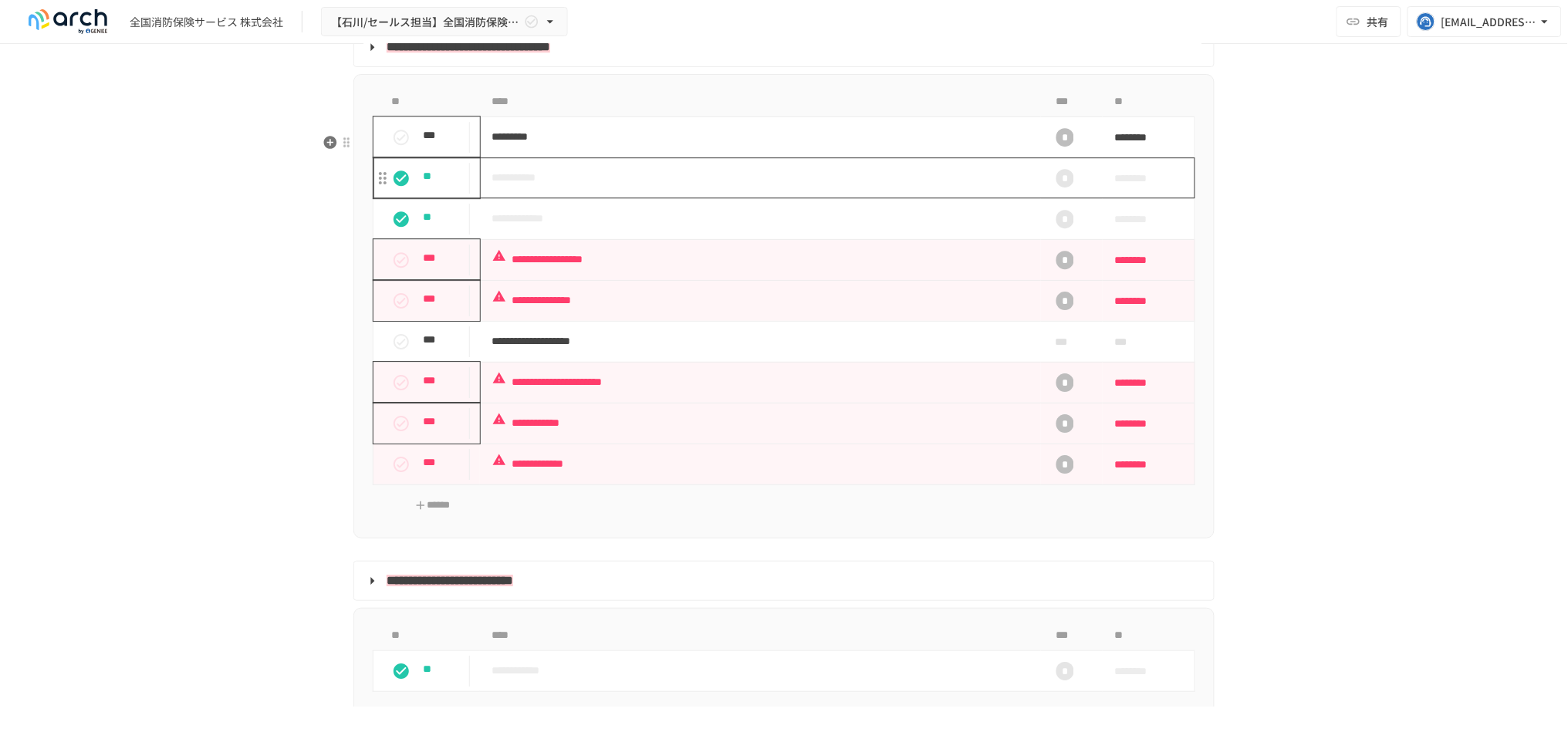 click on "**********" at bounding box center [760, 177] 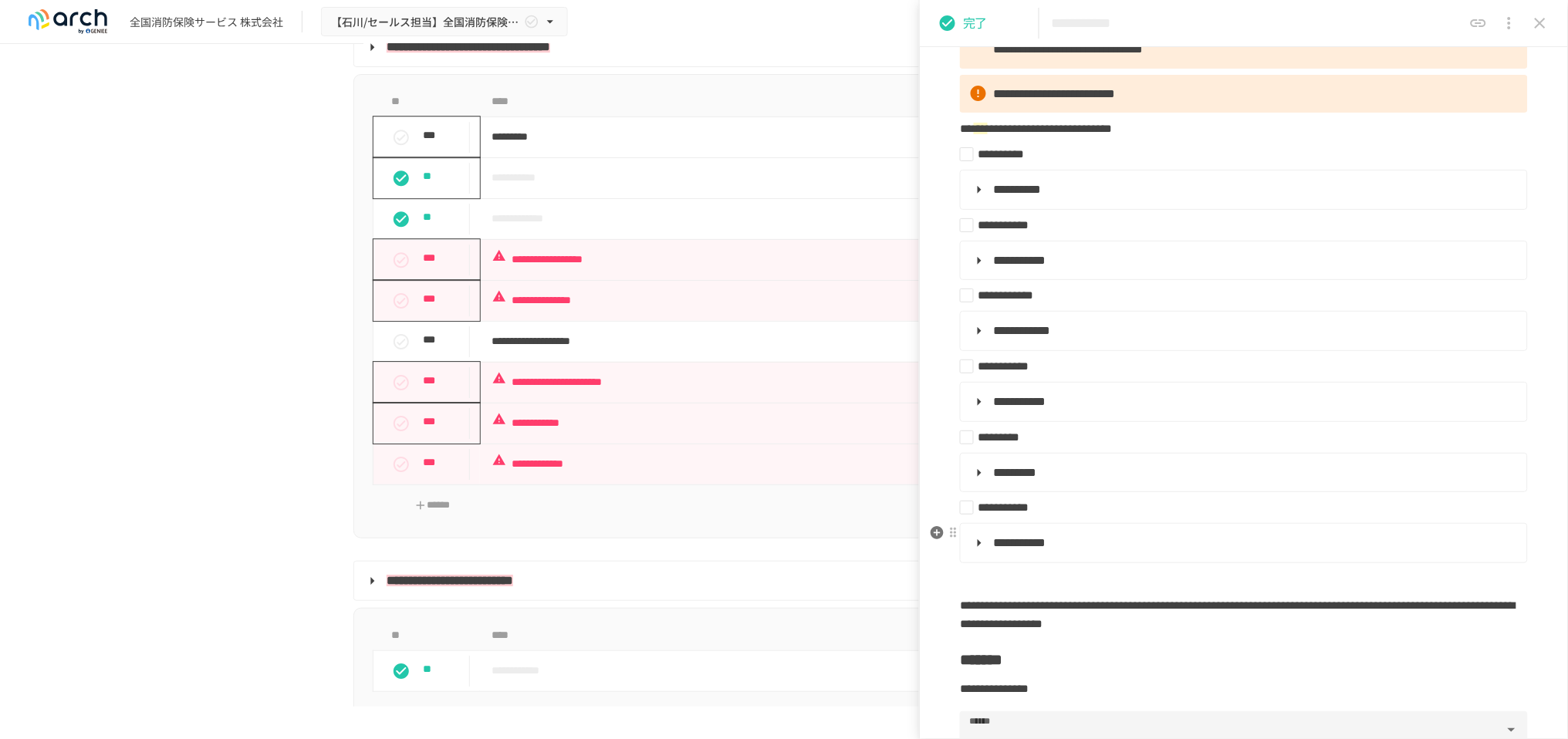 scroll, scrollTop: 343, scrollLeft: 0, axis: vertical 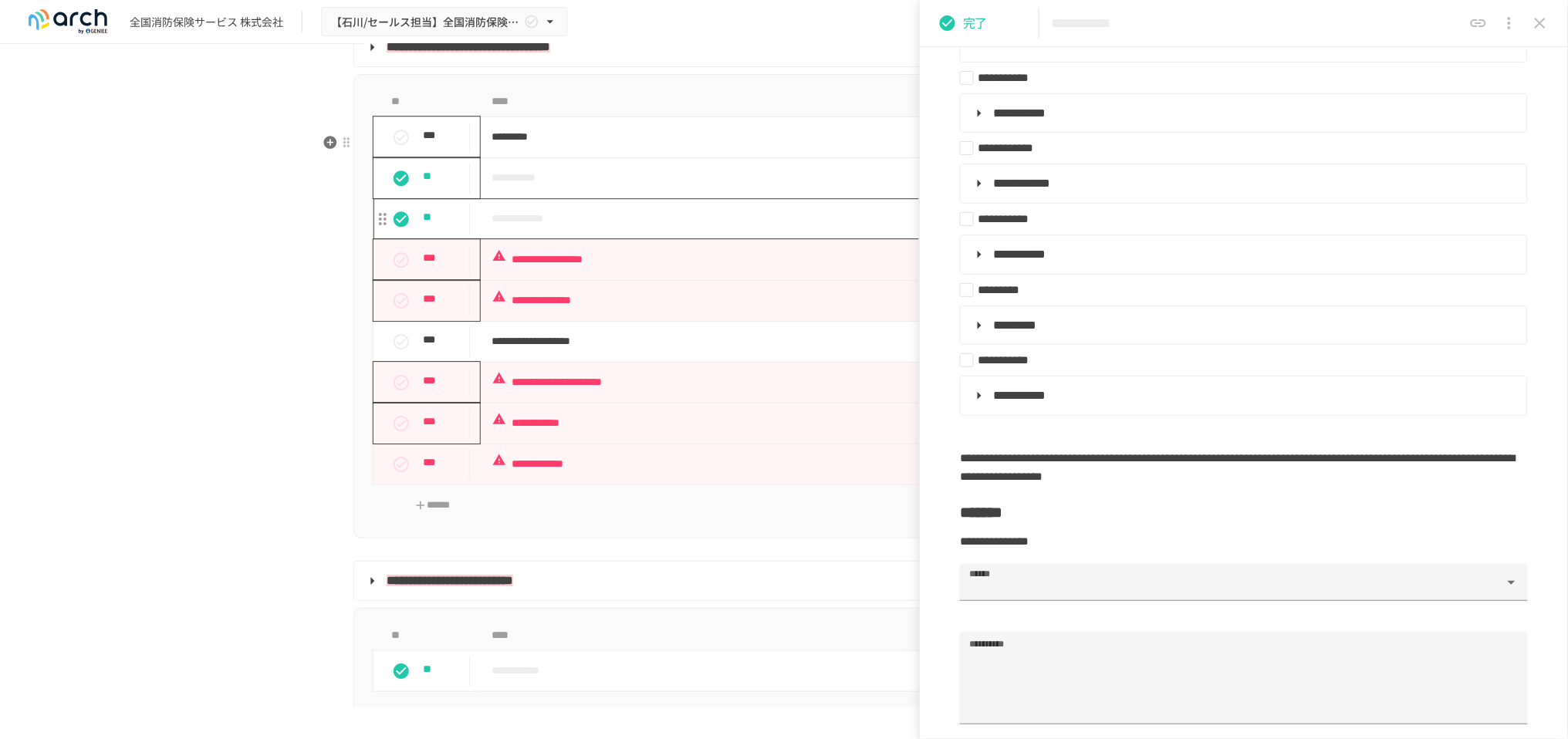 click on "**********" at bounding box center [760, 218] 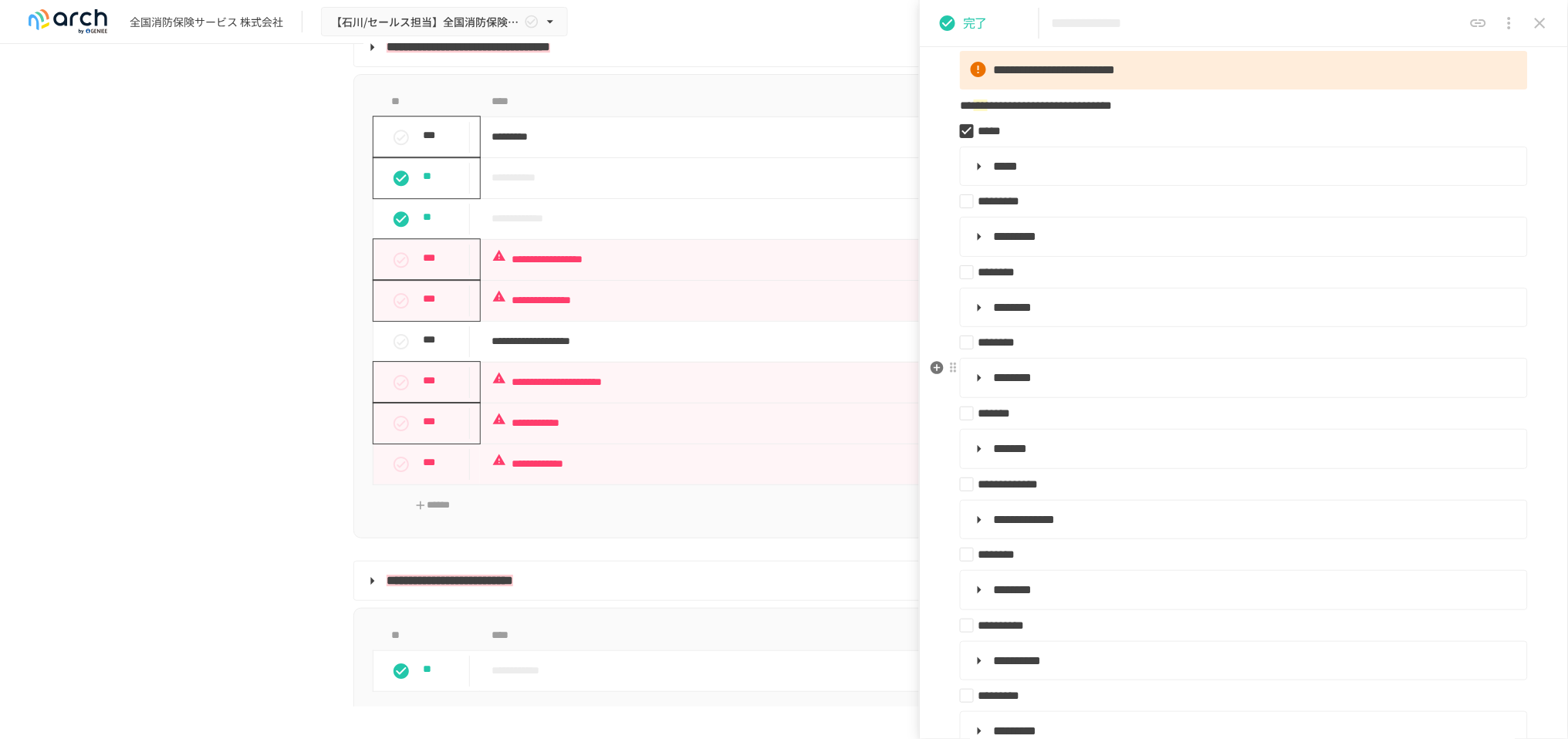 scroll, scrollTop: 257, scrollLeft: 0, axis: vertical 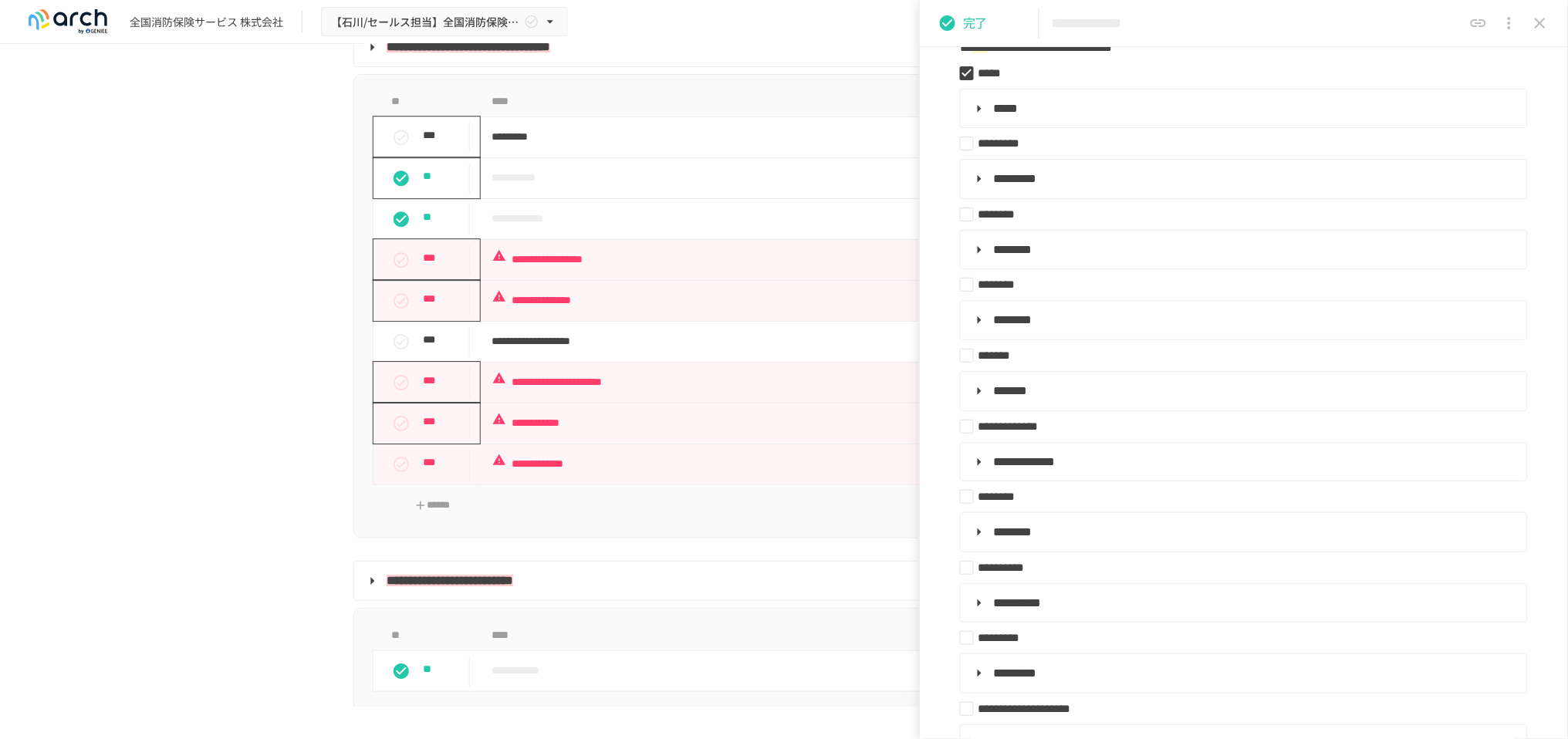 click 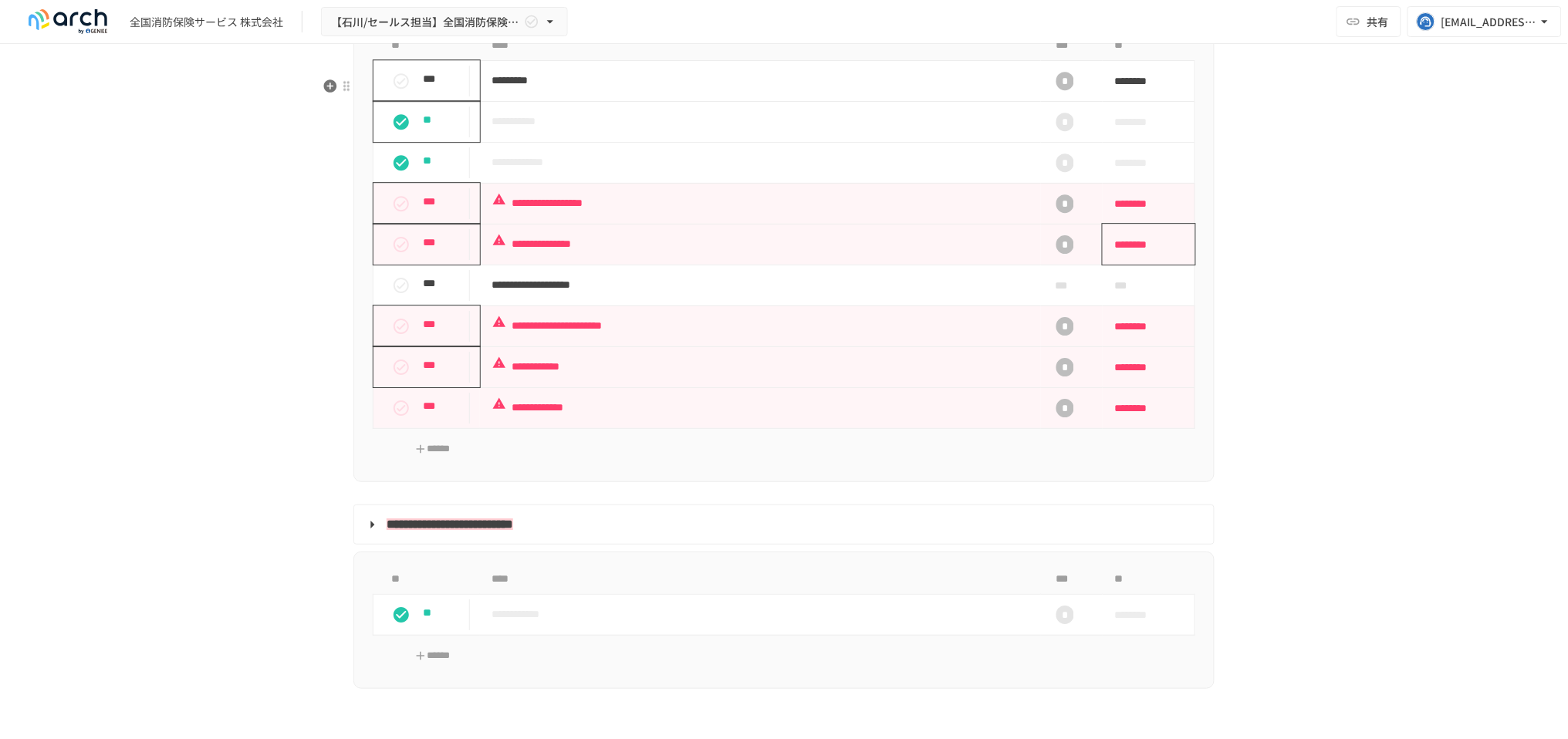 scroll, scrollTop: 1560, scrollLeft: 0, axis: vertical 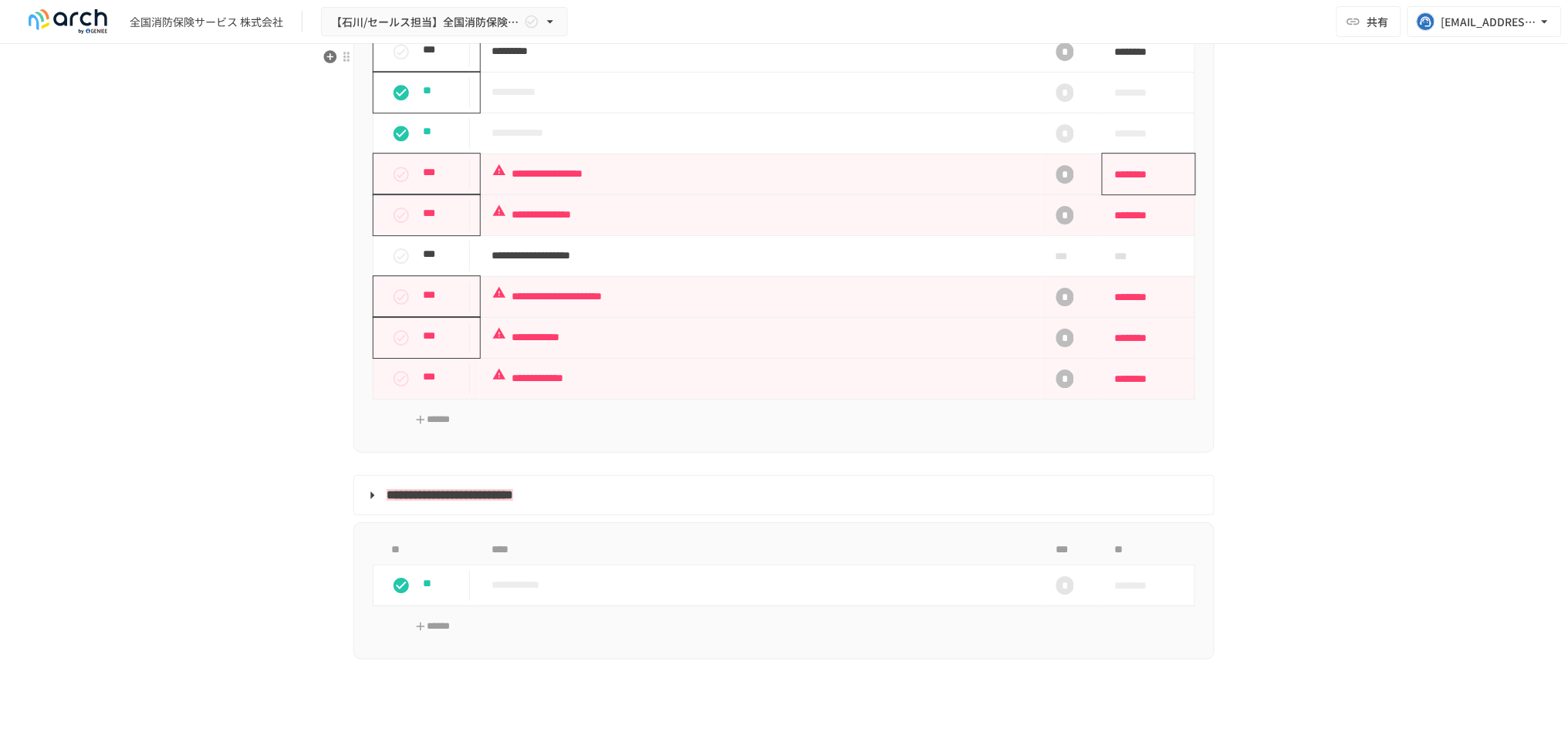 click on "********" at bounding box center [1144, 174] 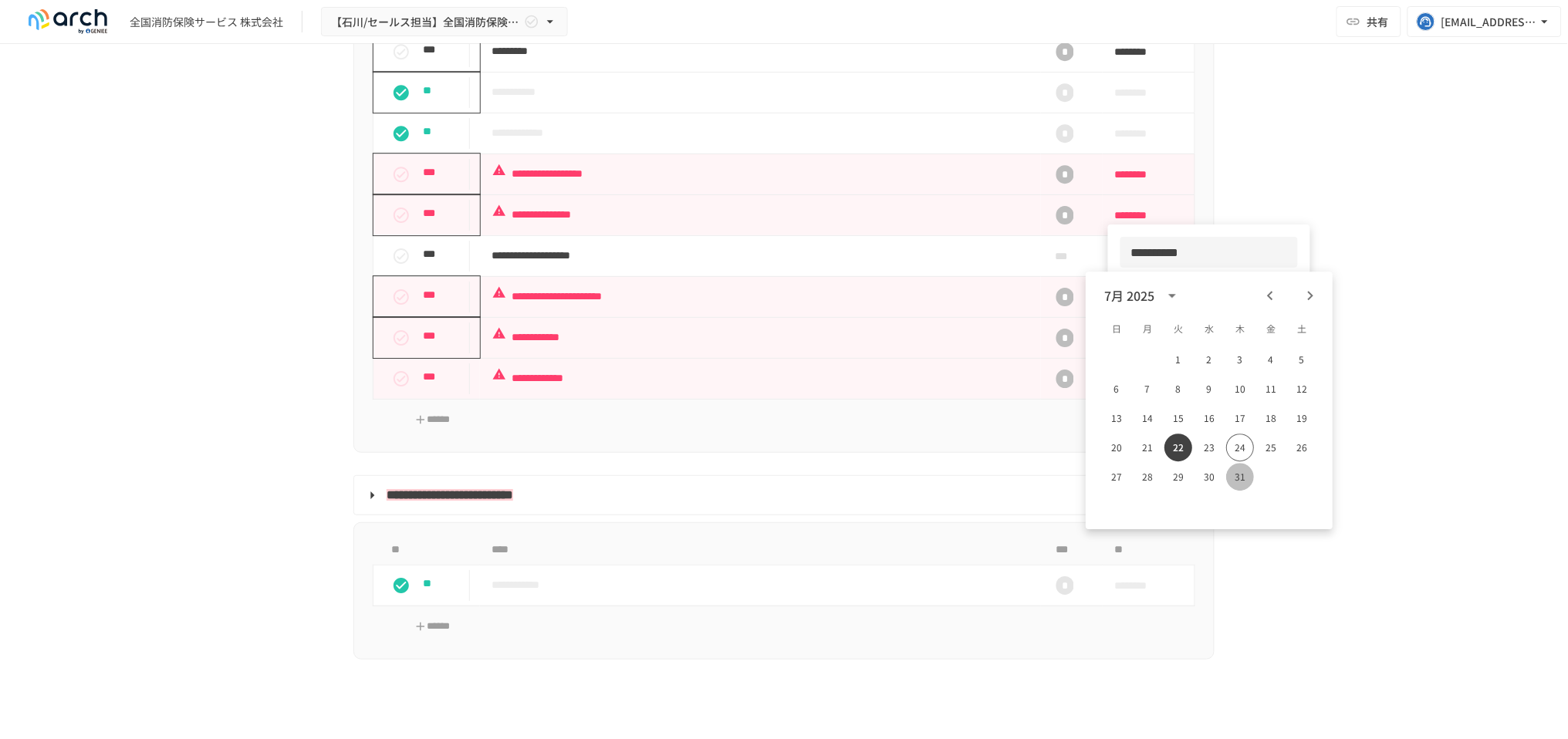 click on "31" at bounding box center (1240, 477) 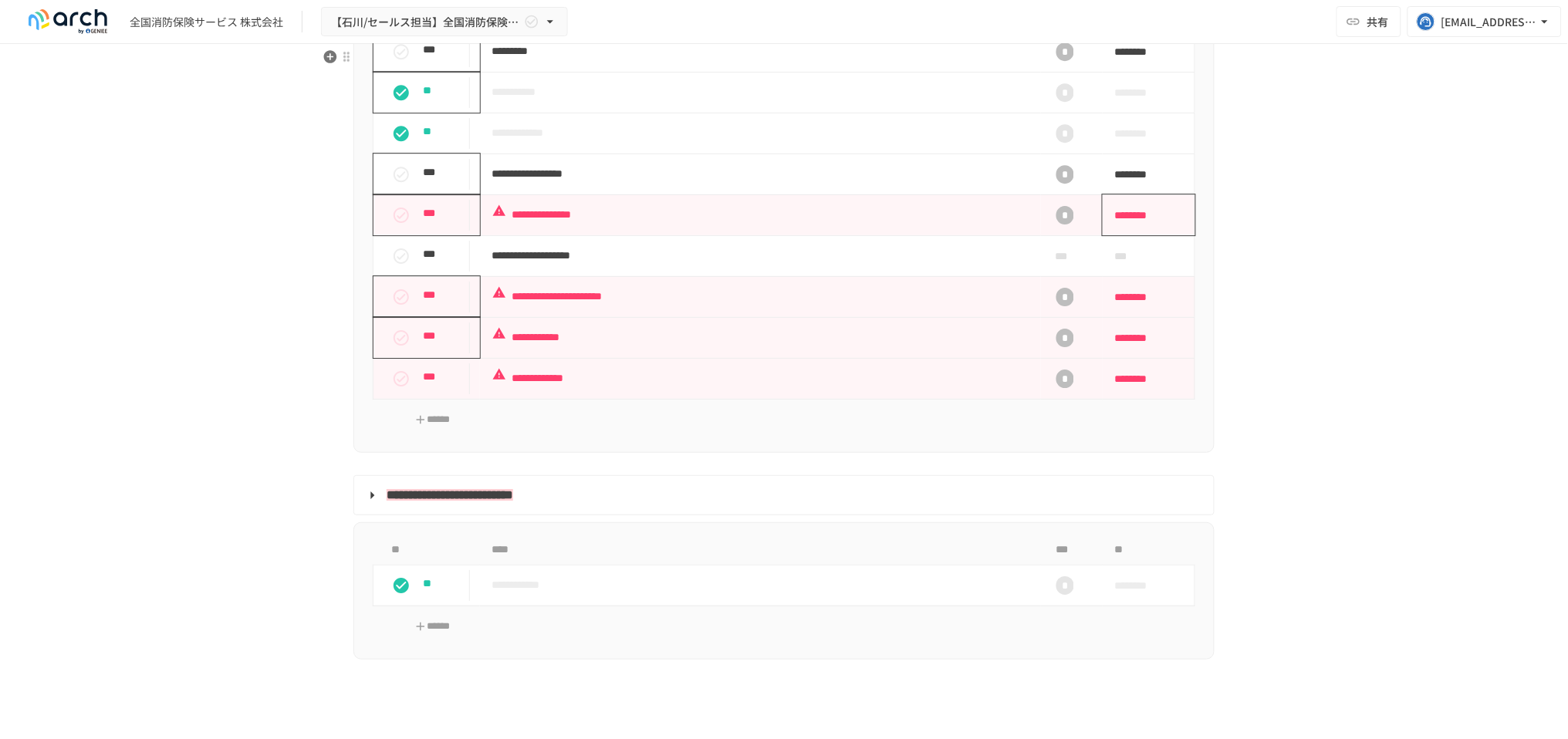 click on "********" at bounding box center (1144, 215) 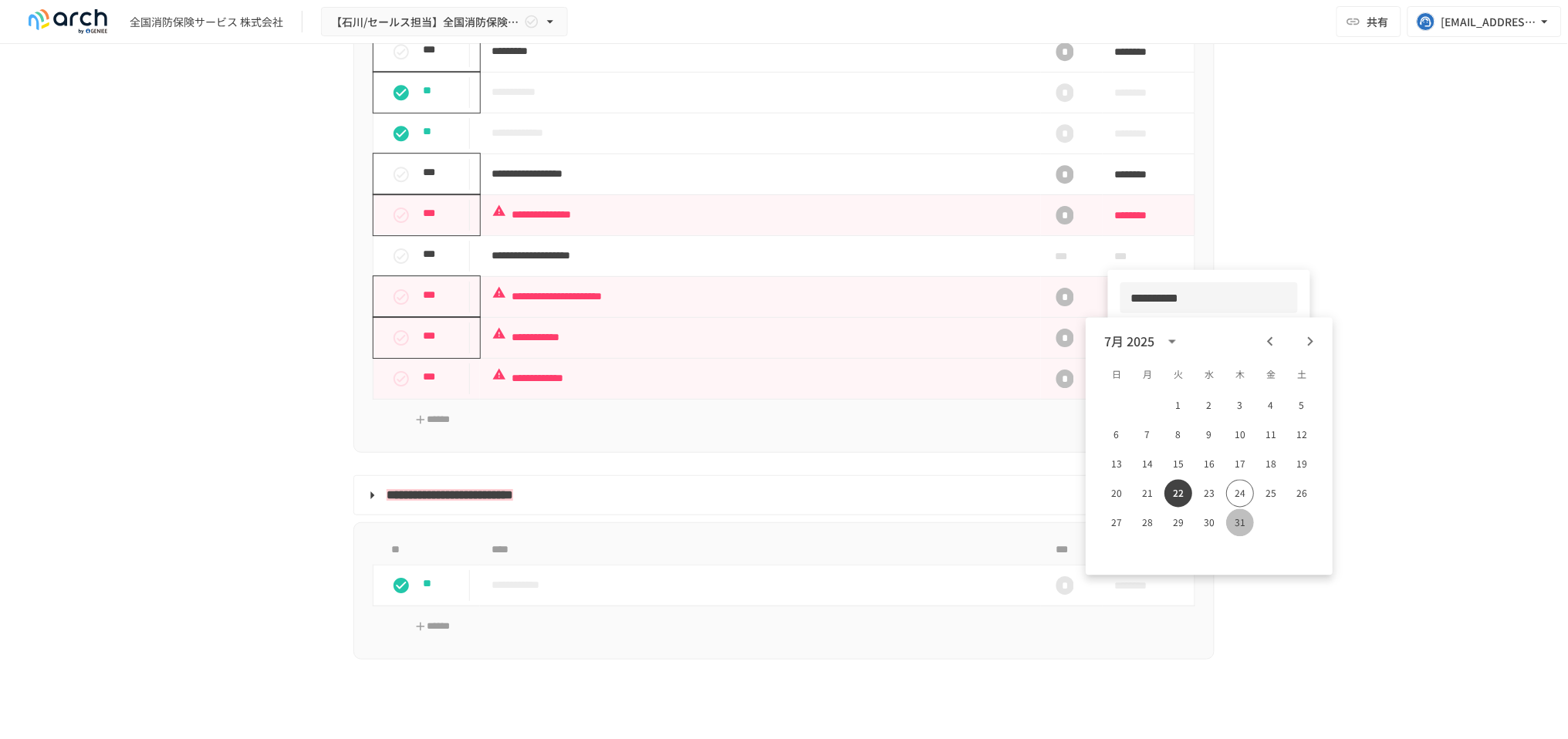 click on "31" at bounding box center [1240, 523] 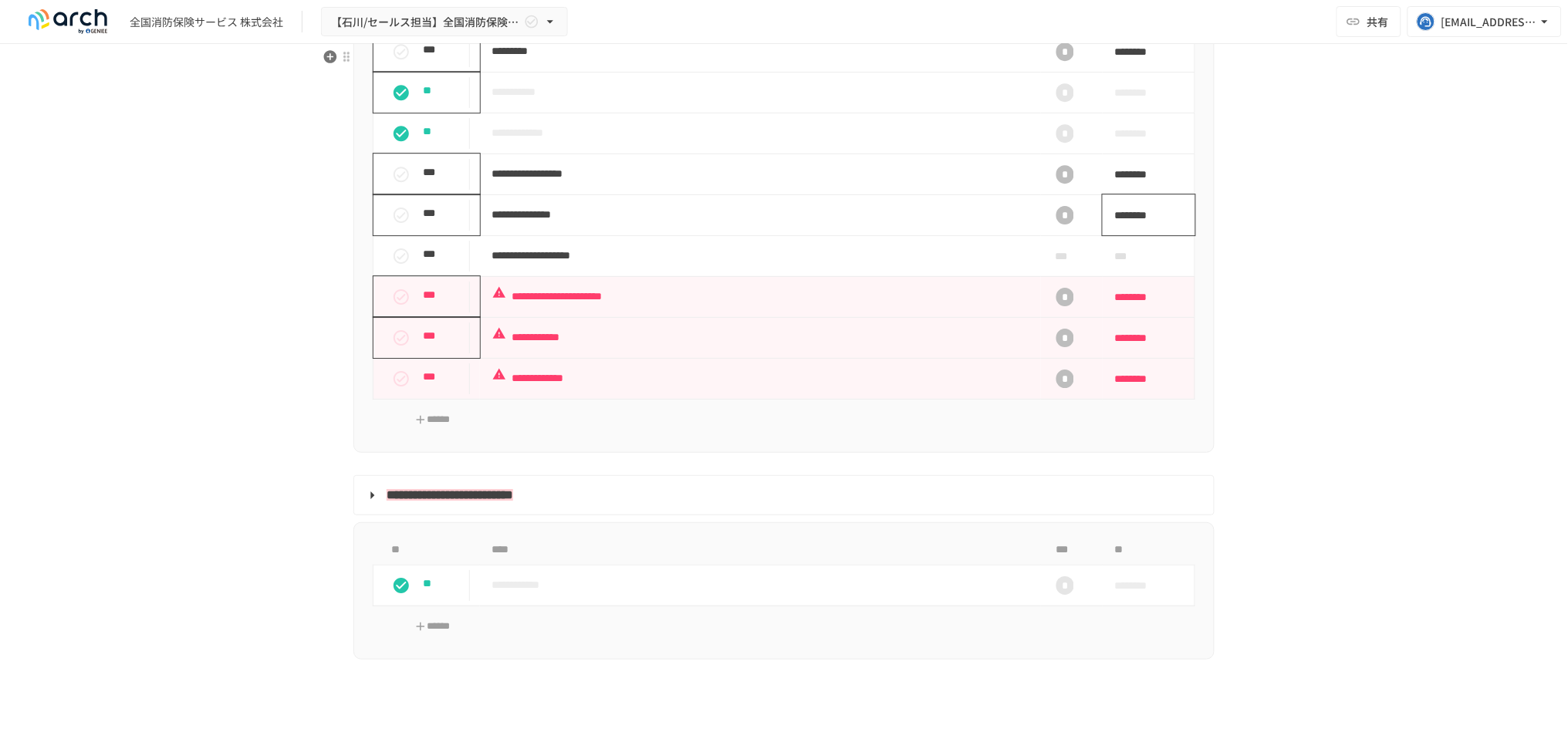 click on "********" at bounding box center (1144, 215) 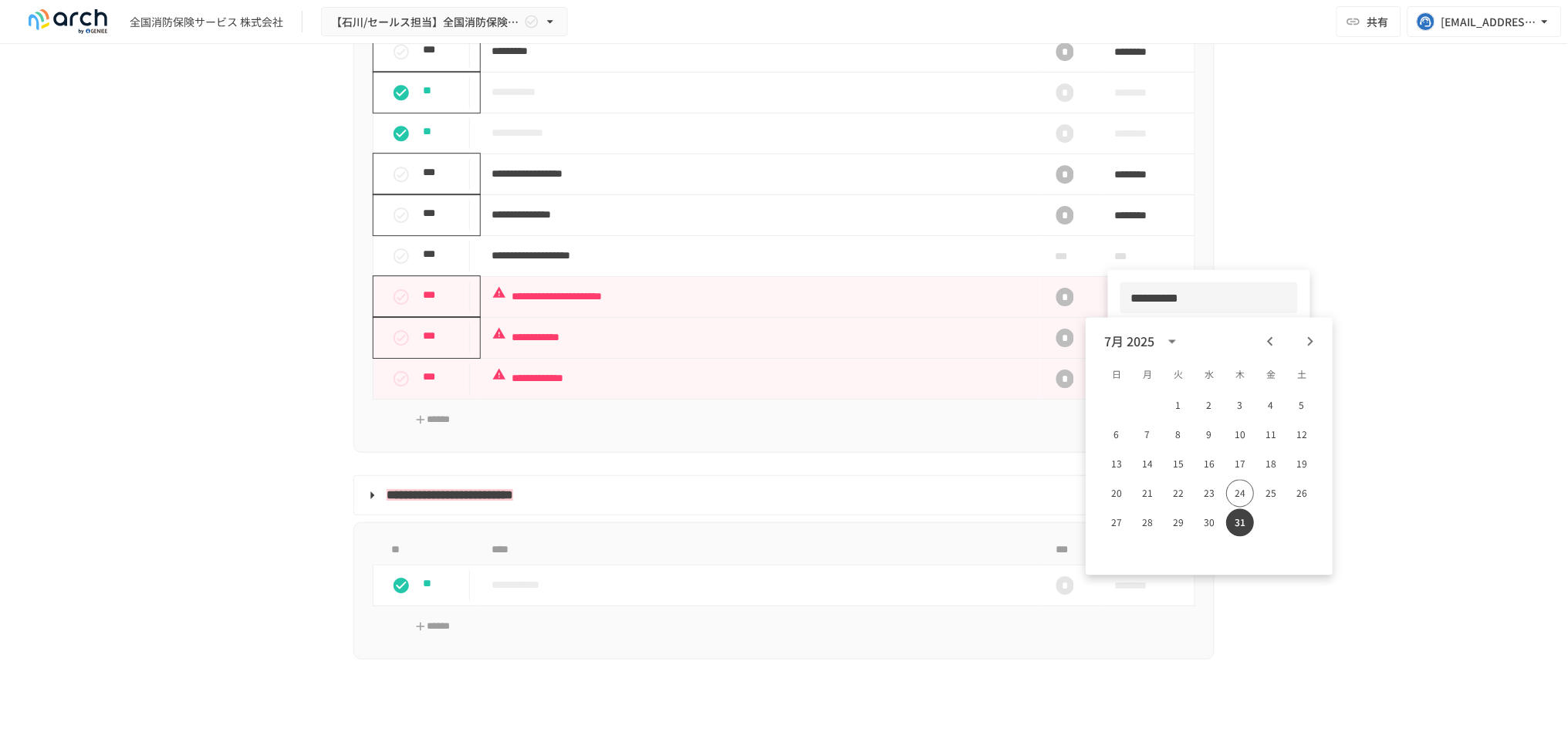 click at bounding box center [784, 370] 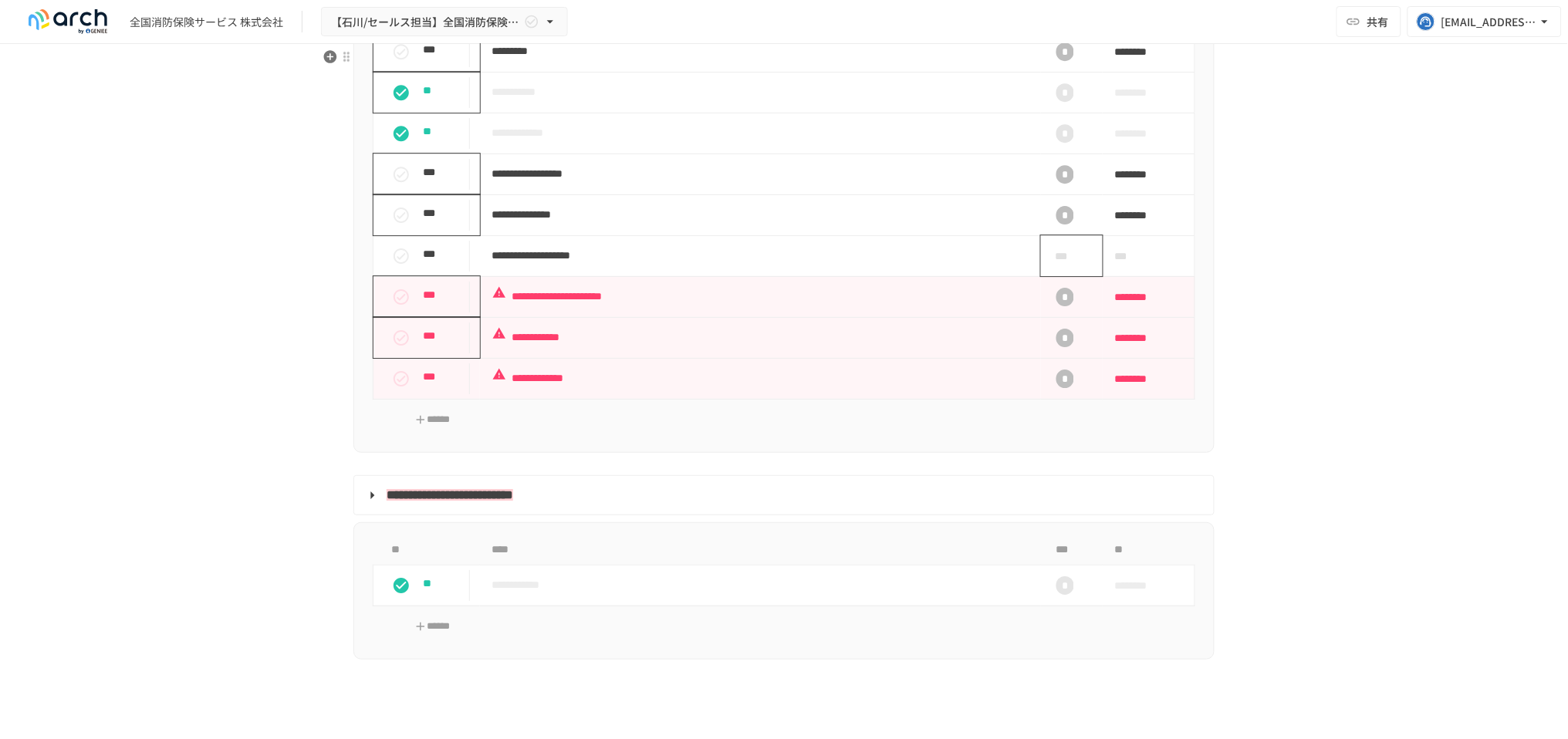 click on "***" at bounding box center (1066, 256) 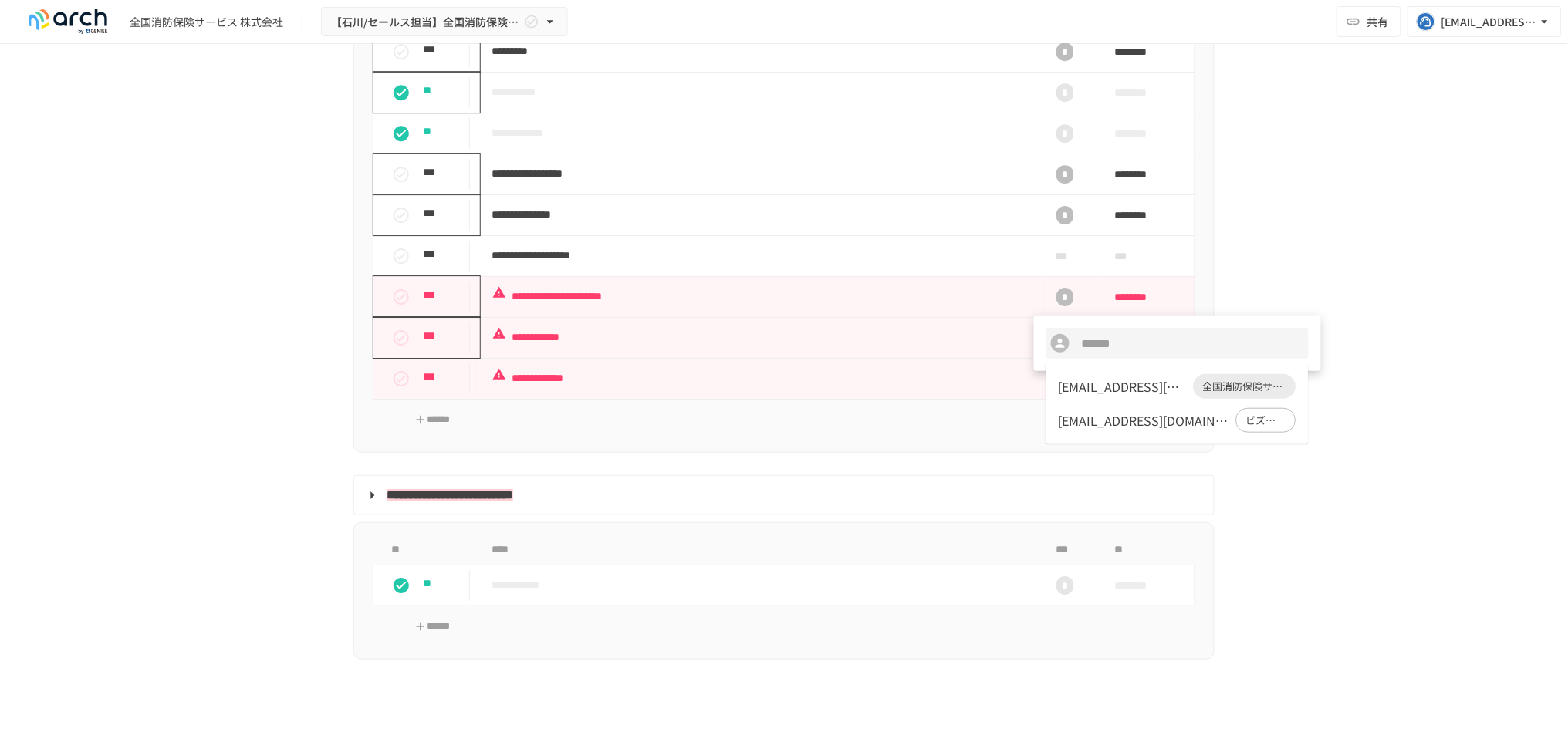 click on "hoken-4@fcaj.gr.jp" at bounding box center [1123, 386] 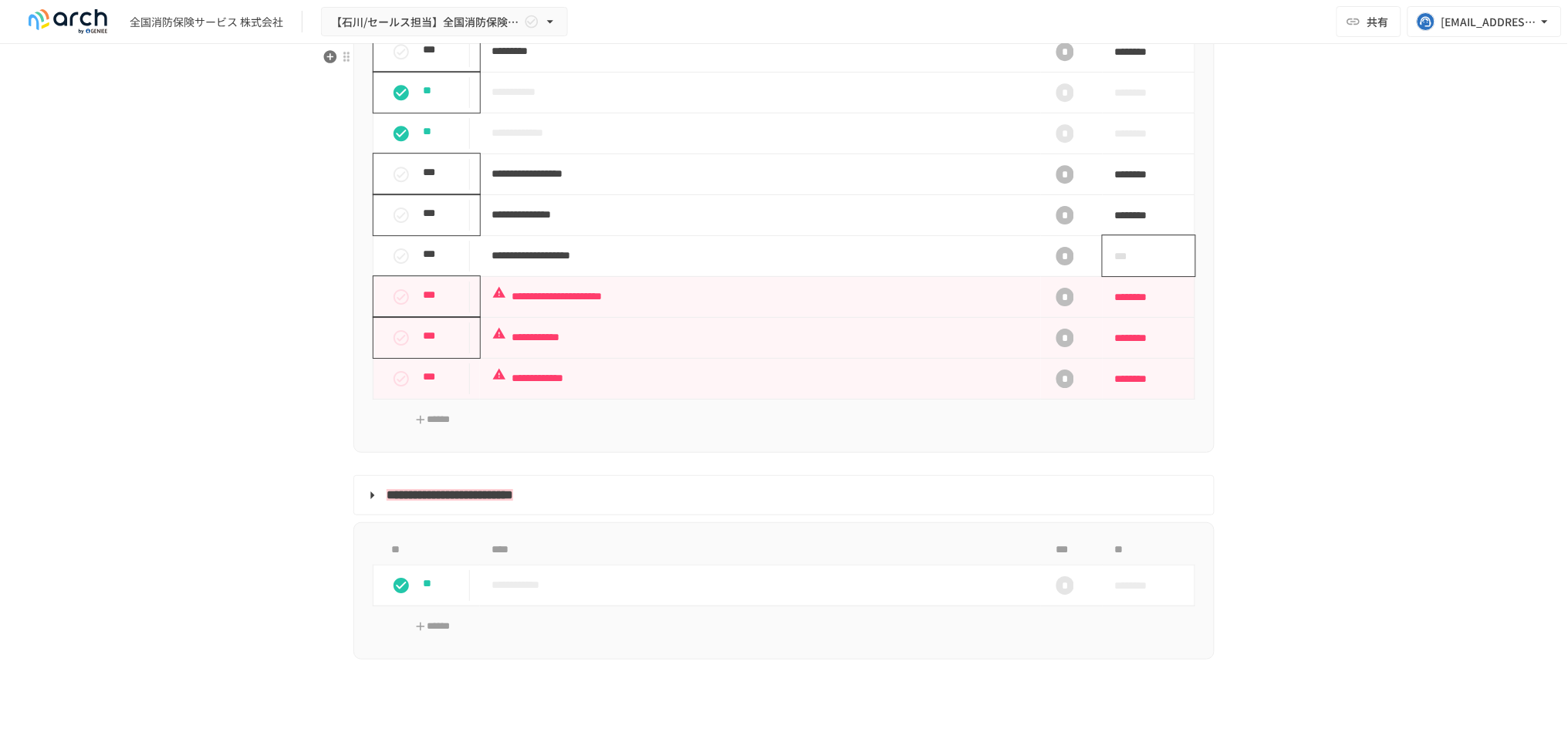 click on "***" at bounding box center (1131, 256) 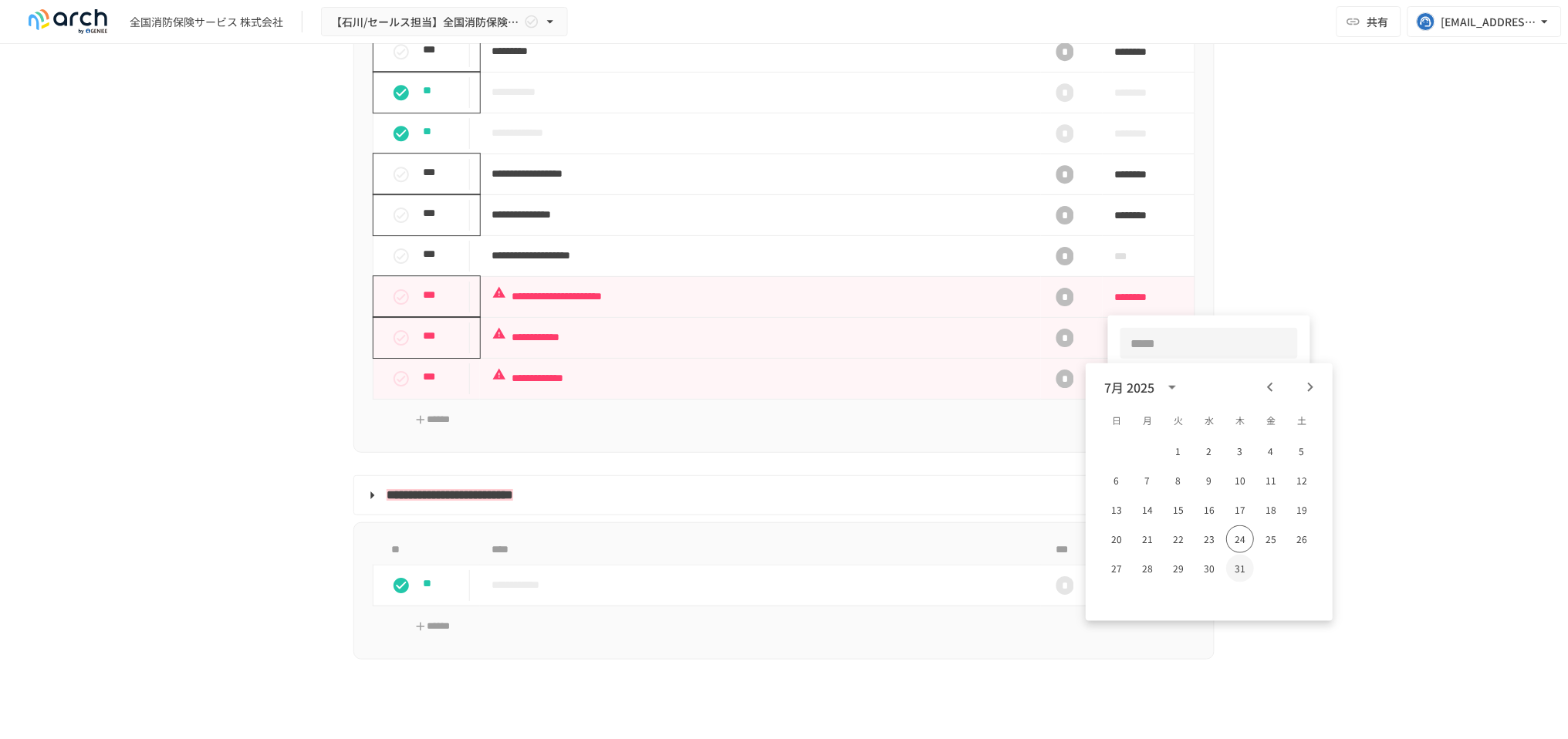 click on "31" at bounding box center [1240, 569] 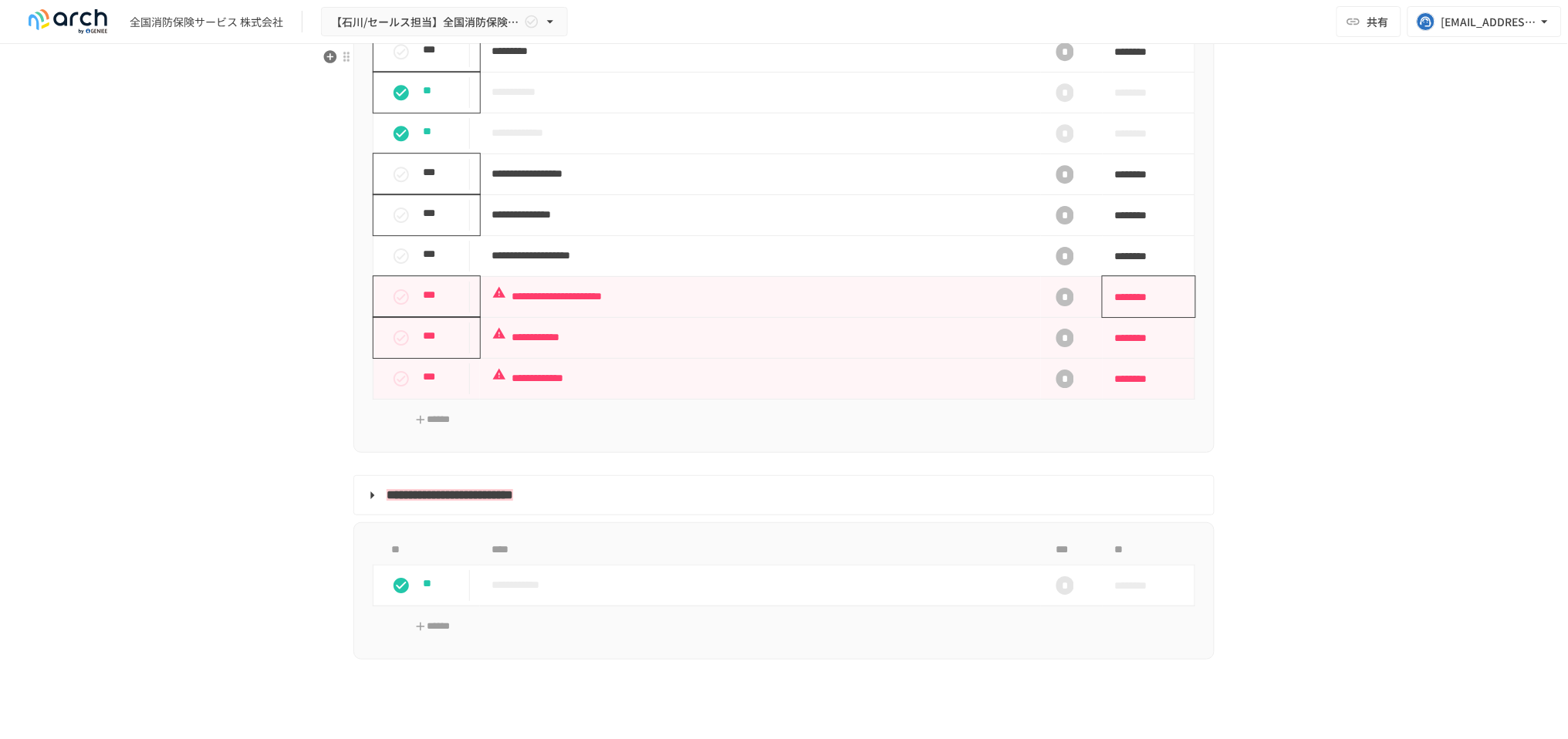 click on "********" at bounding box center [1144, 297] 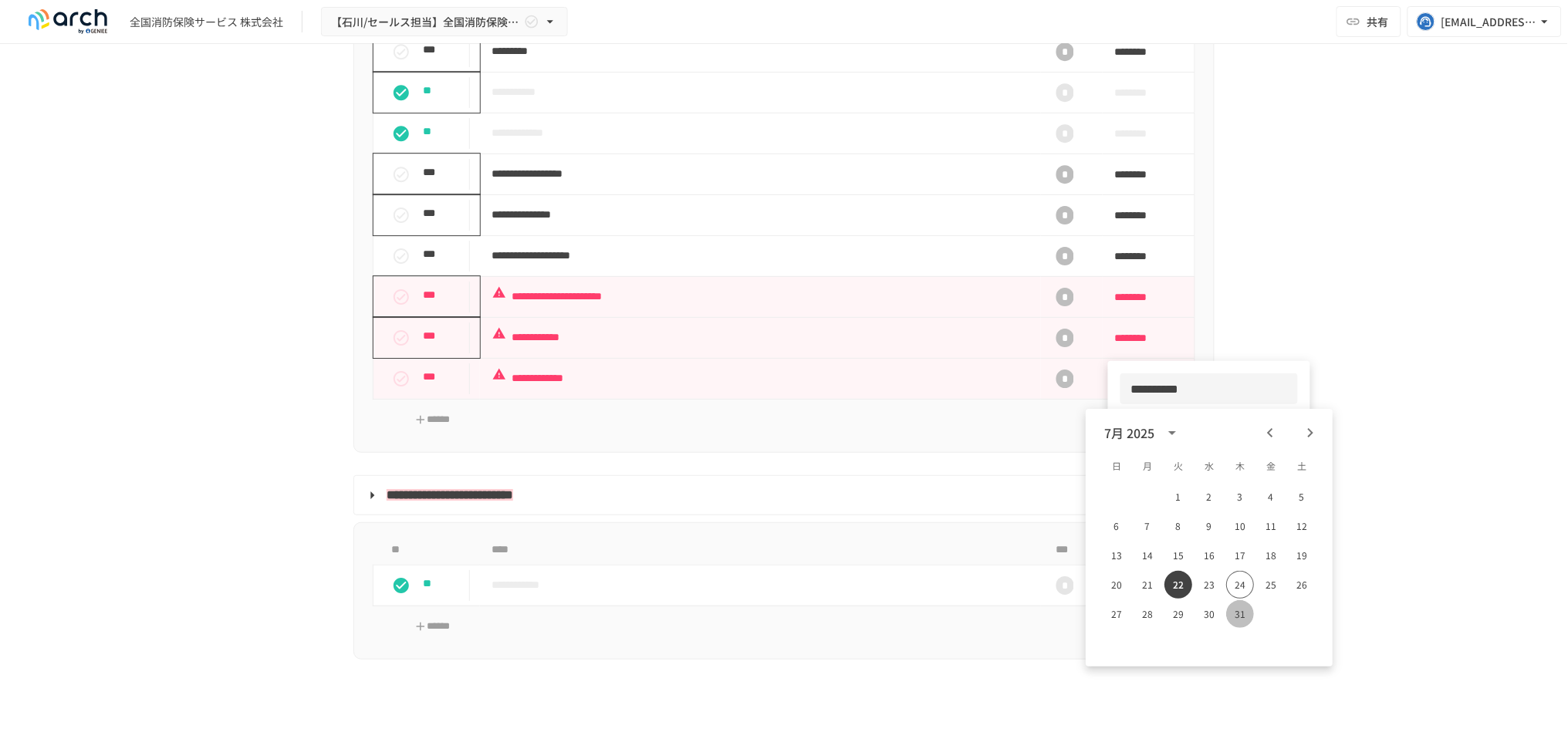 drag, startPoint x: 1241, startPoint y: 612, endPoint x: 1240, endPoint y: 602, distance: 10.049876 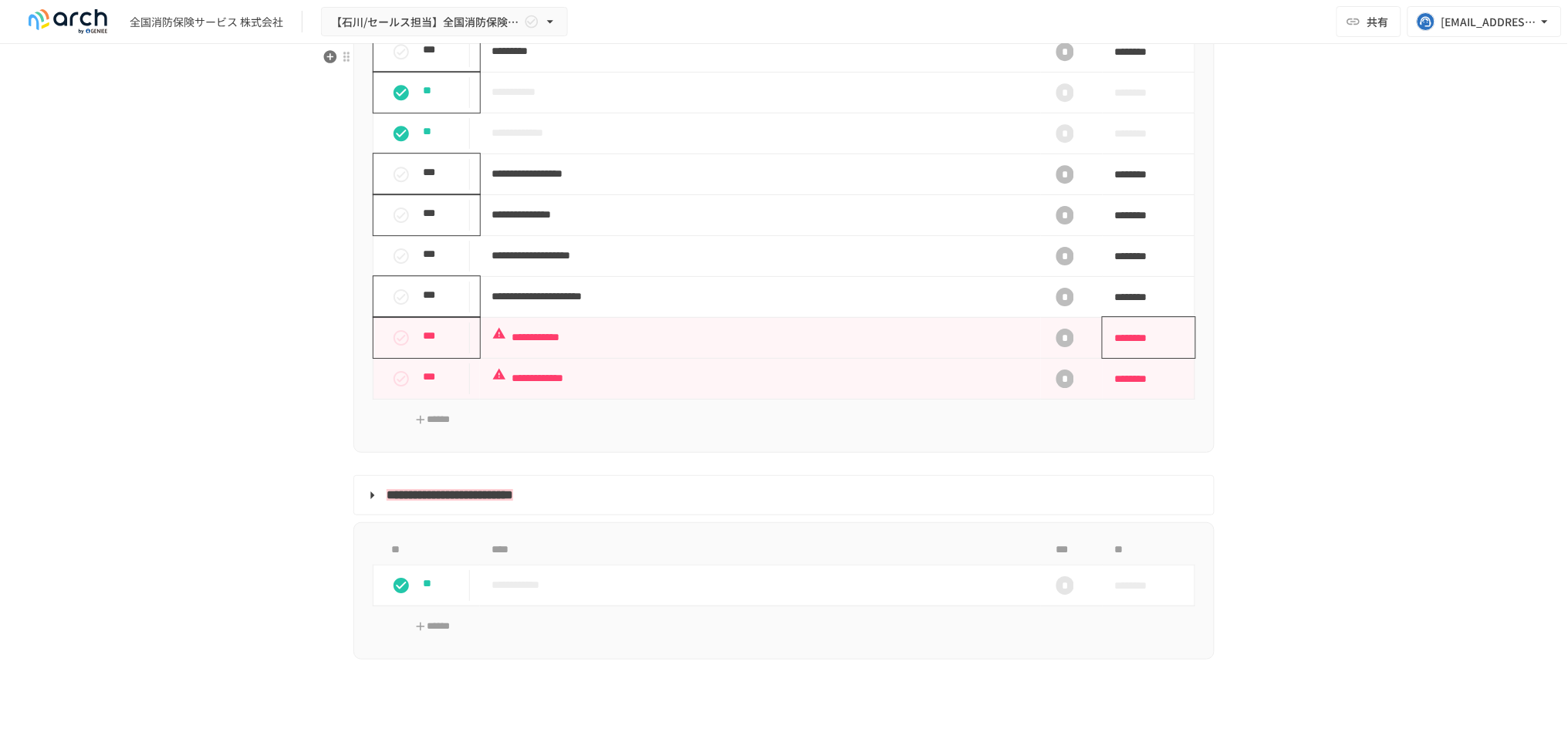 click on "********" at bounding box center [1144, 338] 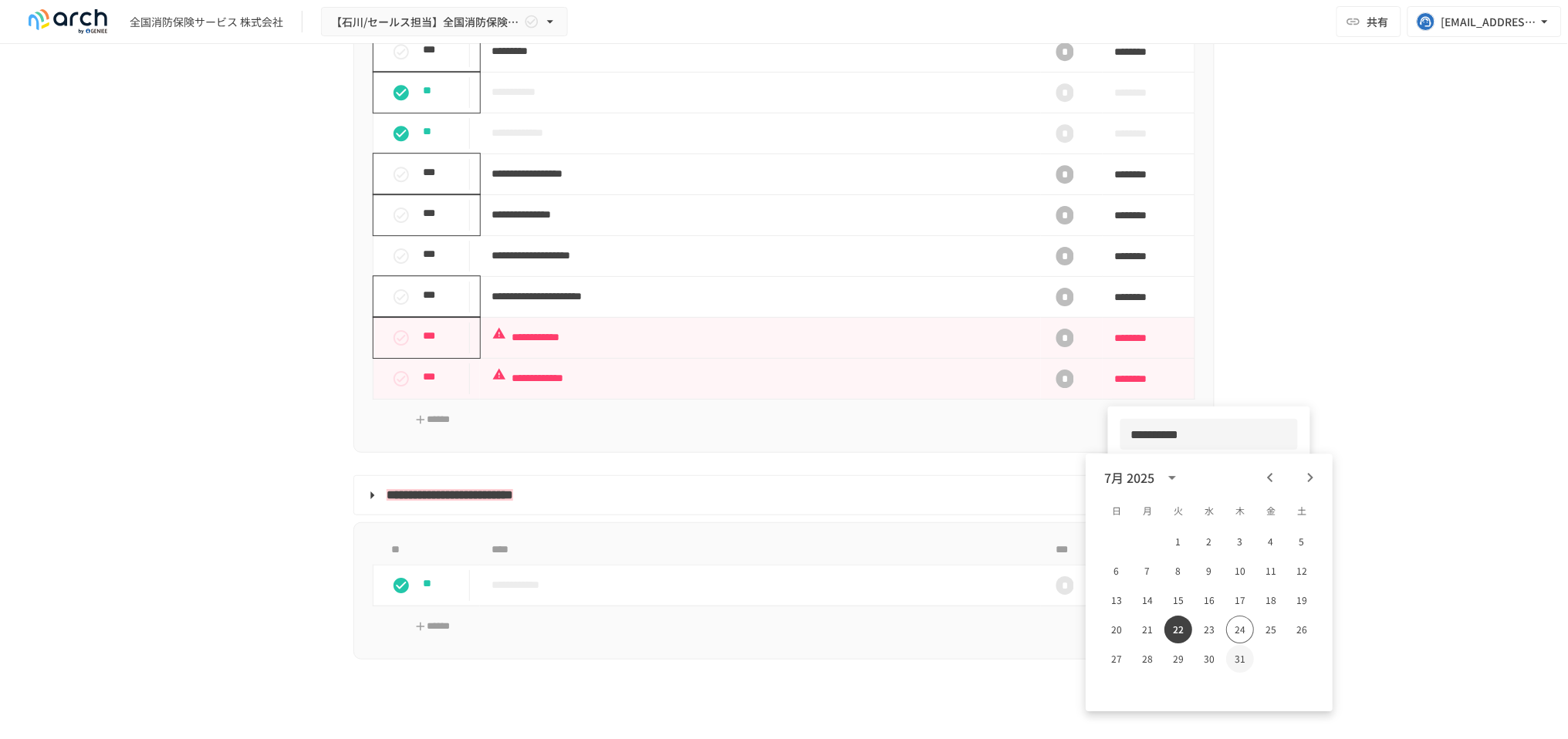 click on "31" at bounding box center [1240, 659] 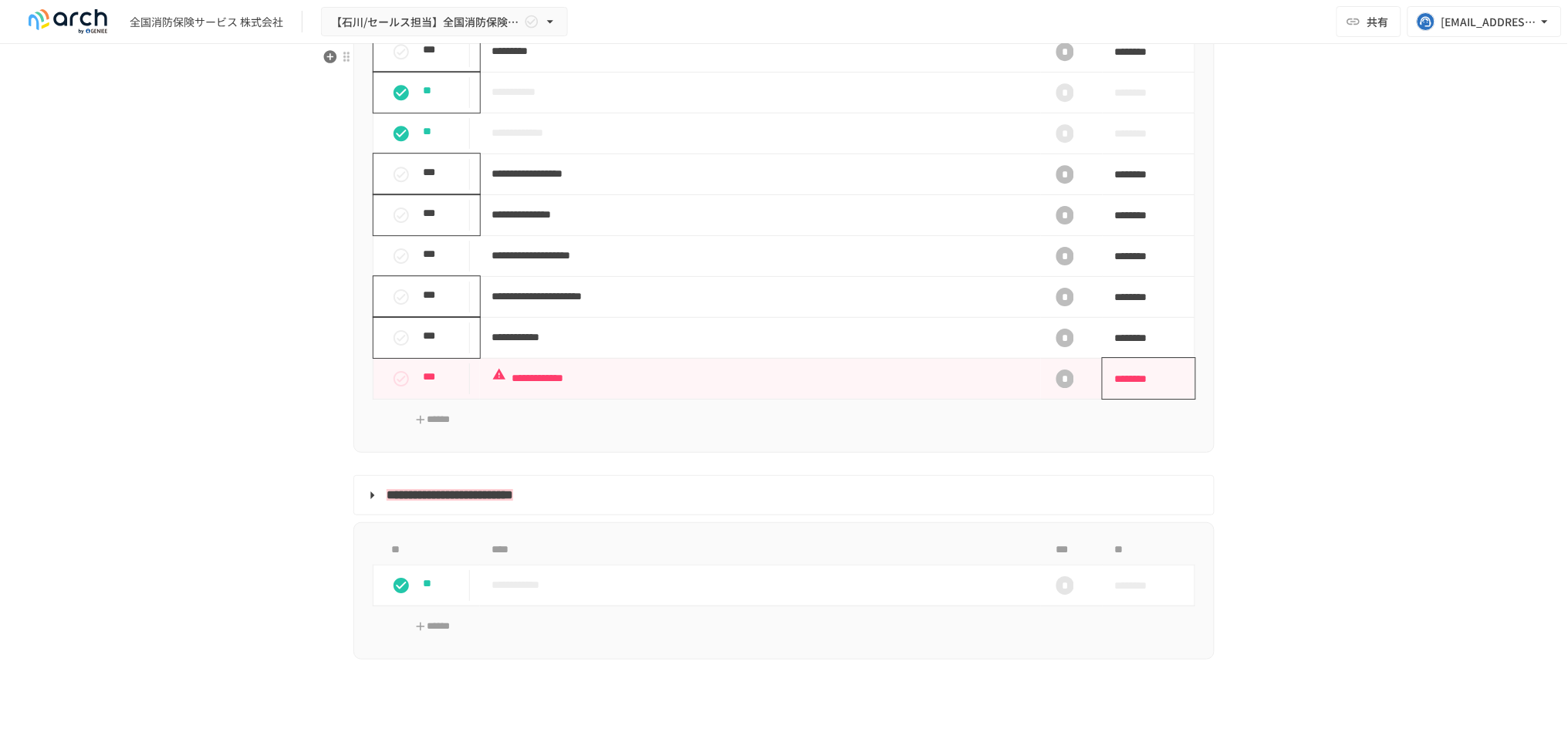click on "********" at bounding box center [1144, 379] 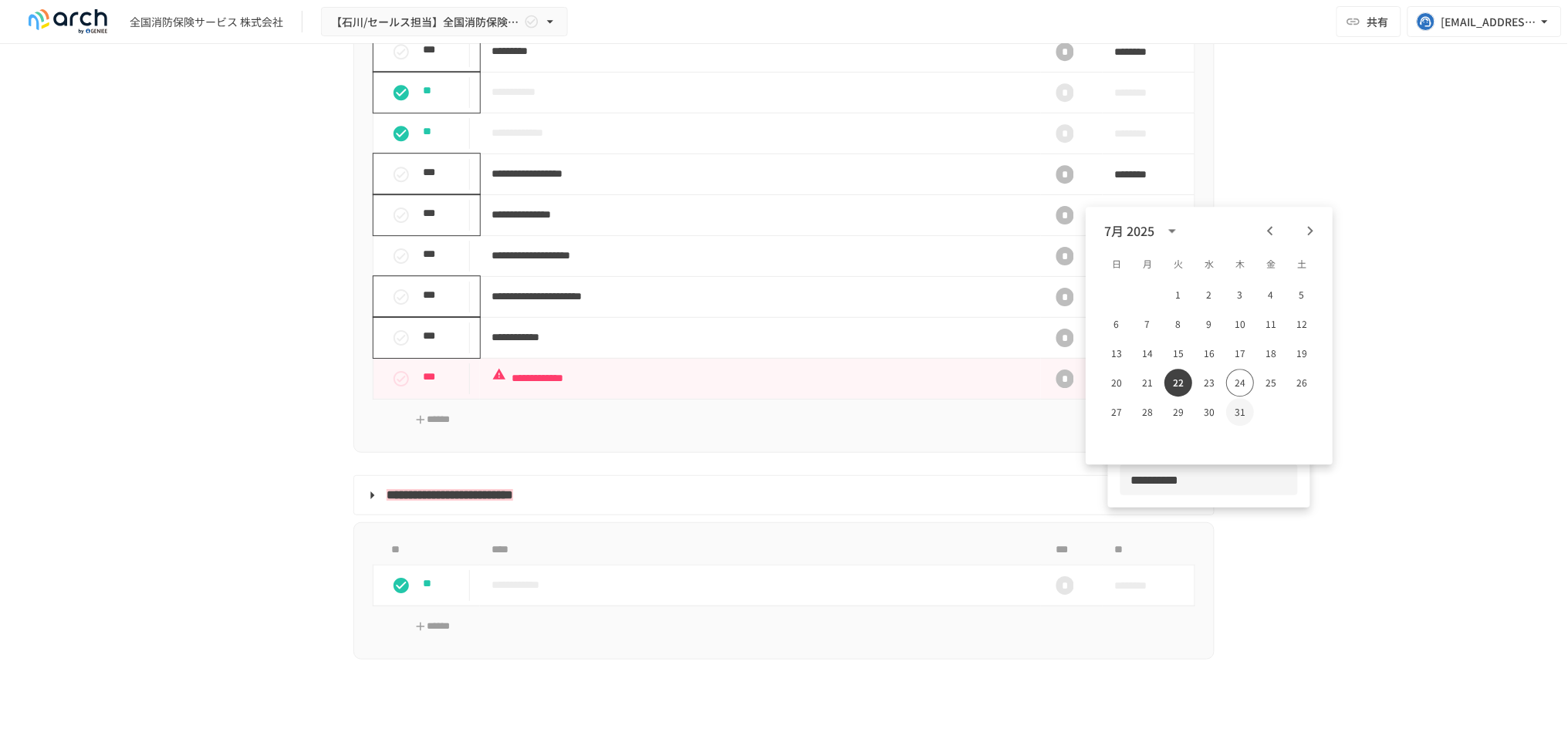 click on "31" at bounding box center [1240, 412] 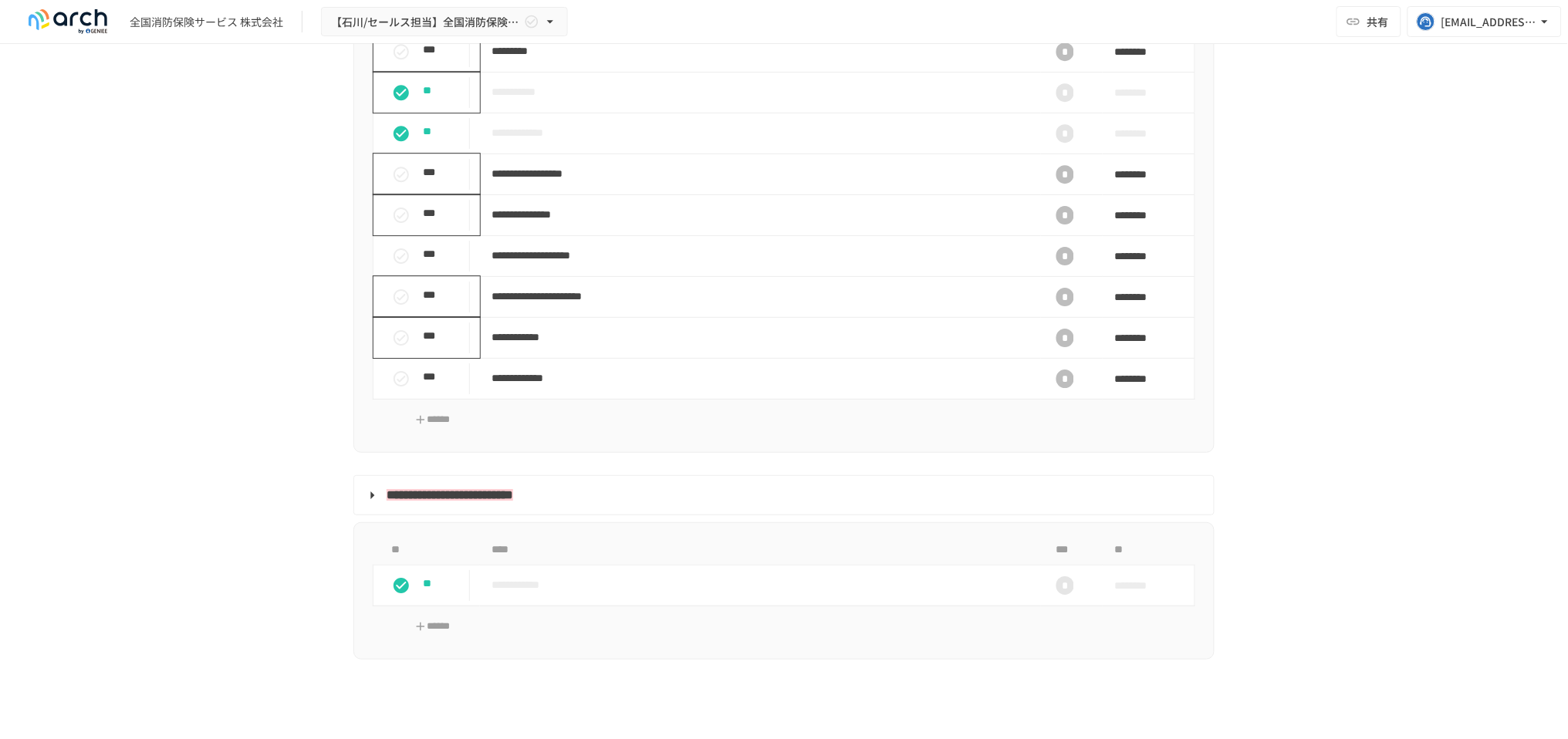 drag, startPoint x: 1368, startPoint y: 512, endPoint x: 1357, endPoint y: 512, distance: 11 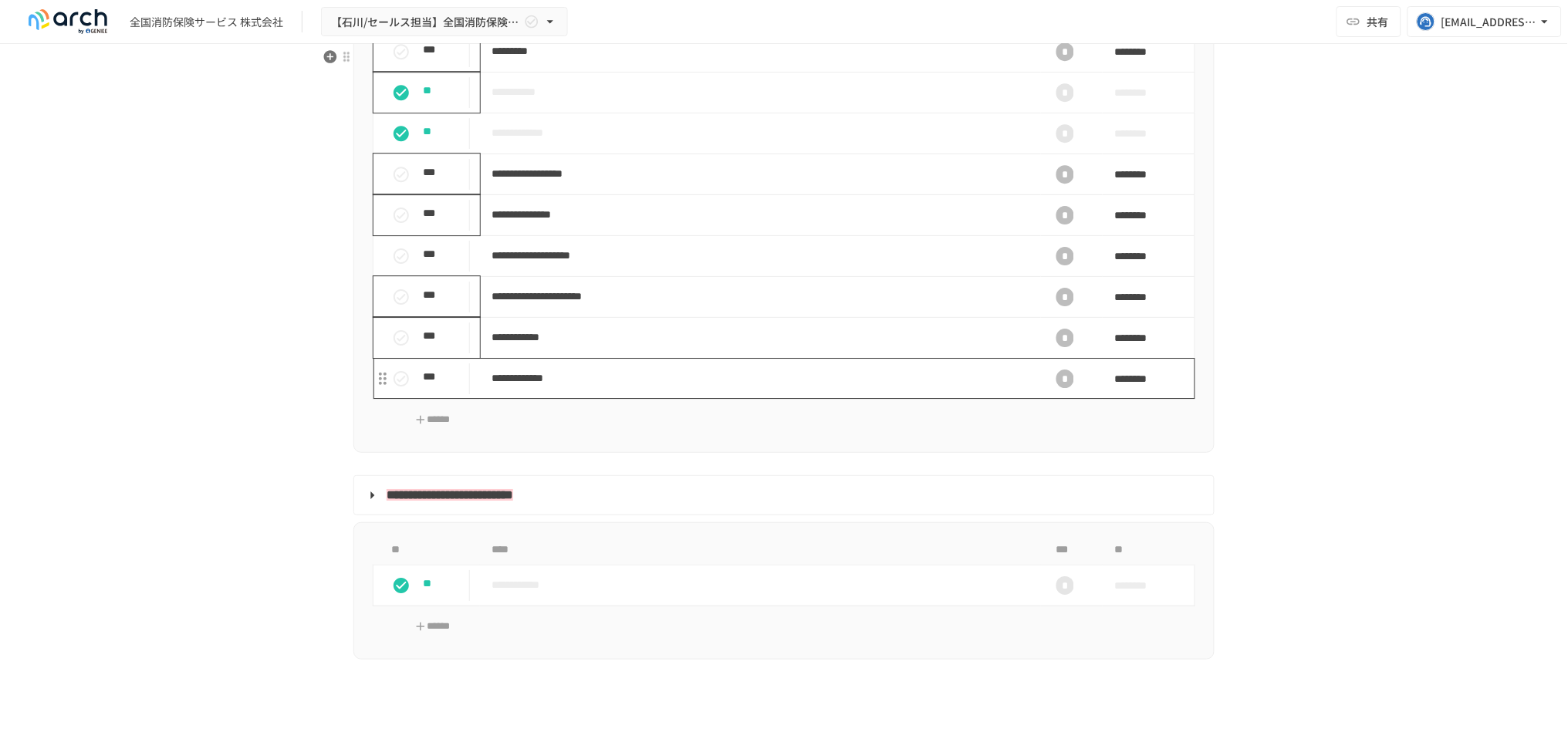 click on "**********" at bounding box center [760, 378] 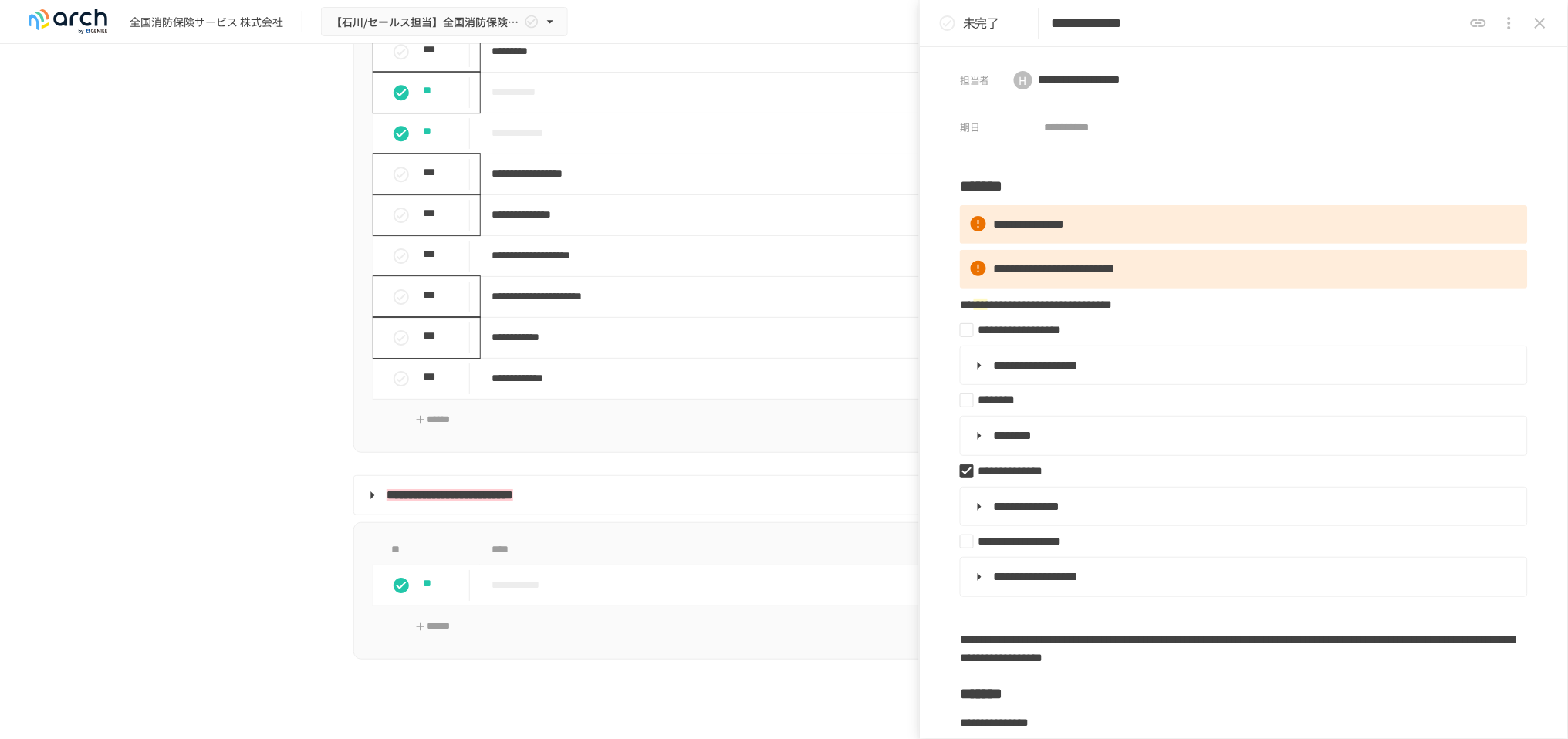 scroll, scrollTop: 3567, scrollLeft: 0, axis: vertical 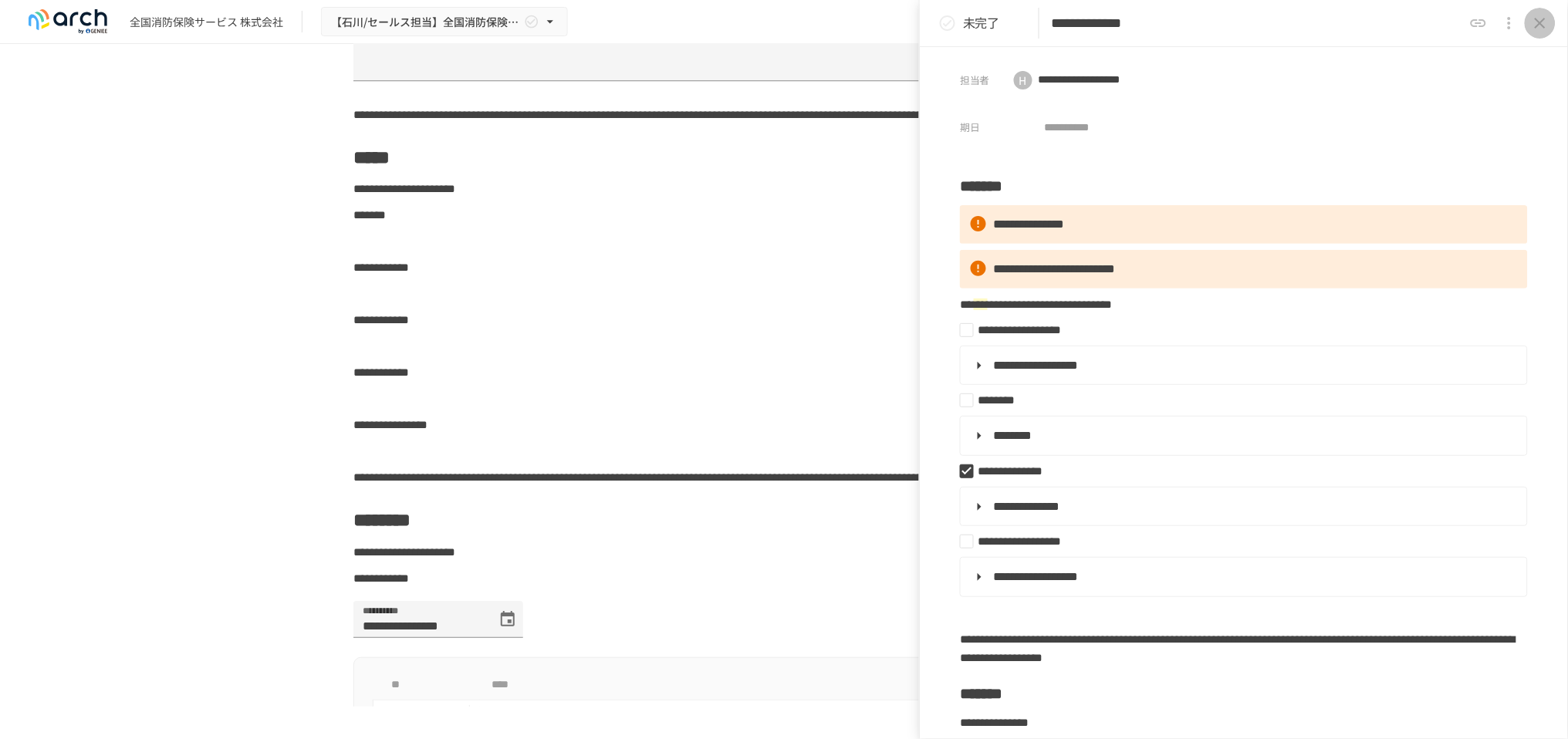 click 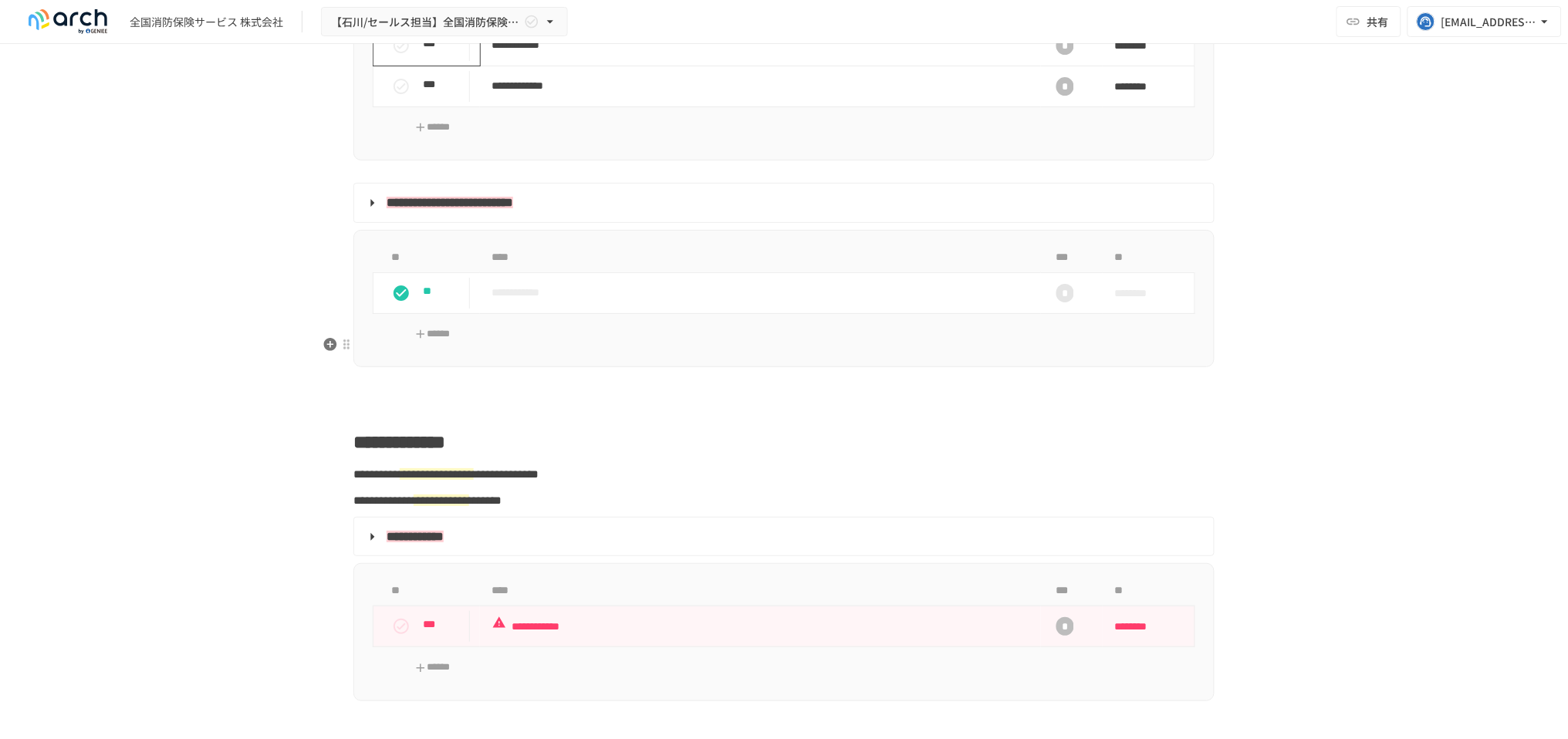 scroll, scrollTop: 1595, scrollLeft: 0, axis: vertical 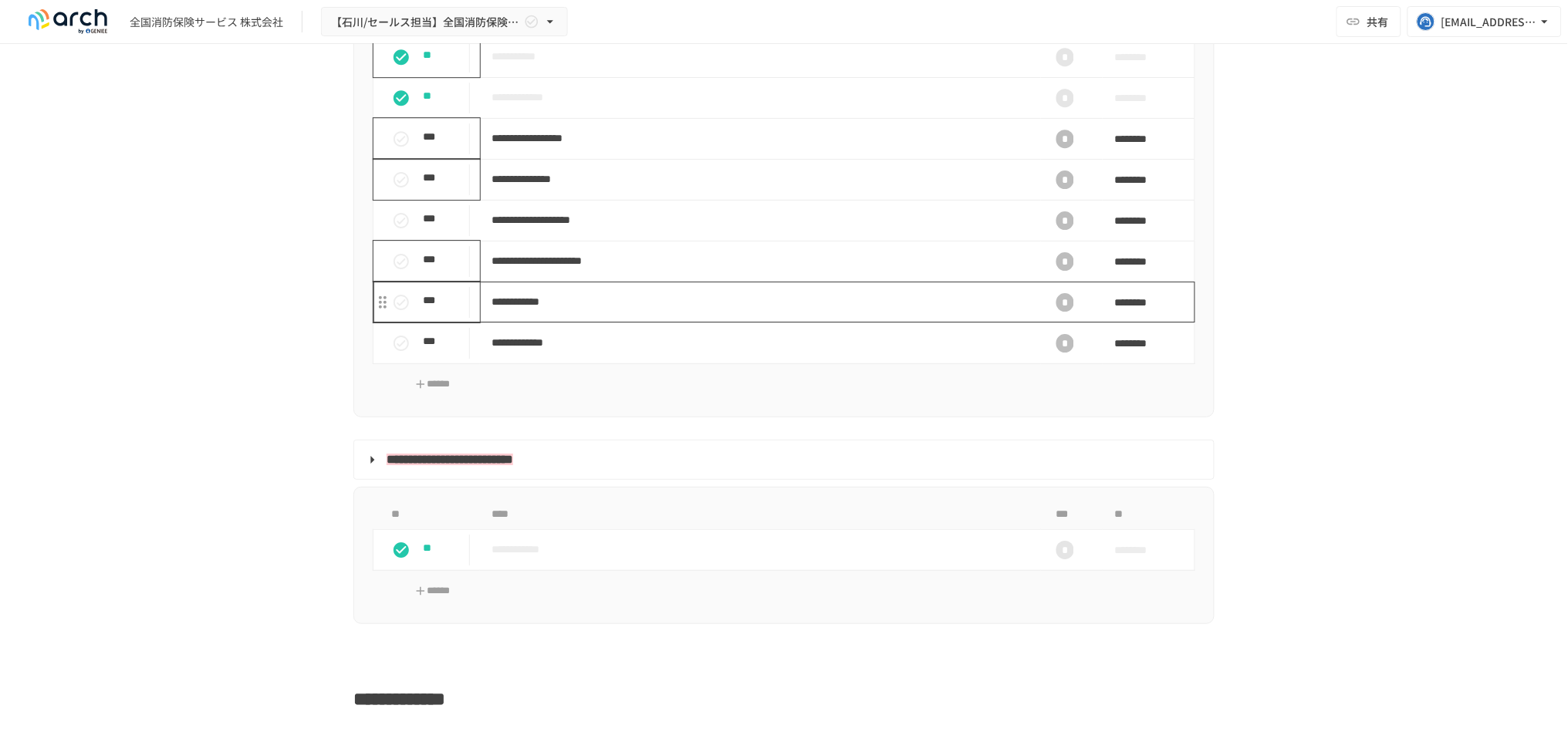click on "**********" at bounding box center [760, 302] 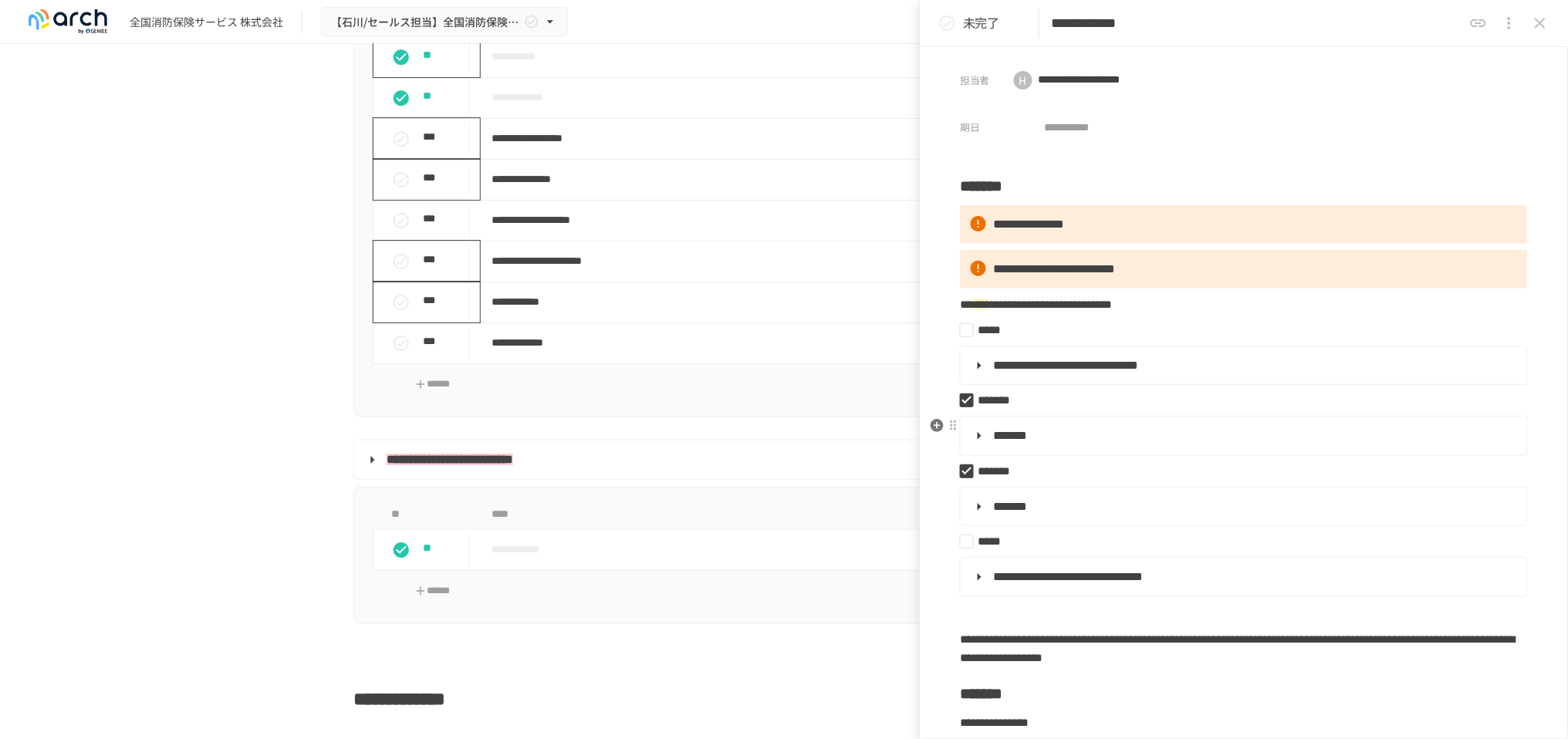 click on "*******" at bounding box center (1242, 436) 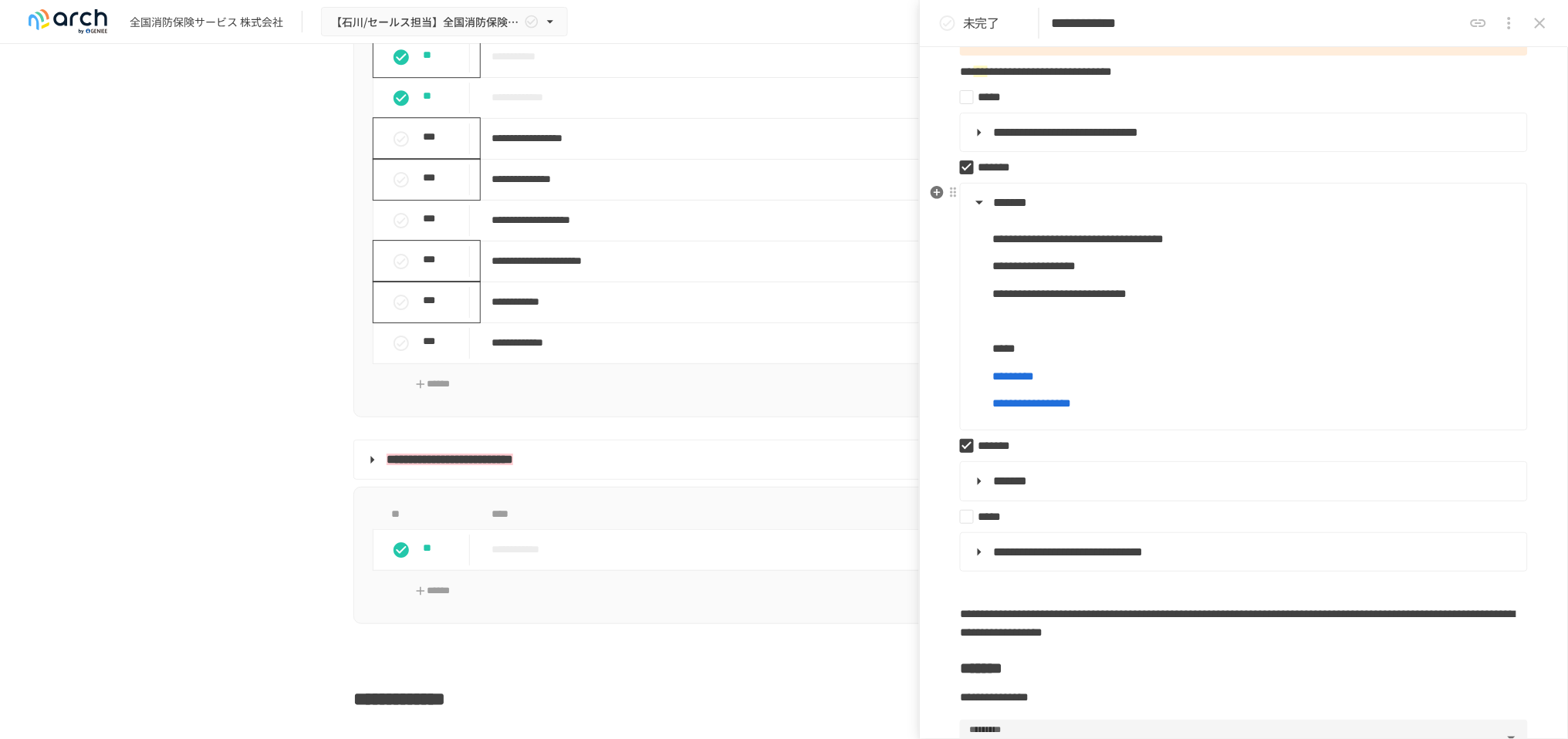 scroll, scrollTop: 0, scrollLeft: 0, axis: both 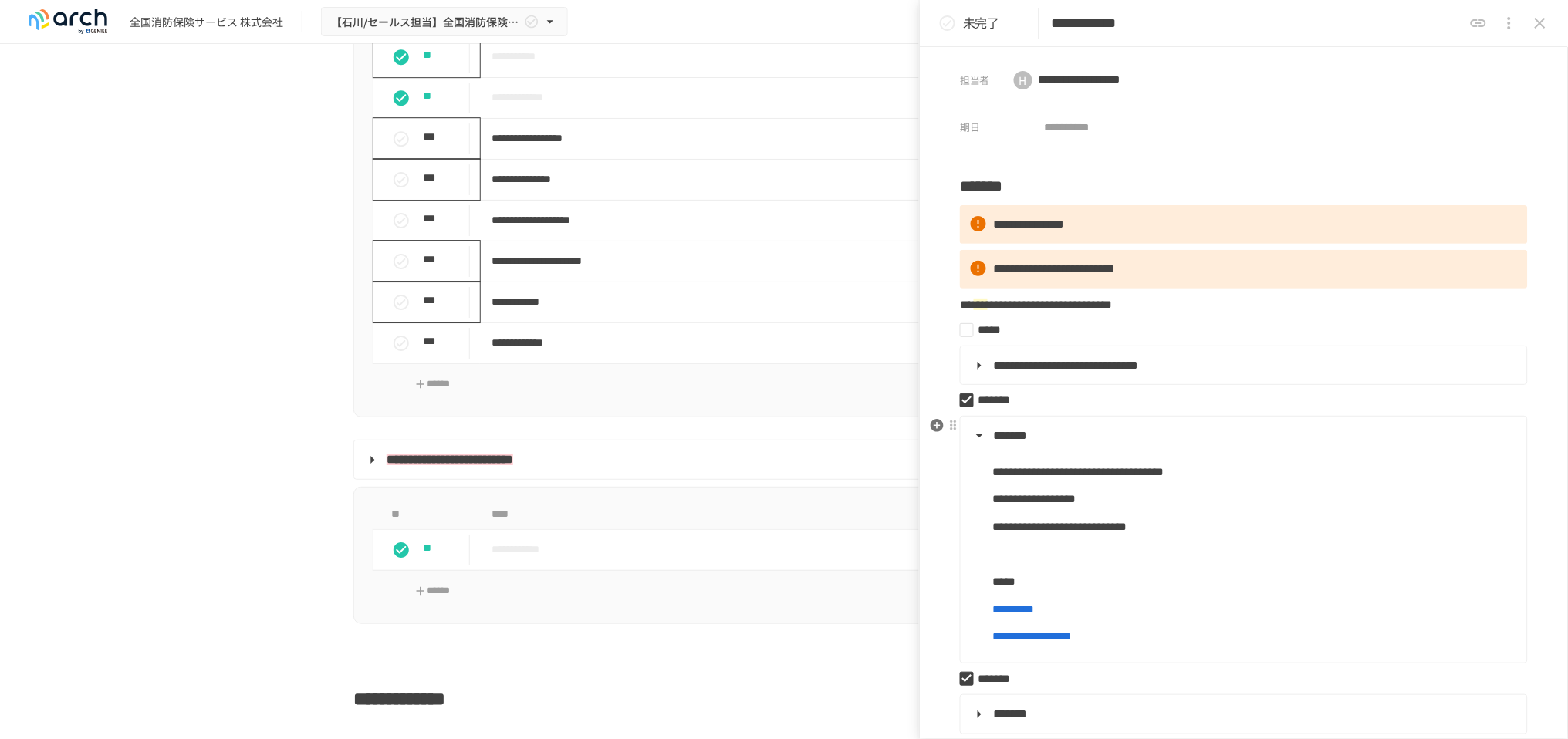 click on "*******" at bounding box center (1242, 436) 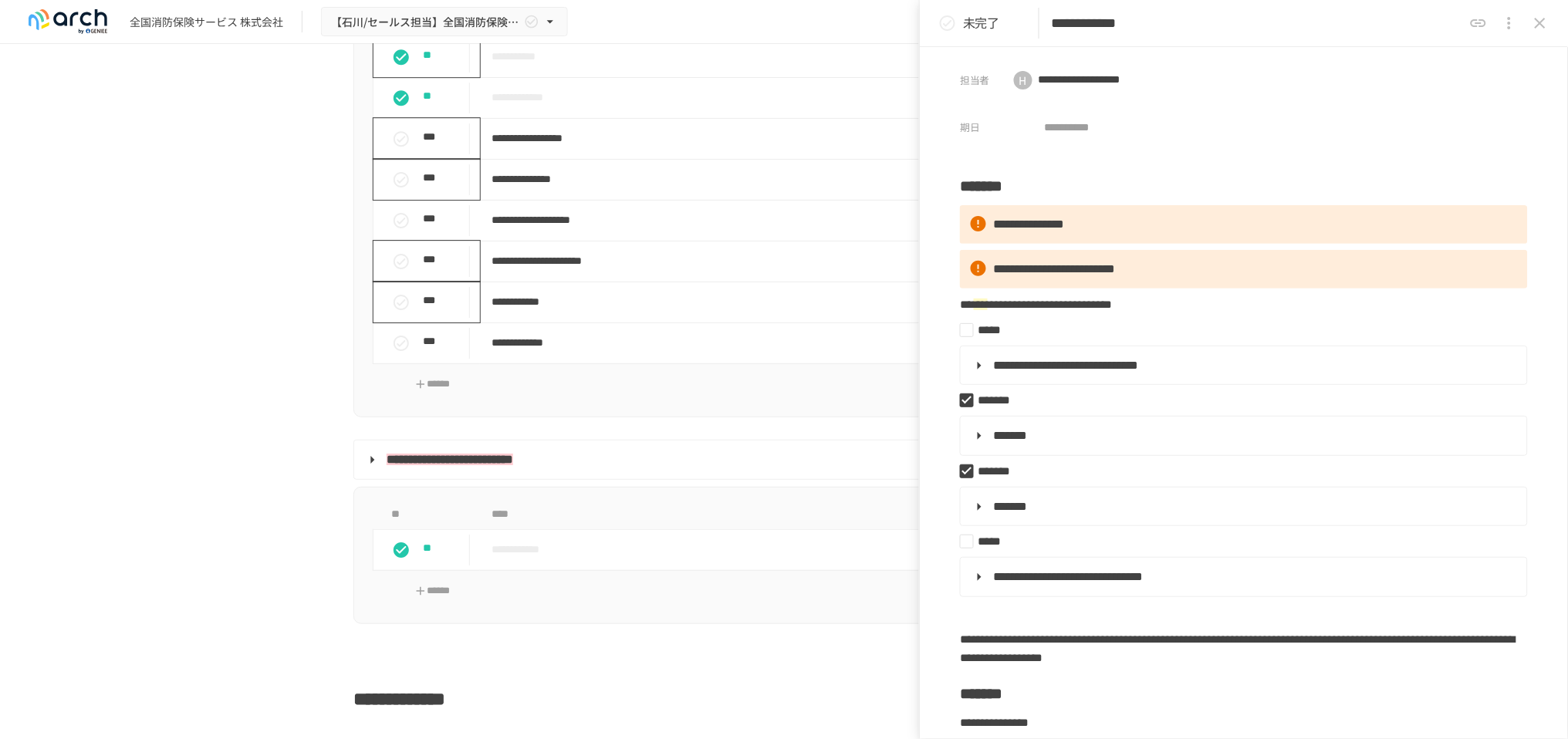 click 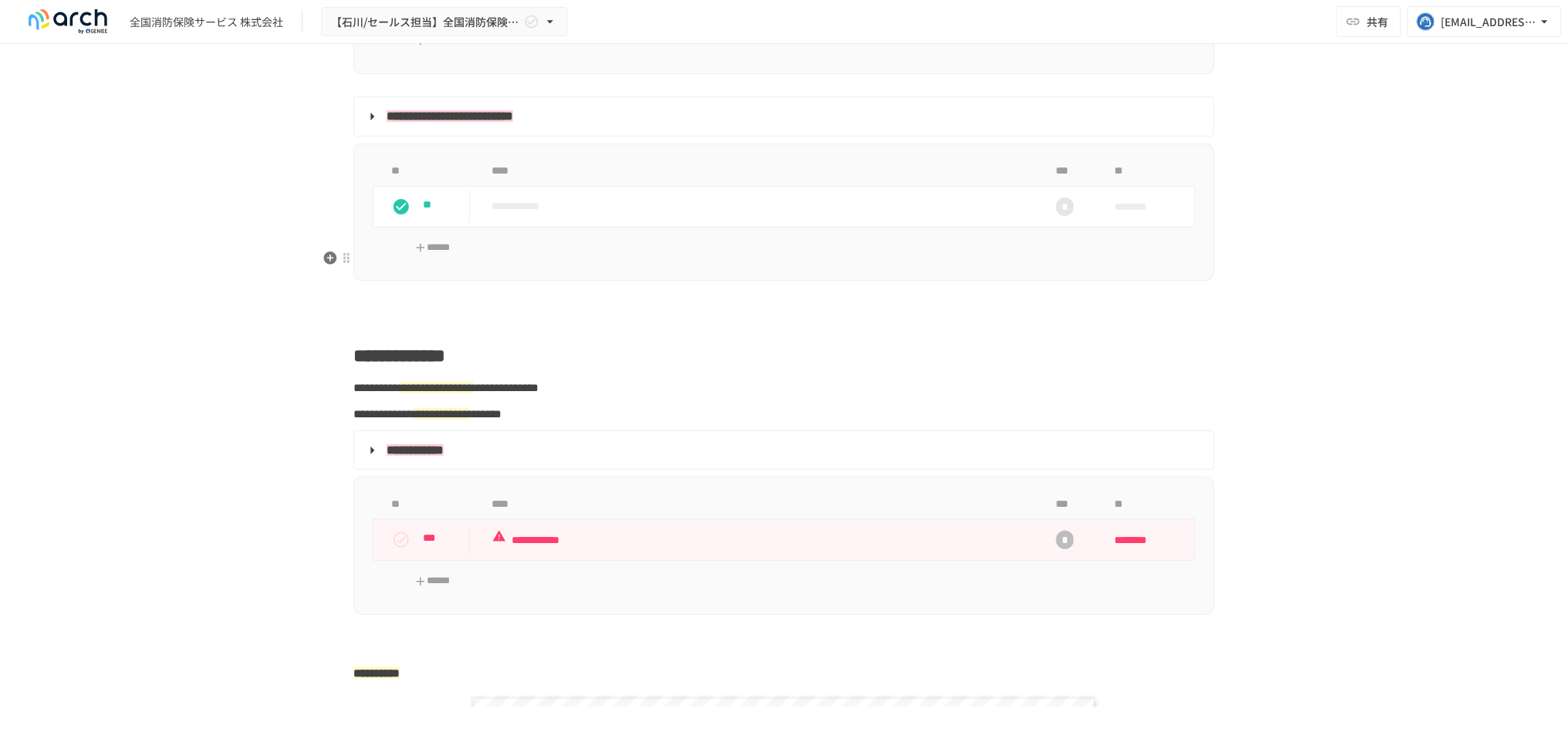 scroll, scrollTop: 1510, scrollLeft: 0, axis: vertical 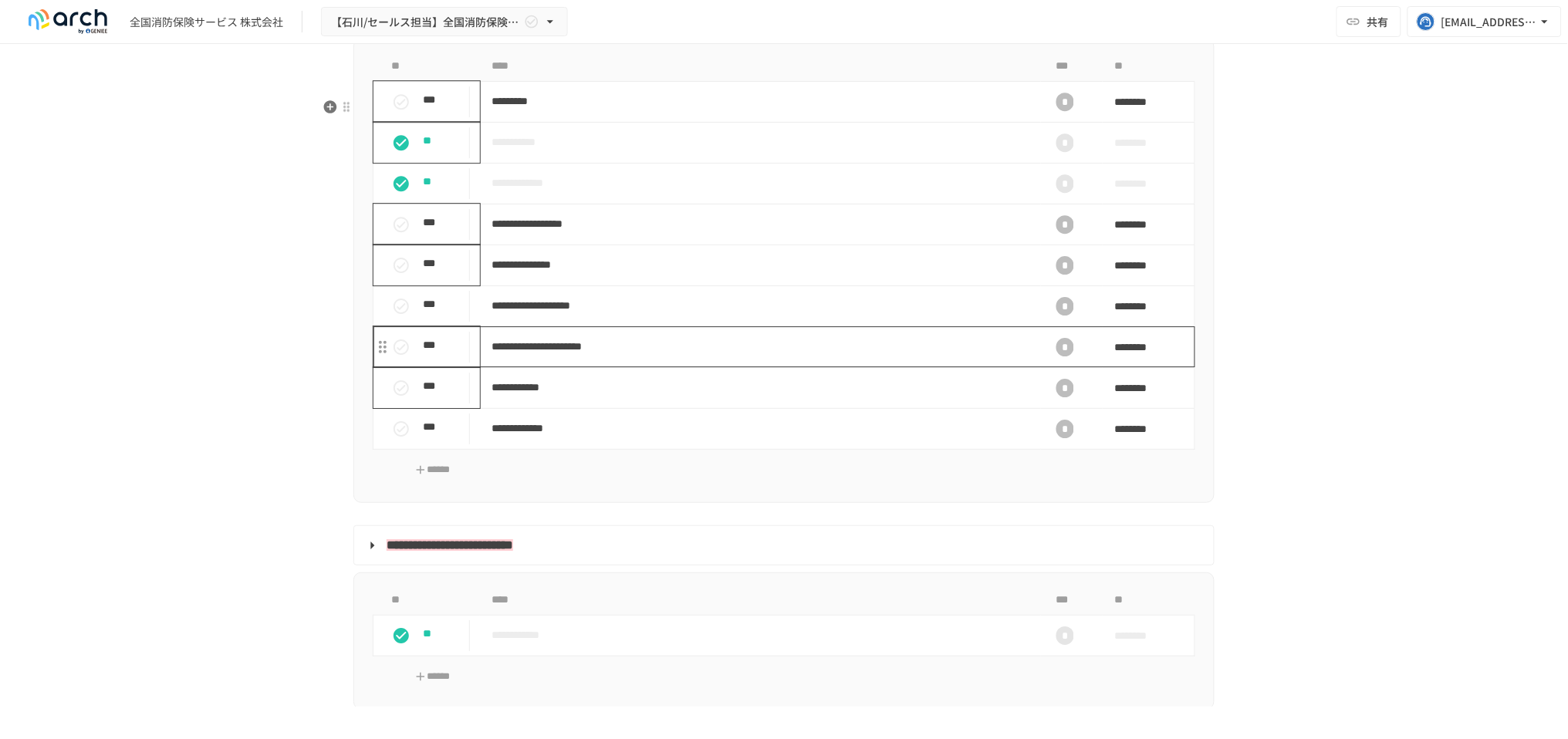 click on "**********" at bounding box center [760, 346] 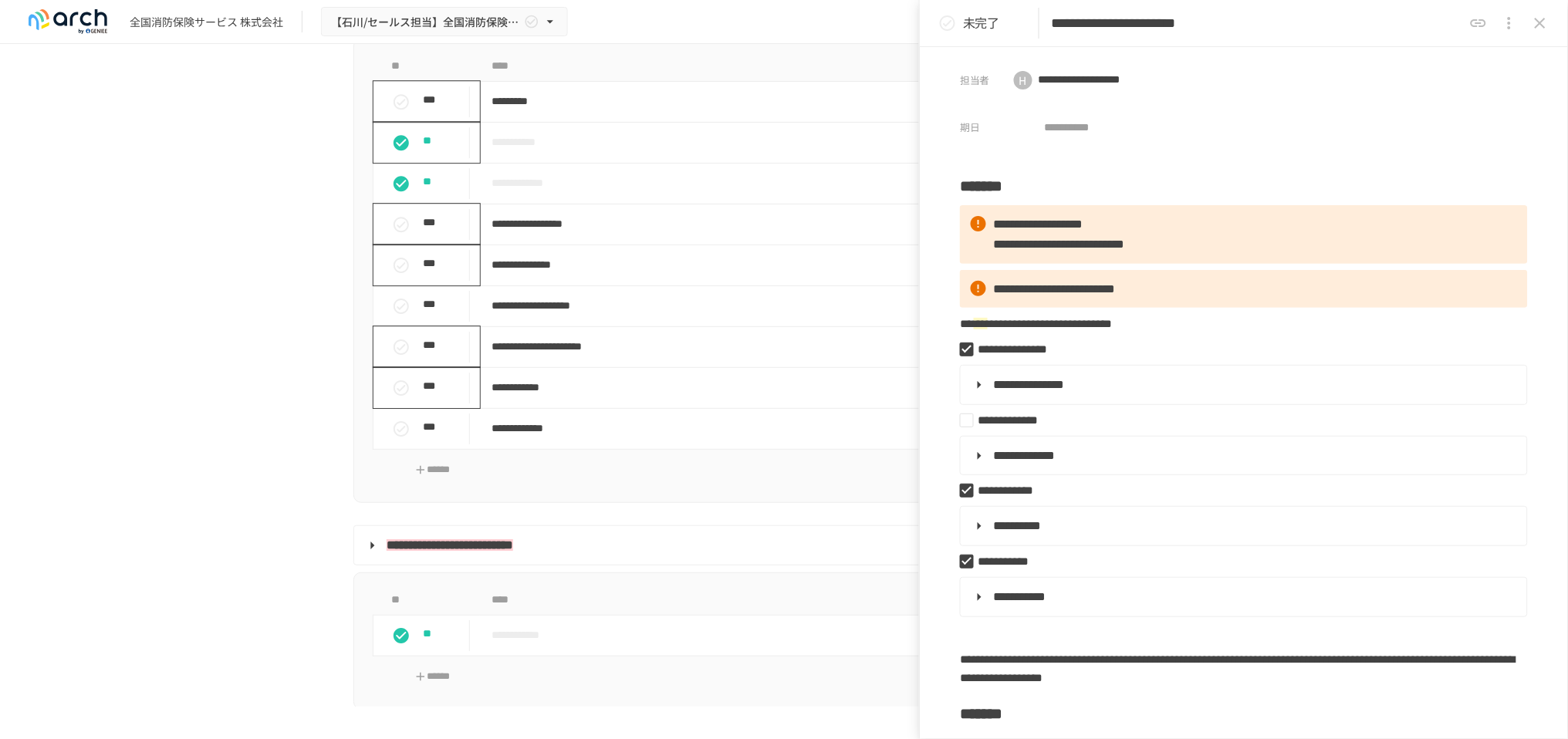 click 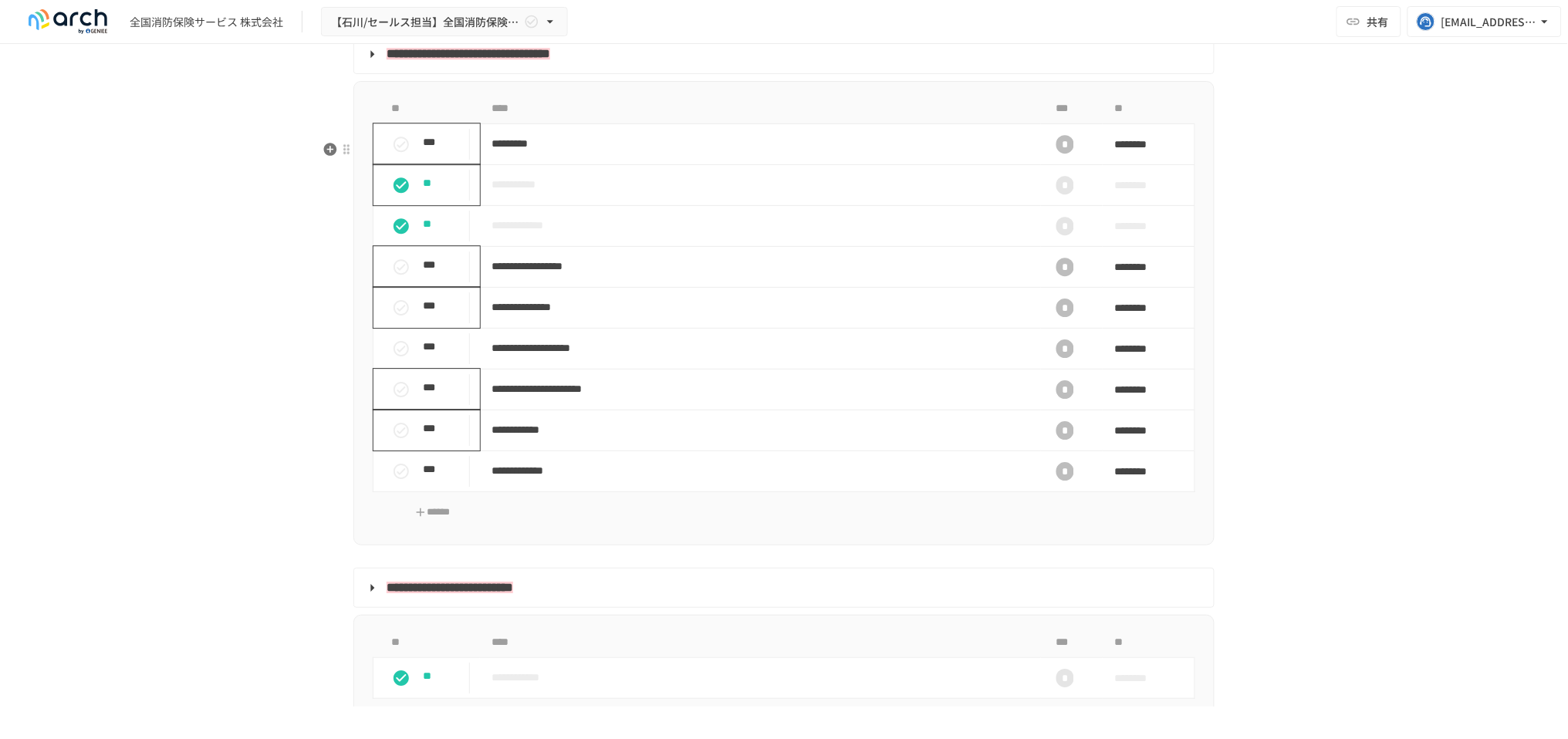 scroll, scrollTop: 1510, scrollLeft: 0, axis: vertical 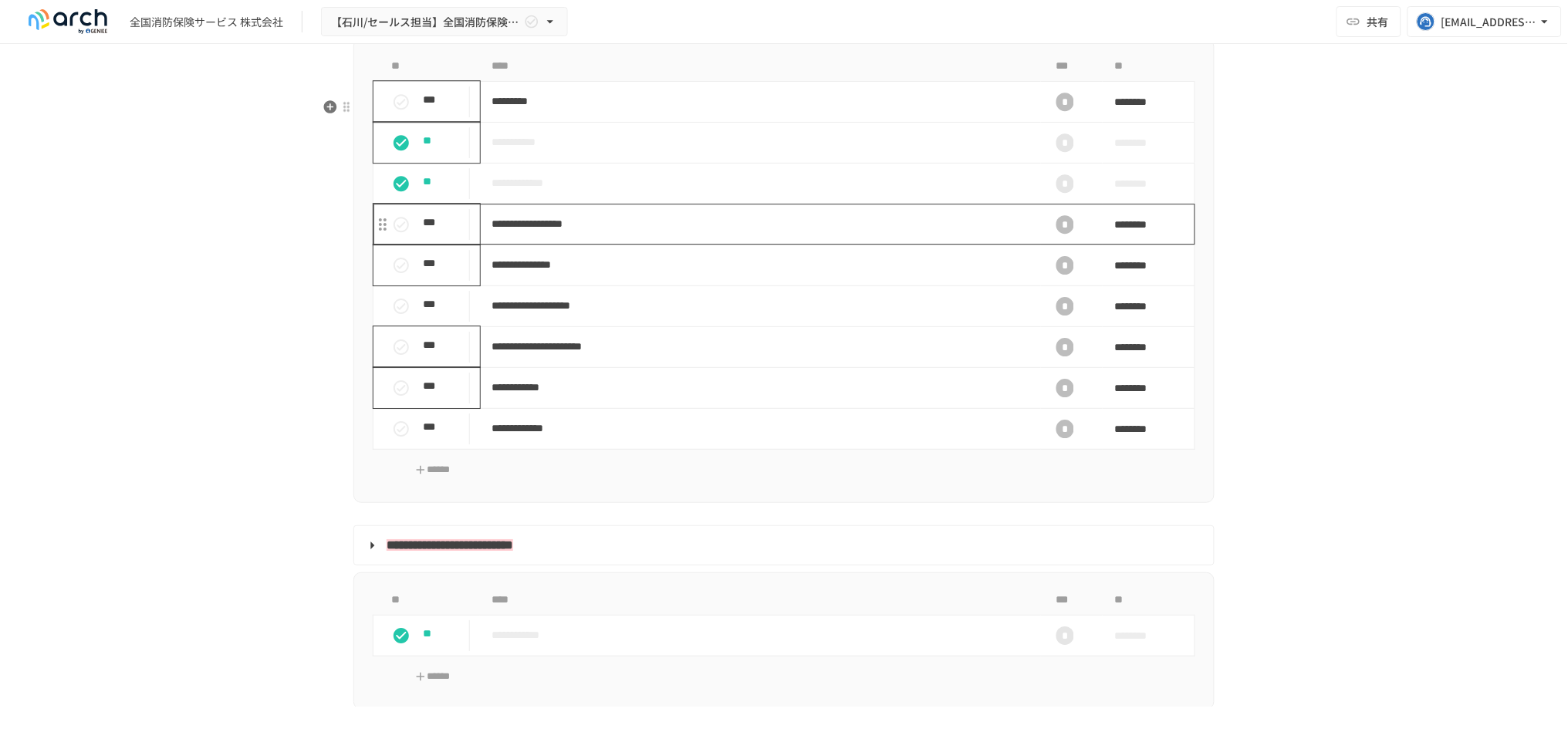 click on "**********" at bounding box center [760, 224] 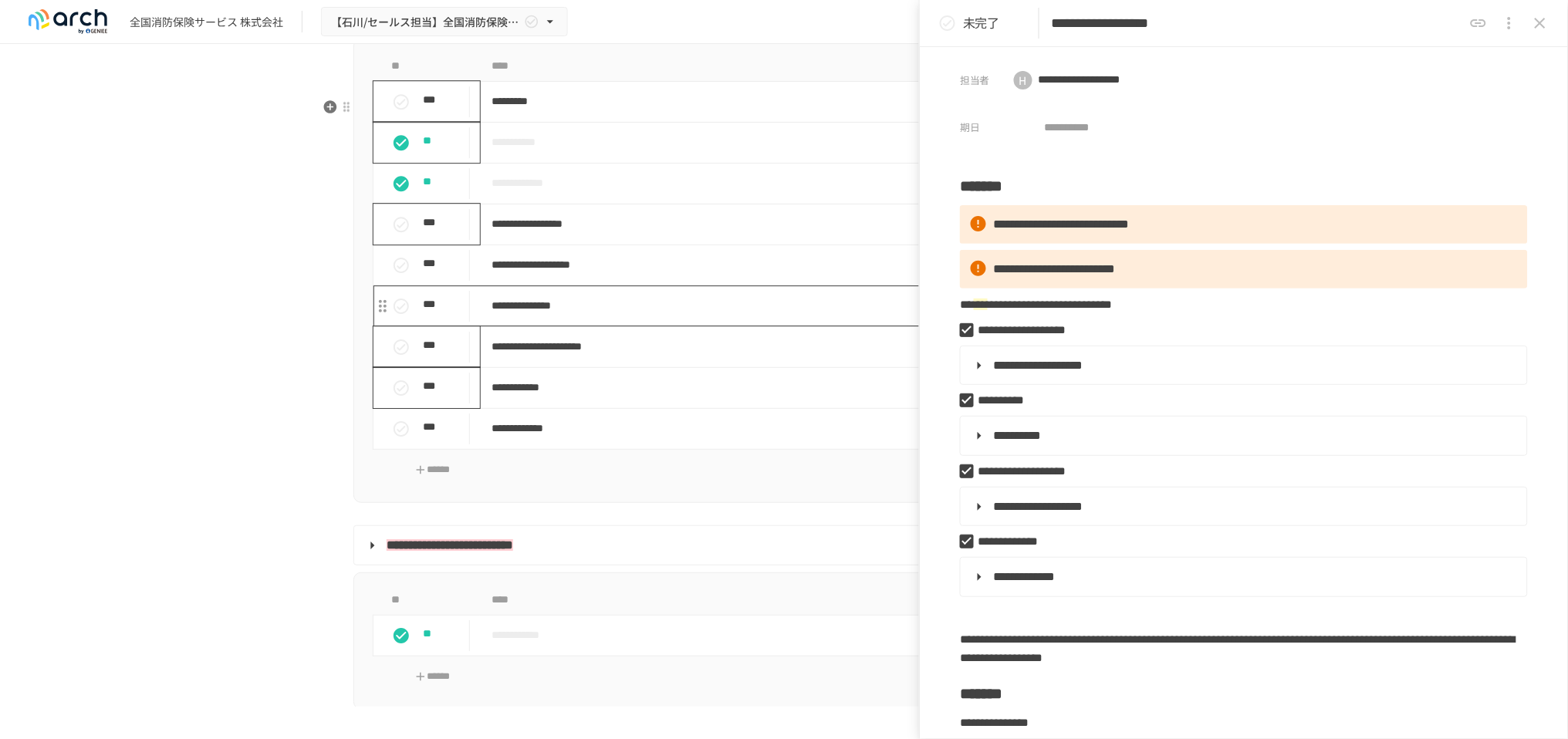 click on "**********" at bounding box center (760, 305) 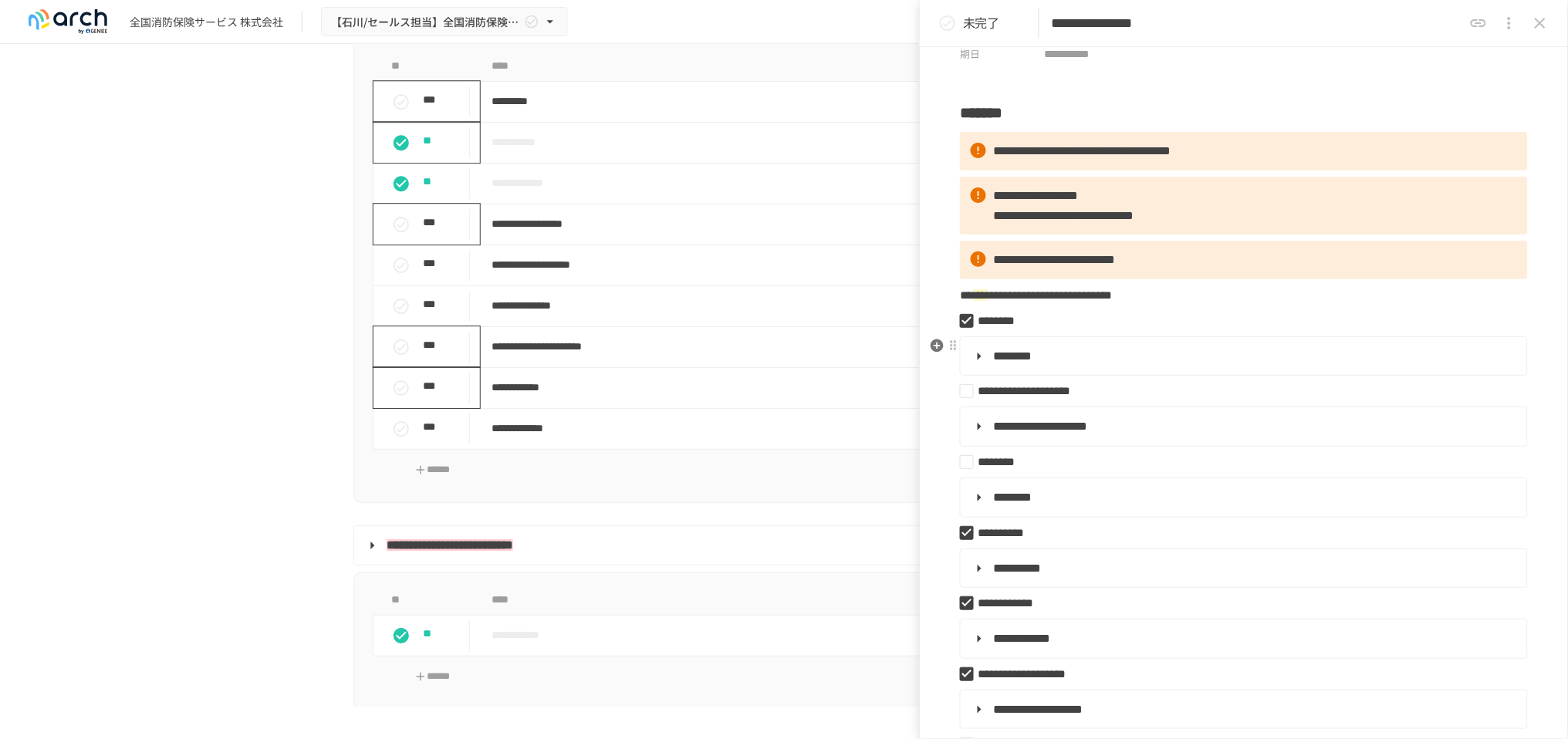 scroll, scrollTop: 171, scrollLeft: 0, axis: vertical 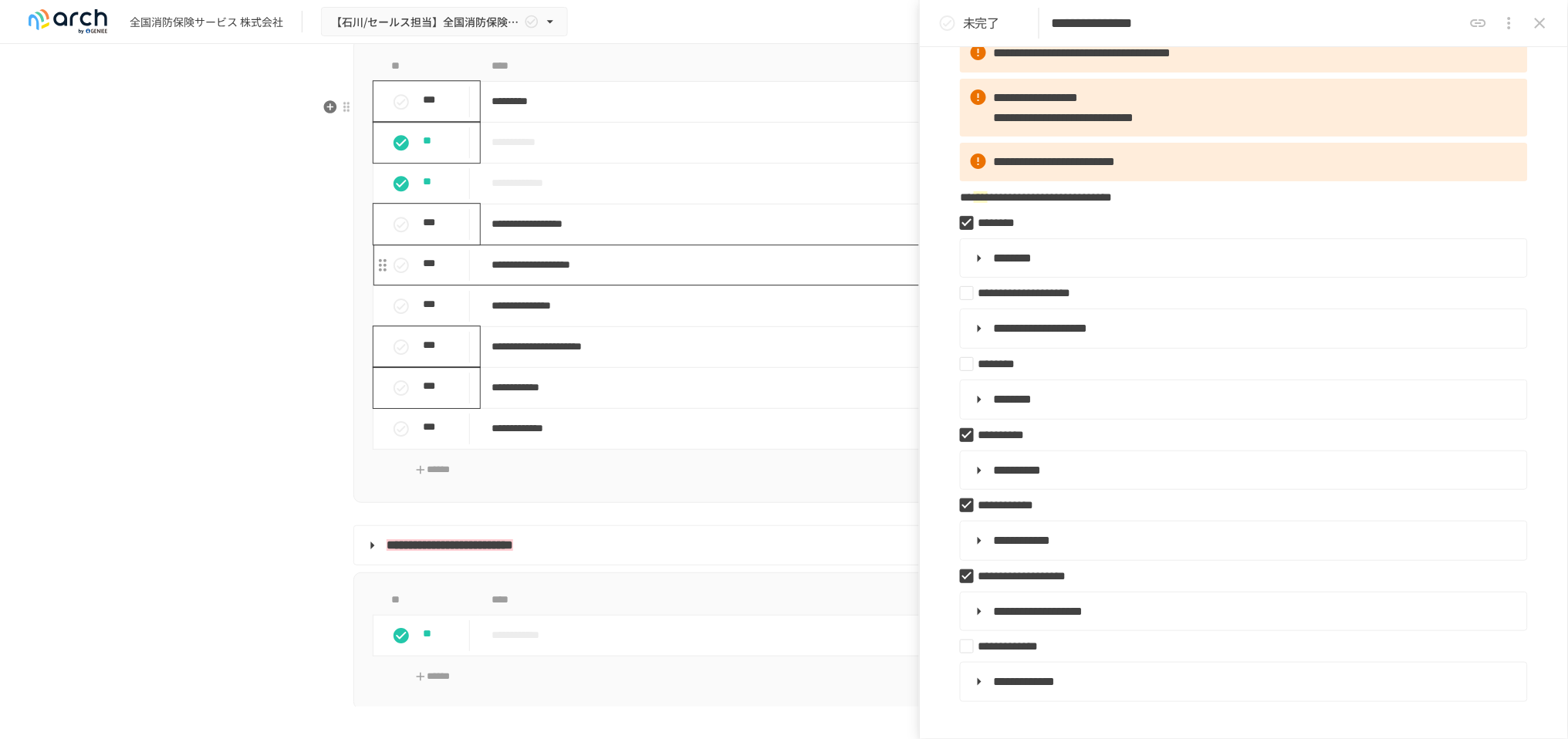 click on "**********" at bounding box center (760, 265) 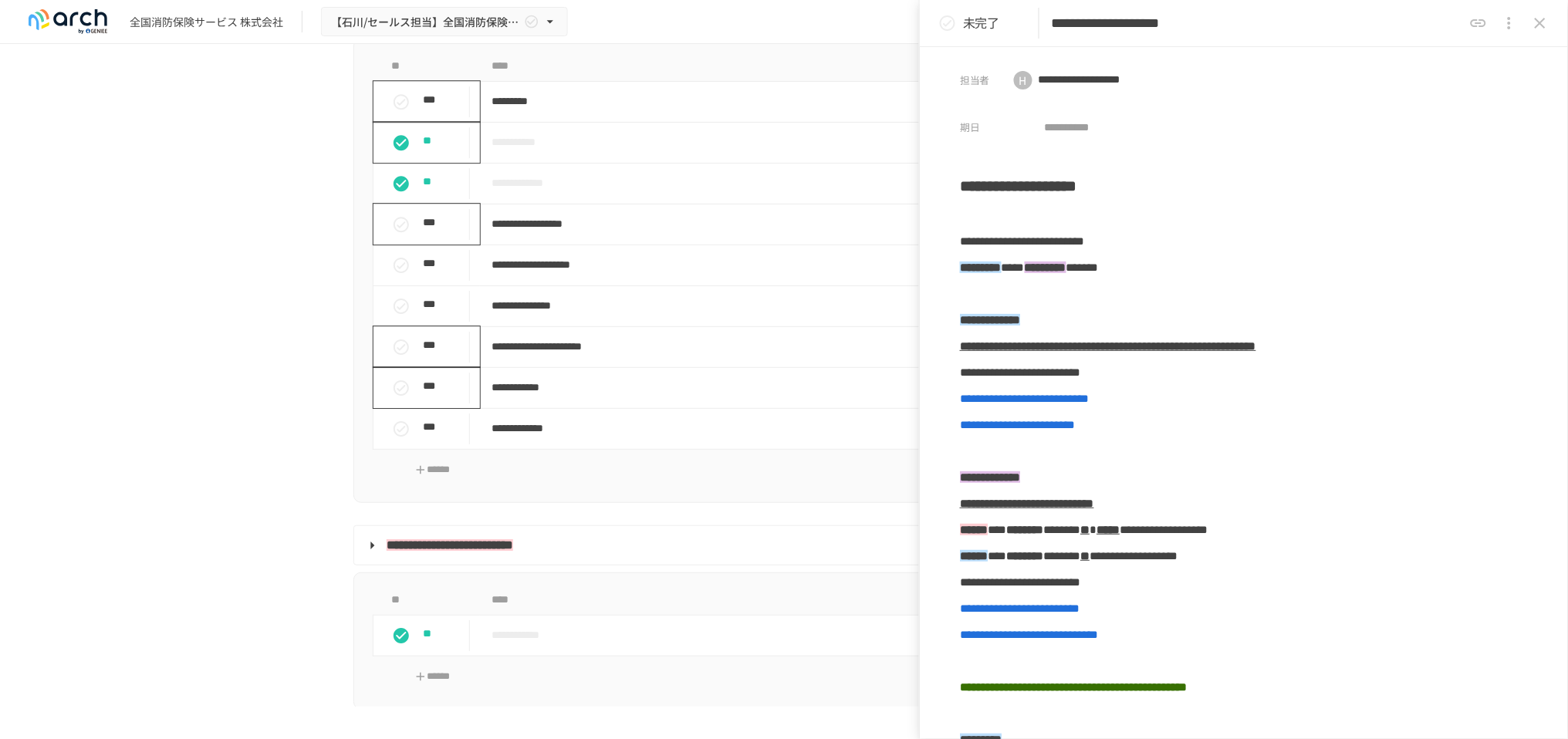 drag, startPoint x: 1334, startPoint y: 23, endPoint x: 1055, endPoint y: 20, distance: 279.0161 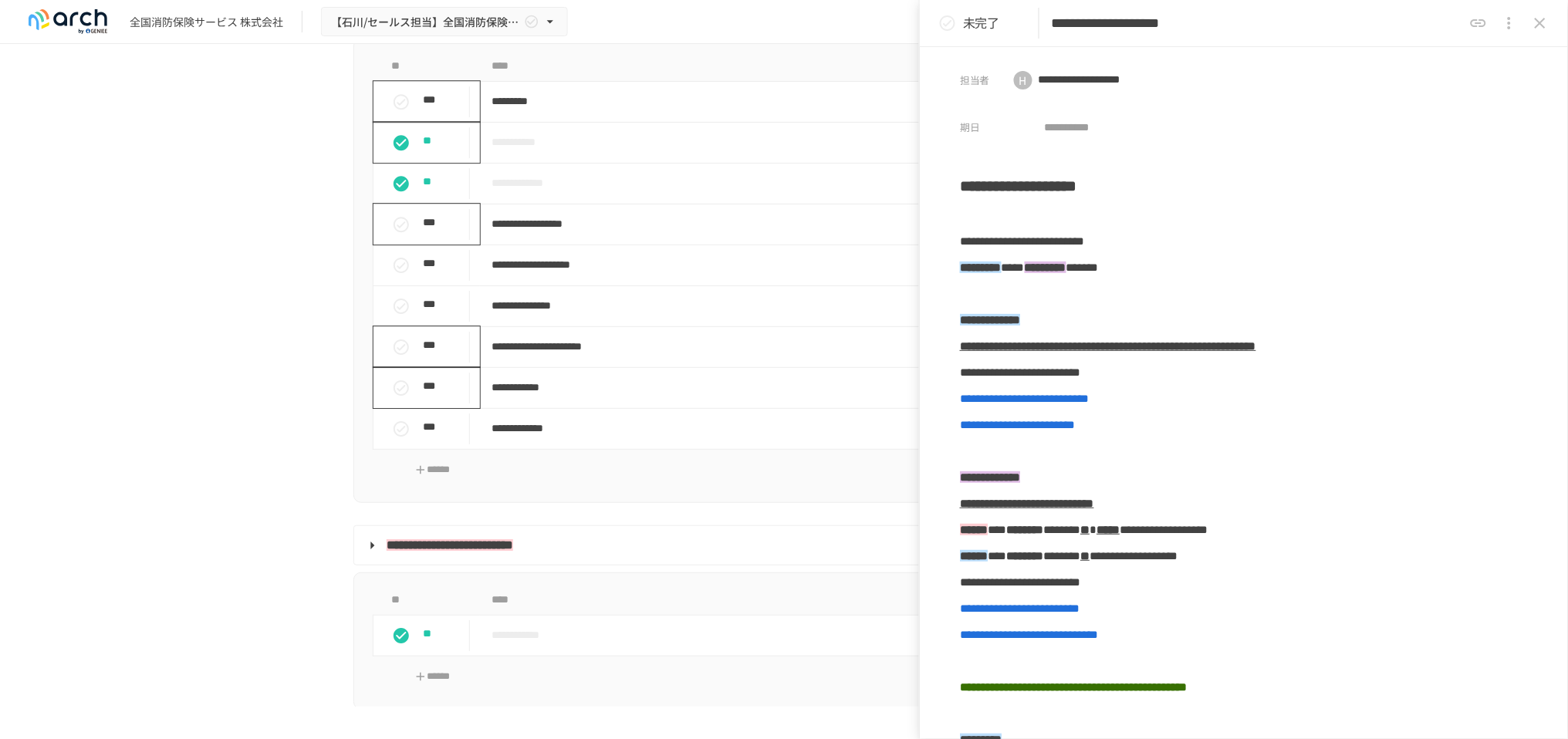 click on "**********" at bounding box center [1257, 23] 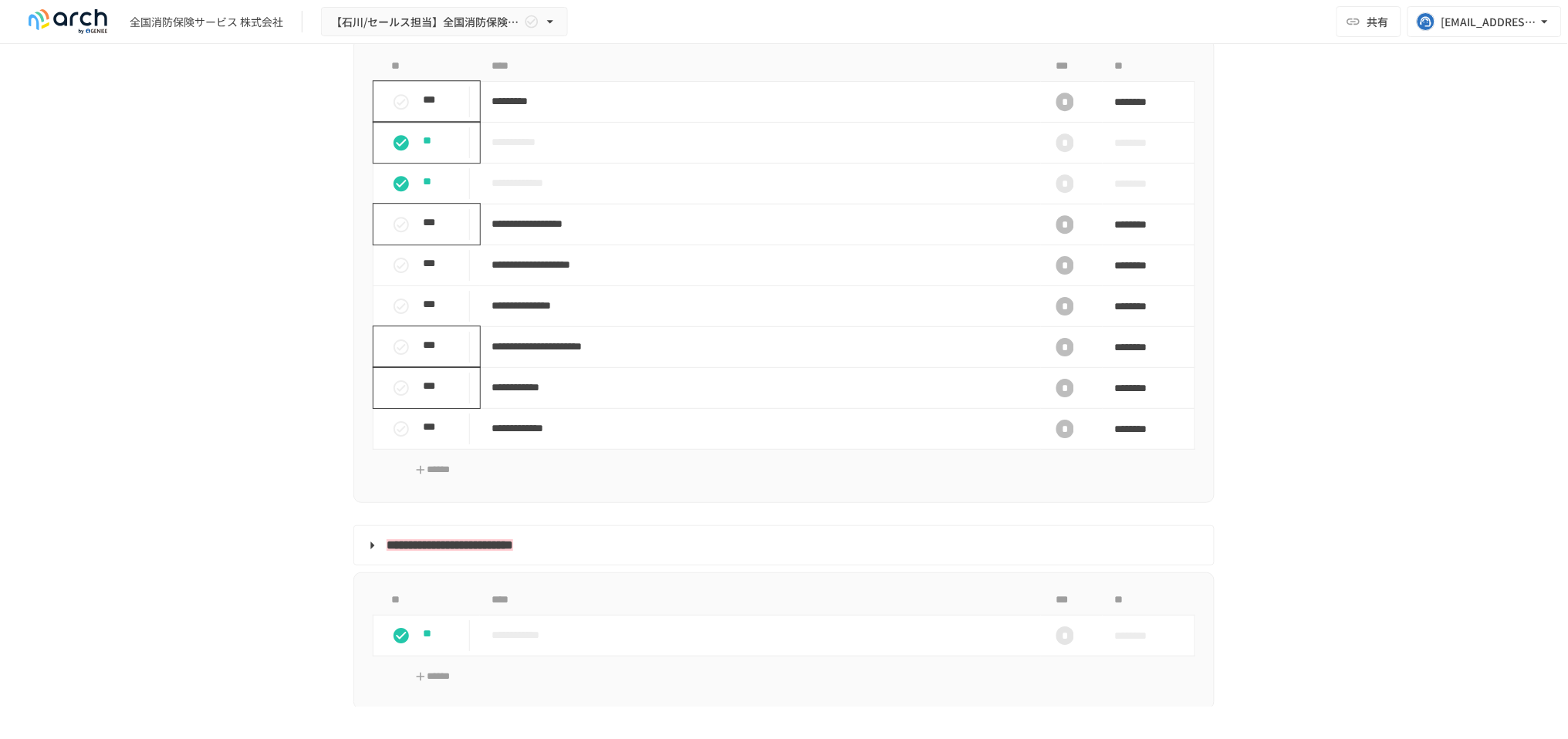 scroll, scrollTop: 3567, scrollLeft: 0, axis: vertical 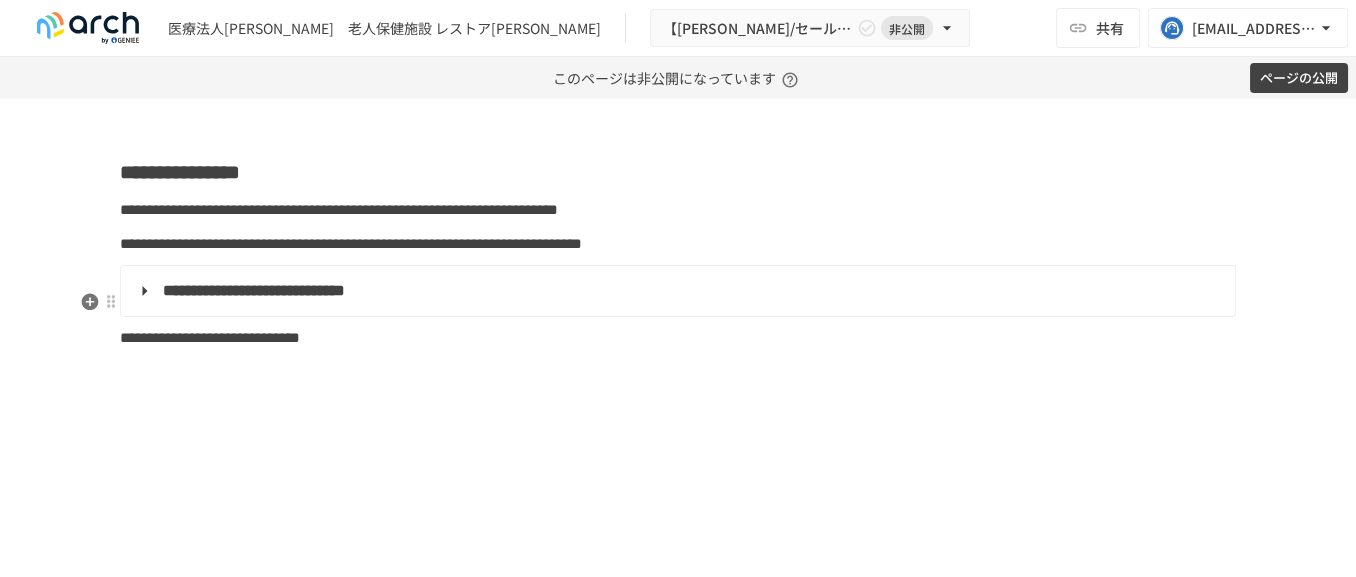 type on "***" 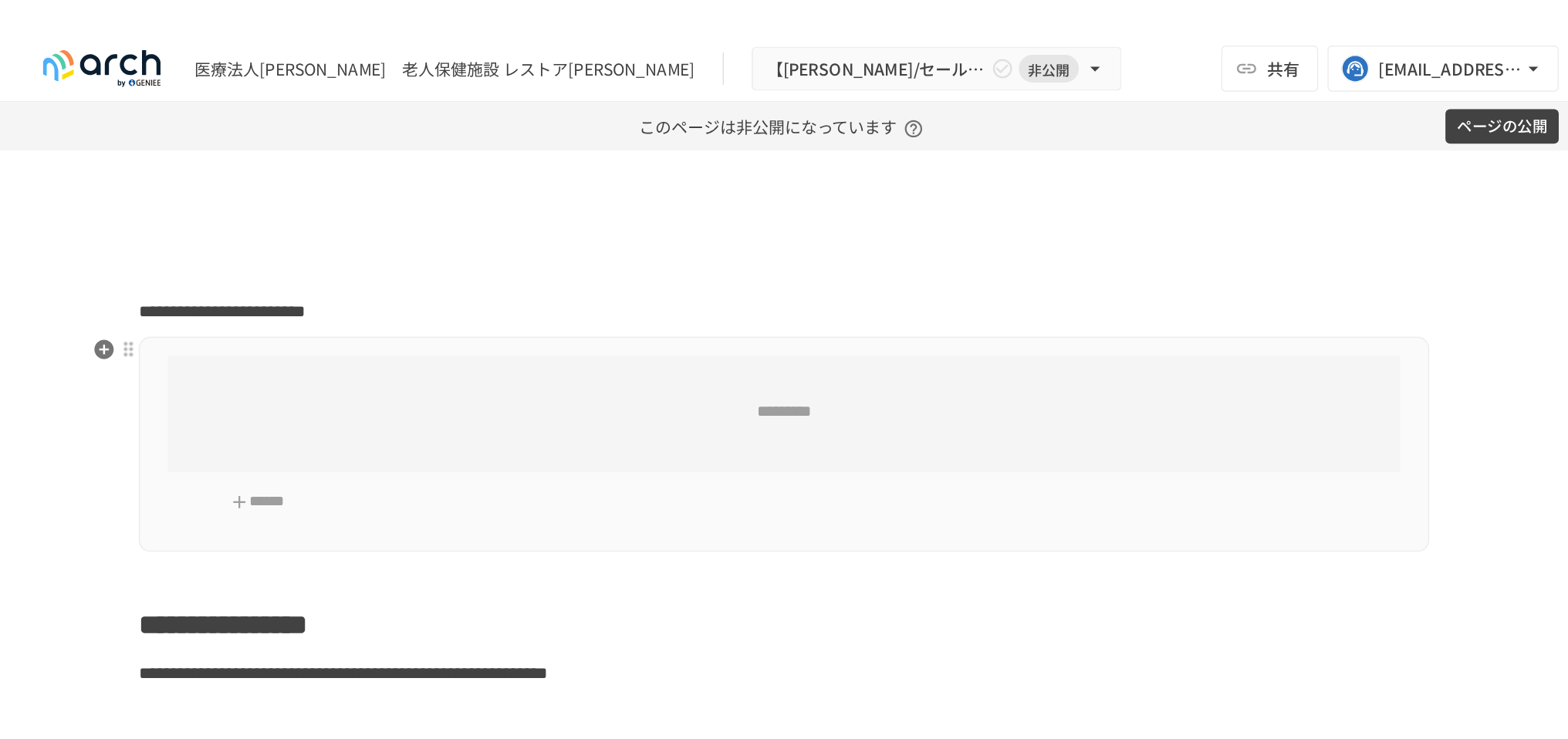 scroll, scrollTop: 0, scrollLeft: 0, axis: both 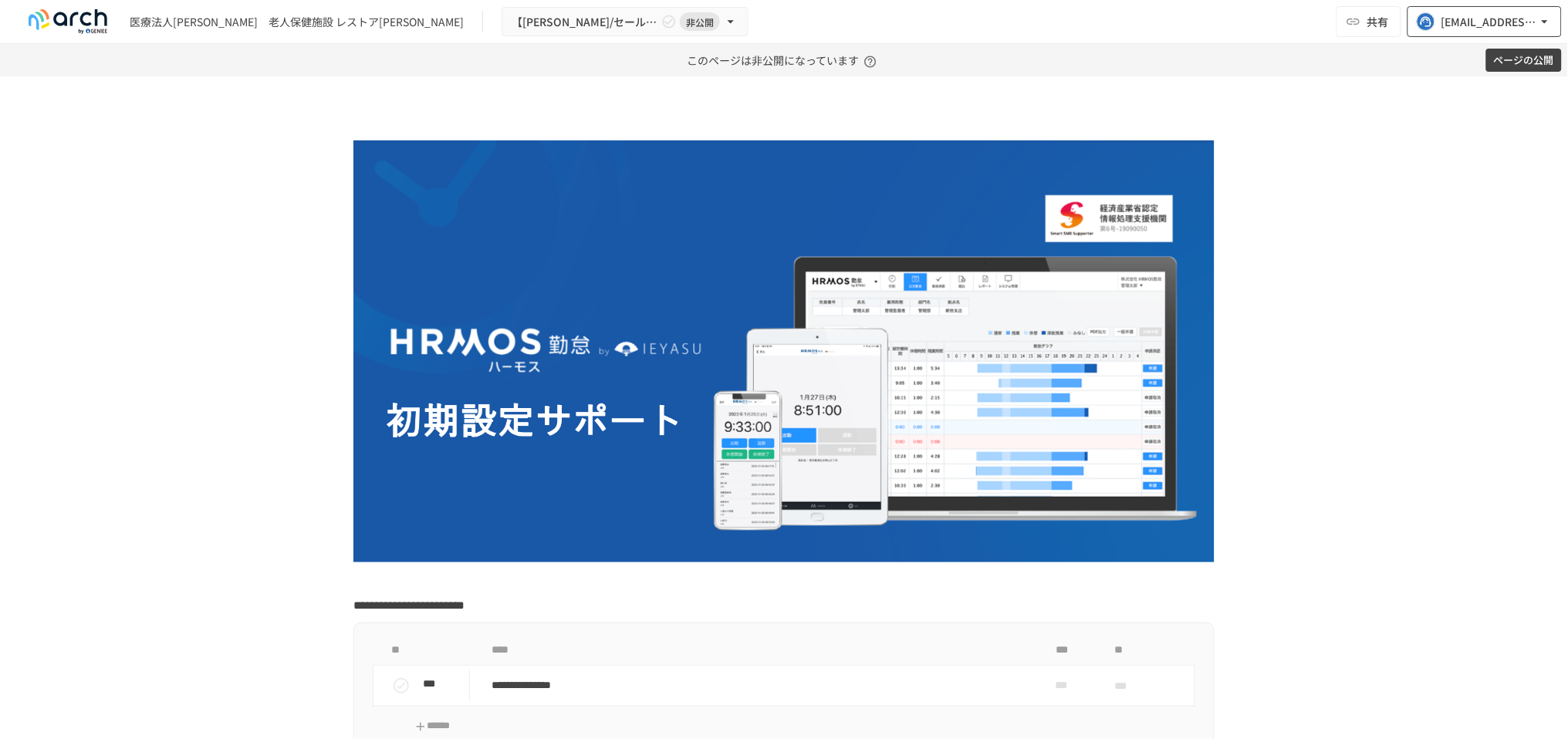click on "[EMAIL_ADDRESS][DOMAIN_NAME]" at bounding box center (1489, 22) 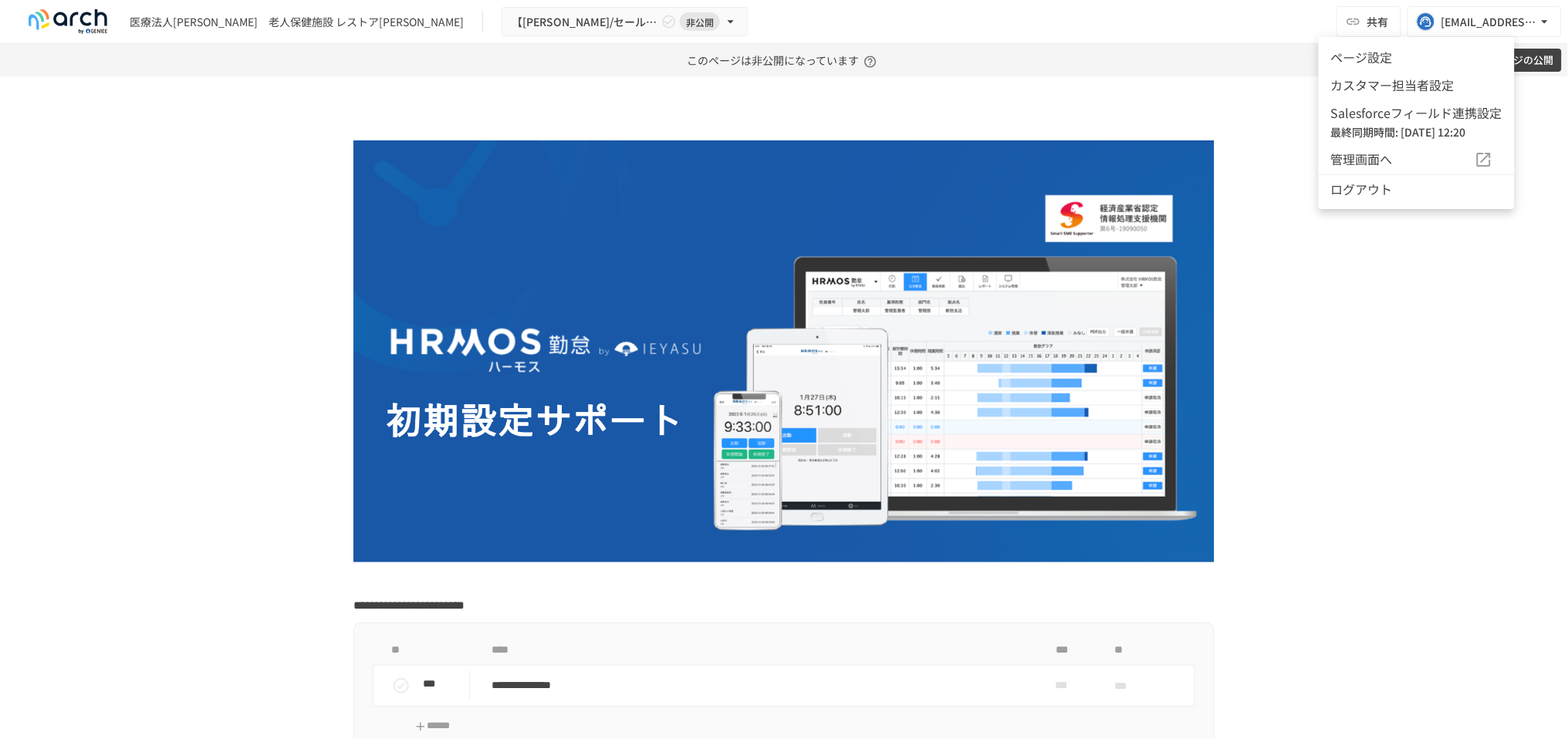 click on "ページ設定" at bounding box center (1417, 57) 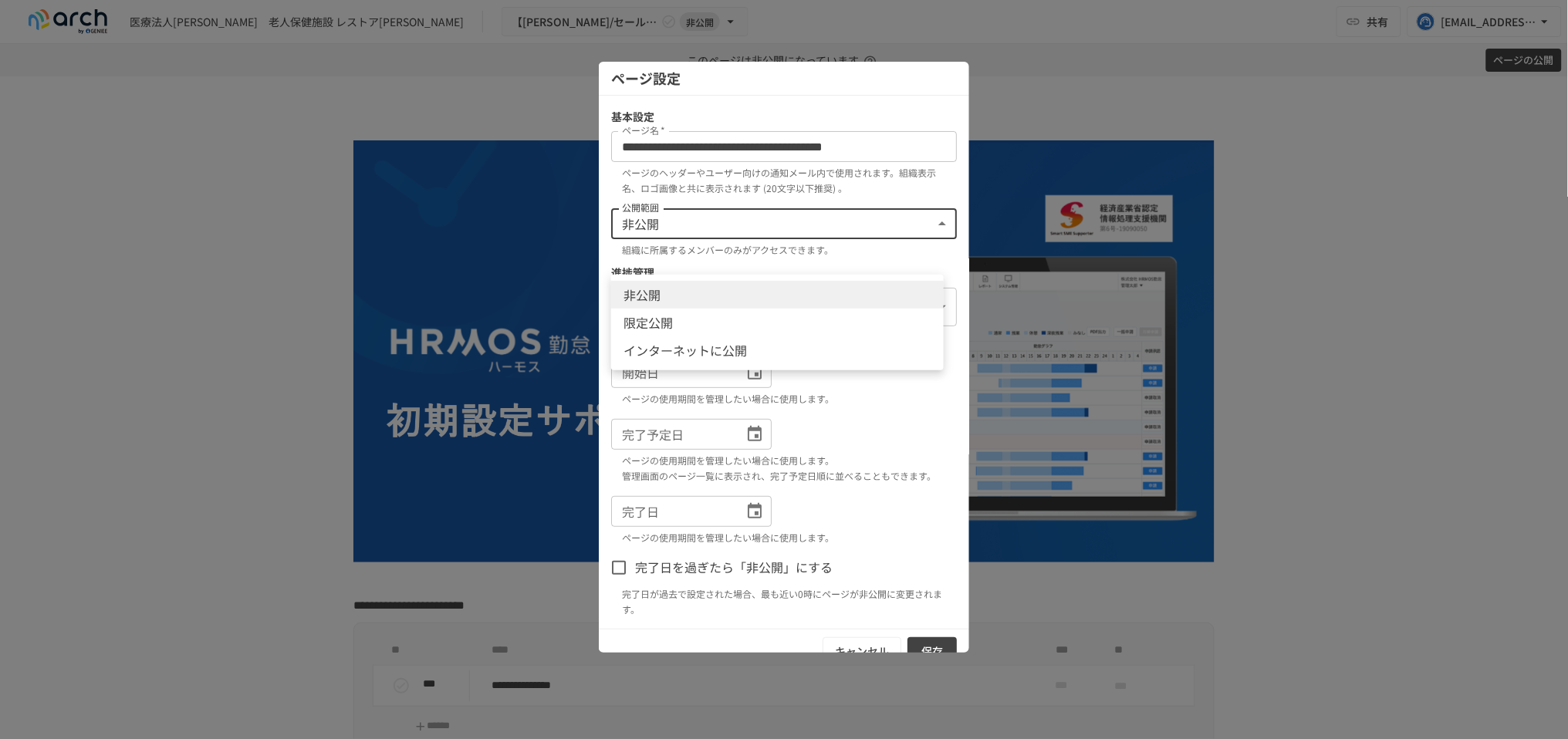click on "**********" at bounding box center (784, 370) 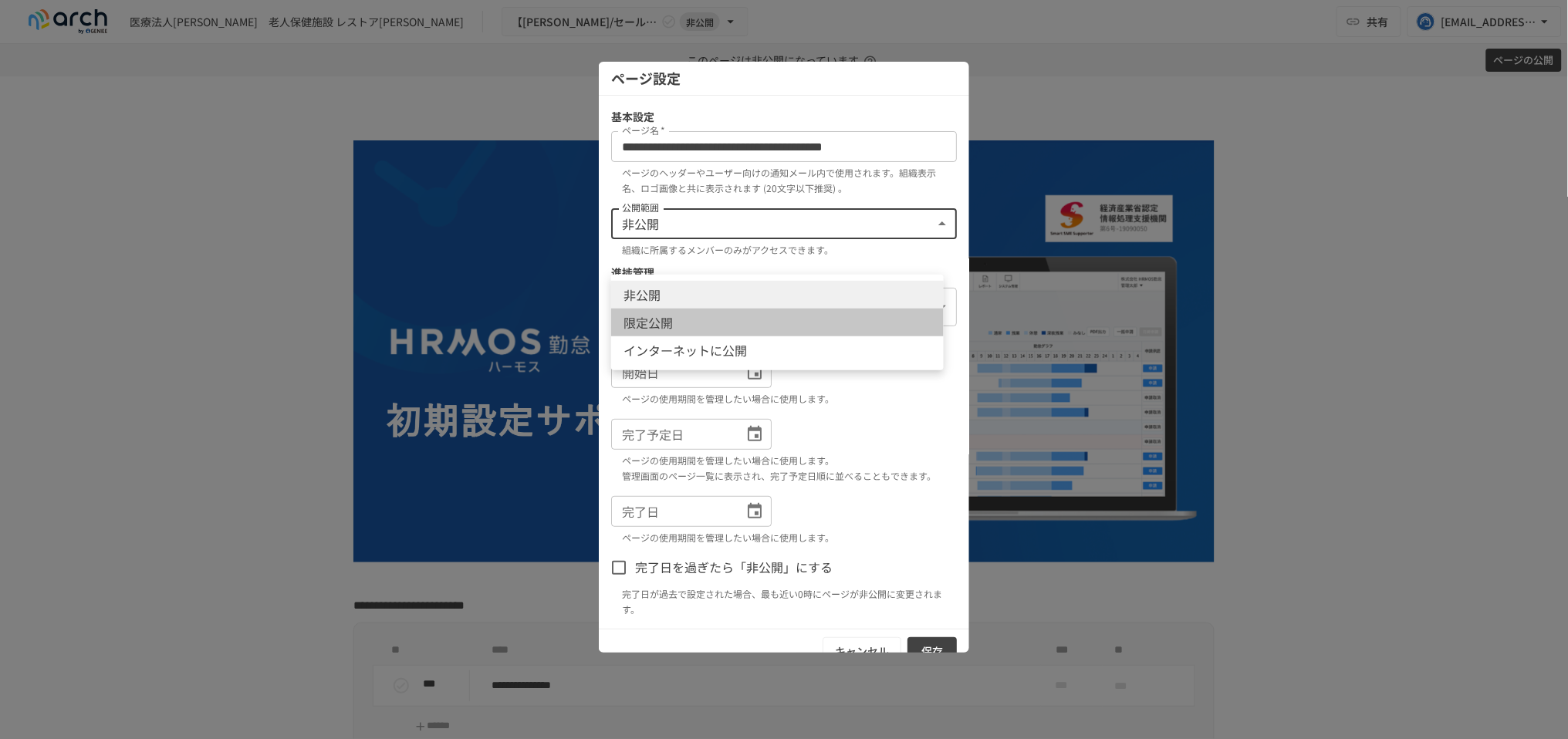 click on "限定公開" at bounding box center [777, 322] 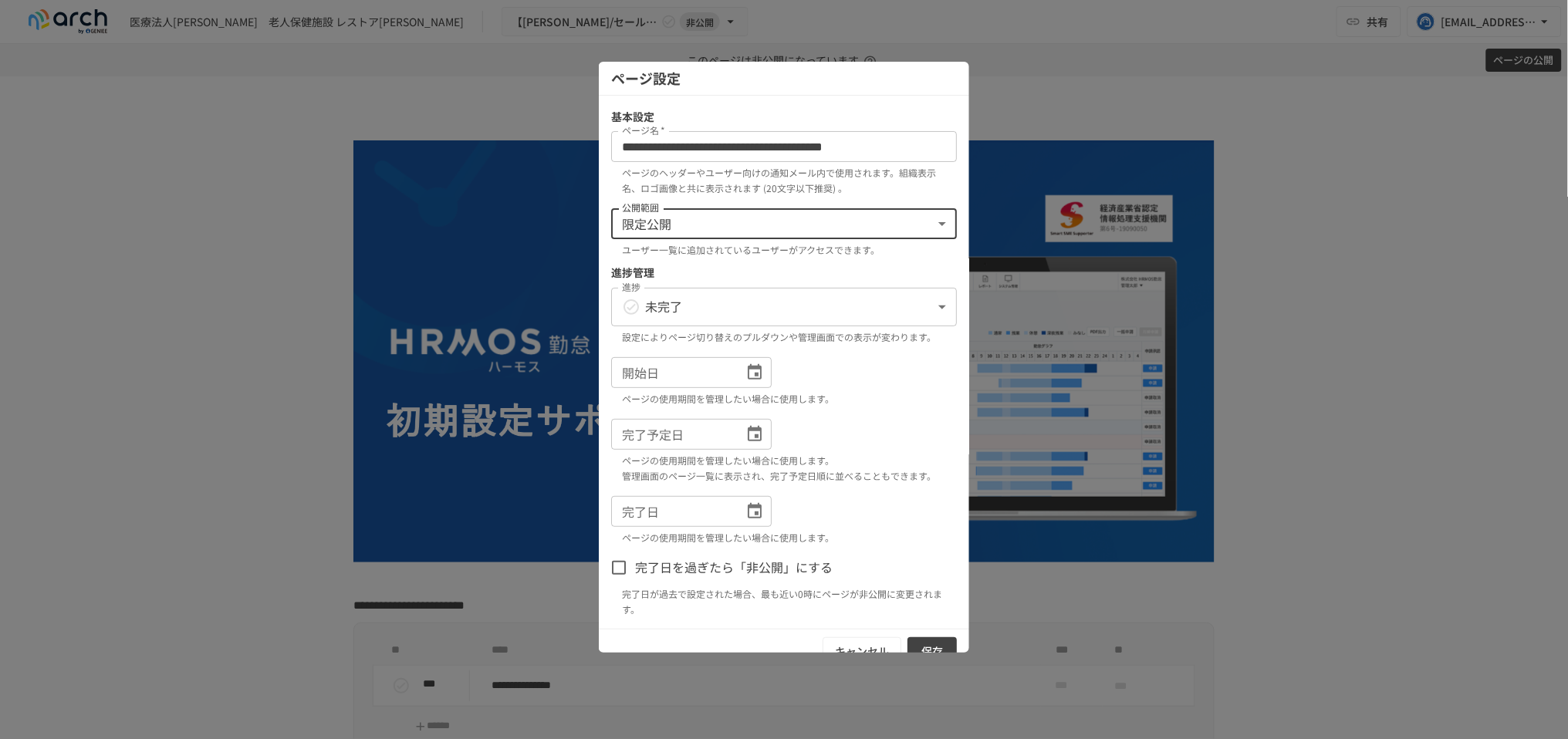 click 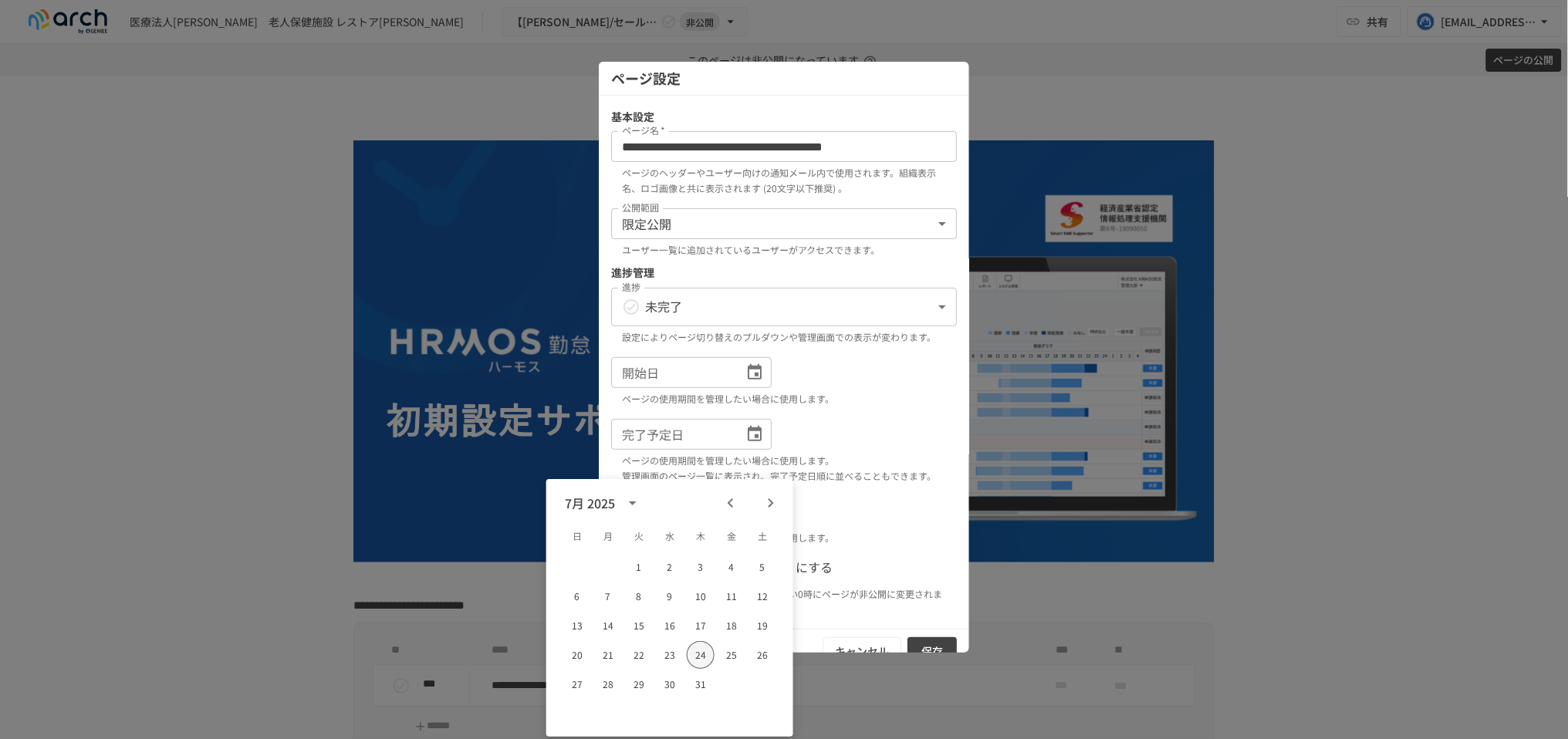 click on "24" at bounding box center [701, 655] 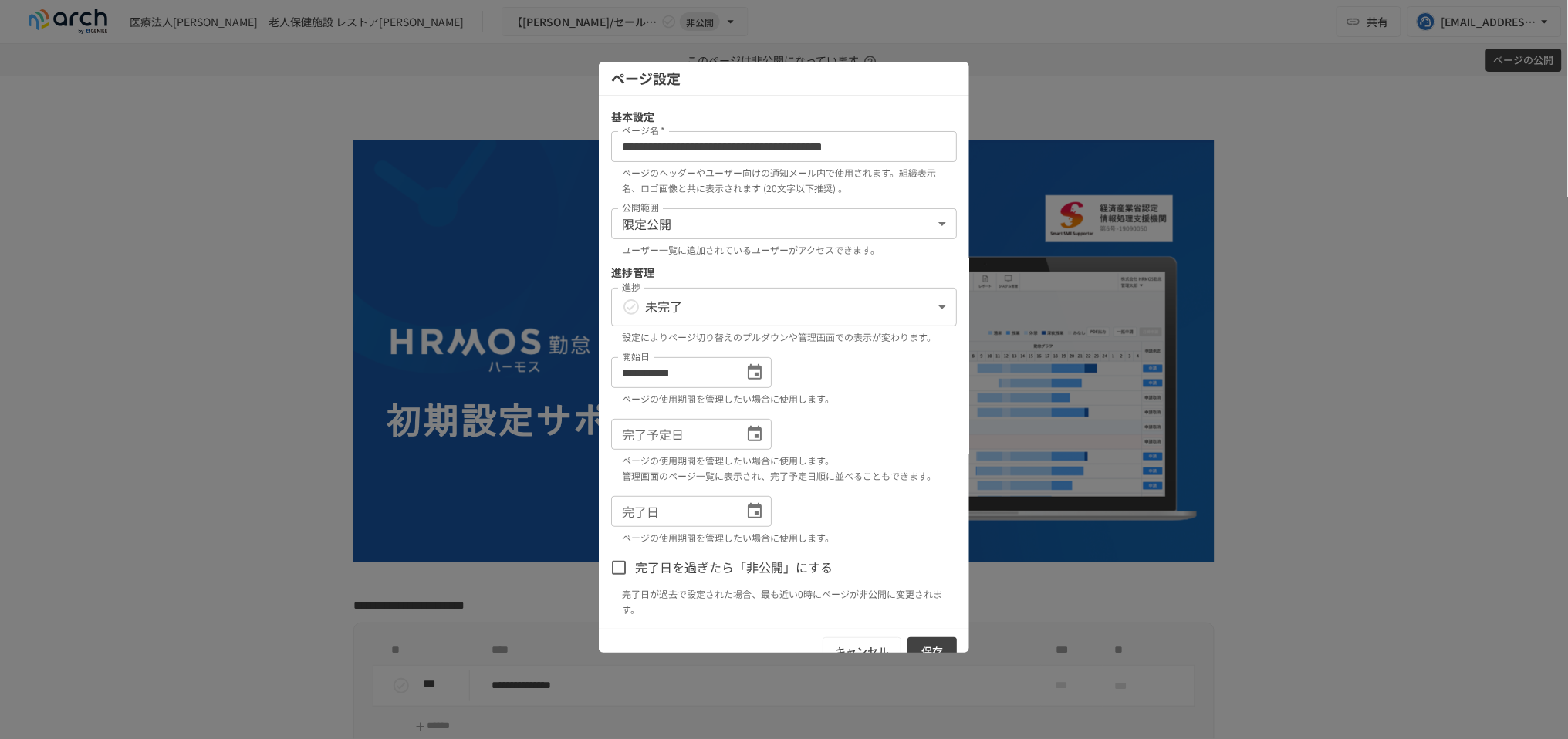 type on "**********" 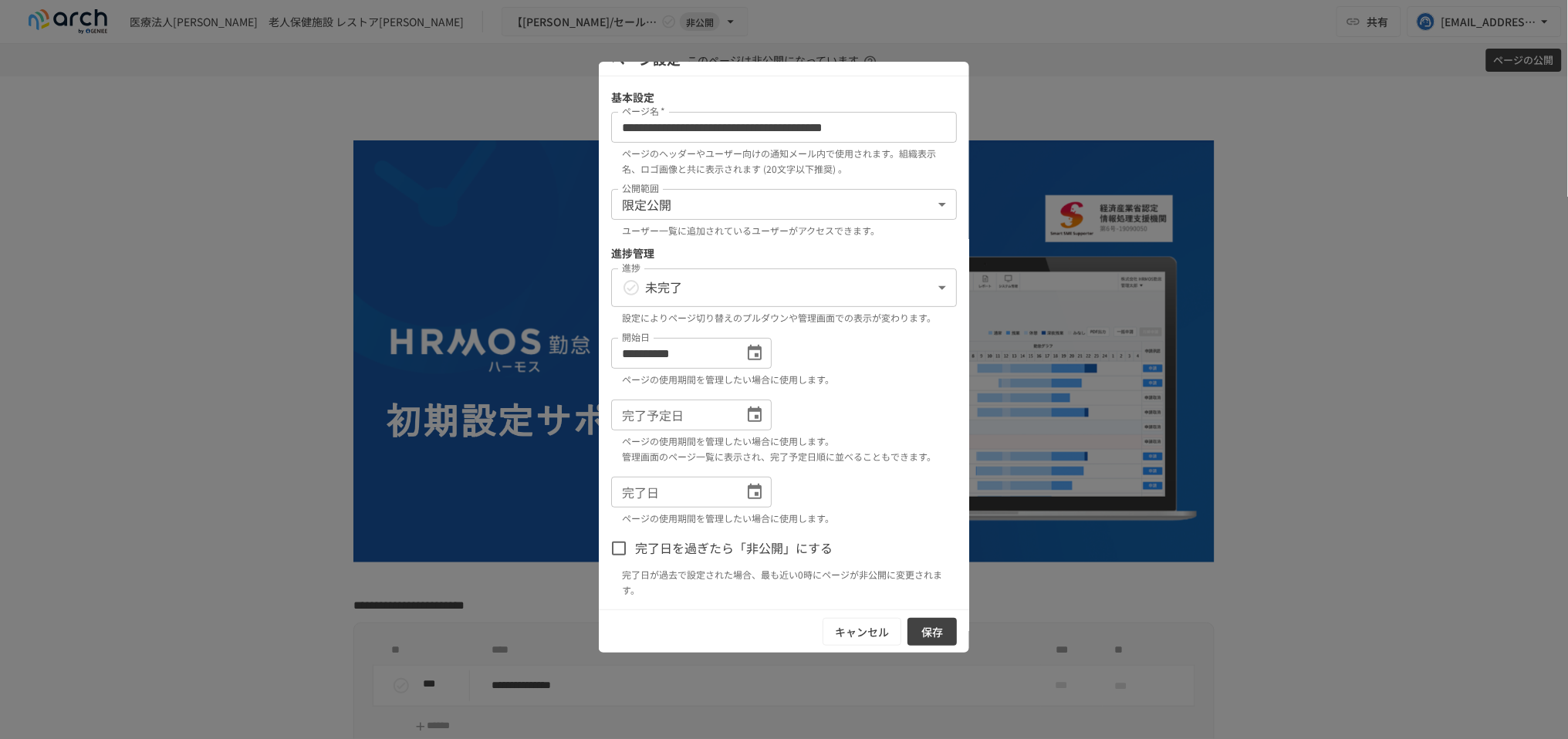 scroll, scrollTop: 165, scrollLeft: 0, axis: vertical 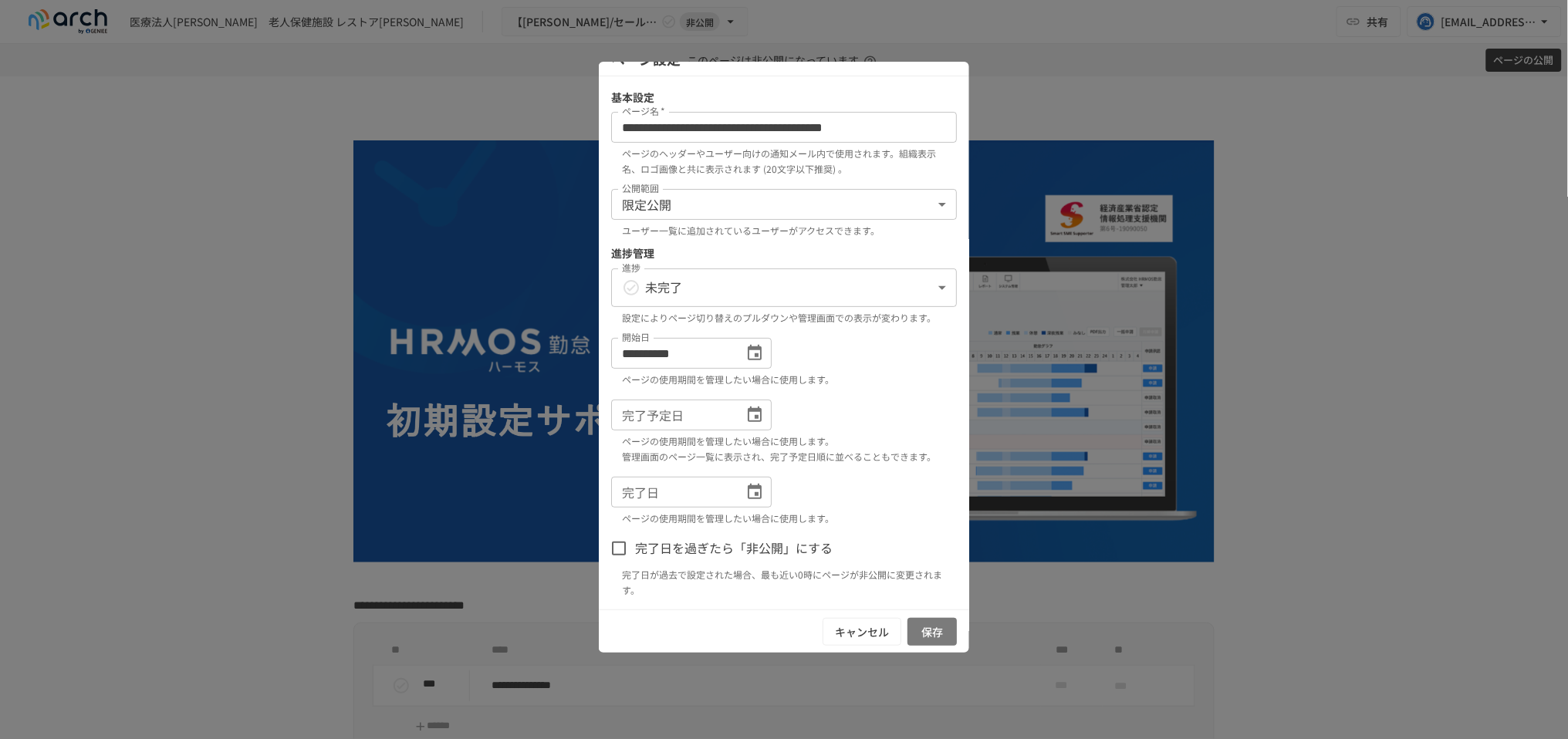 click on "保存" at bounding box center (932, 632) 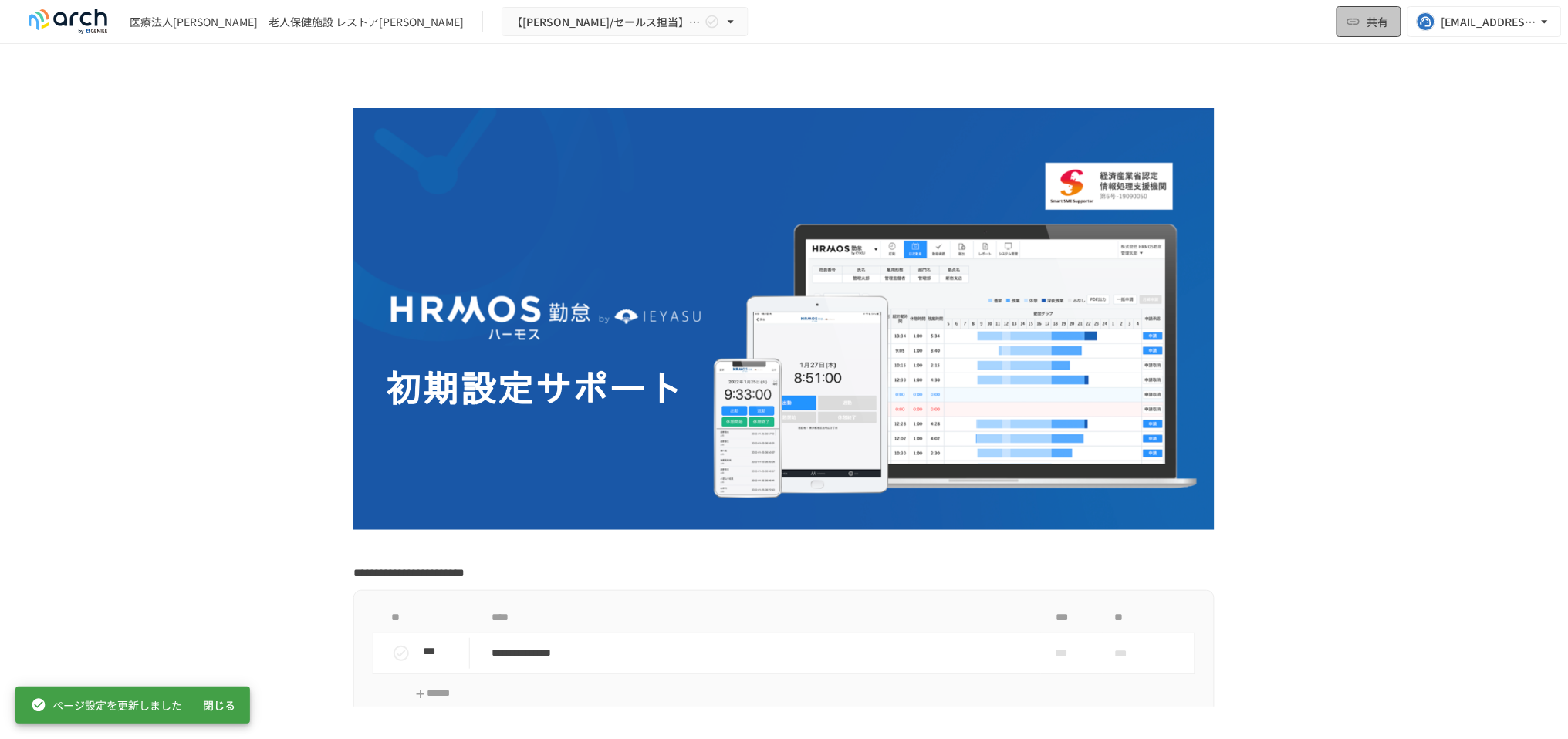click on "共有" at bounding box center (1369, 22) 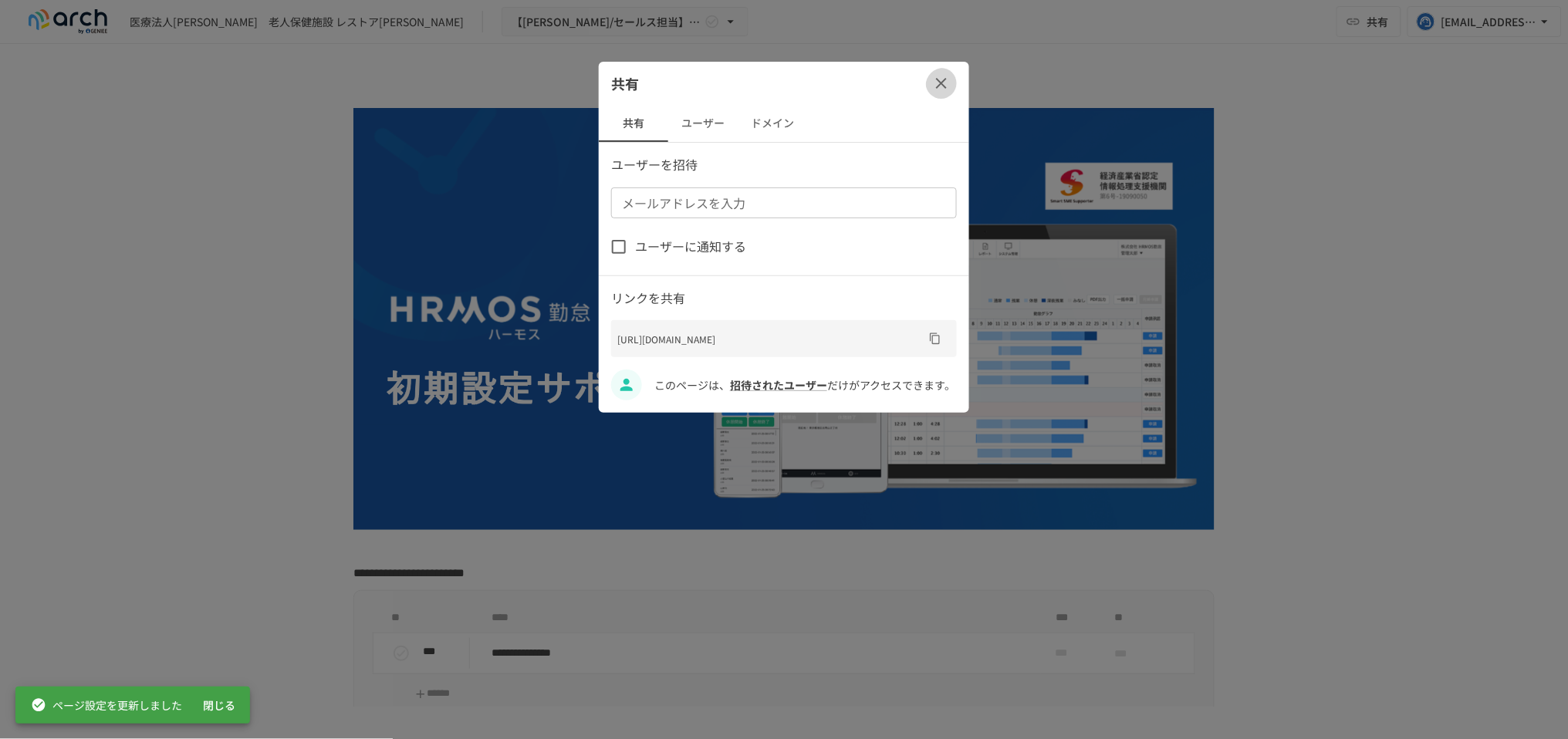 click 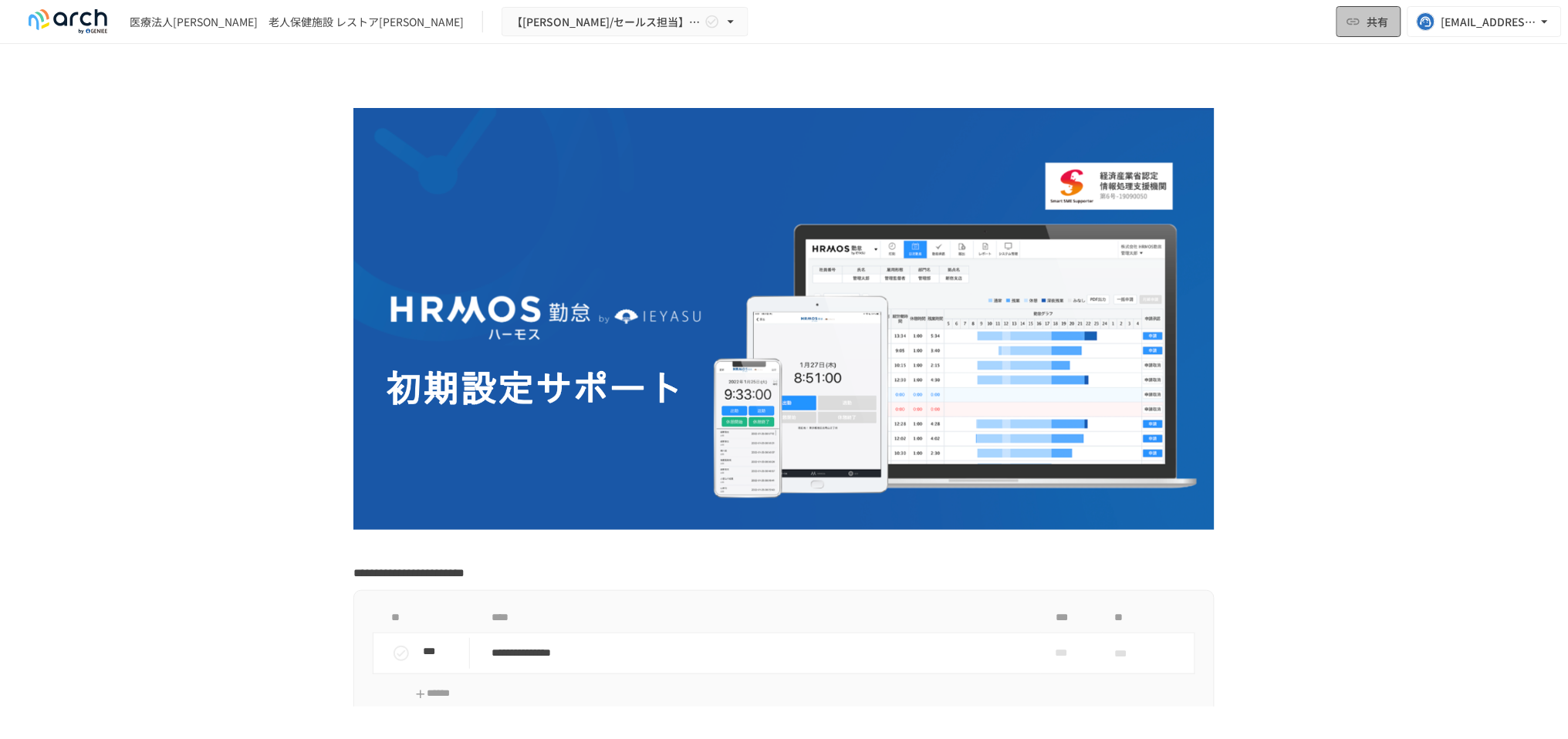 click on "共有" at bounding box center [1369, 22] 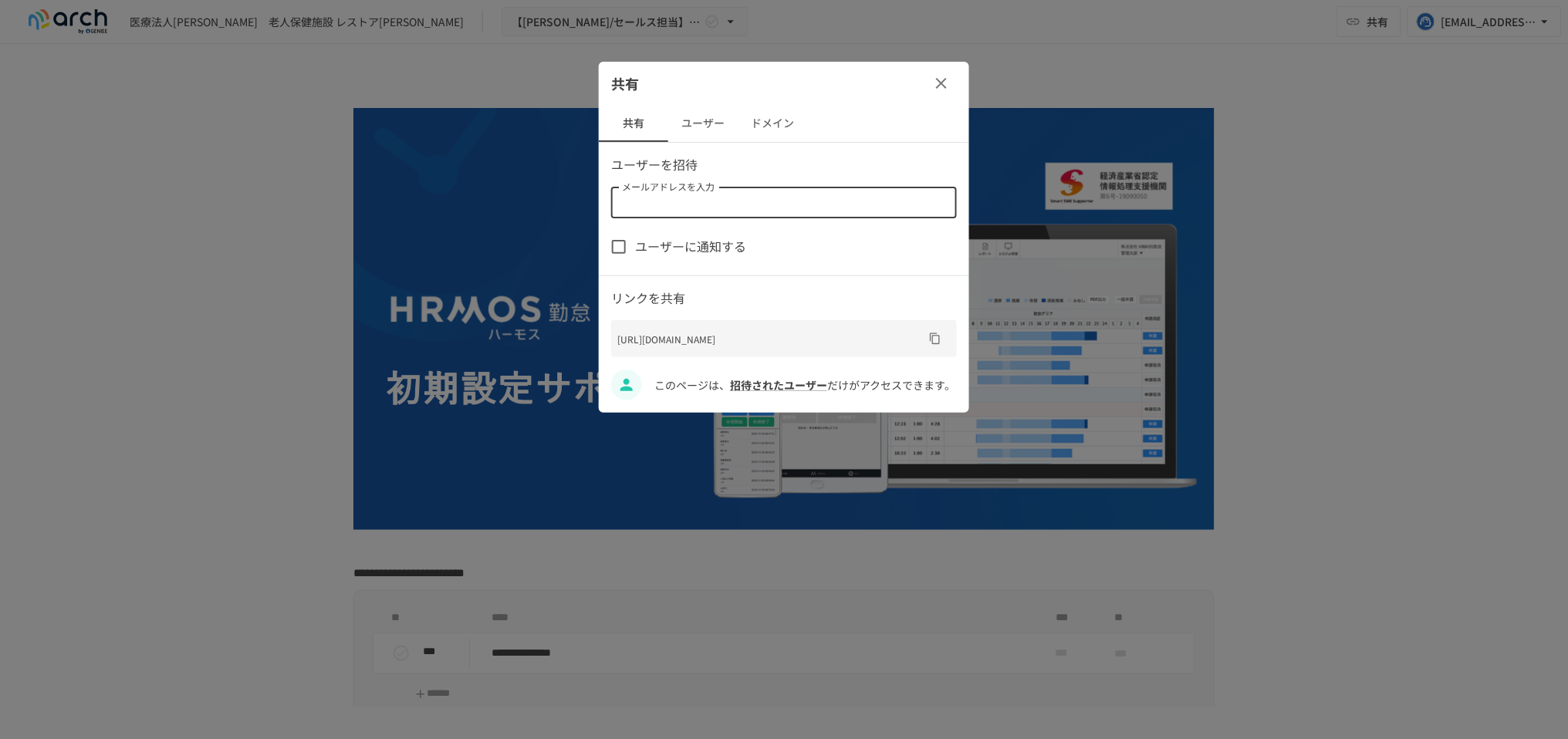 click on "メールアドレスを入力" at bounding box center (782, 203) 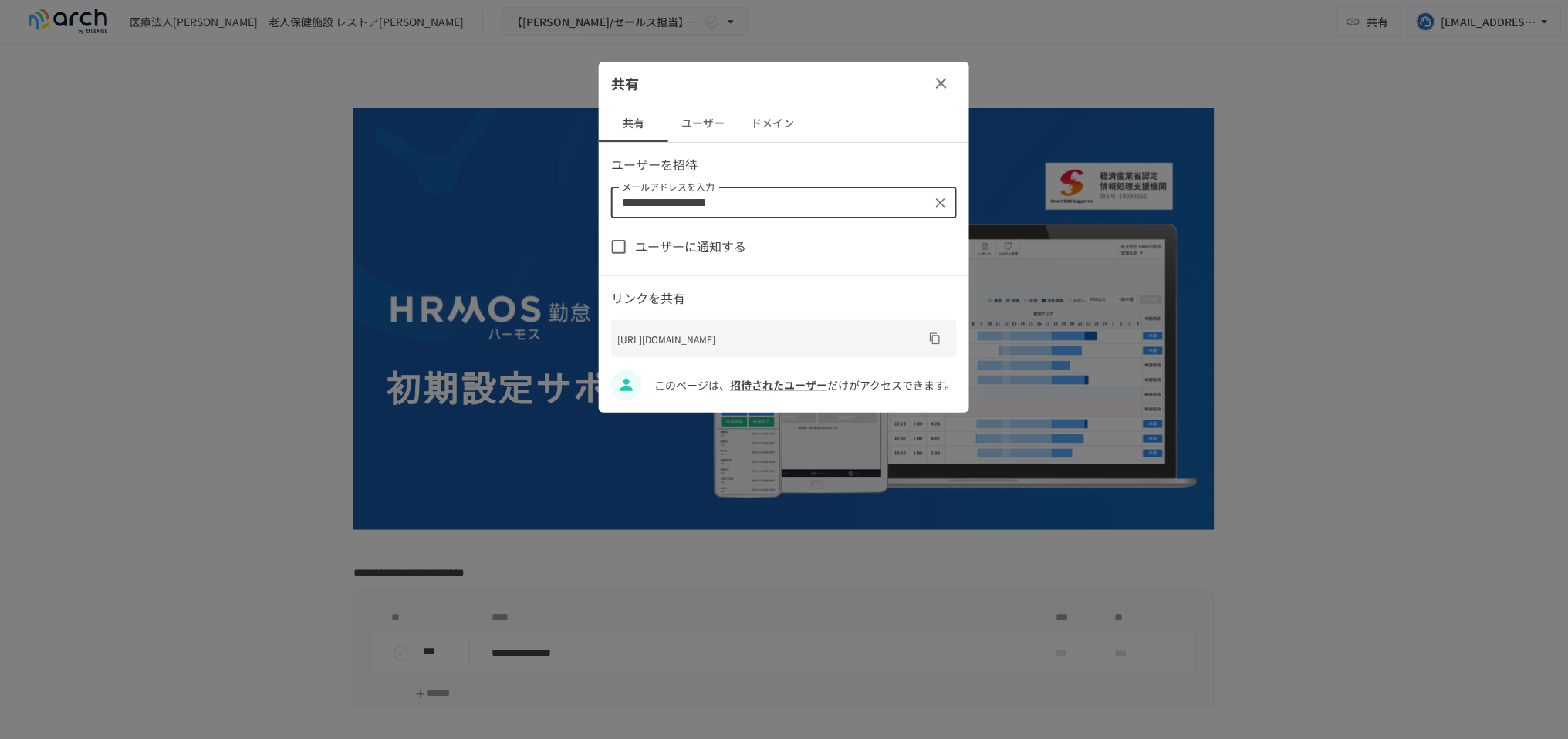type on "**********" 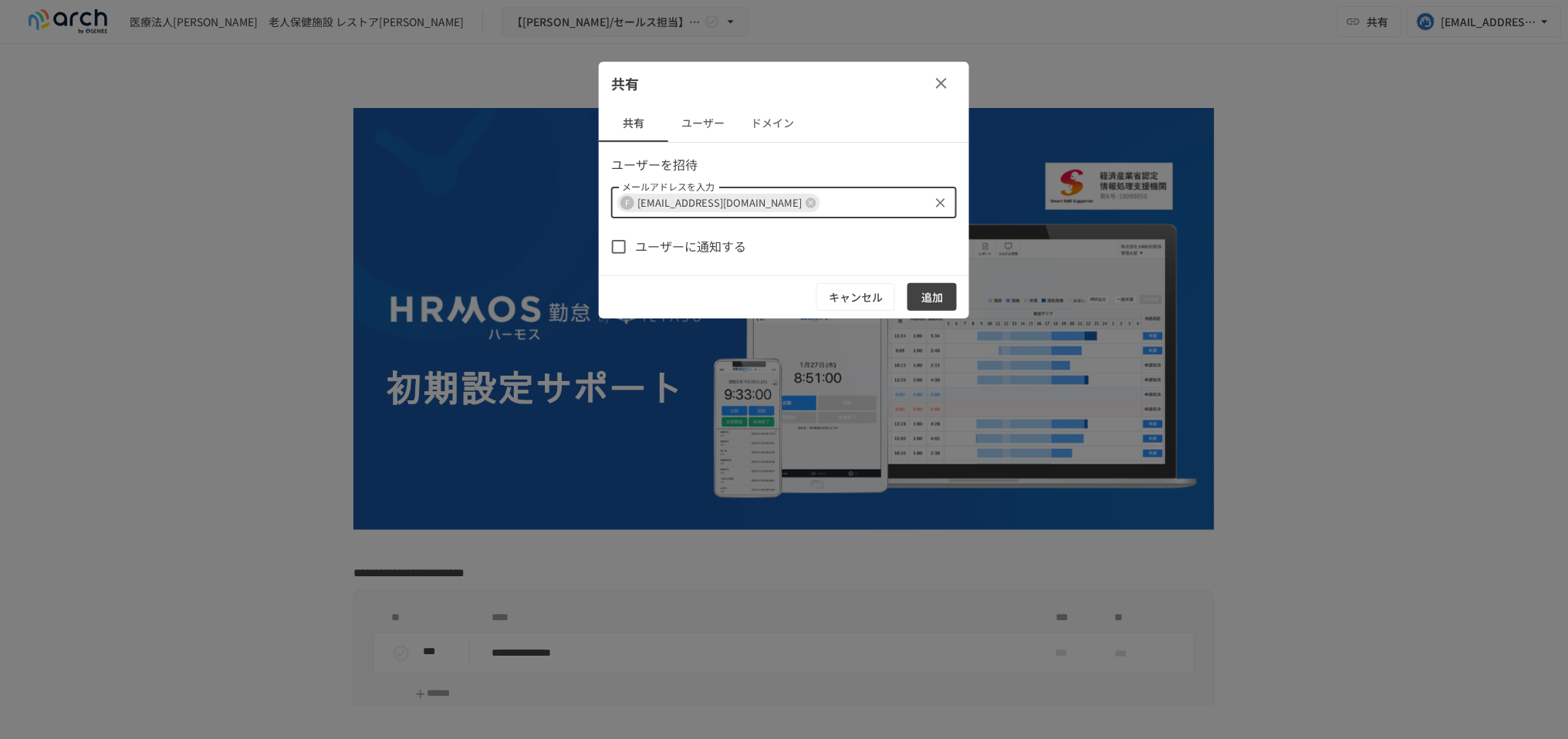drag, startPoint x: 788, startPoint y: 216, endPoint x: 769, endPoint y: 216, distance: 19 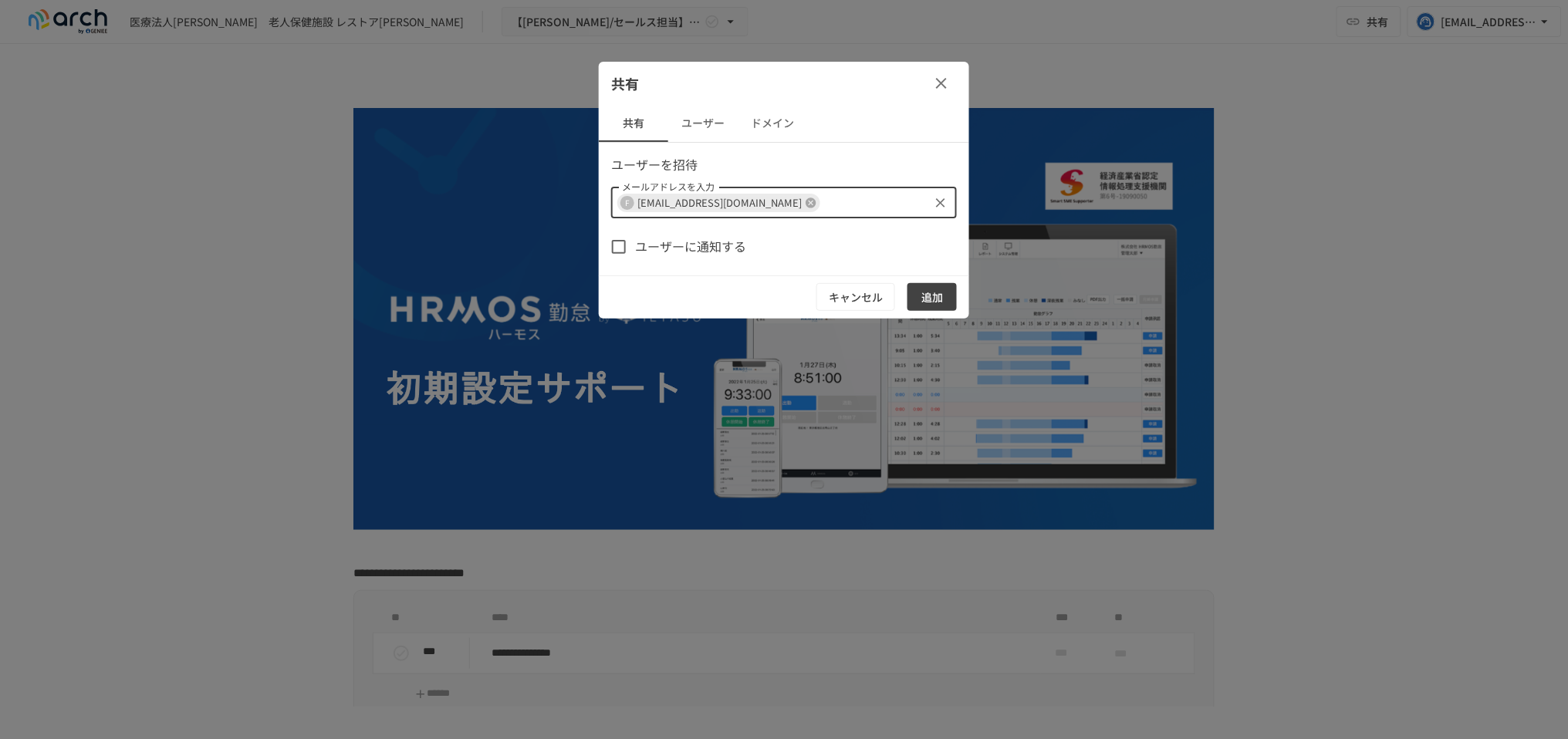 click 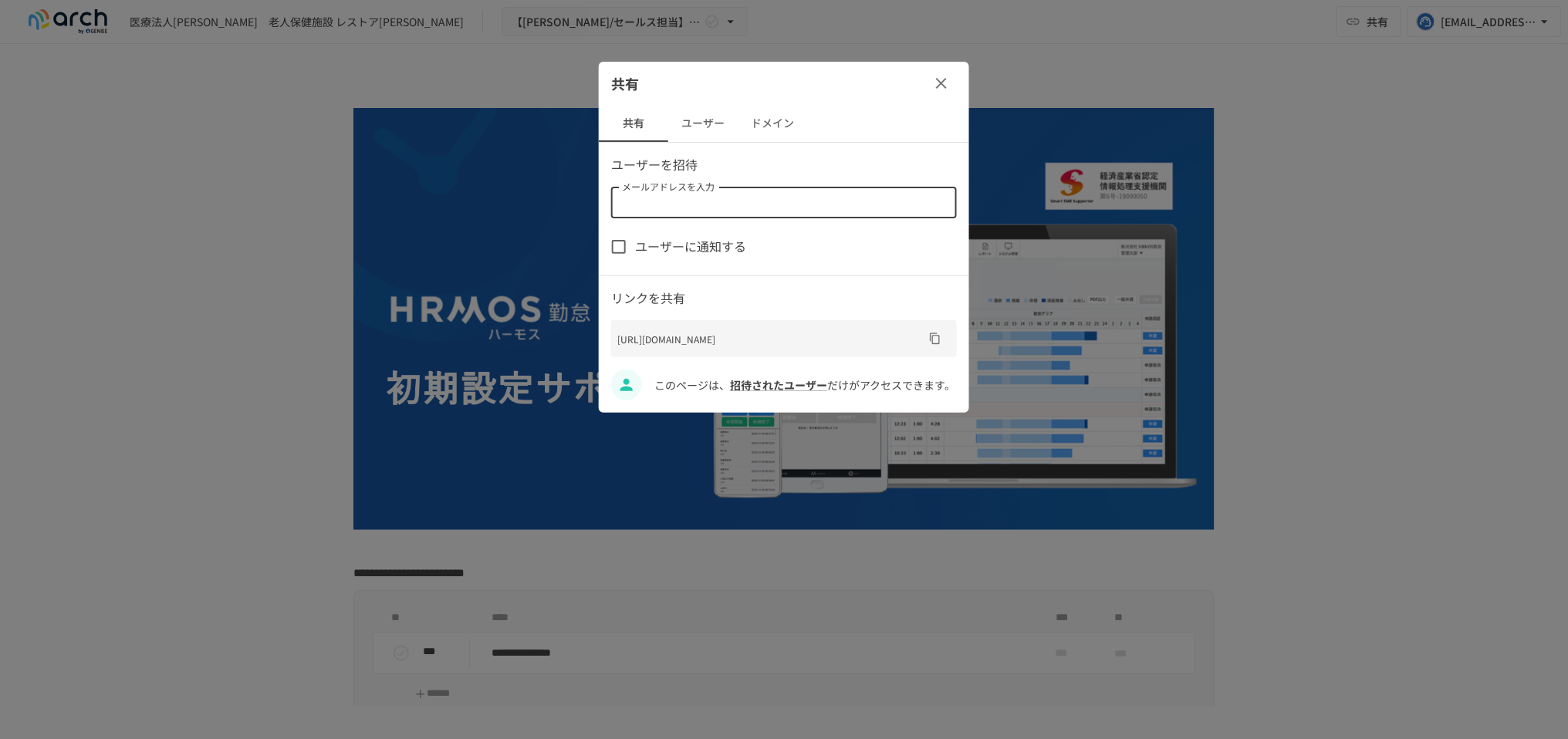 click on "メールアドレスを入力" at bounding box center [782, 203] 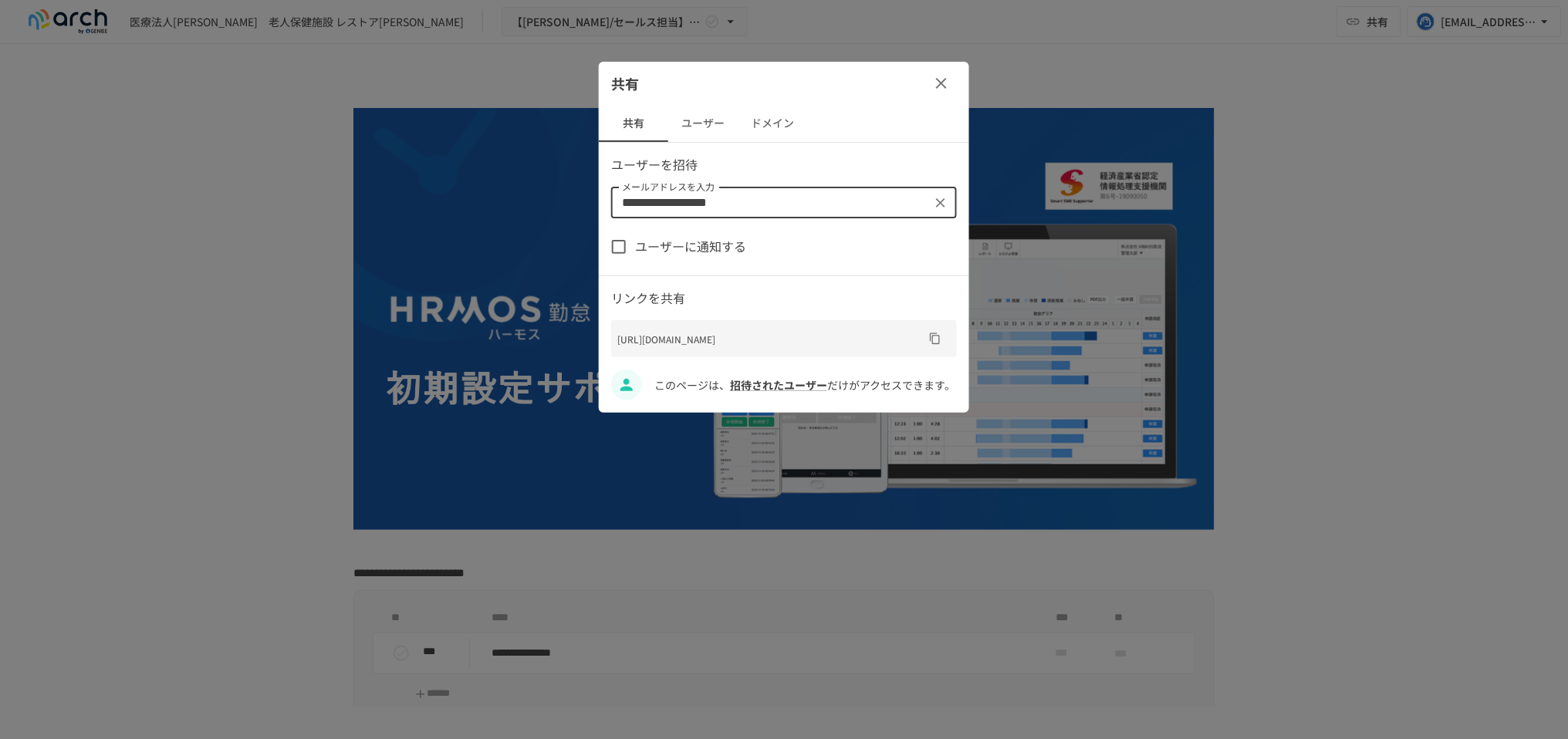 type on "**********" 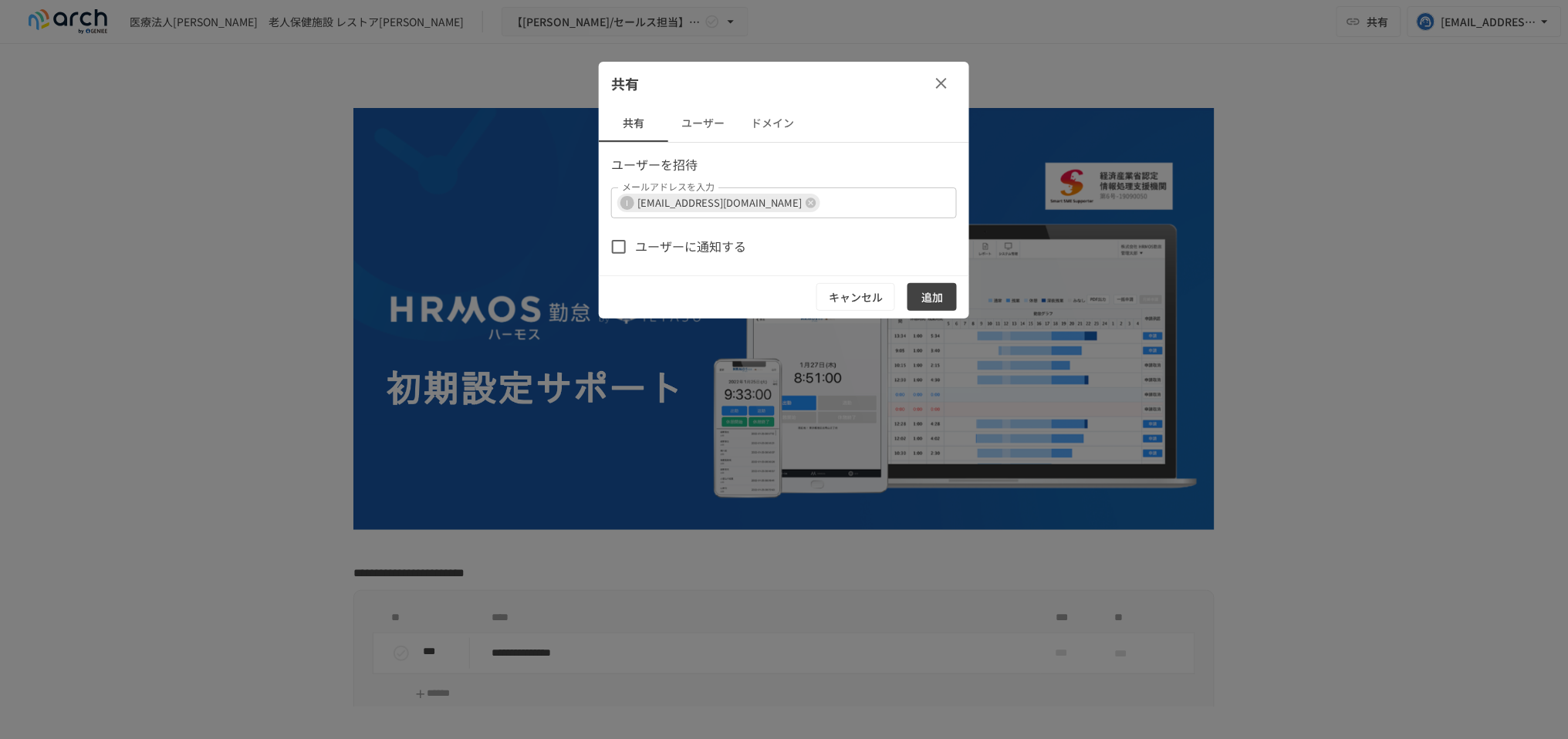 click on "ユーザーに通知する" at bounding box center (691, 247) 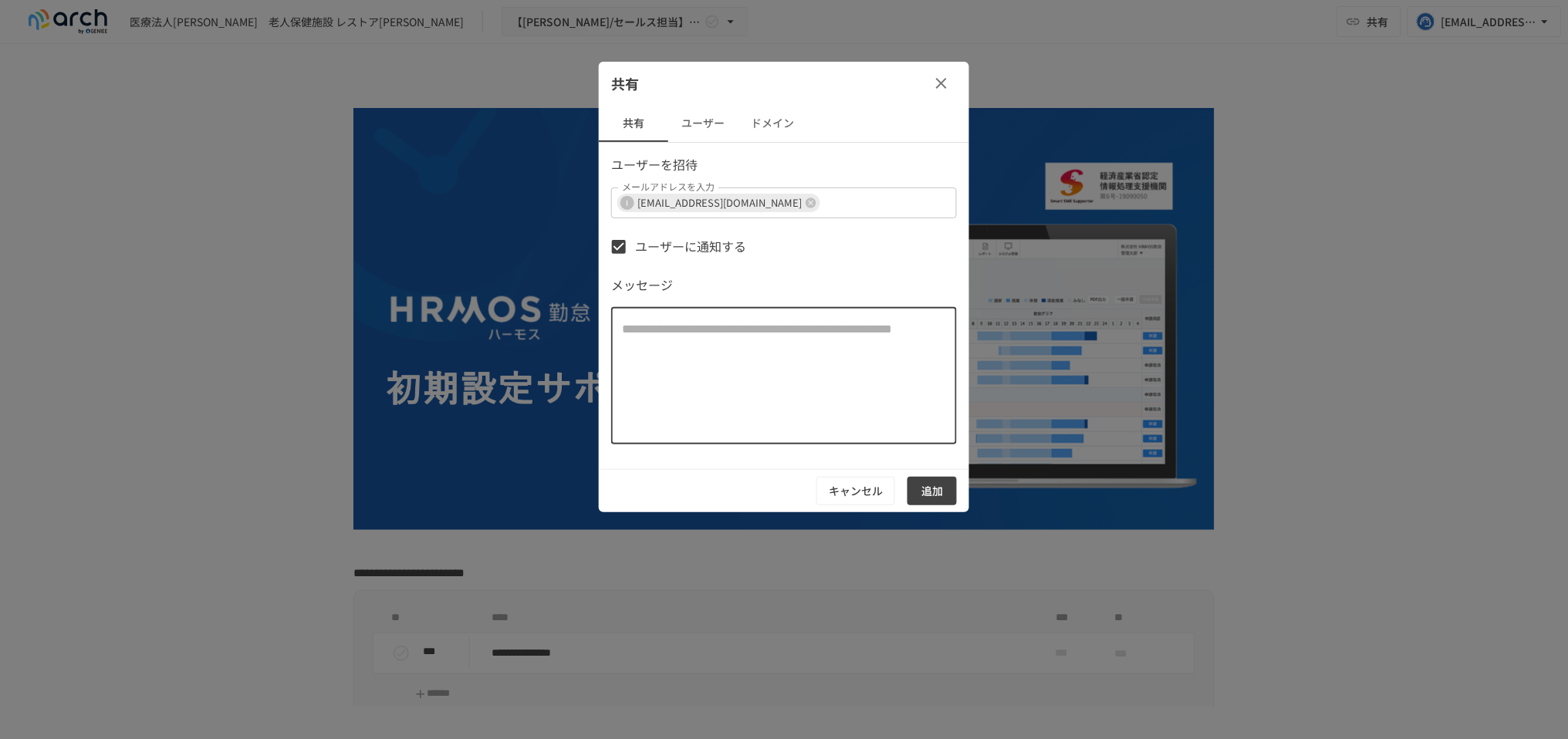 click at bounding box center (784, 376) 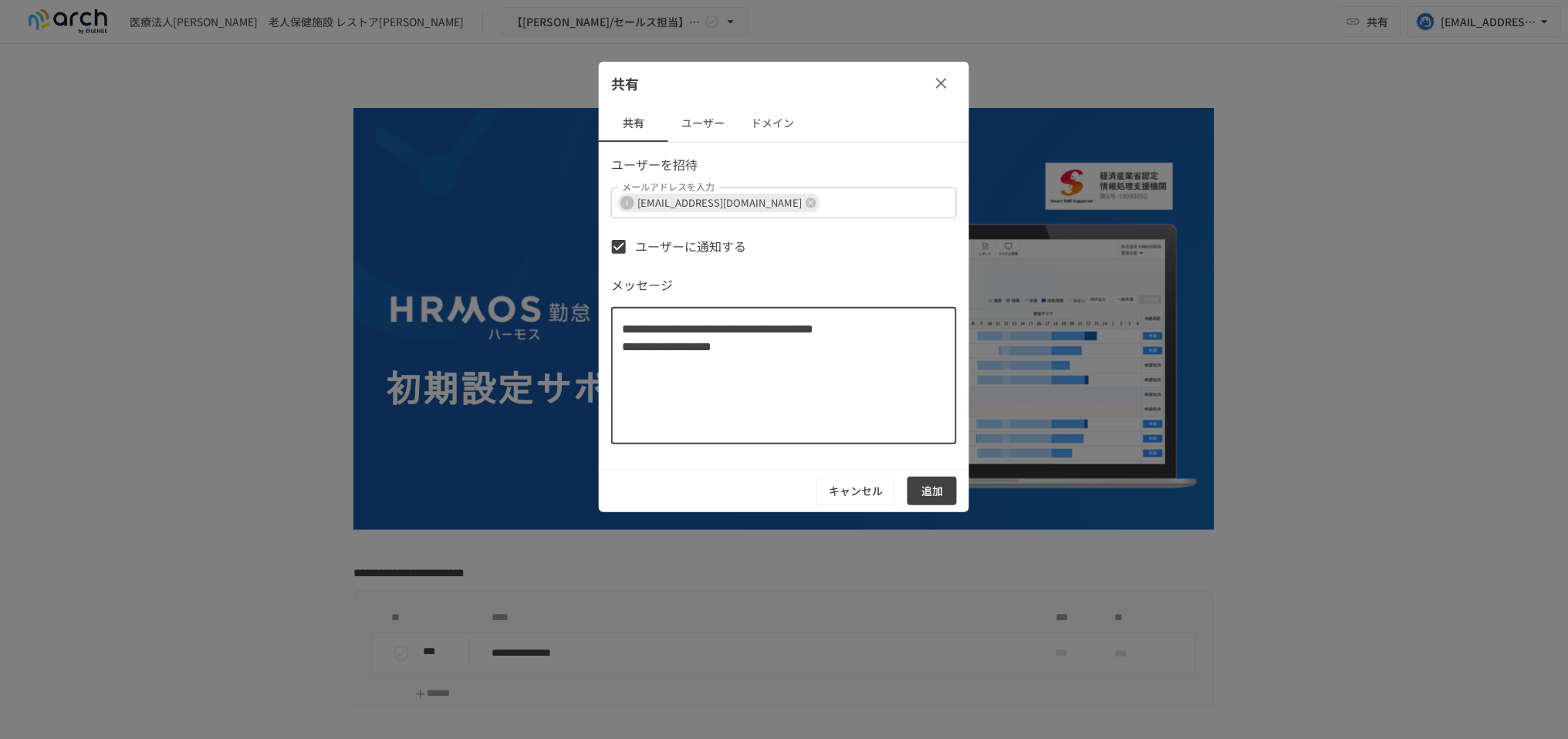 drag, startPoint x: 639, startPoint y: 356, endPoint x: 647, endPoint y: 391, distance: 35.90265 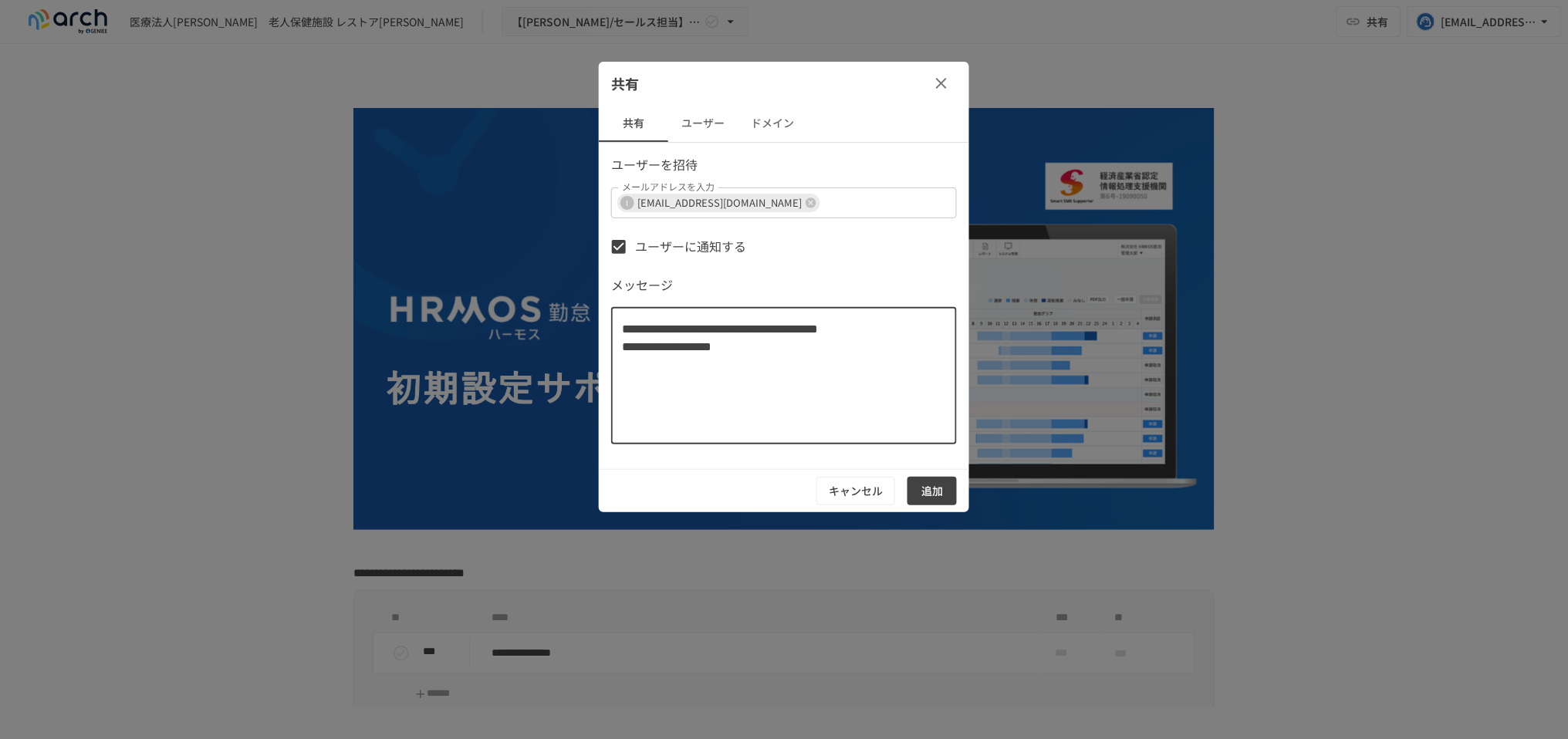 type on "**********" 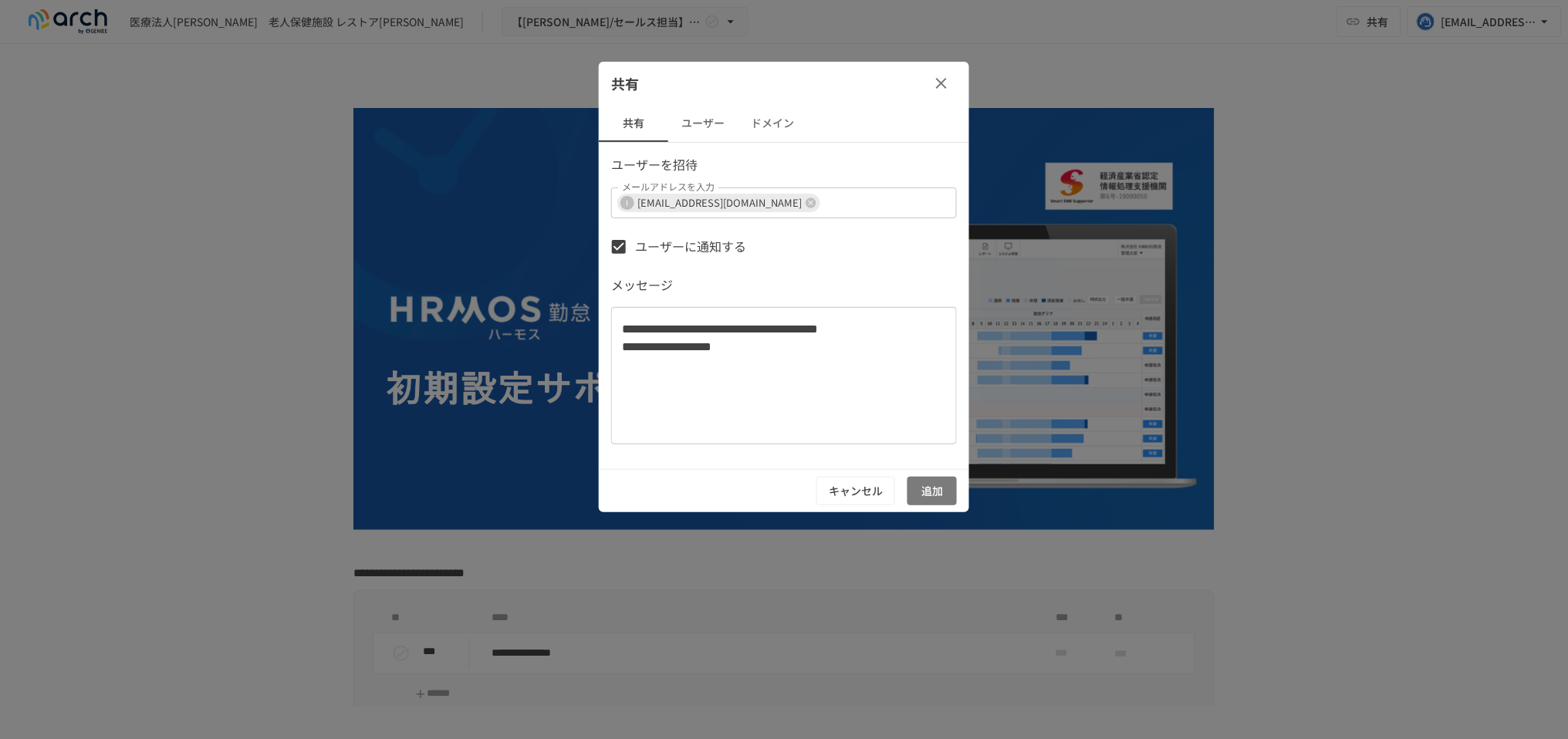 click on "追加" at bounding box center (932, 491) 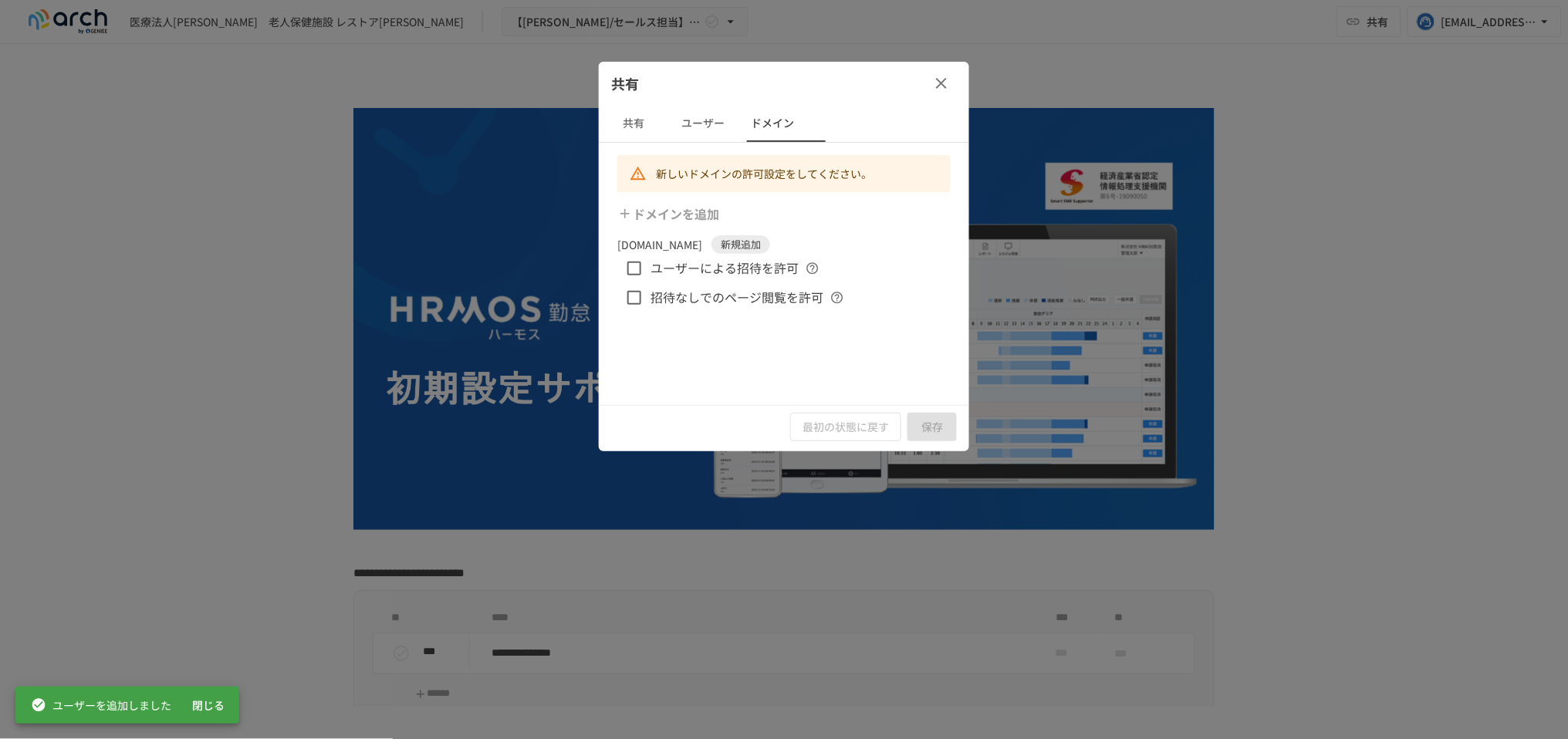 click on "ユーザーによる招待を許可" at bounding box center (725, 268) 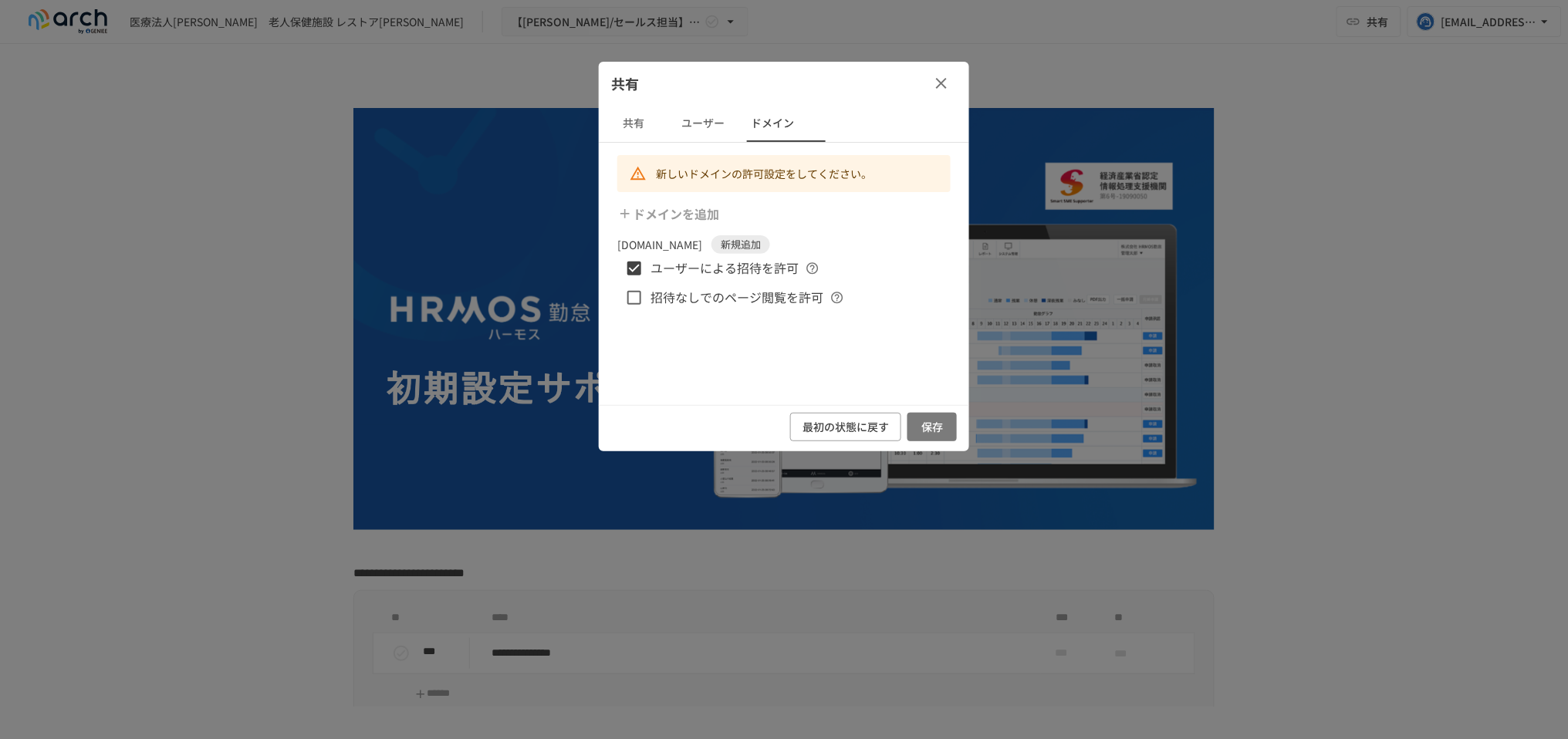 click on "保存" at bounding box center (932, 427) 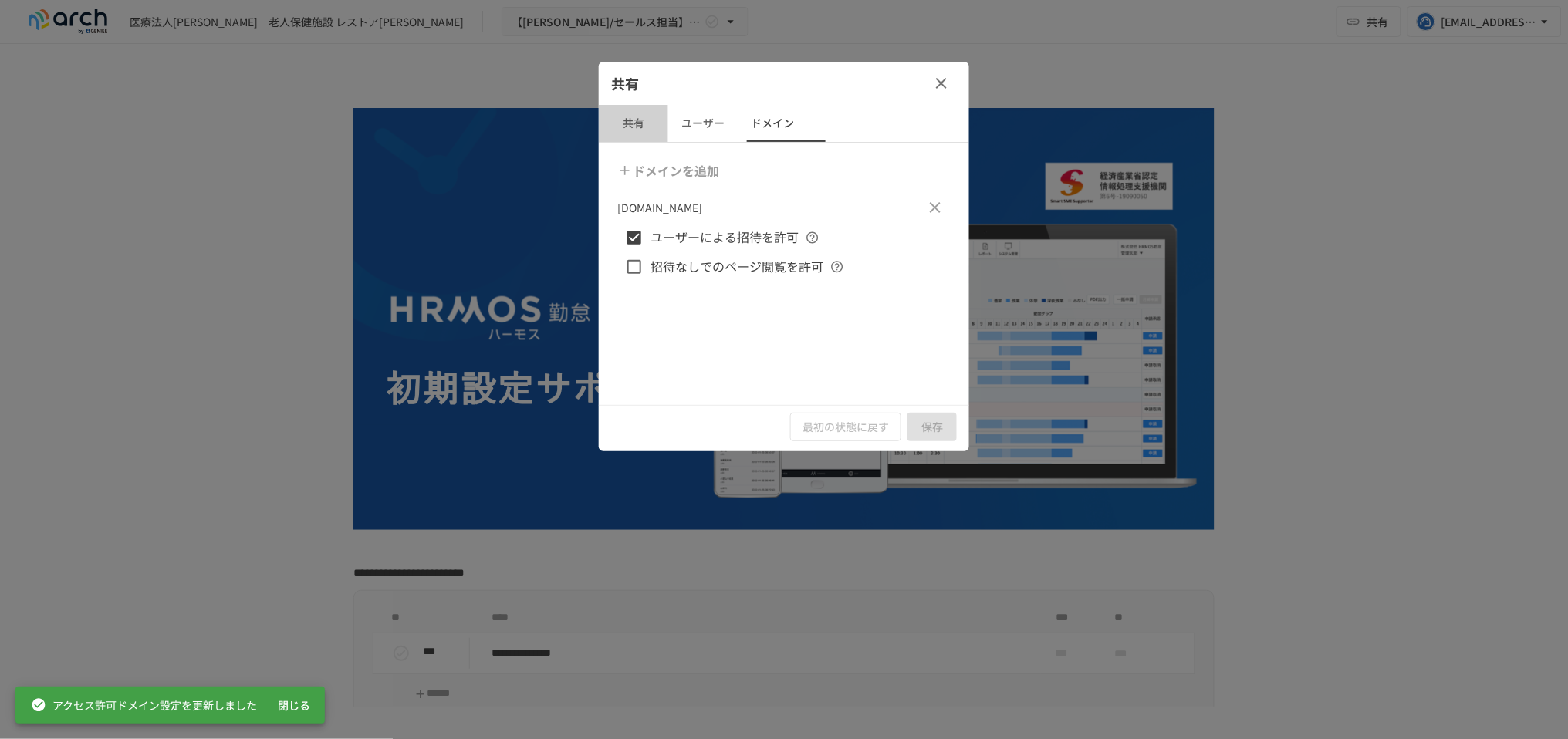 click on "共有" at bounding box center [634, 123] 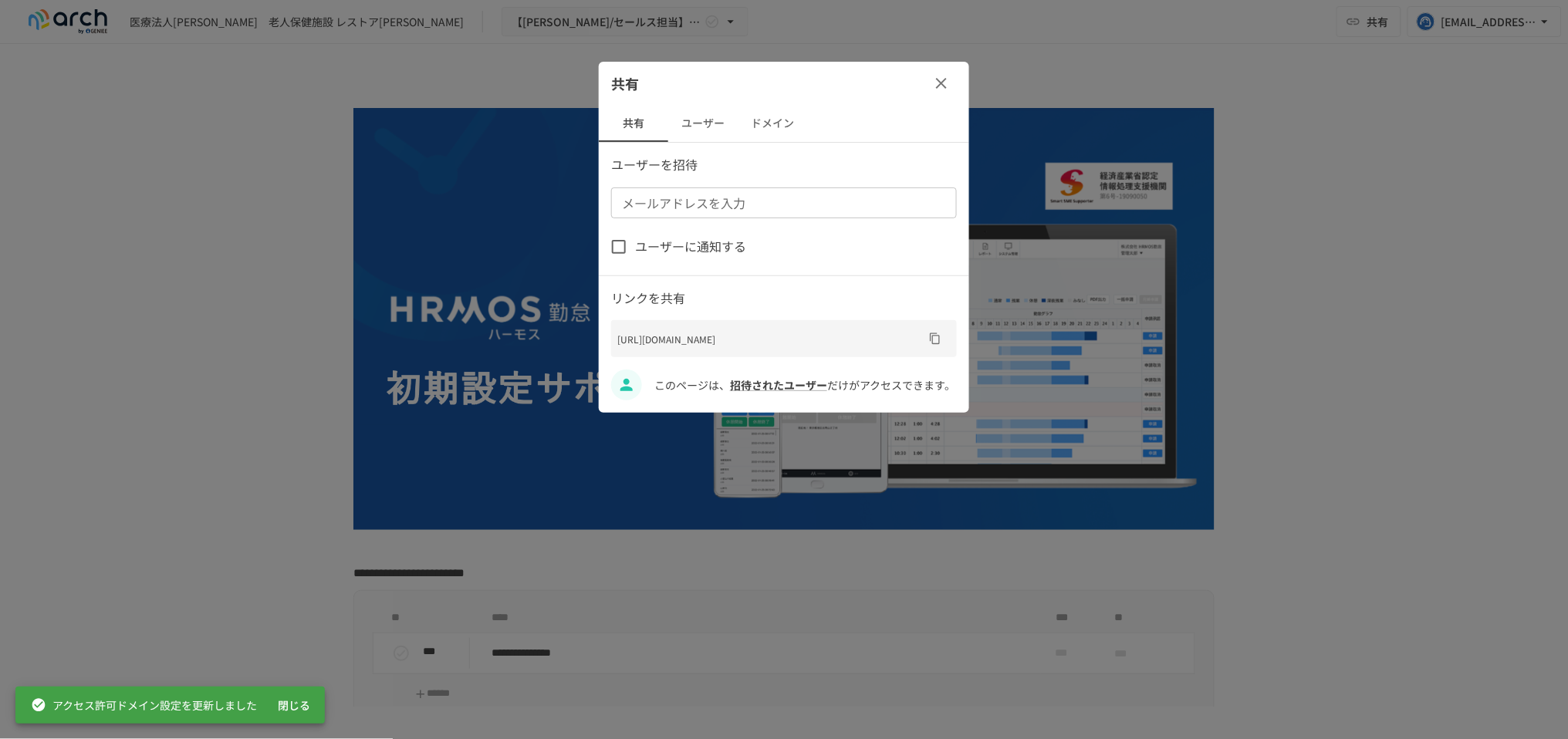 click on "ドメイン" at bounding box center (772, 123) 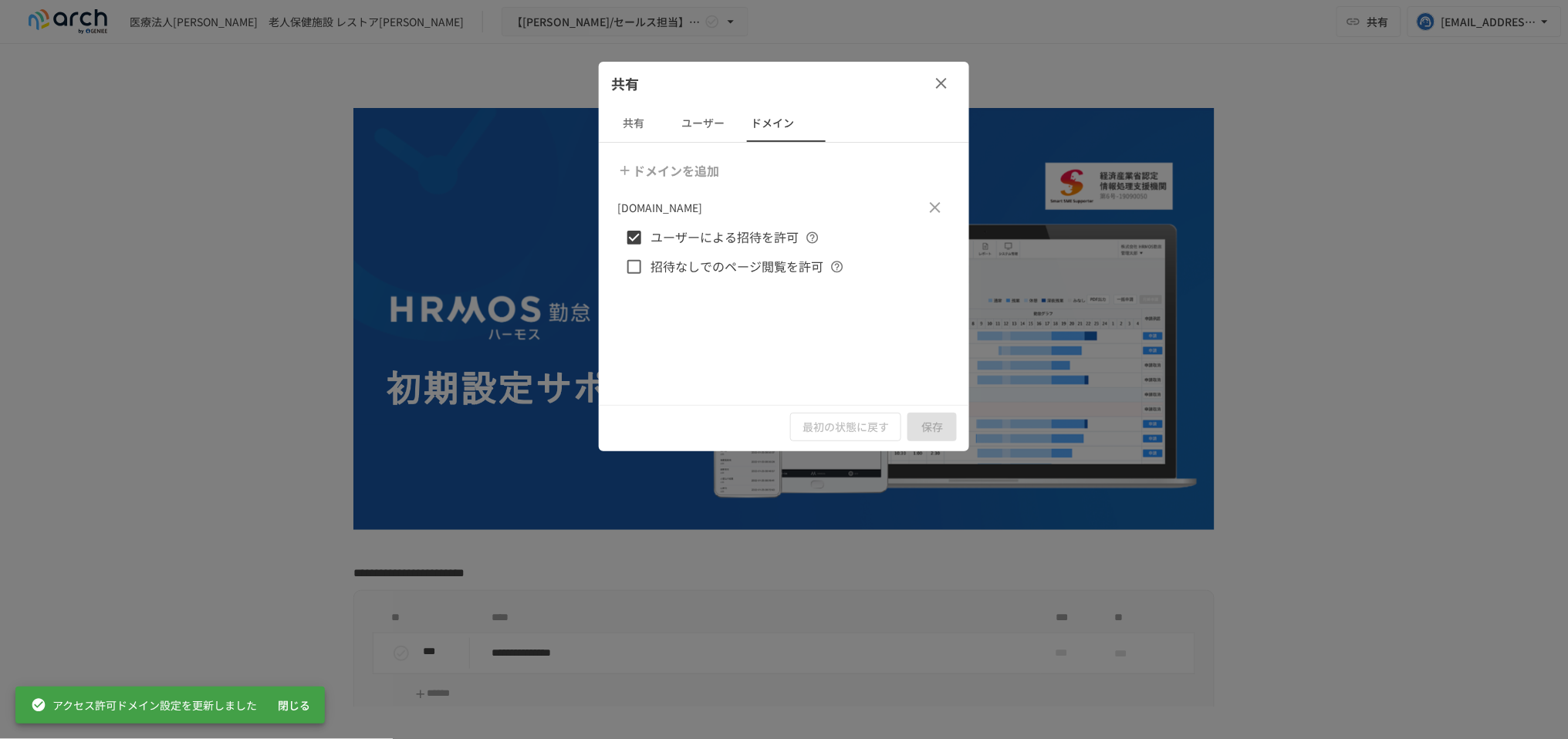 click on "ユーザー" at bounding box center (703, 123) 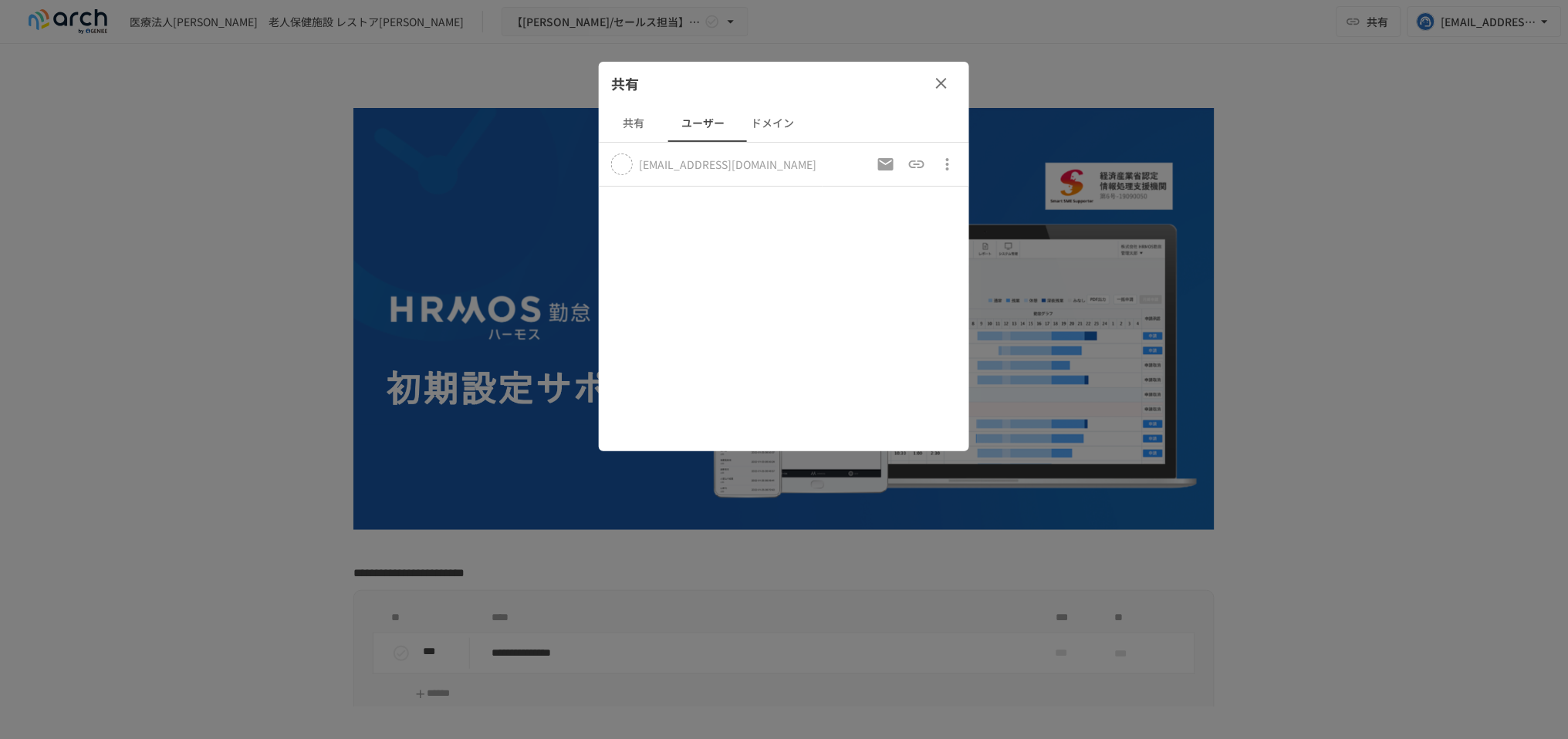 click 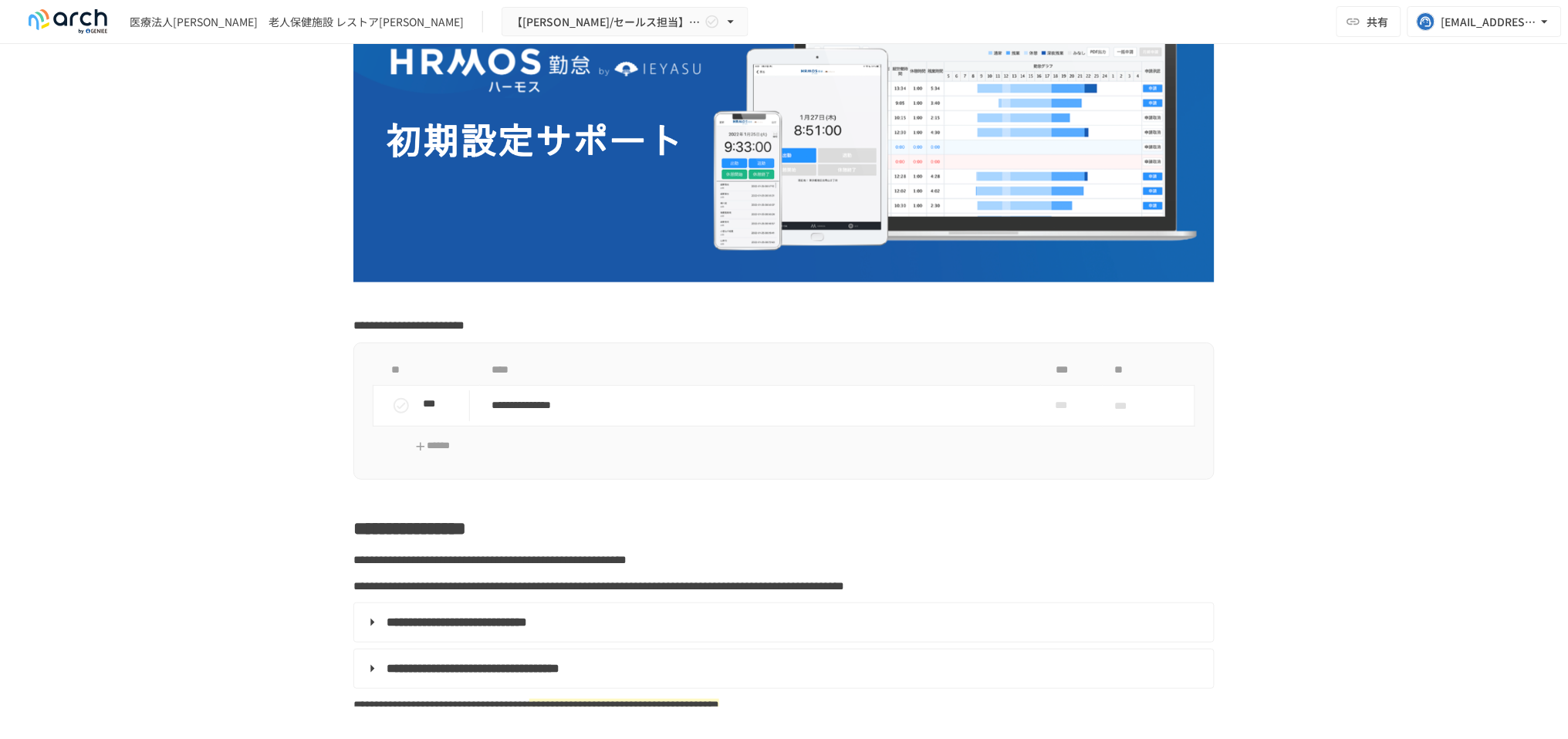 scroll, scrollTop: 257, scrollLeft: 0, axis: vertical 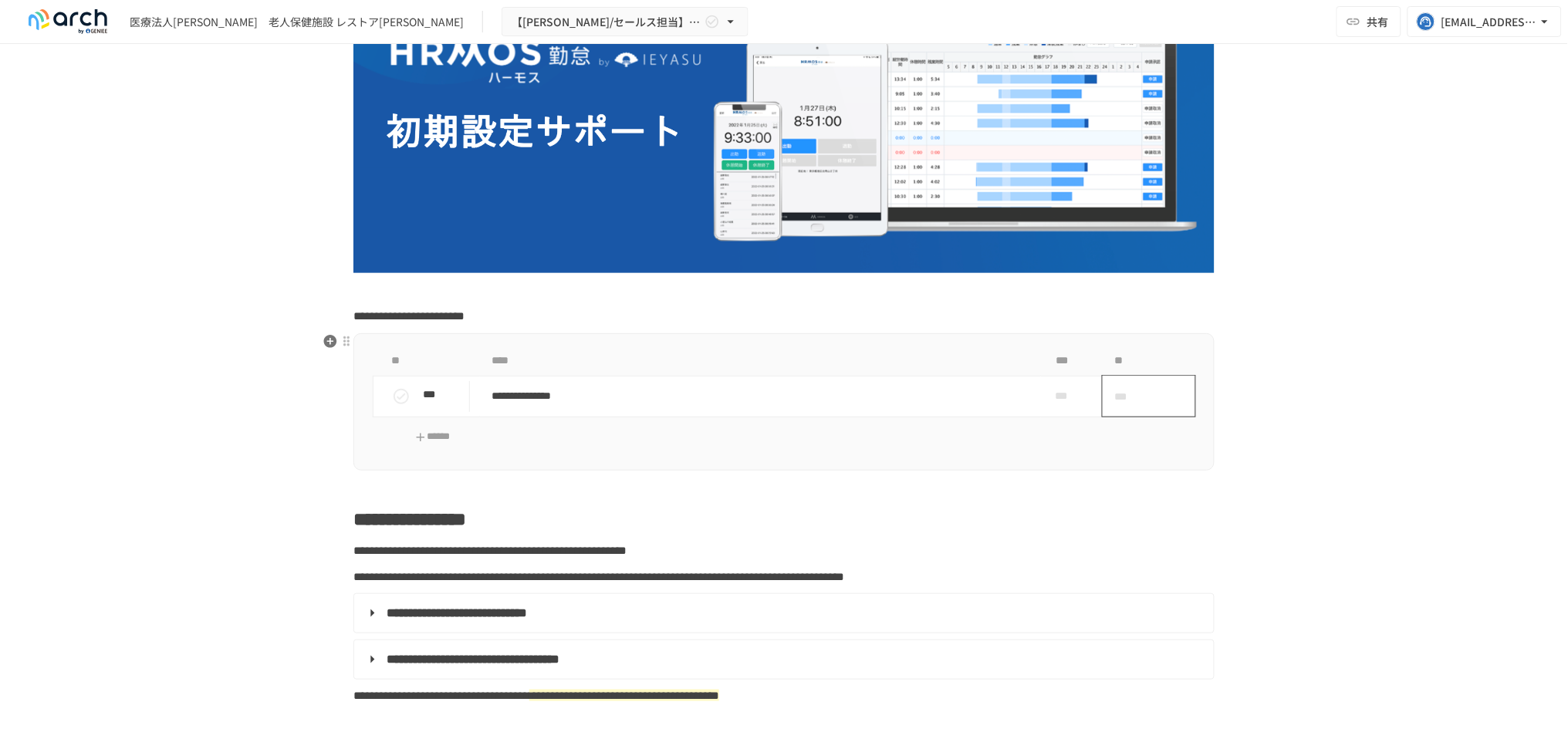 click on "***" at bounding box center (1131, 396) 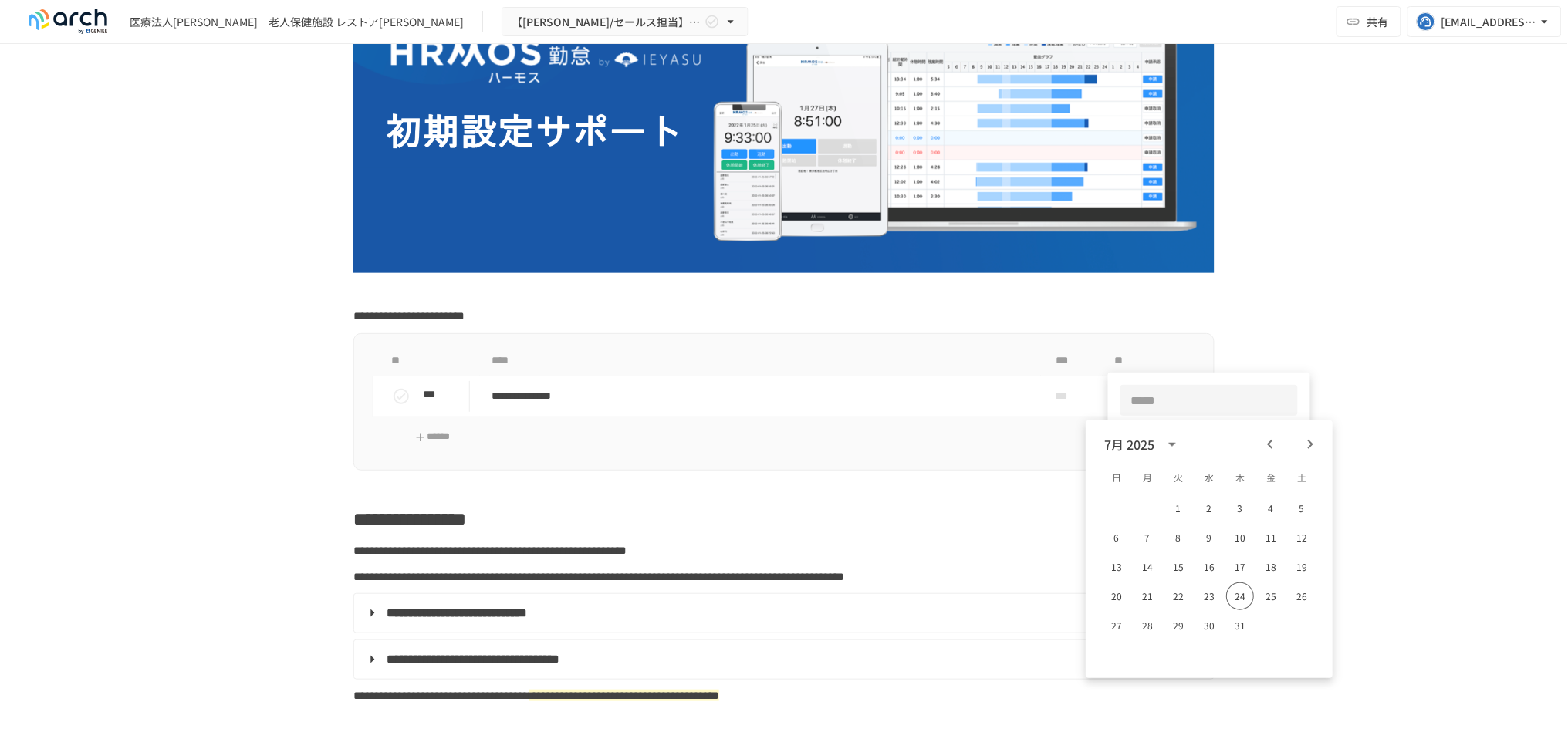 click 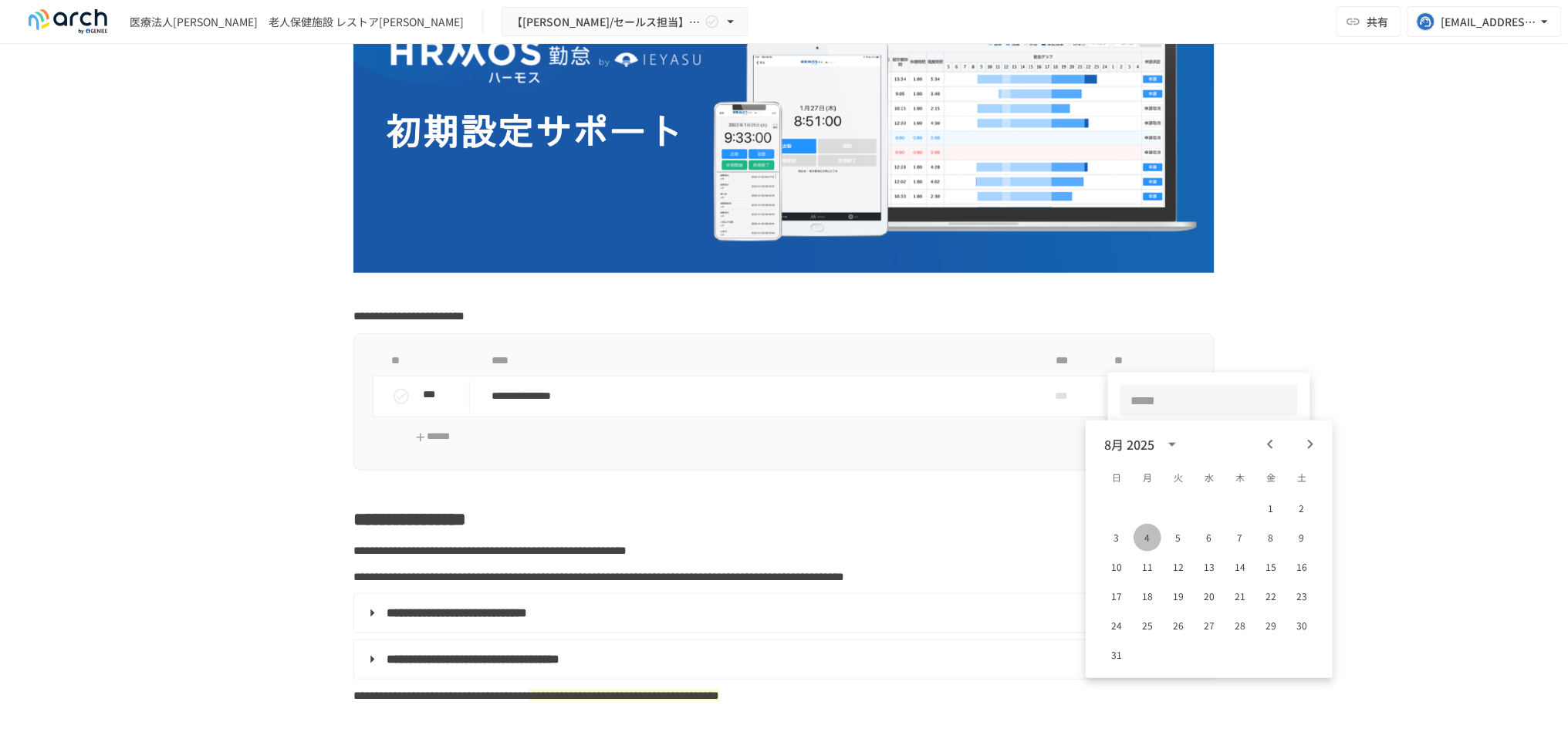 click on "4" at bounding box center [1147, 538] 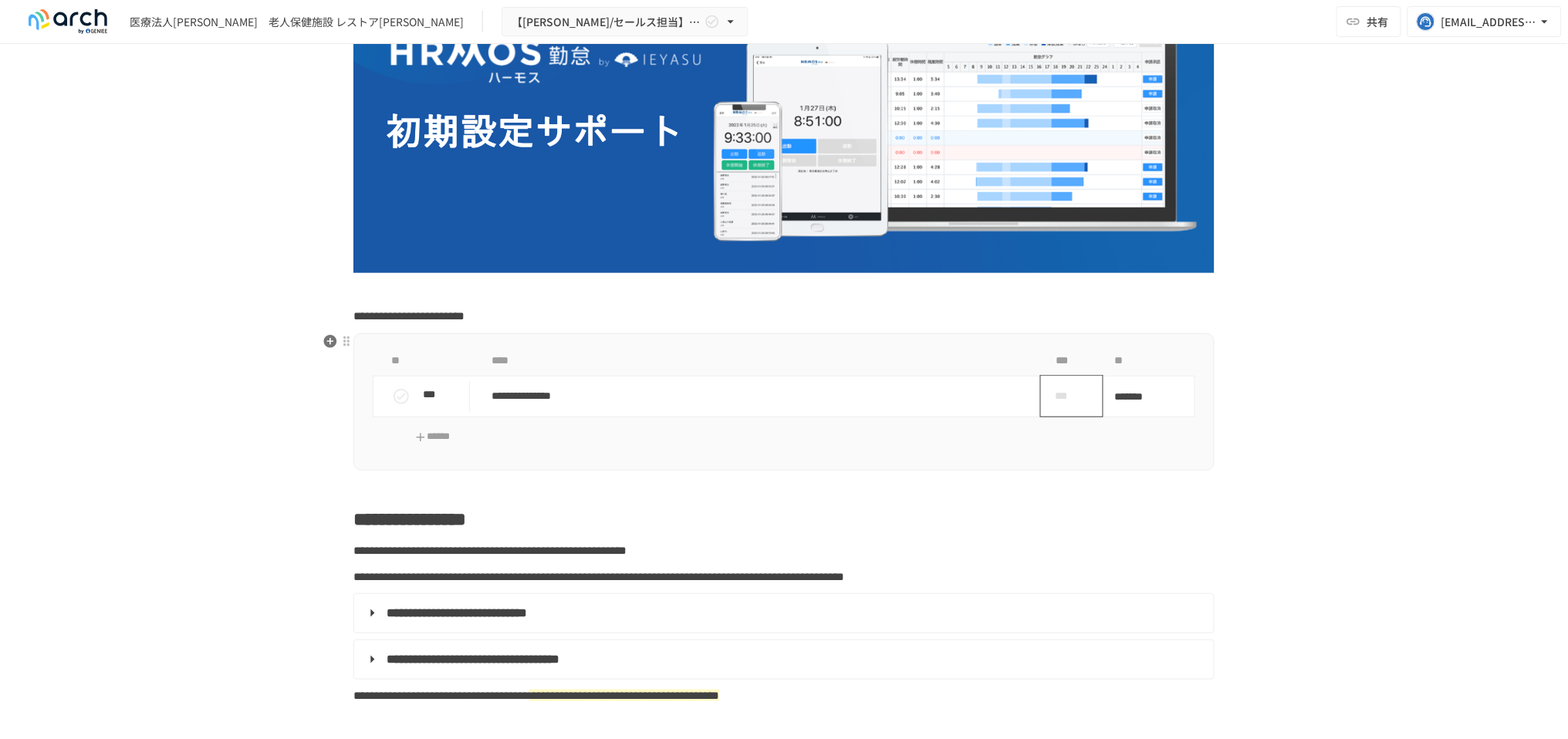 click on "***" at bounding box center [1066, 396] 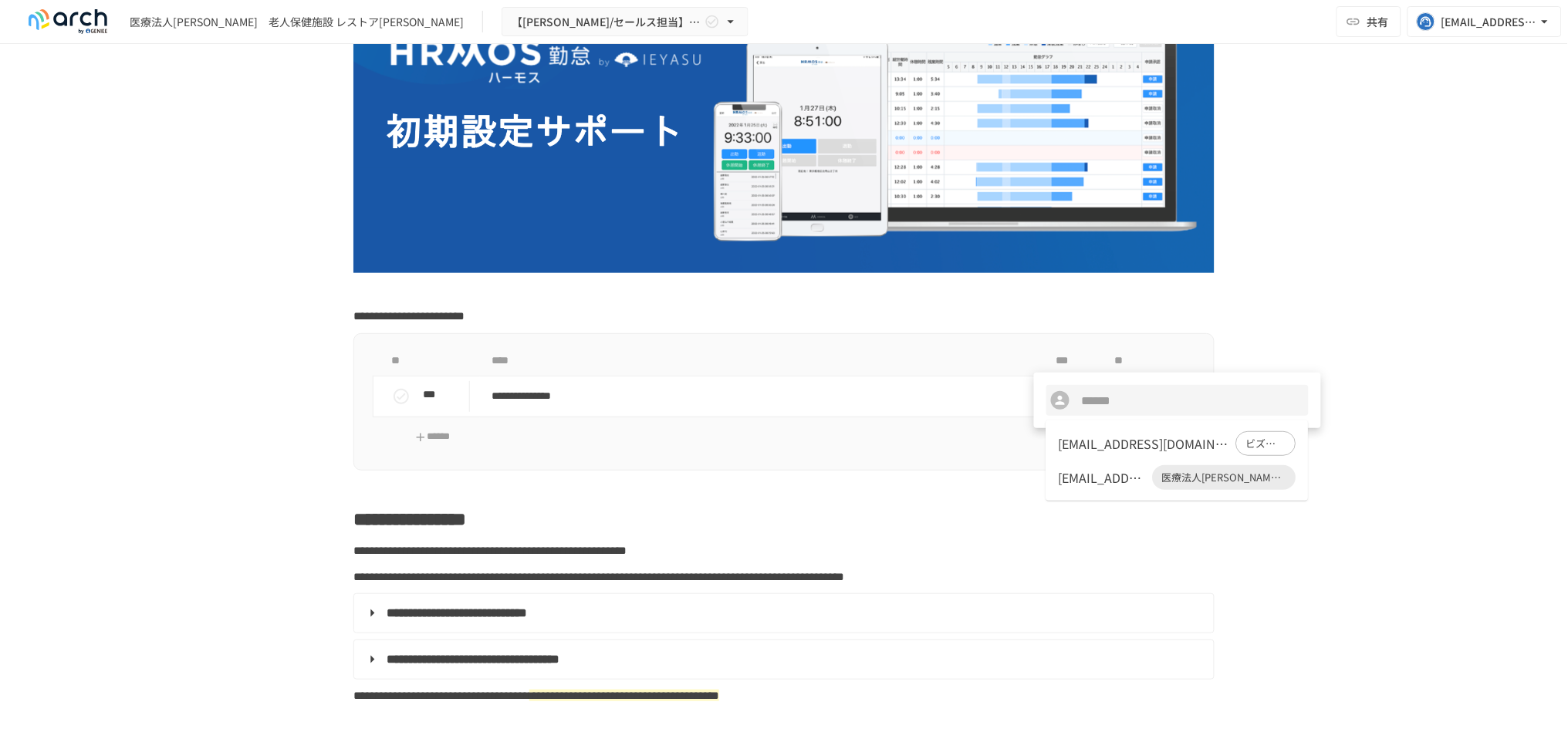 click on "info2@restore-k.jp" at bounding box center (1103, 477) 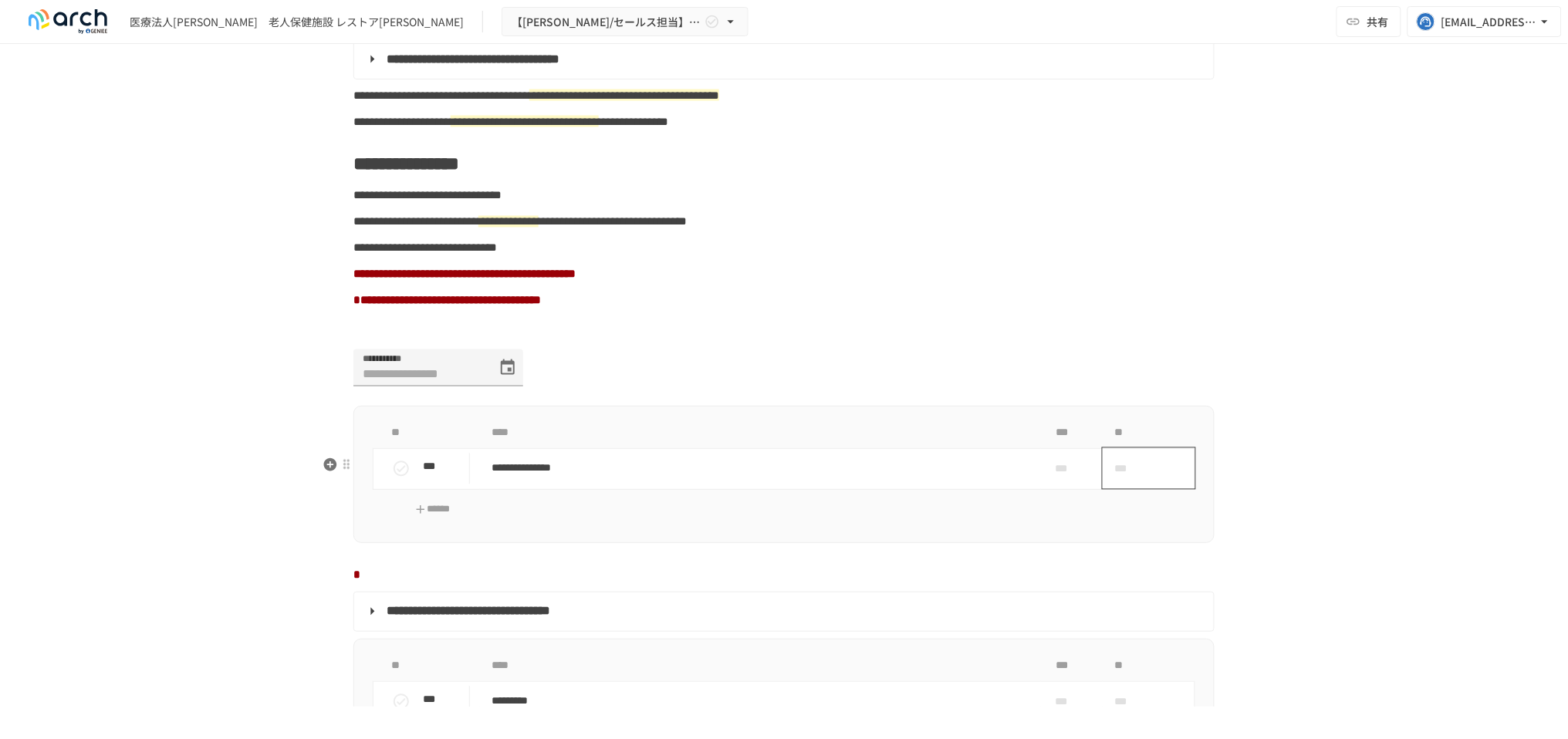 scroll, scrollTop: 943, scrollLeft: 0, axis: vertical 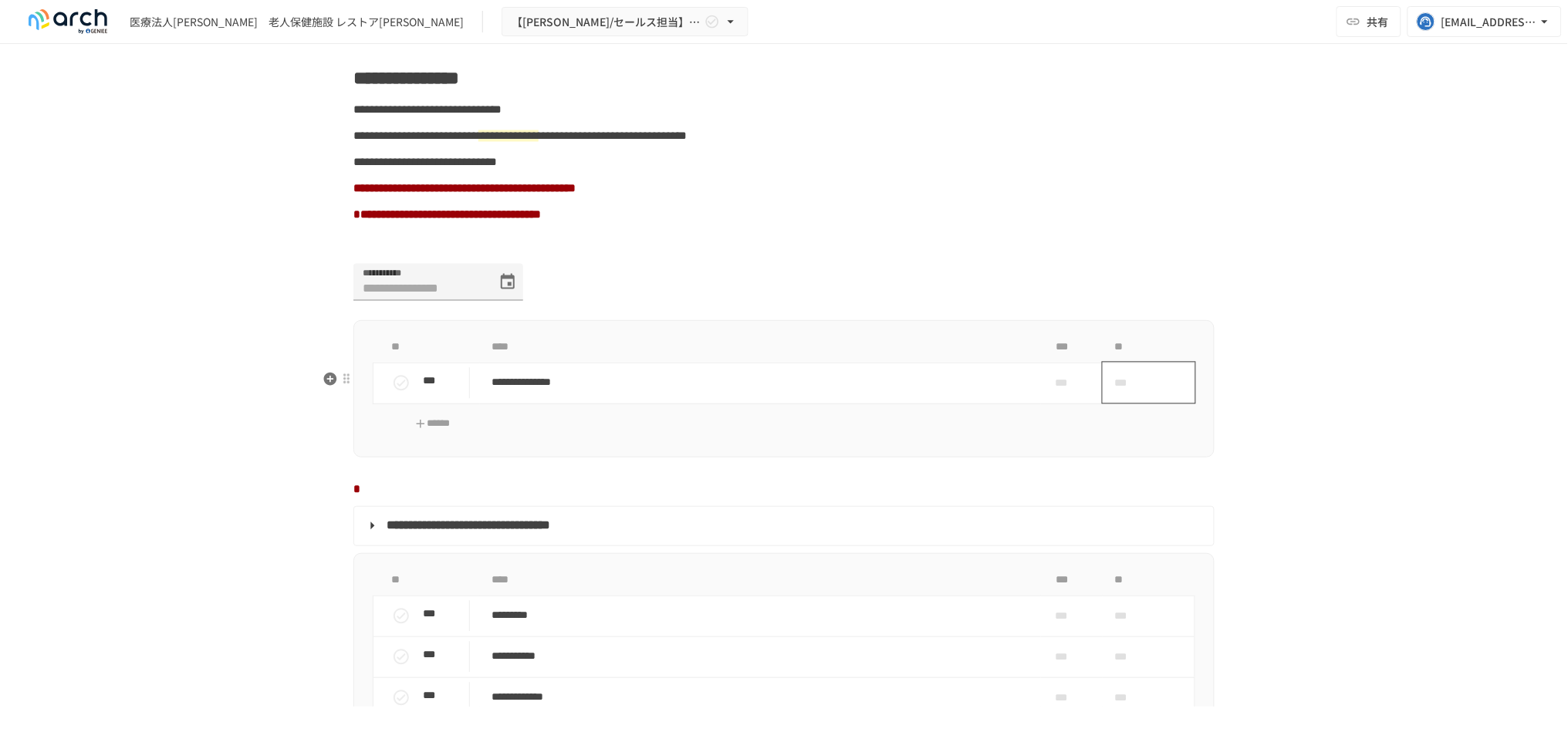 click on "***" at bounding box center [1149, 383] 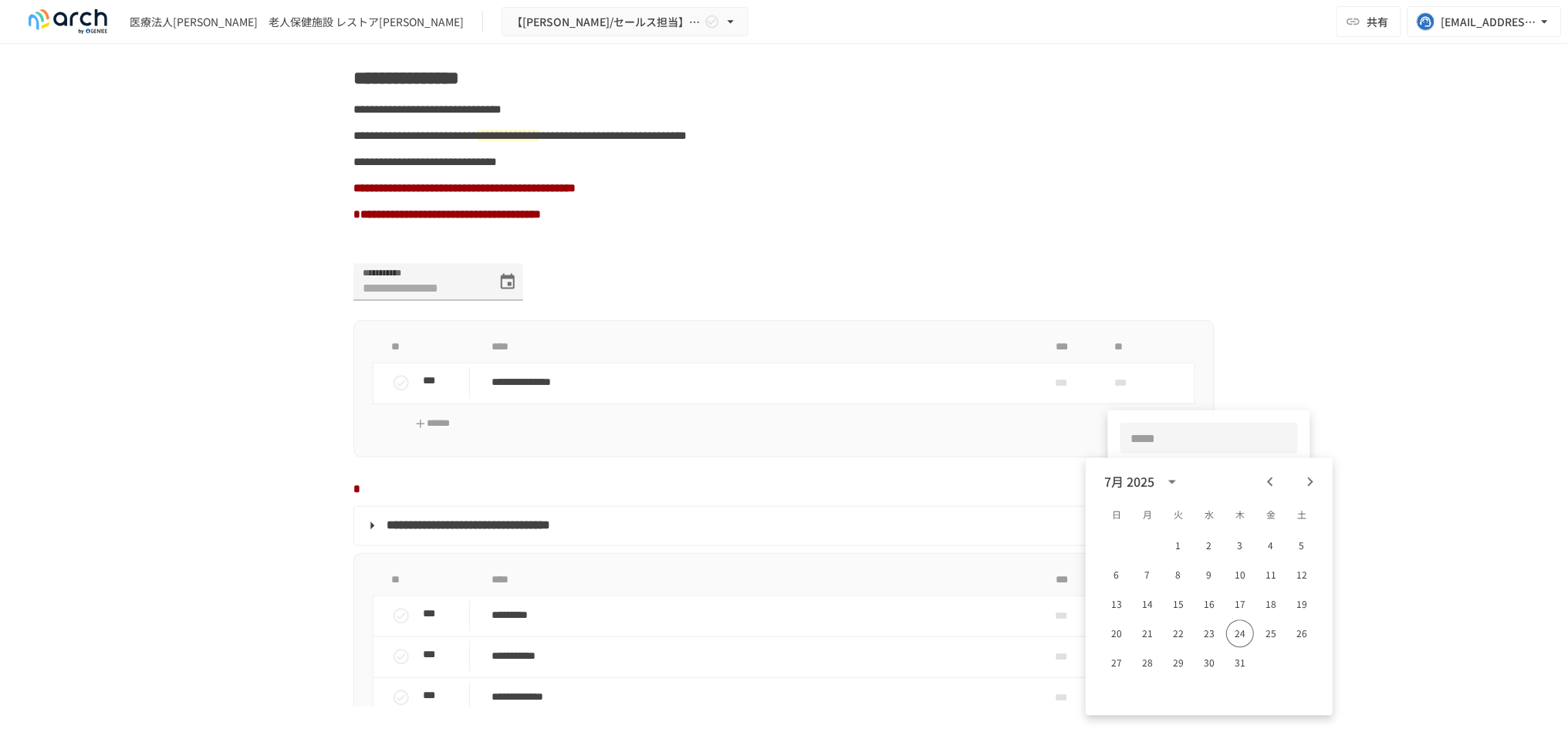 click 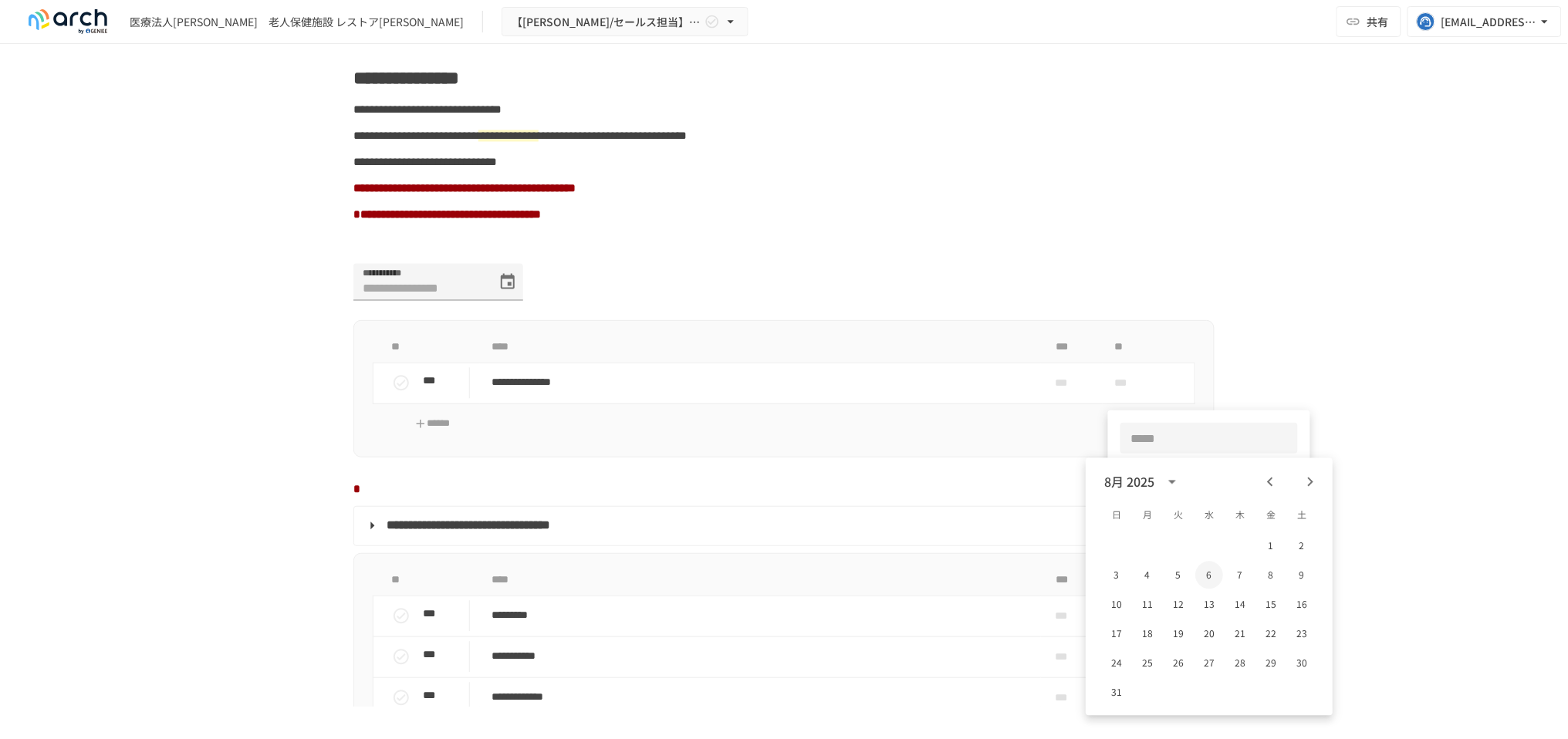 click on "6" at bounding box center [1209, 575] 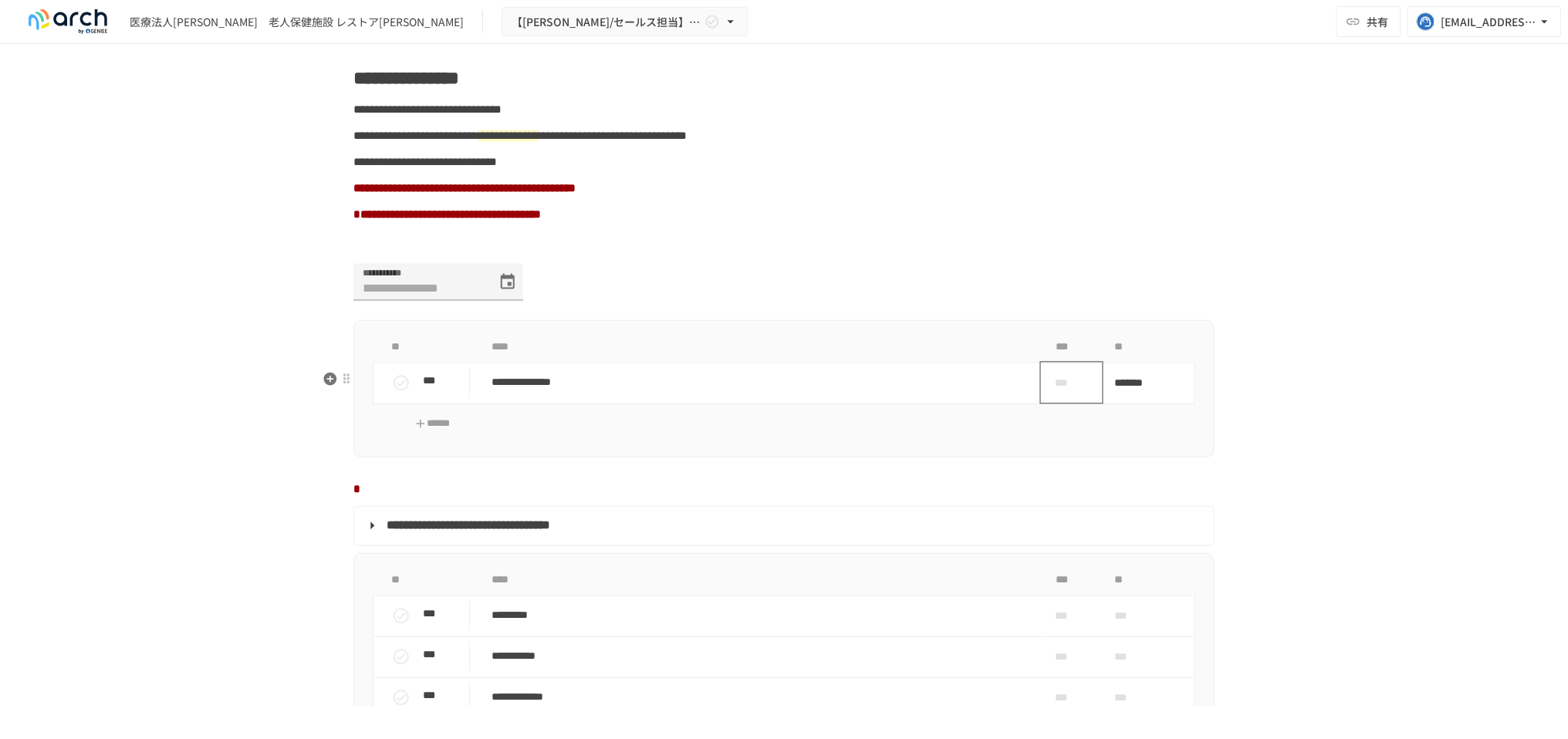 click on "***" at bounding box center (1066, 383) 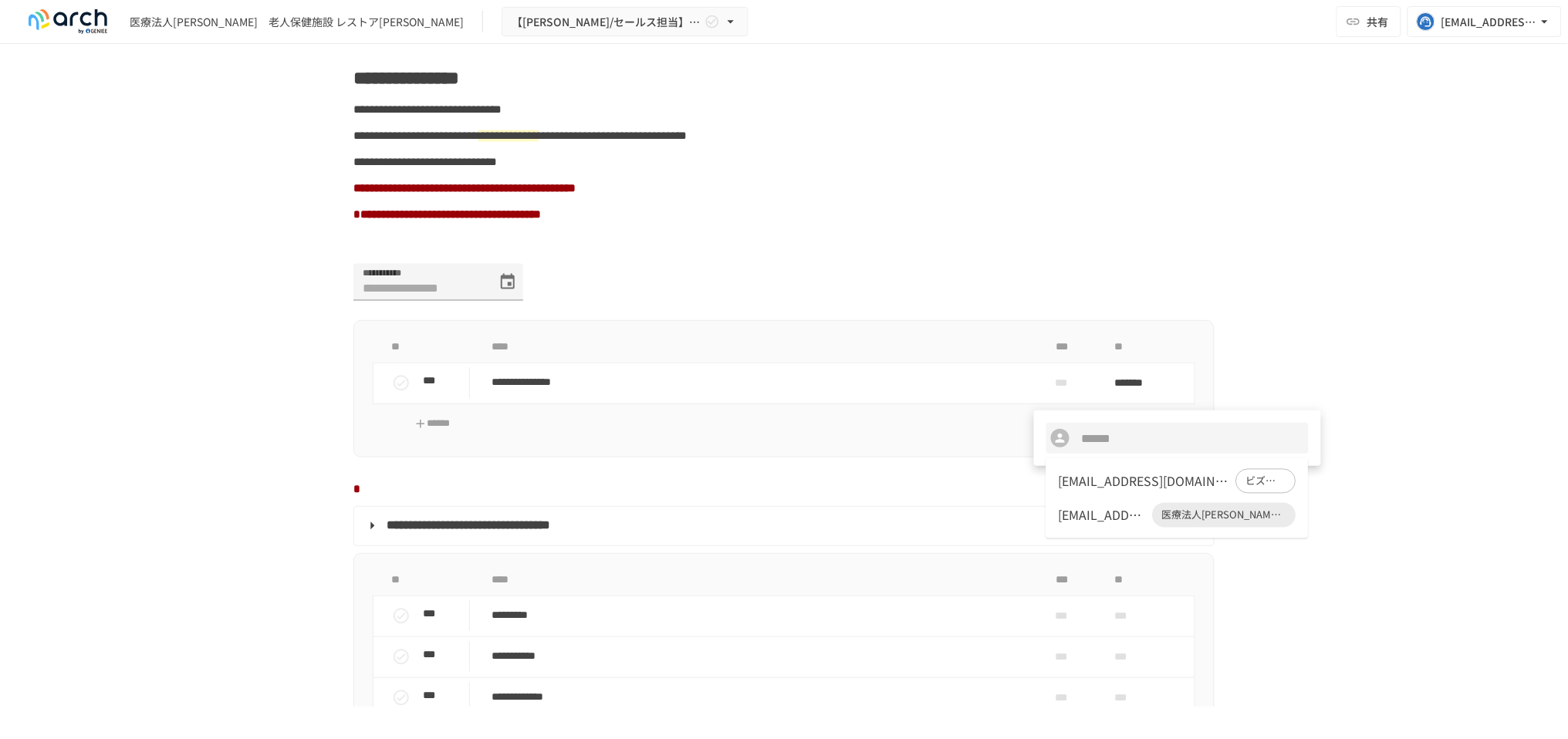 click on "info2@restore-k.jp" at bounding box center (1103, 515) 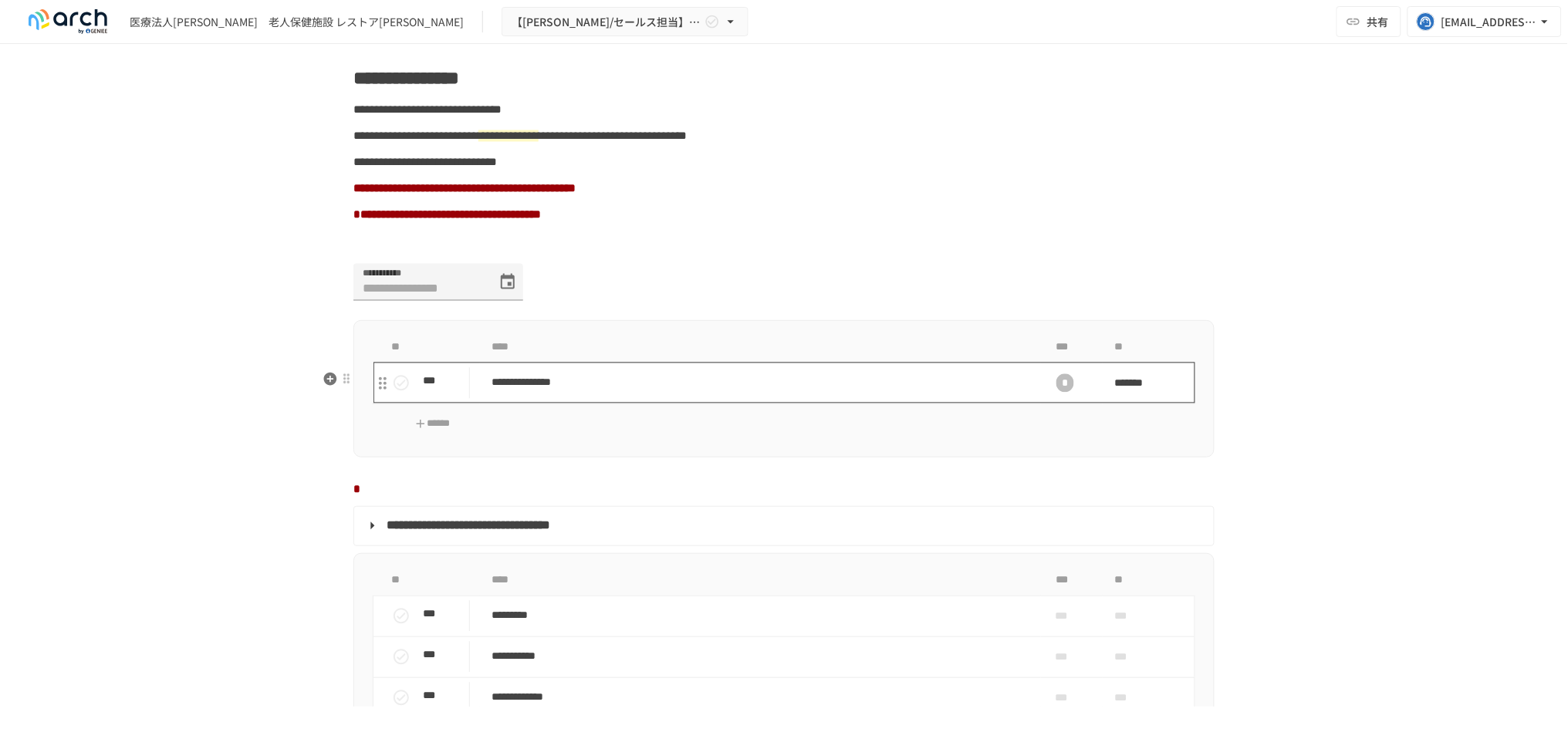 click on "**********" at bounding box center (760, 383) 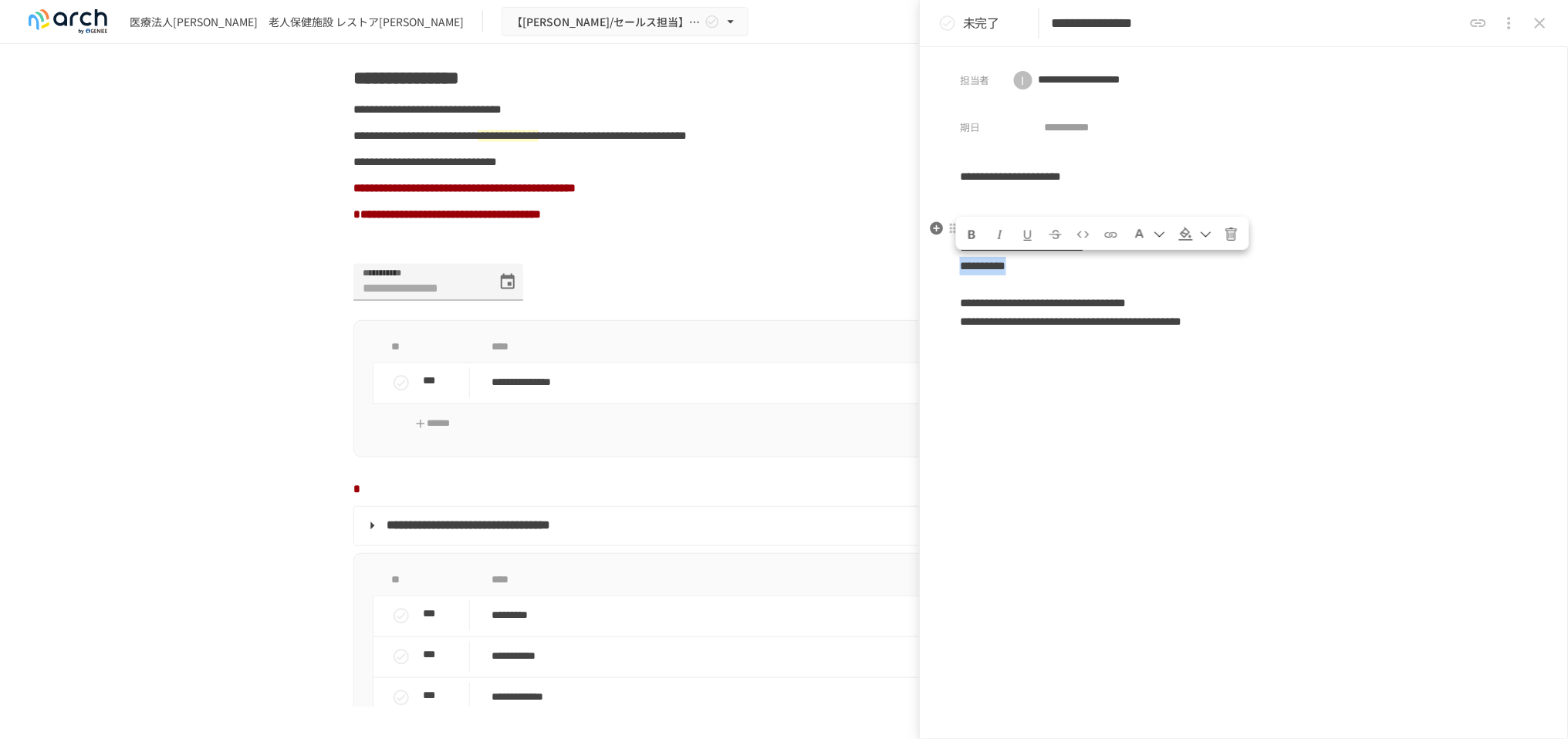 drag, startPoint x: 1050, startPoint y: 280, endPoint x: 964, endPoint y: 282, distance: 86.02325 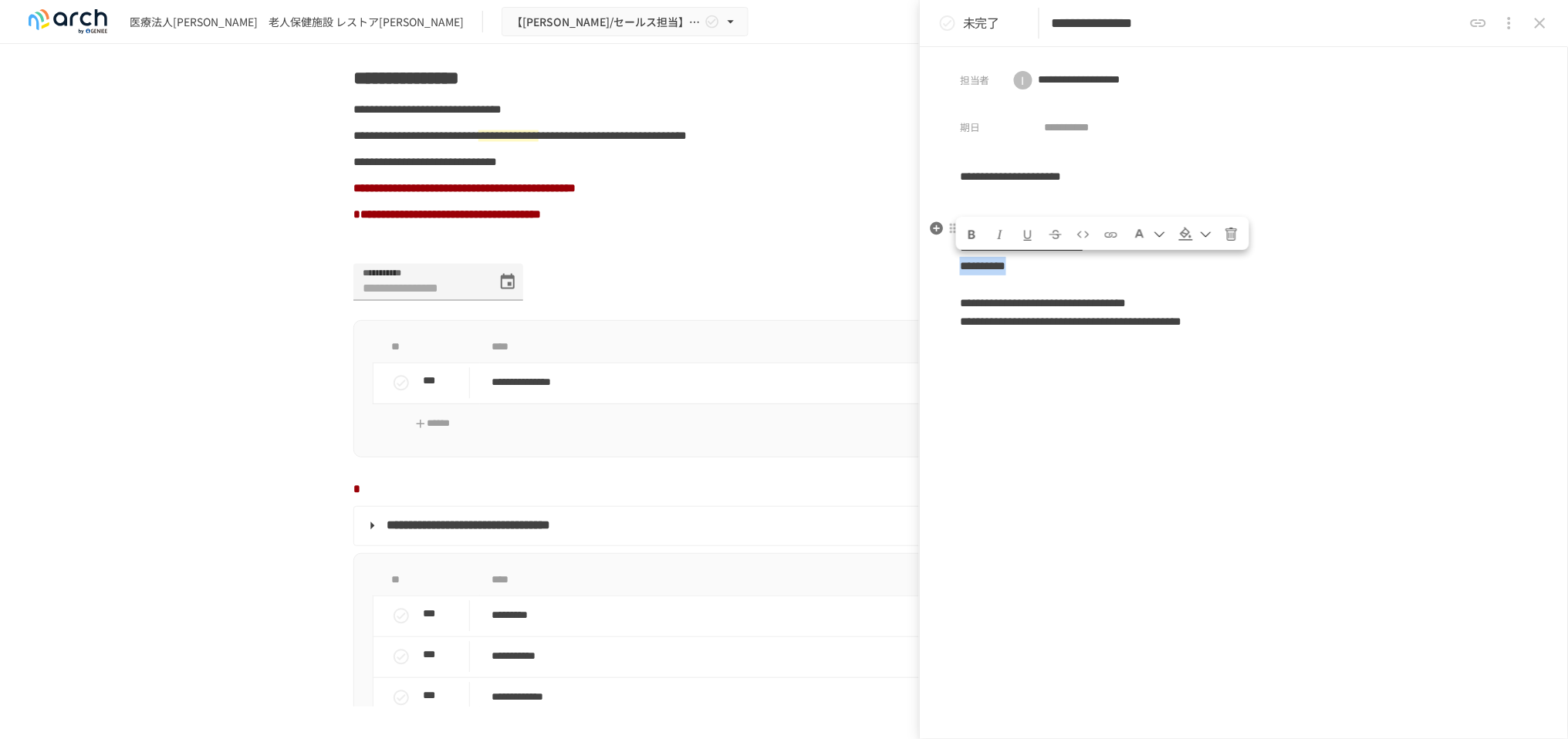 click on "**********" at bounding box center (1244, 275) 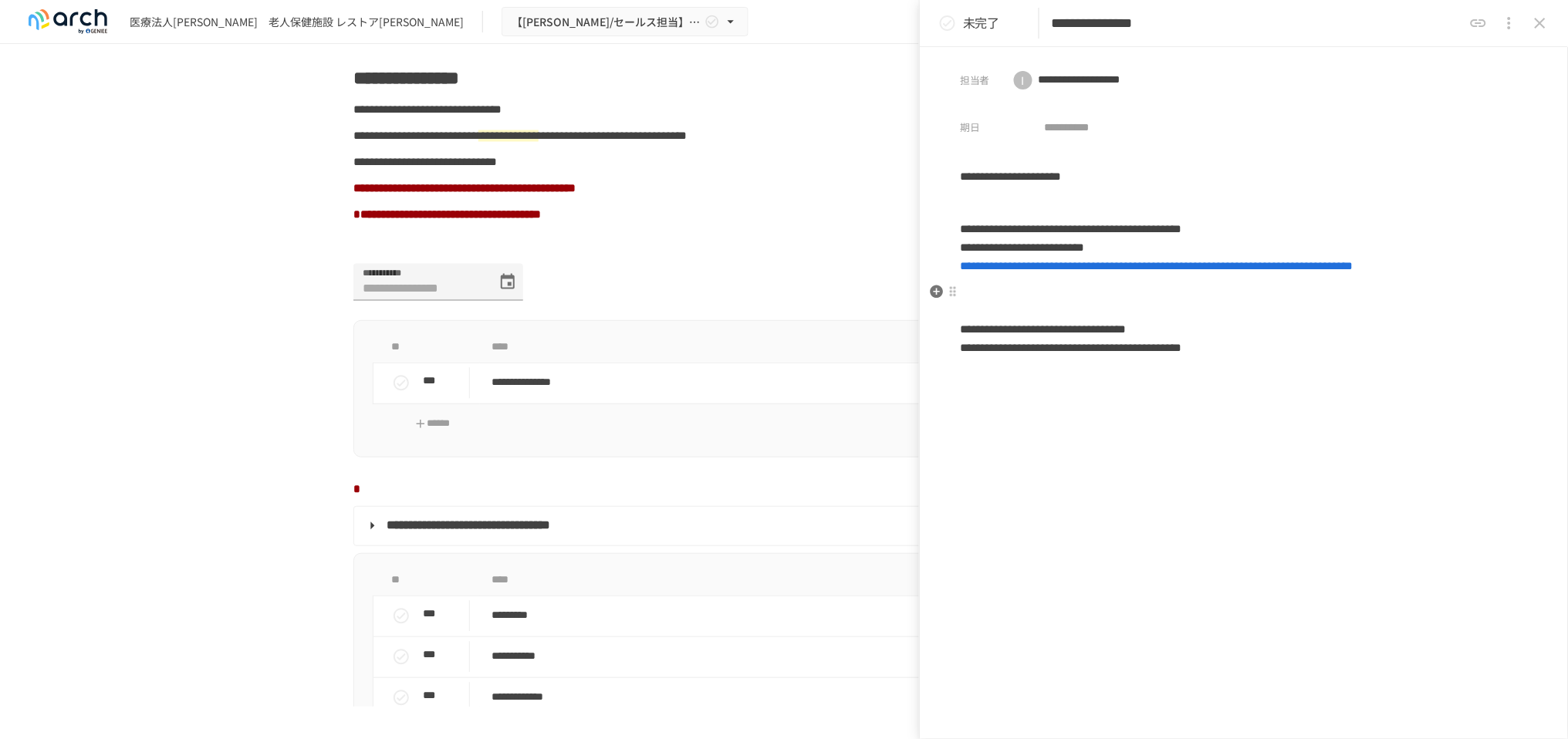 click on "**********" at bounding box center [1244, 320] 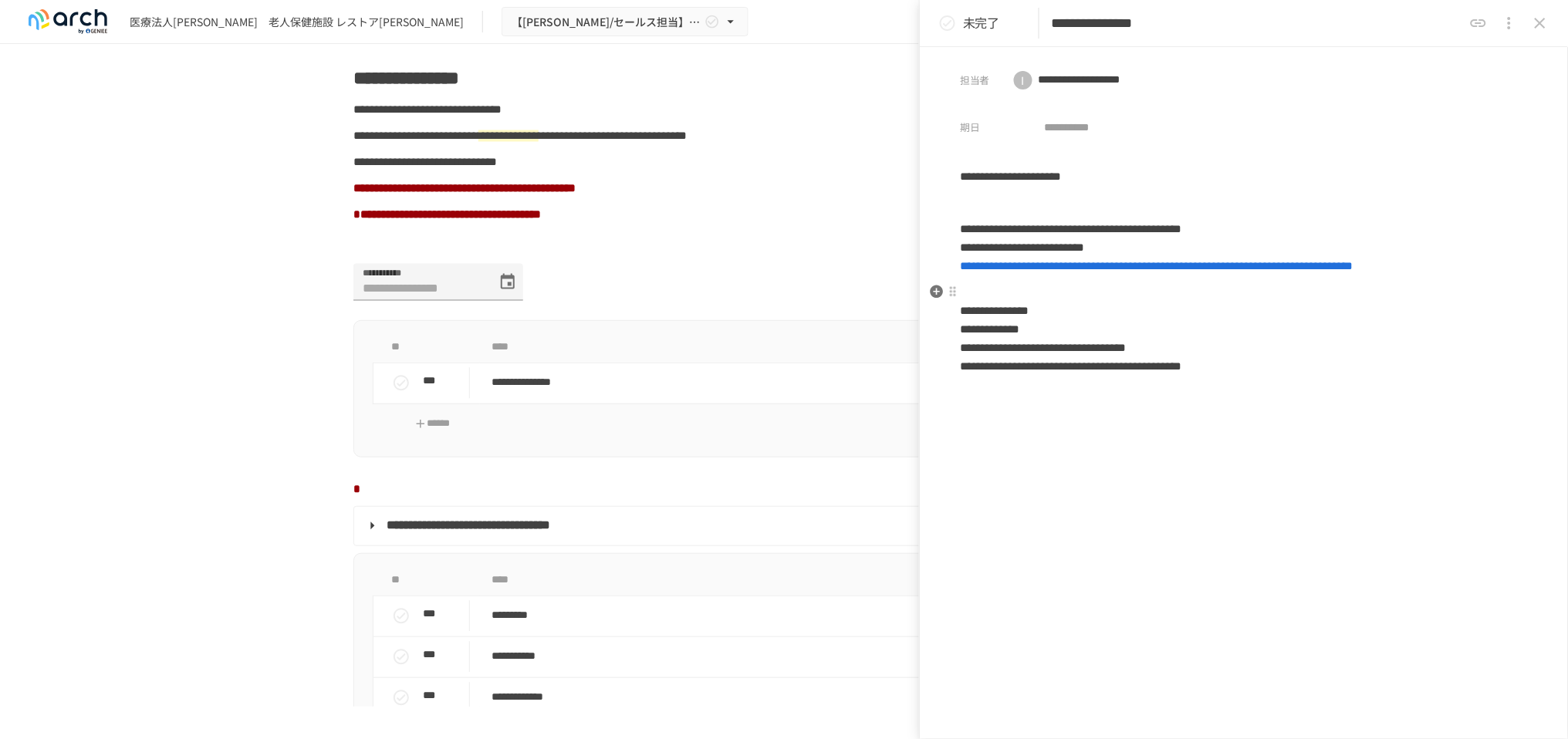 click on "**********" at bounding box center [1244, 329] 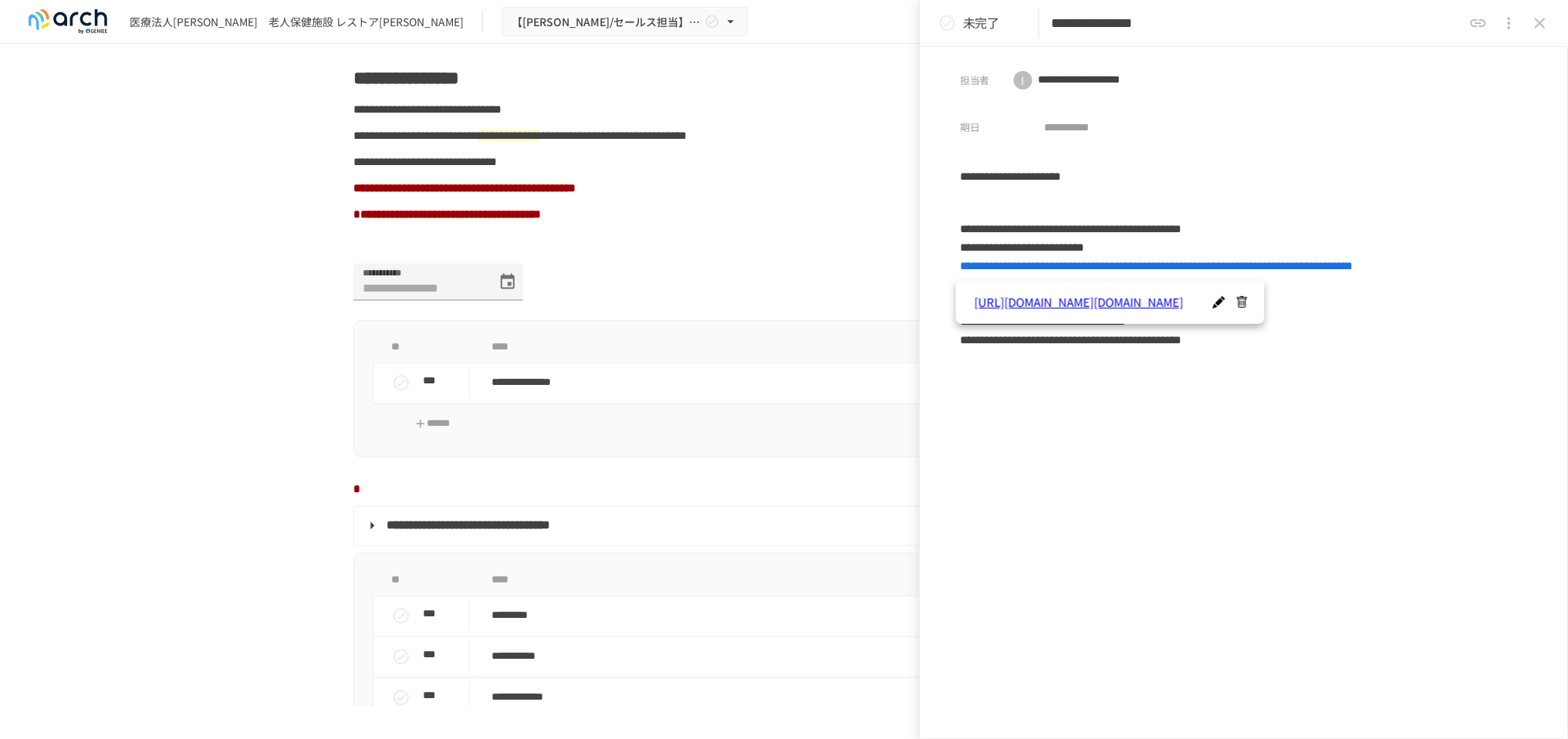 click on "**********" at bounding box center [1244, 390] 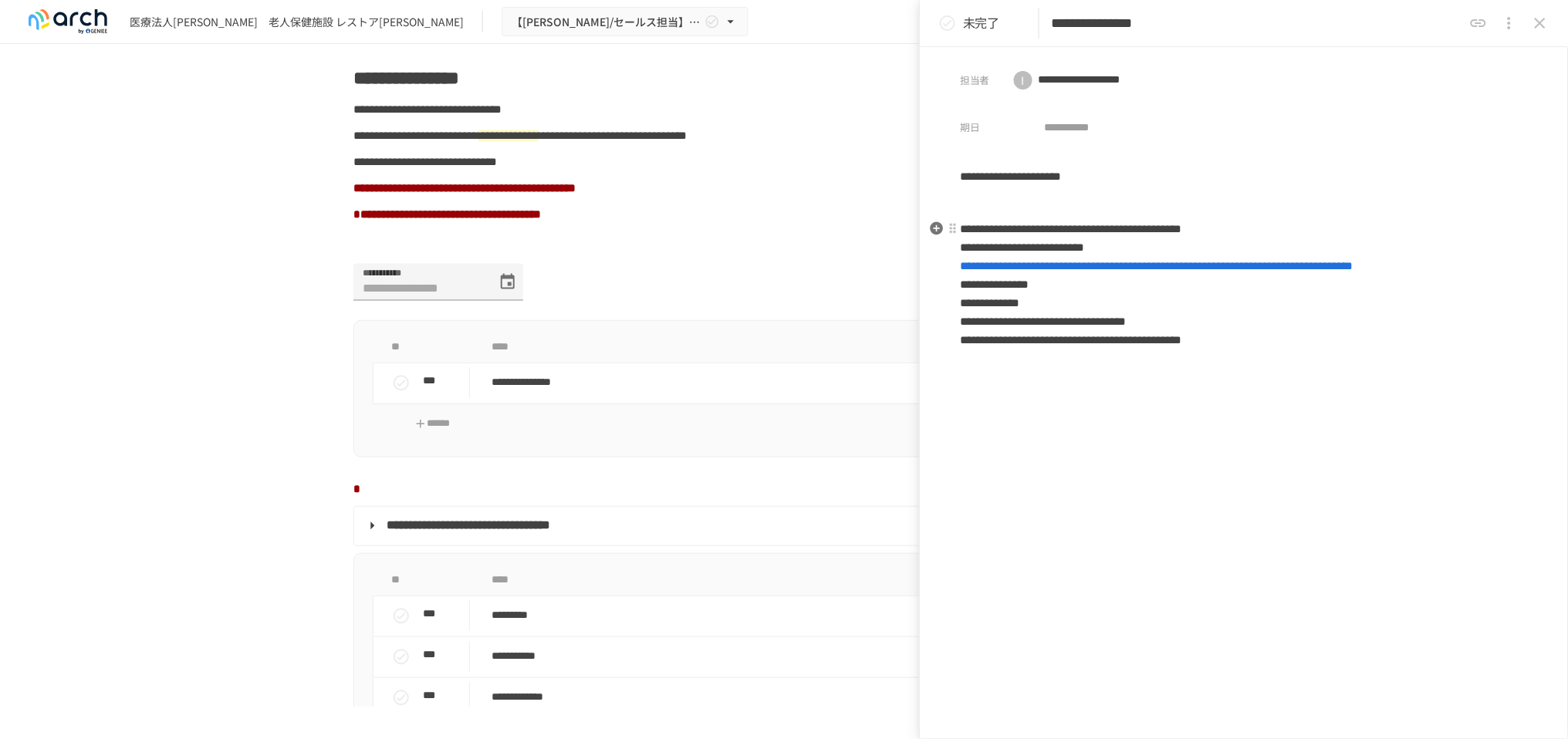 click on "**********" at bounding box center (1244, 285) 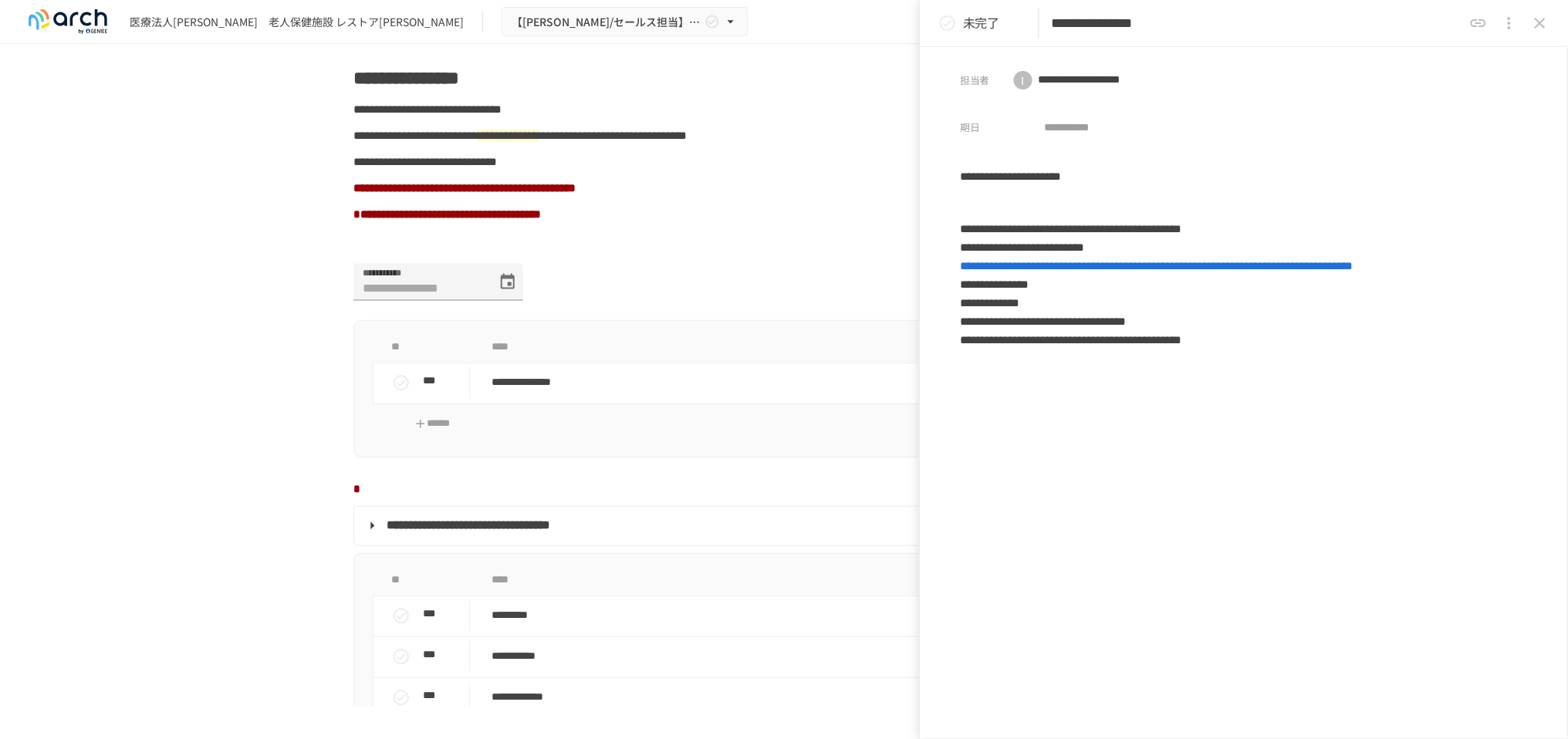 click 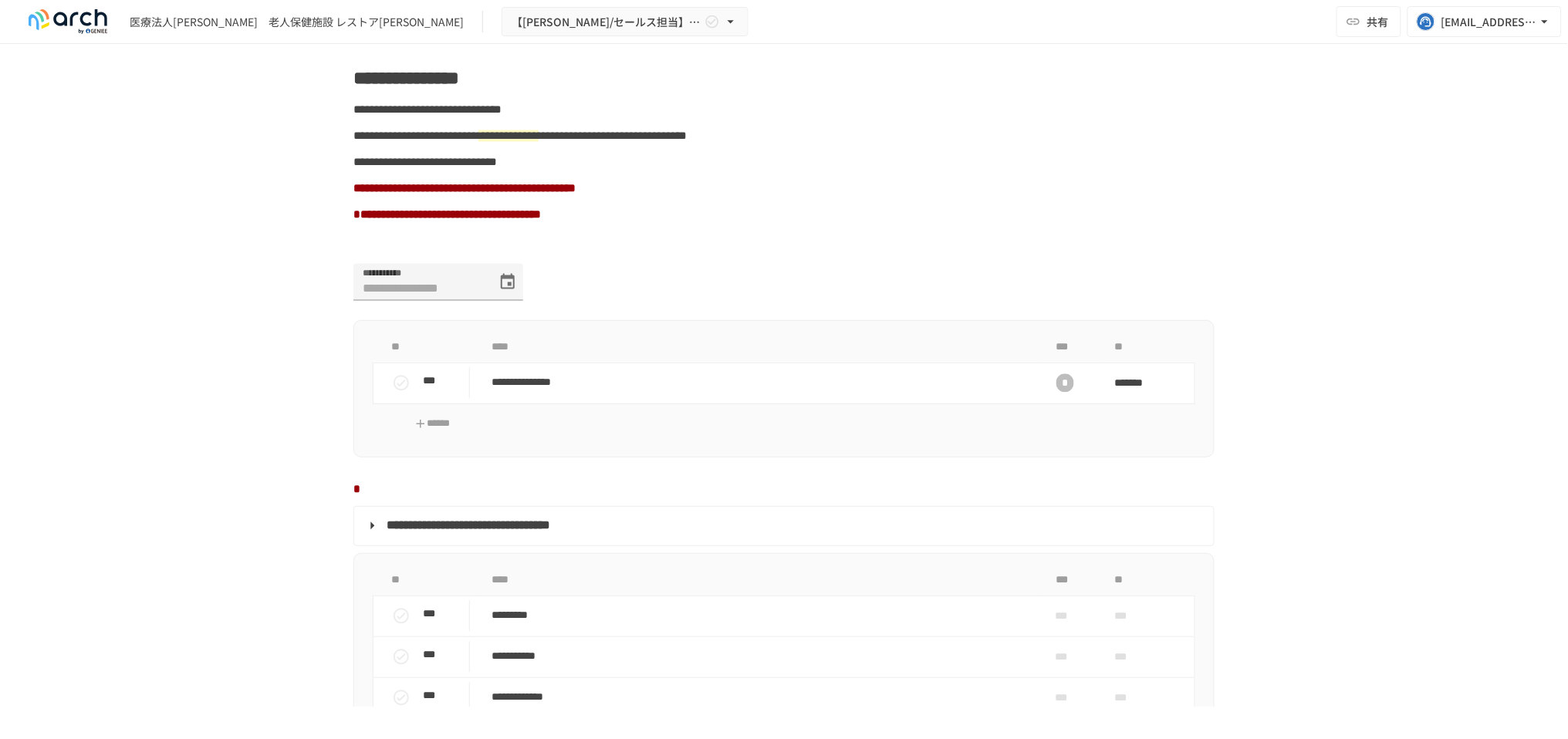 click on "**********" at bounding box center (784, 375) 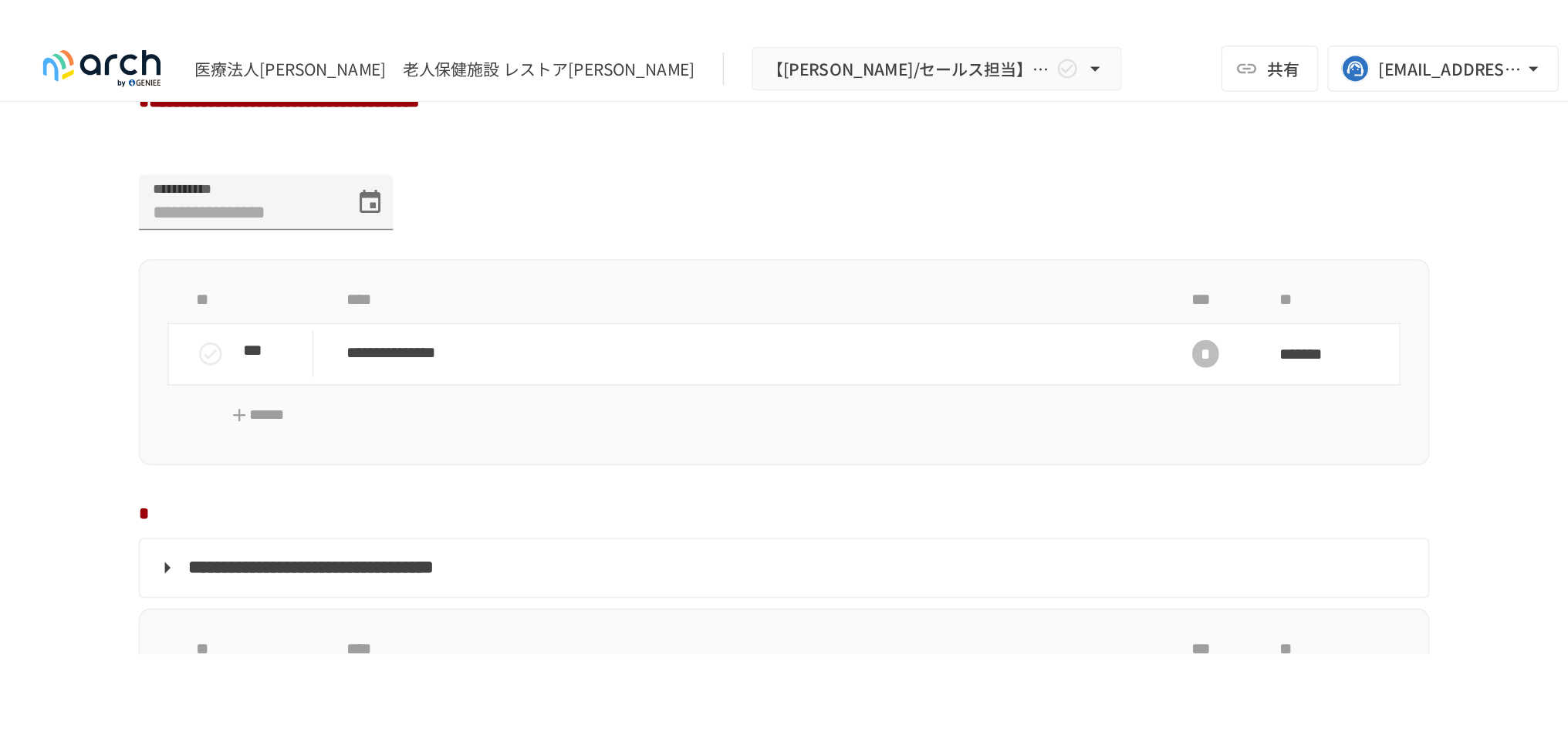 scroll, scrollTop: 1114, scrollLeft: 0, axis: vertical 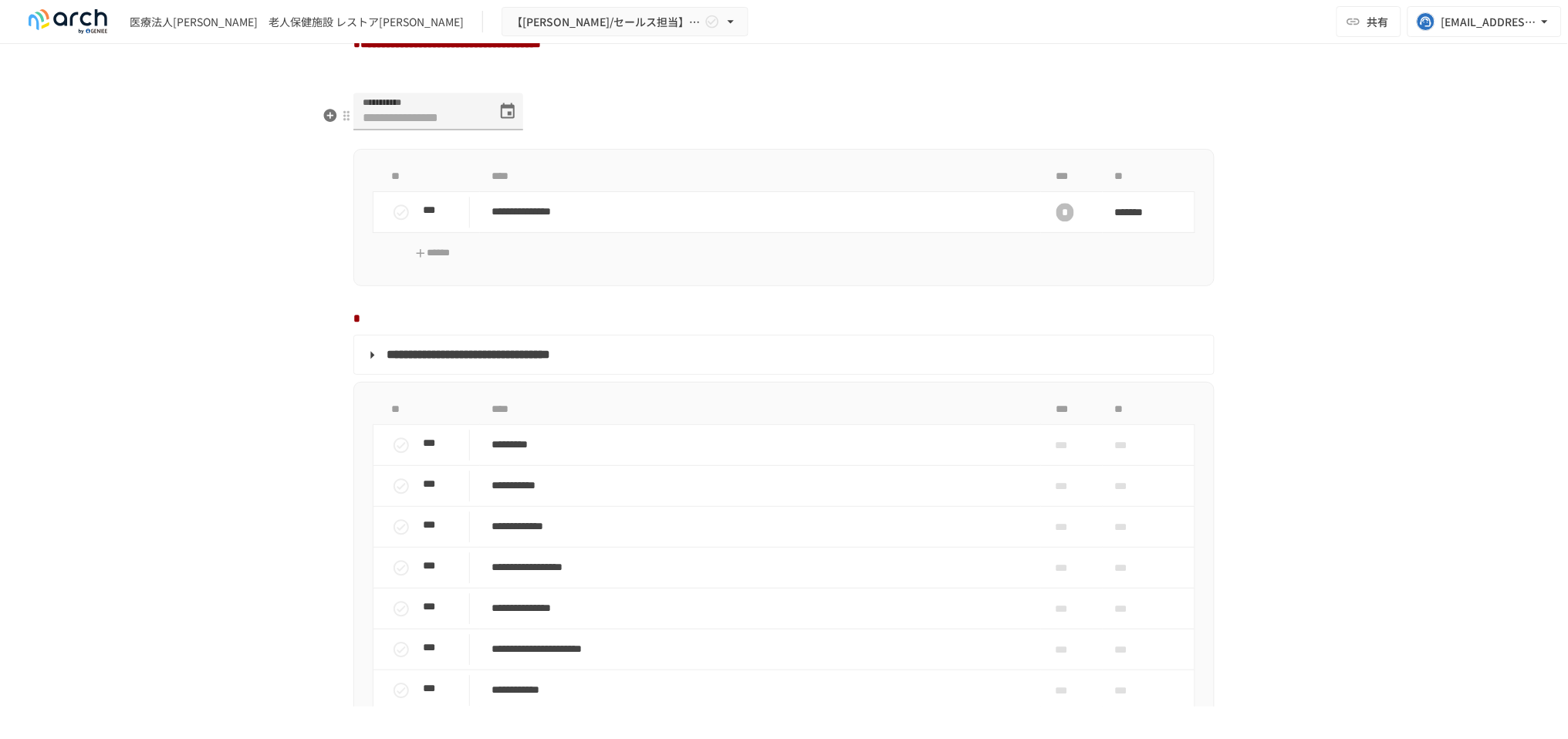 click at bounding box center (784, 70) 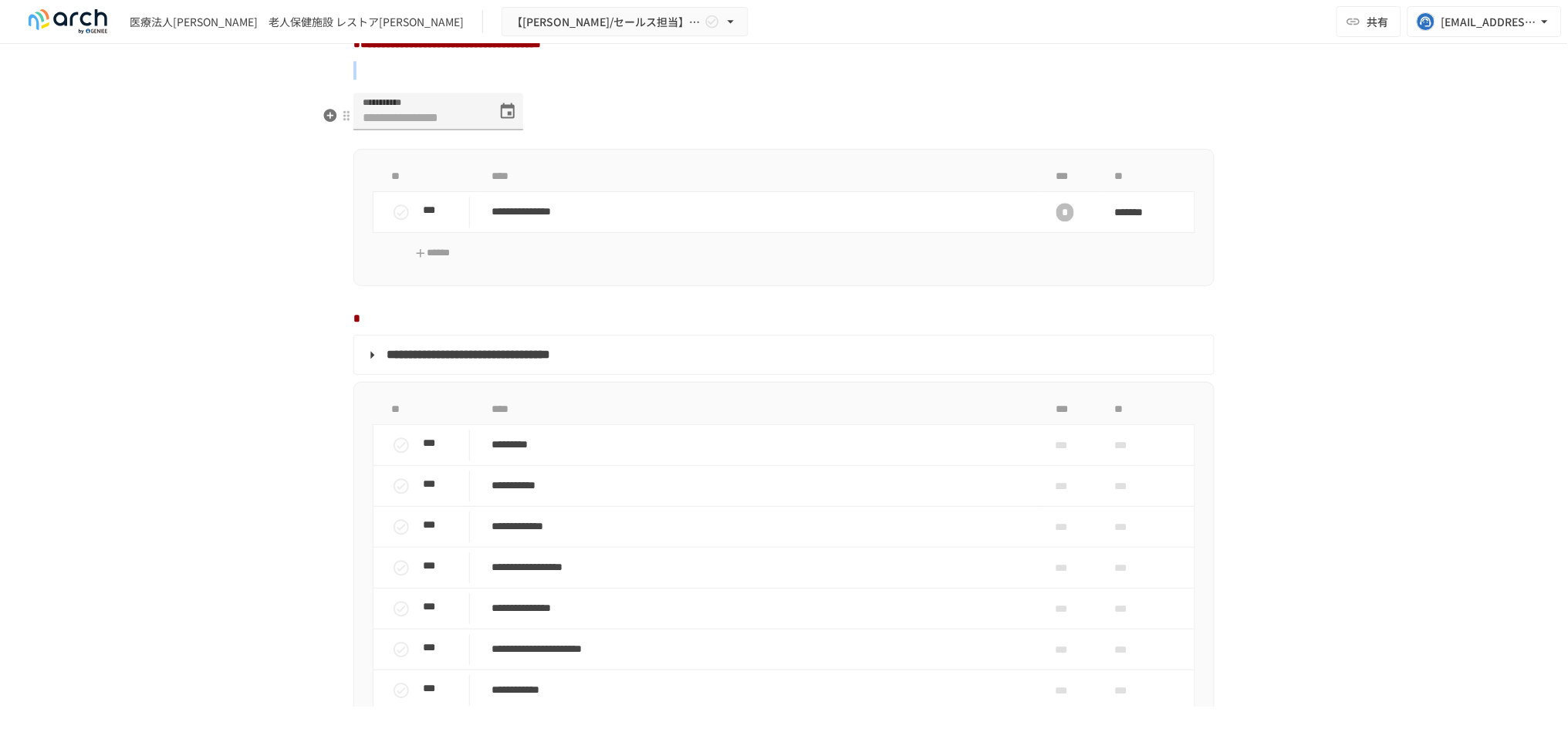 click at bounding box center [784, 70] 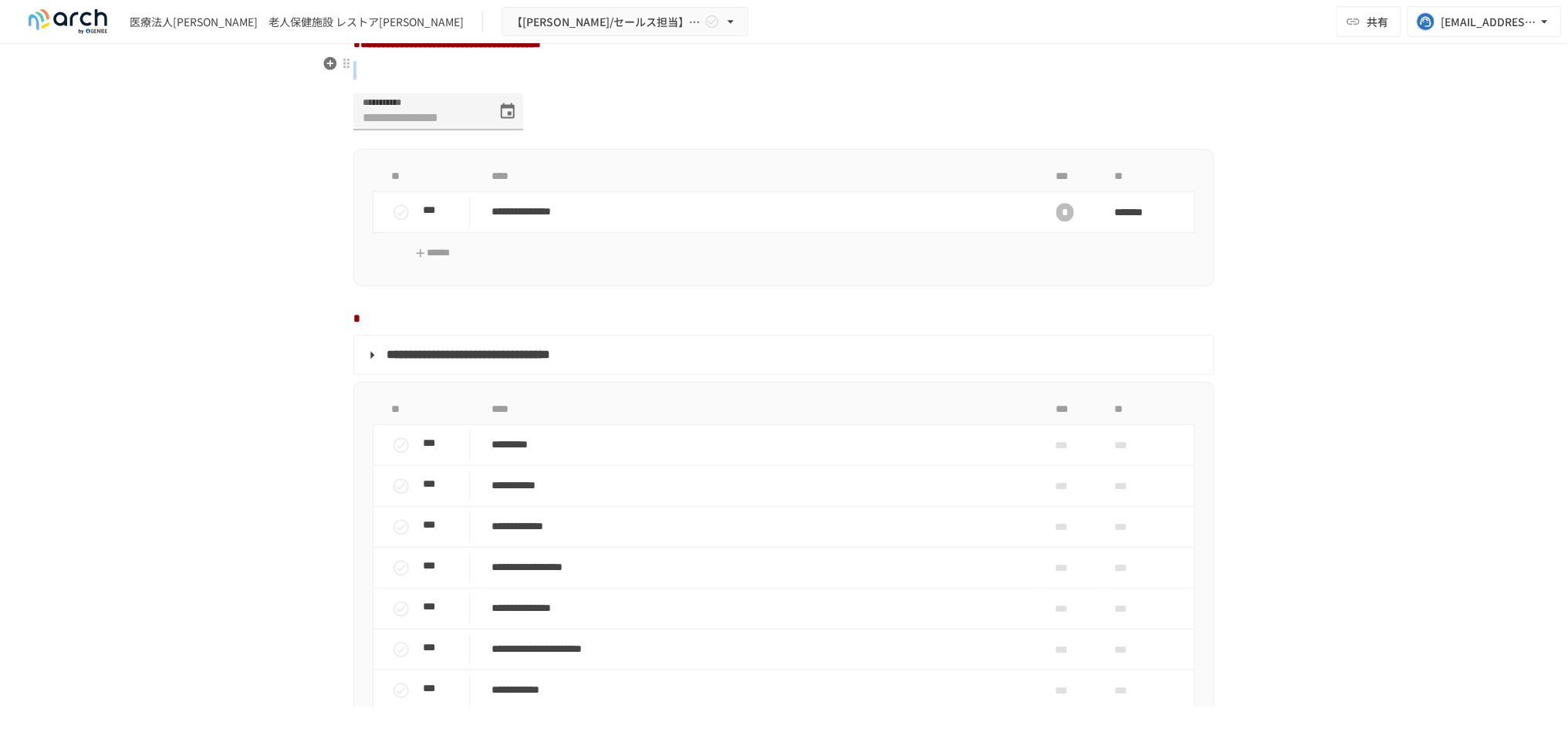 drag, startPoint x: 902, startPoint y: 112, endPoint x: 938, endPoint y: 76, distance: 50.91169 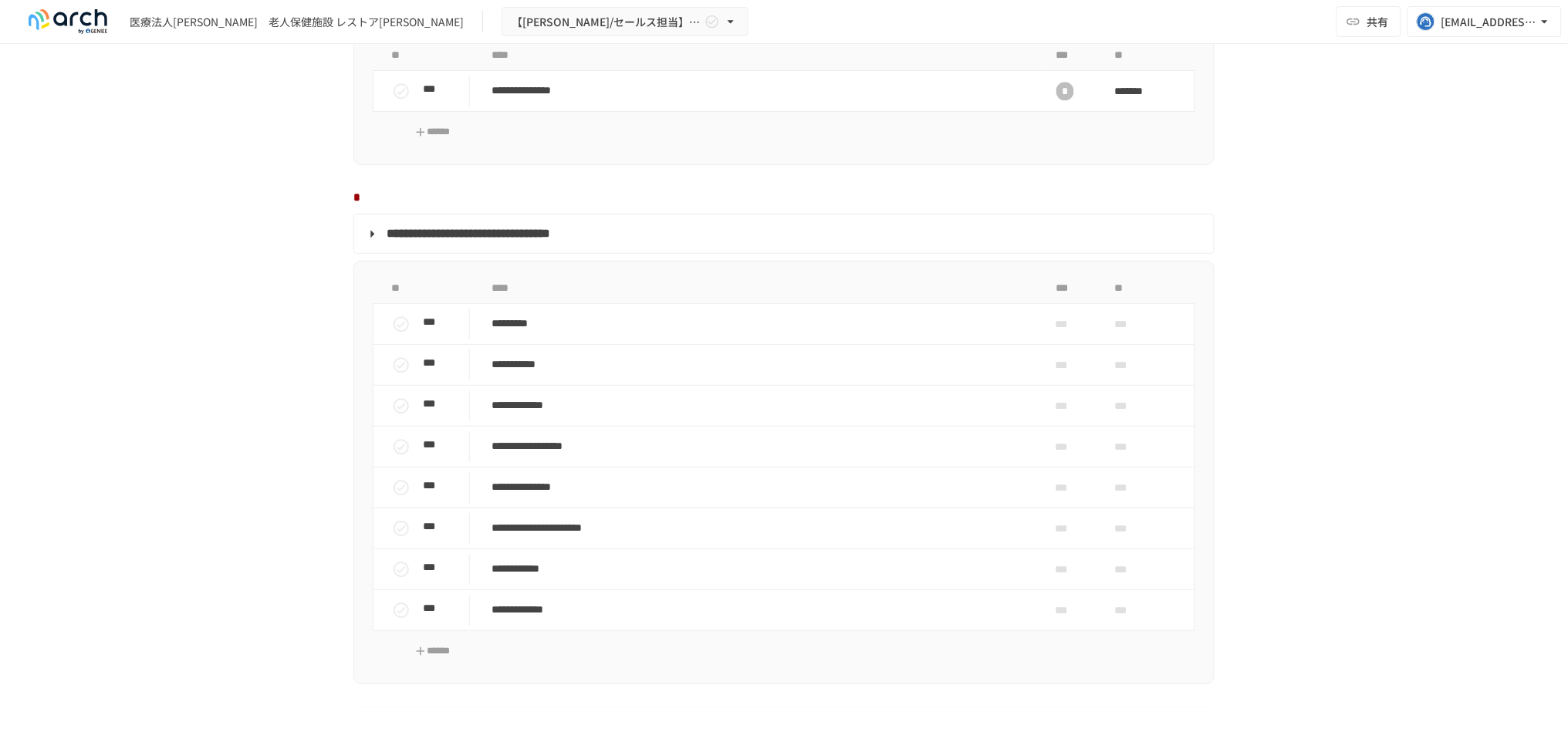scroll, scrollTop: 1456, scrollLeft: 0, axis: vertical 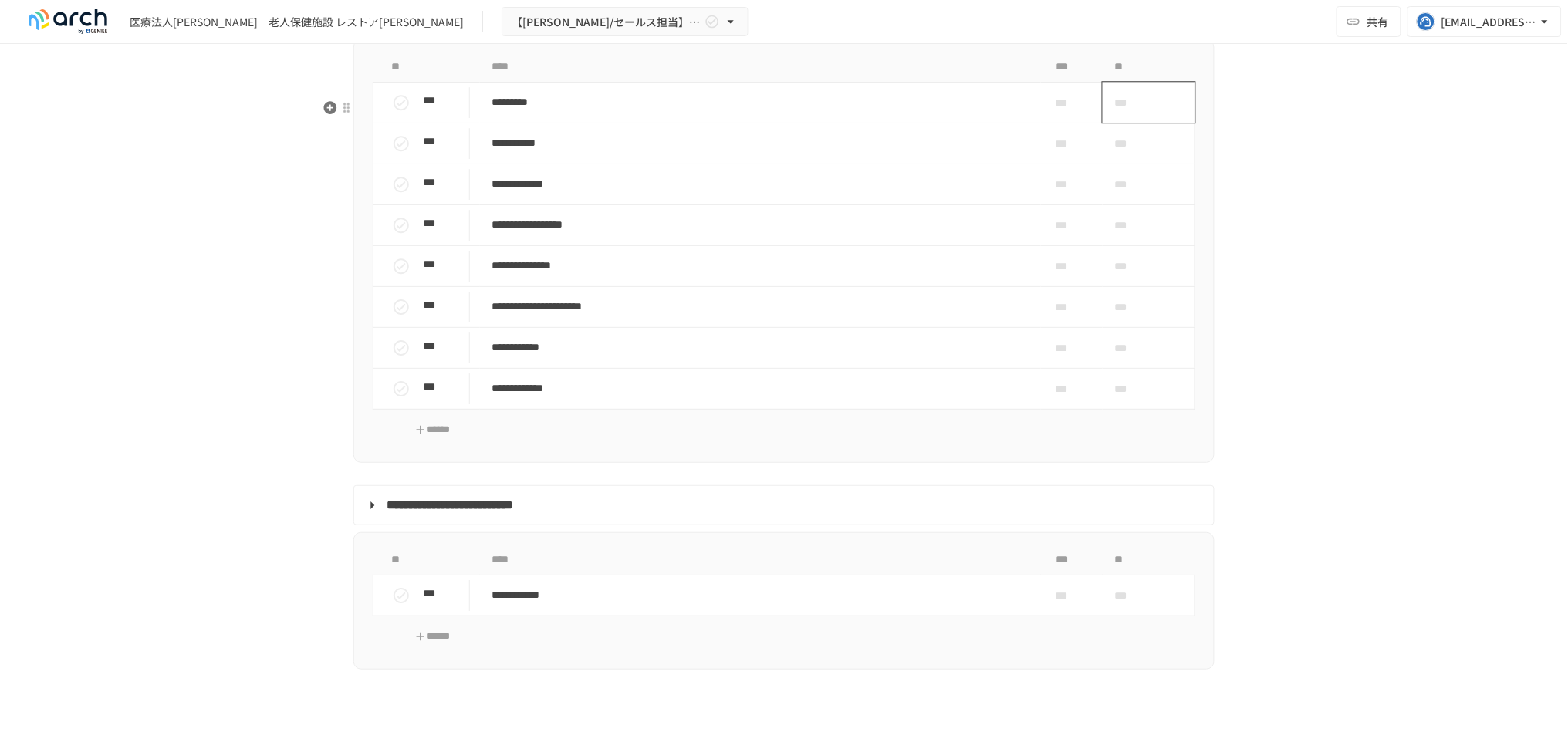 click on "***" at bounding box center (1131, 103) 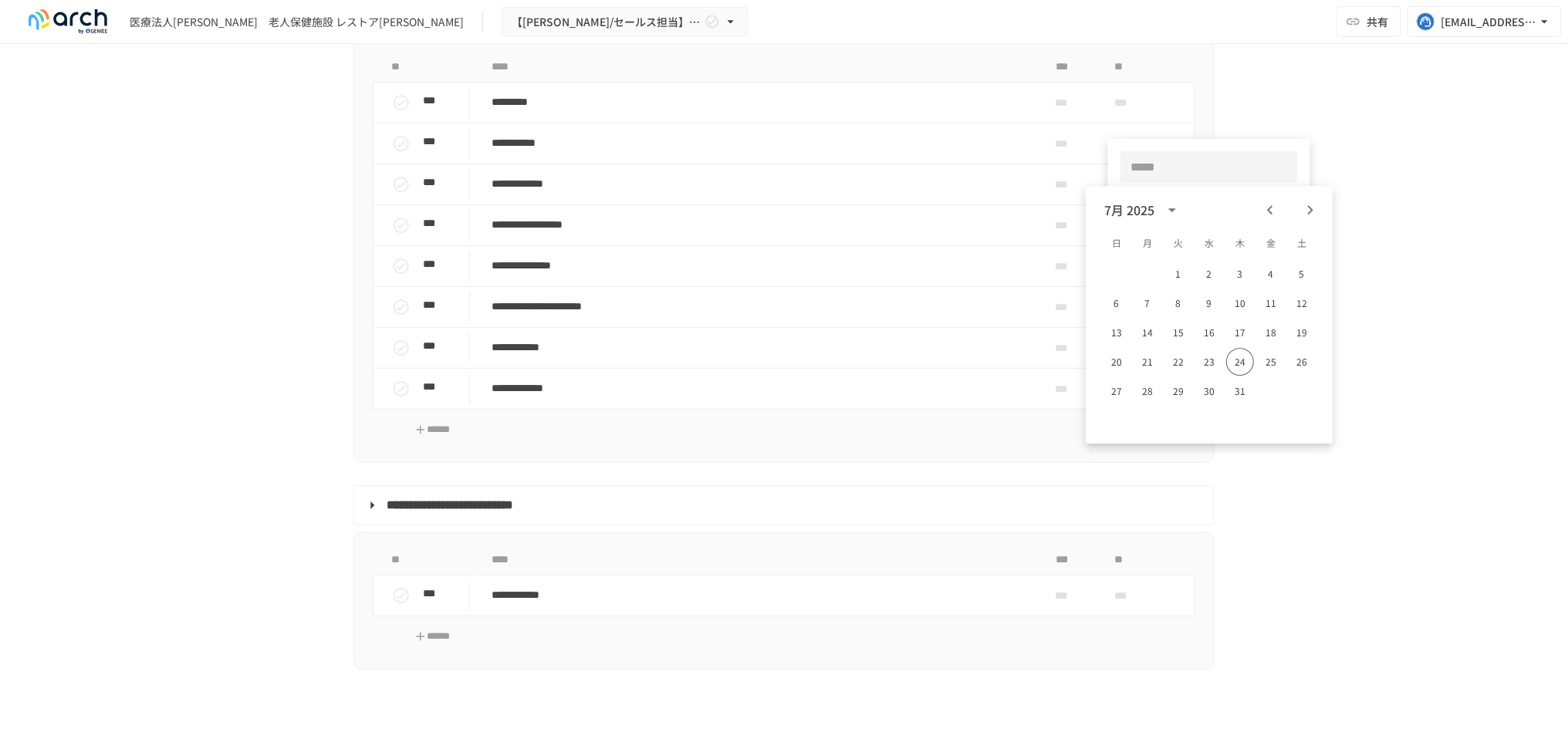 click 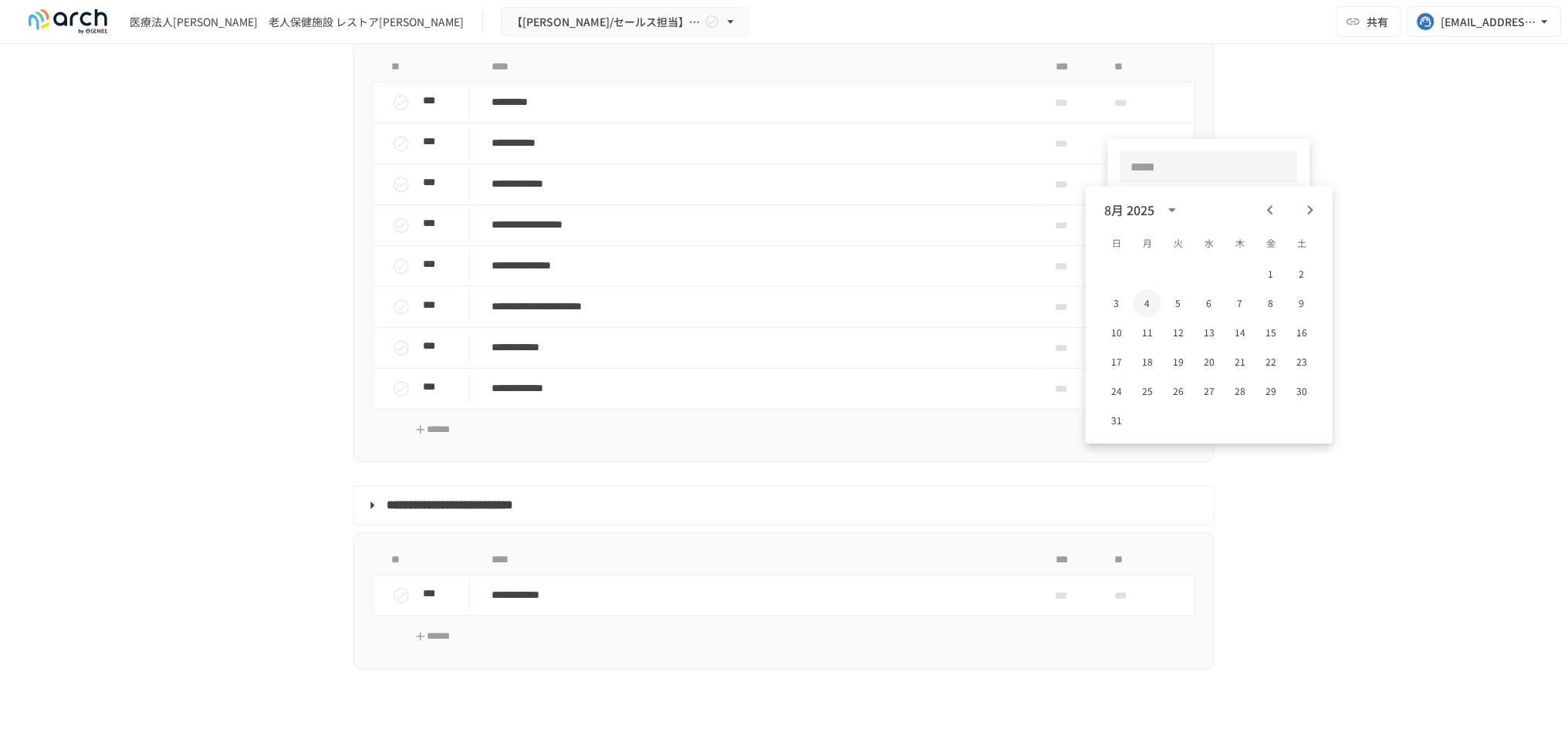 click on "4" at bounding box center [1147, 303] 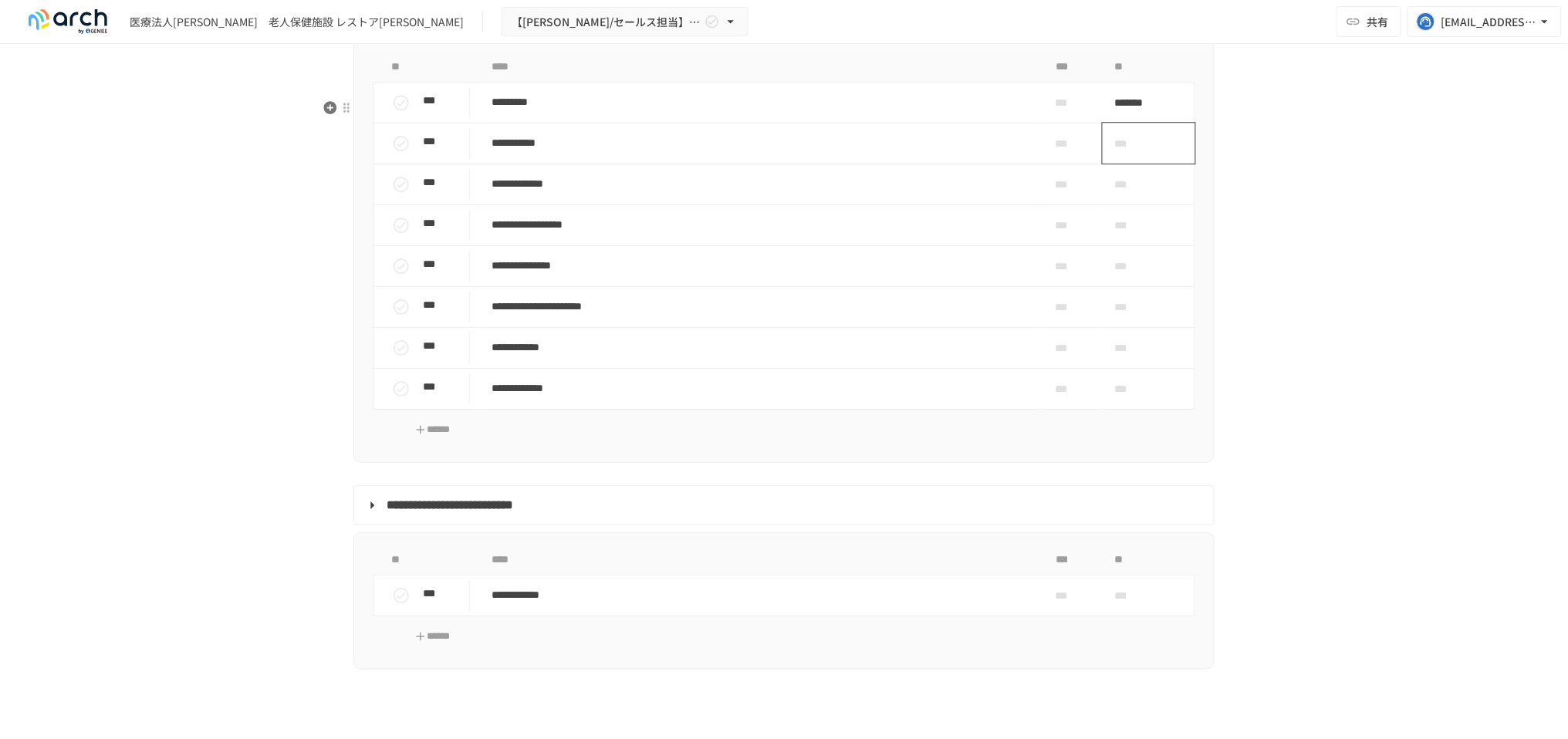 click on "***" at bounding box center (1131, 143) 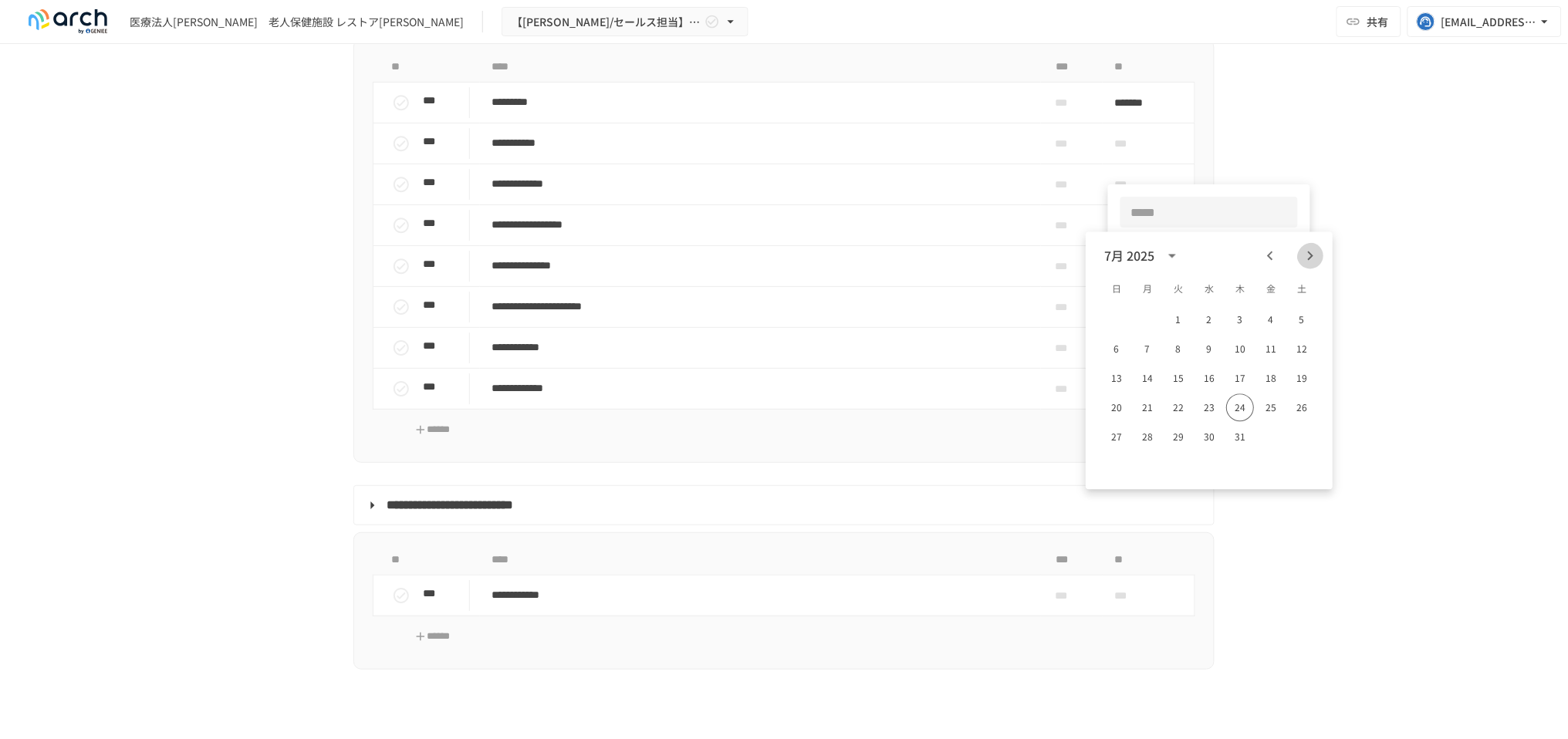 click 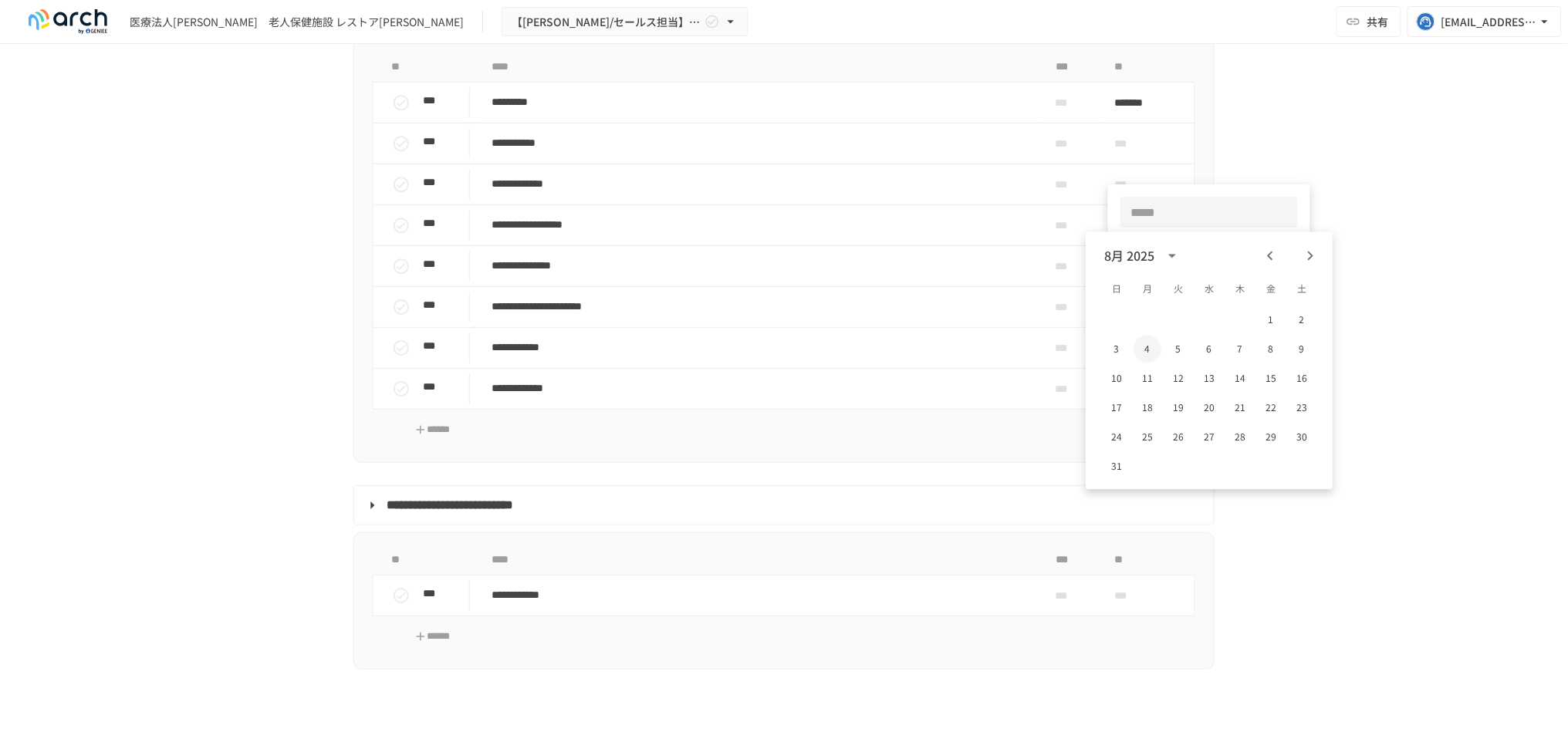 click on "4" at bounding box center (1147, 349) 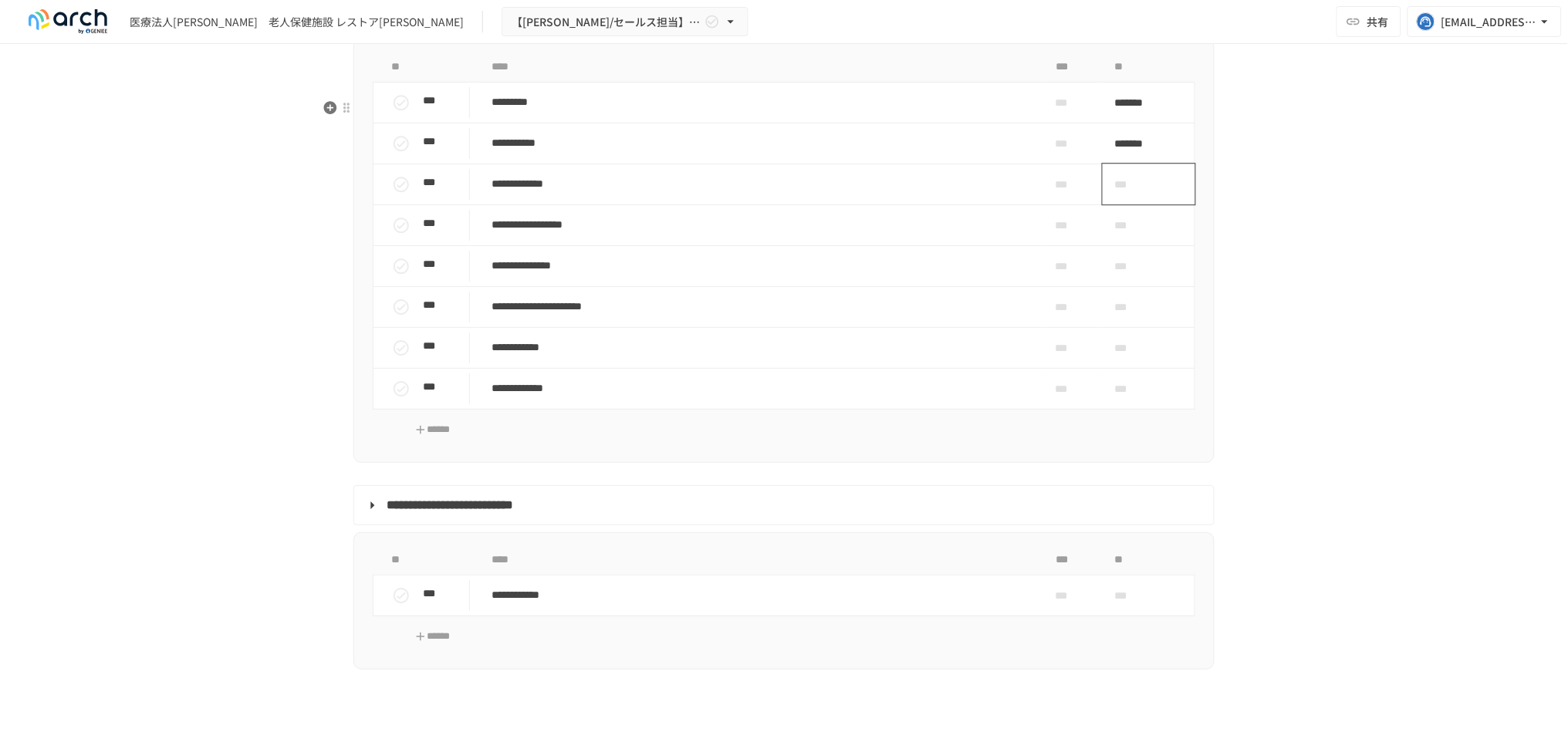 click on "***" at bounding box center [1131, 184] 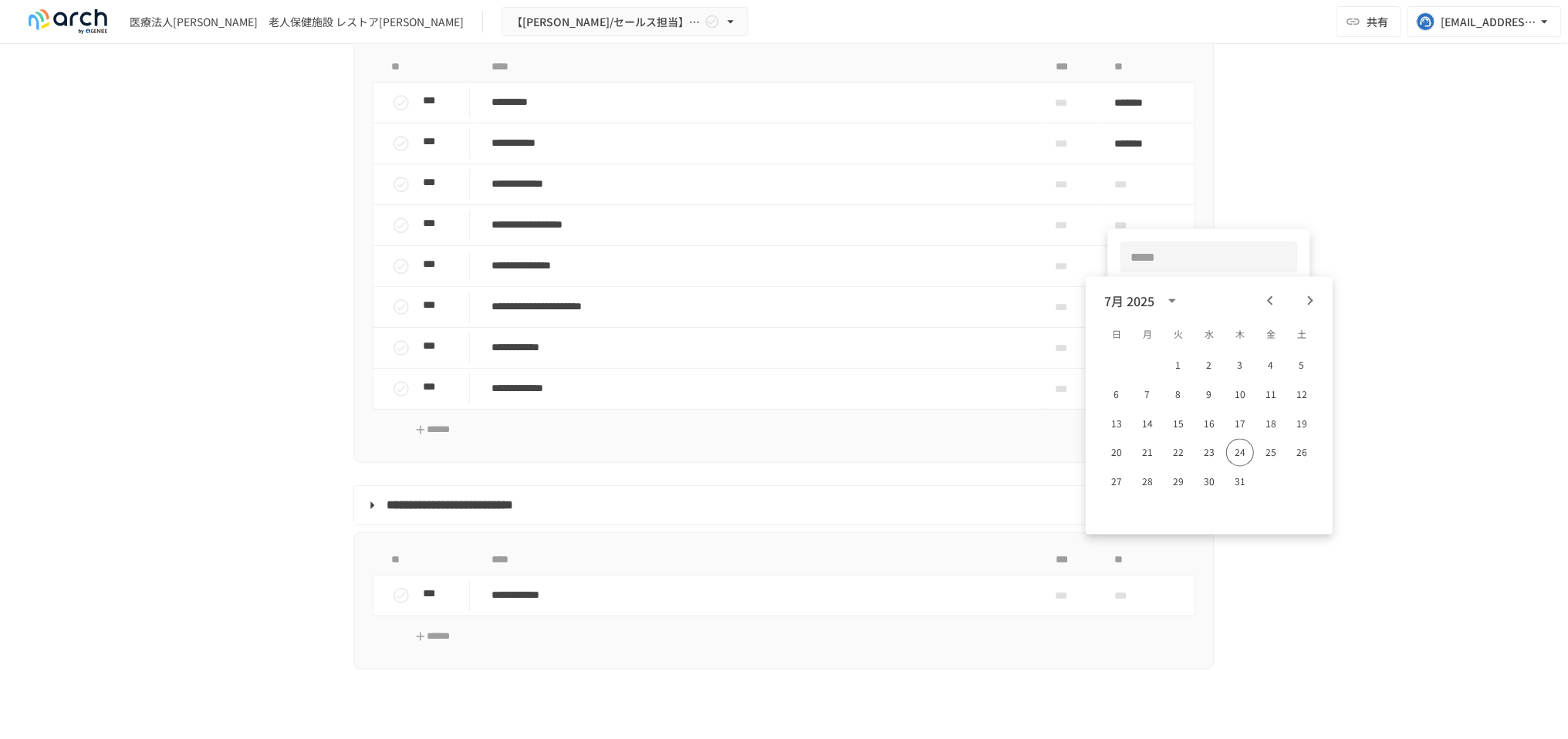 drag, startPoint x: 1303, startPoint y: 302, endPoint x: 1281, endPoint y: 307, distance: 22.561028 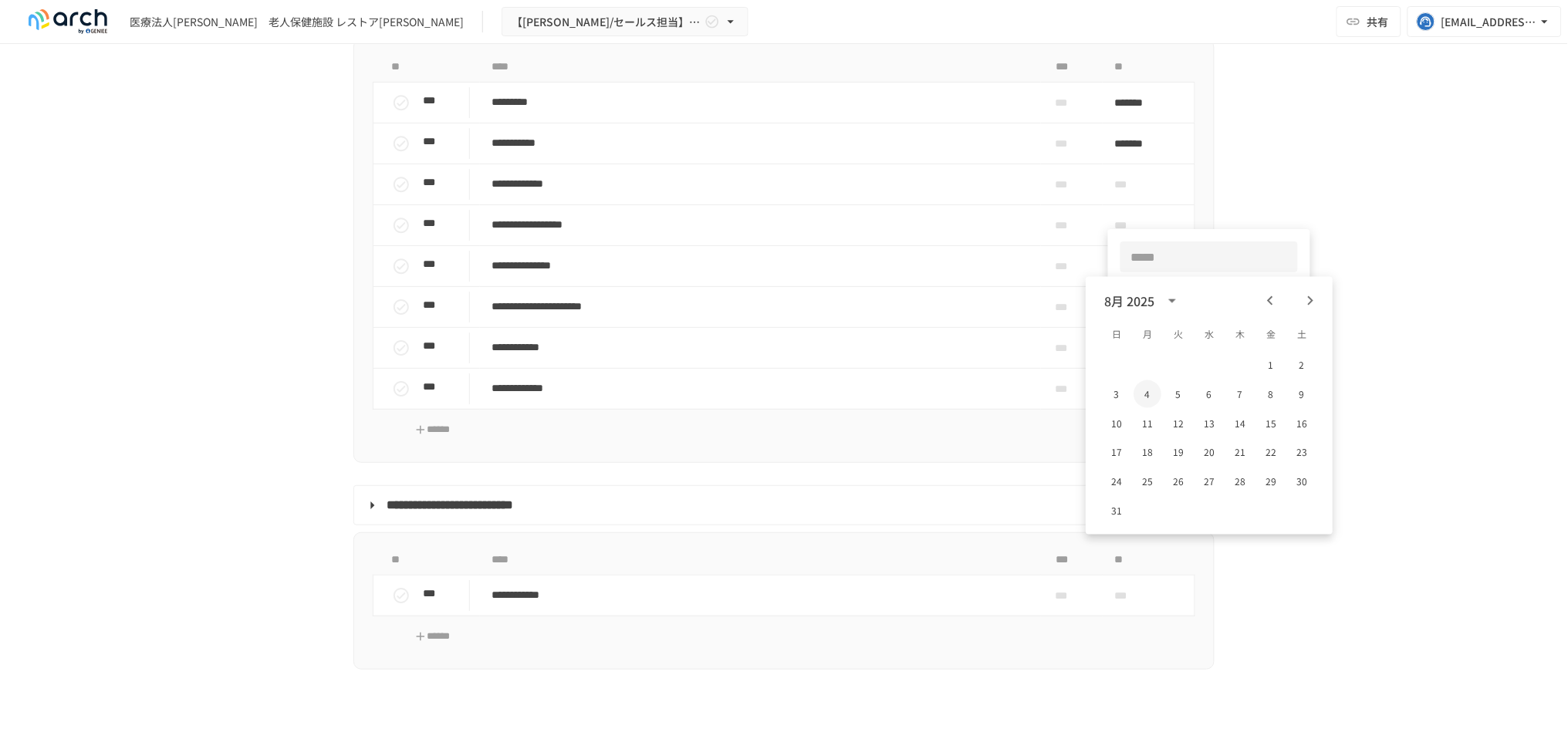 click on "4" at bounding box center [1147, 394] 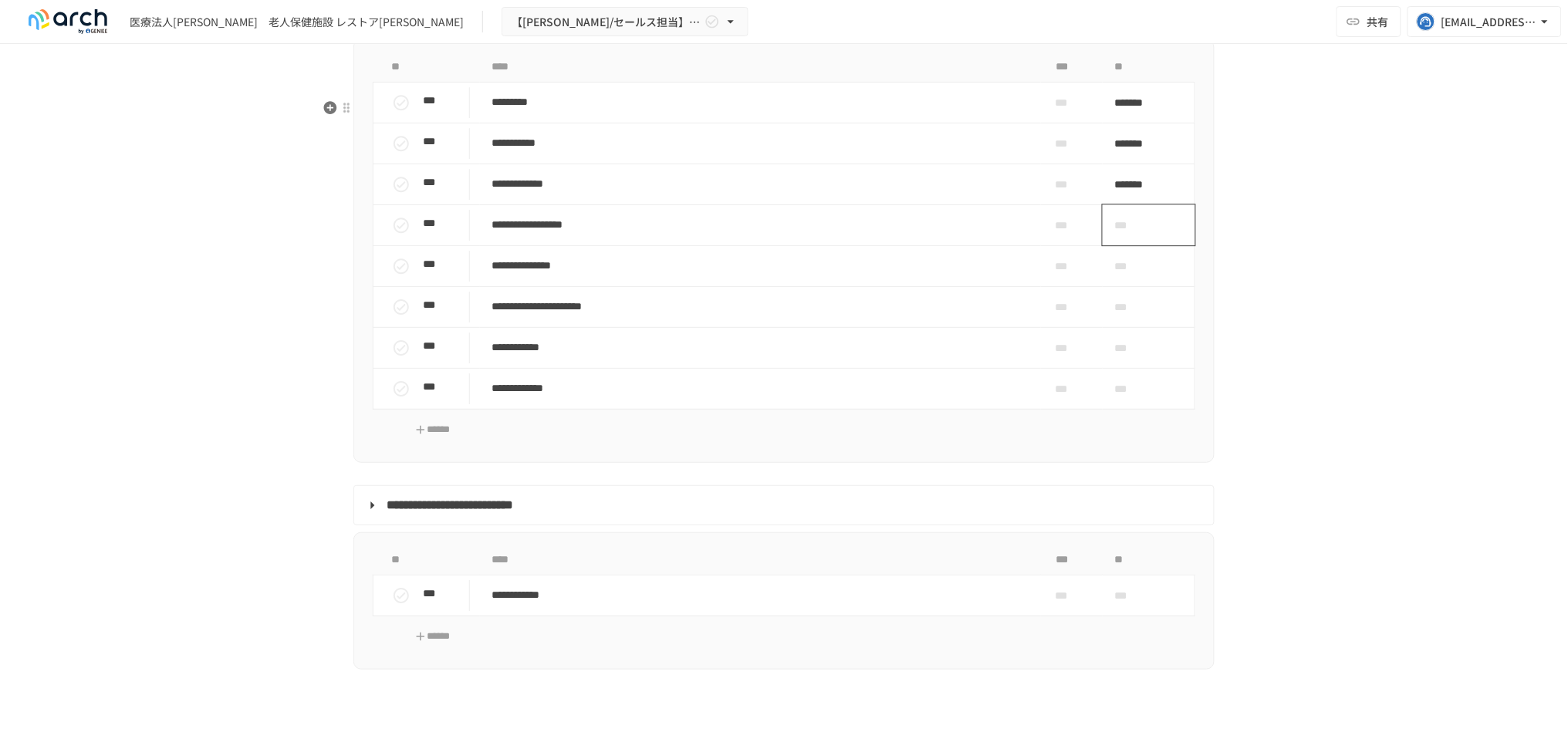 click on "***" at bounding box center [1131, 225] 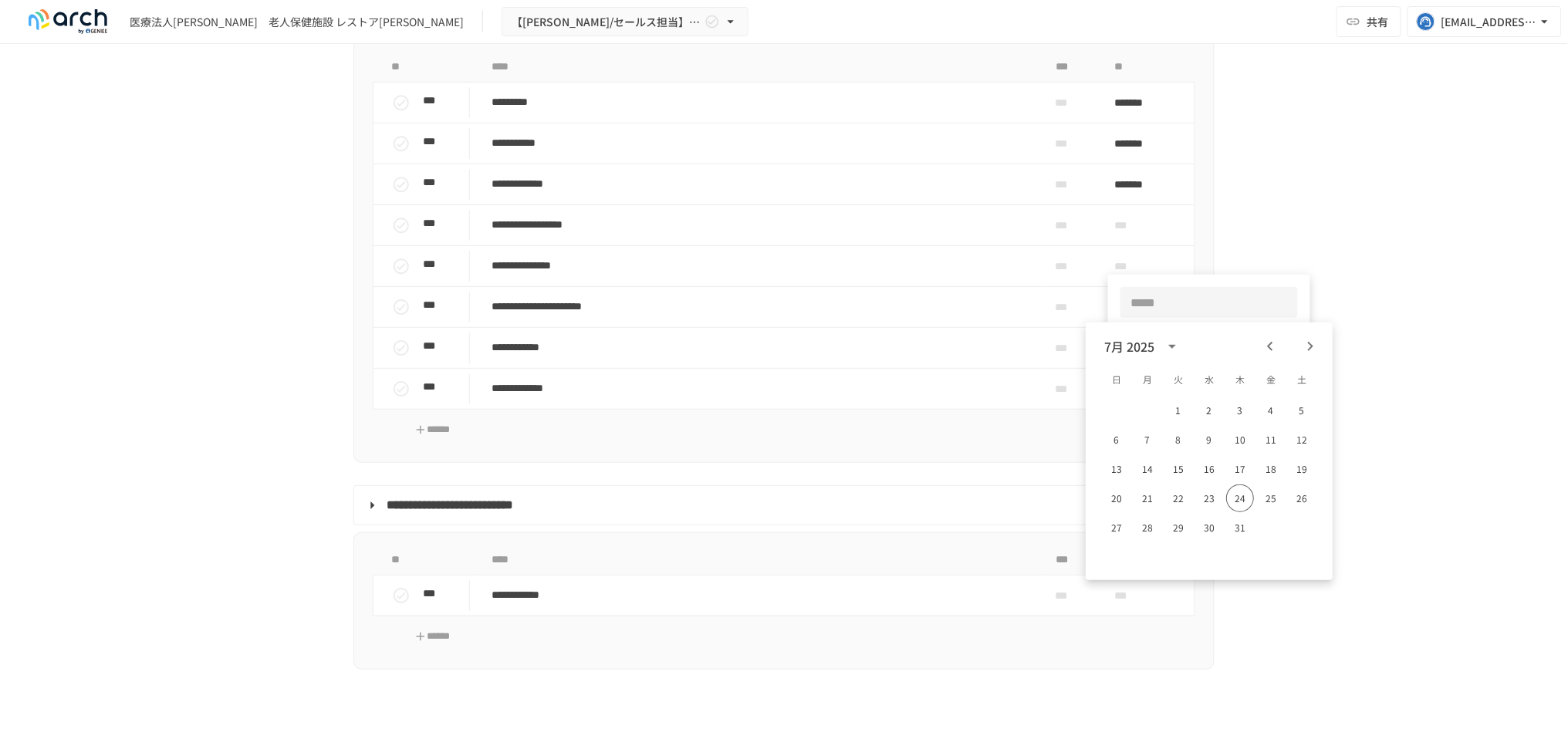 click 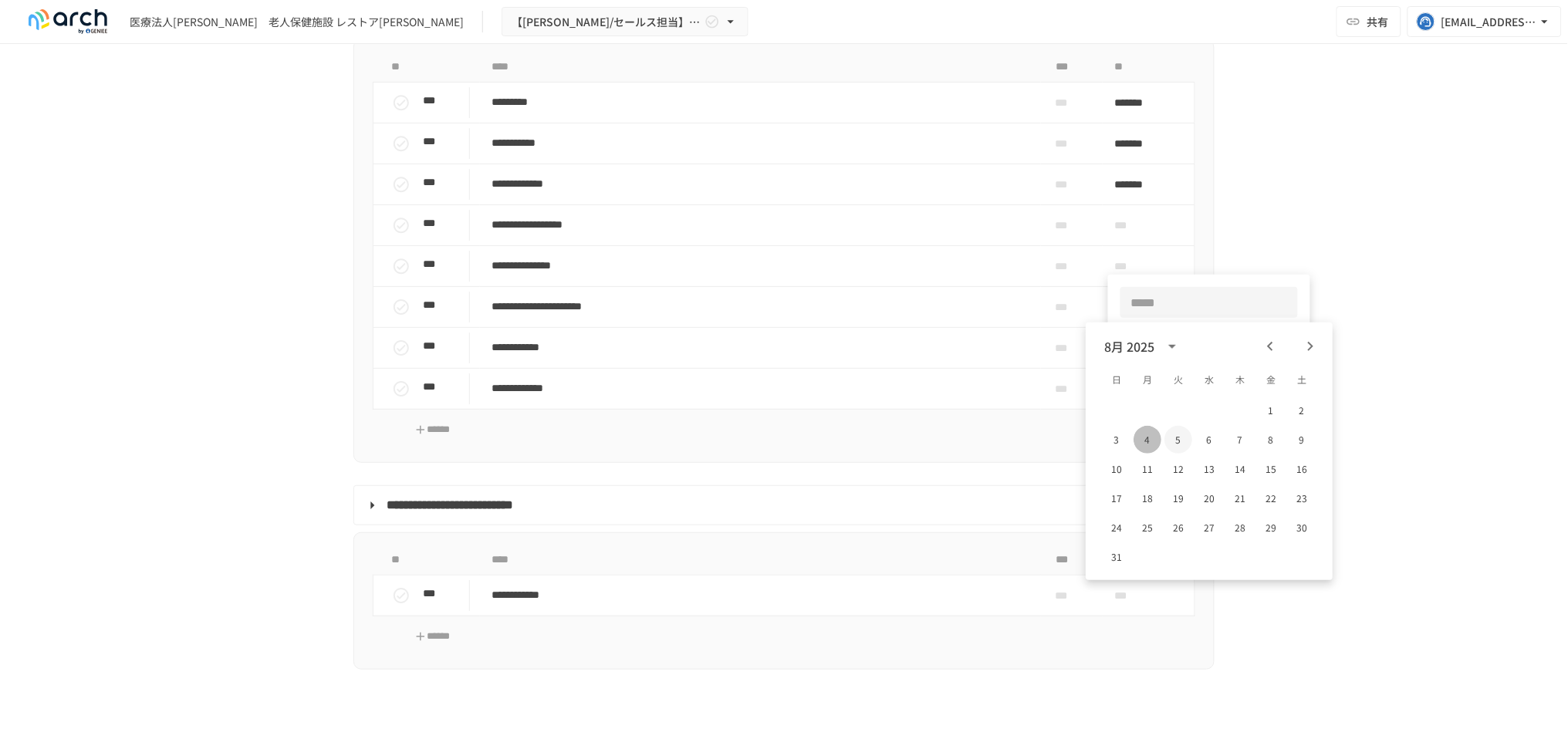 click on "4" at bounding box center (1147, 440) 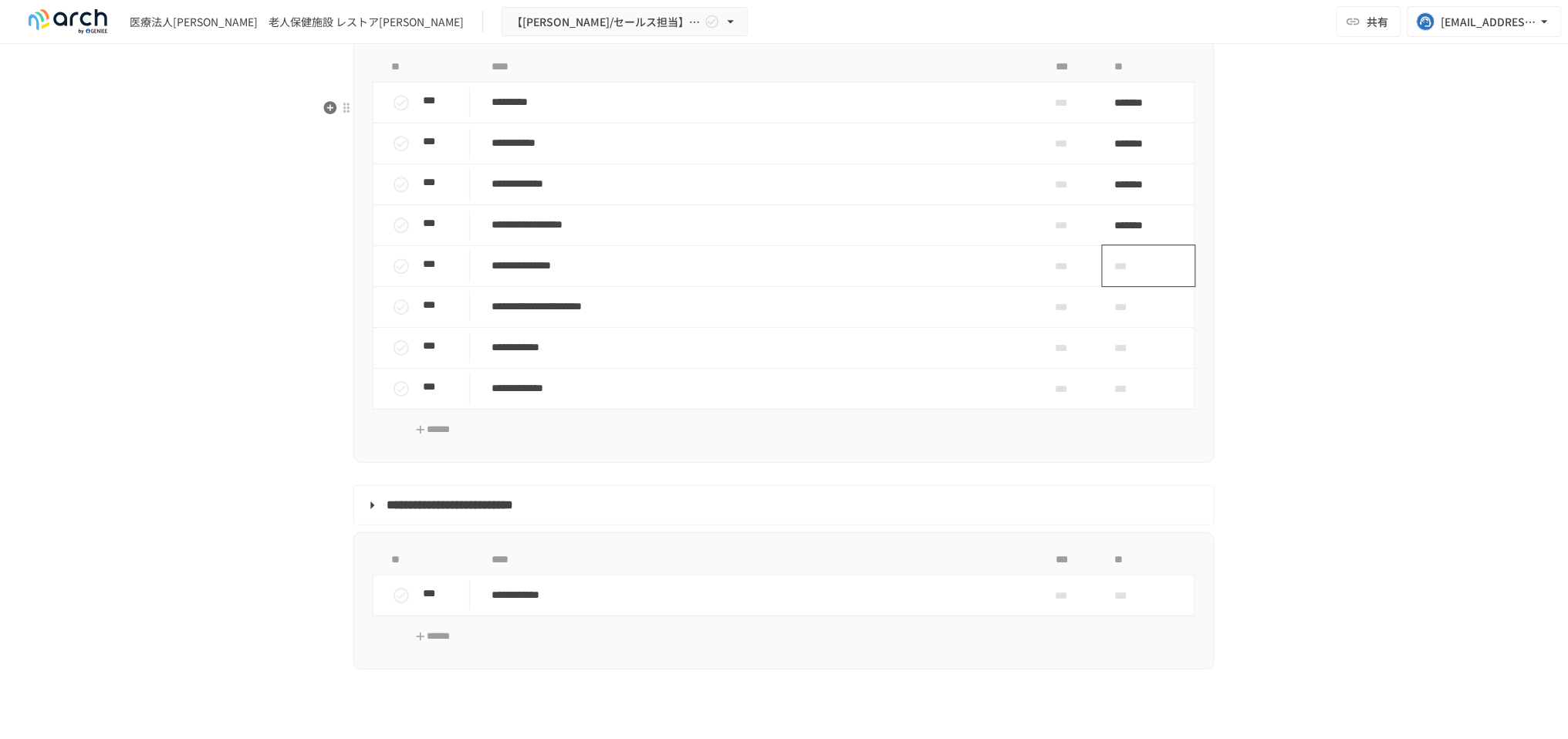 click on "***" at bounding box center [1149, 265] 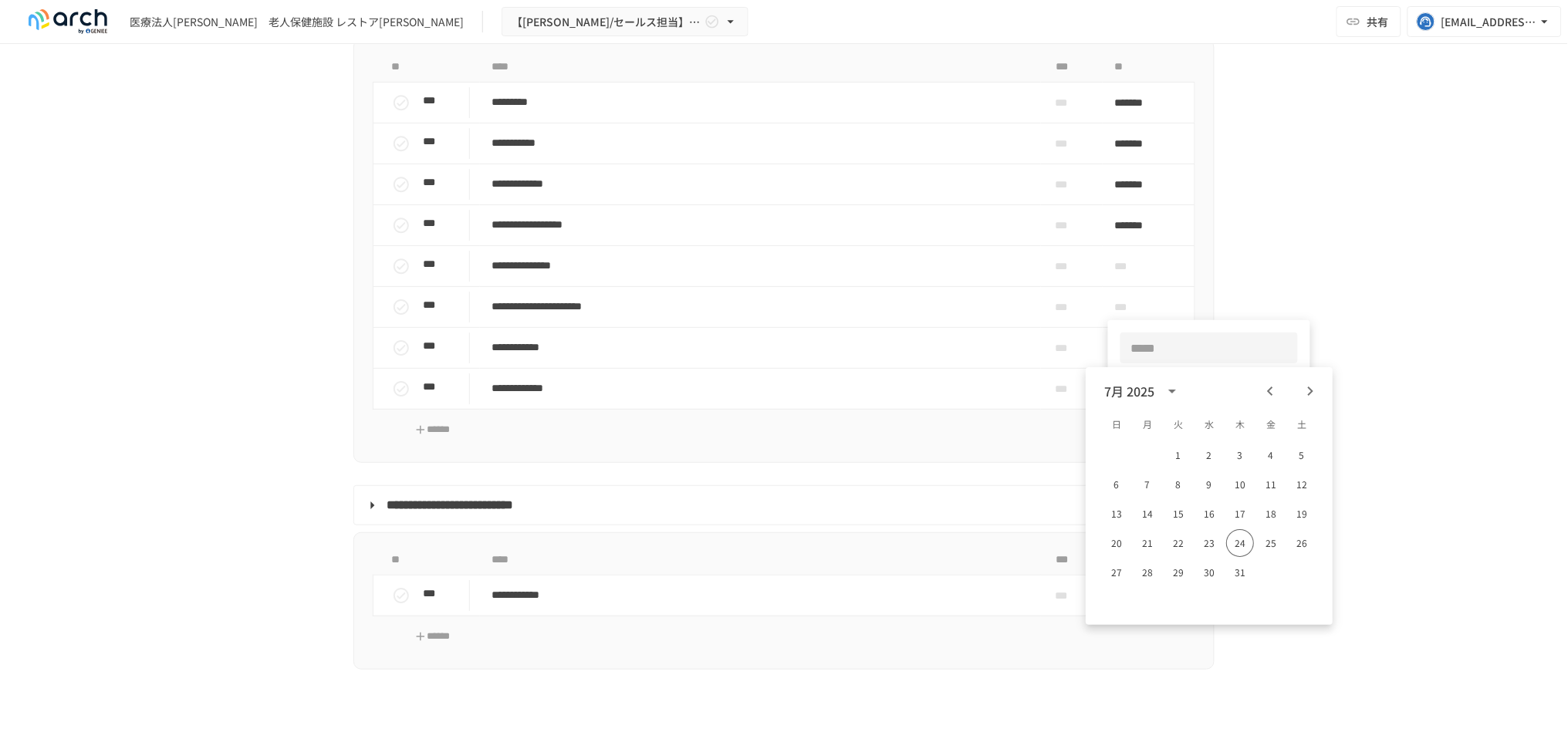 click 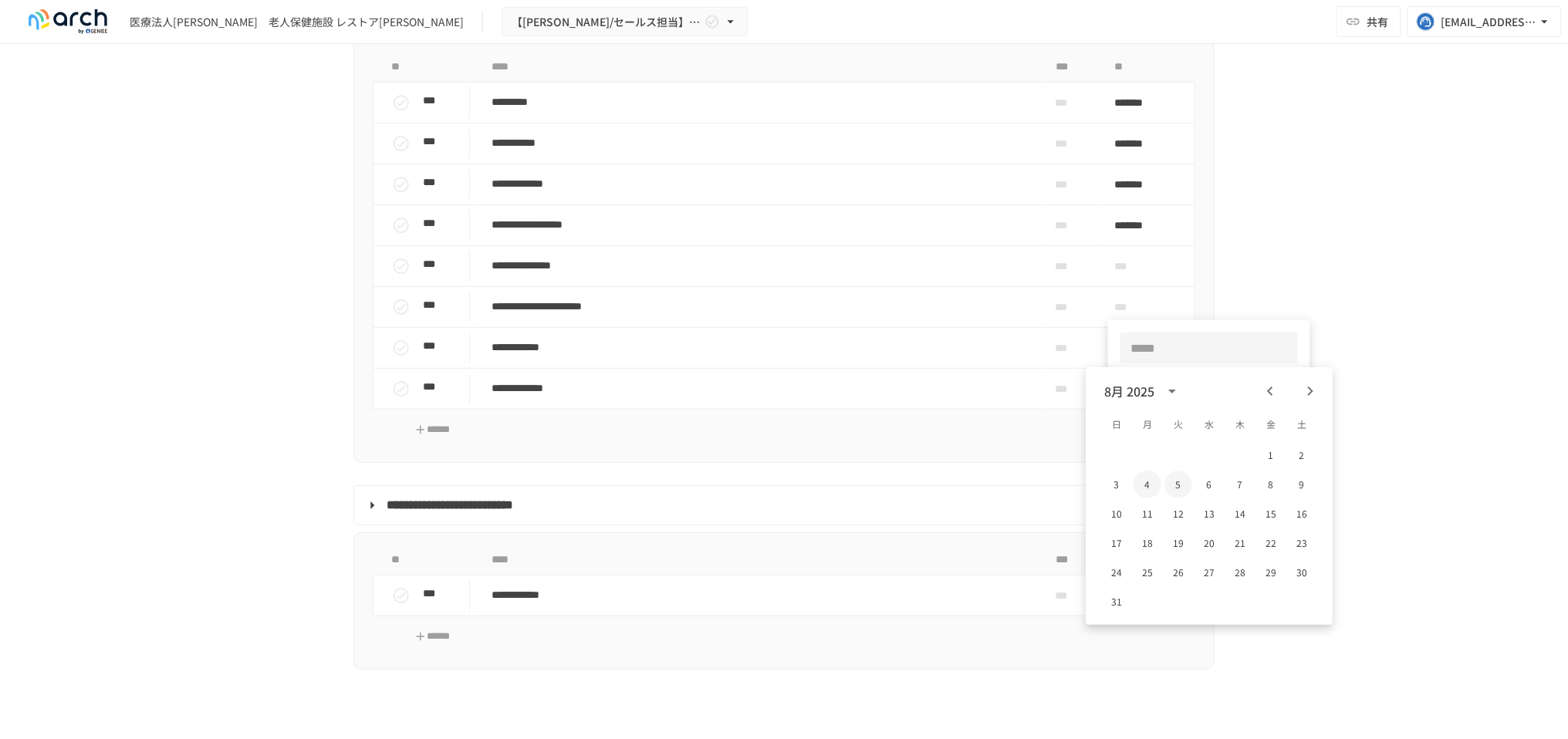 click on "4" at bounding box center [1147, 484] 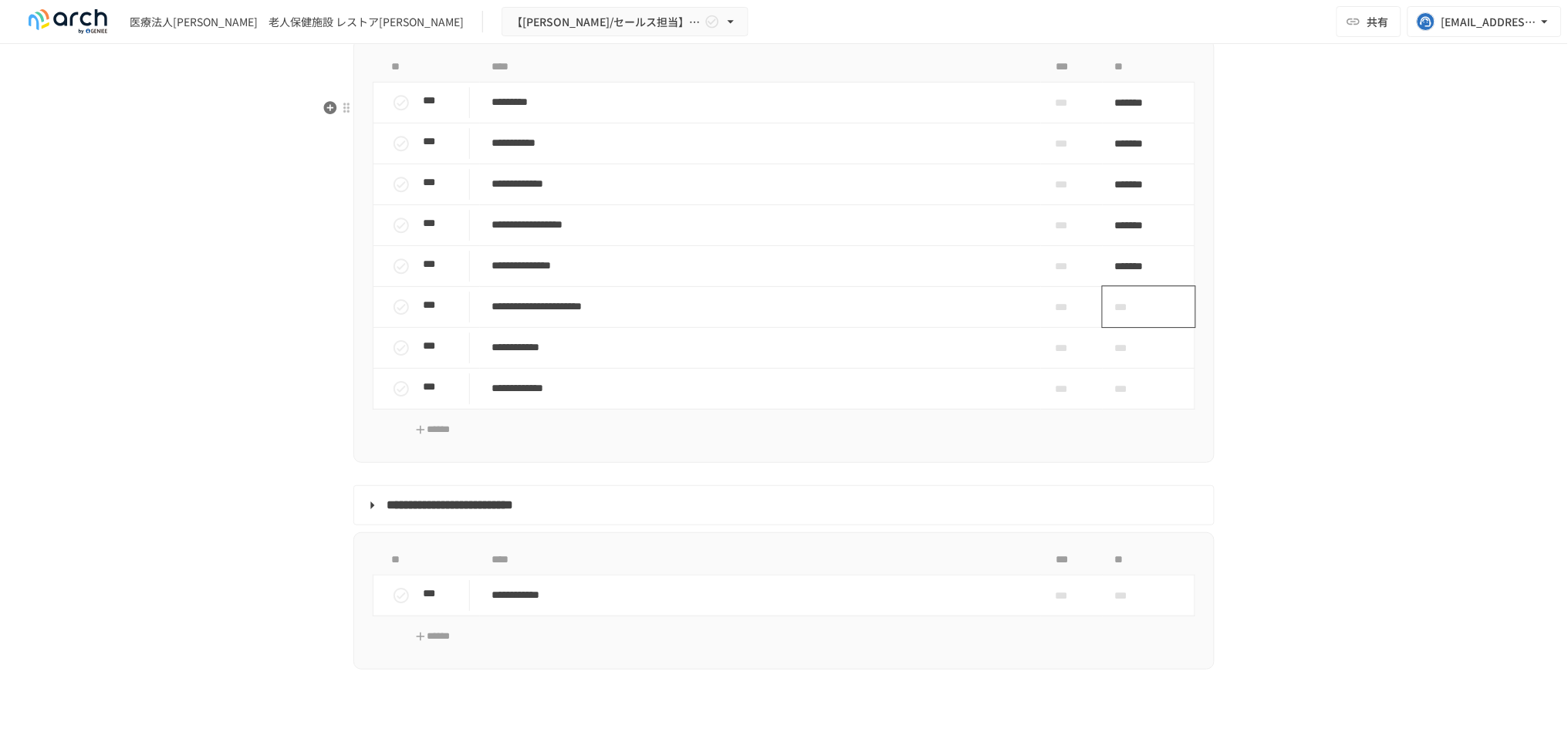click on "***" at bounding box center [1131, 307] 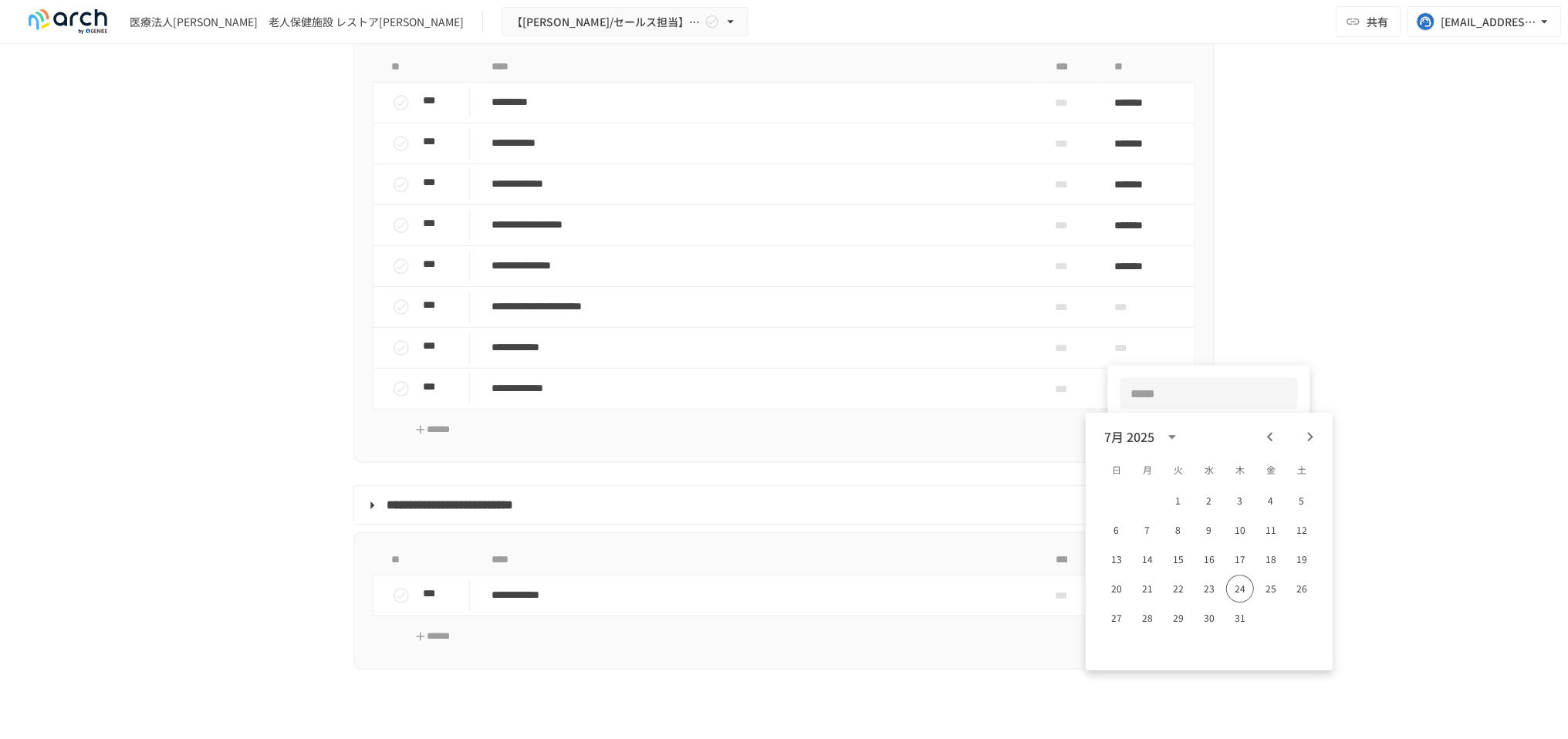 click 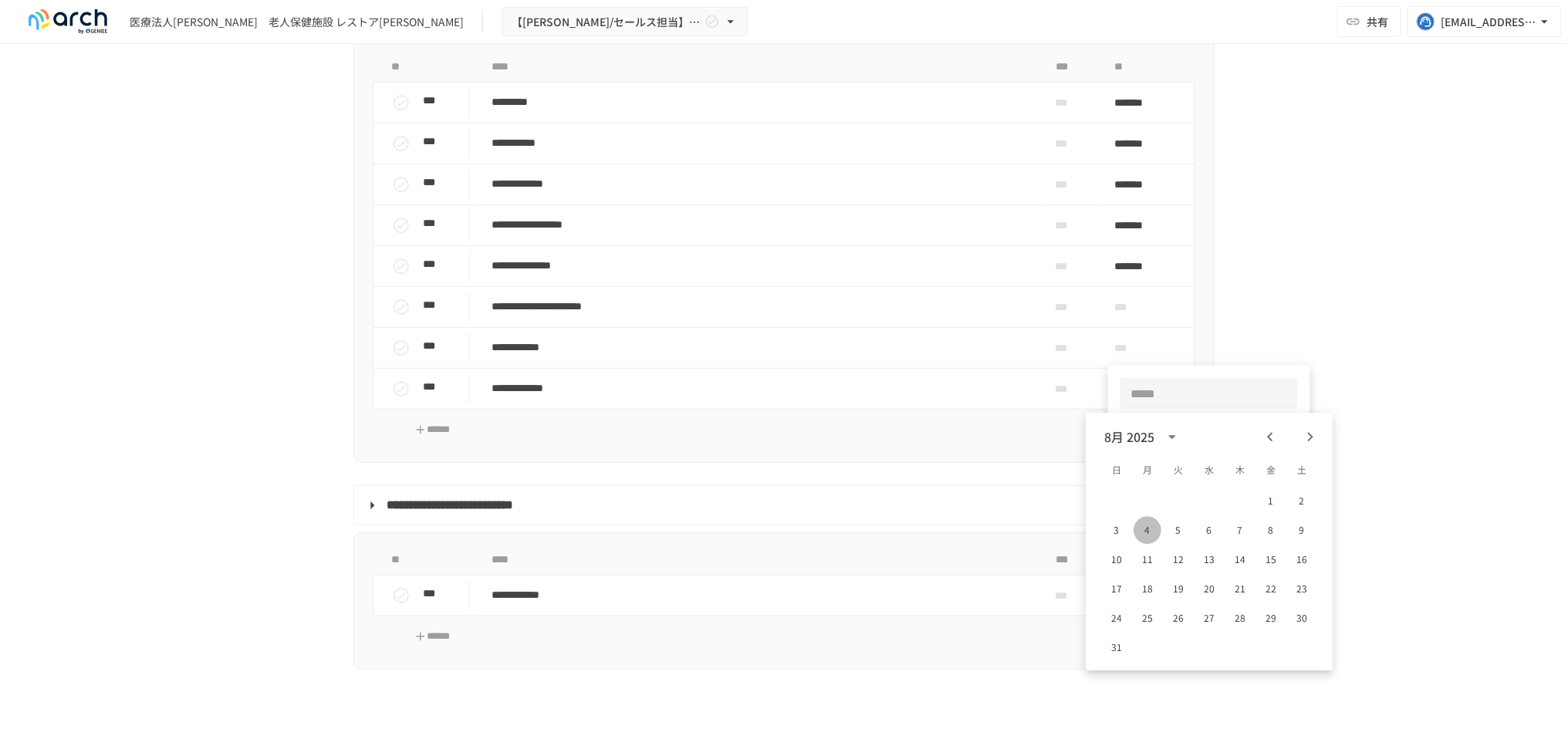 click on "4" at bounding box center (1147, 530) 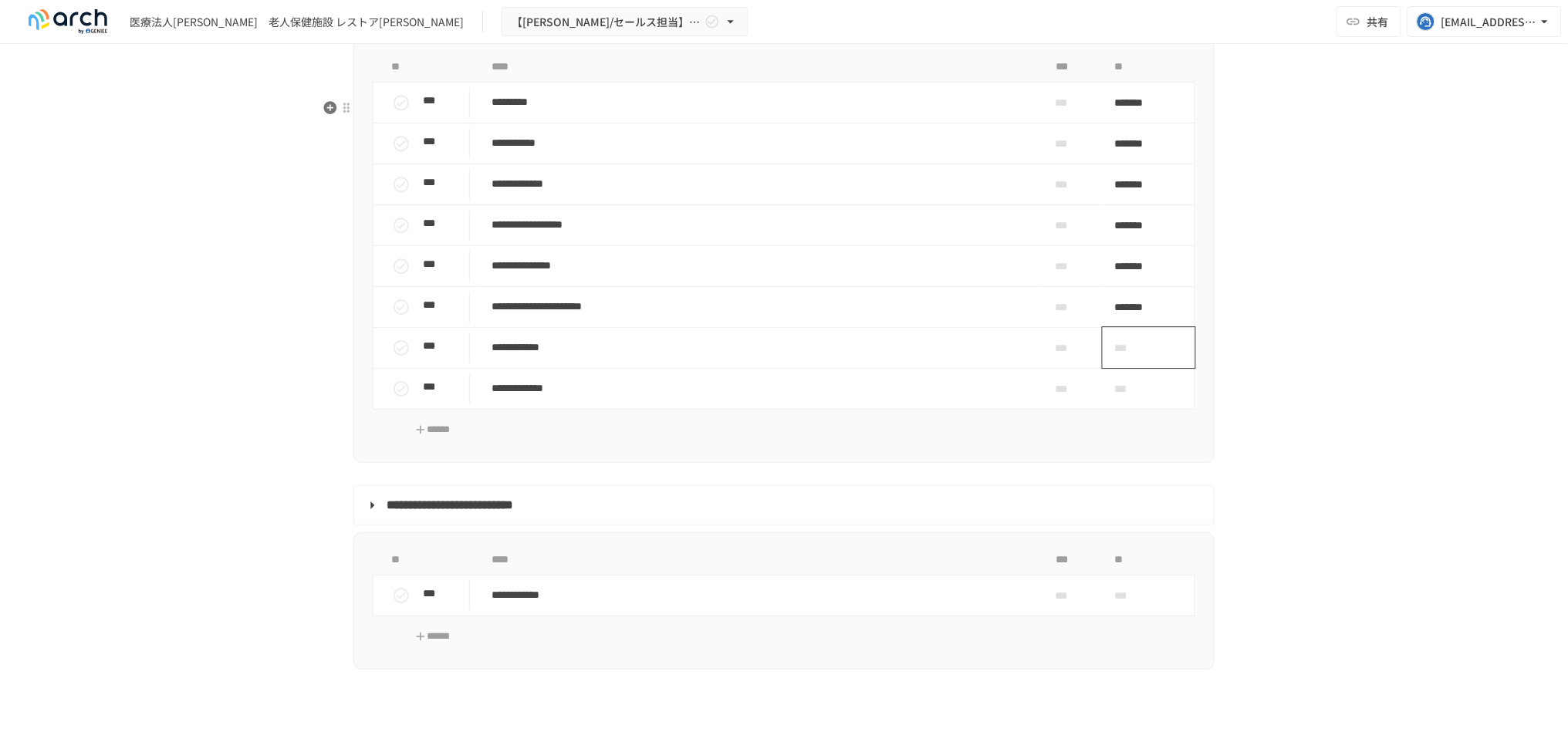 click on "***" at bounding box center (1131, 348) 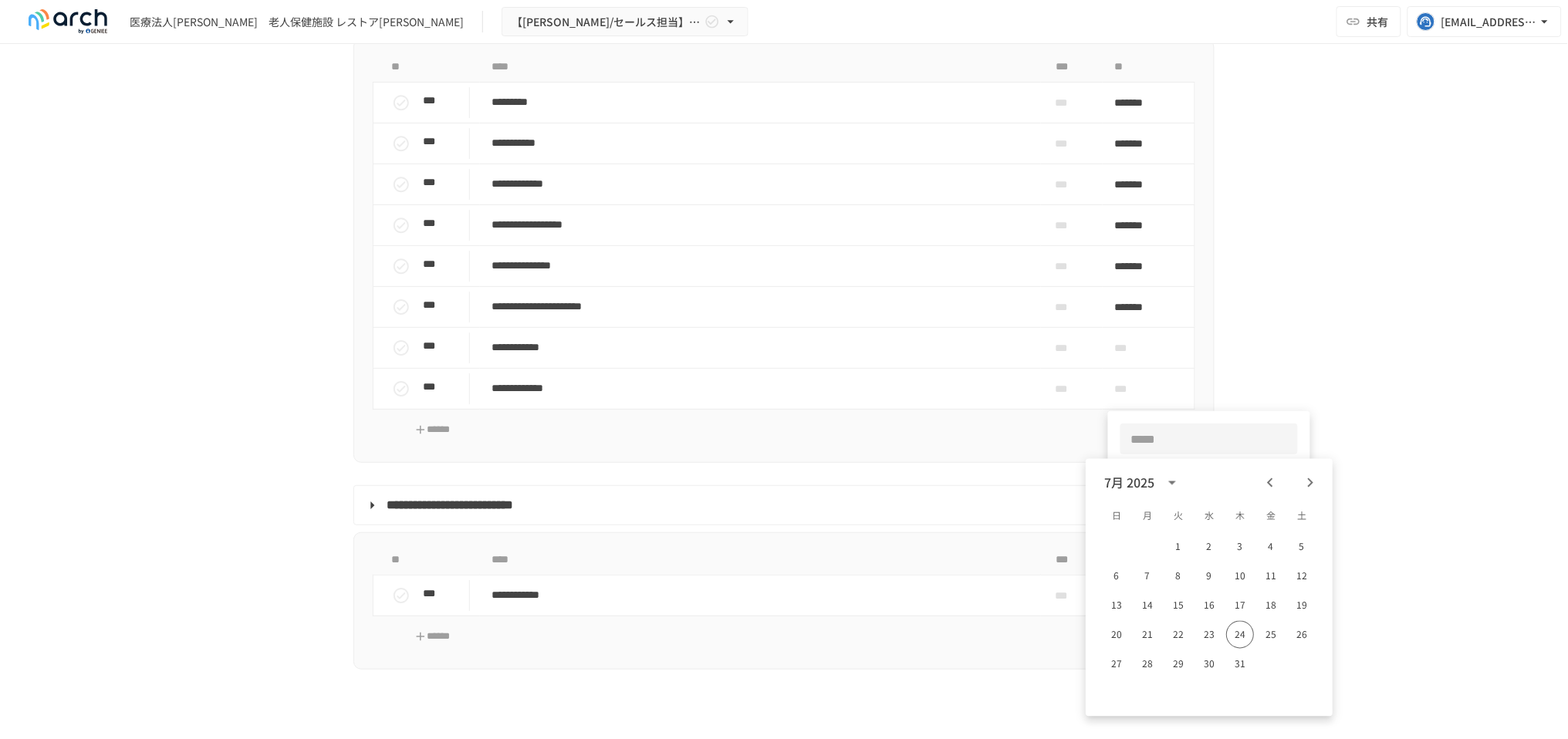 click 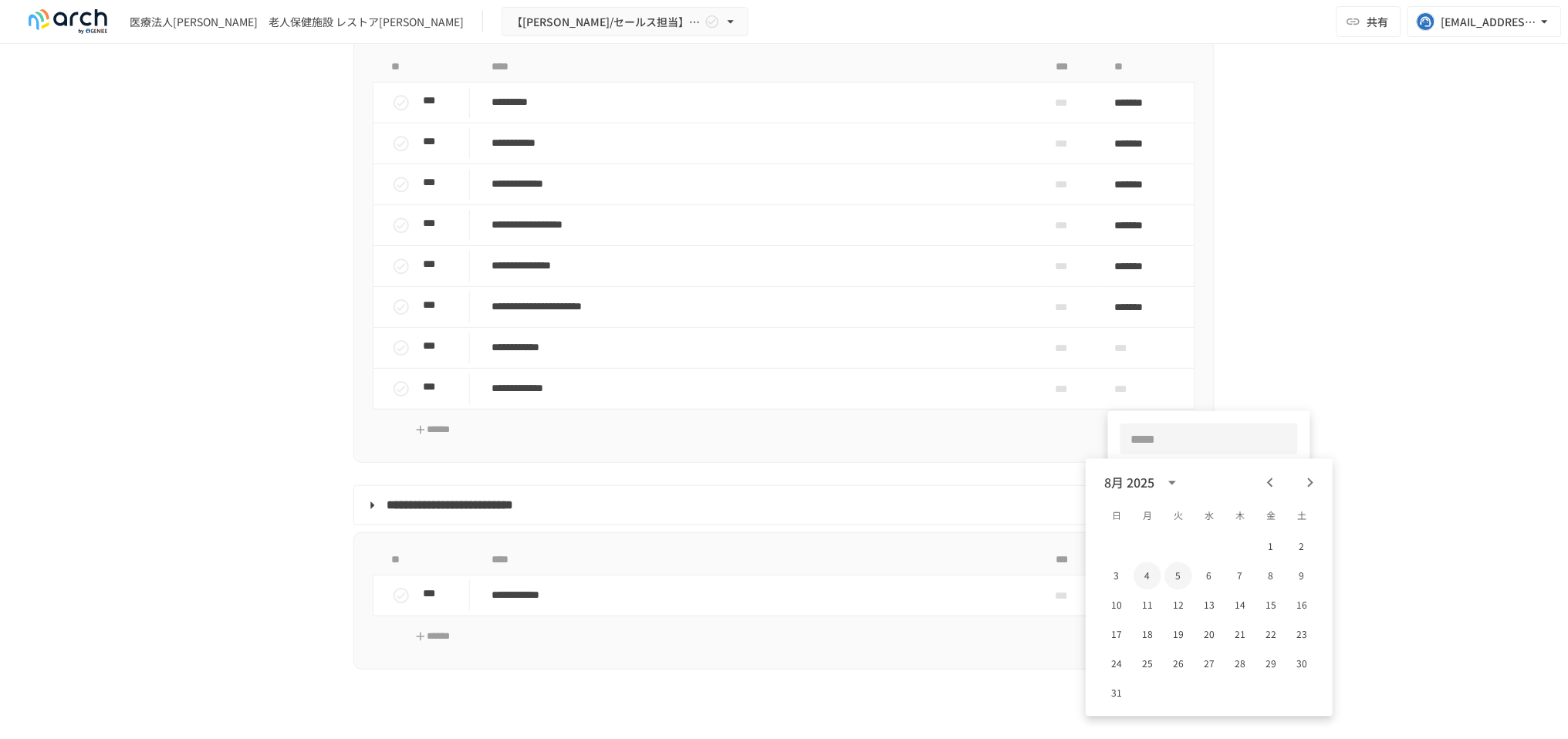 click on "4" at bounding box center (1147, 576) 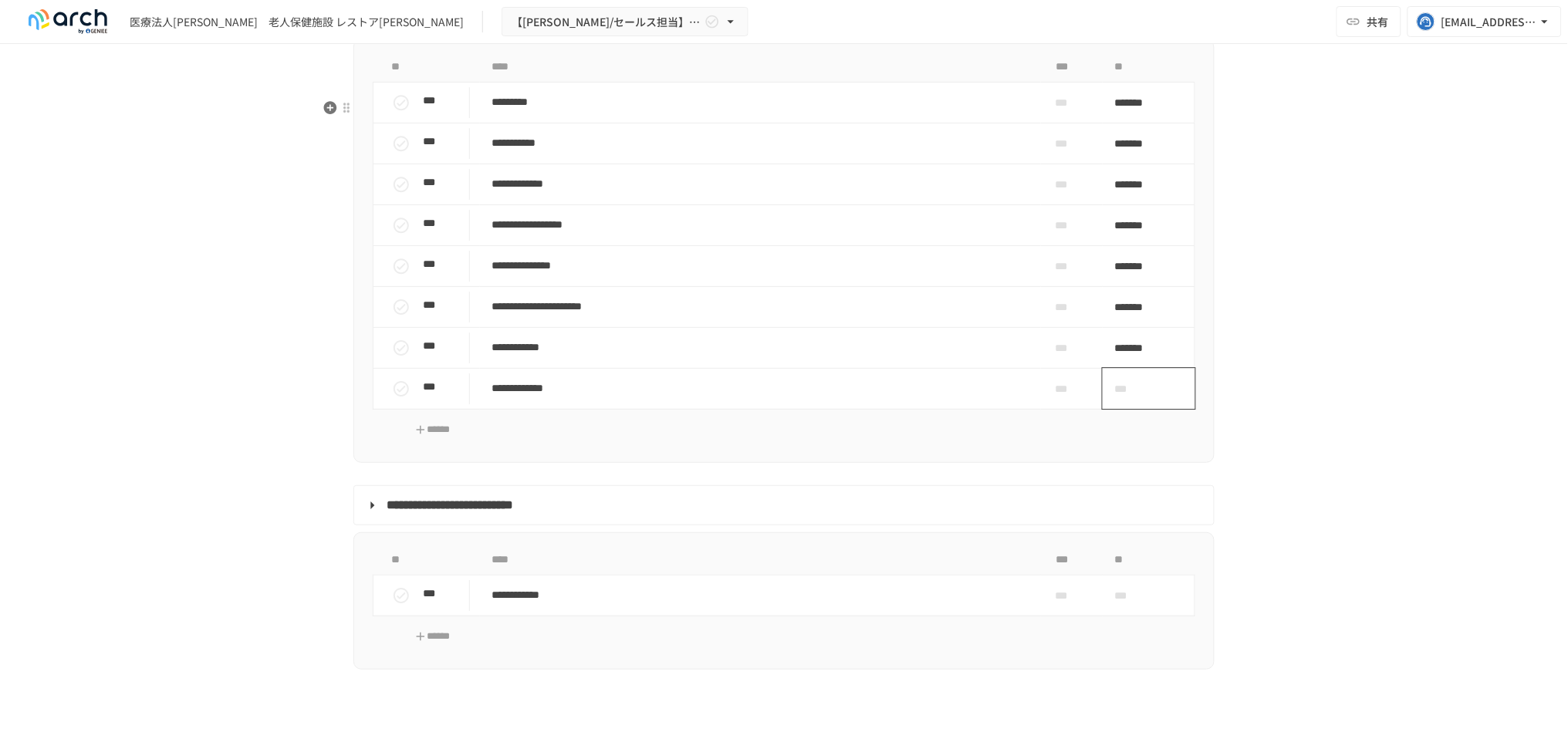 click on "***" at bounding box center (1131, 389) 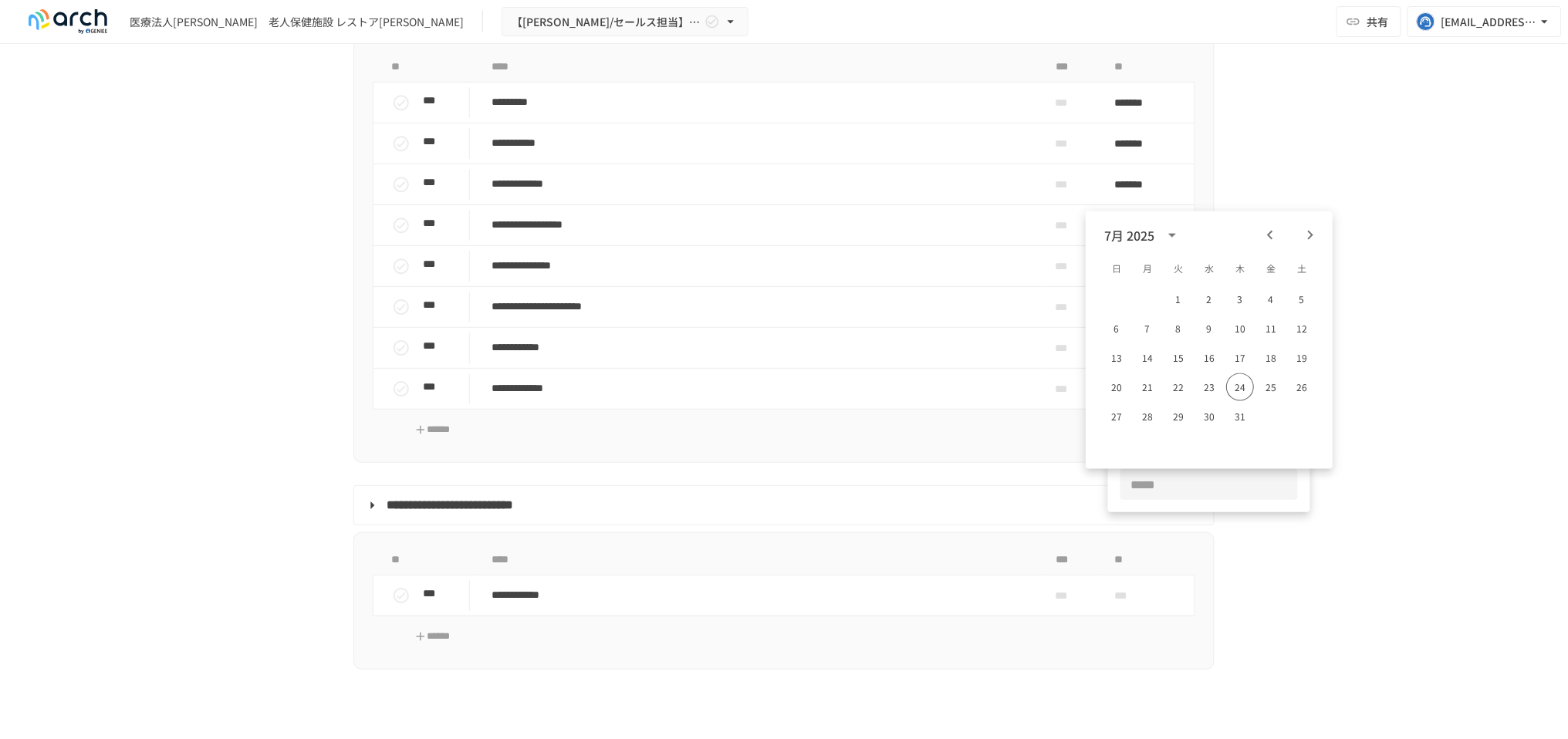 click 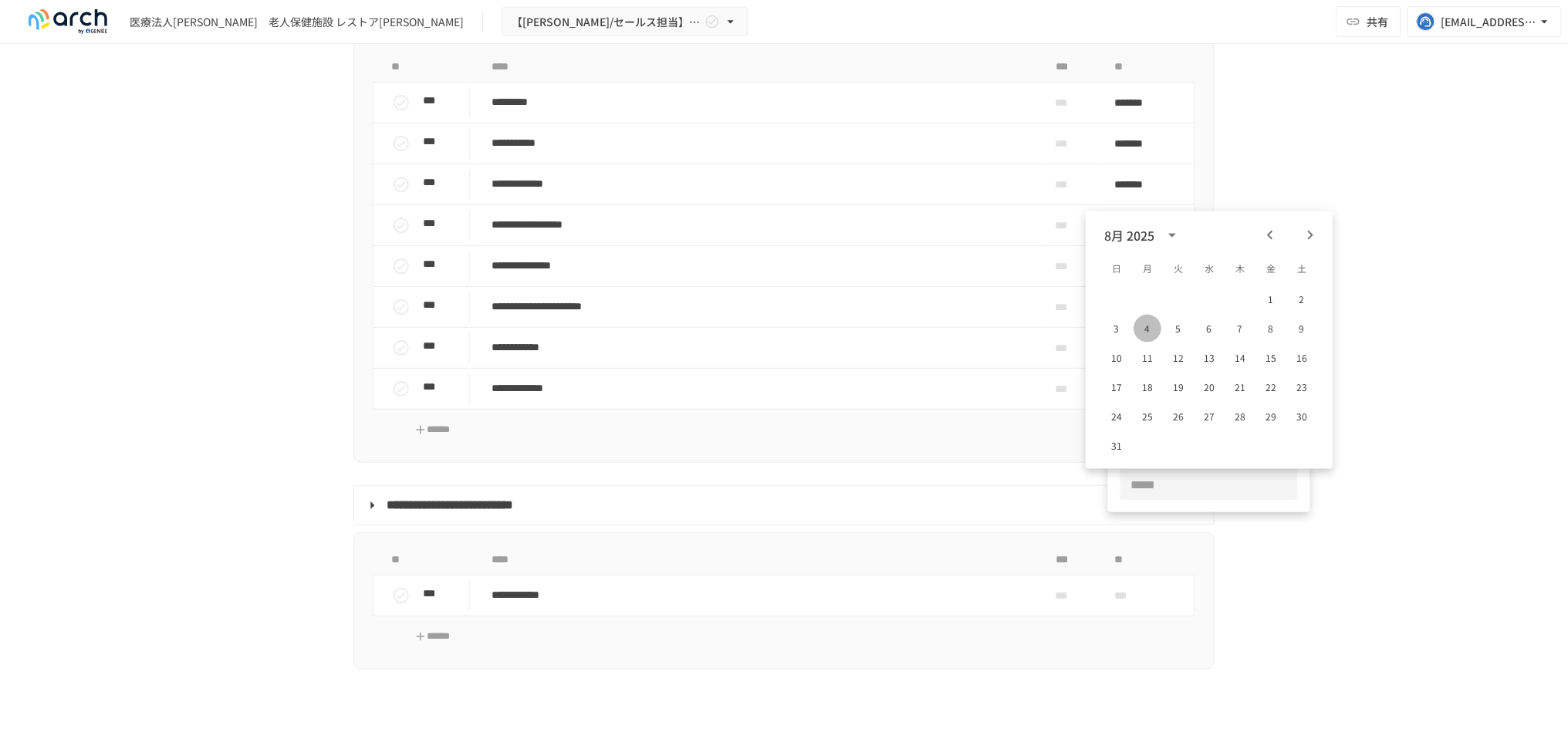click on "4" at bounding box center [1147, 329] 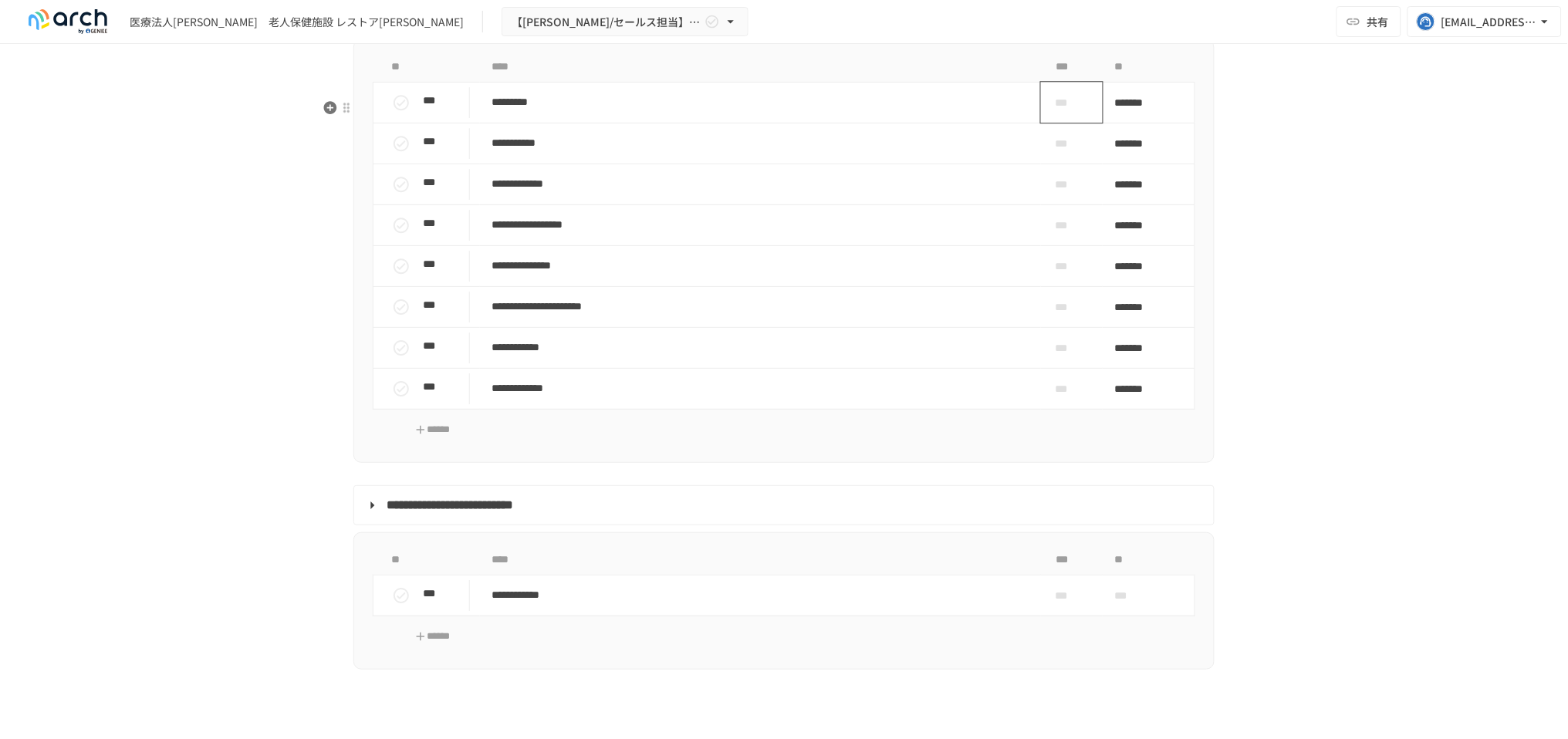 click on "***" at bounding box center [1066, 103] 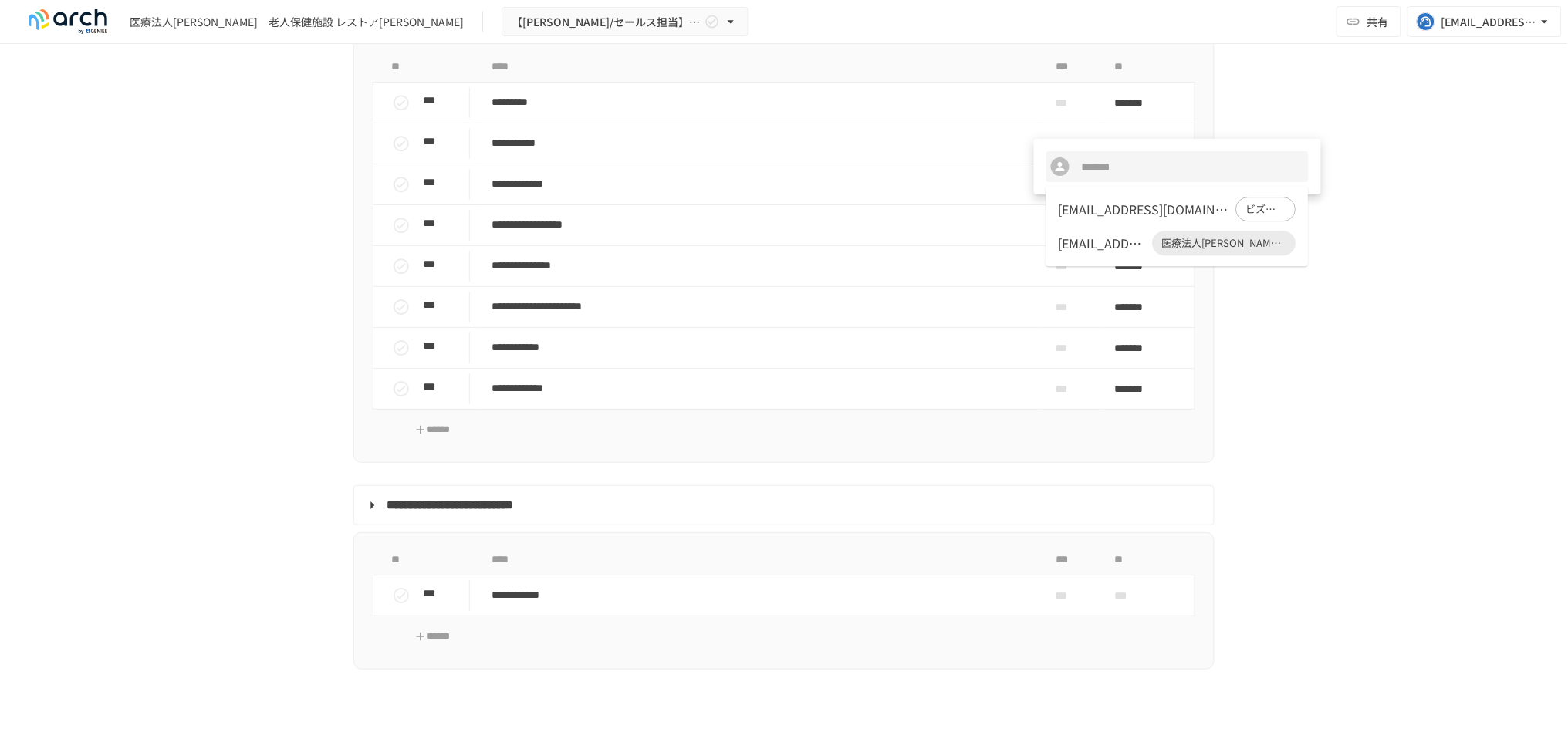 click on "info2@restore-k.jp" at bounding box center (1103, 243) 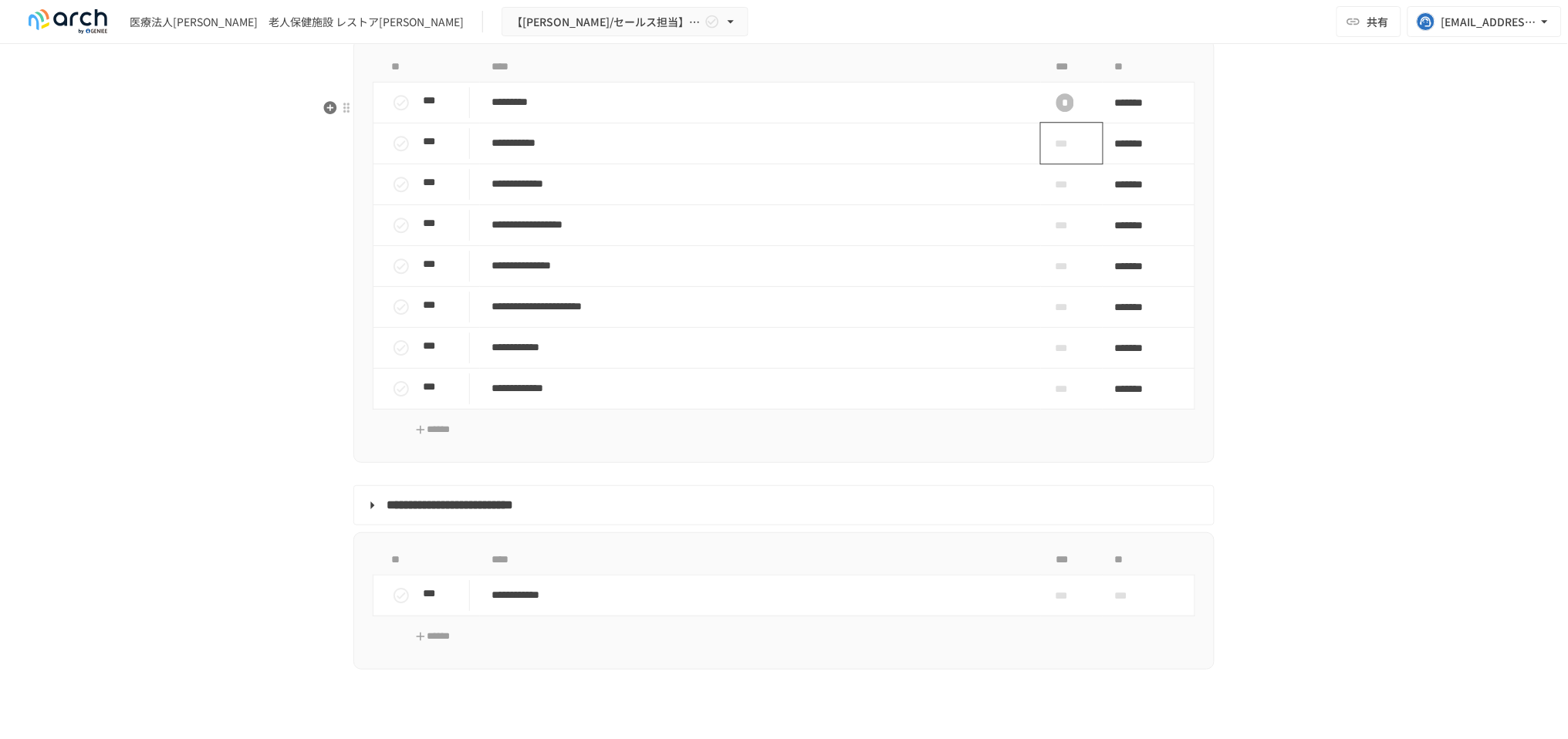 click on "***" at bounding box center (1066, 143) 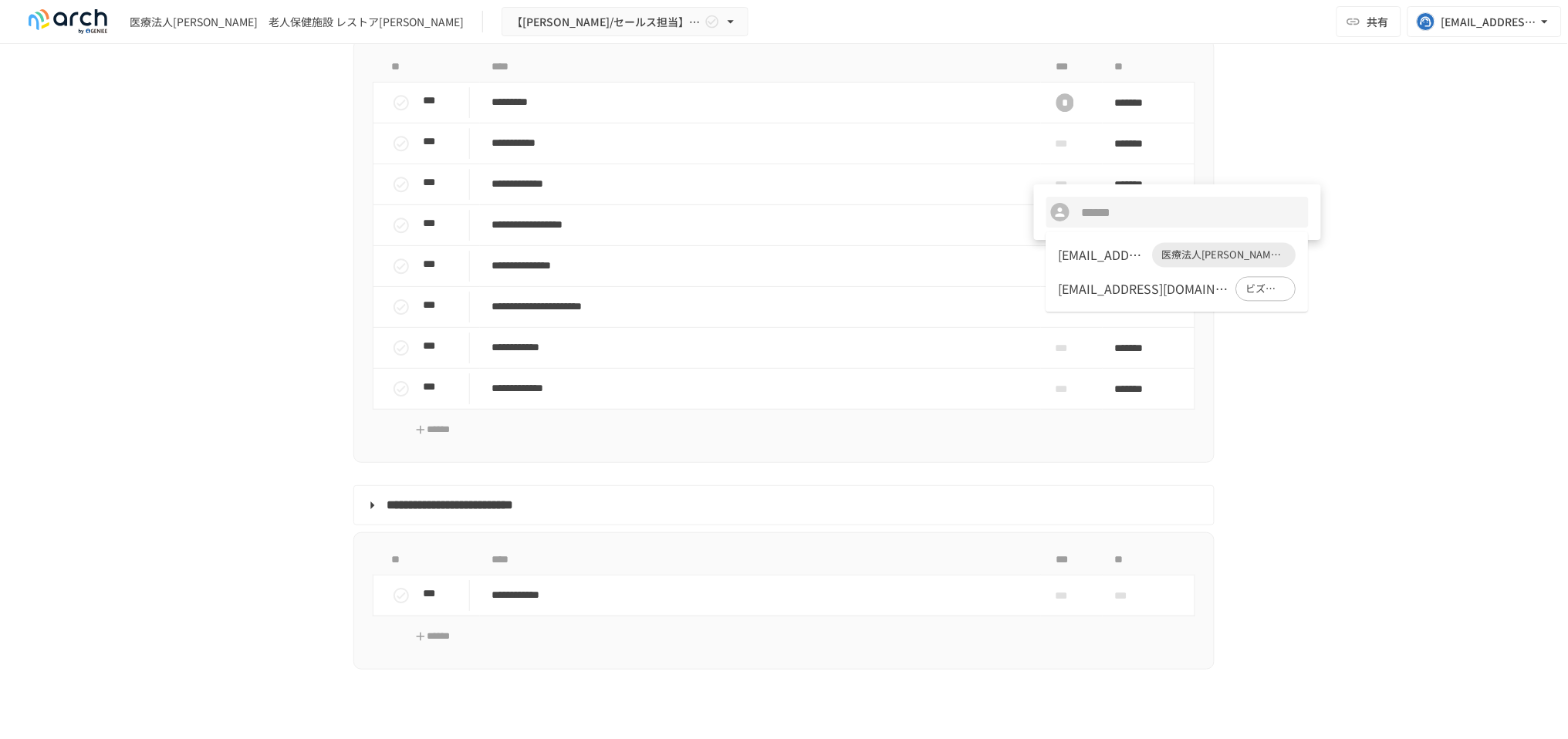 click on "info2@restore-k.jp" at bounding box center (1103, 255) 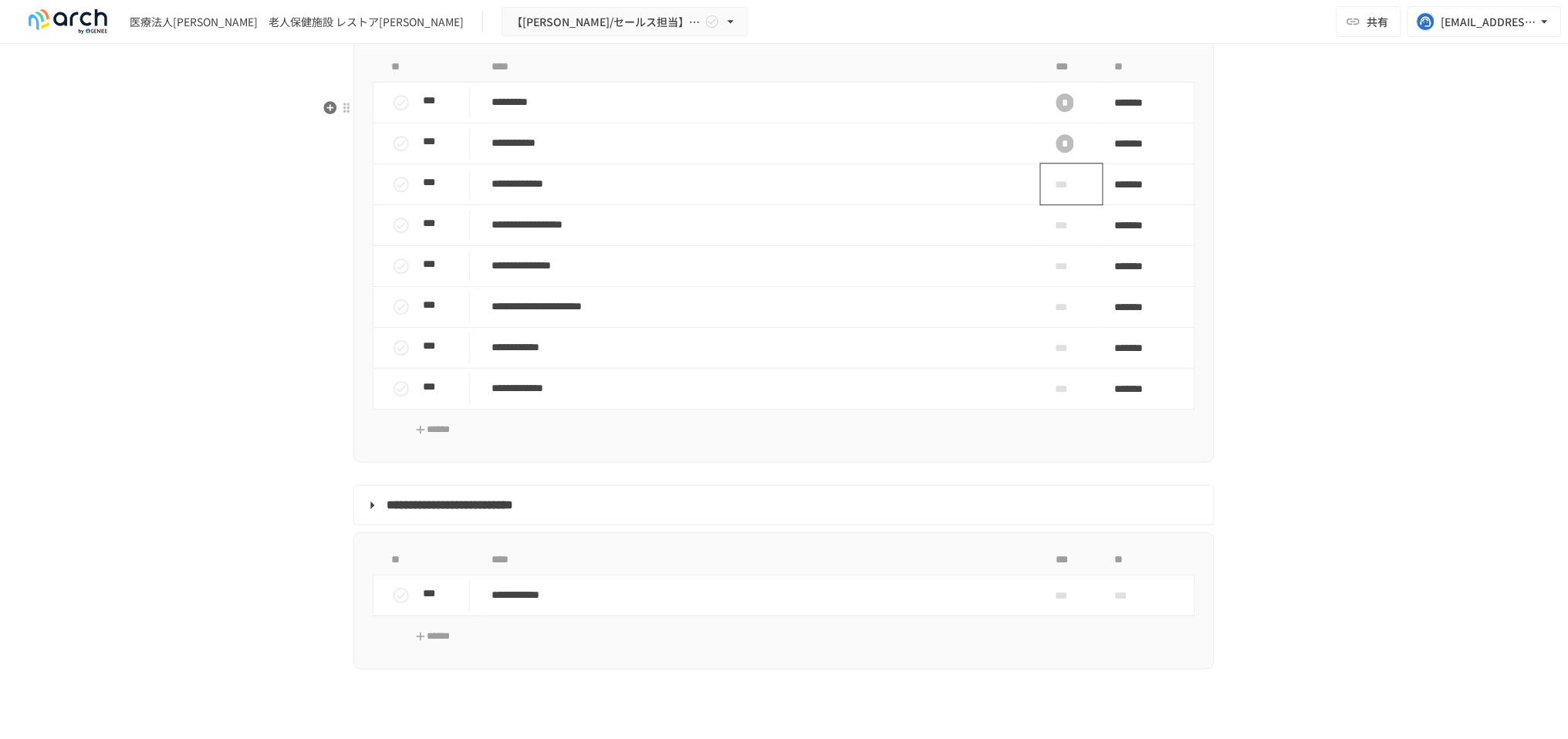 click on "***" at bounding box center (1066, 184) 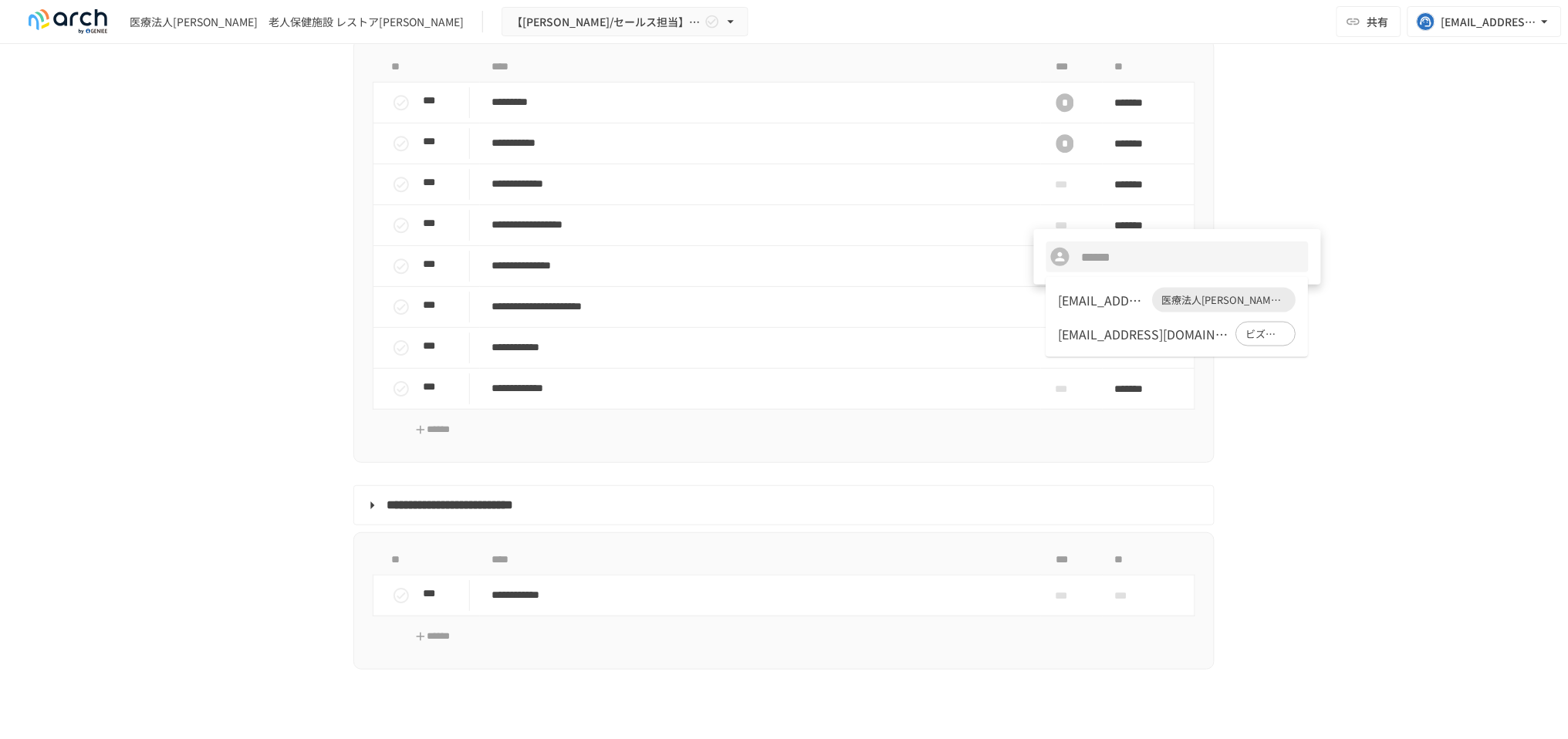 click on "info2@restore-k.jp" at bounding box center (1103, 300) 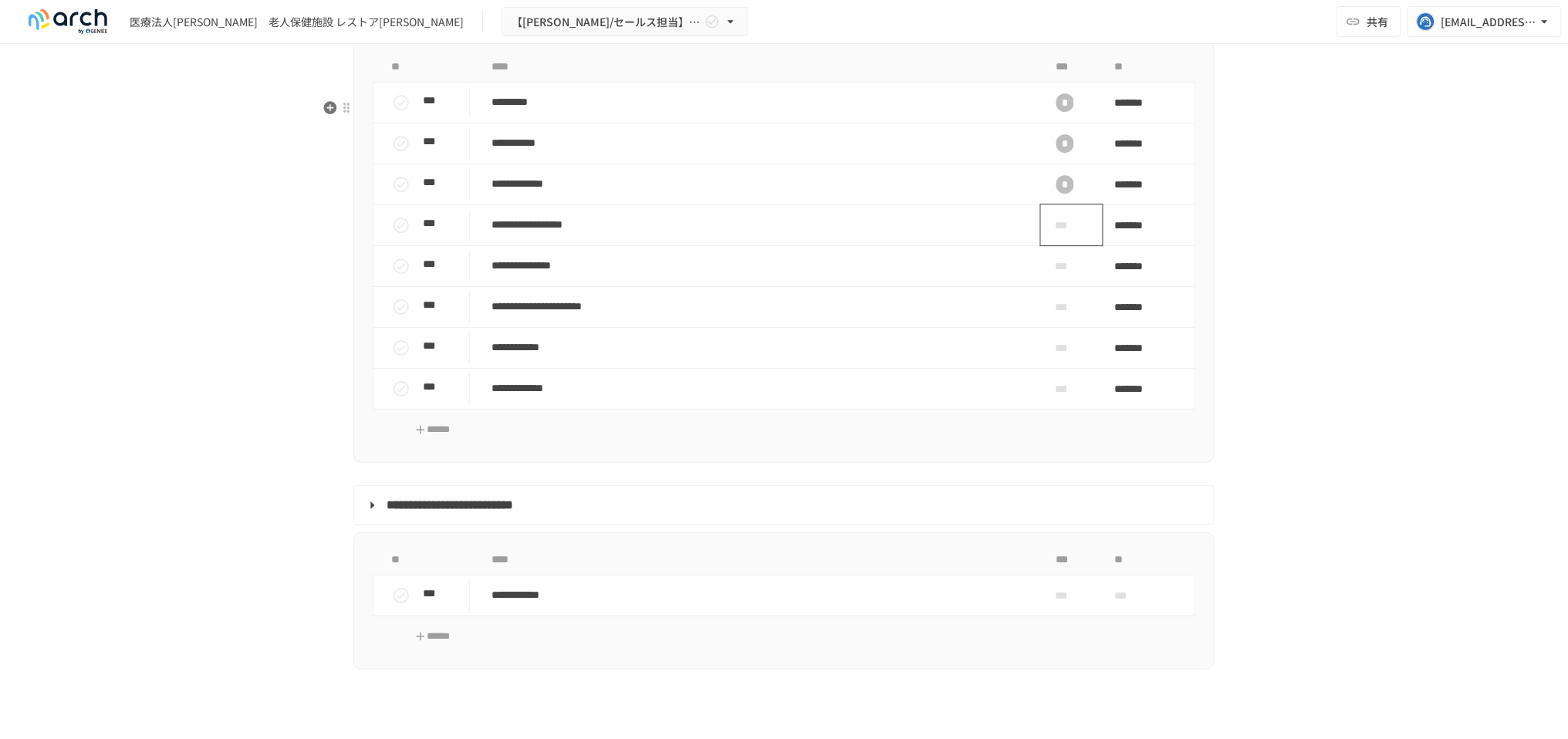 click on "***" at bounding box center (1066, 225) 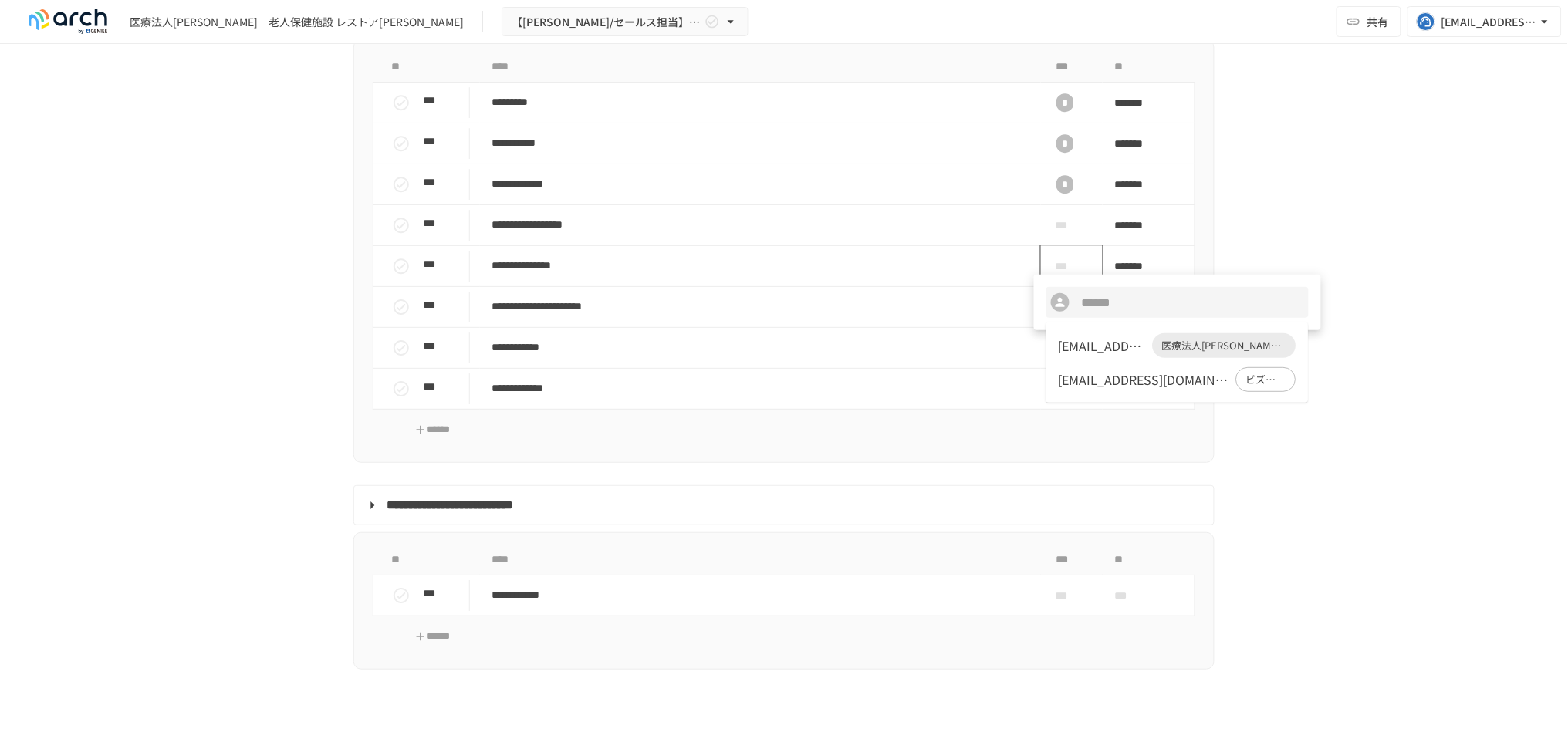 click on "info2@restore-k.jp" at bounding box center [1103, 346] 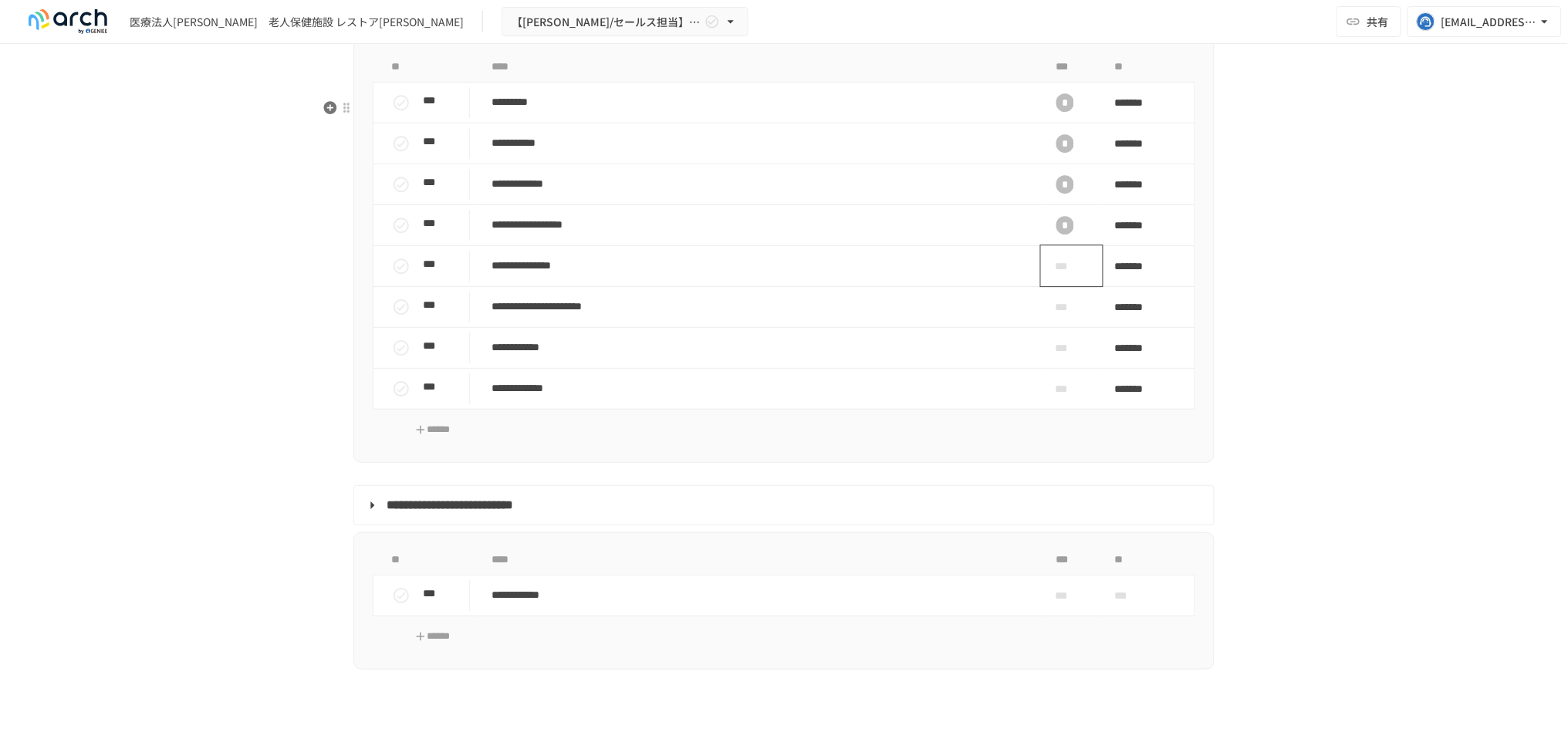 click on "***" at bounding box center (1066, 266) 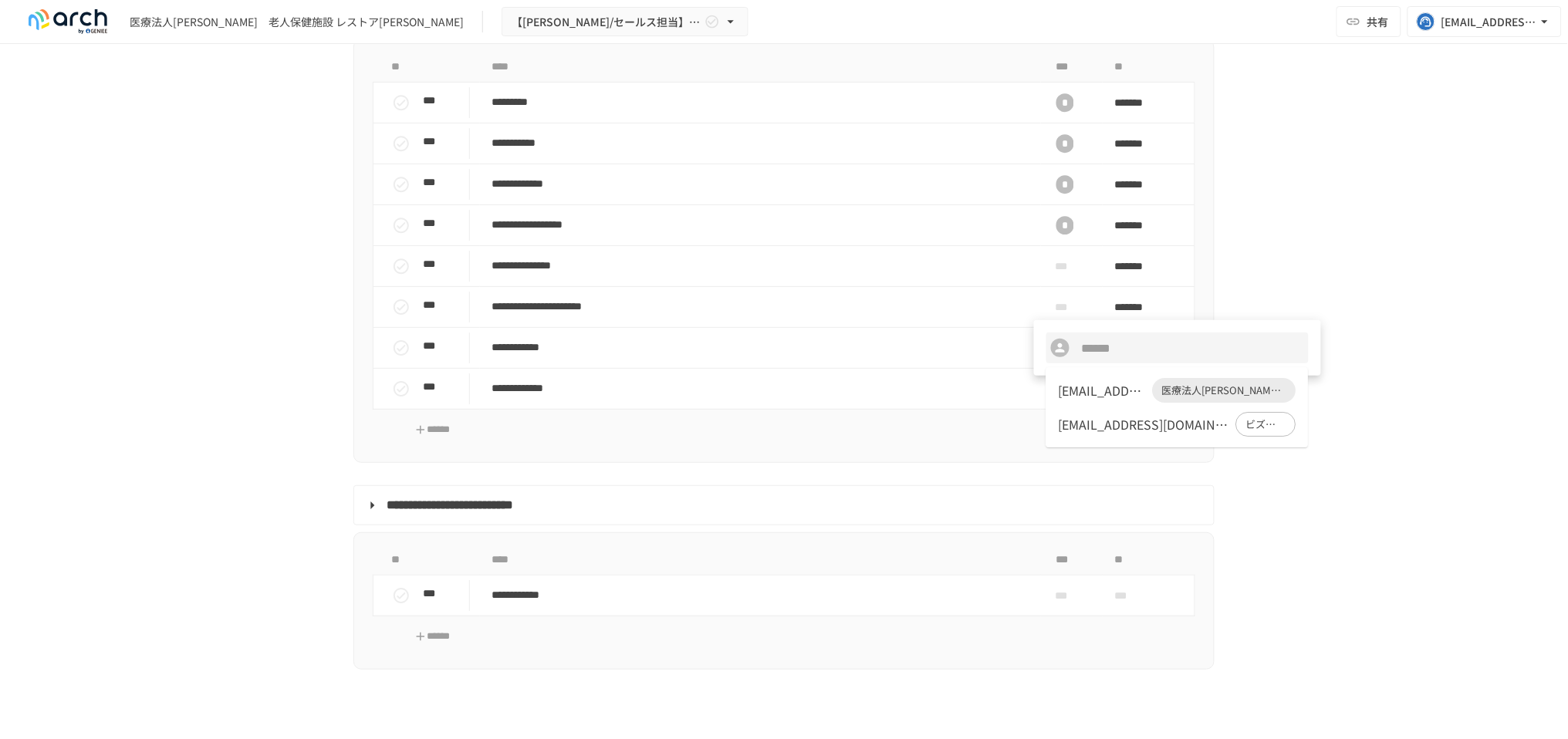 click on "info2@restore-k.jp" at bounding box center [1103, 390] 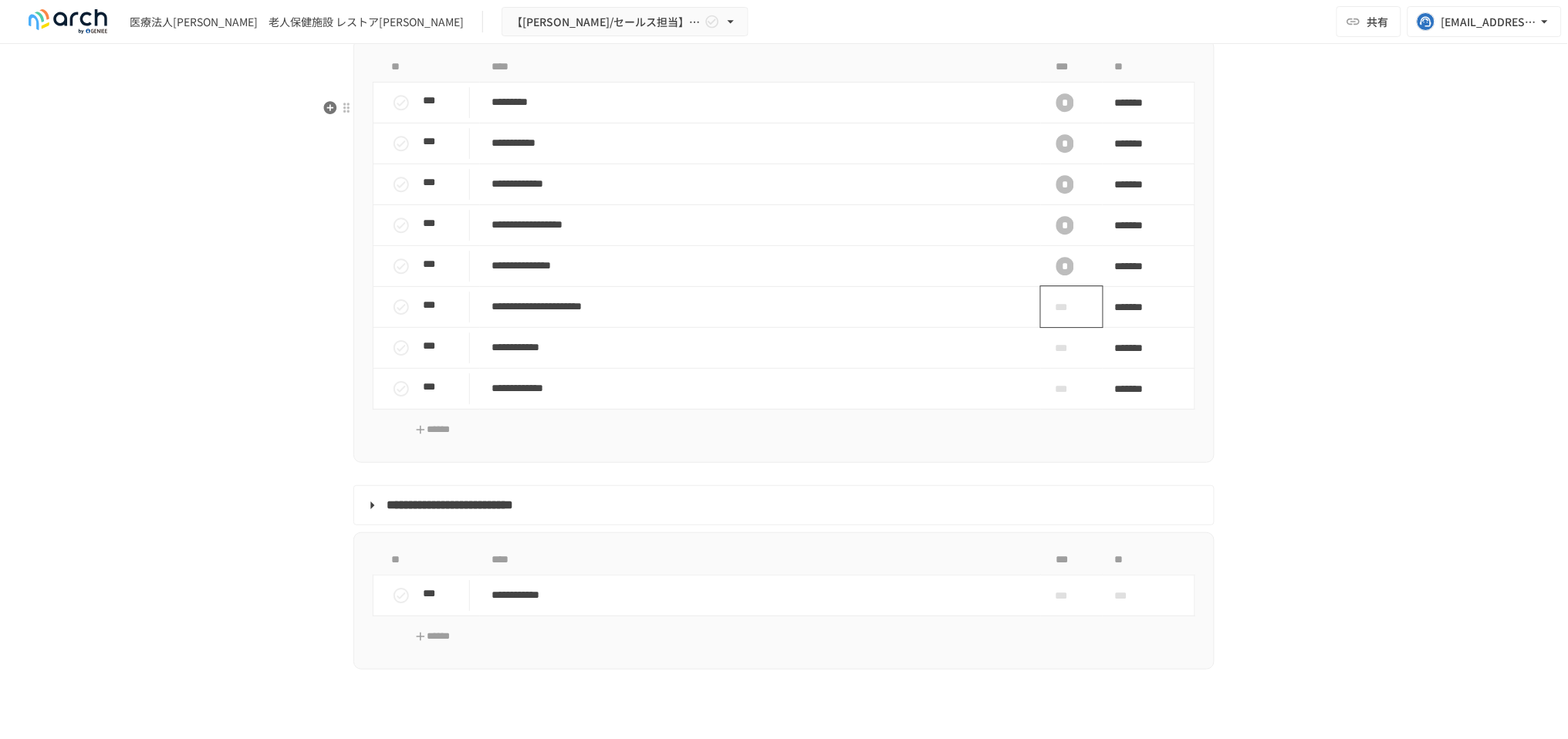 click on "***" at bounding box center [1066, 307] 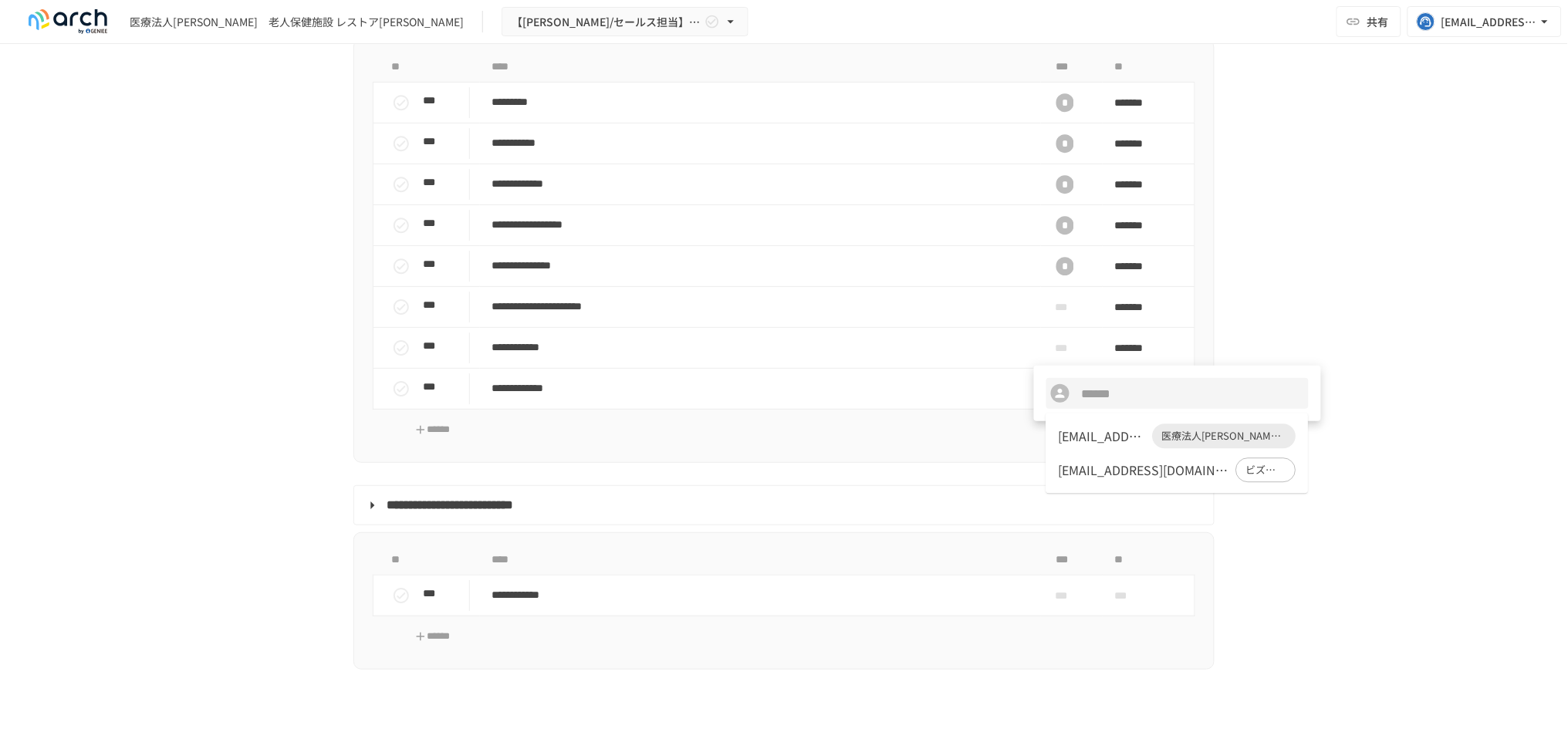 click on "info2@restore-k.jp" at bounding box center [1103, 436] 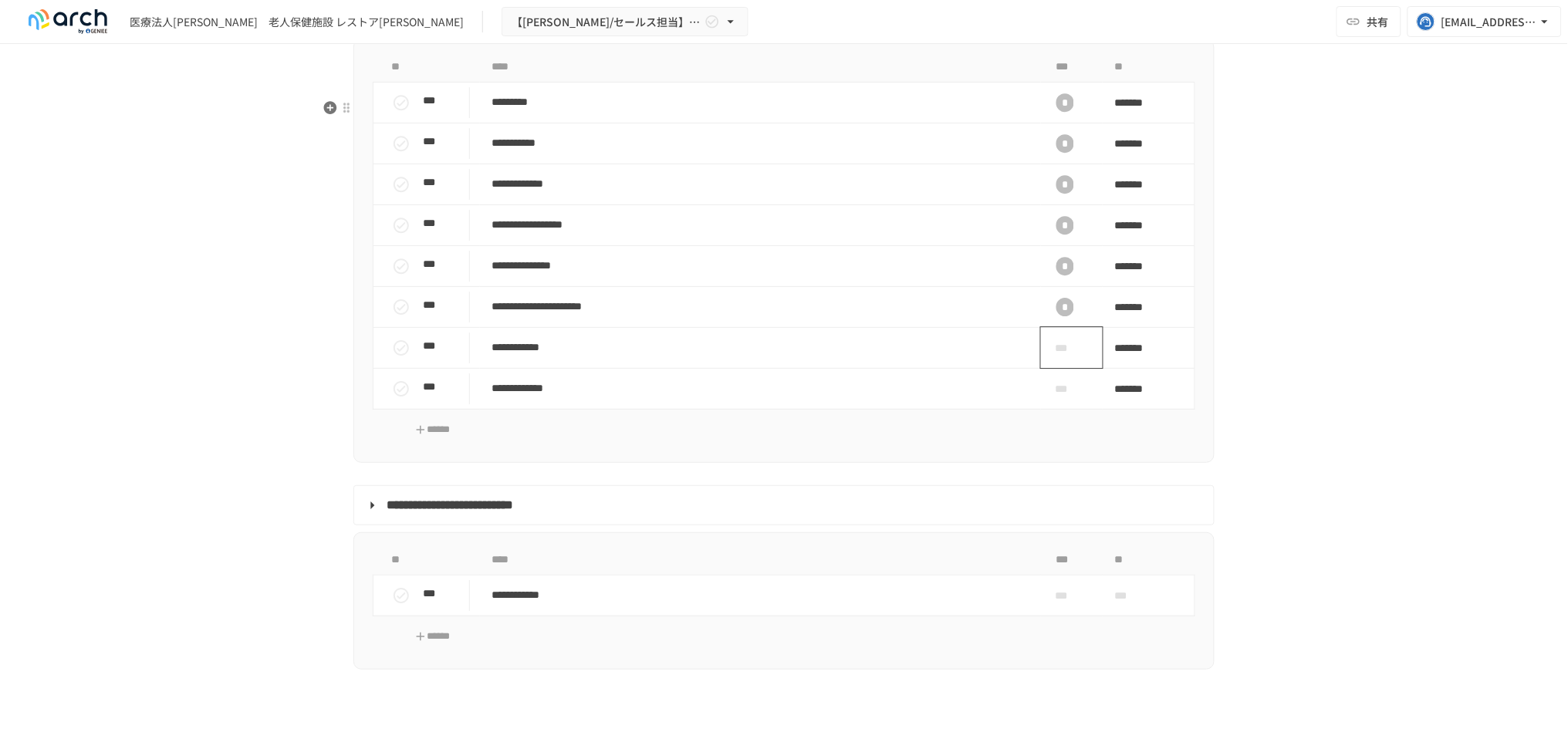 click on "***" at bounding box center (1066, 348) 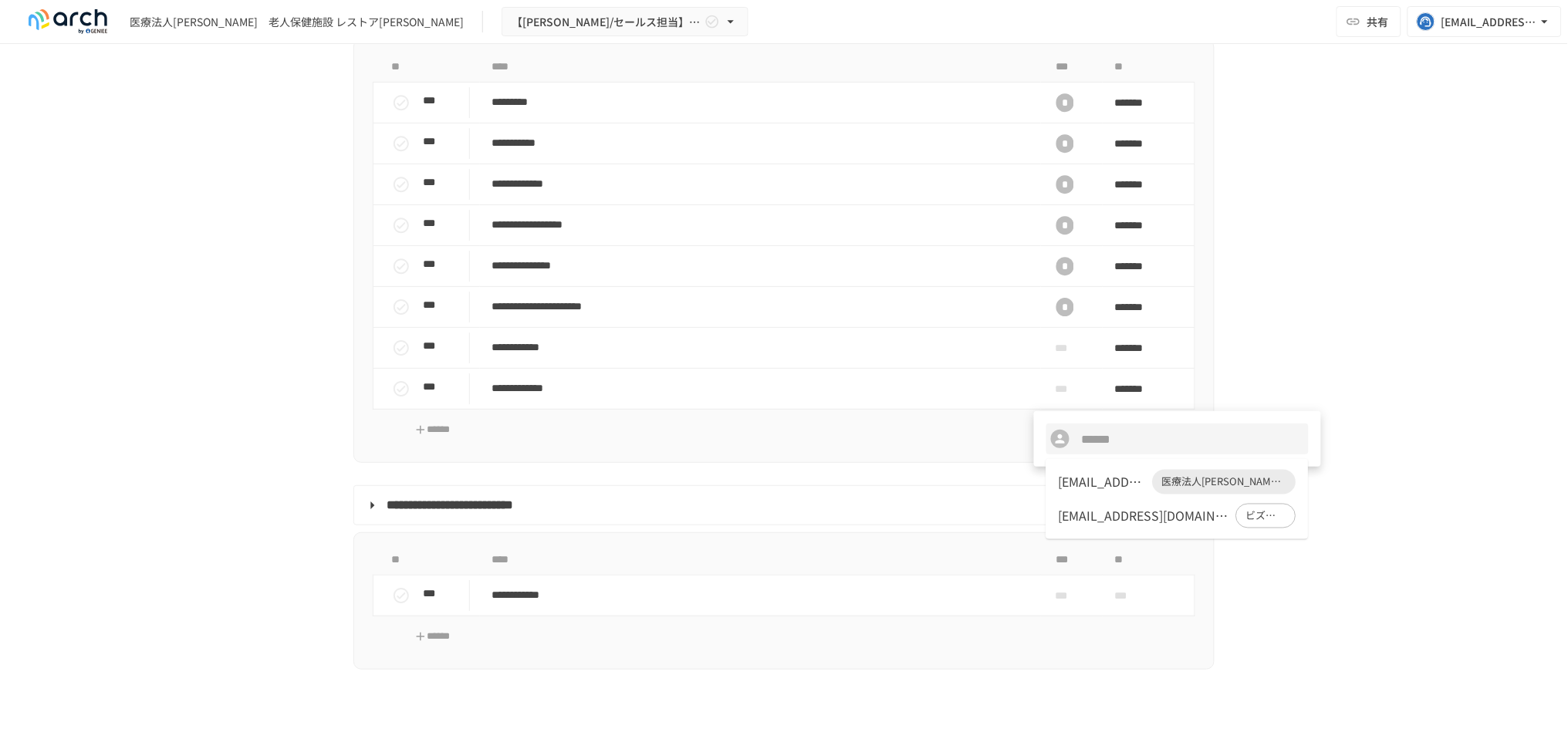 click on "info2@restore-k.jp" at bounding box center (1103, 482) 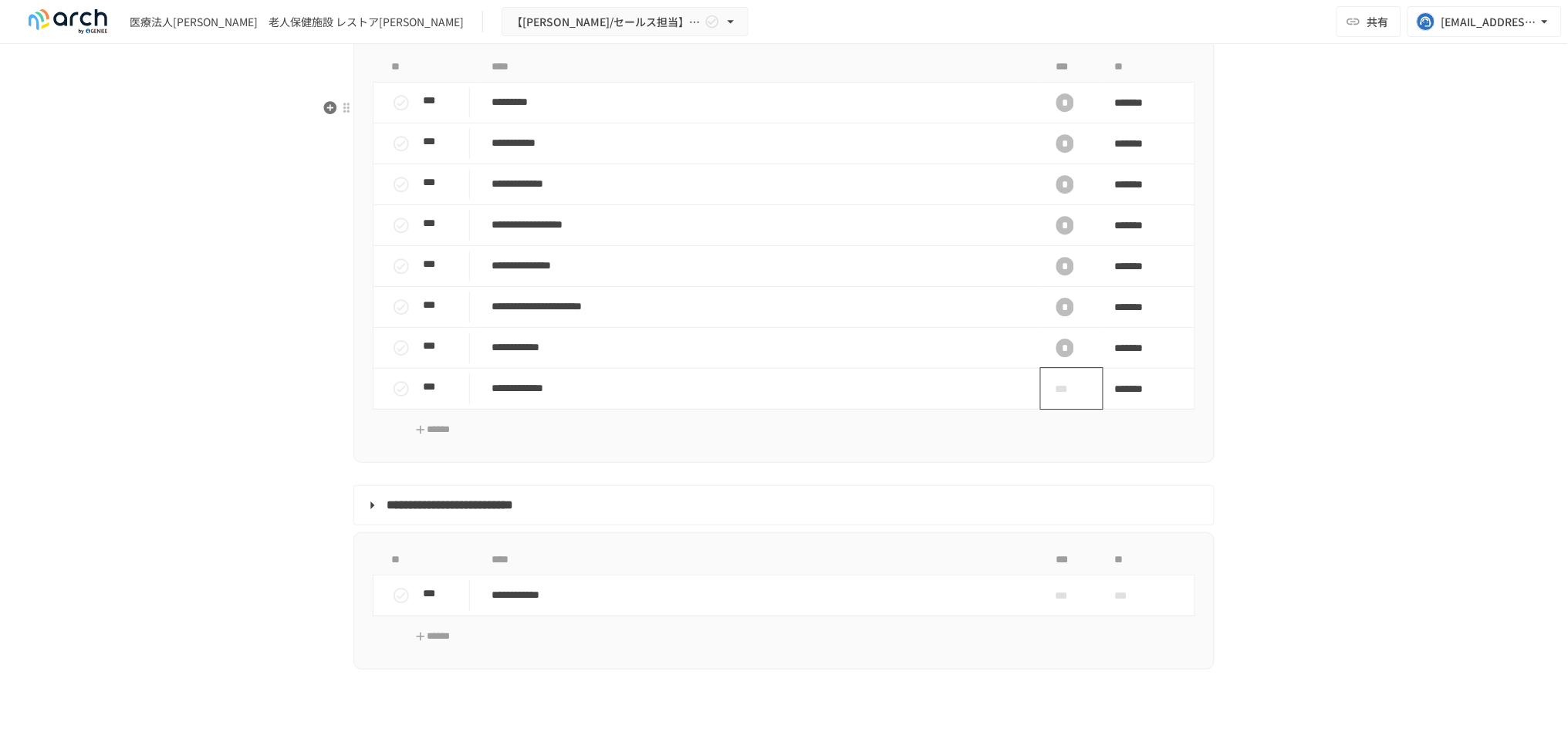 click on "***" at bounding box center [1066, 389] 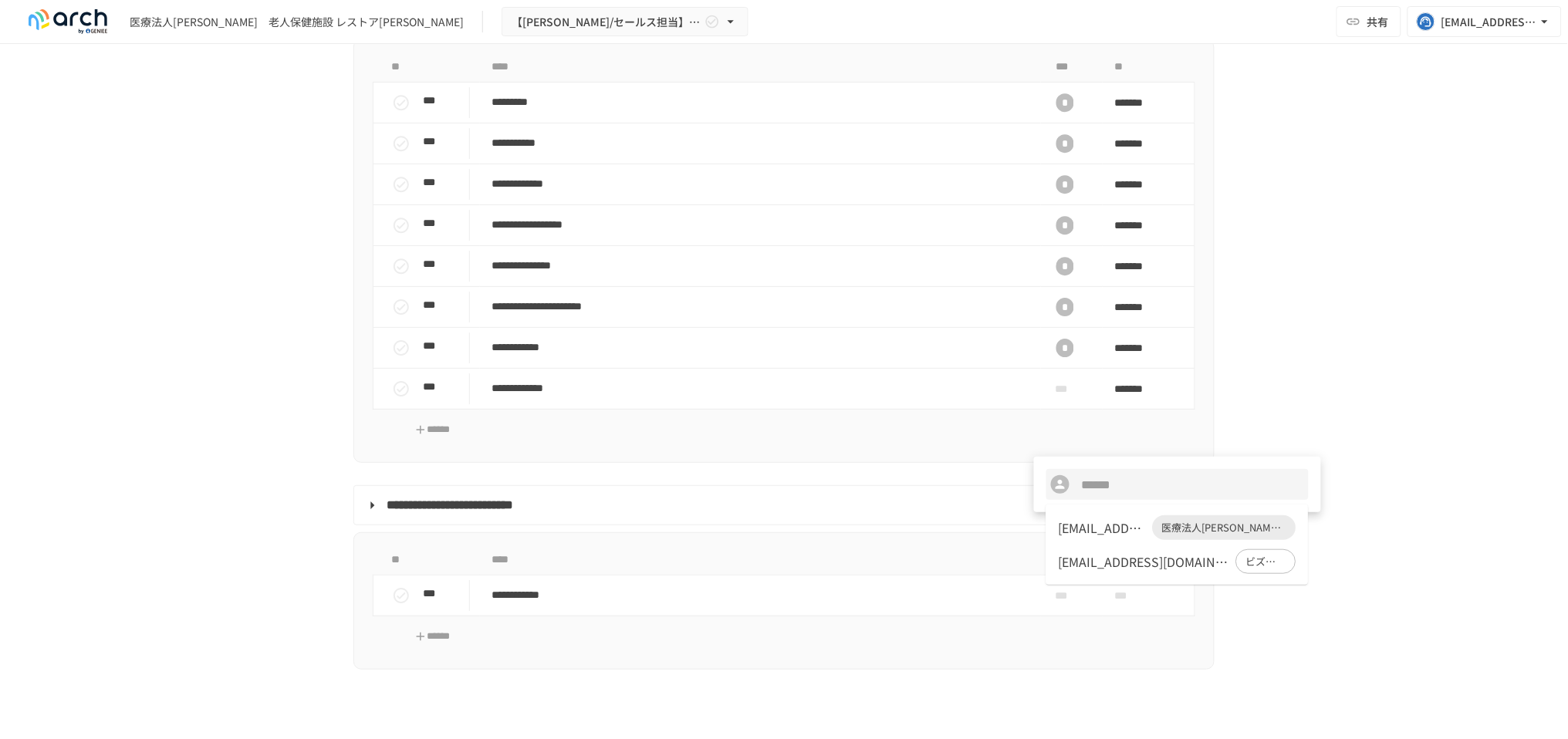 drag, startPoint x: 1084, startPoint y: 523, endPoint x: 1102, endPoint y: 516, distance: 19.313208 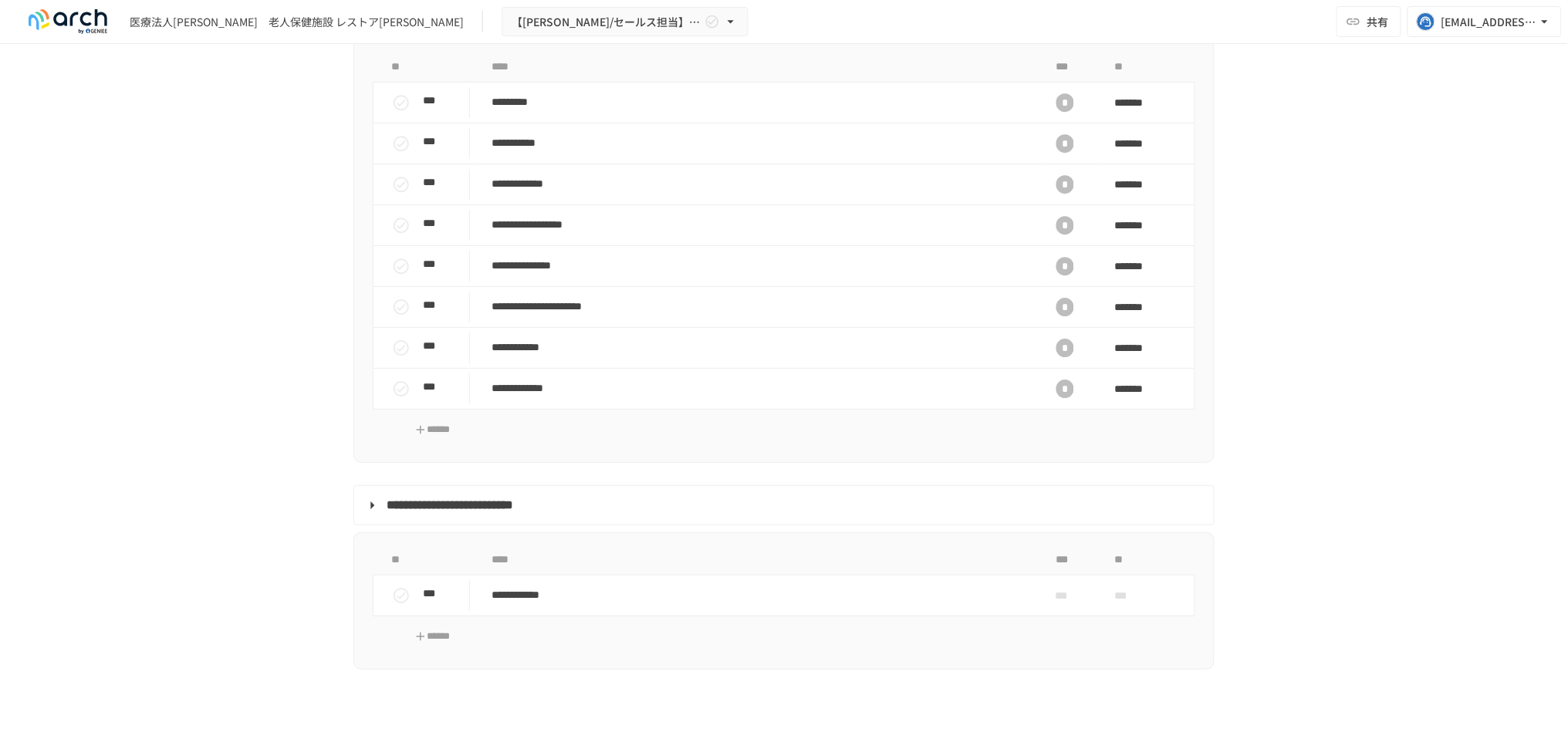 click on "**********" at bounding box center (784, 375) 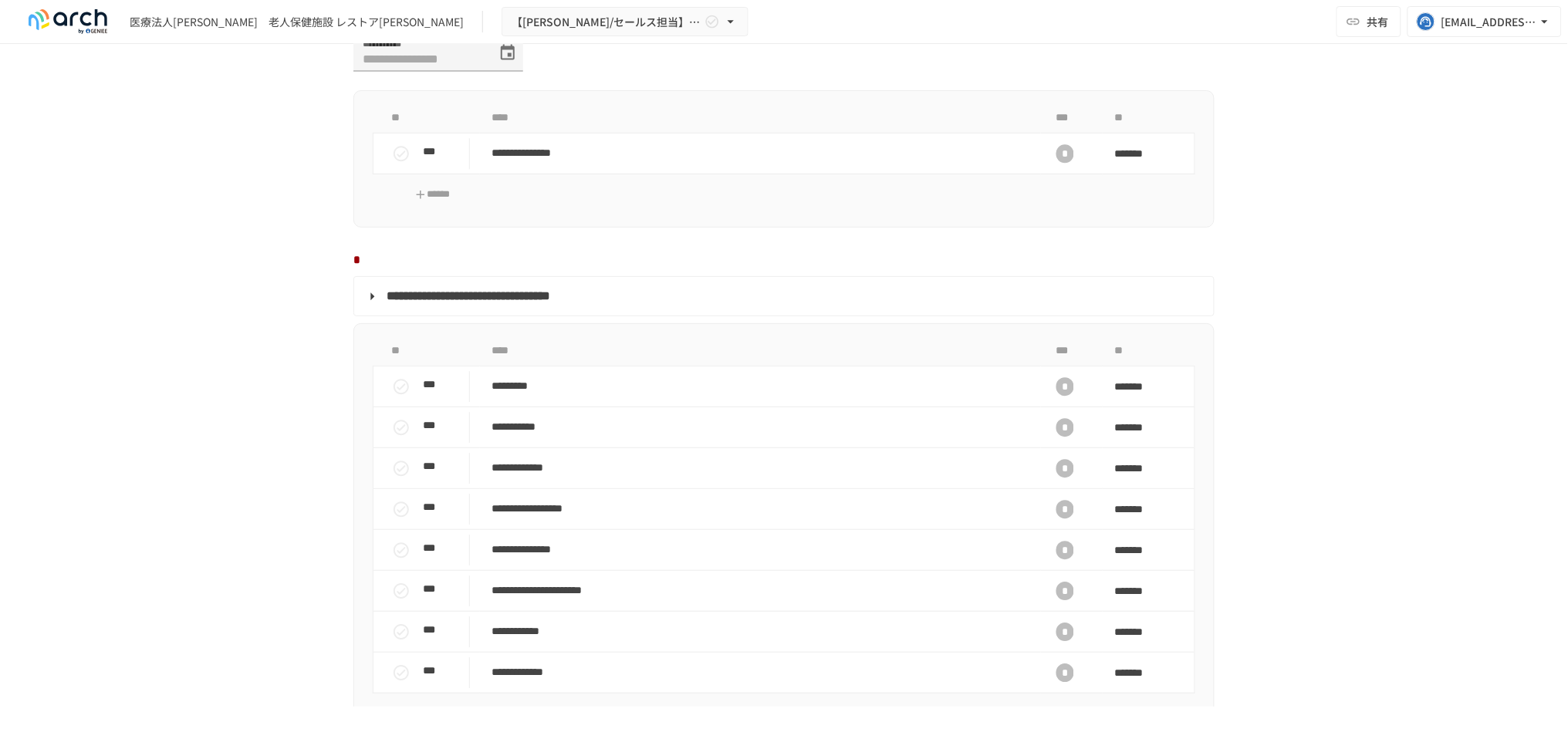 scroll, scrollTop: 1028, scrollLeft: 0, axis: vertical 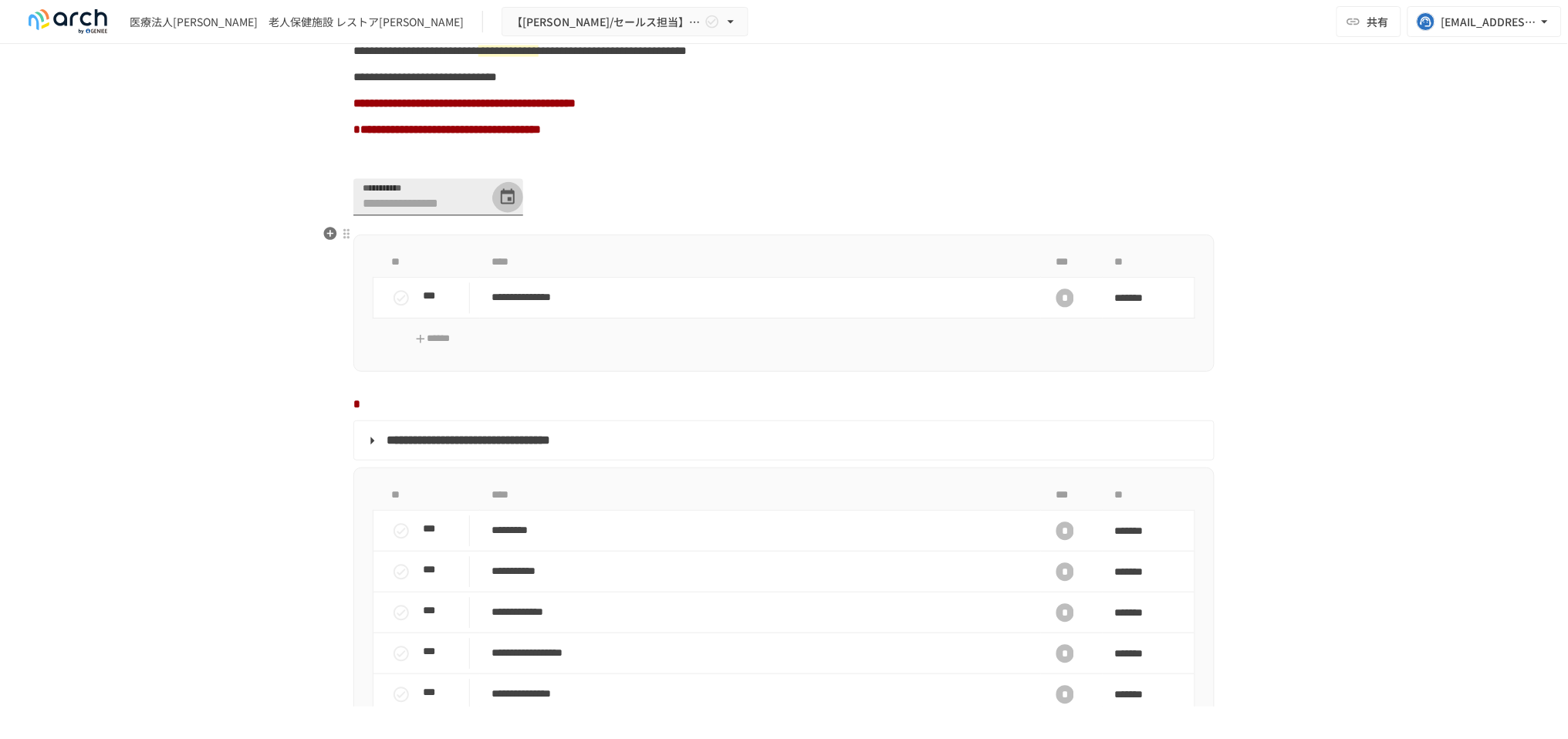 click 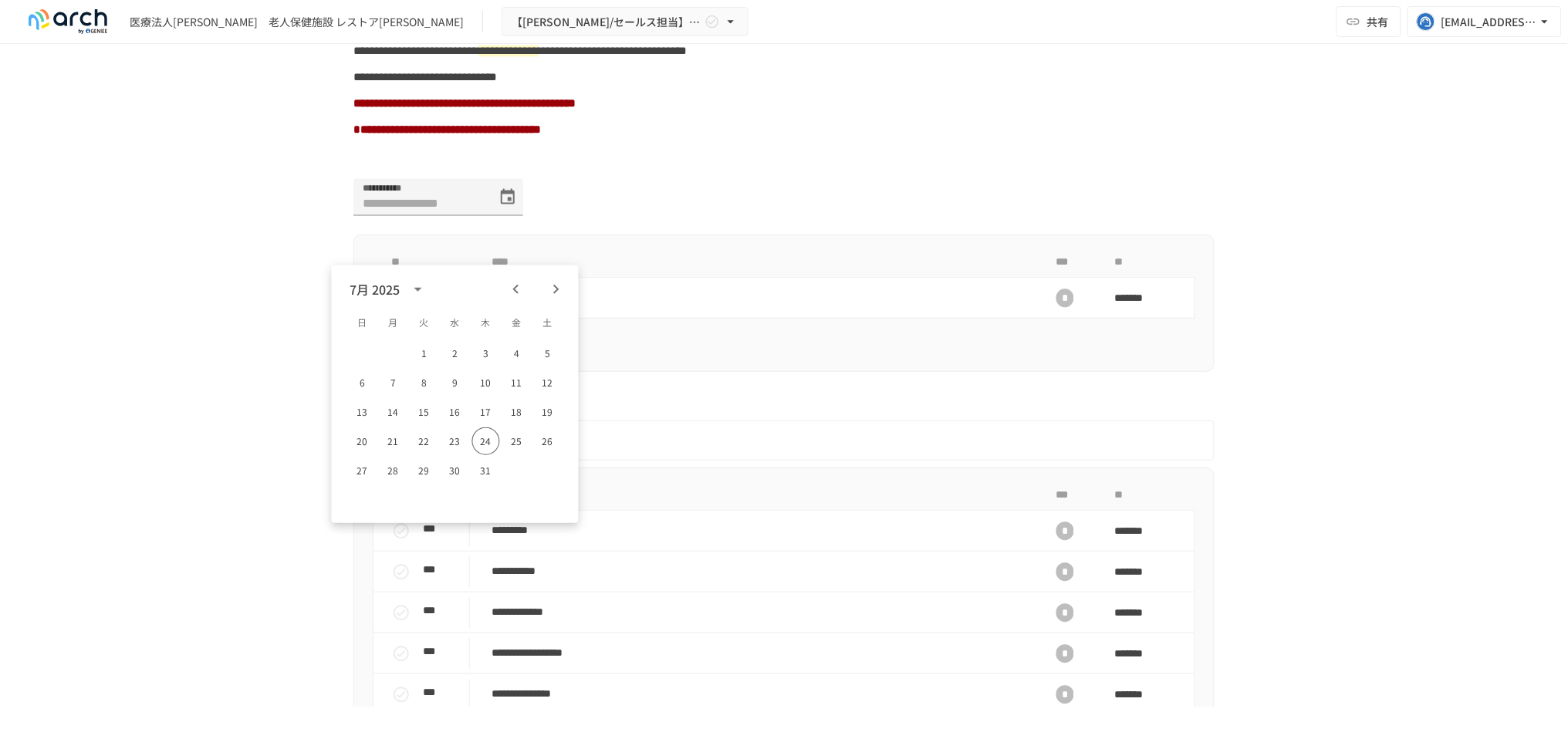 click 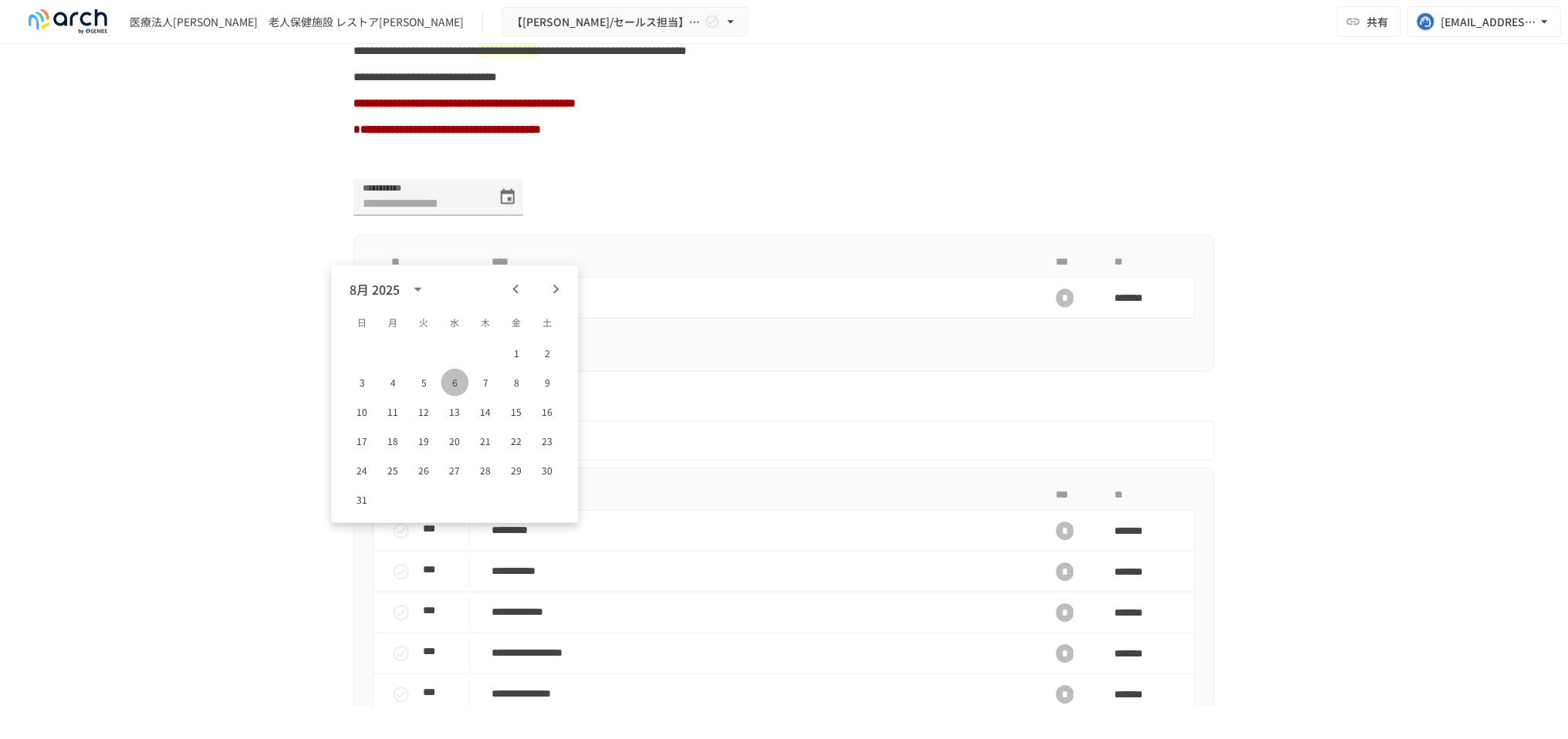 click on "6" at bounding box center (455, 383) 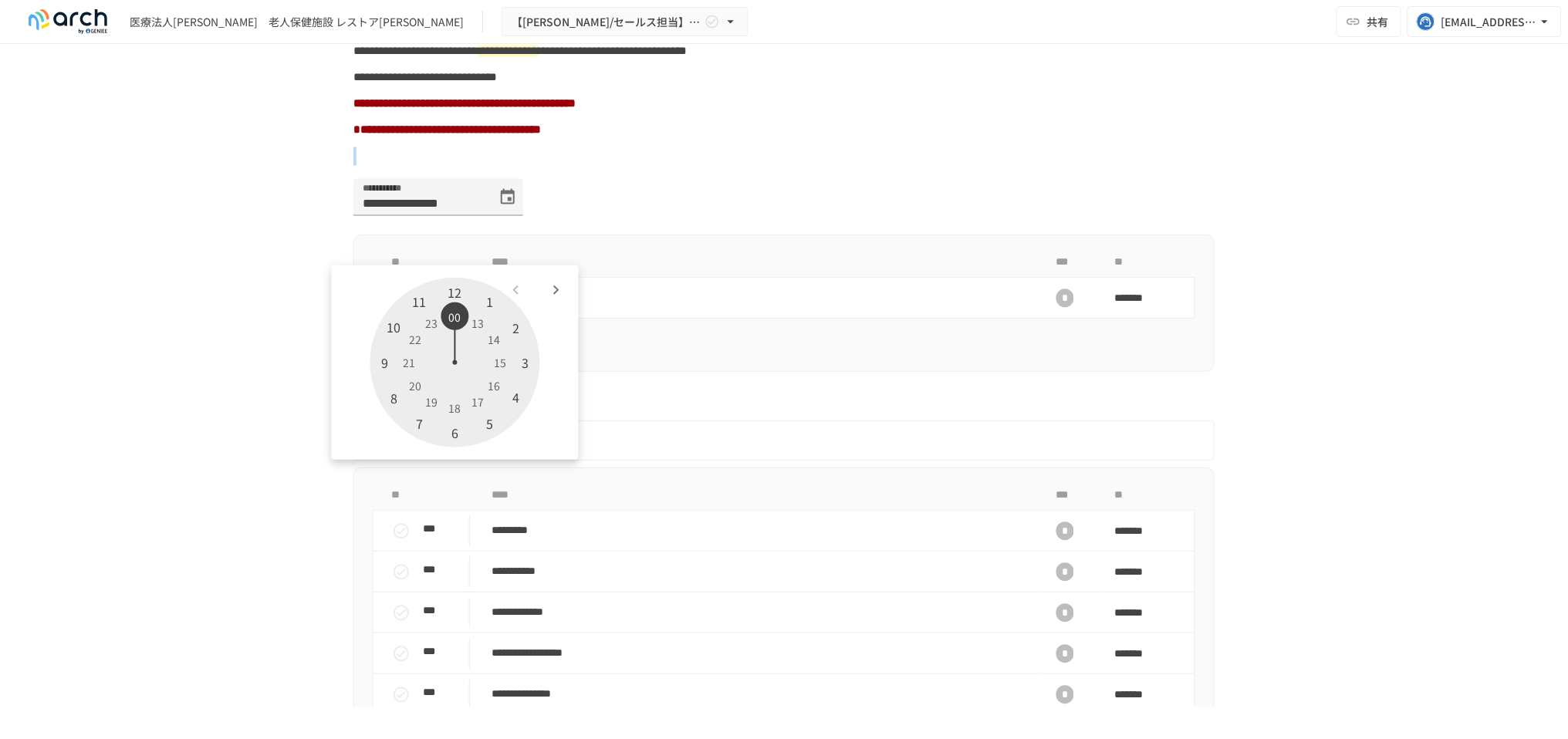 click at bounding box center [455, 363] 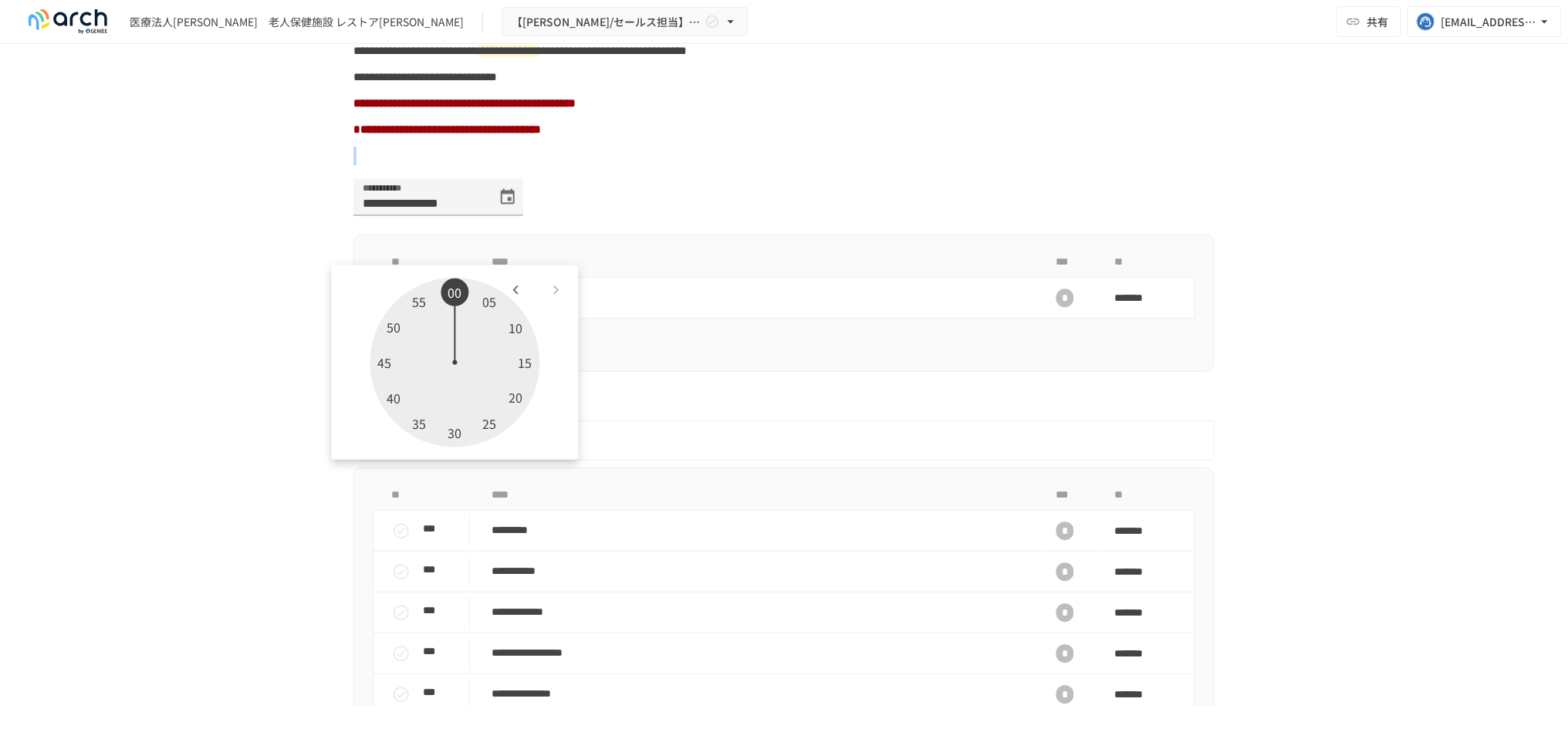 click at bounding box center [455, 363] 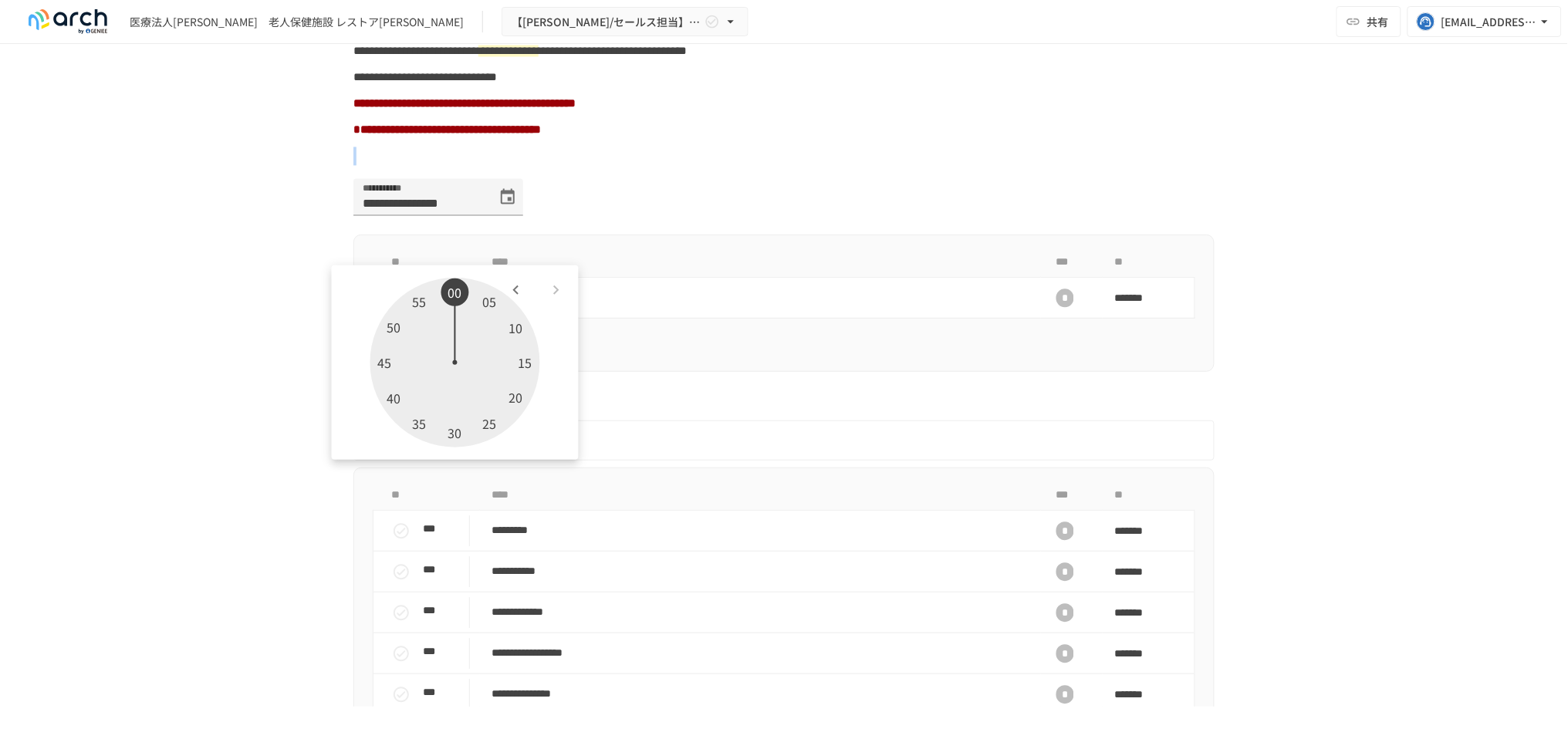 type on "**********" 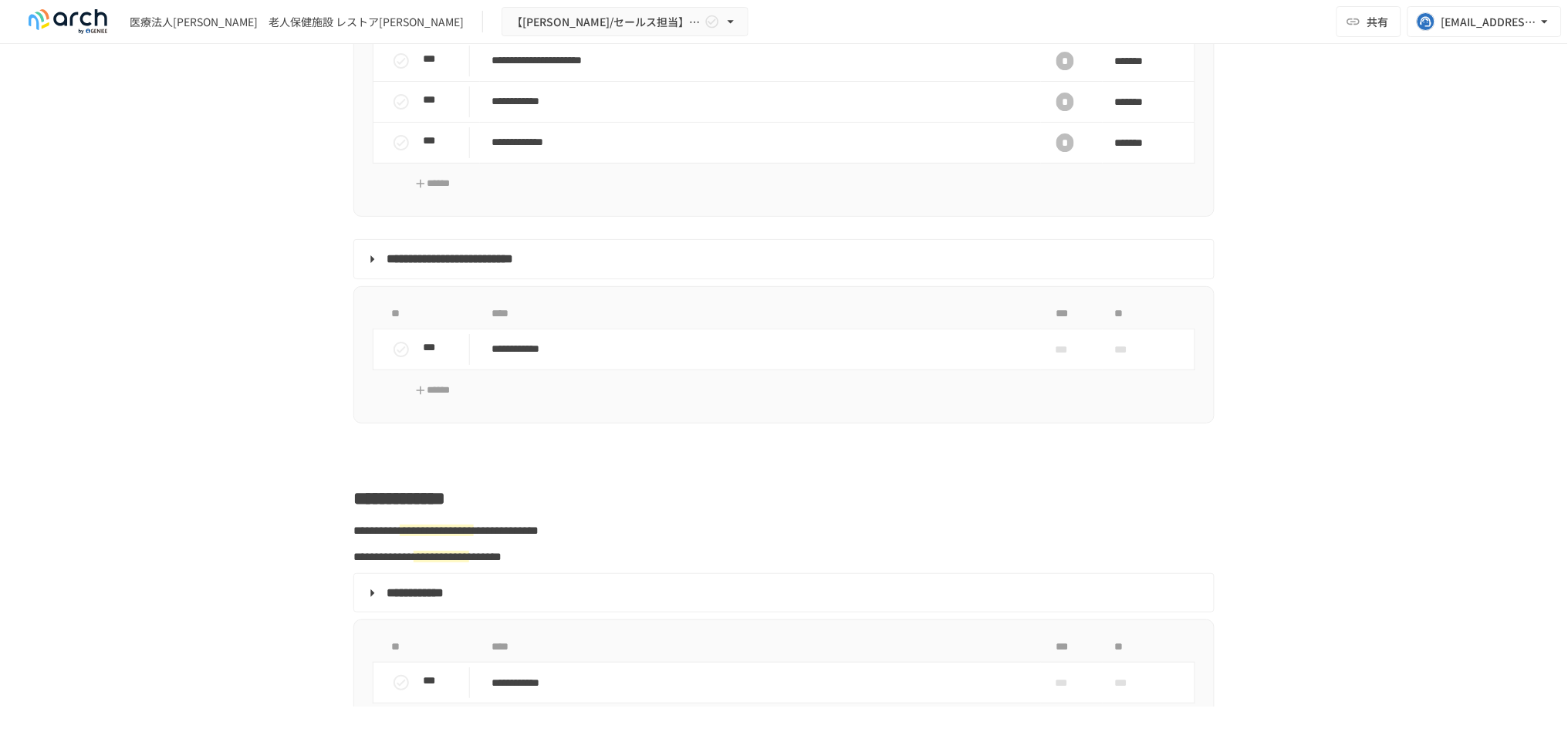 scroll, scrollTop: 1714, scrollLeft: 0, axis: vertical 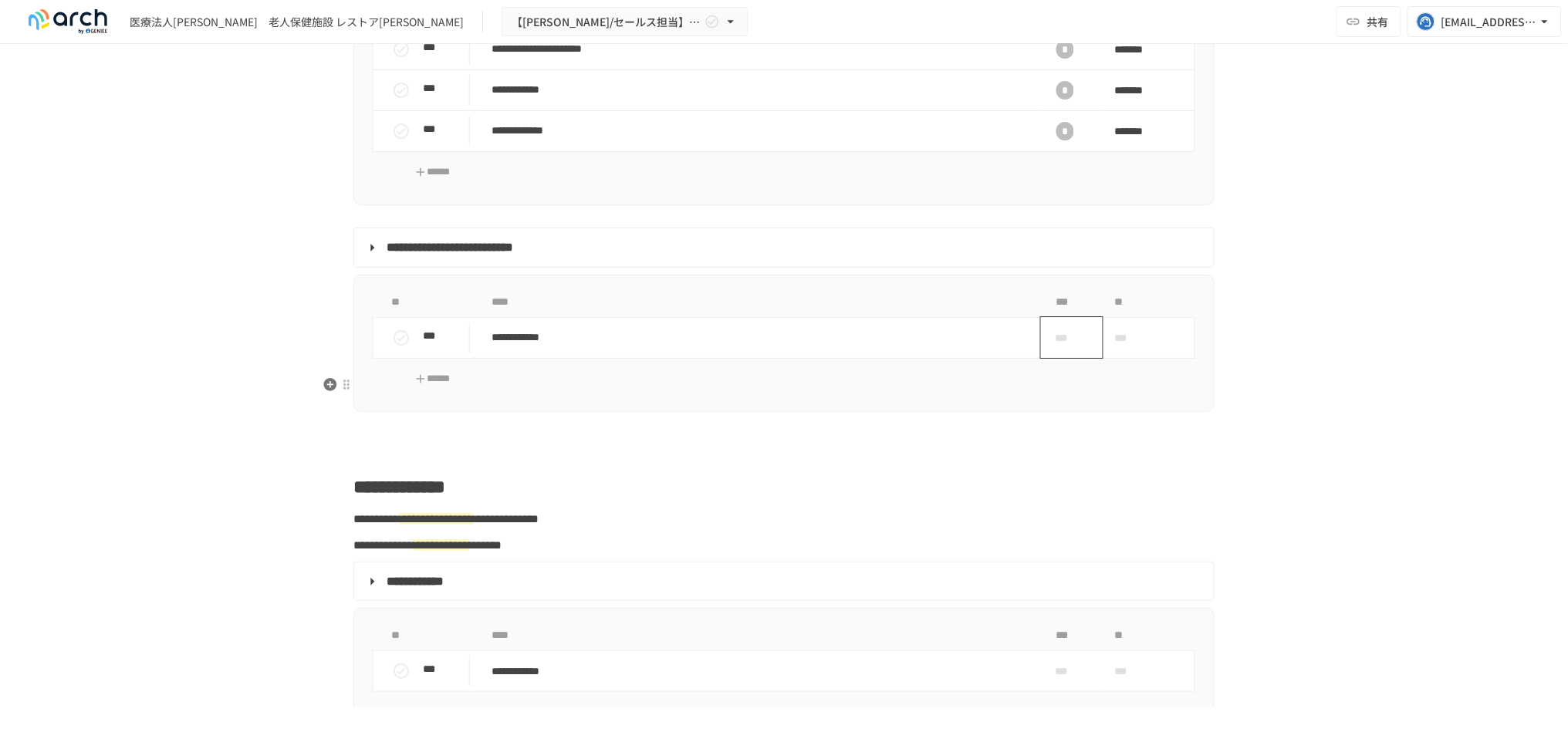click on "***" at bounding box center (1066, 338) 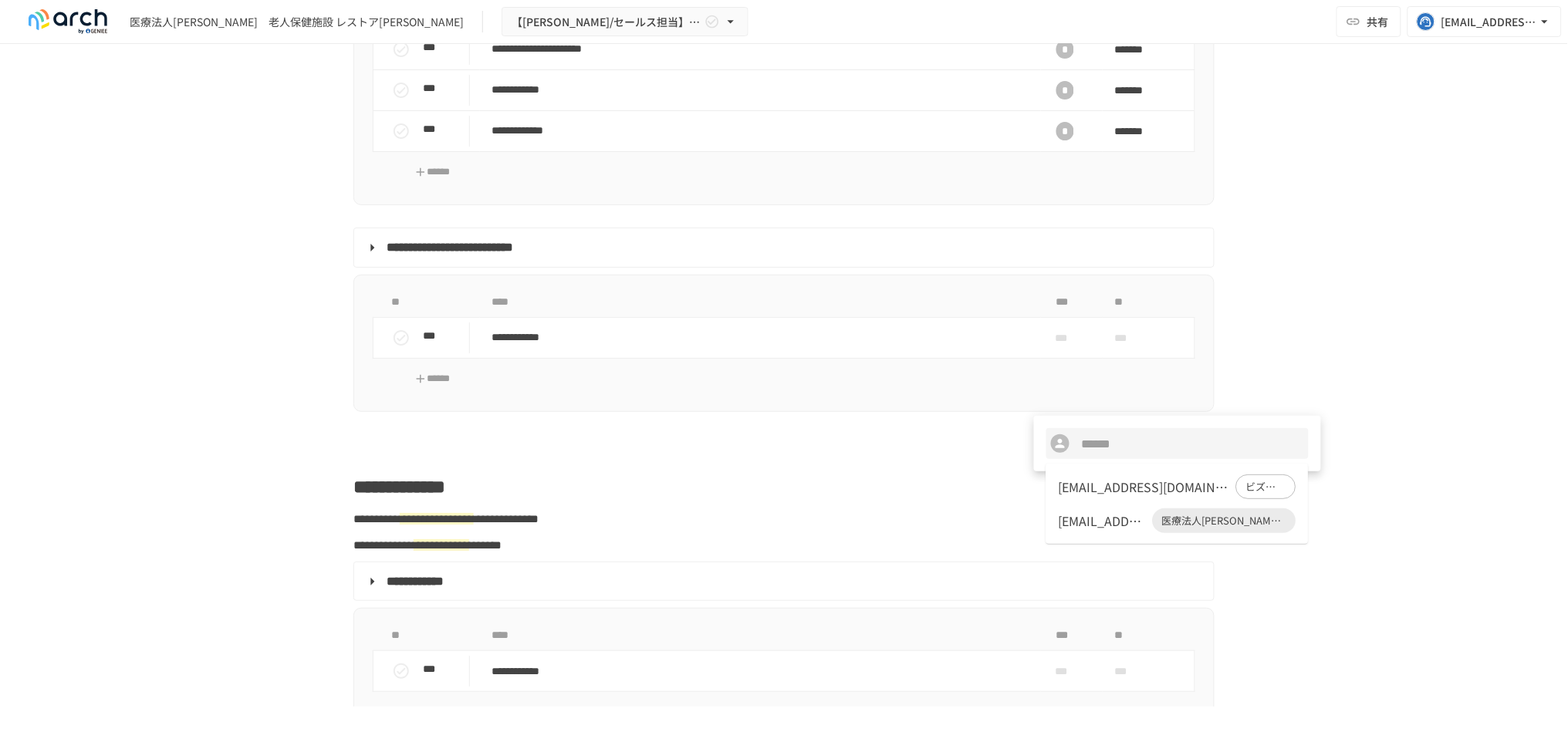 click on "info2@restore-k.jp" at bounding box center (1103, 521) 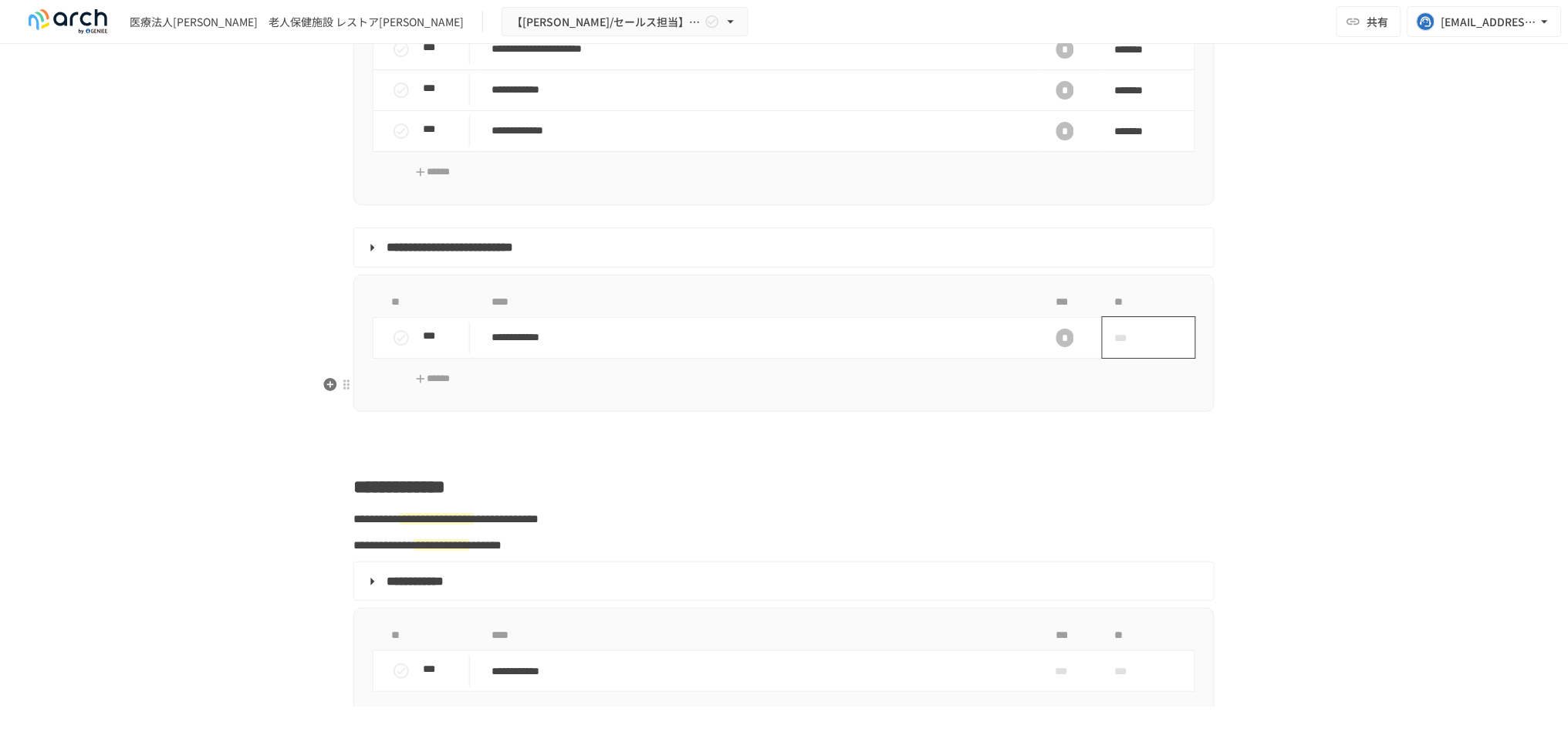 click on "***" at bounding box center [1149, 337] 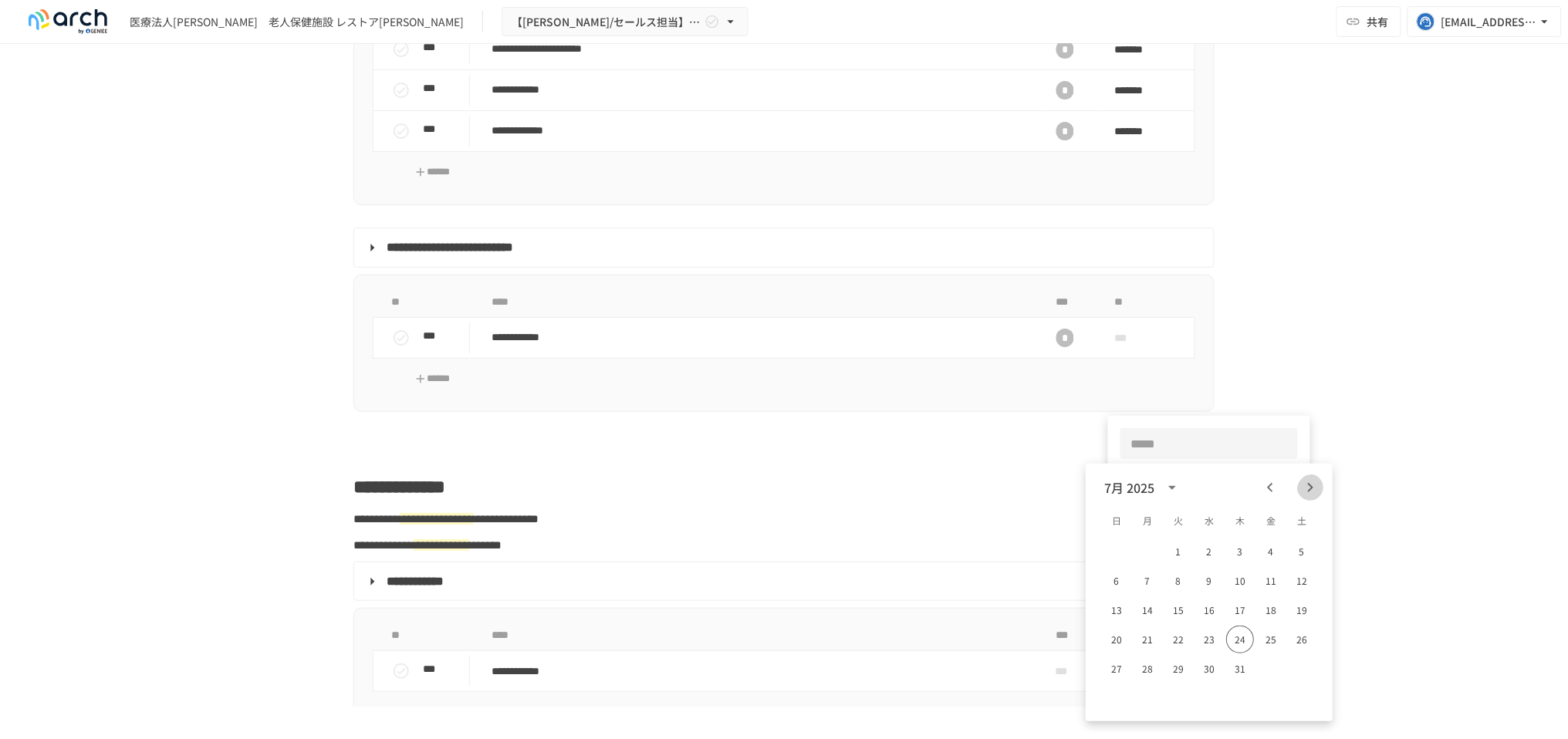 click 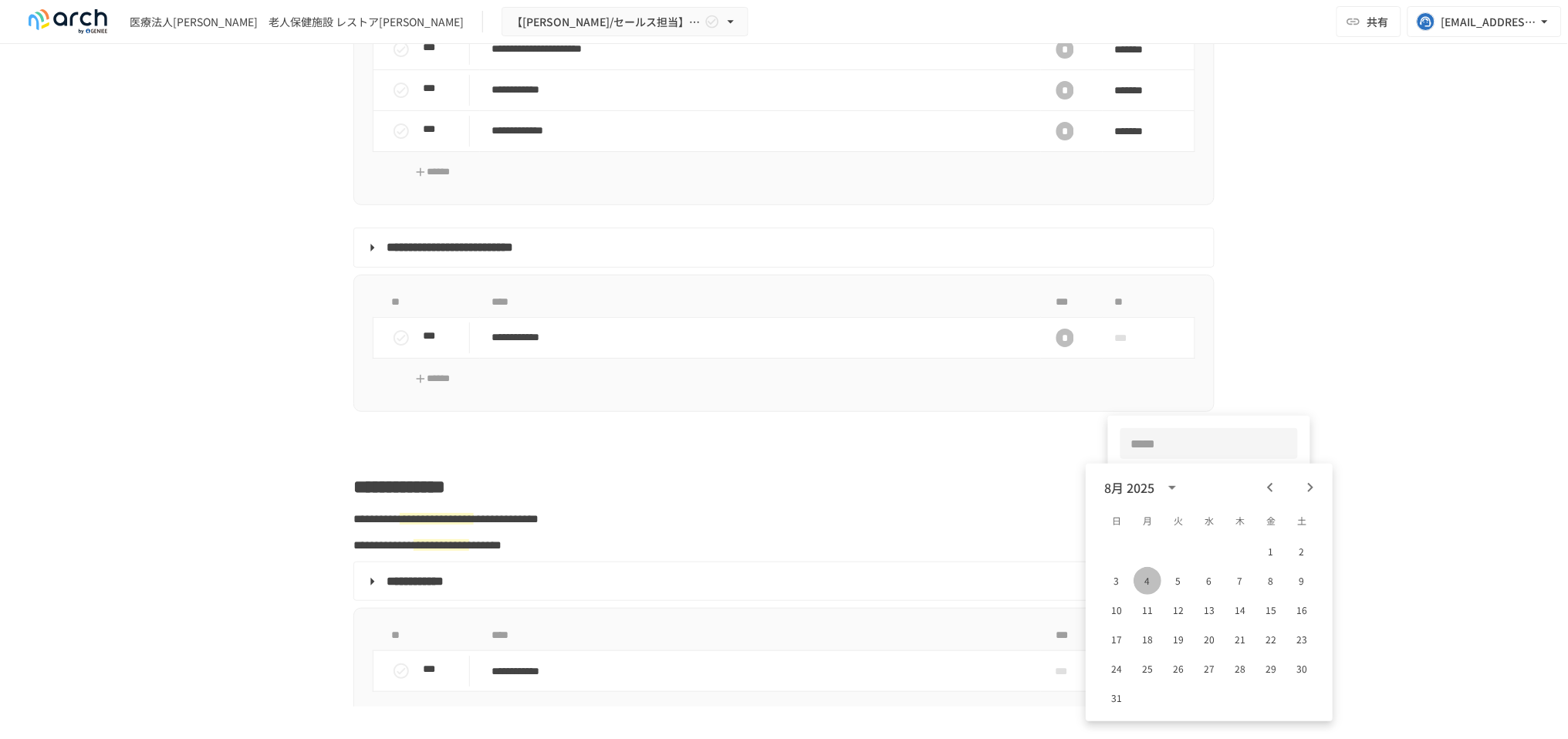 click on "4" at bounding box center [1147, 581] 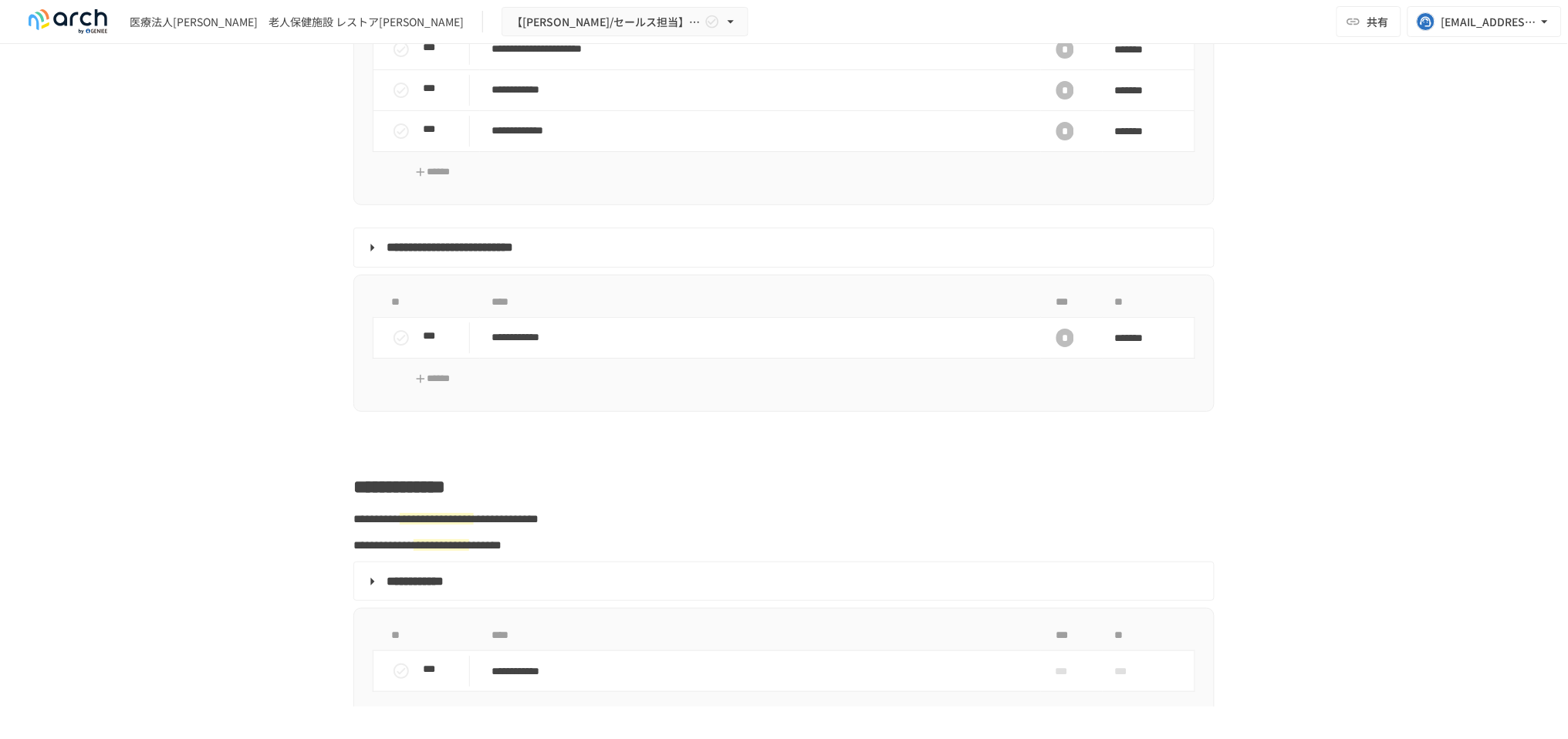 click on "**********" at bounding box center (784, 375) 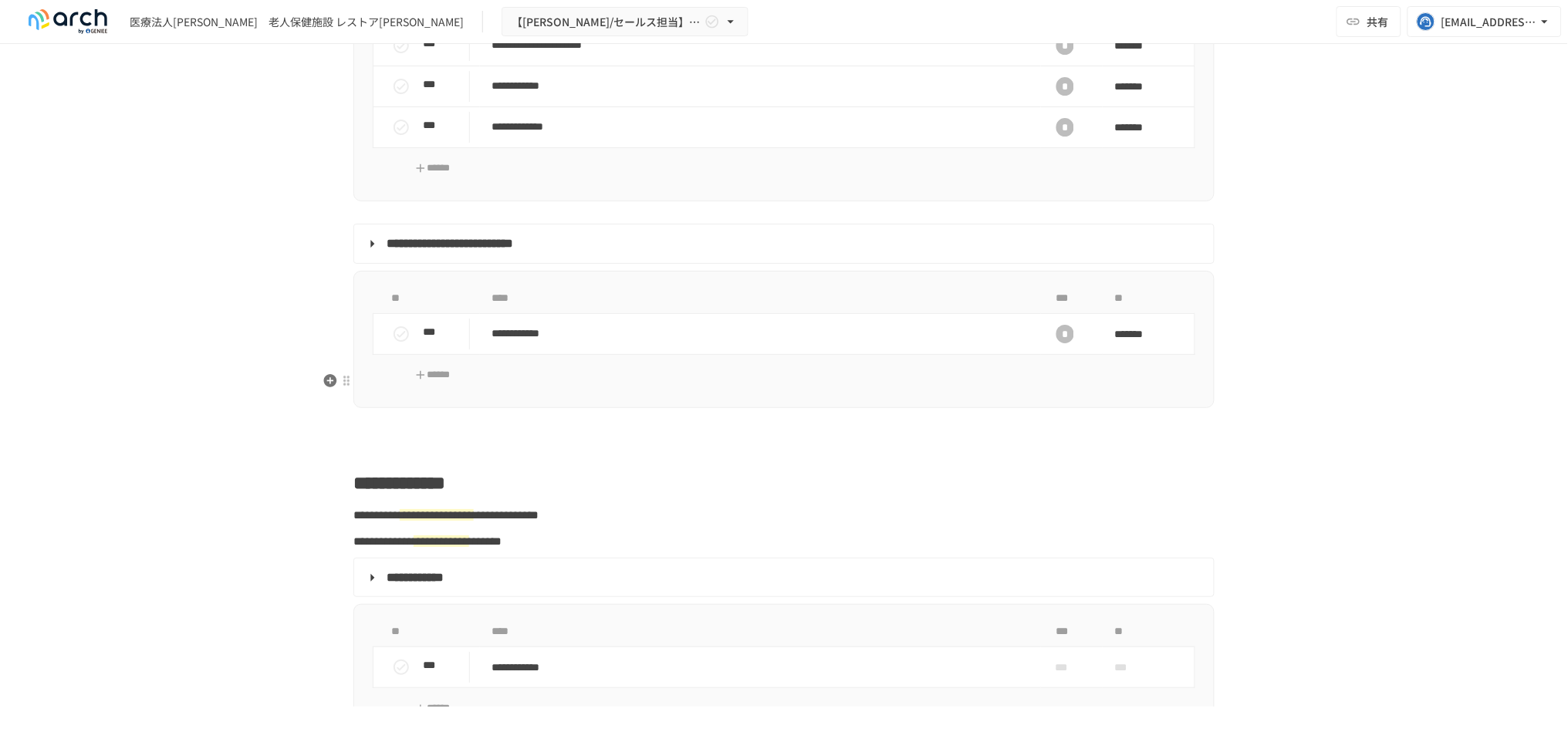 scroll, scrollTop: 1800, scrollLeft: 0, axis: vertical 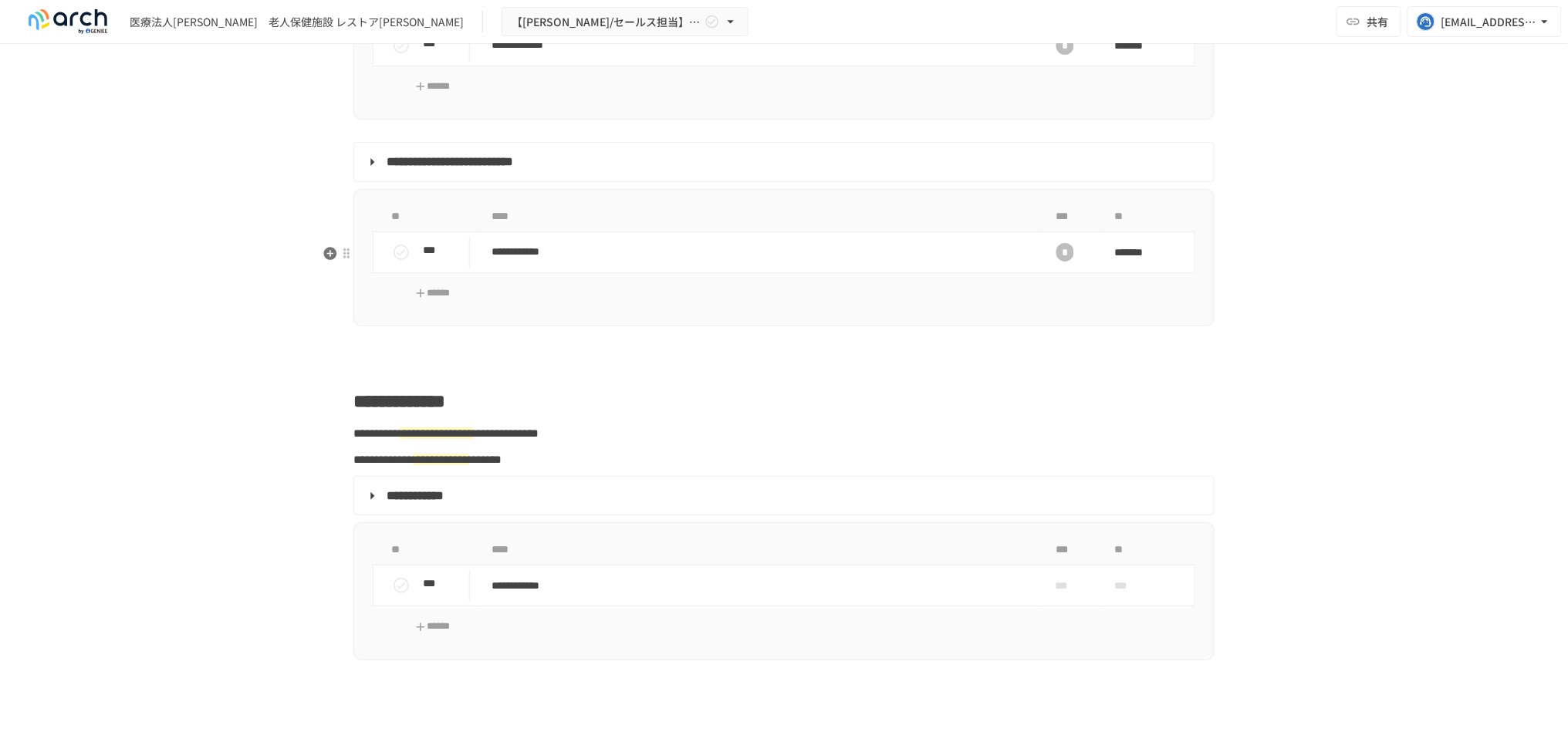 click on "**********" at bounding box center [782, 162] 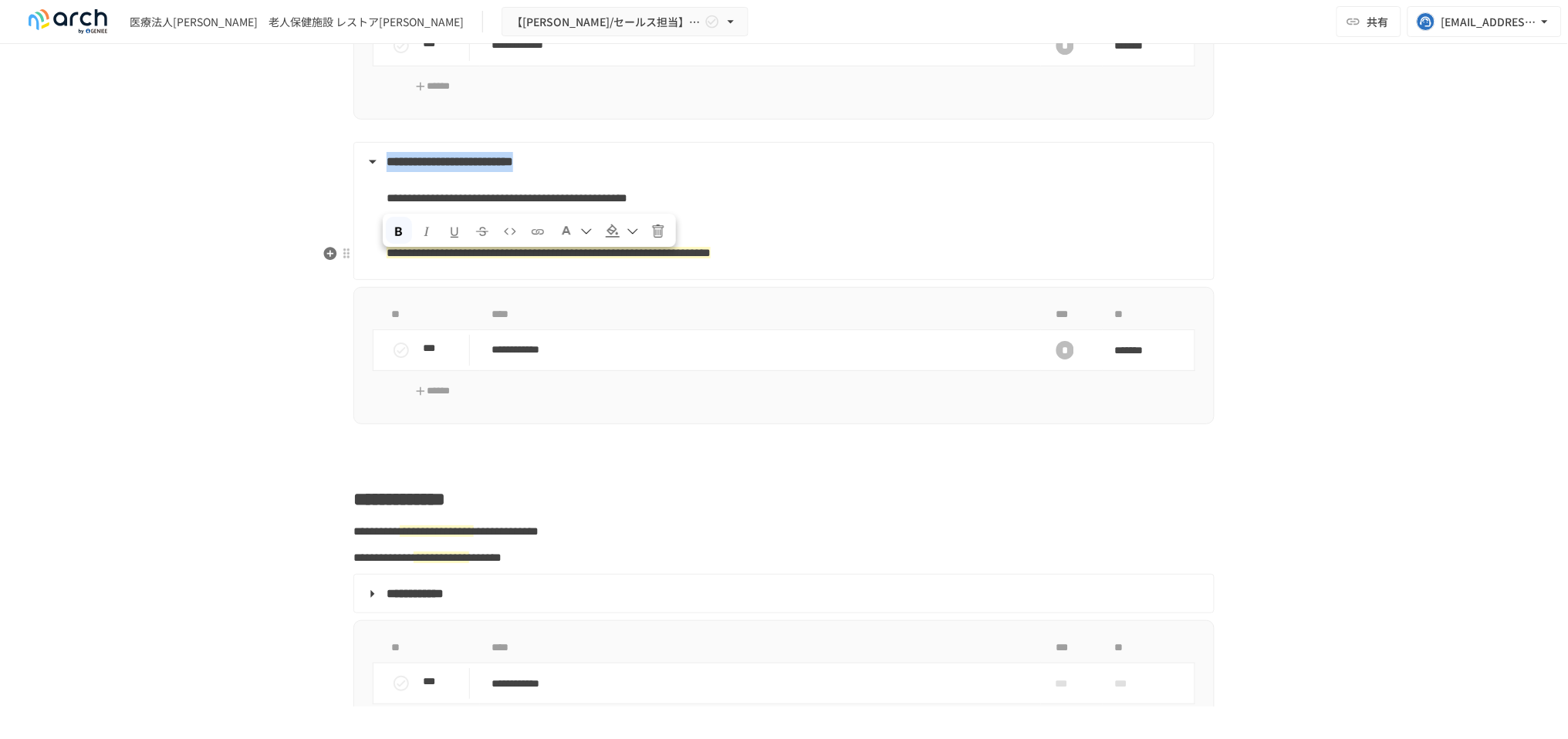 drag, startPoint x: 710, startPoint y: 260, endPoint x: 384, endPoint y: 265, distance: 326.03834 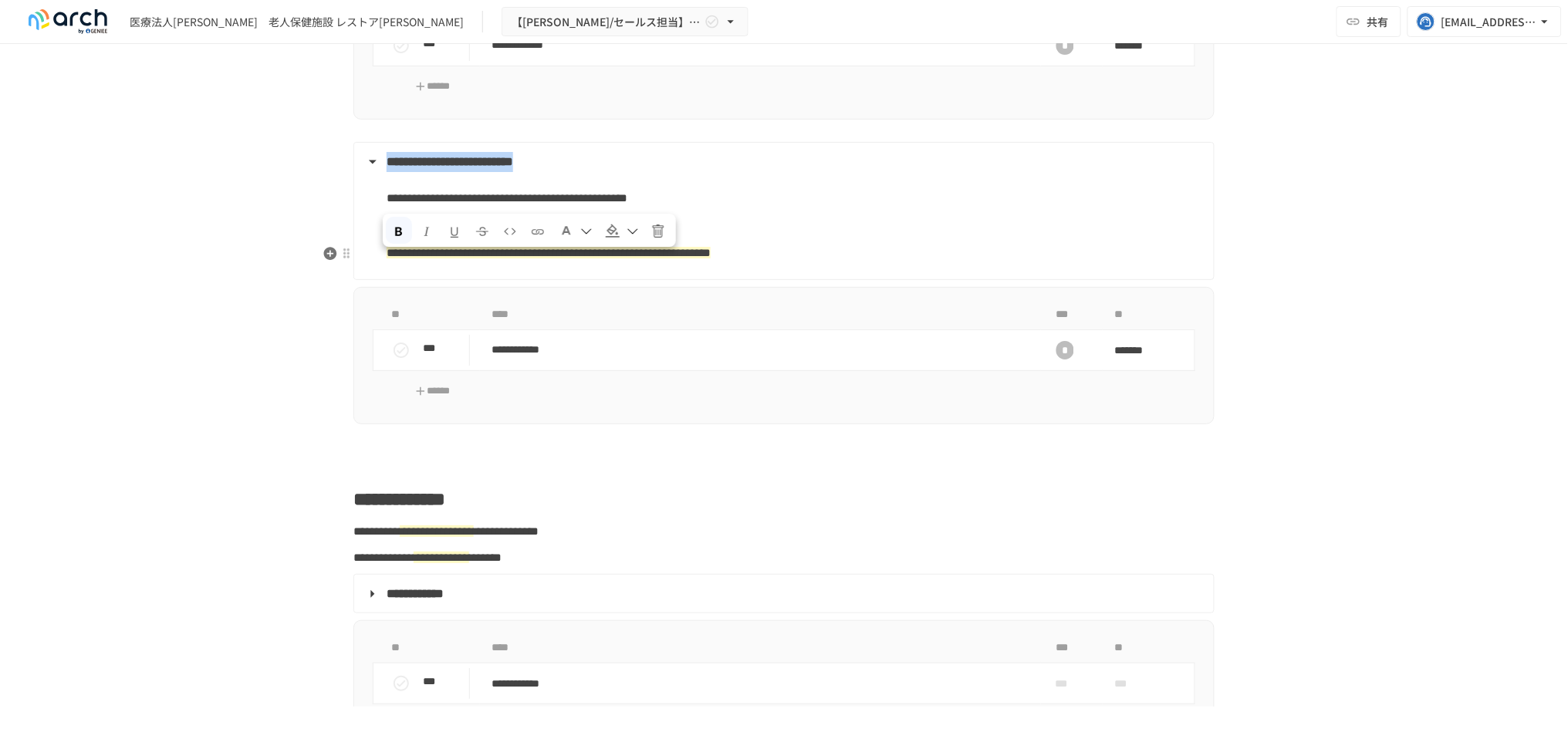 click on "**********" at bounding box center [782, 162] 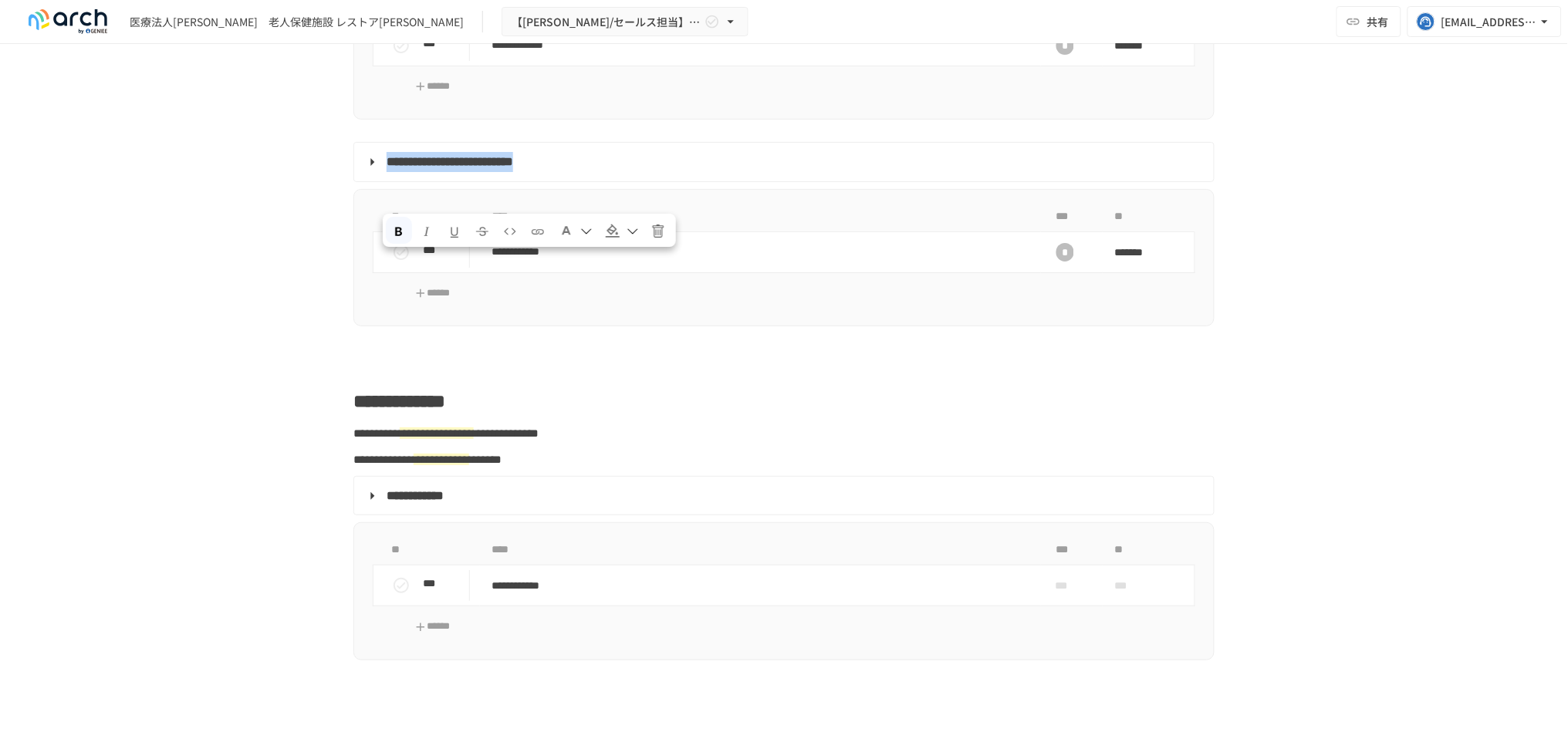 click at bounding box center [613, 231] 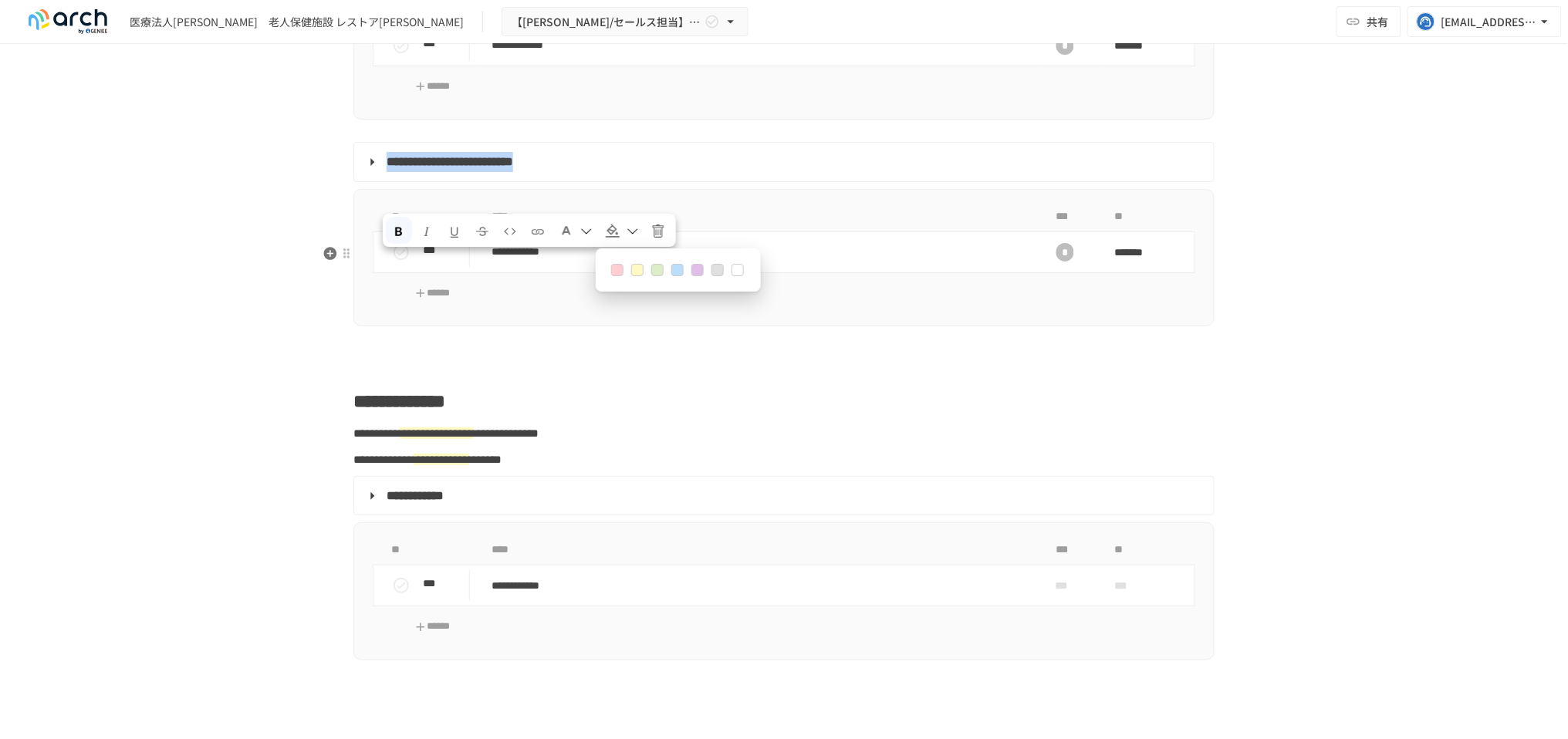 click at bounding box center (617, 270) 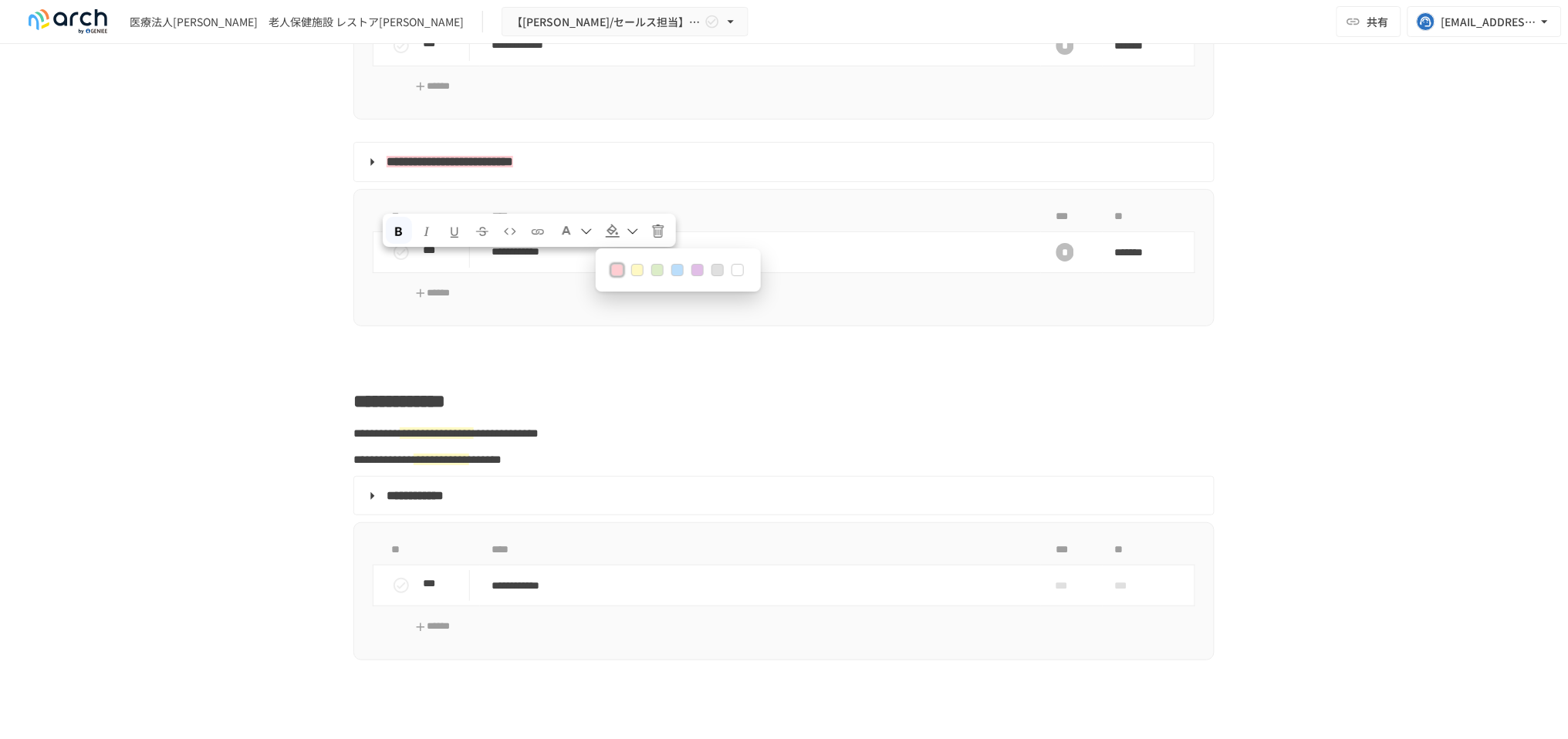 click on "**********" at bounding box center (784, -85) 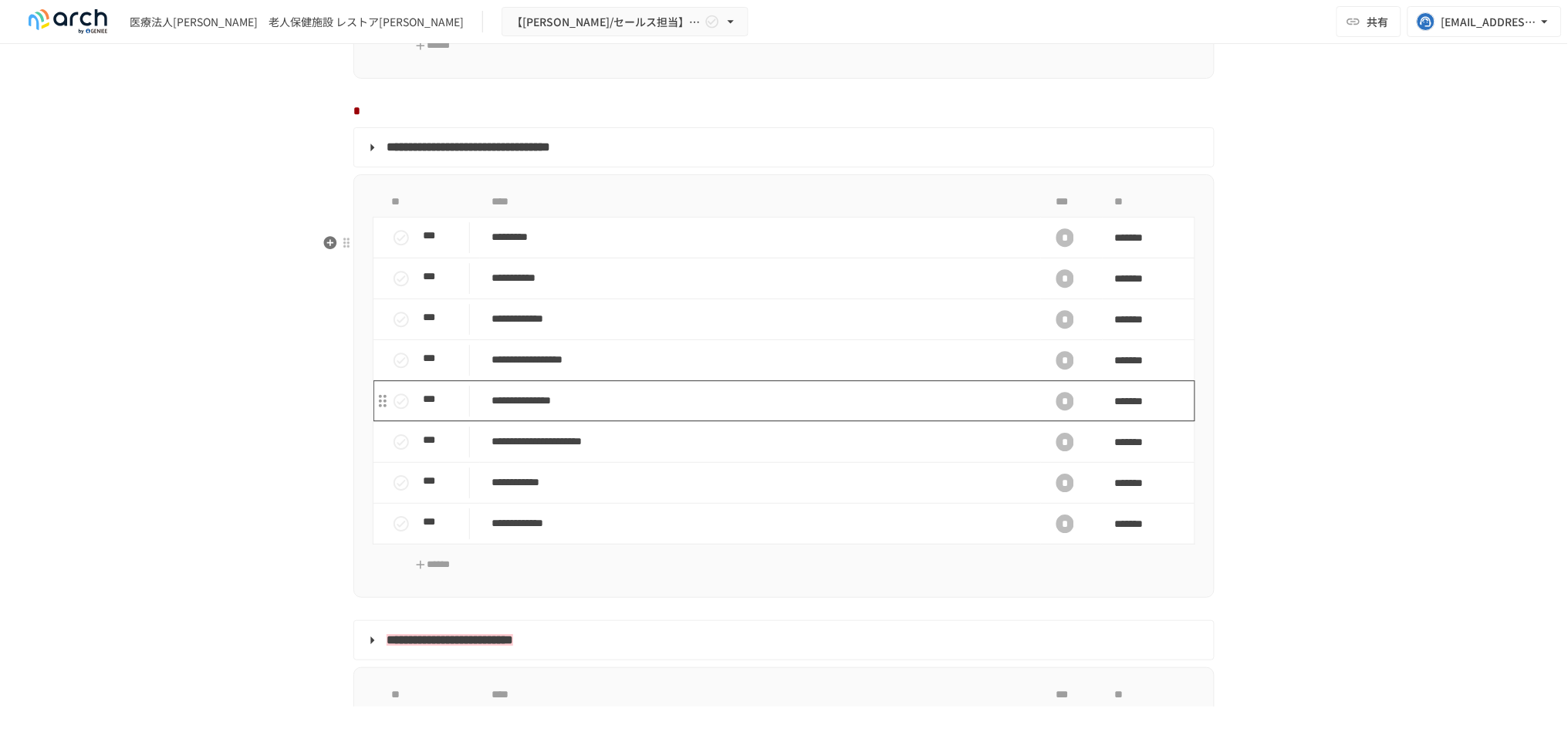 scroll, scrollTop: 1285, scrollLeft: 0, axis: vertical 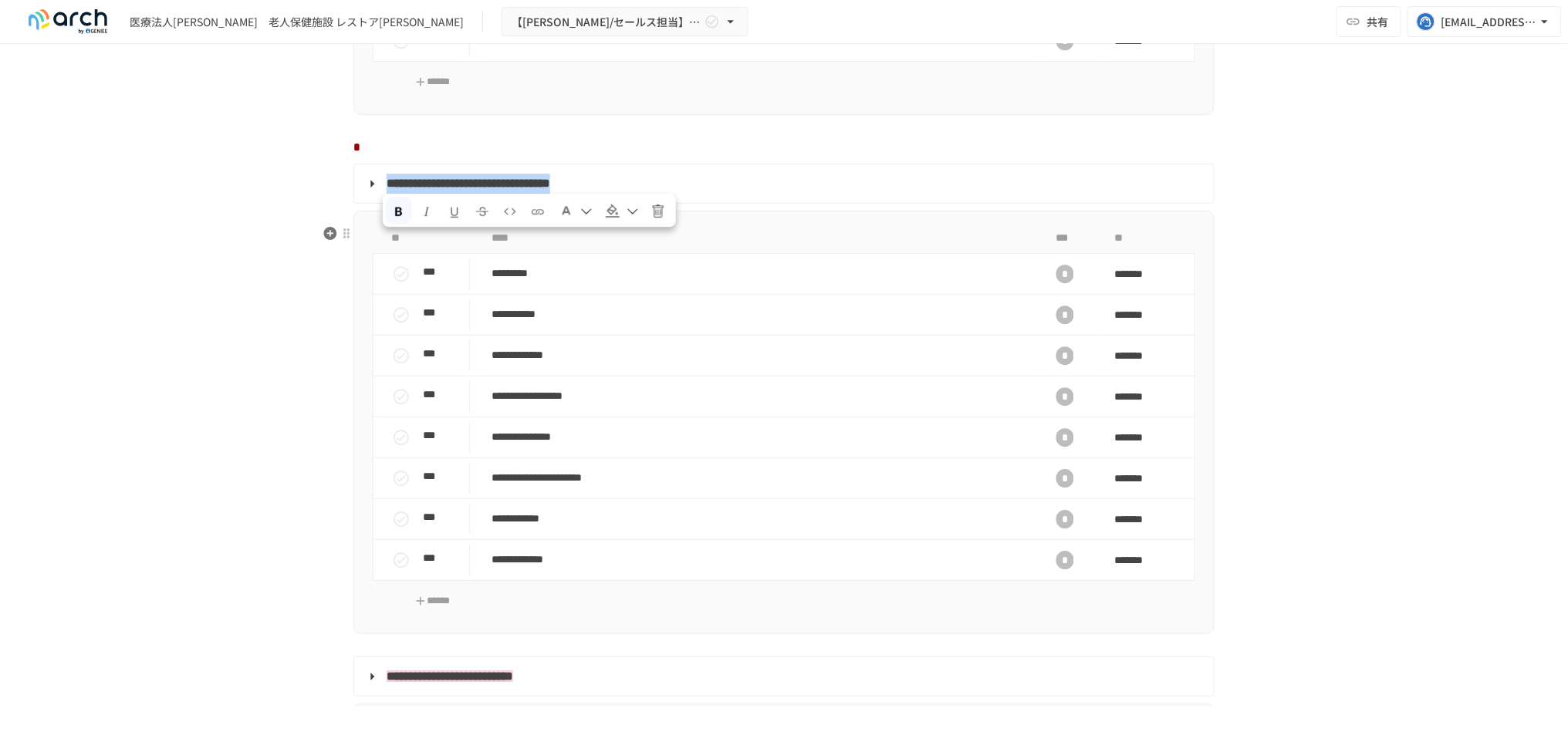 drag, startPoint x: 816, startPoint y: 241, endPoint x: 384, endPoint y: 246, distance: 432.0289 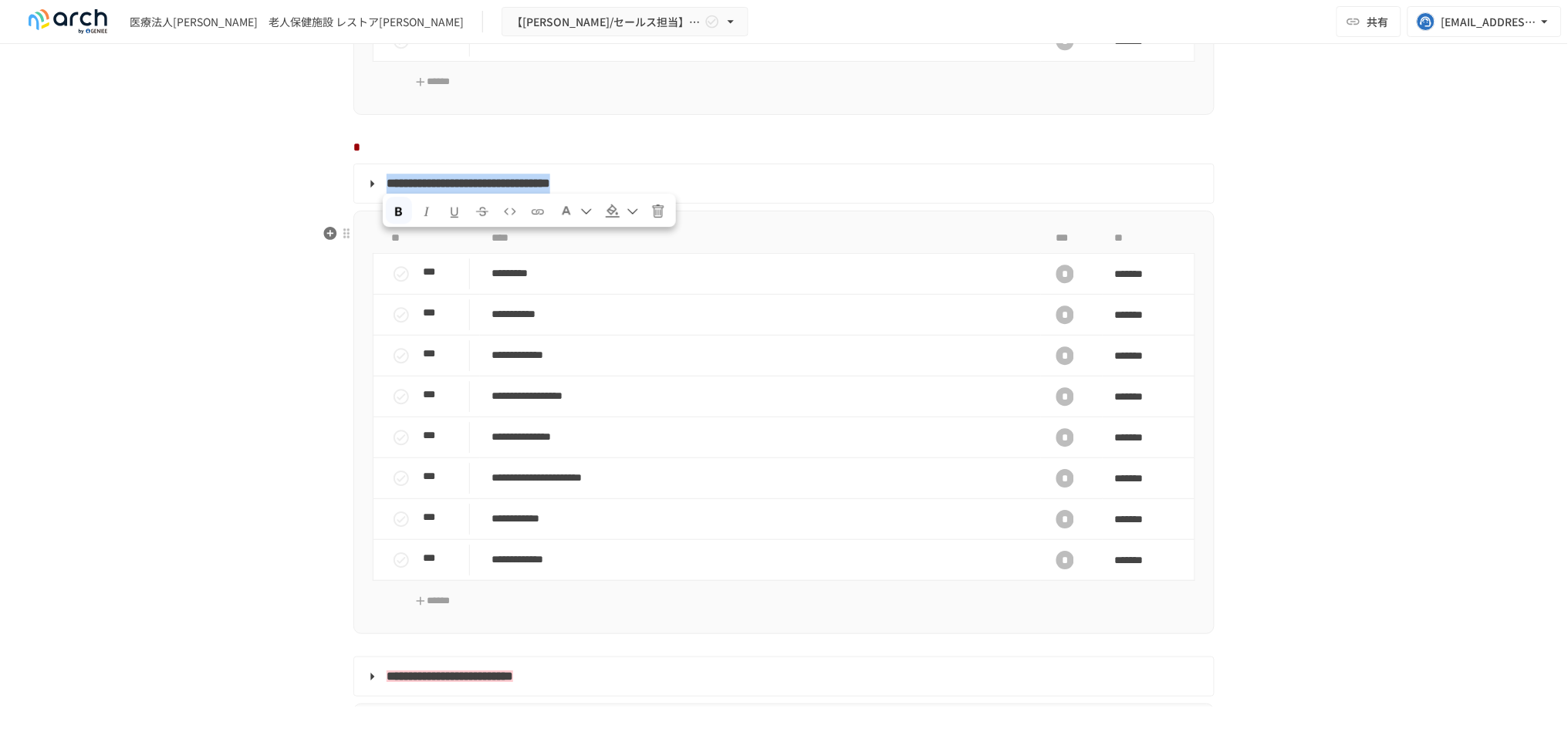 click on "**********" at bounding box center [782, 184] 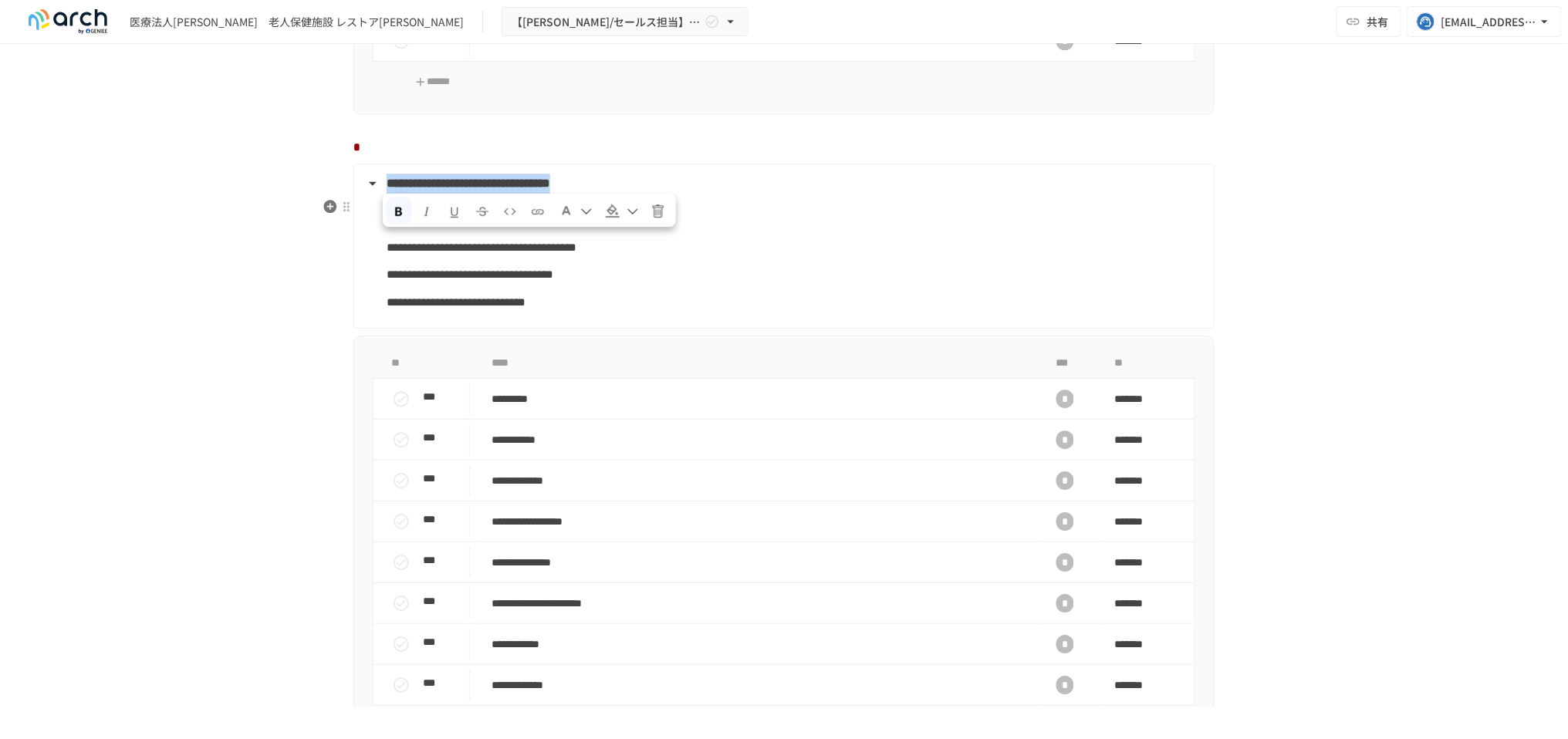 click at bounding box center [633, 211] 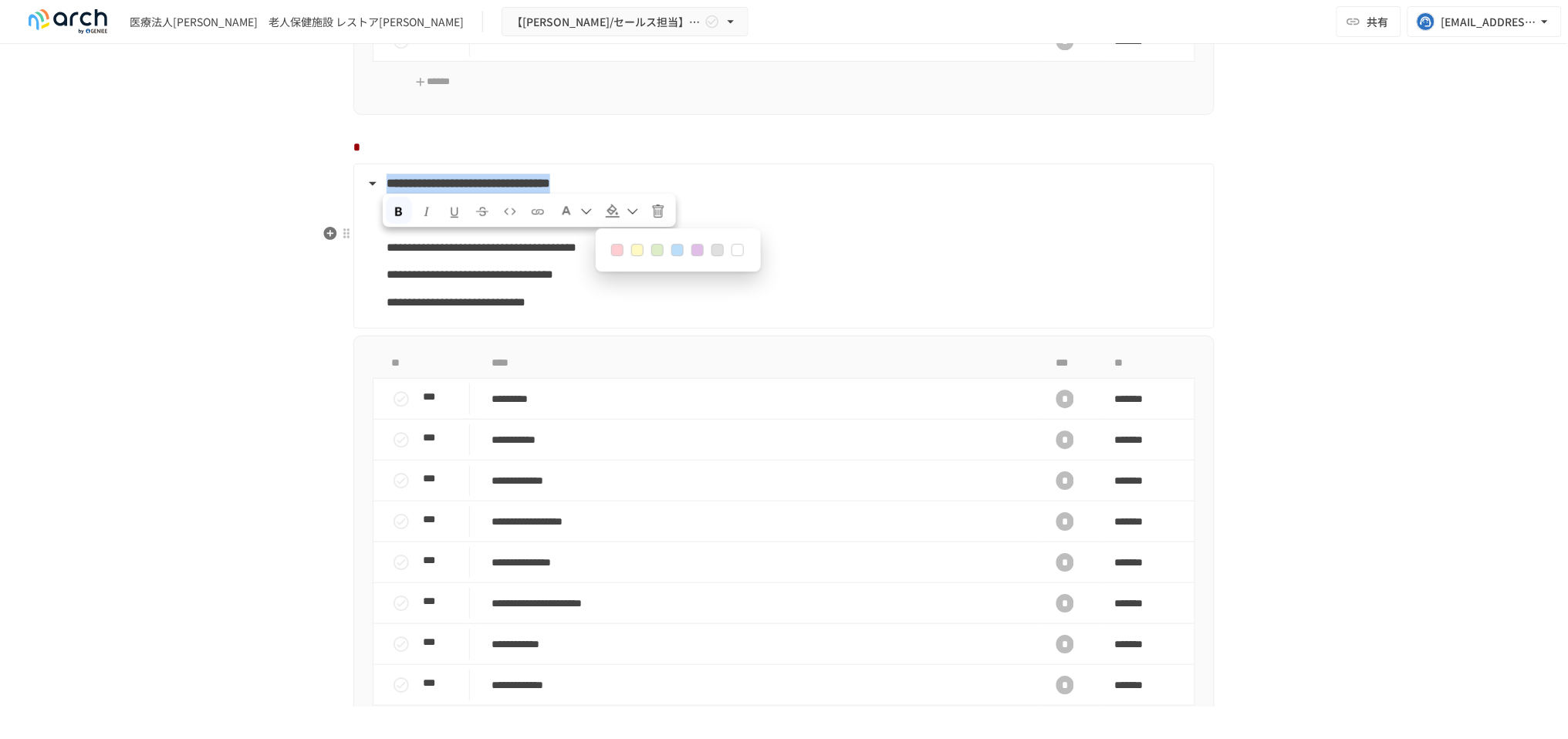 click at bounding box center [617, 250] 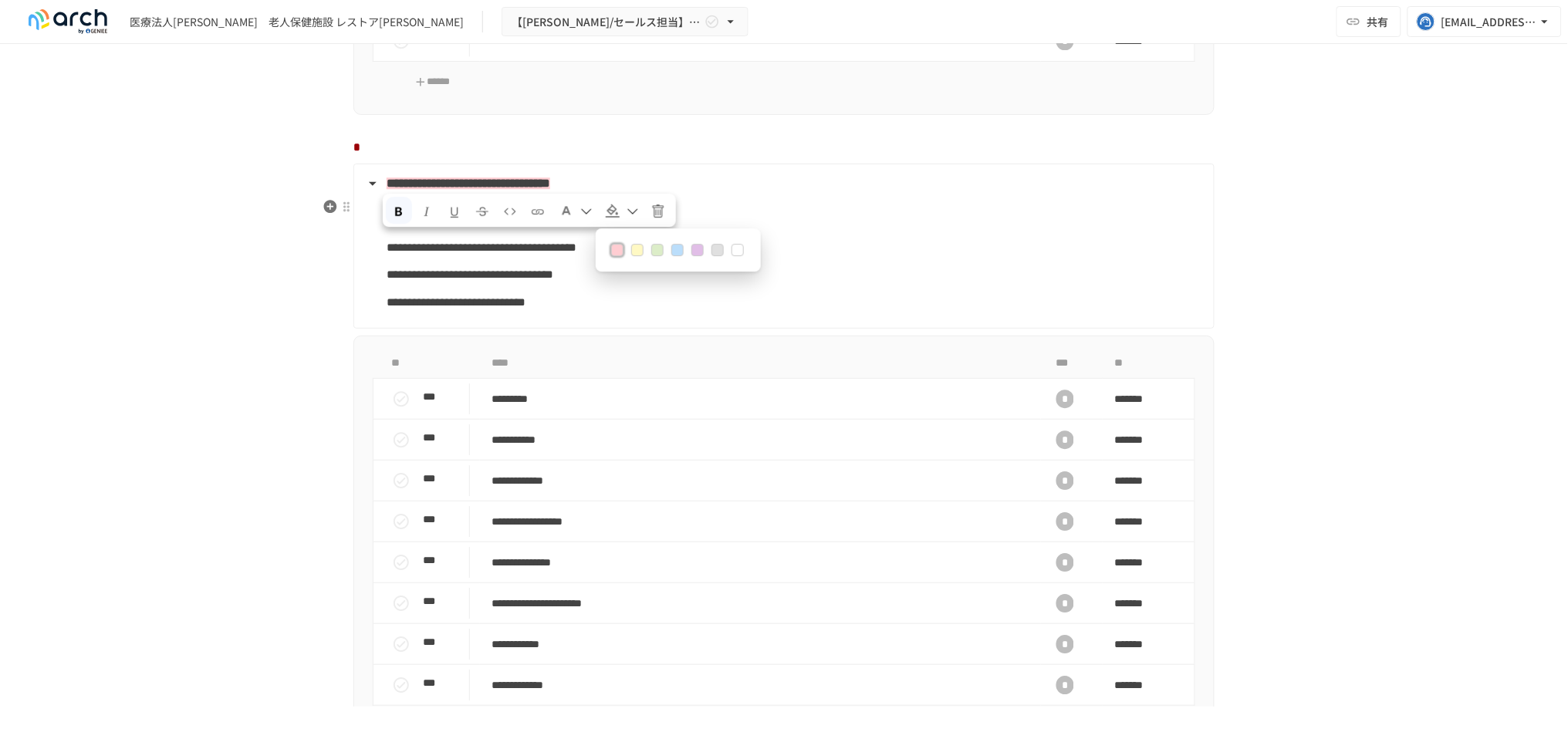 click at bounding box center [784, 147] 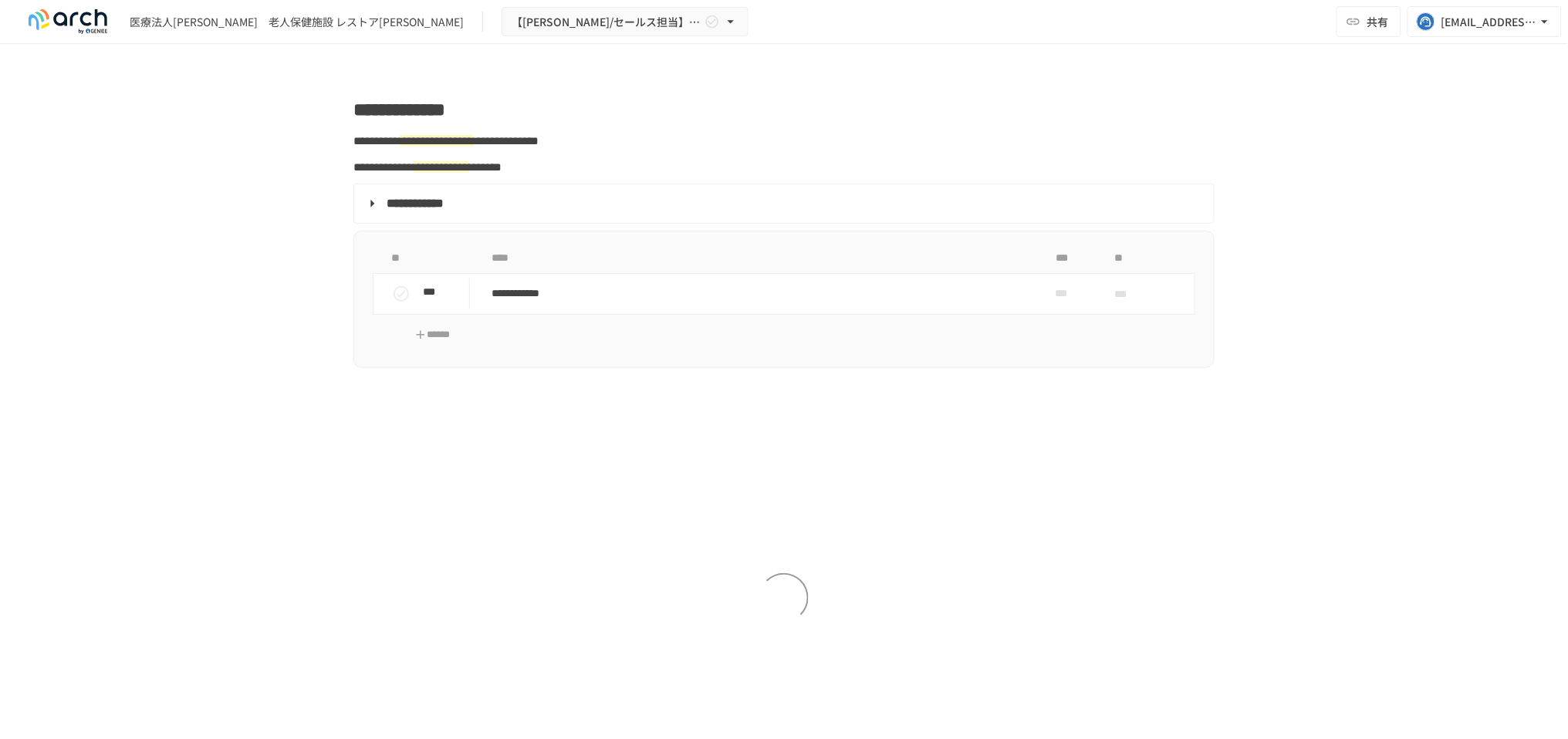 scroll, scrollTop: 2228, scrollLeft: 0, axis: vertical 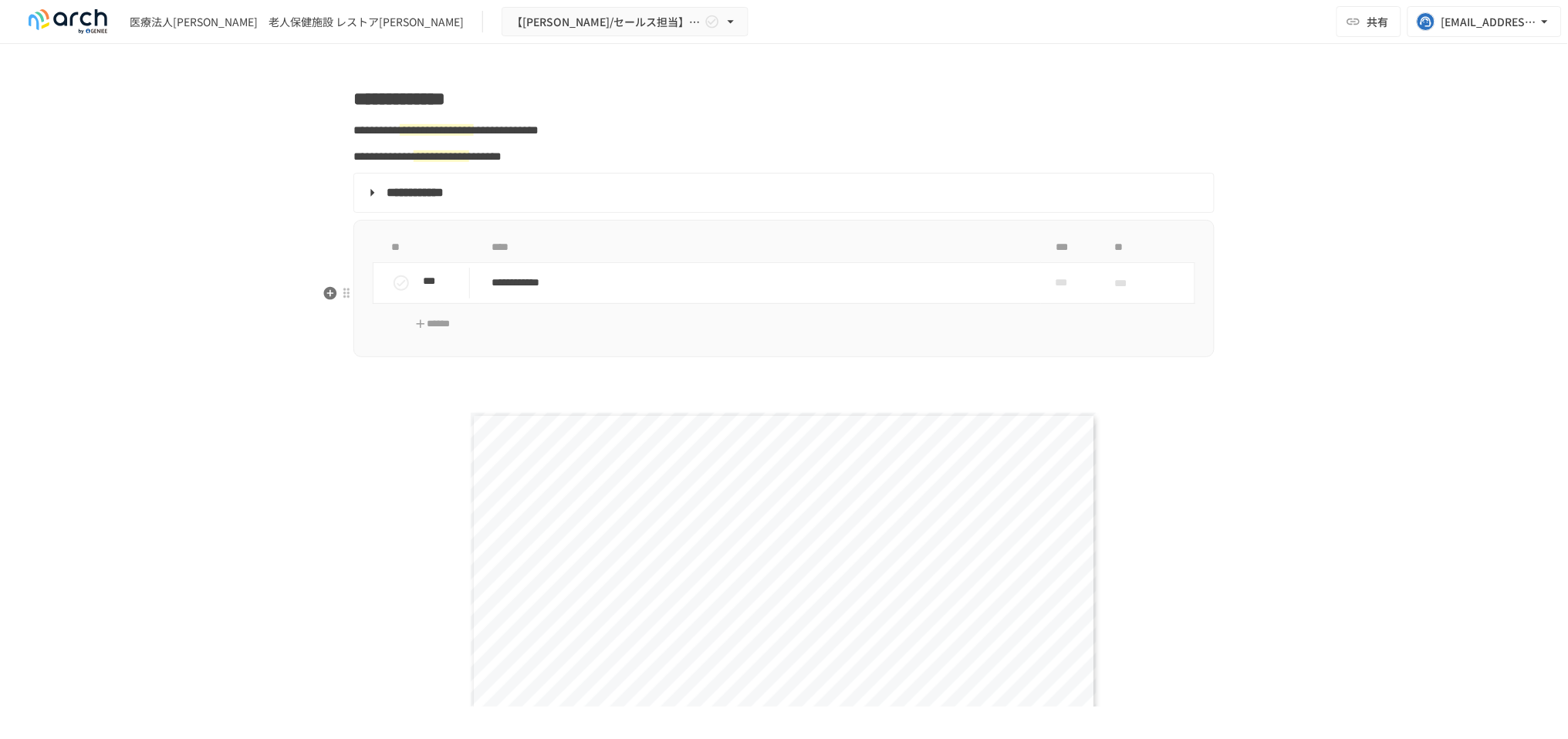 click on "**********" at bounding box center (782, 193) 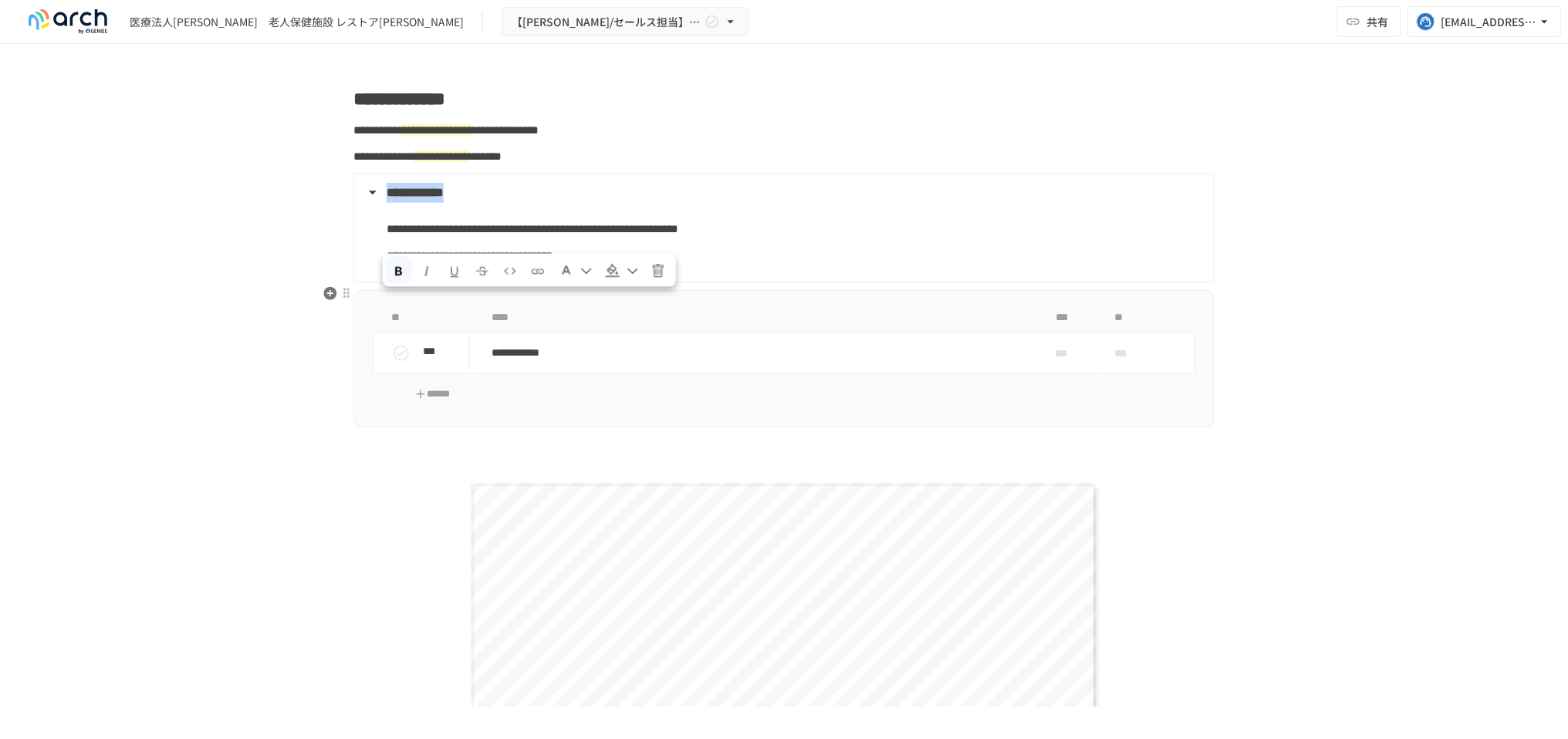 drag, startPoint x: 559, startPoint y: 302, endPoint x: 381, endPoint y: 306, distance: 178.04494 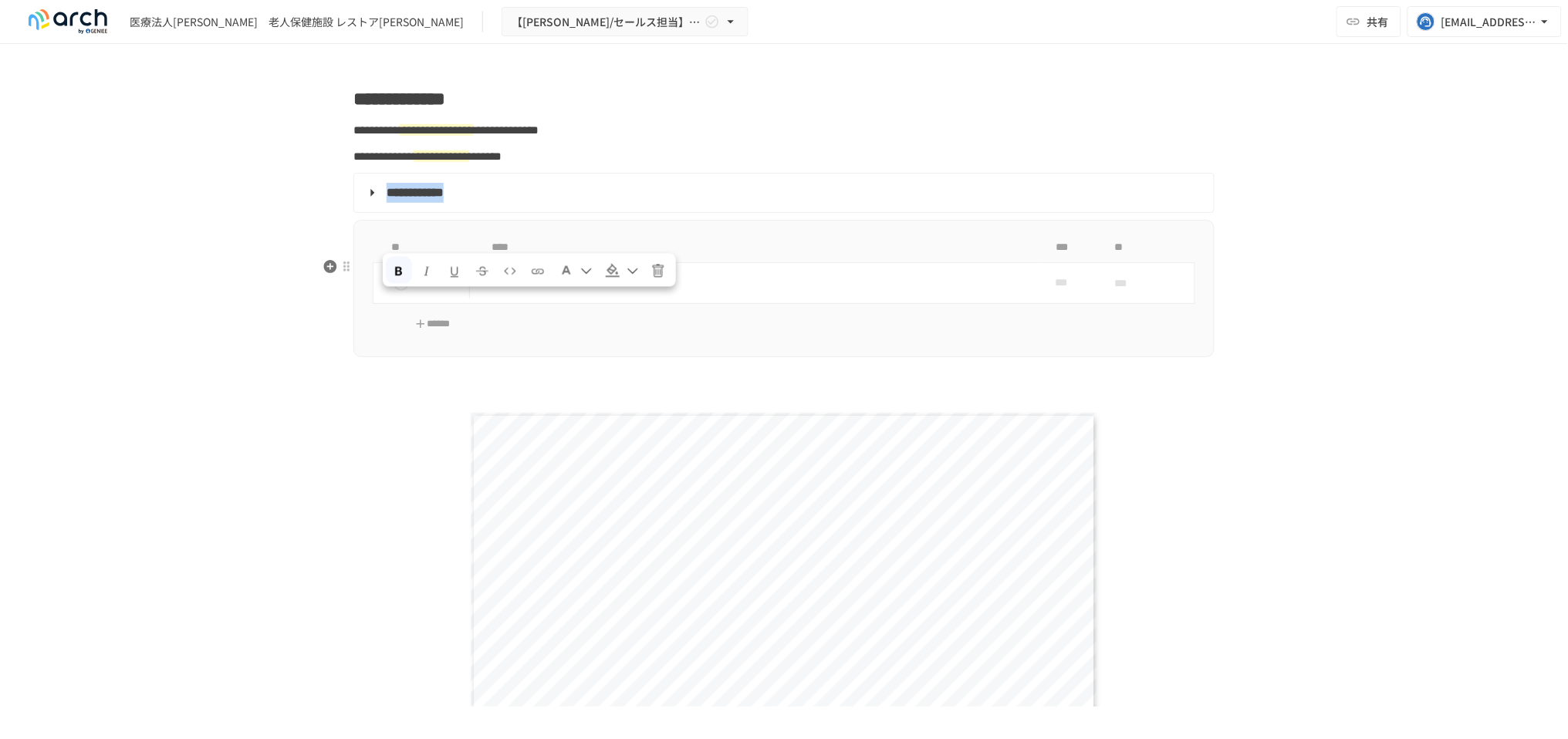 click at bounding box center [622, 270] 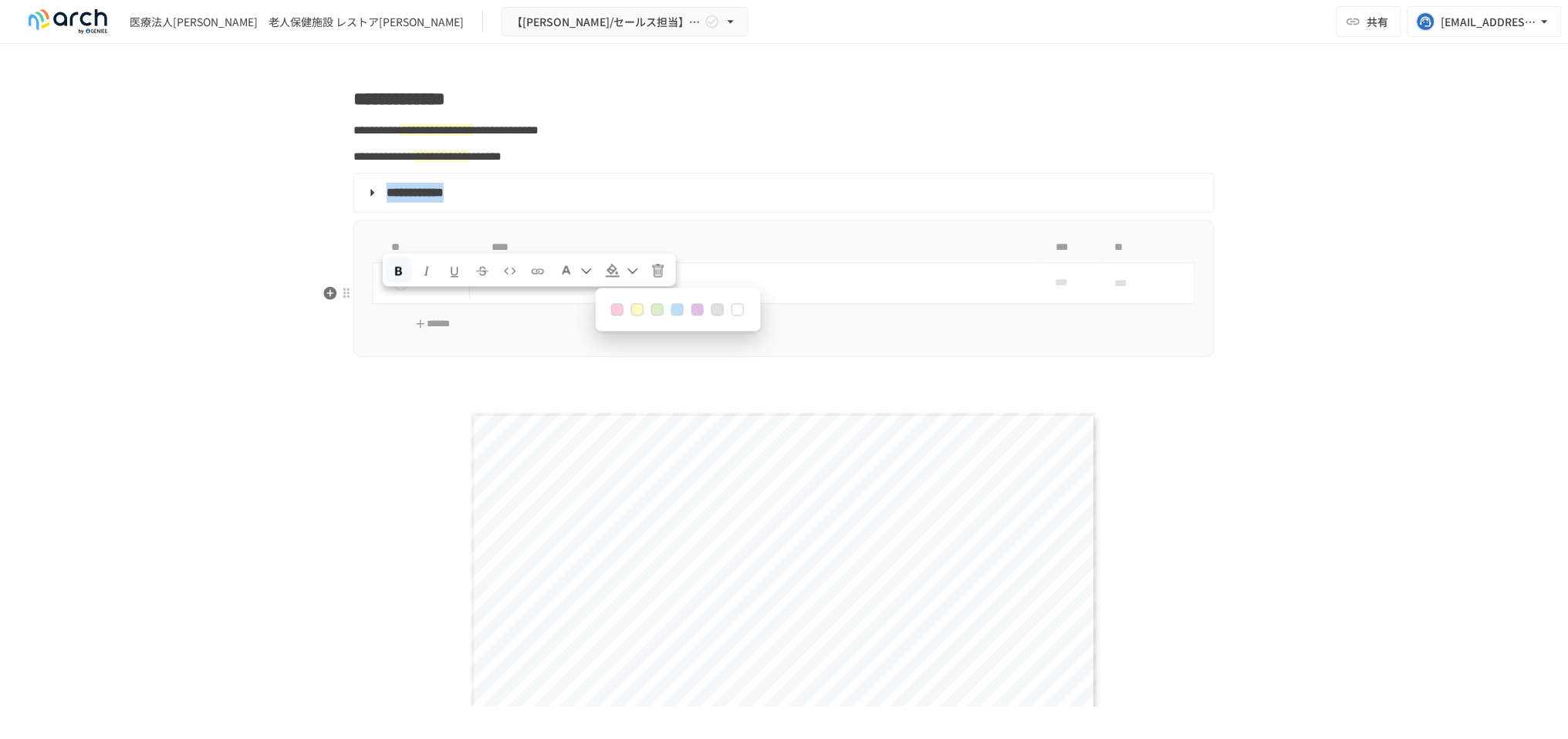 drag, startPoint x: 610, startPoint y: 307, endPoint x: 615, endPoint y: 313, distance: 7.81025 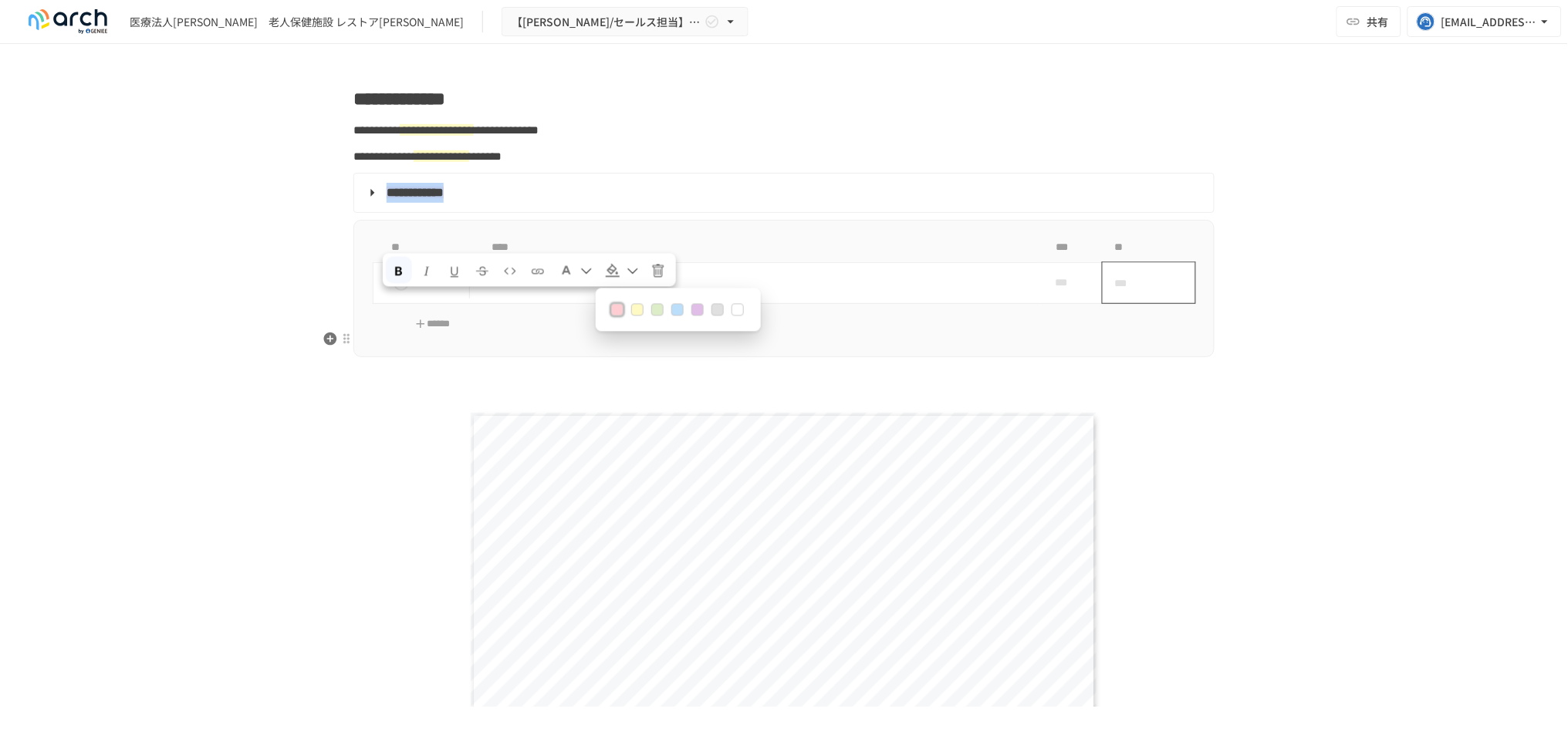 click on "***" at bounding box center (1149, 282) 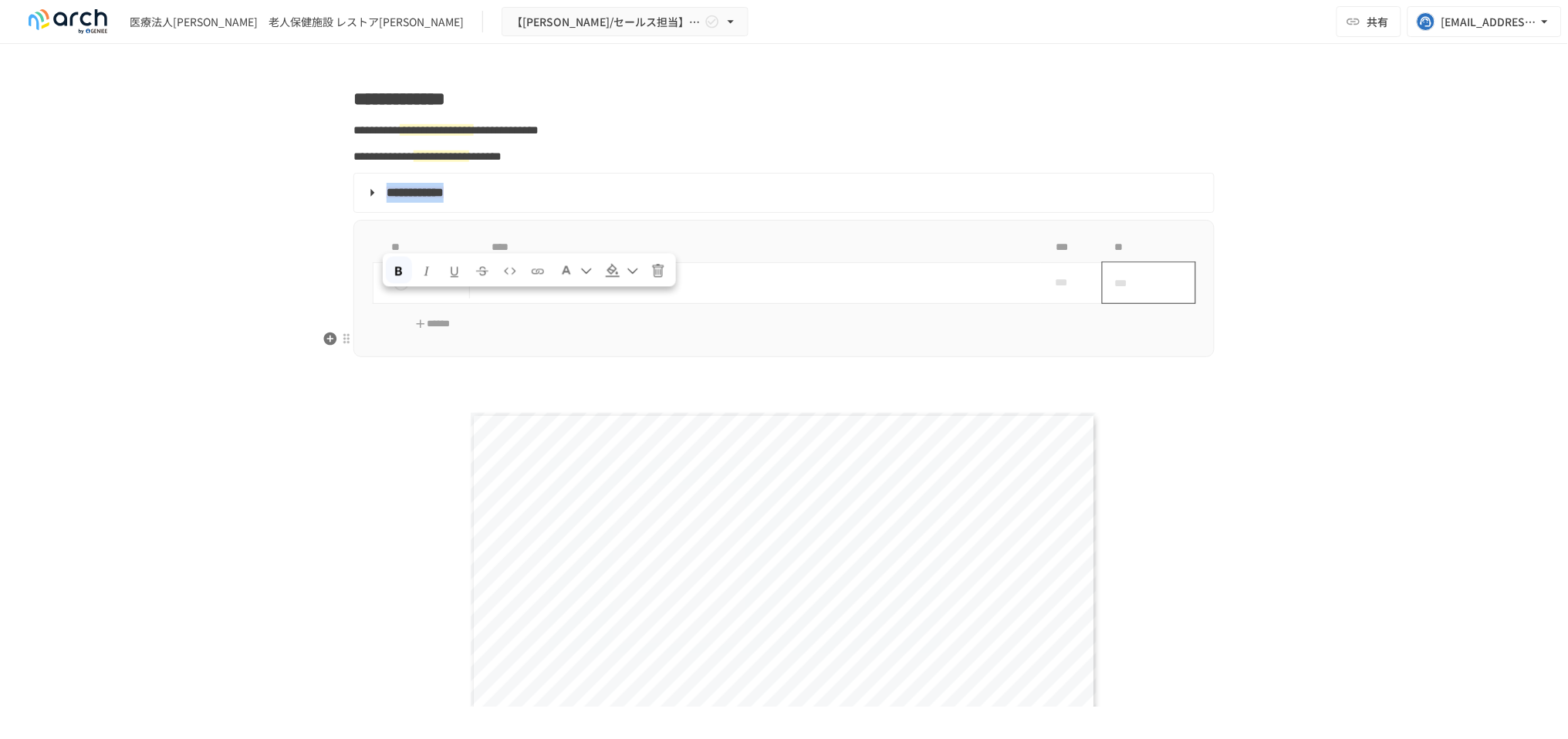 click on "***" at bounding box center (1131, 283) 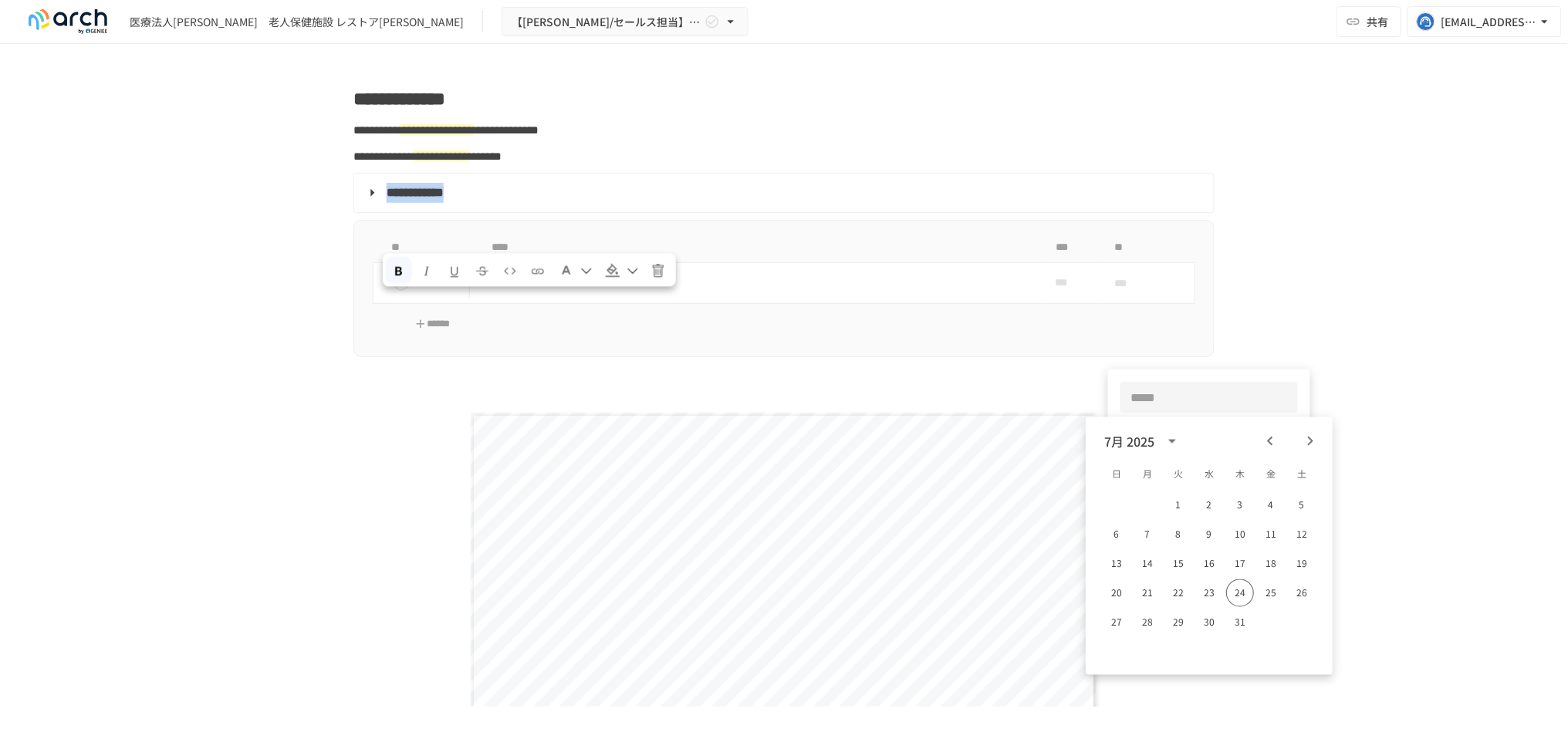 click 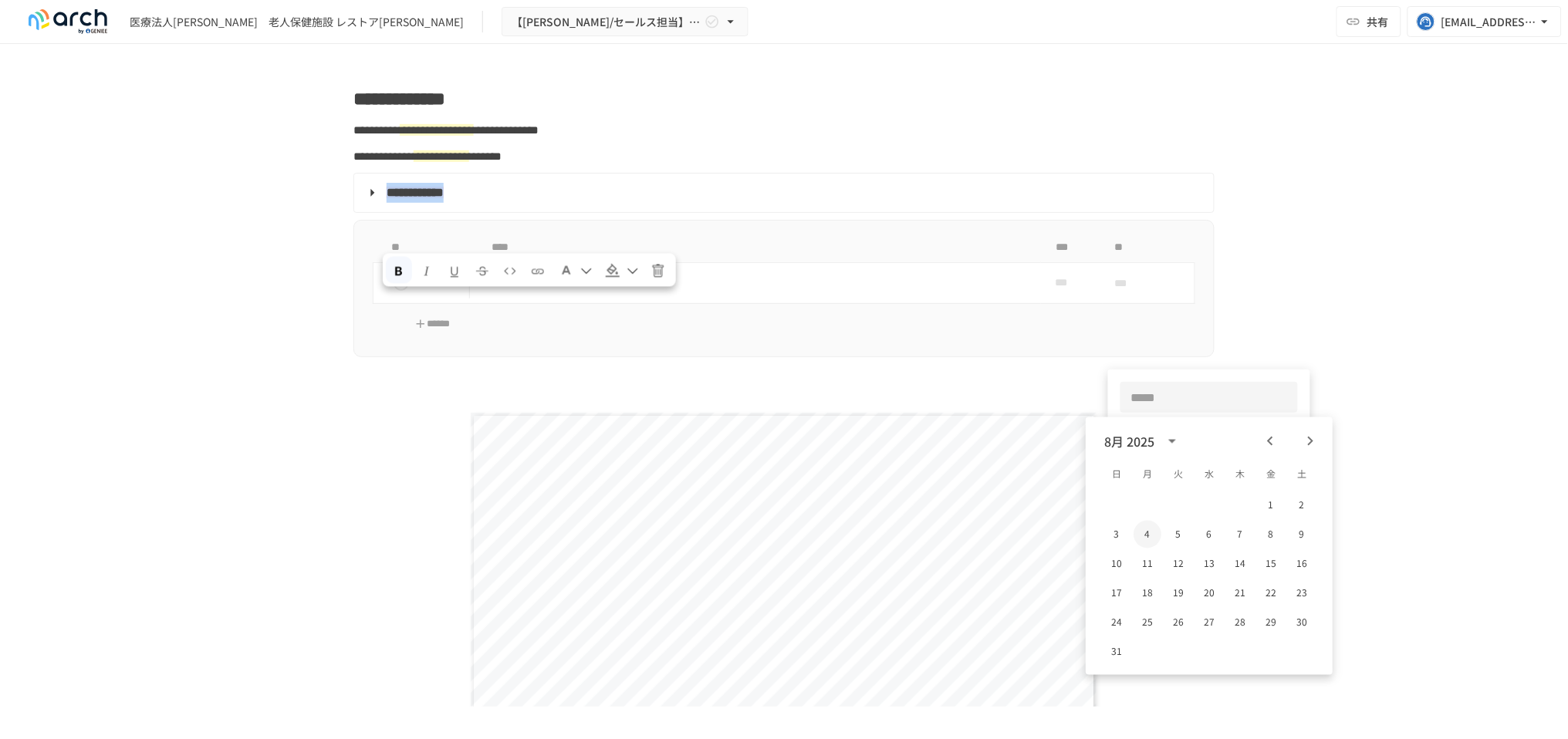 click on "4" at bounding box center [1147, 535] 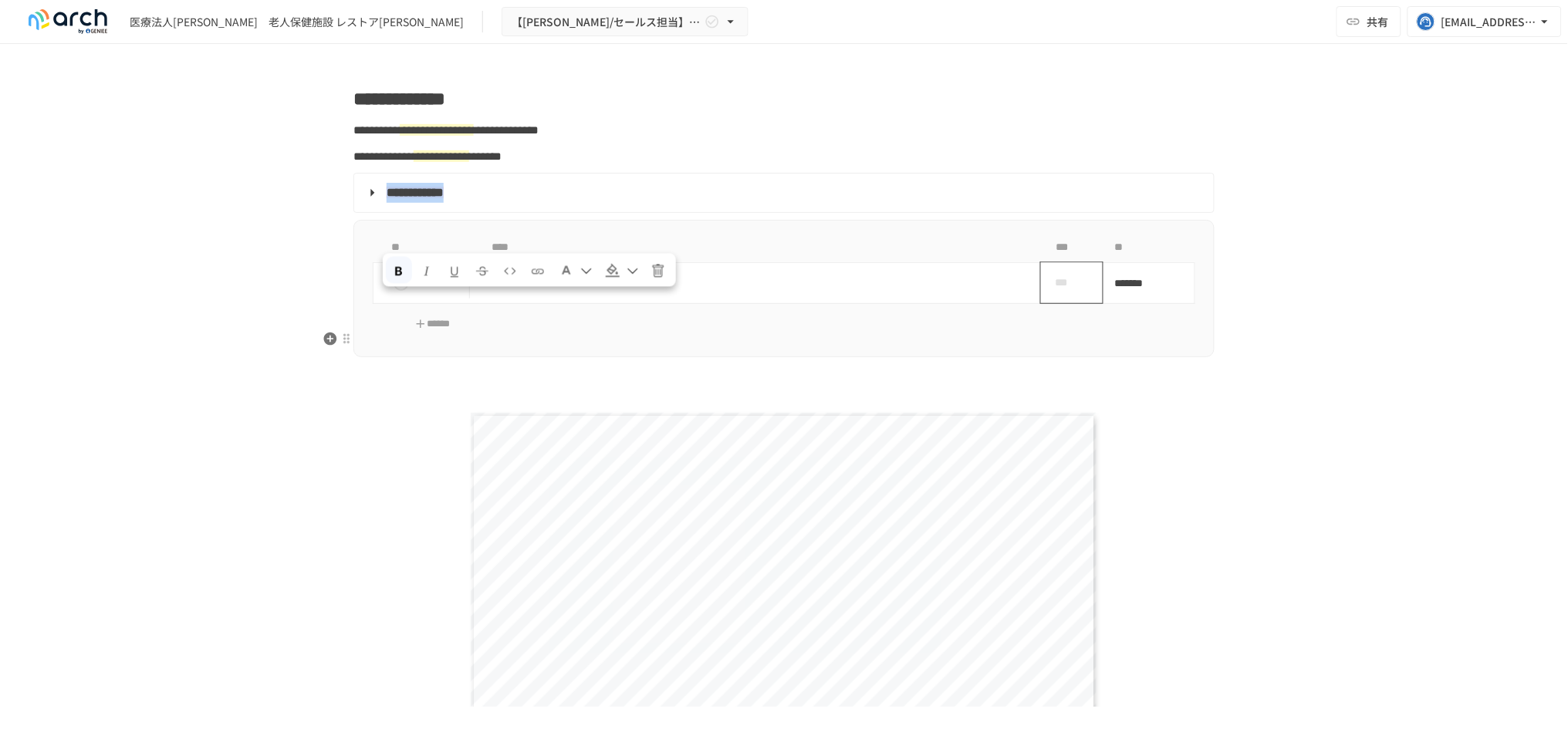 click on "***" at bounding box center (1066, 282) 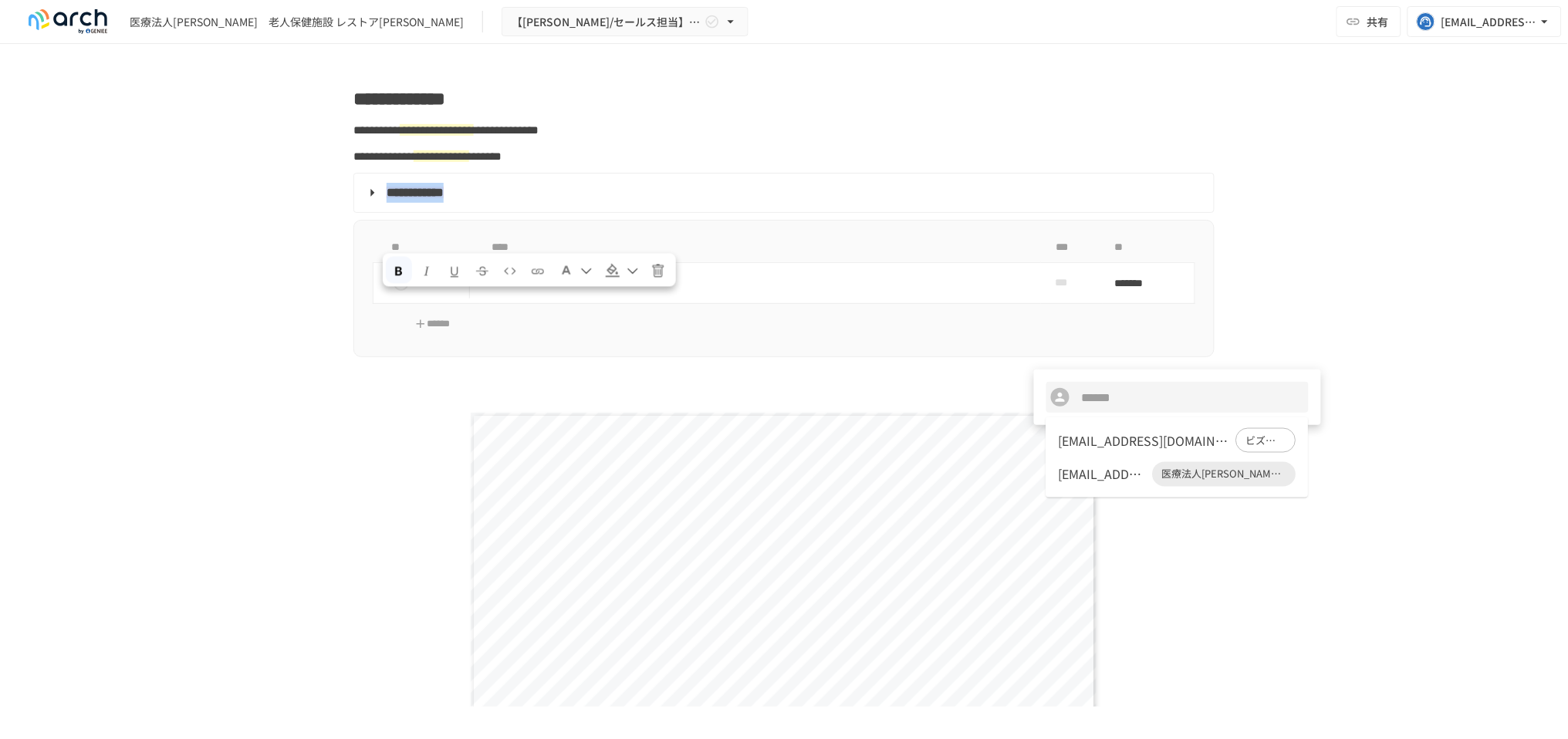 click on "info2@restore-k.jp" at bounding box center (1103, 474) 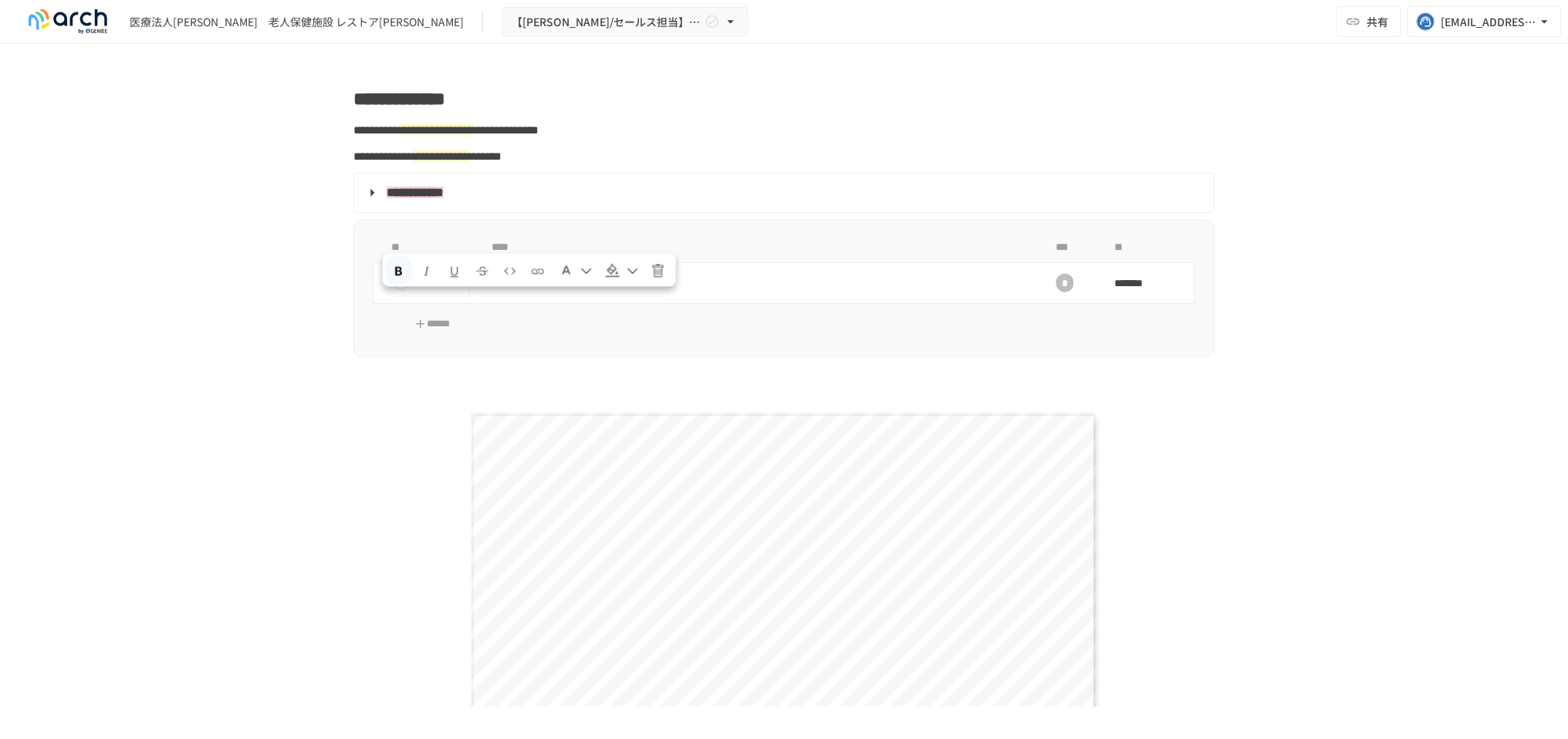 click on "**********" at bounding box center (784, 375) 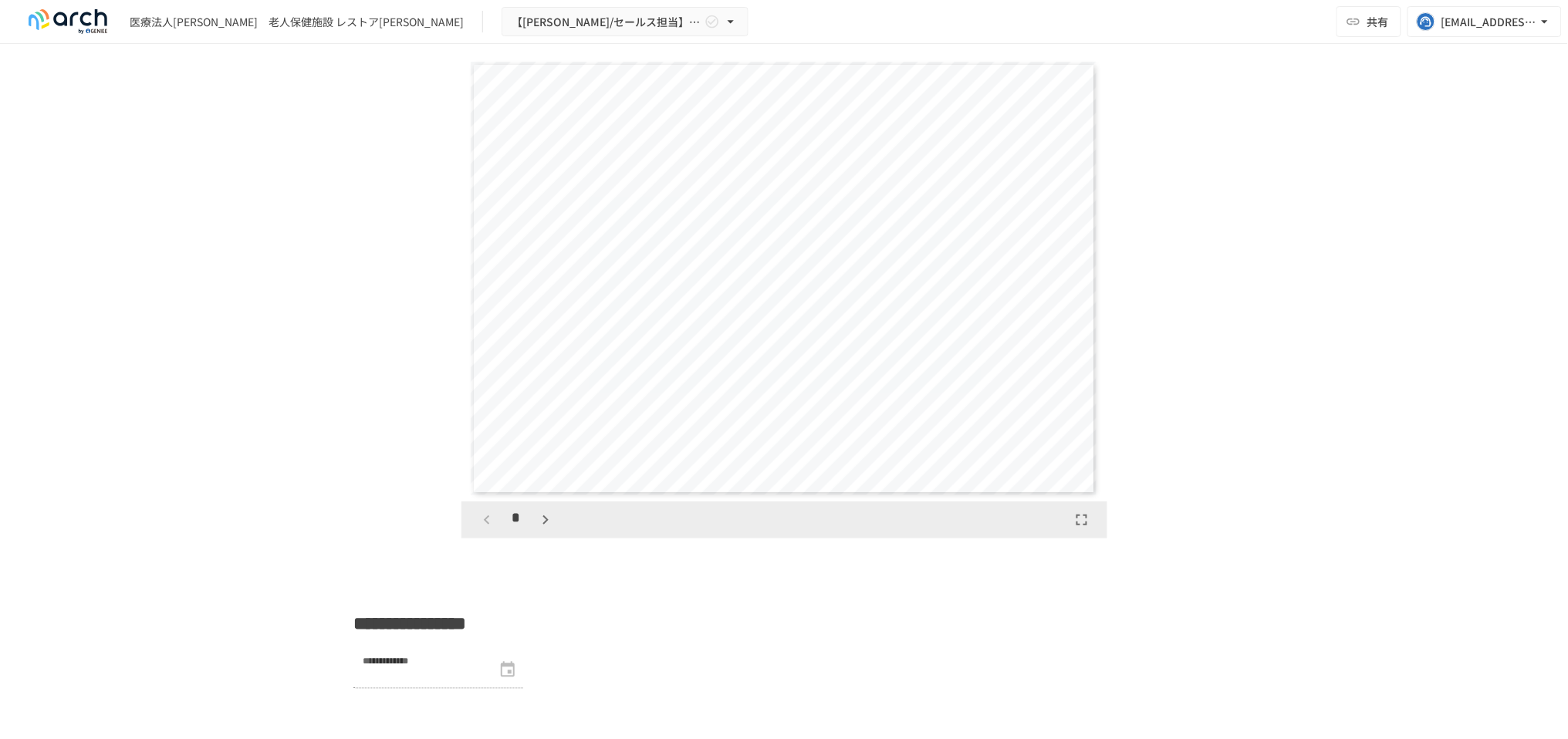 scroll, scrollTop: 2571, scrollLeft: 0, axis: vertical 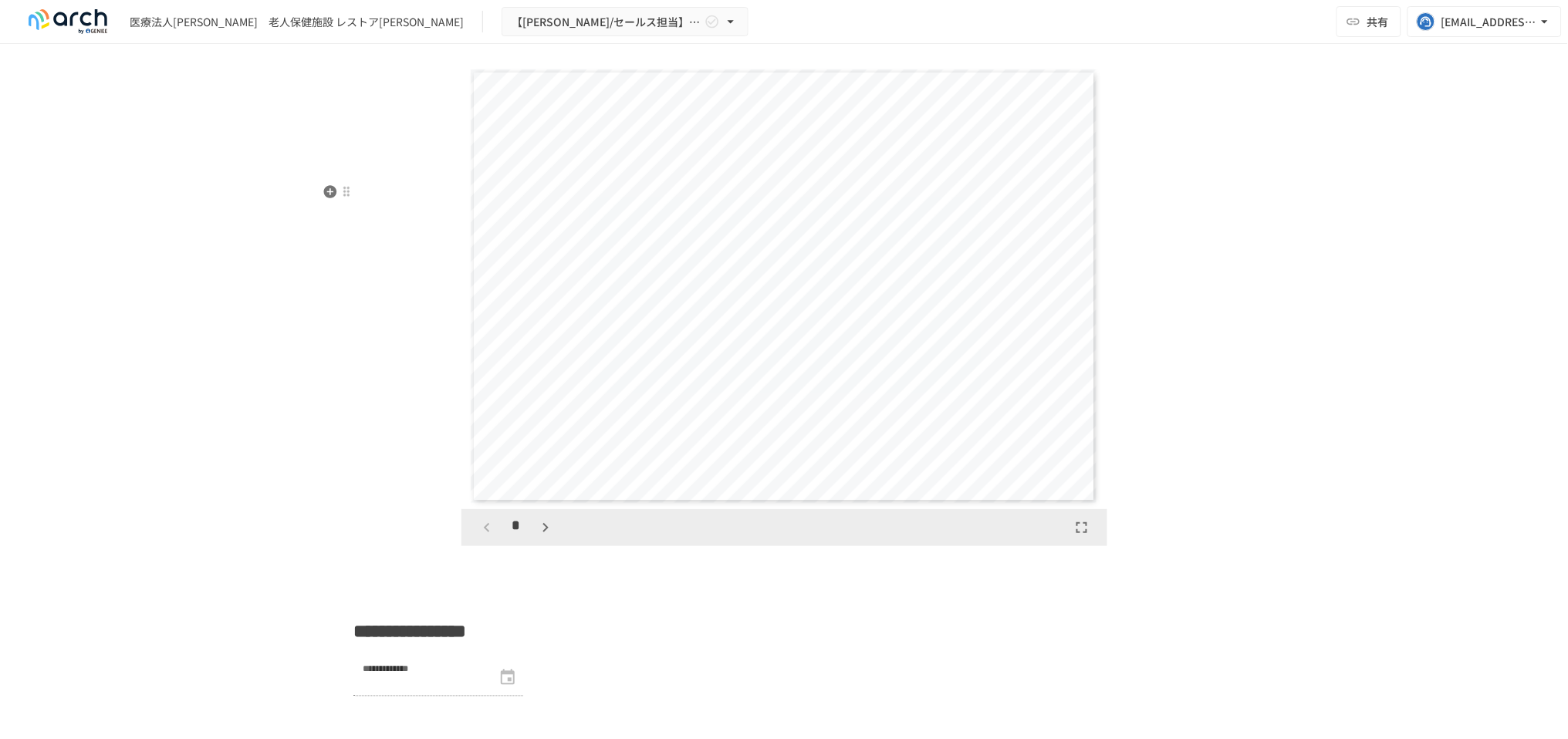 click 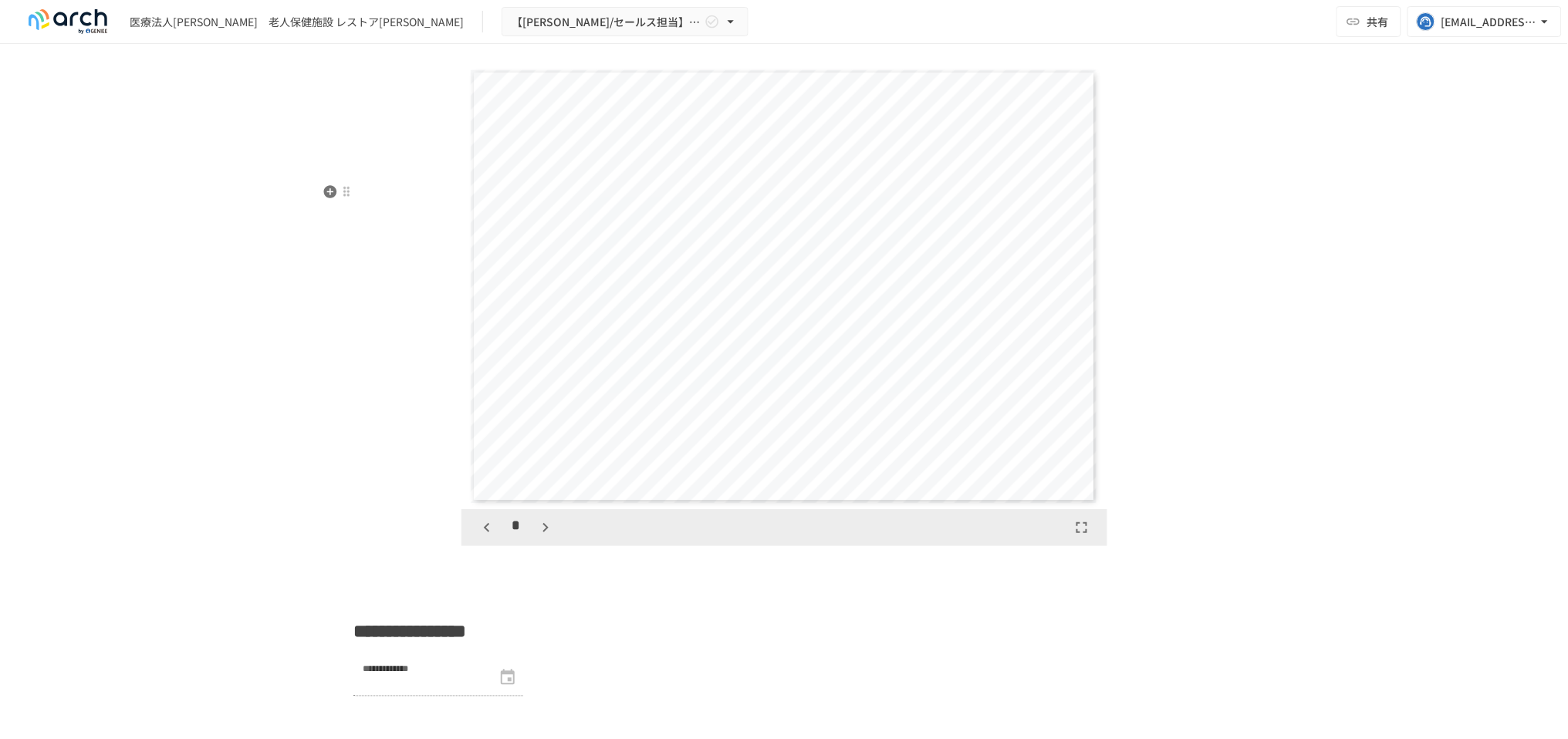 click 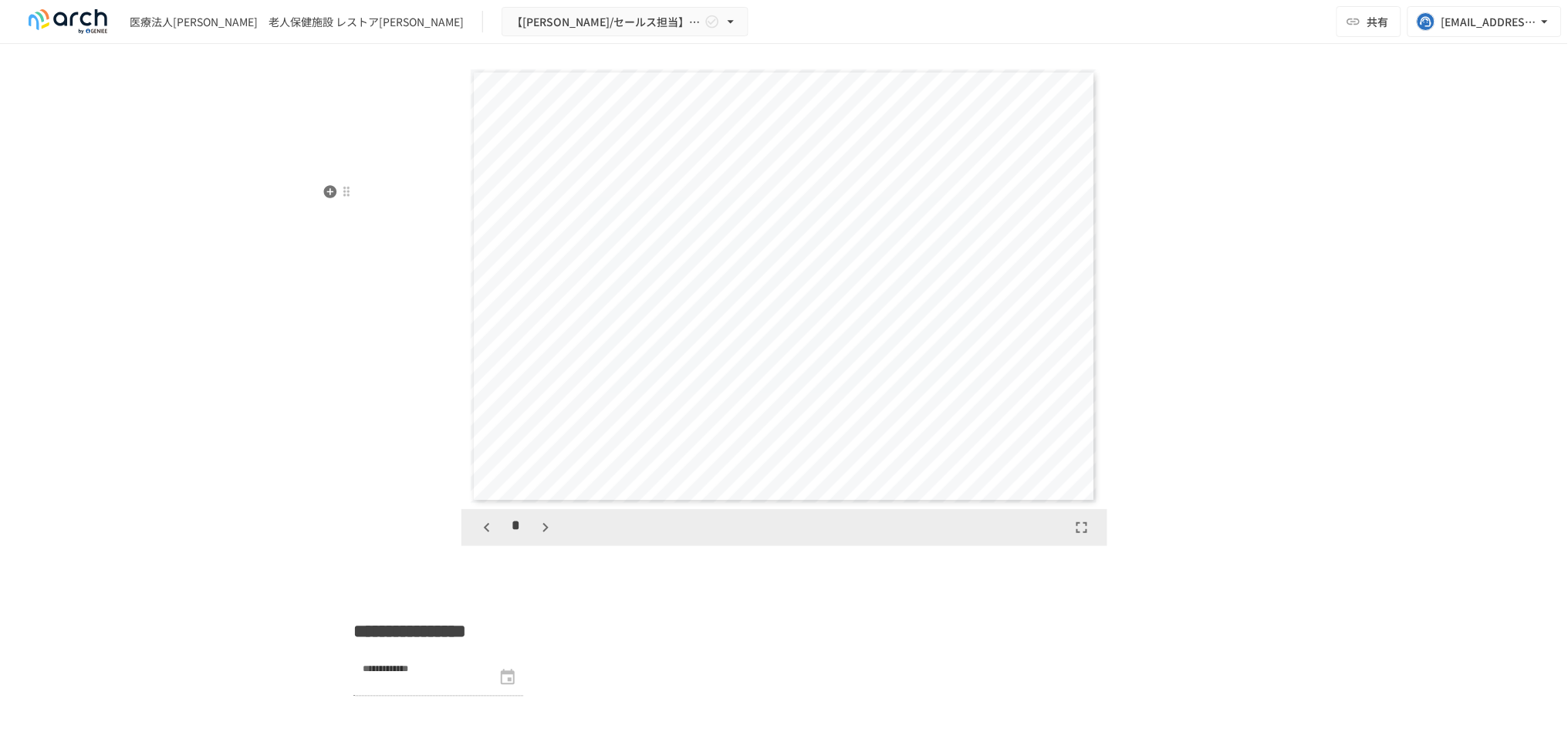 click 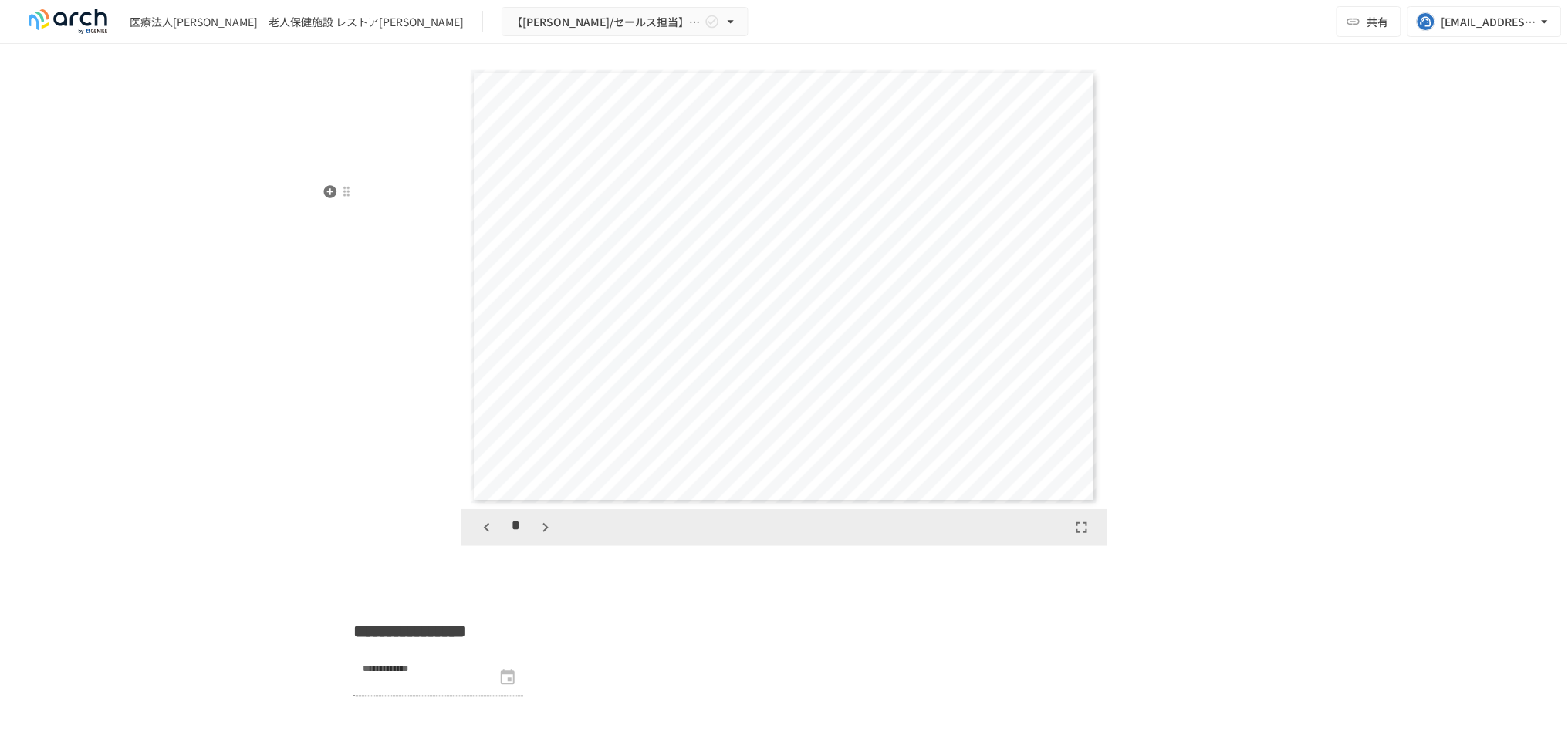 click 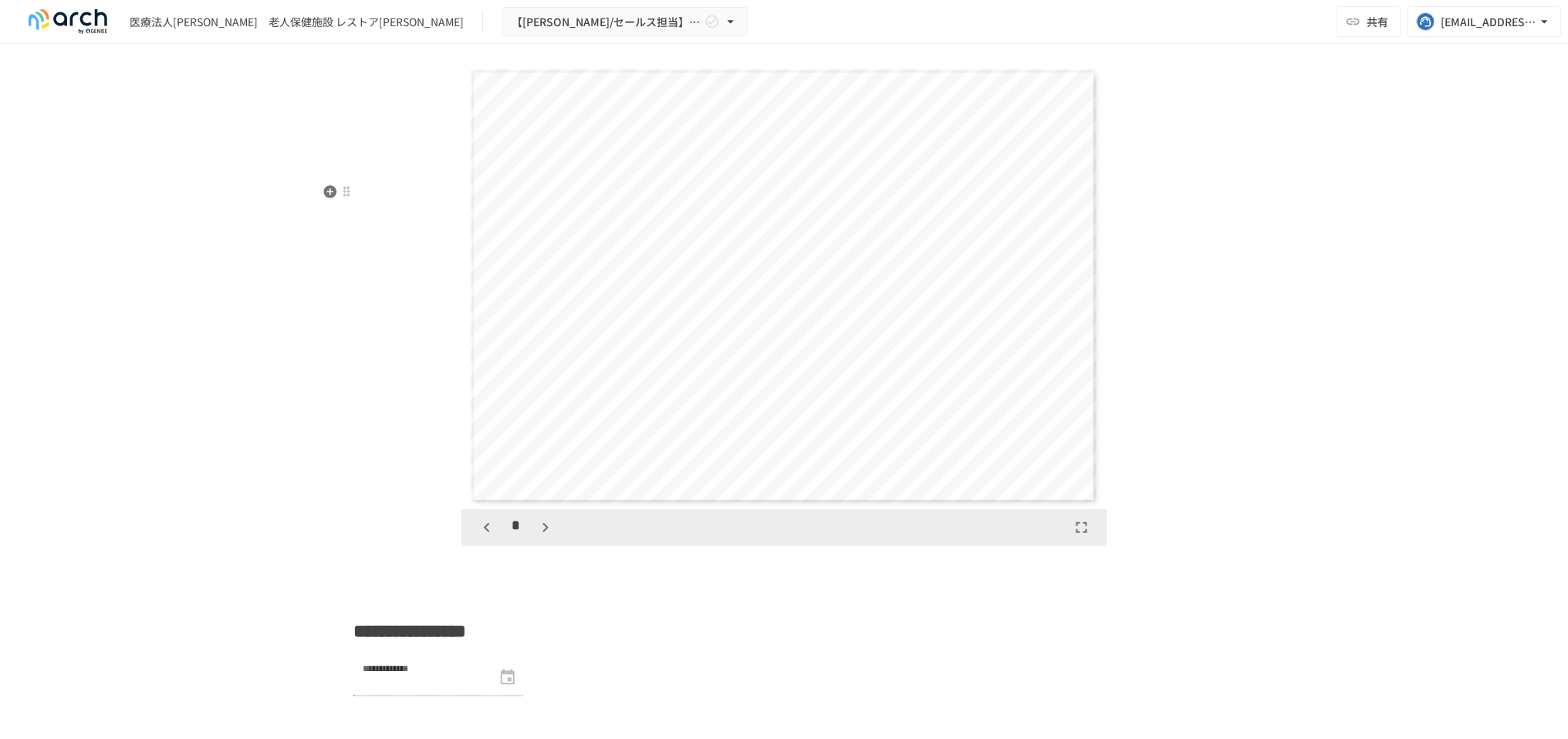 click 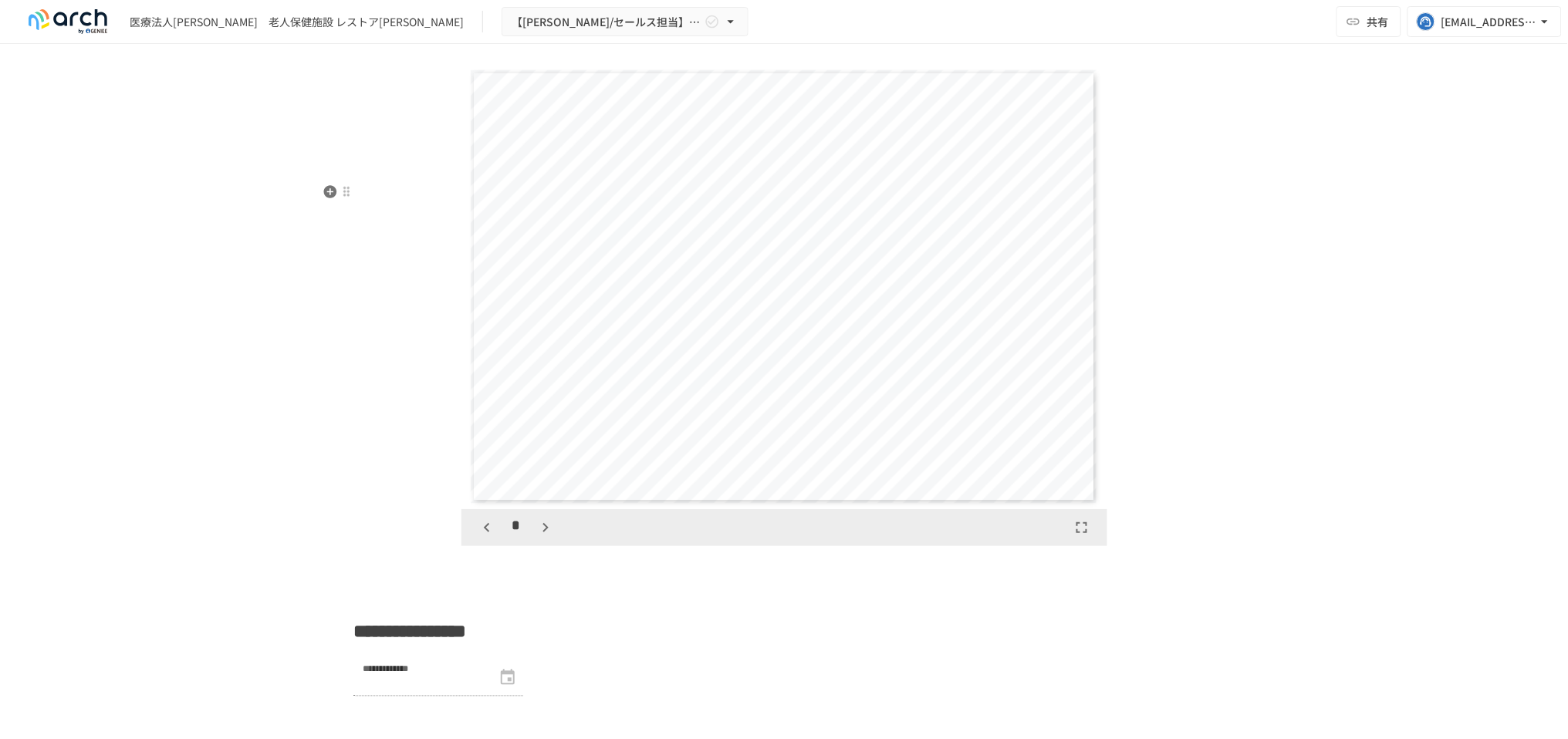 click 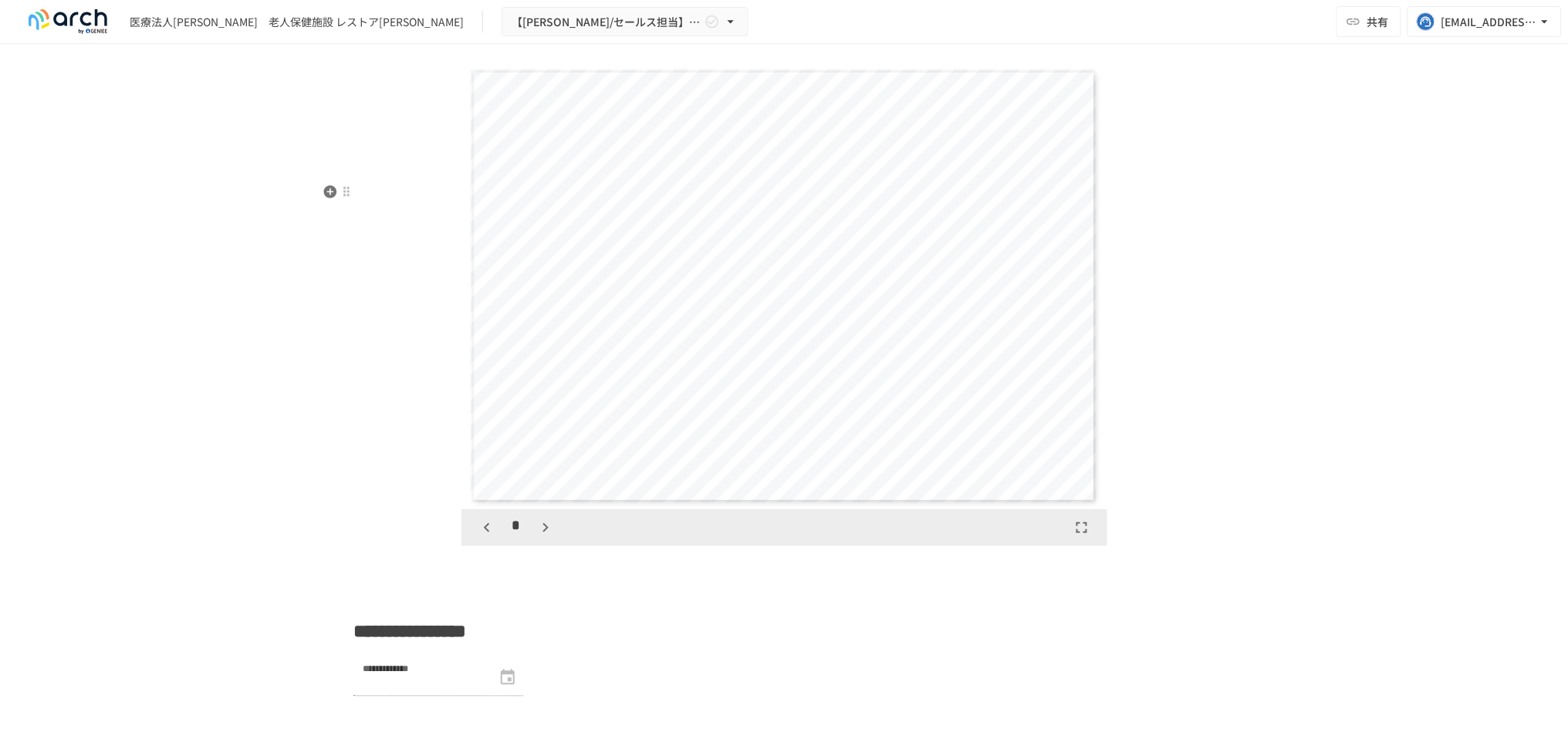 click 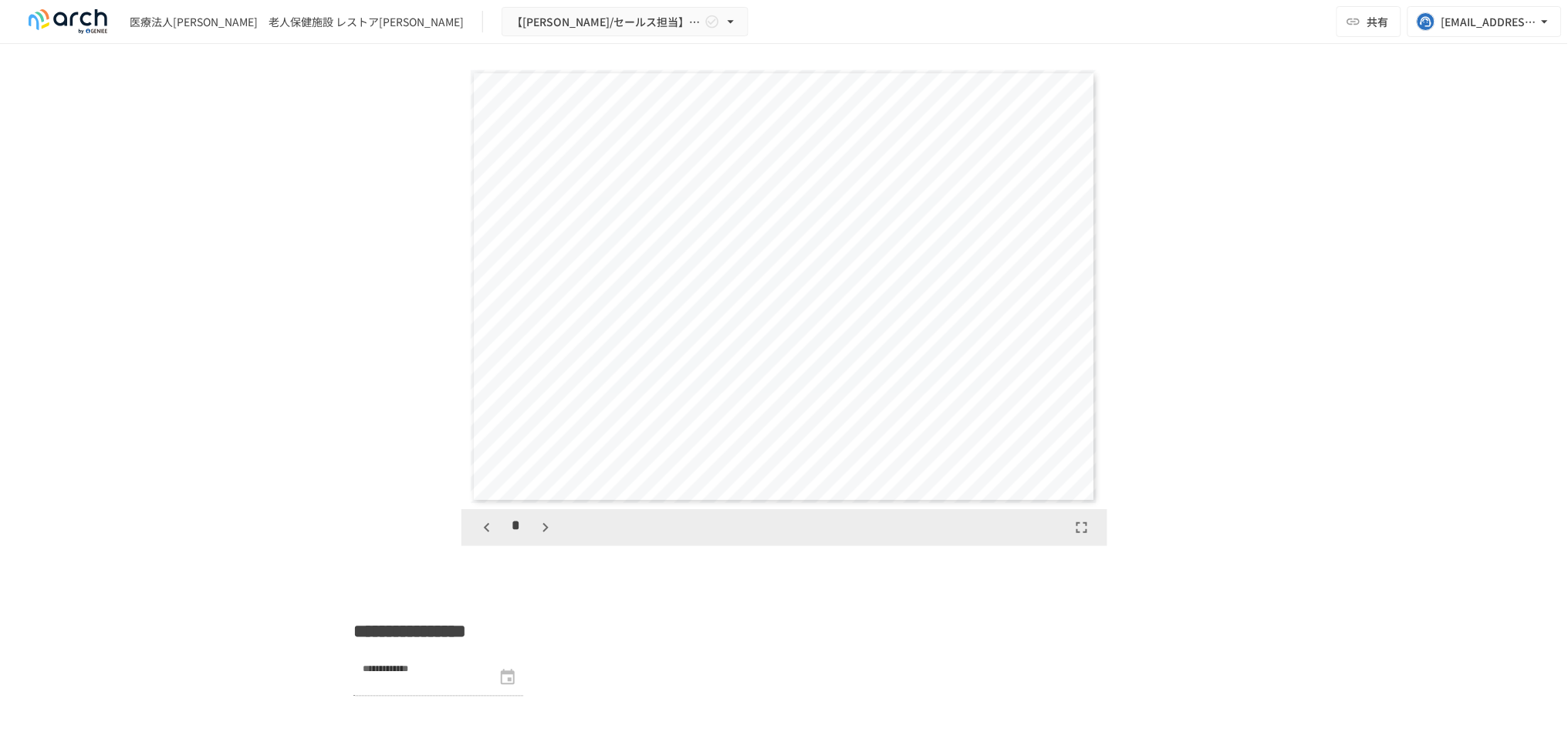 click on "**********" at bounding box center [784, 375] 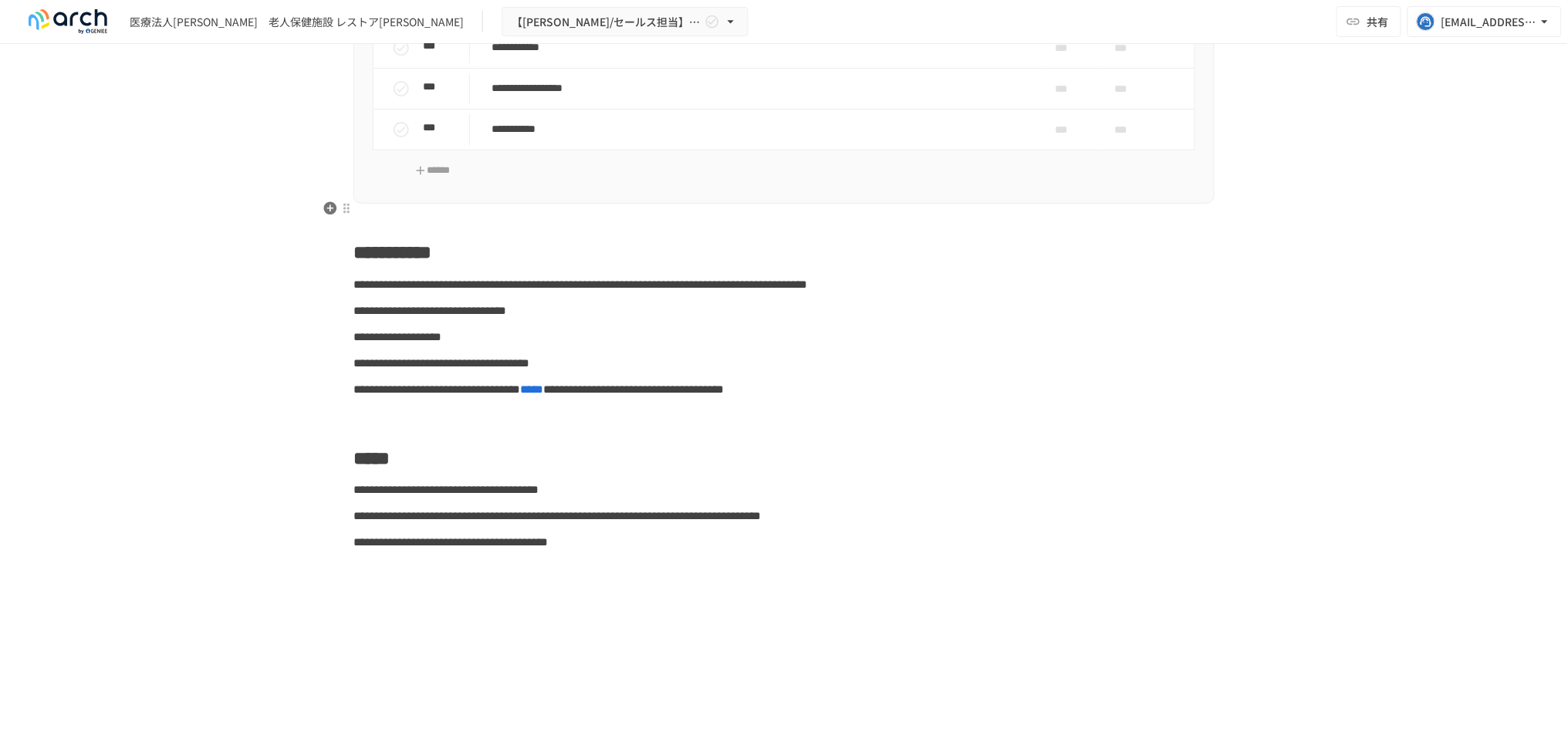 scroll, scrollTop: 5571, scrollLeft: 0, axis: vertical 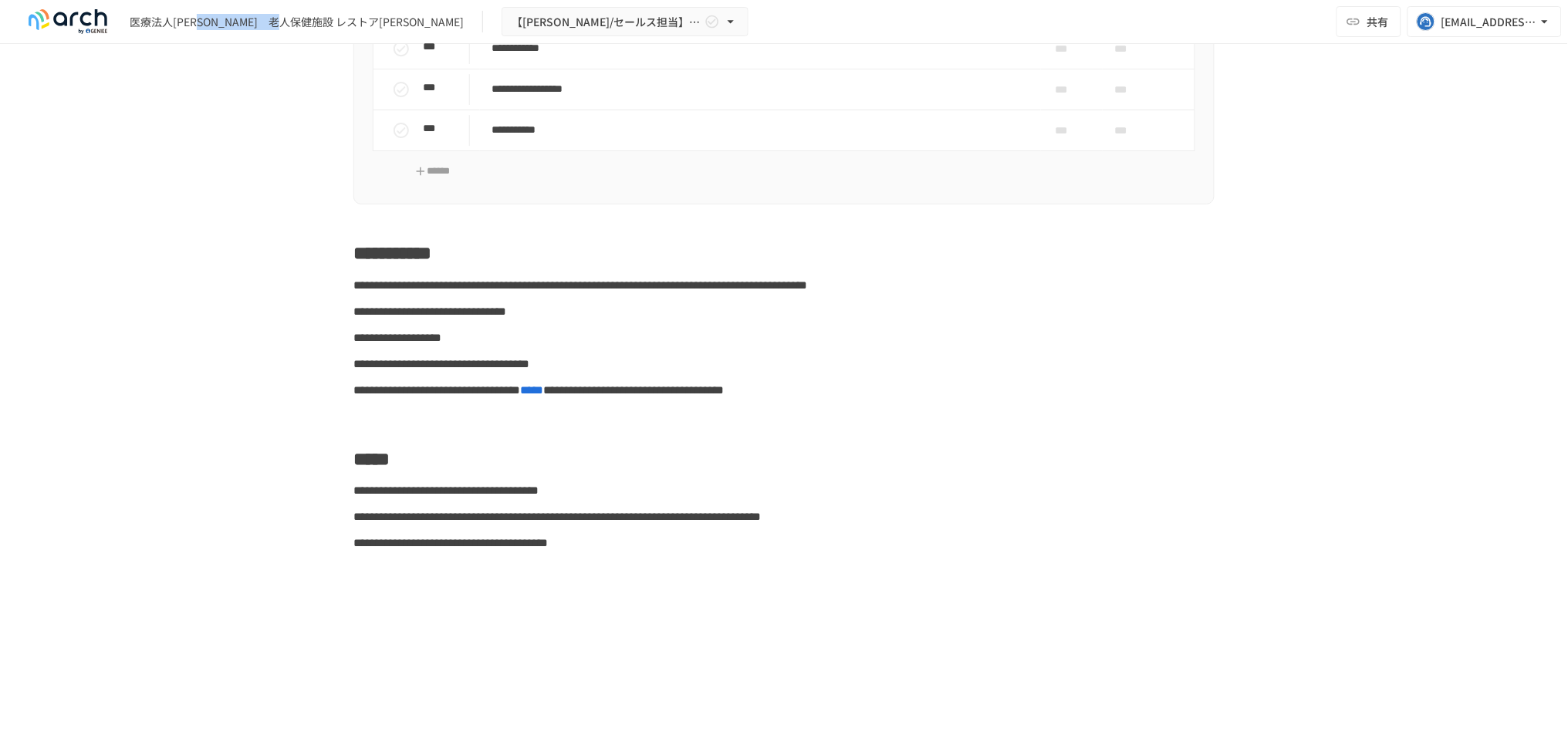 drag, startPoint x: 216, startPoint y: 20, endPoint x: 329, endPoint y: 28, distance: 113.28283 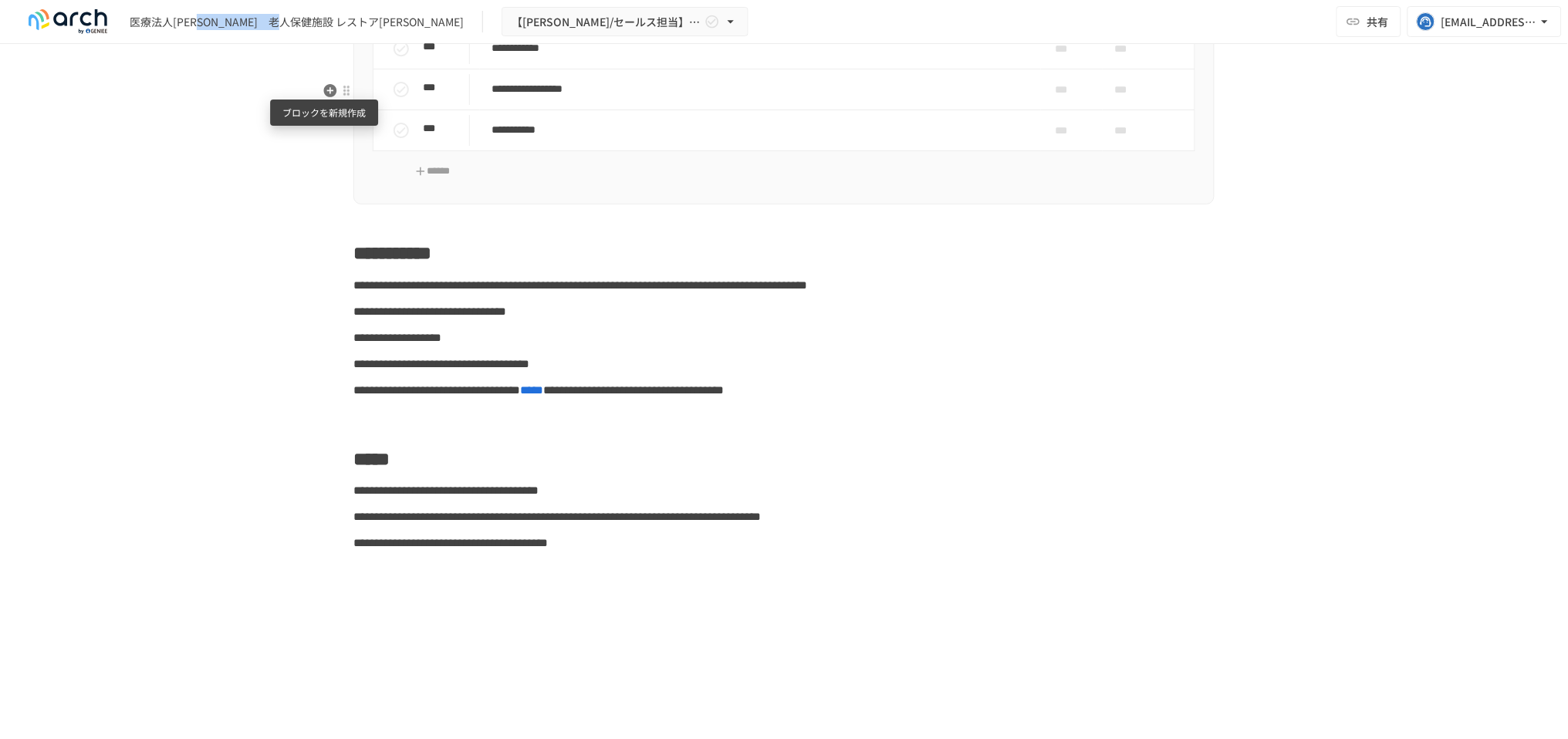 copy on "老人保健施設 レストア" 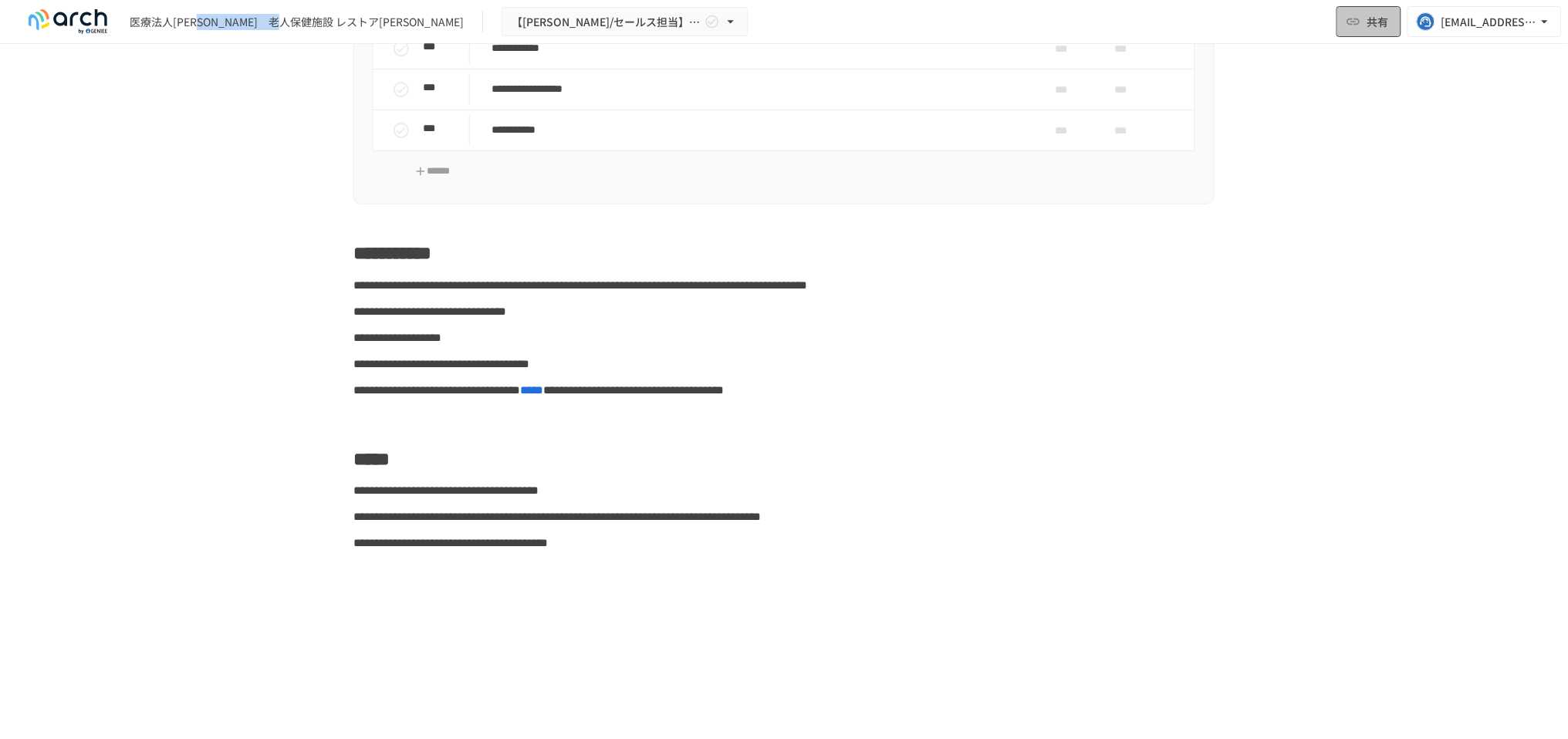 click on "共有" at bounding box center [1378, 22] 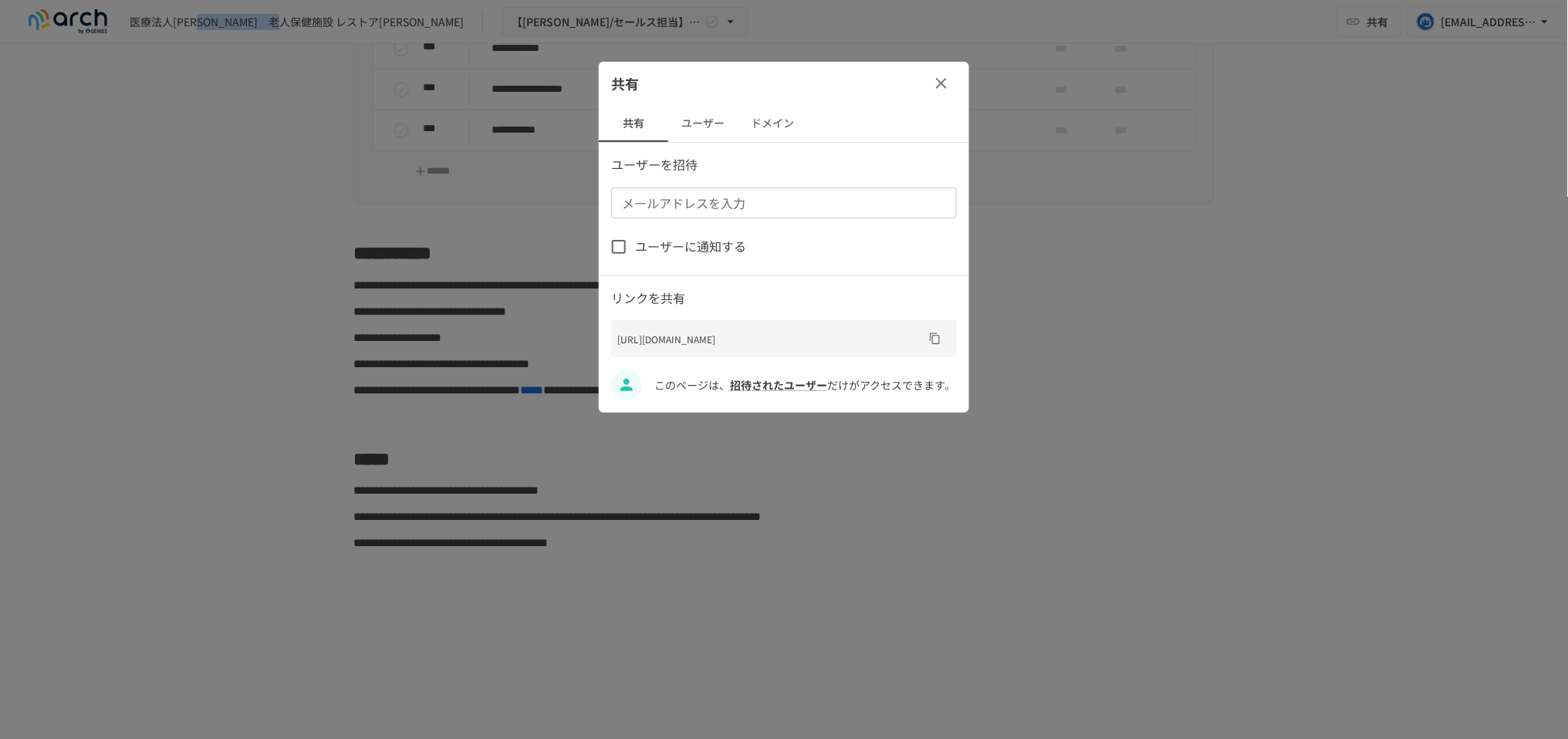 click on "ユーザー" at bounding box center [703, 123] 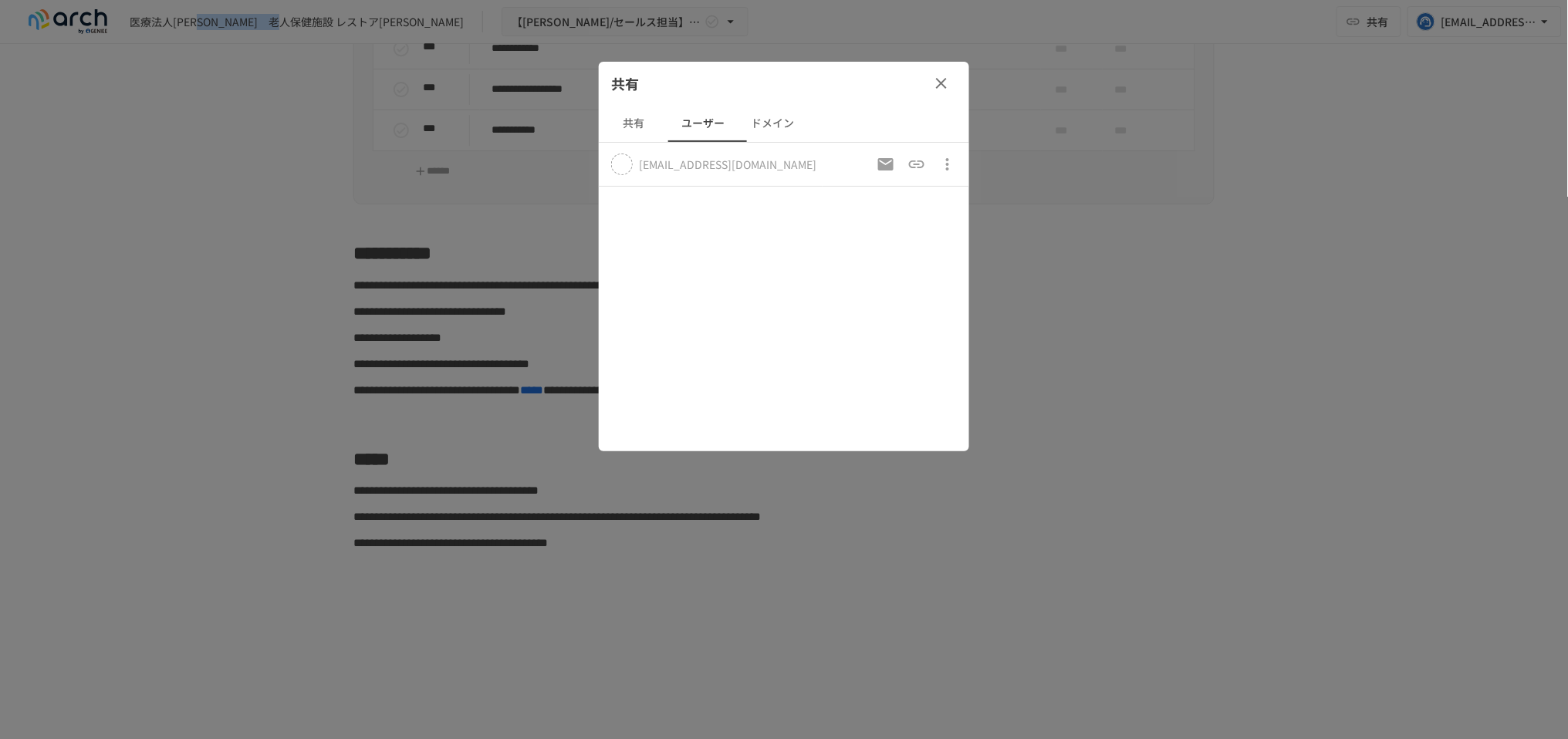 click on "ドメイン" at bounding box center [772, 123] 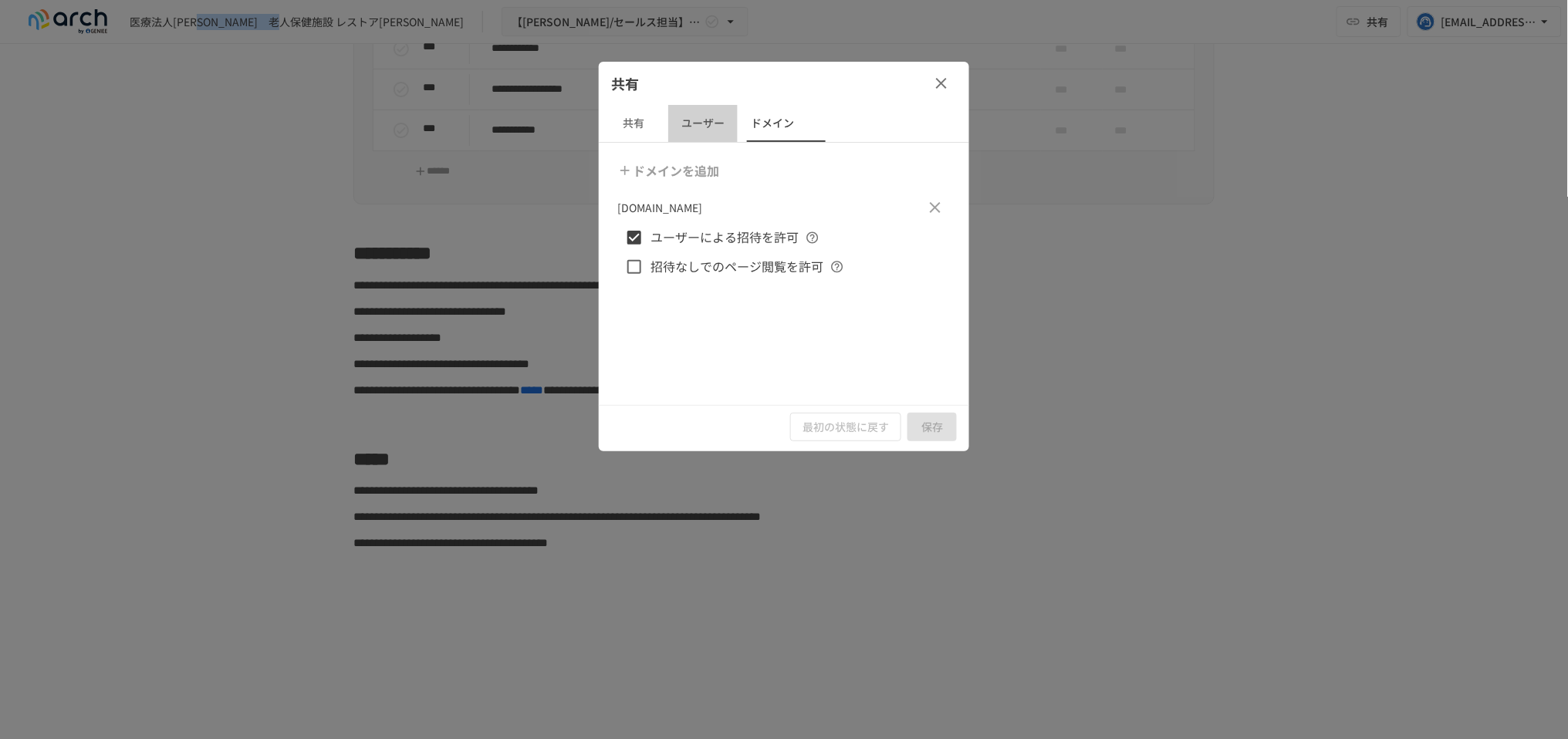 click on "ユーザー" at bounding box center (703, 123) 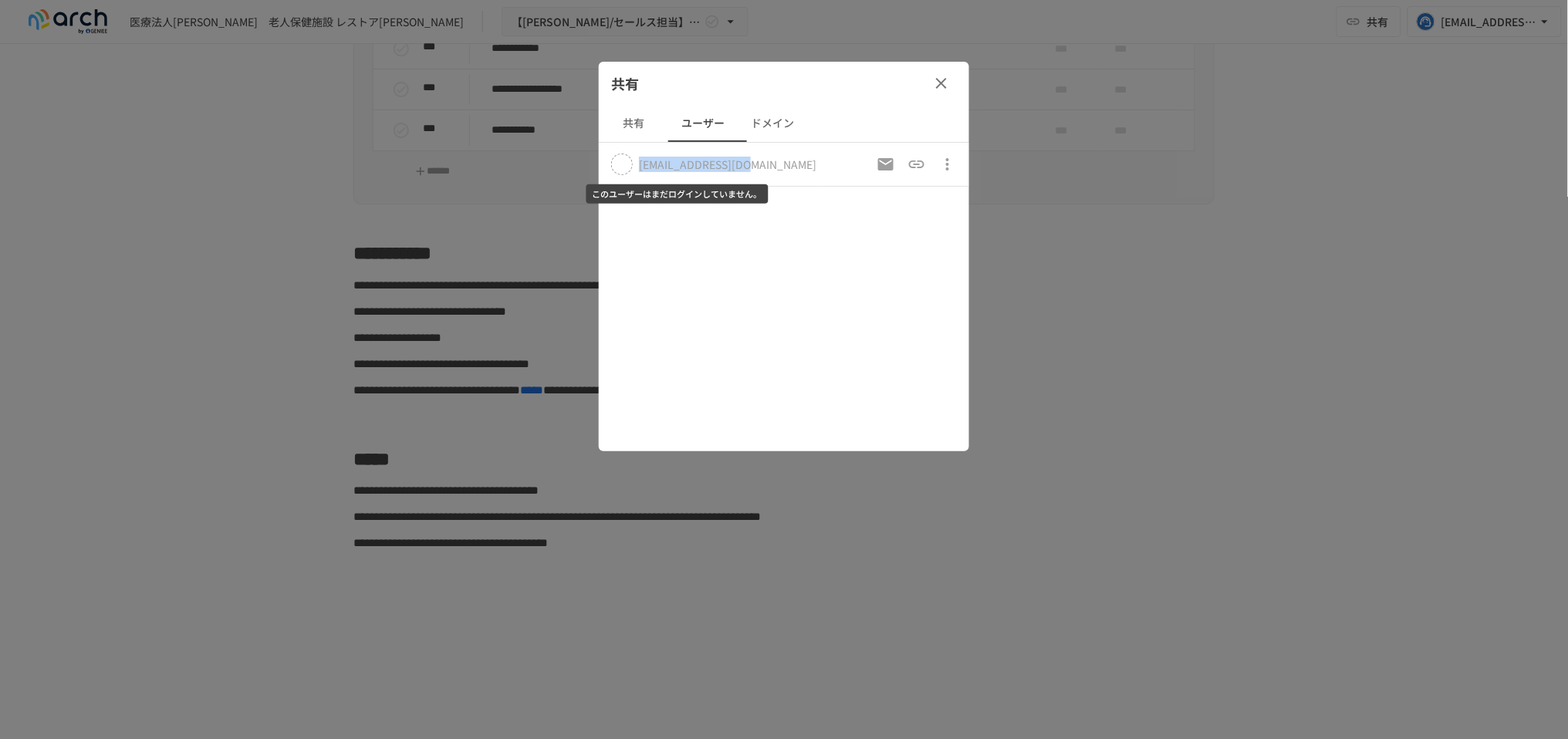 drag, startPoint x: 765, startPoint y: 174, endPoint x: 637, endPoint y: 174, distance: 128 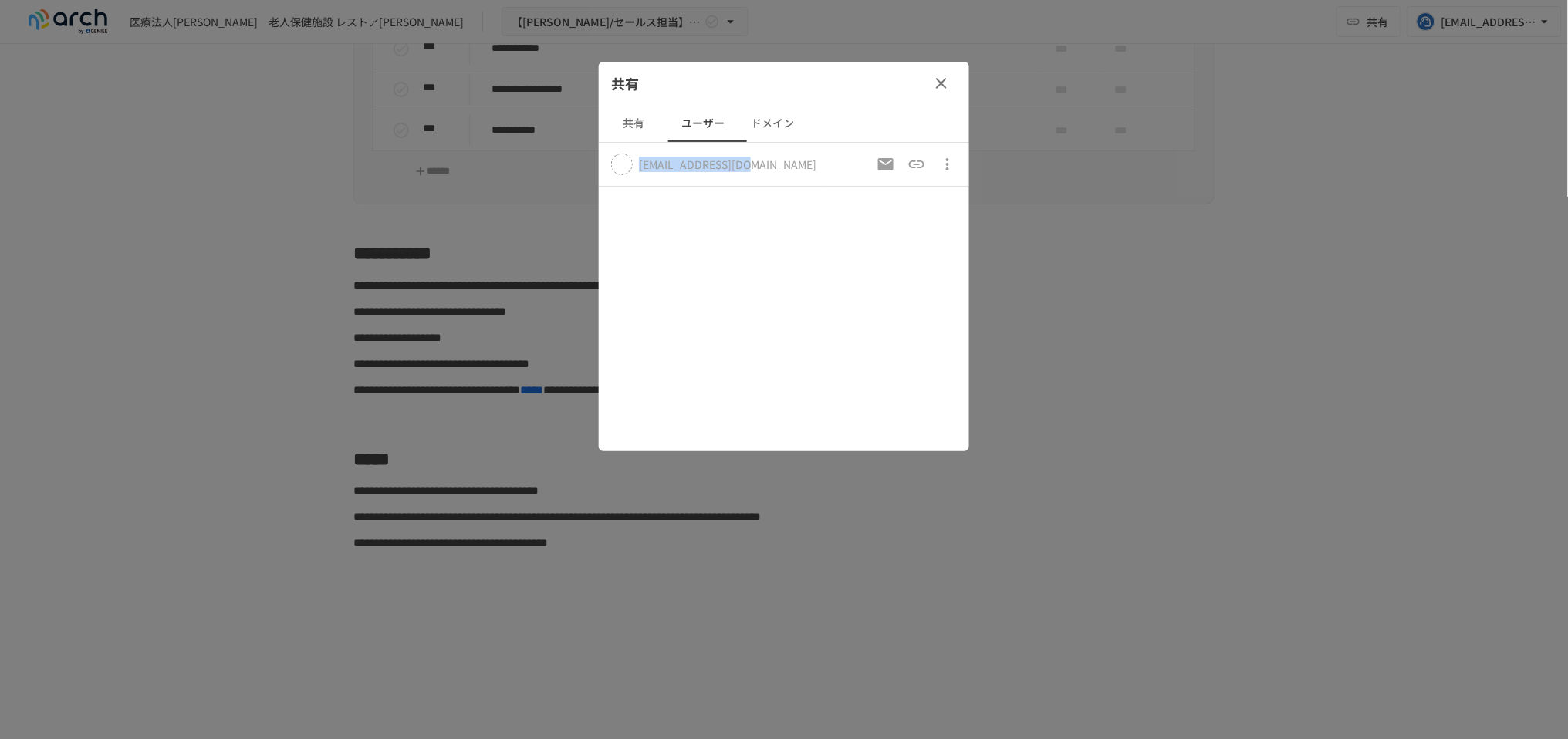 copy on "info2@restore-k.jp" 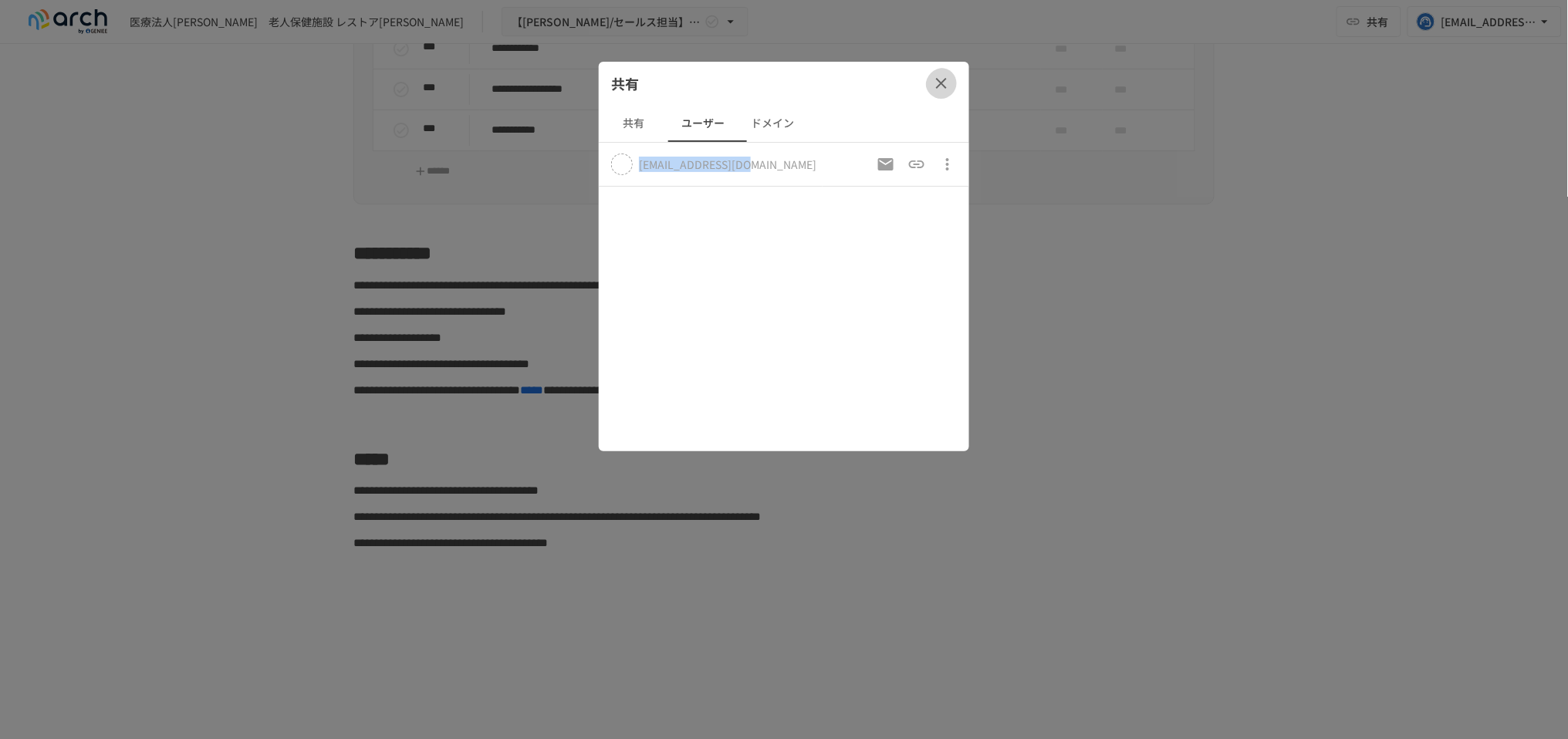 click 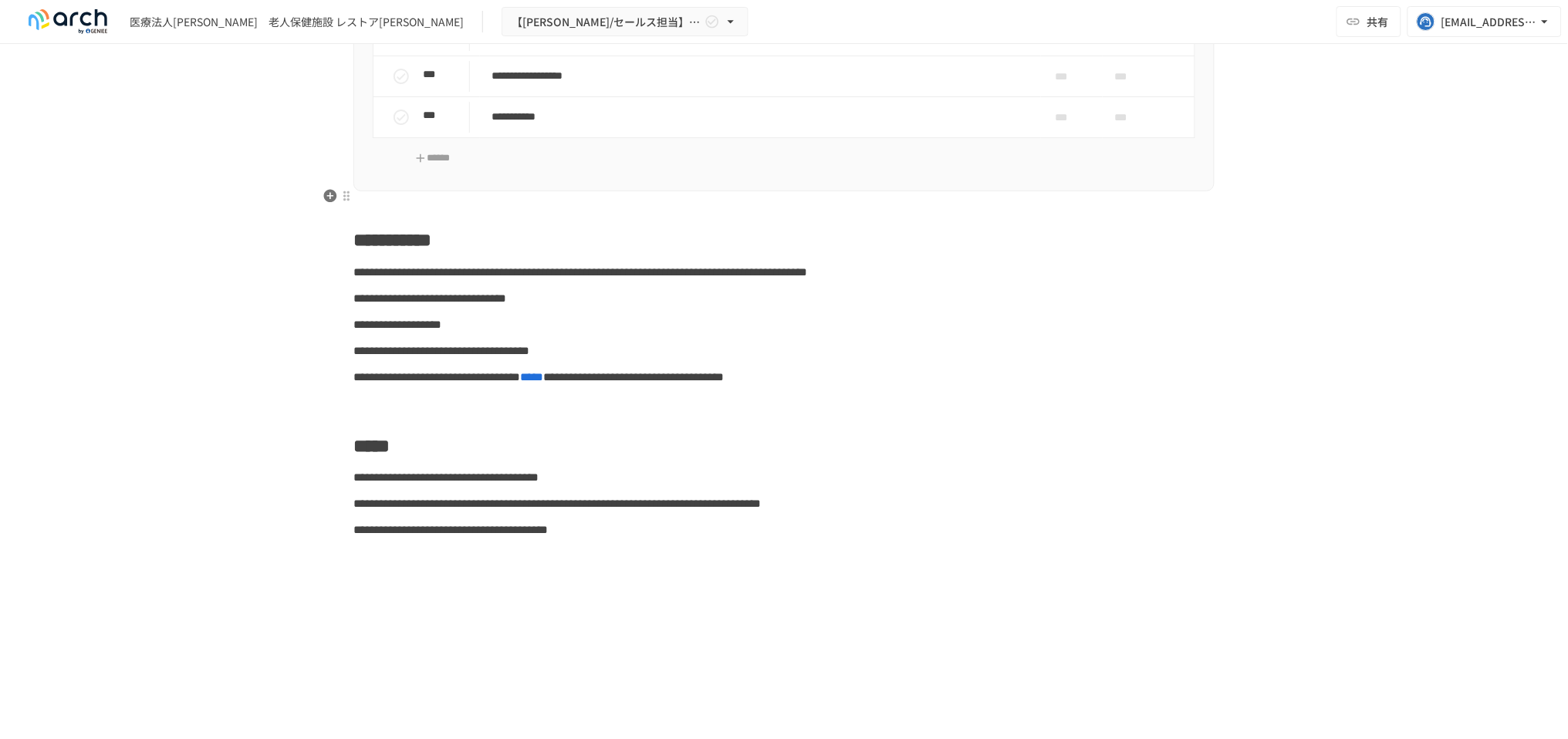 scroll, scrollTop: 5571, scrollLeft: 0, axis: vertical 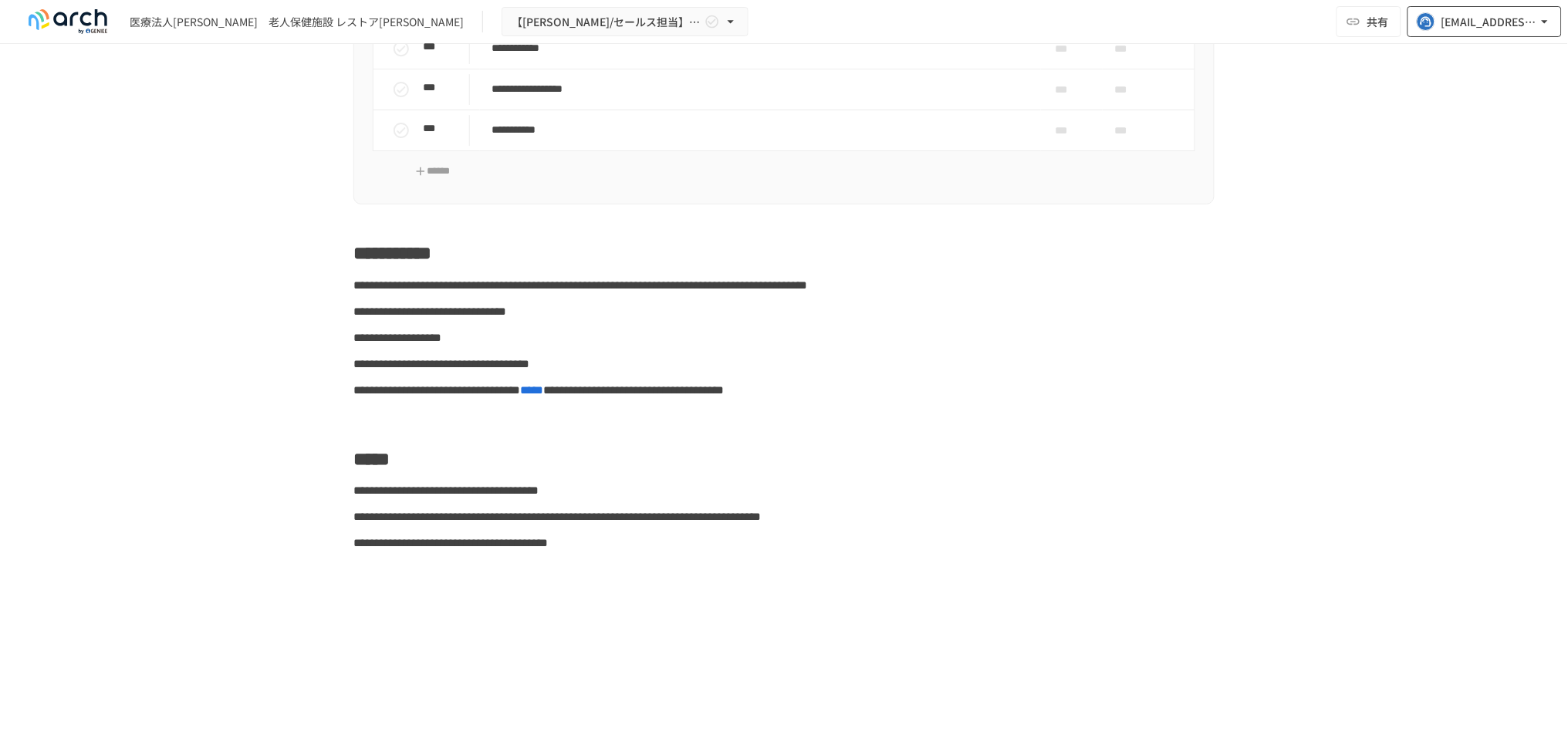 click on "[EMAIL_ADDRESS][DOMAIN_NAME]" at bounding box center (1489, 22) 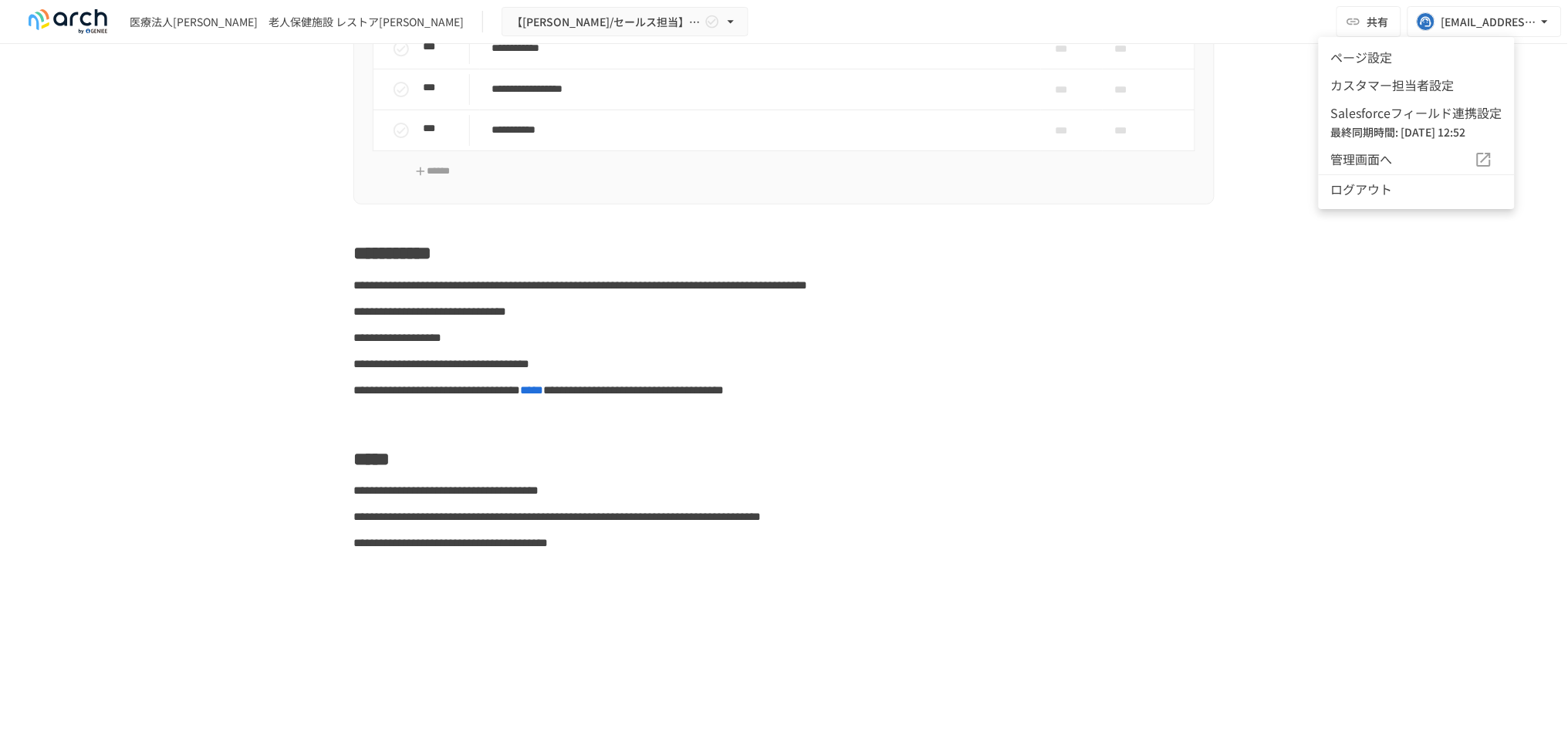 click on "ページ設定" at bounding box center (1417, 57) 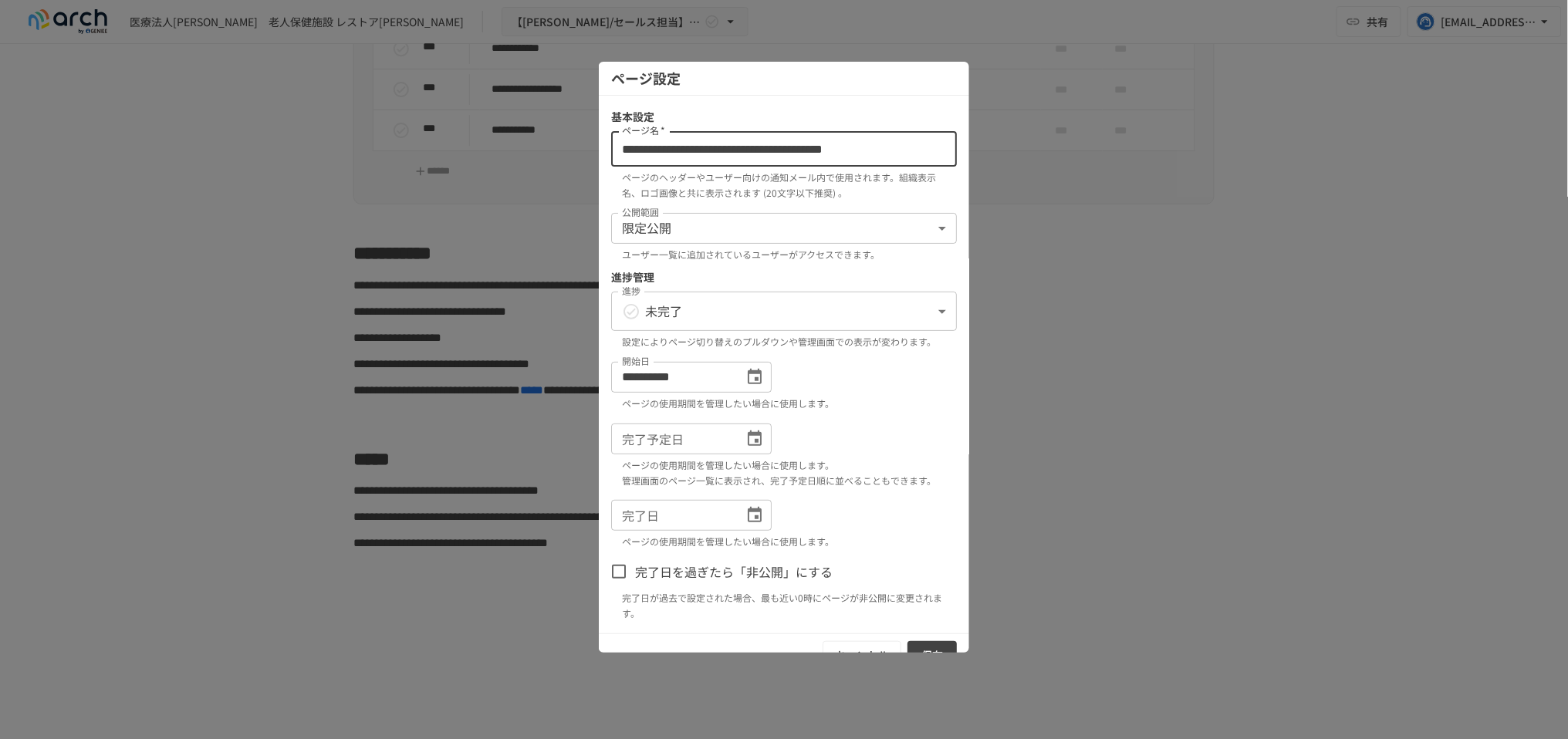 scroll, scrollTop: 0, scrollLeft: 312, axis: horizontal 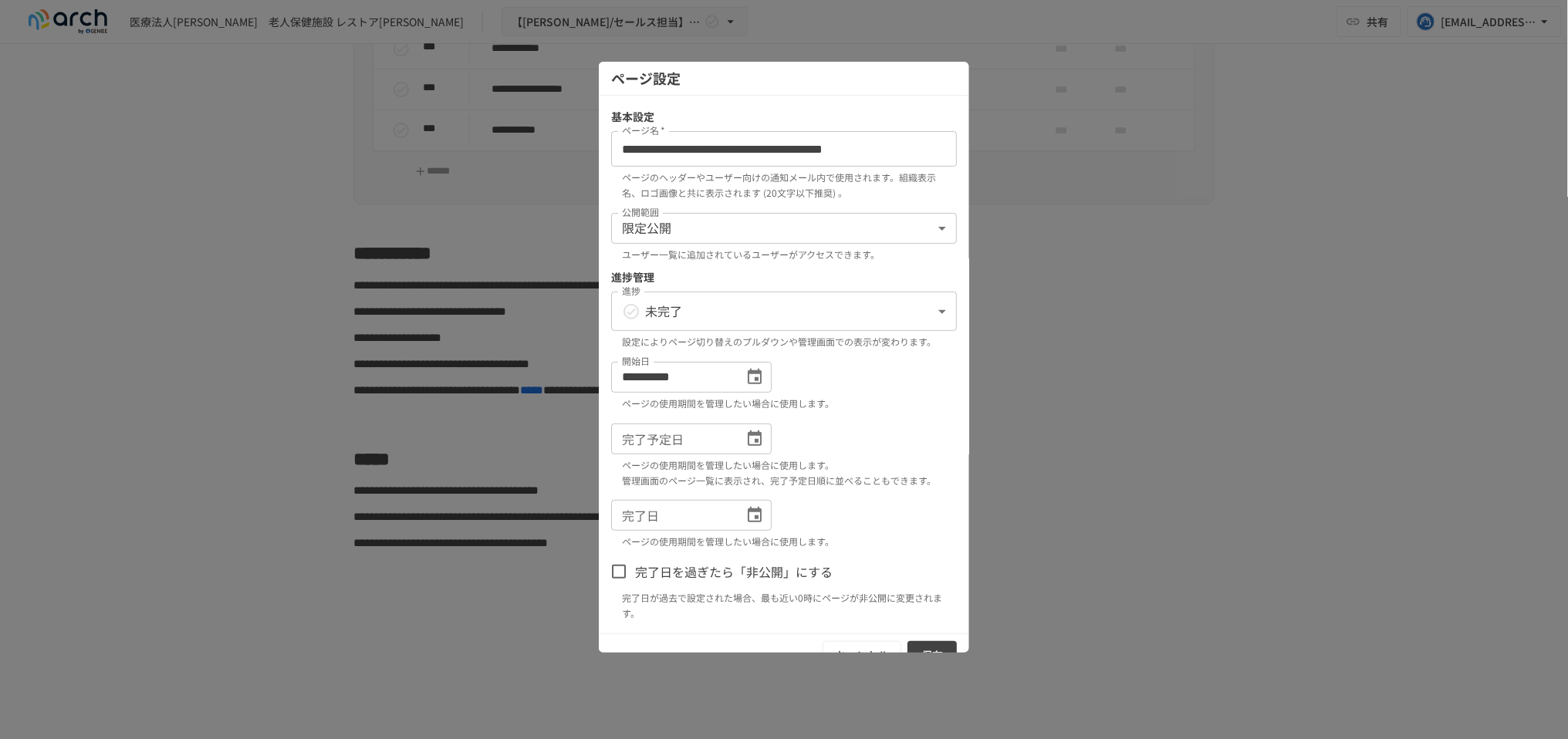 click at bounding box center [784, 370] 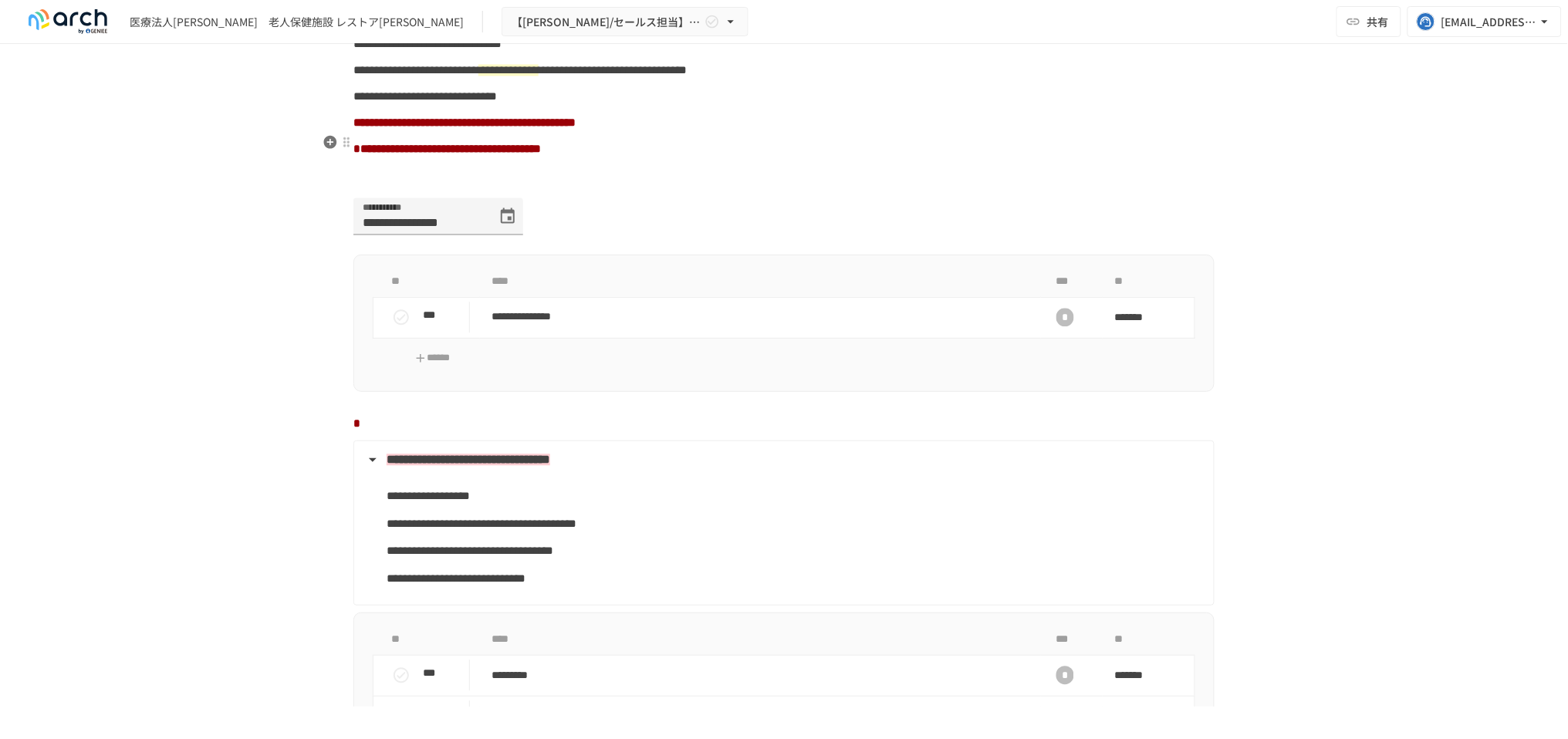 scroll, scrollTop: 1028, scrollLeft: 0, axis: vertical 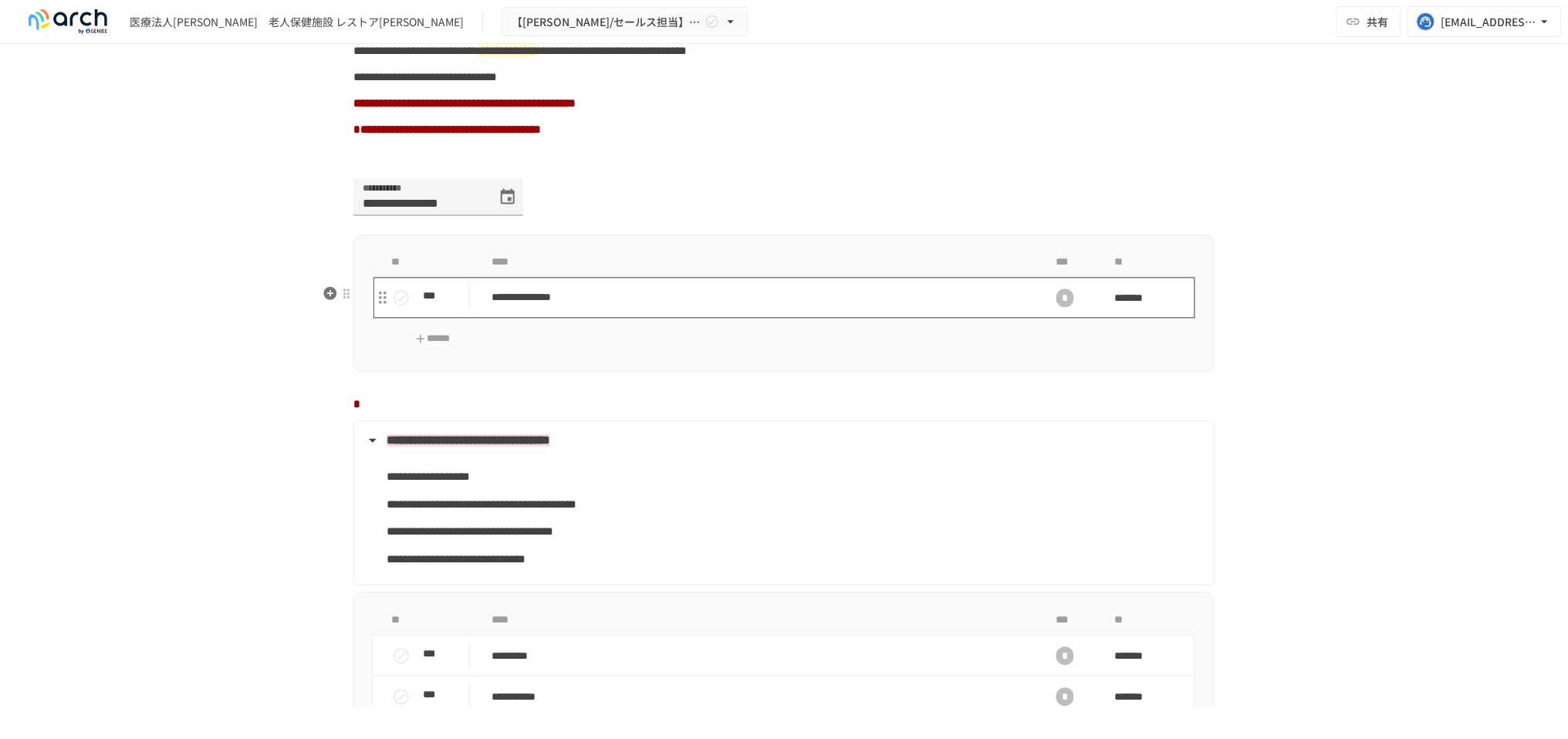 click on "**********" at bounding box center [760, 297] 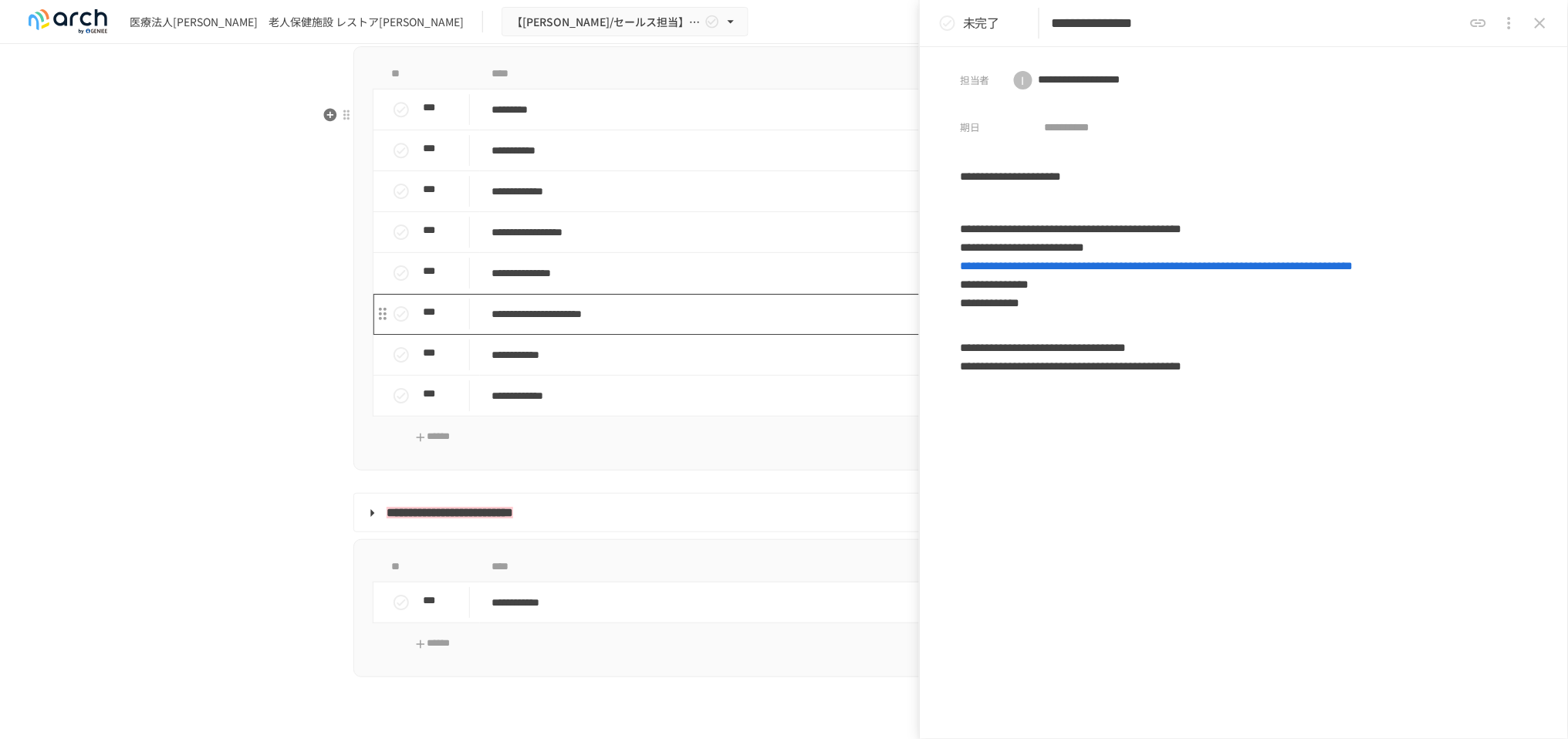 scroll, scrollTop: 1800, scrollLeft: 0, axis: vertical 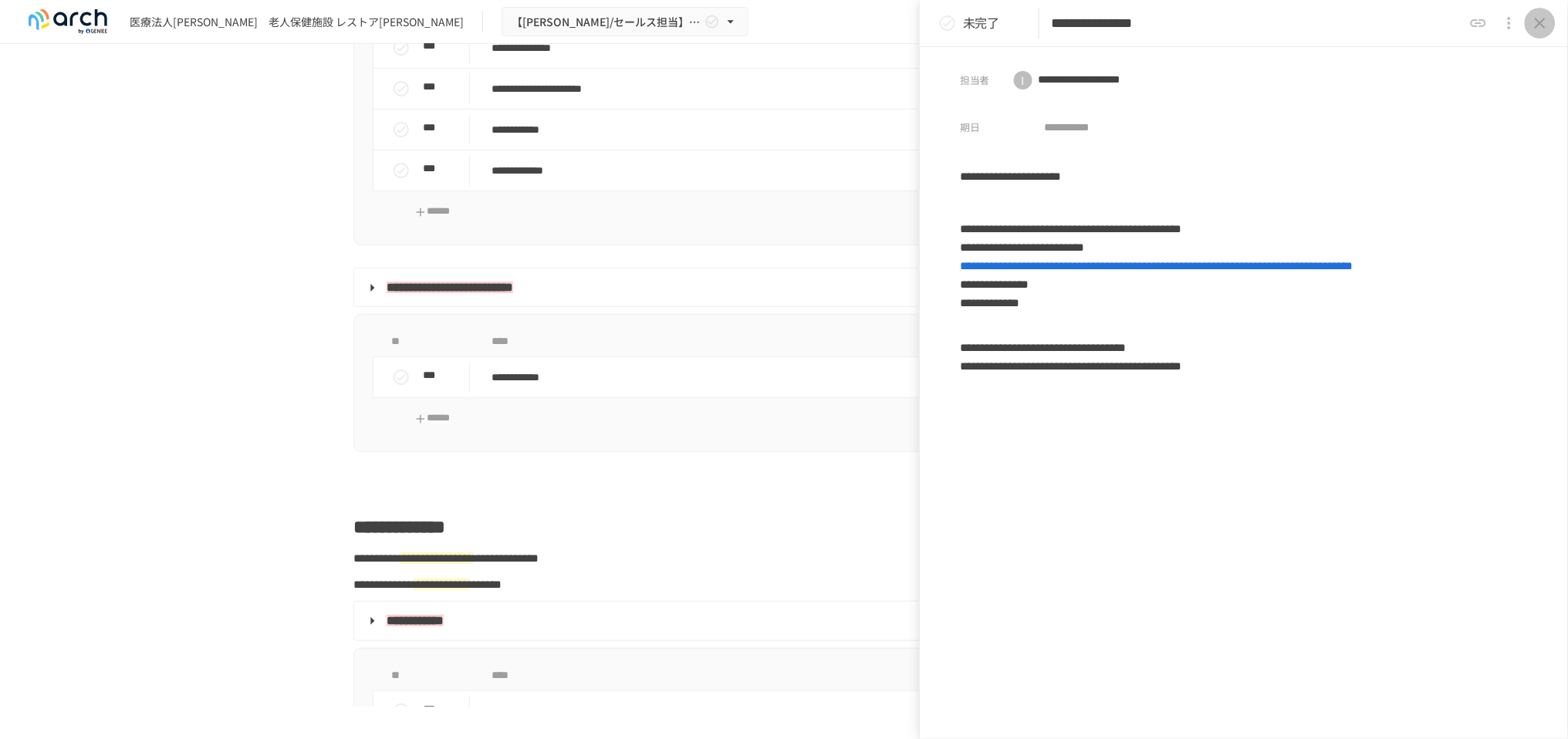 click 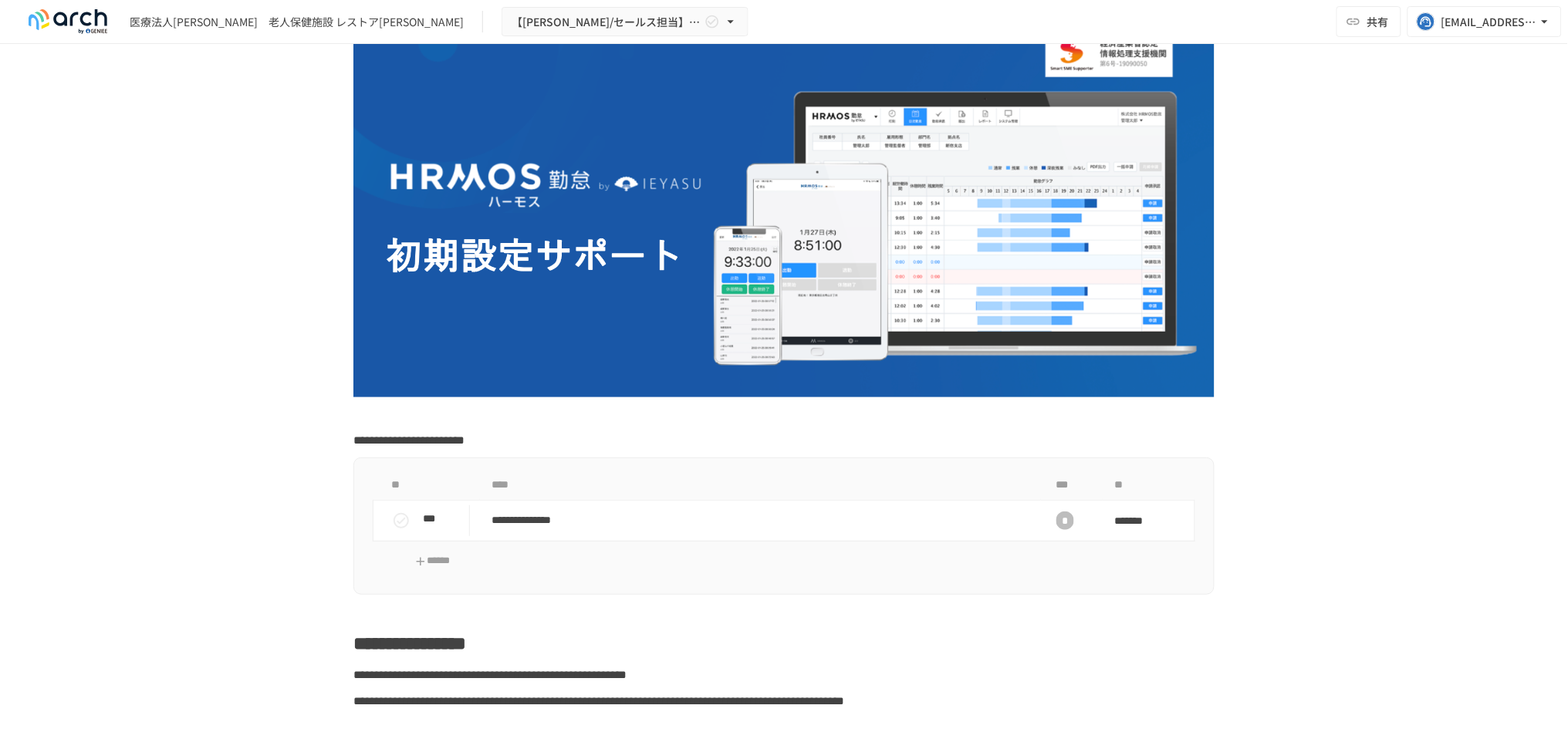 scroll, scrollTop: 0, scrollLeft: 0, axis: both 